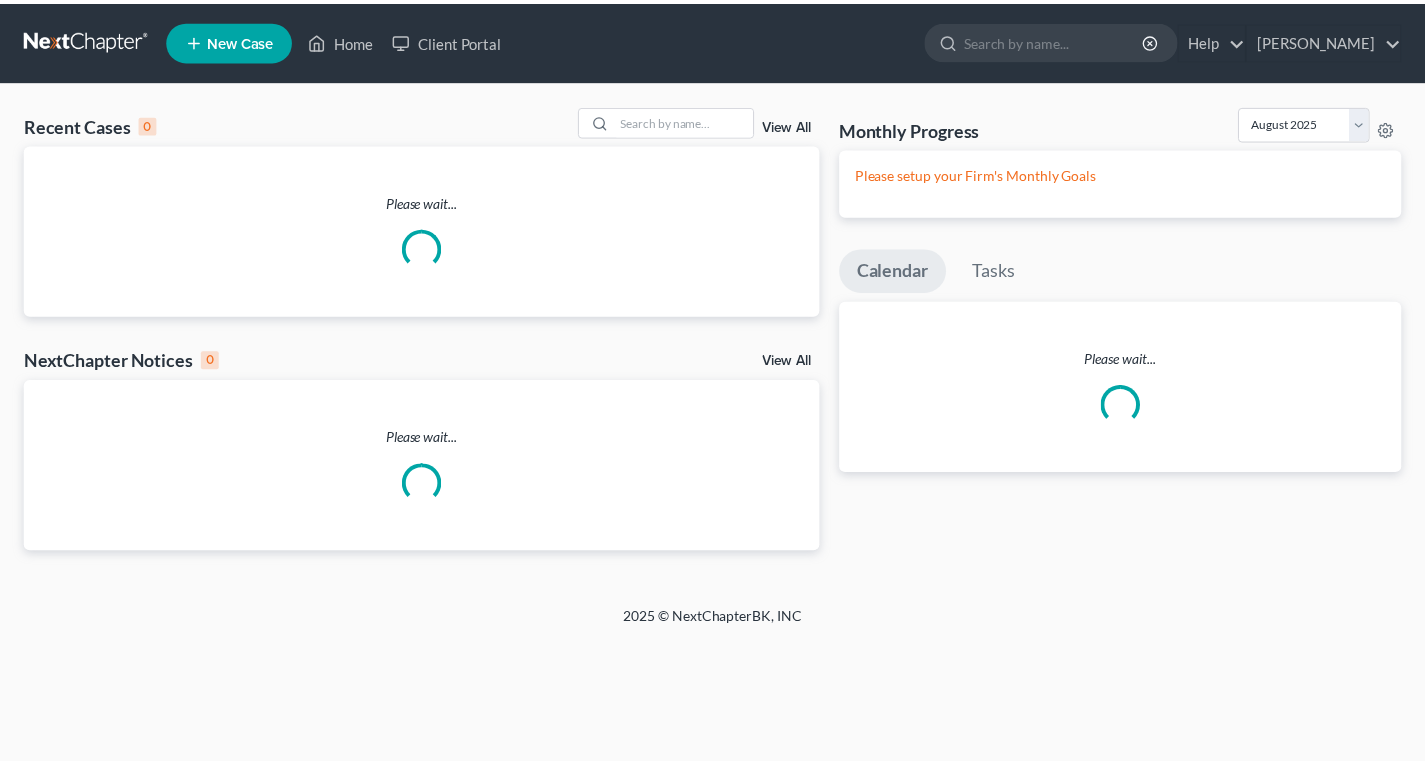 scroll, scrollTop: 0, scrollLeft: 0, axis: both 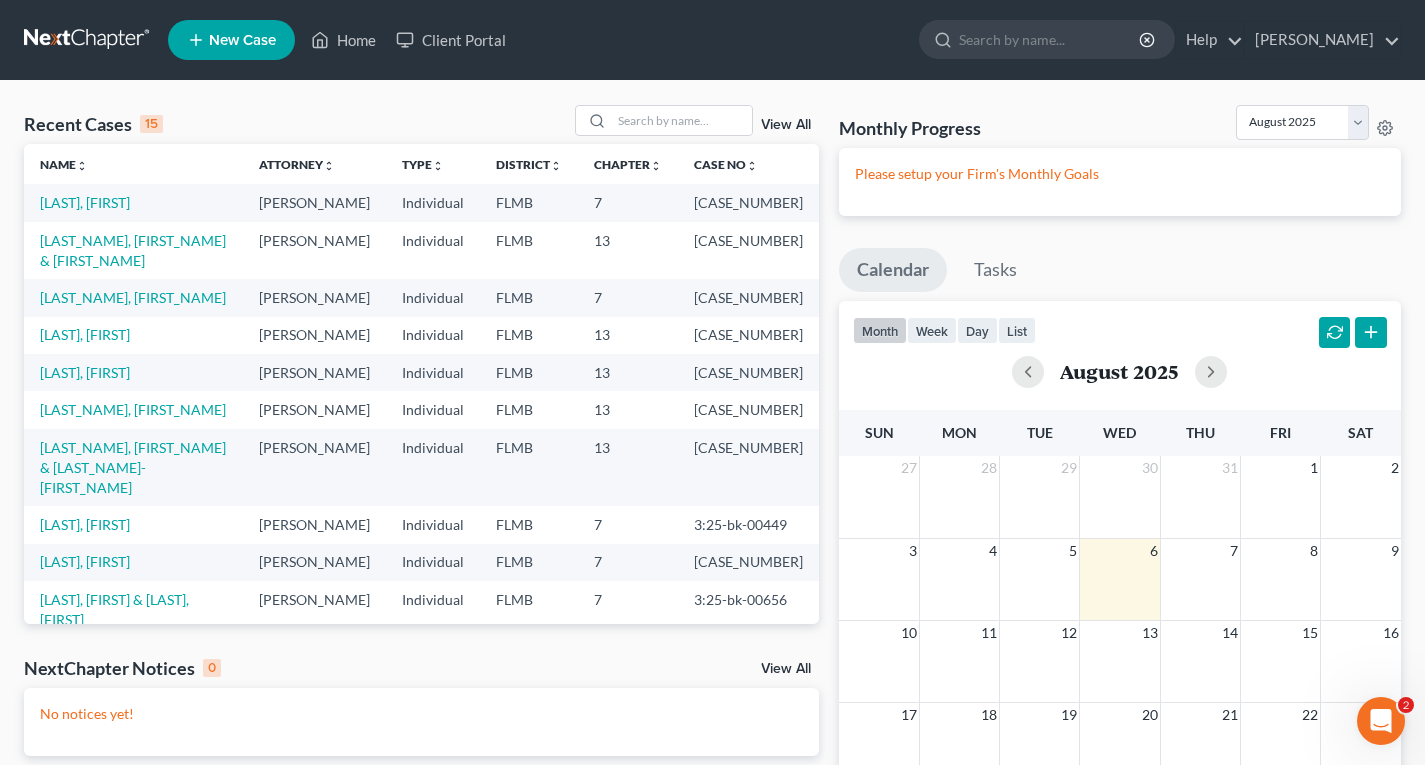 click on "New Case" at bounding box center (242, 40) 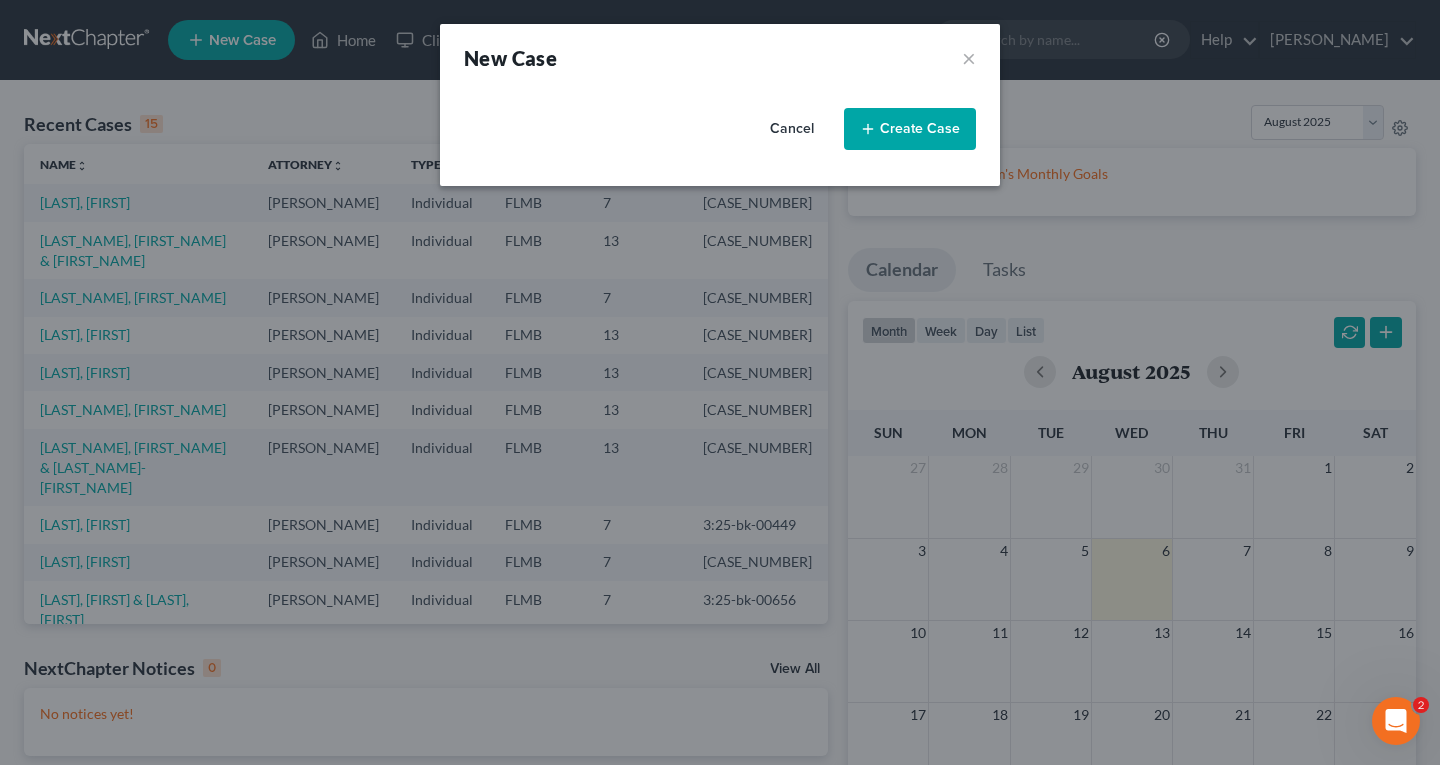 select on "15" 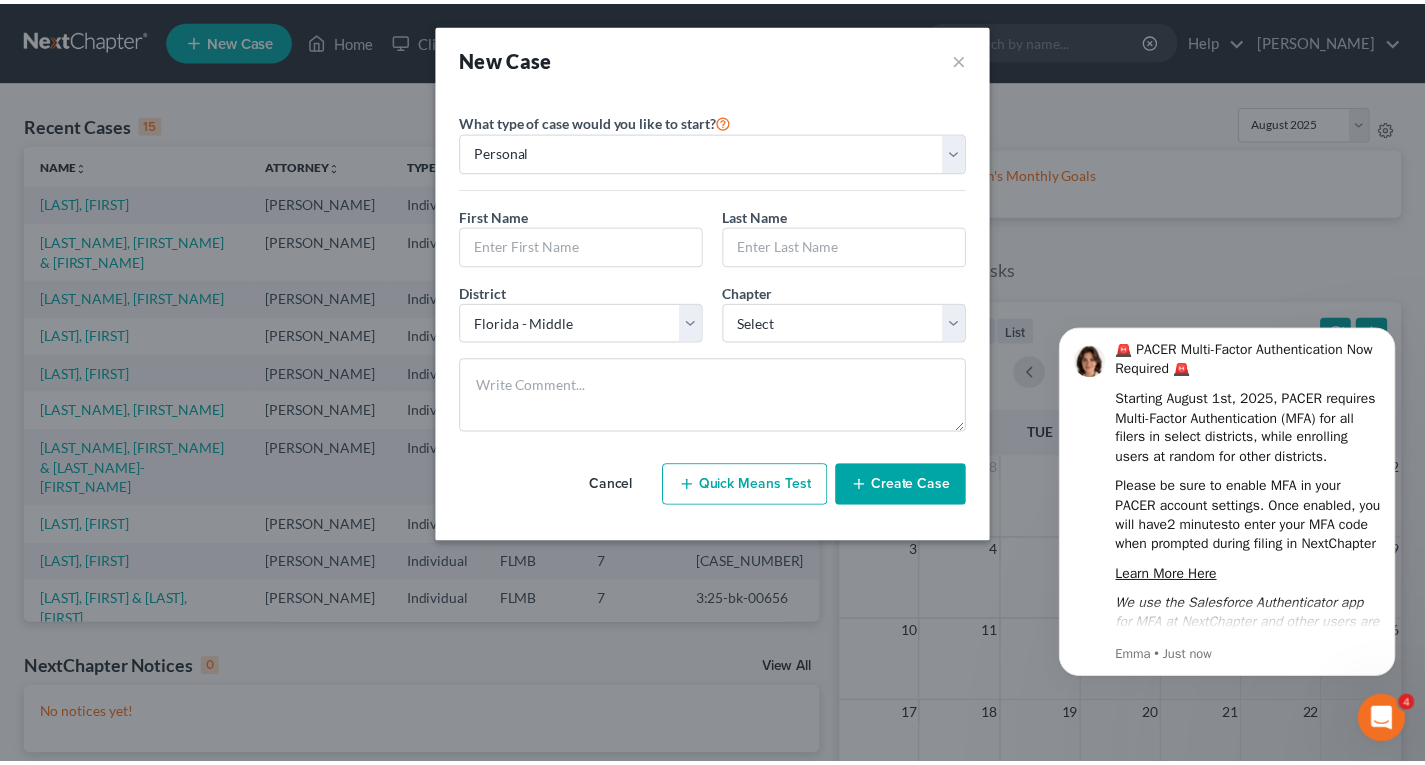 scroll, scrollTop: 0, scrollLeft: 0, axis: both 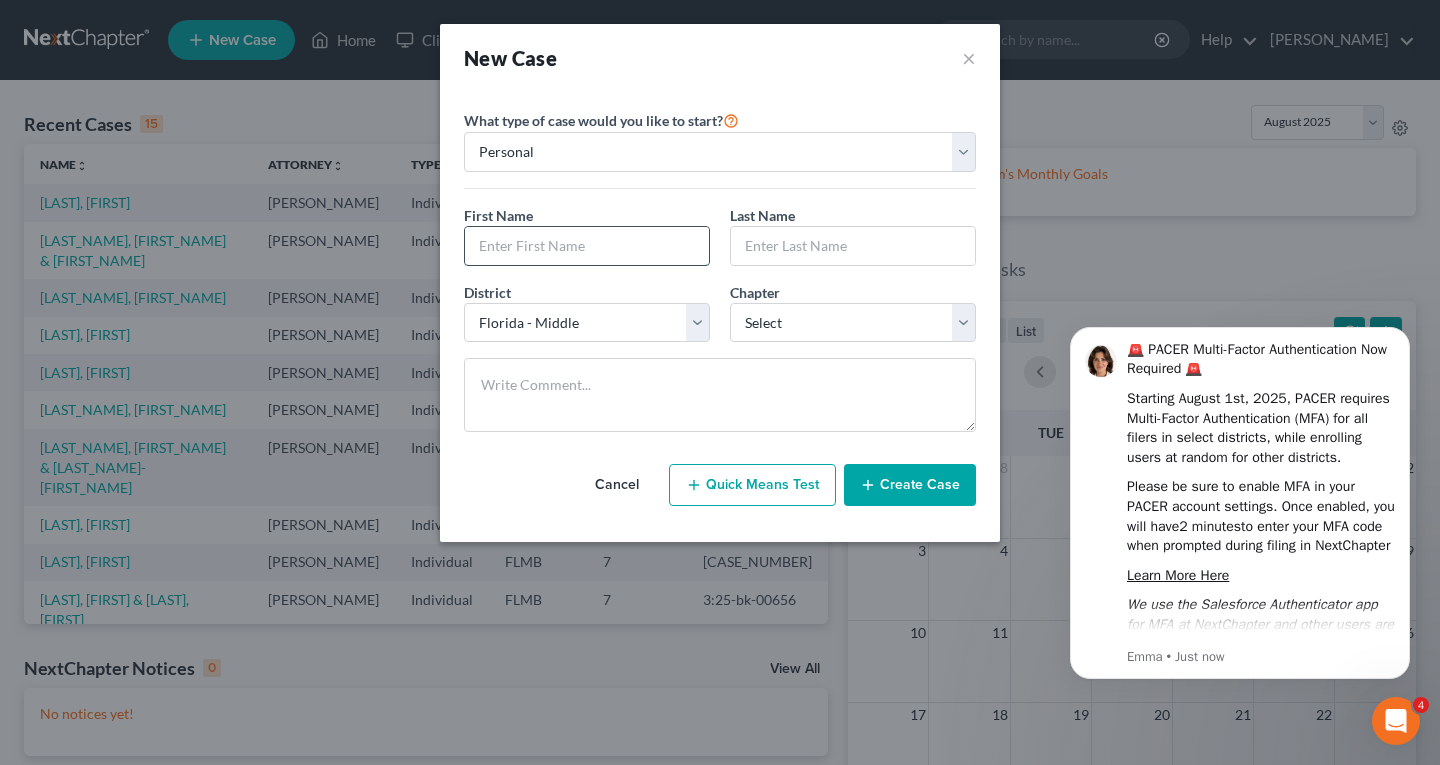 click at bounding box center [587, 246] 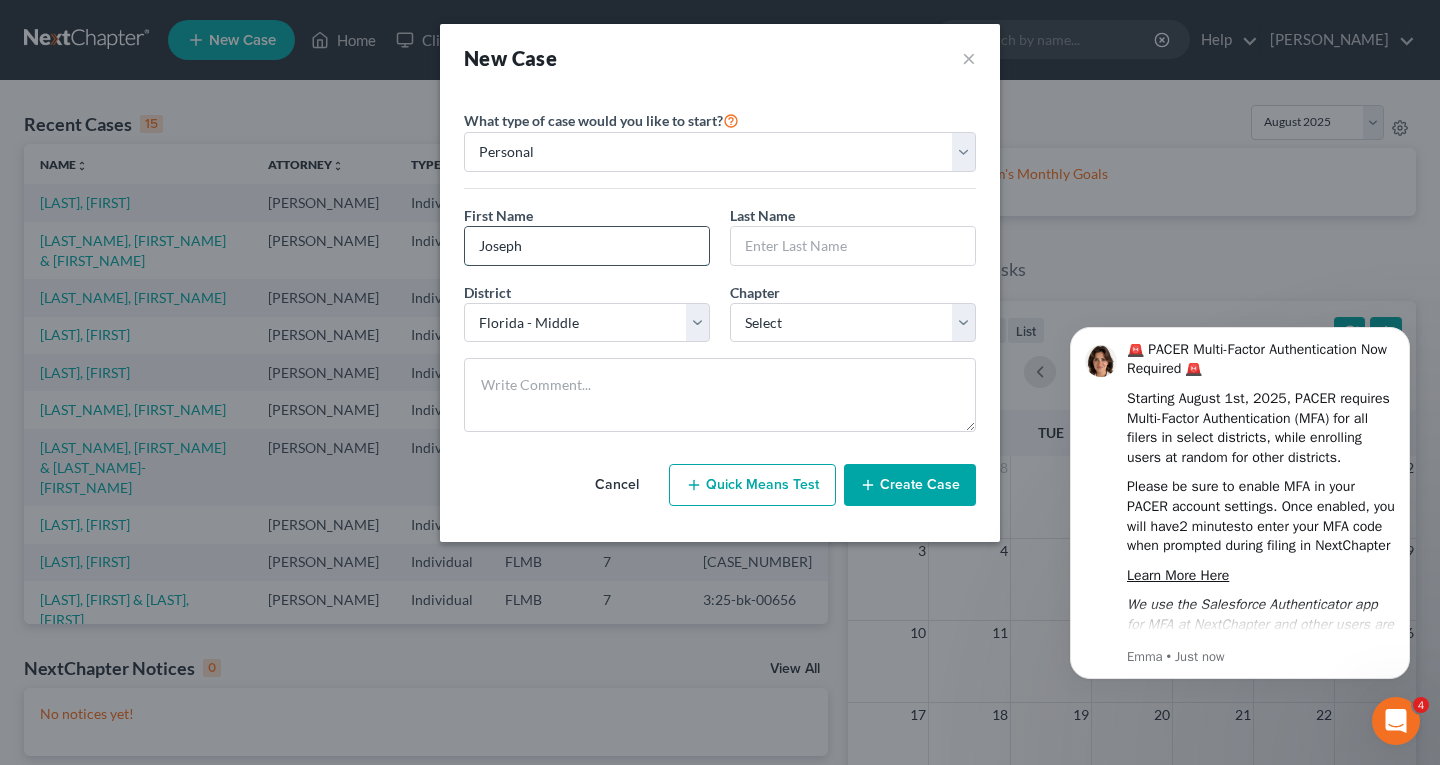 type on "Joseph" 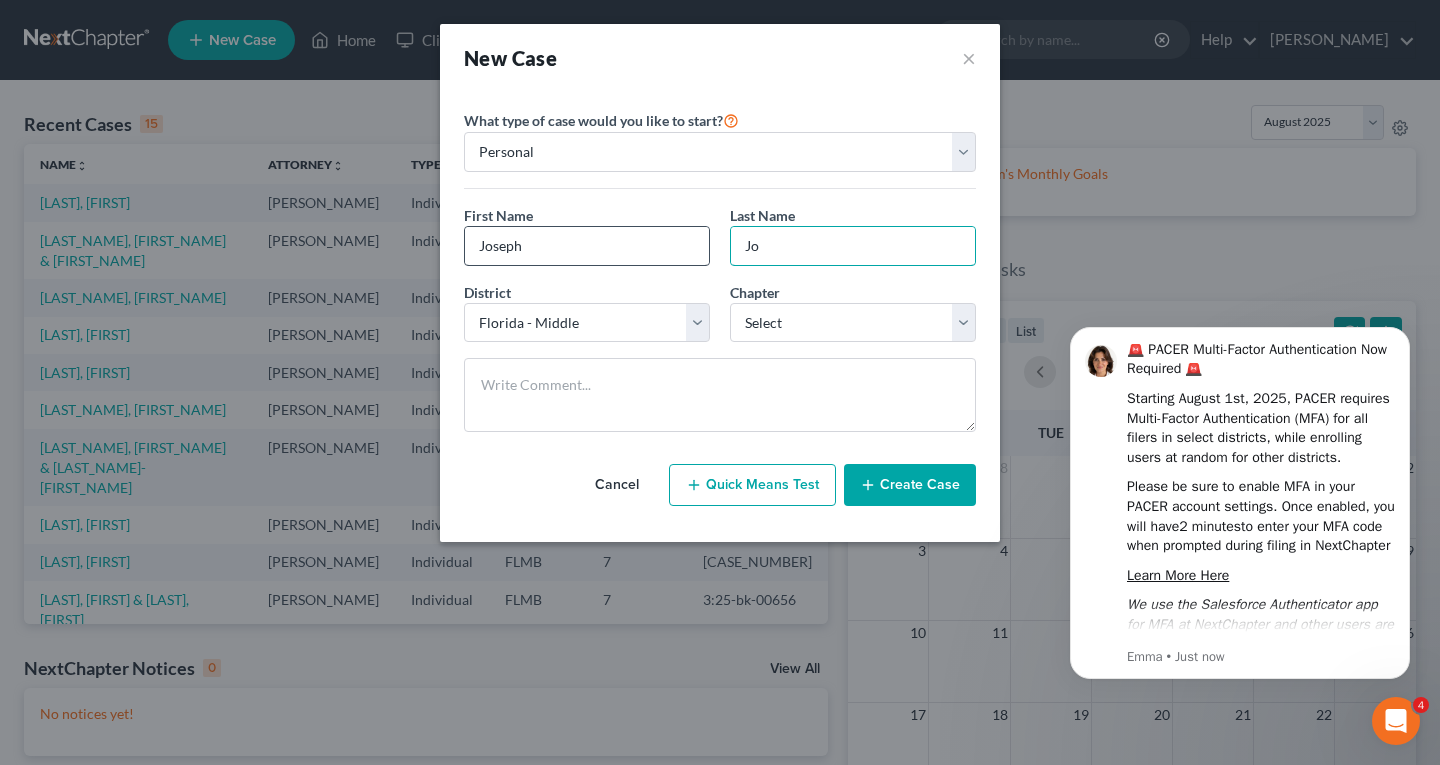 type on "J" 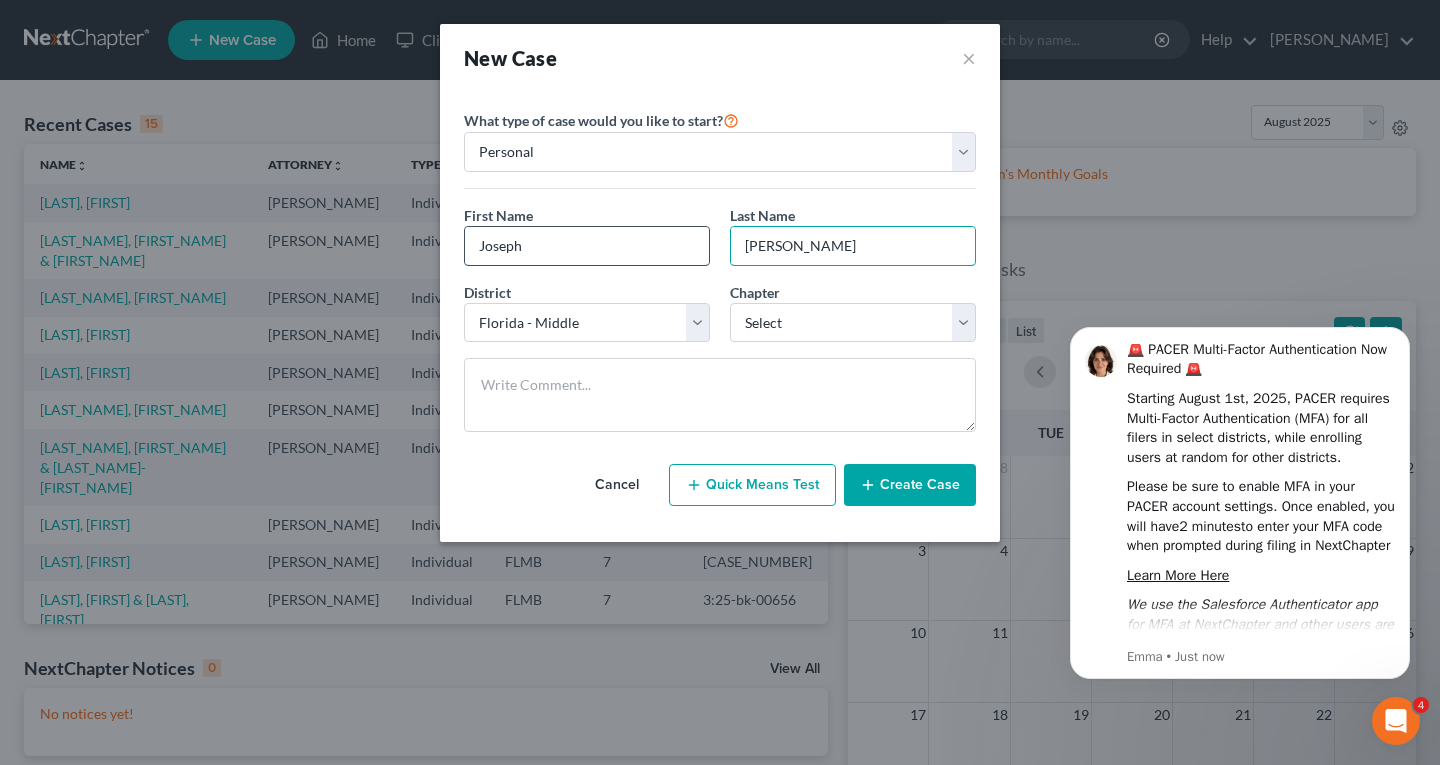 type on "[PERSON_NAME]" 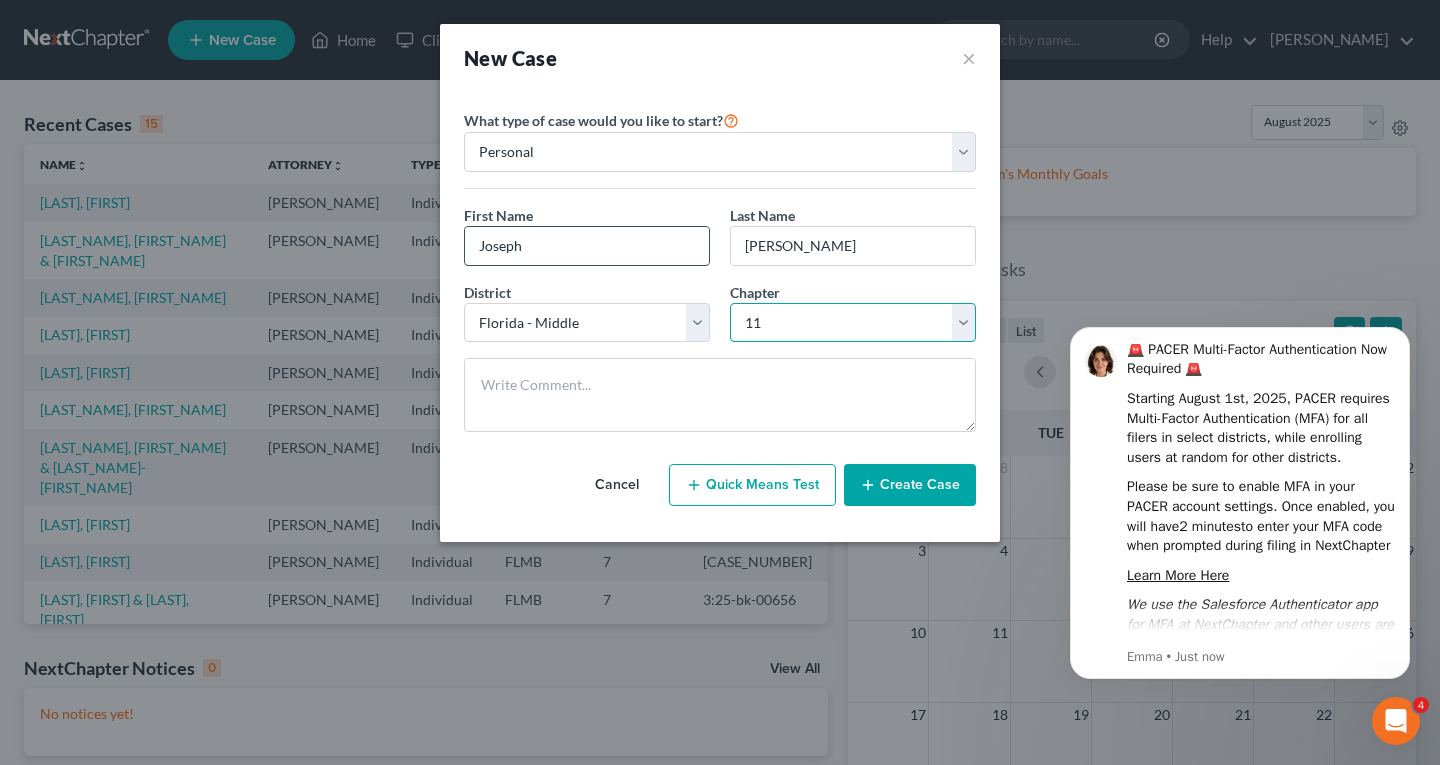 select on "2" 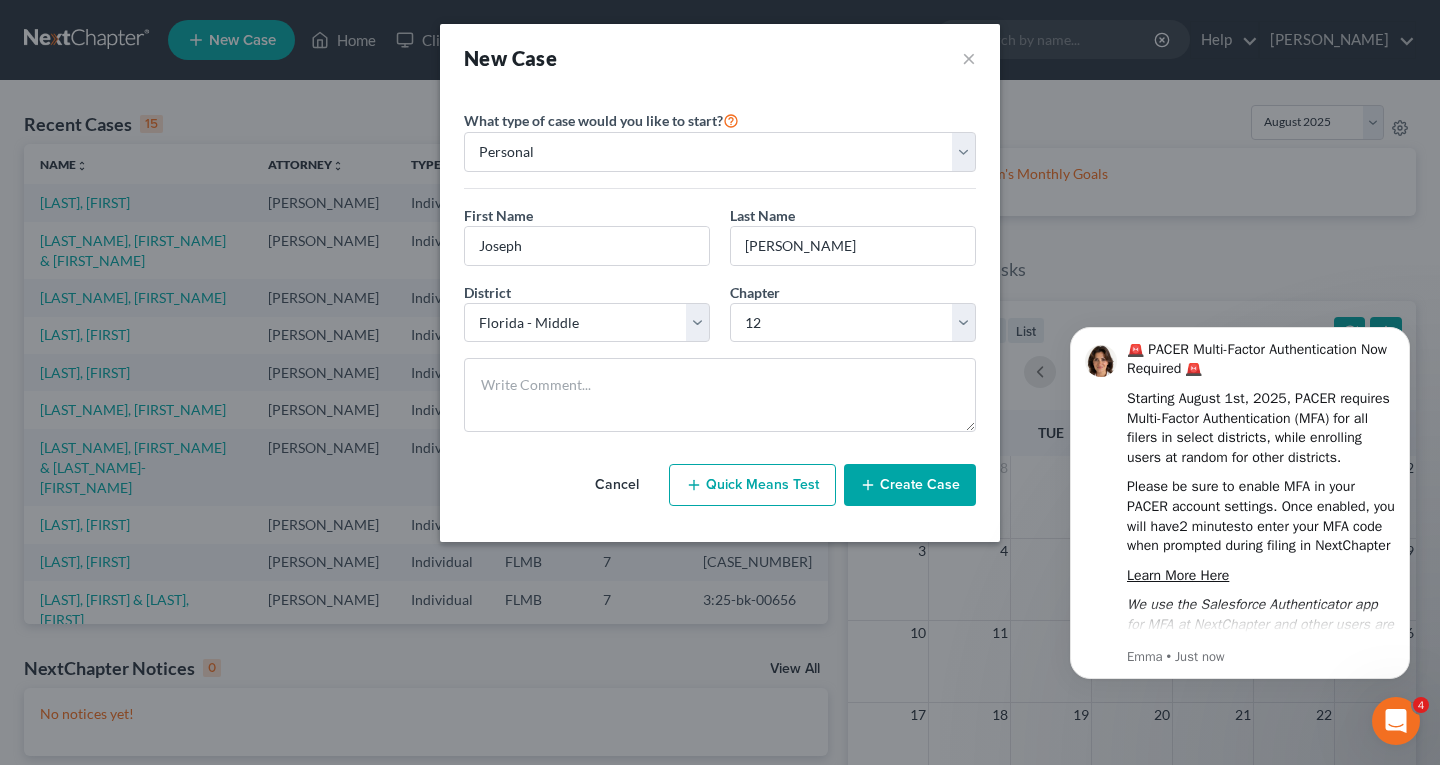 click on "Create Case" at bounding box center [910, 485] 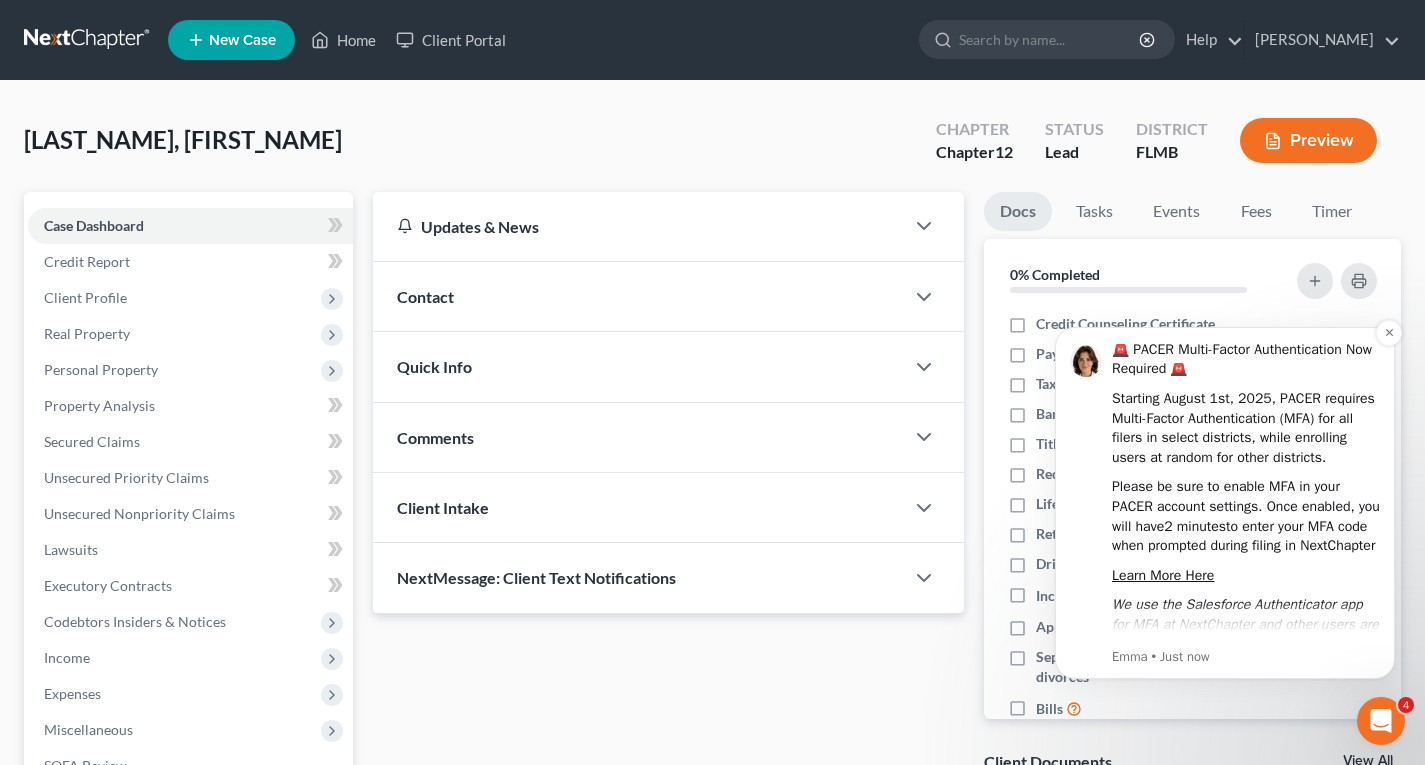 scroll, scrollTop: 53, scrollLeft: 0, axis: vertical 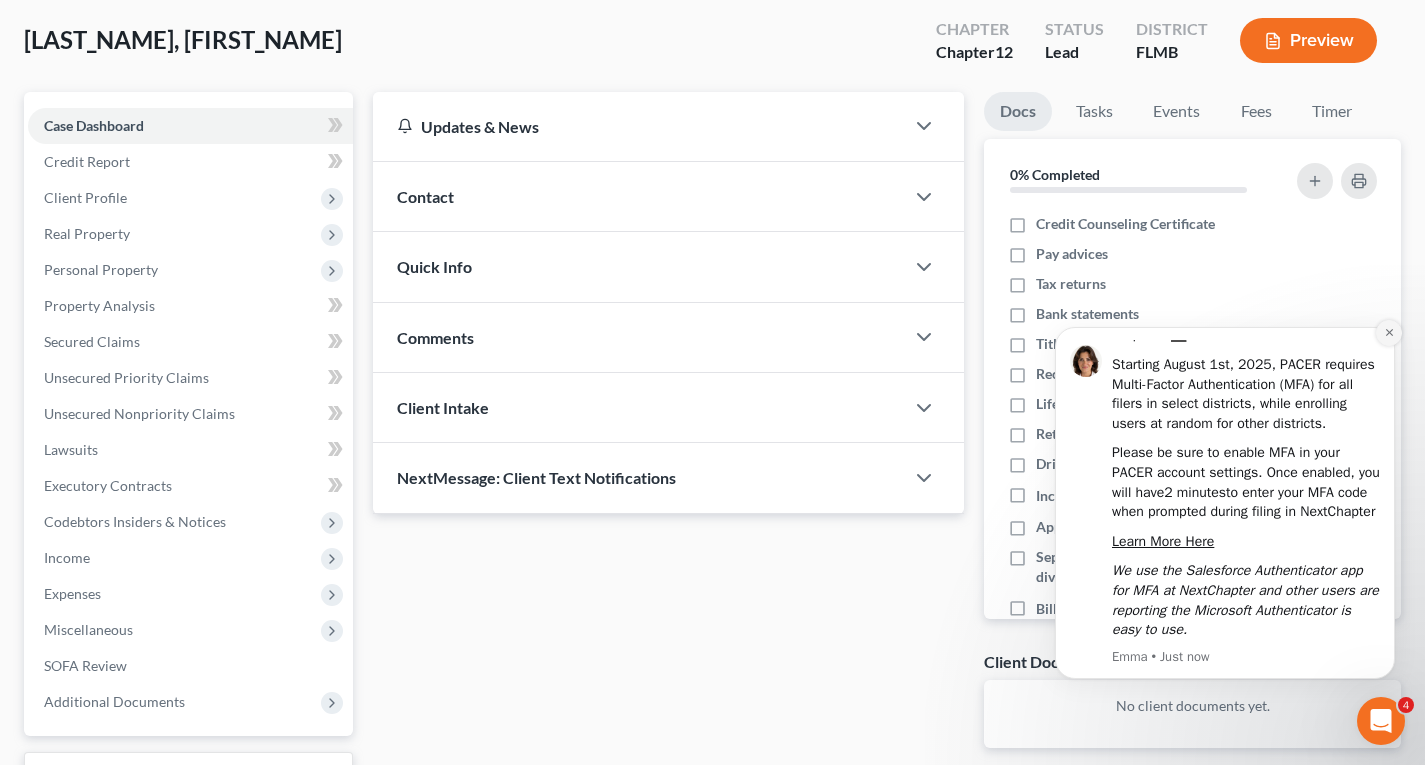 click 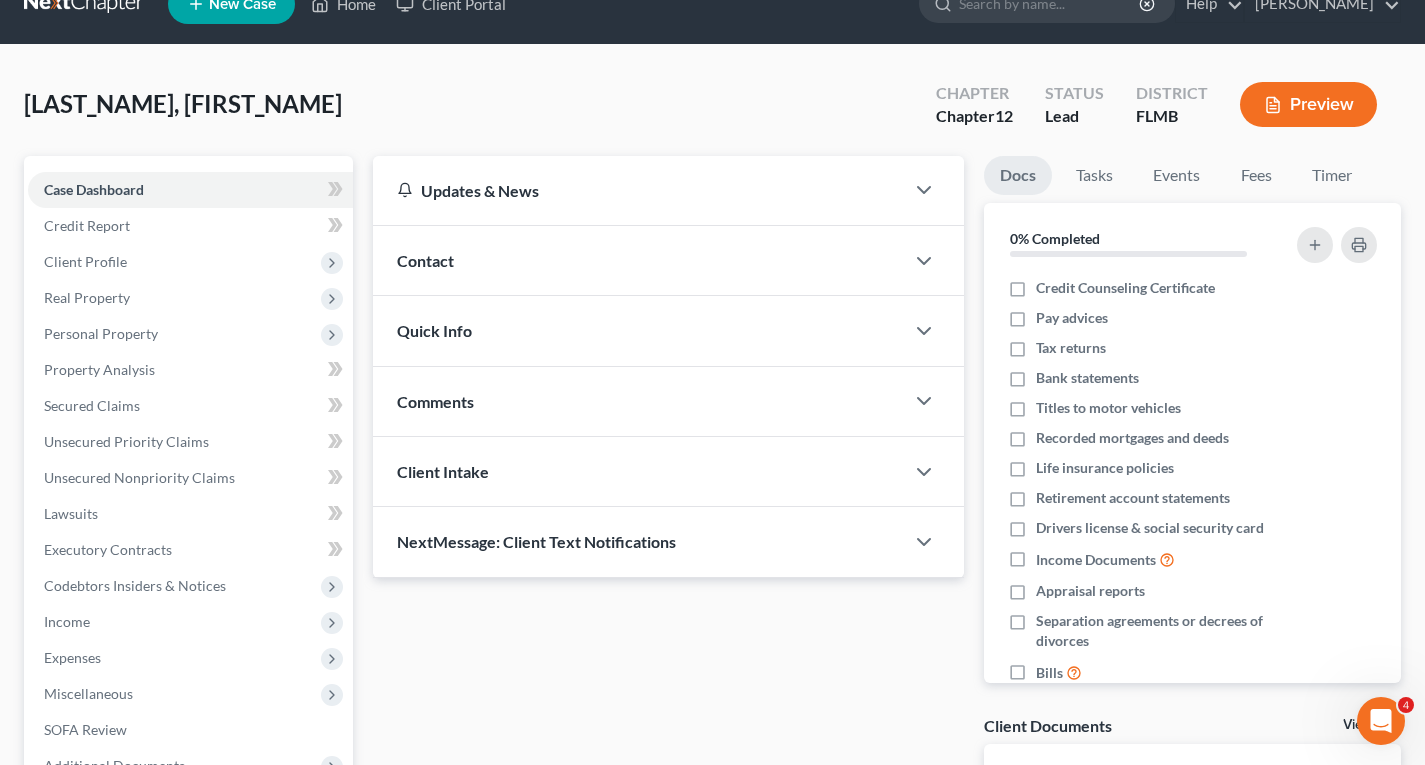 scroll, scrollTop: 0, scrollLeft: 0, axis: both 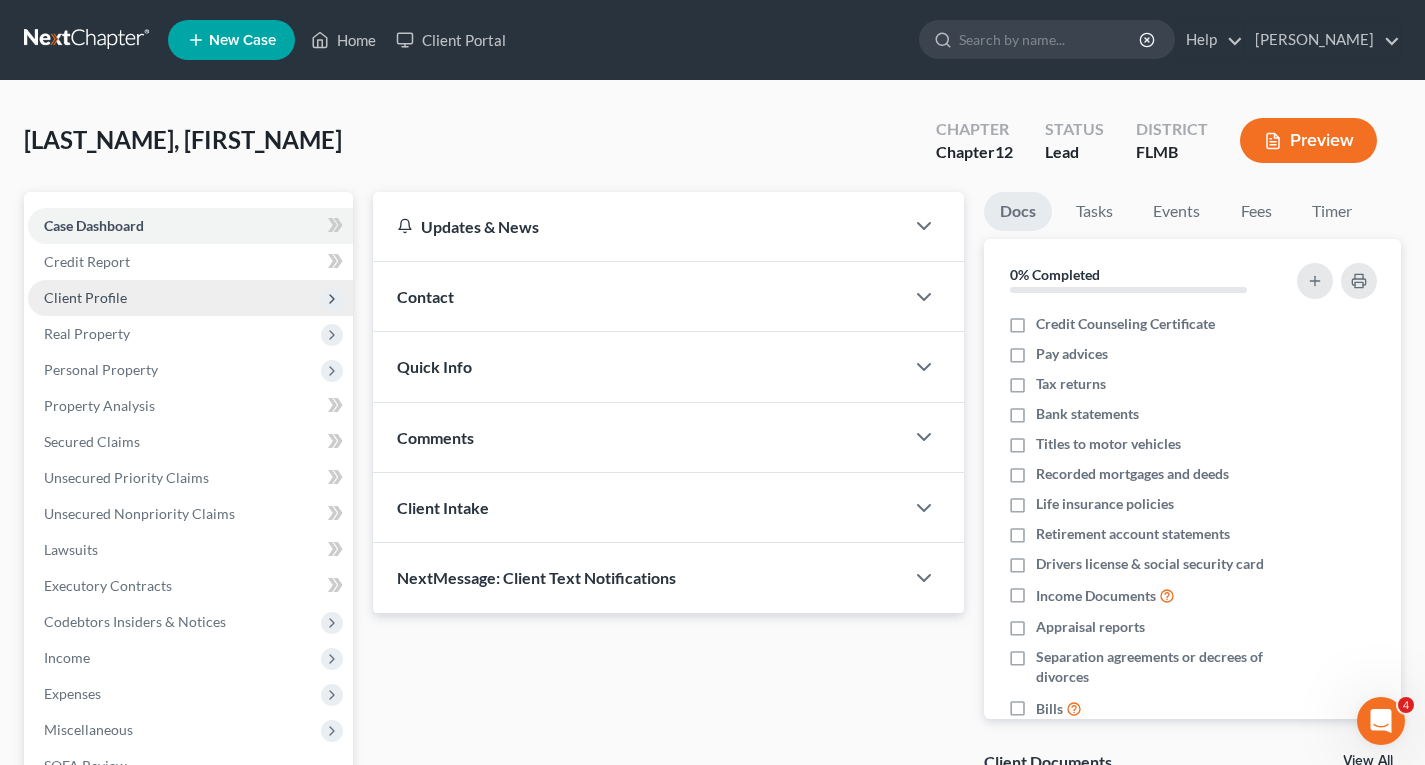 click on "Client Profile" at bounding box center (85, 297) 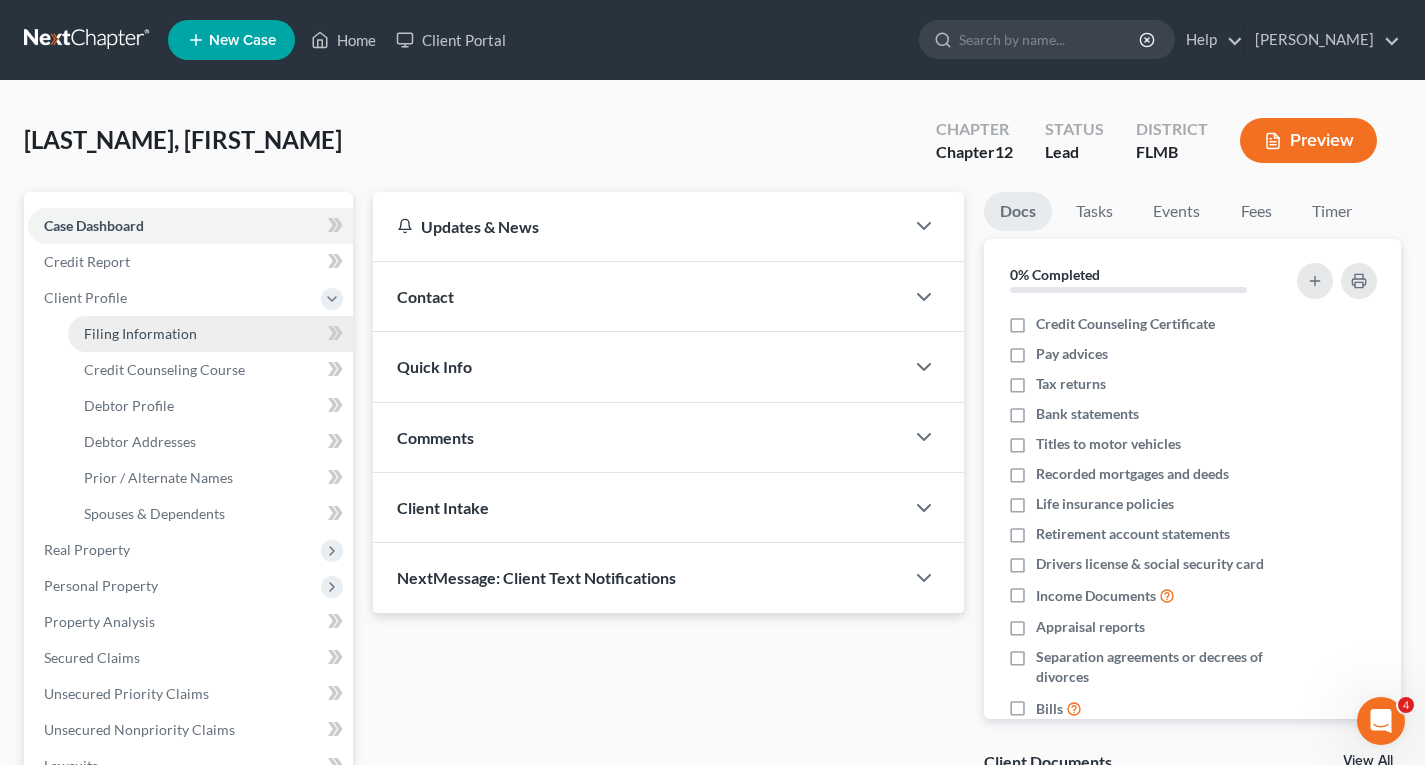 click on "Filing Information" at bounding box center (140, 333) 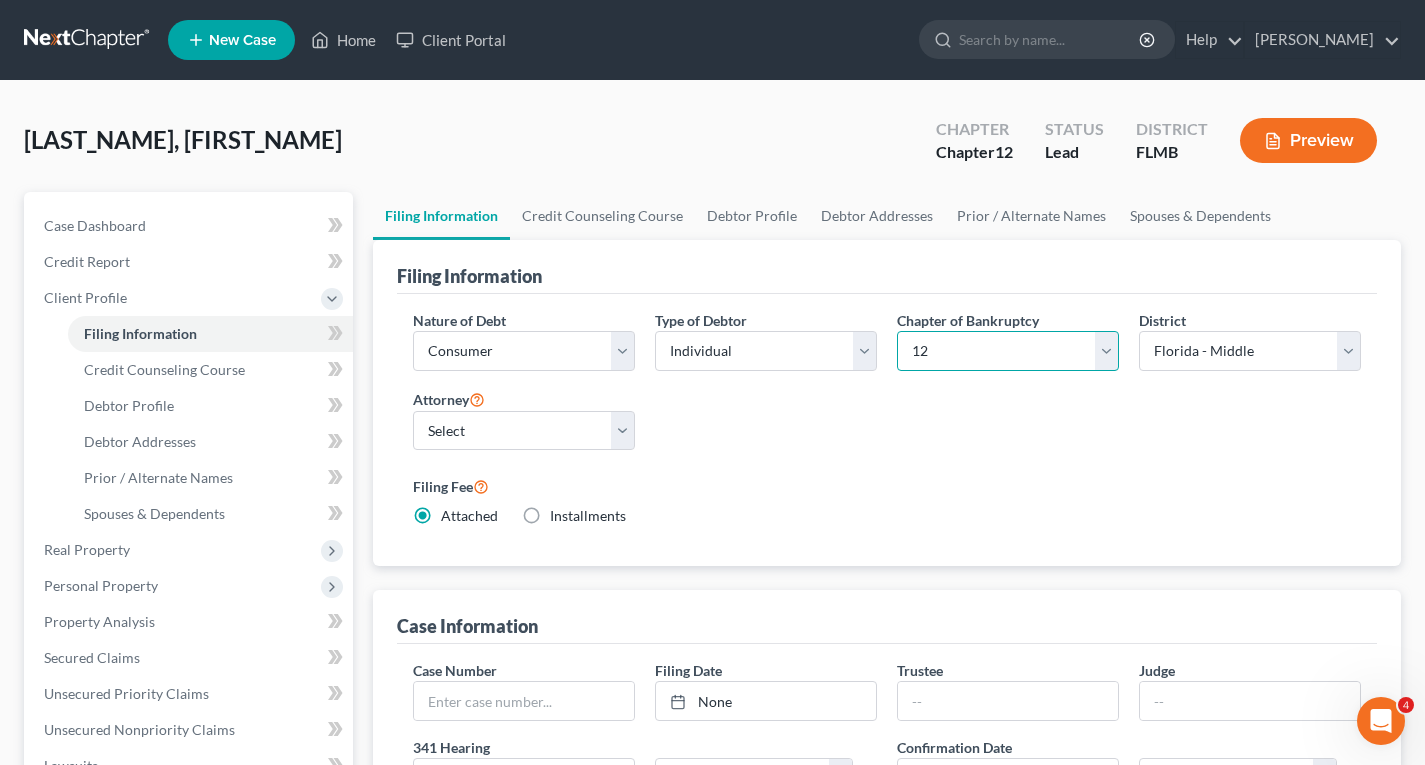 click on "Select 7 11 12 13" at bounding box center (1008, 351) 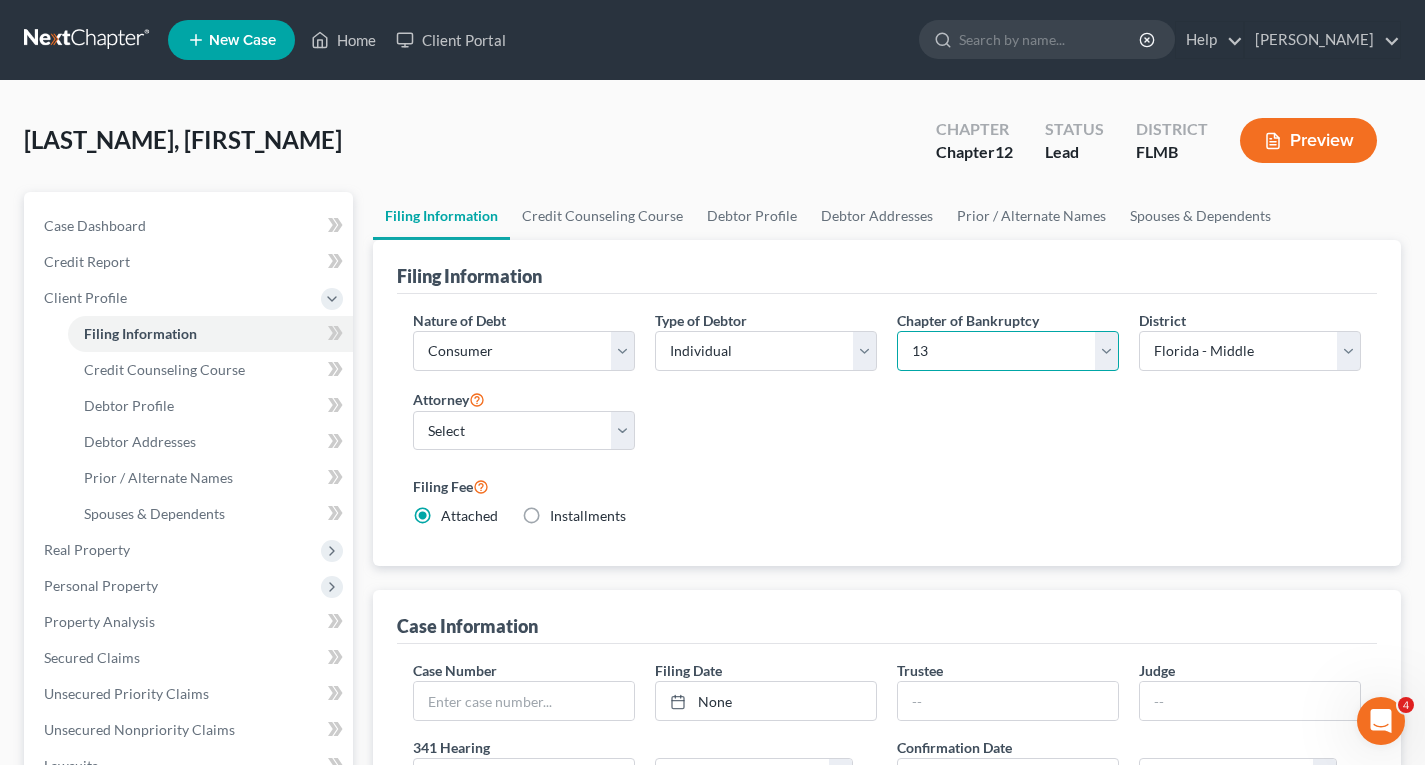 click on "Select 7 11 12 13" at bounding box center [1008, 351] 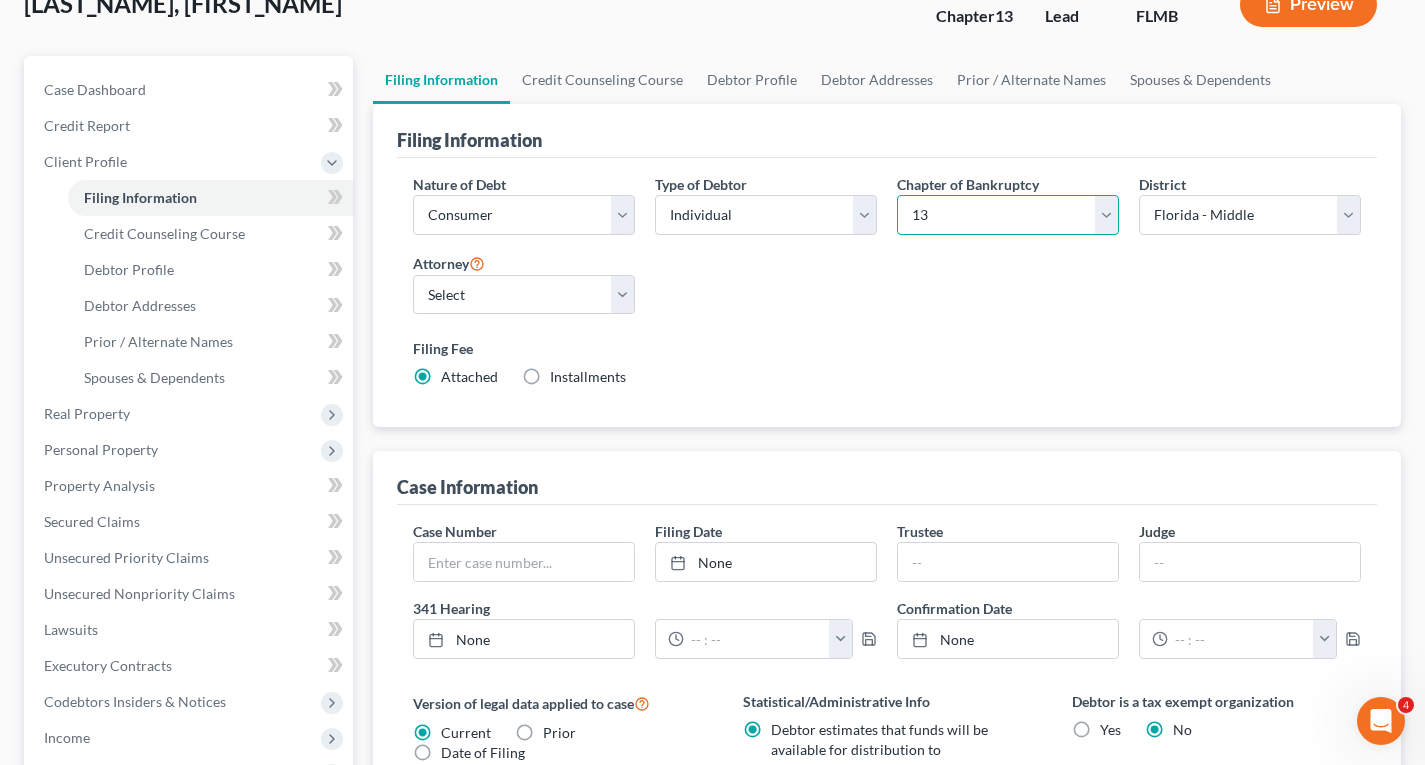 scroll, scrollTop: 100, scrollLeft: 0, axis: vertical 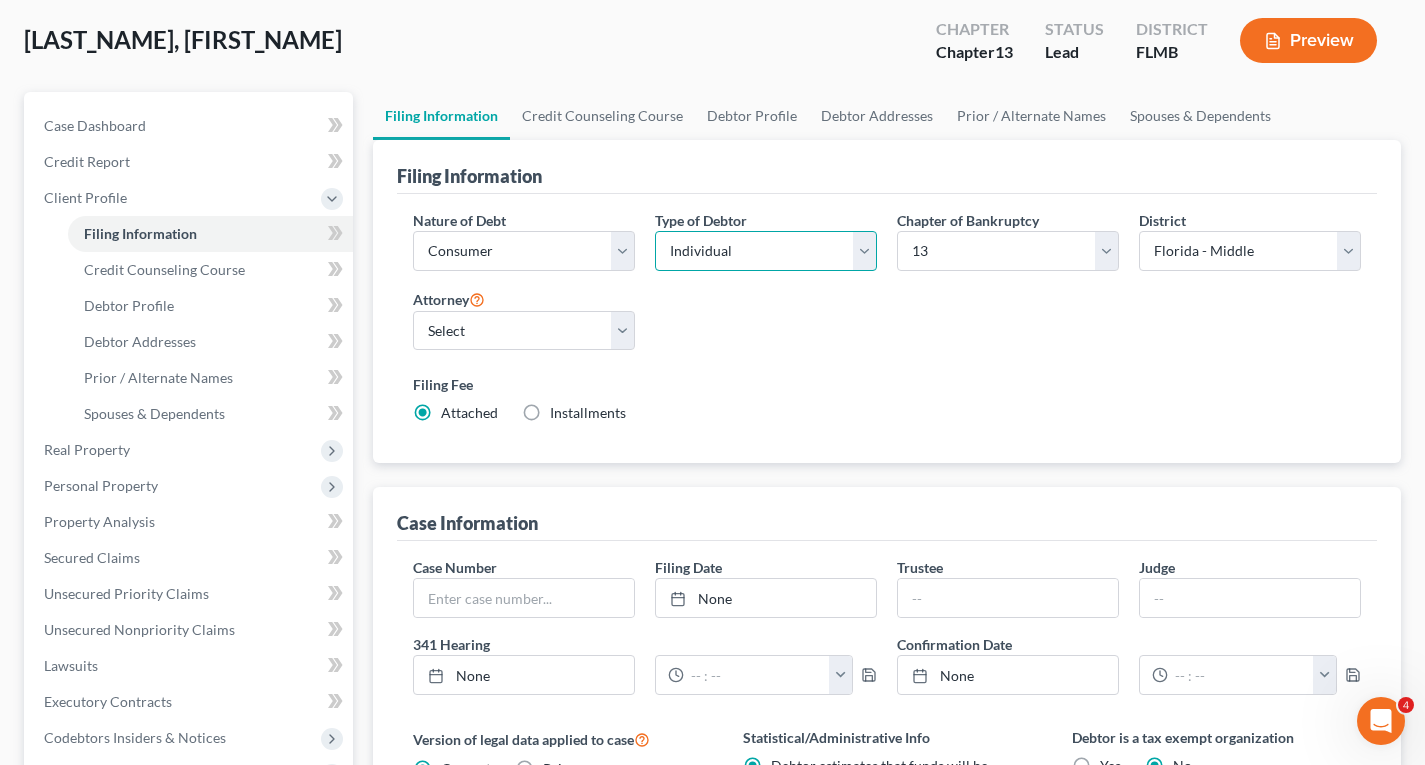 click on "Select Individual Joint" at bounding box center (766, 251) 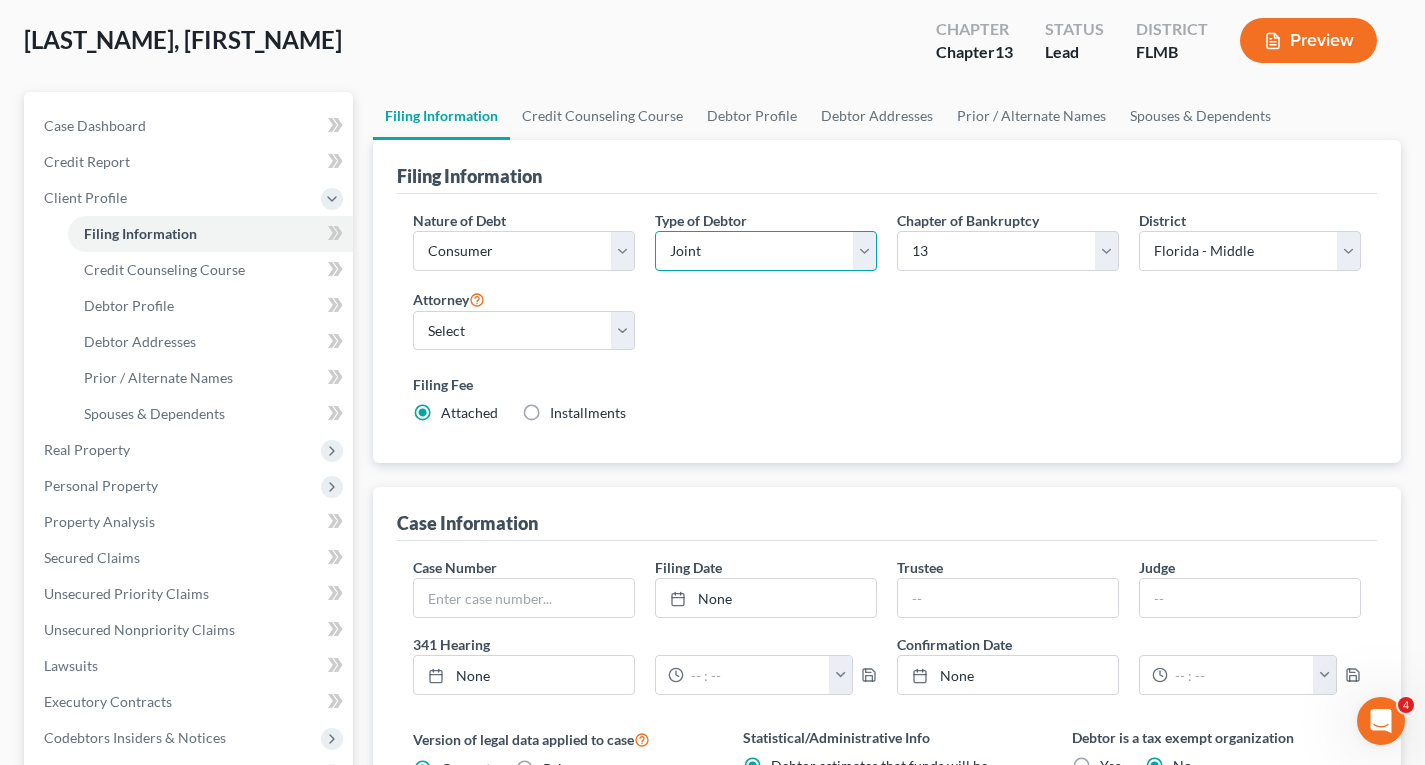 click on "Select Individual Joint" at bounding box center (766, 251) 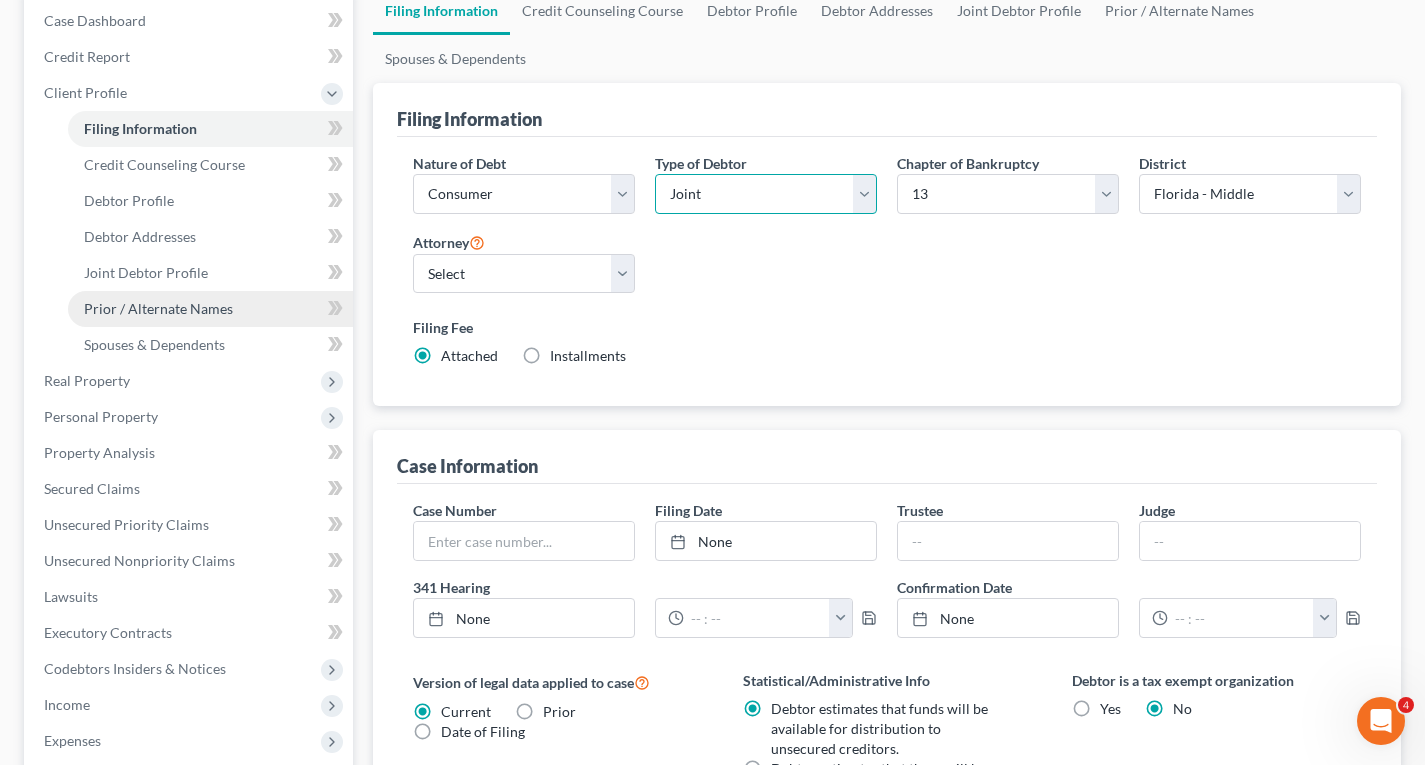scroll, scrollTop: 82, scrollLeft: 0, axis: vertical 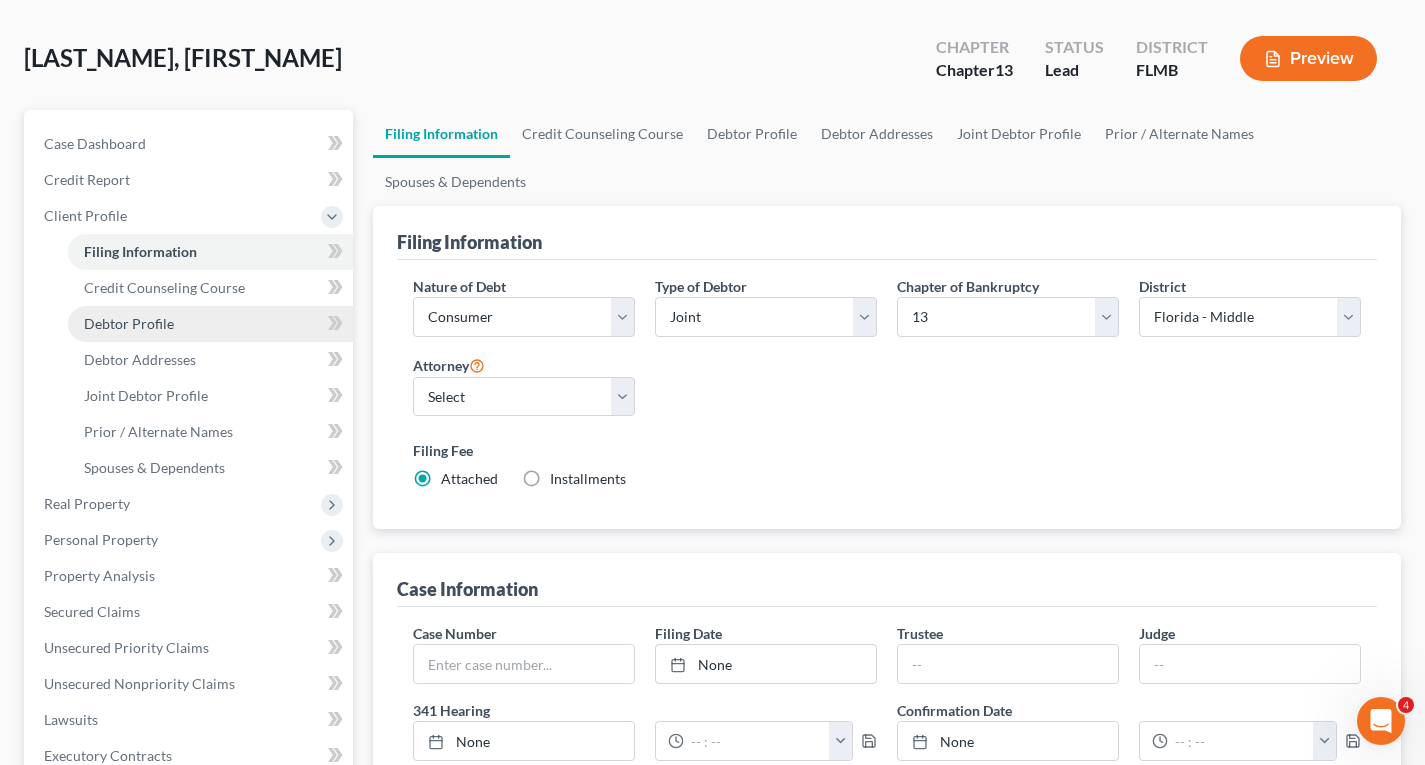 click on "Debtor Profile" at bounding box center [210, 324] 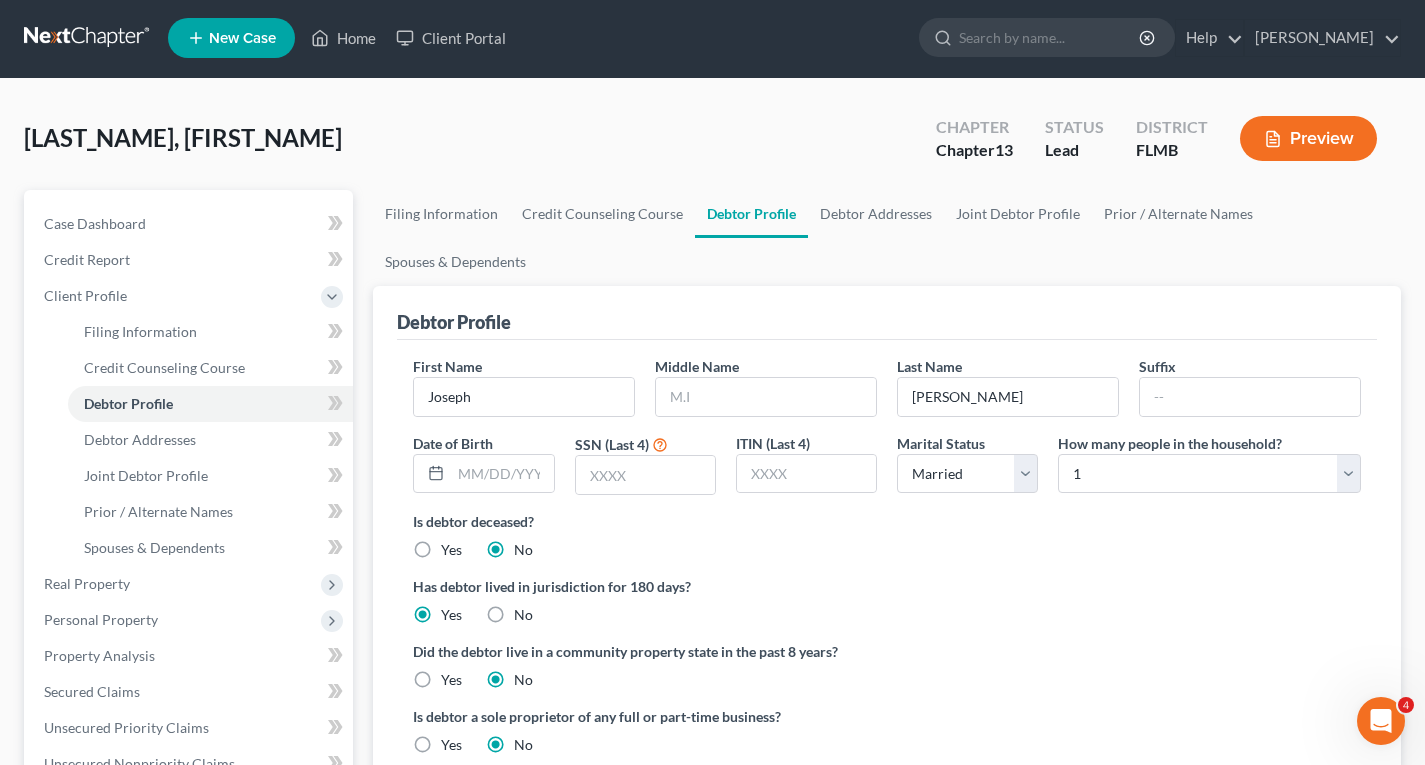 scroll, scrollTop: 0, scrollLeft: 0, axis: both 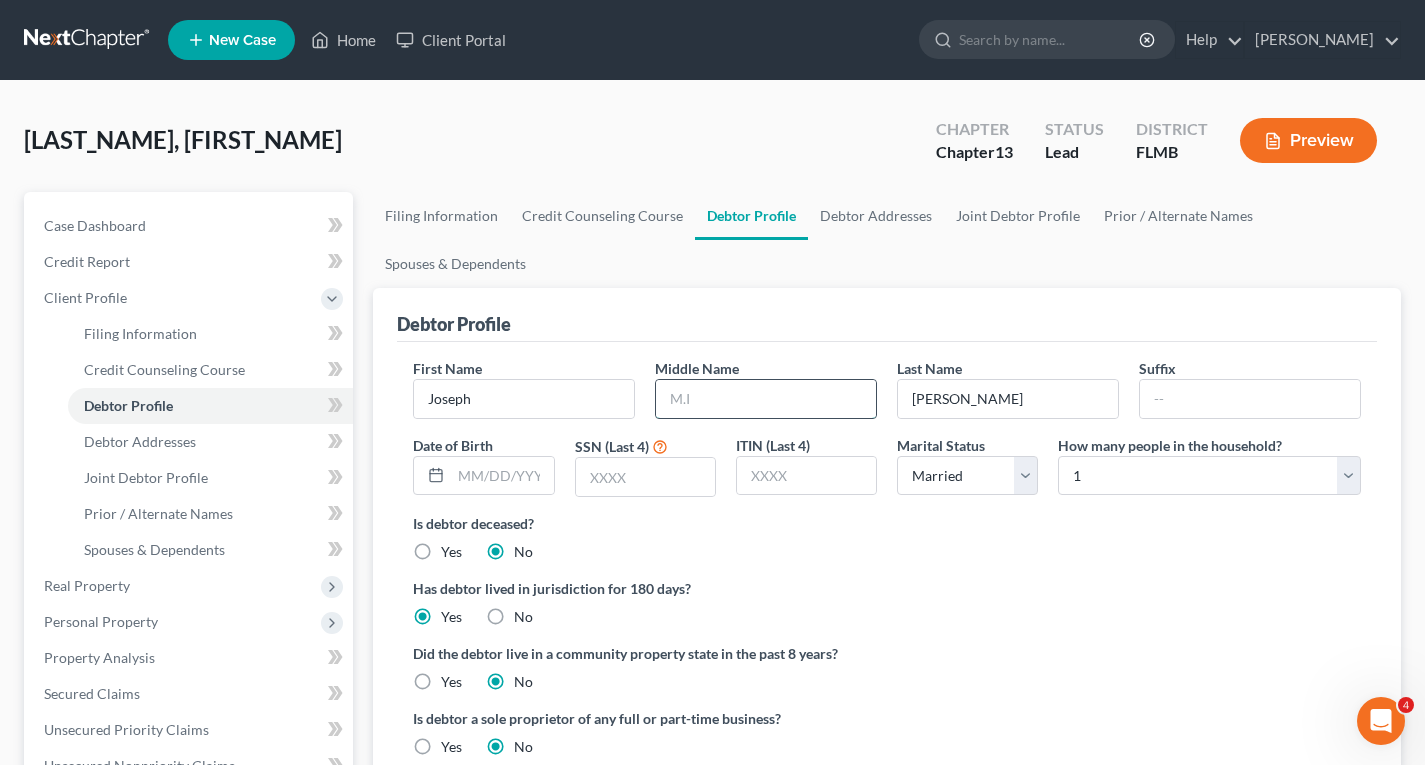 click at bounding box center [766, 399] 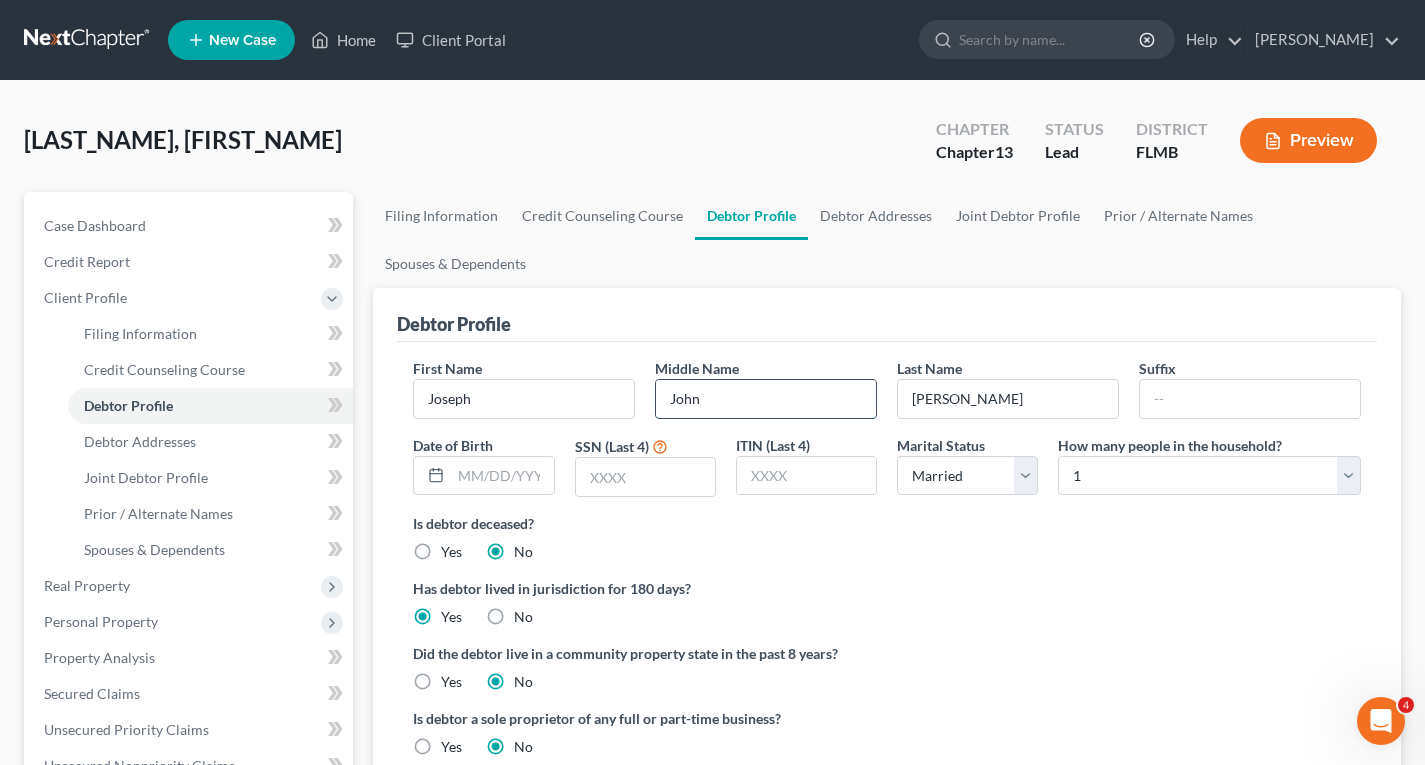 type on "John" 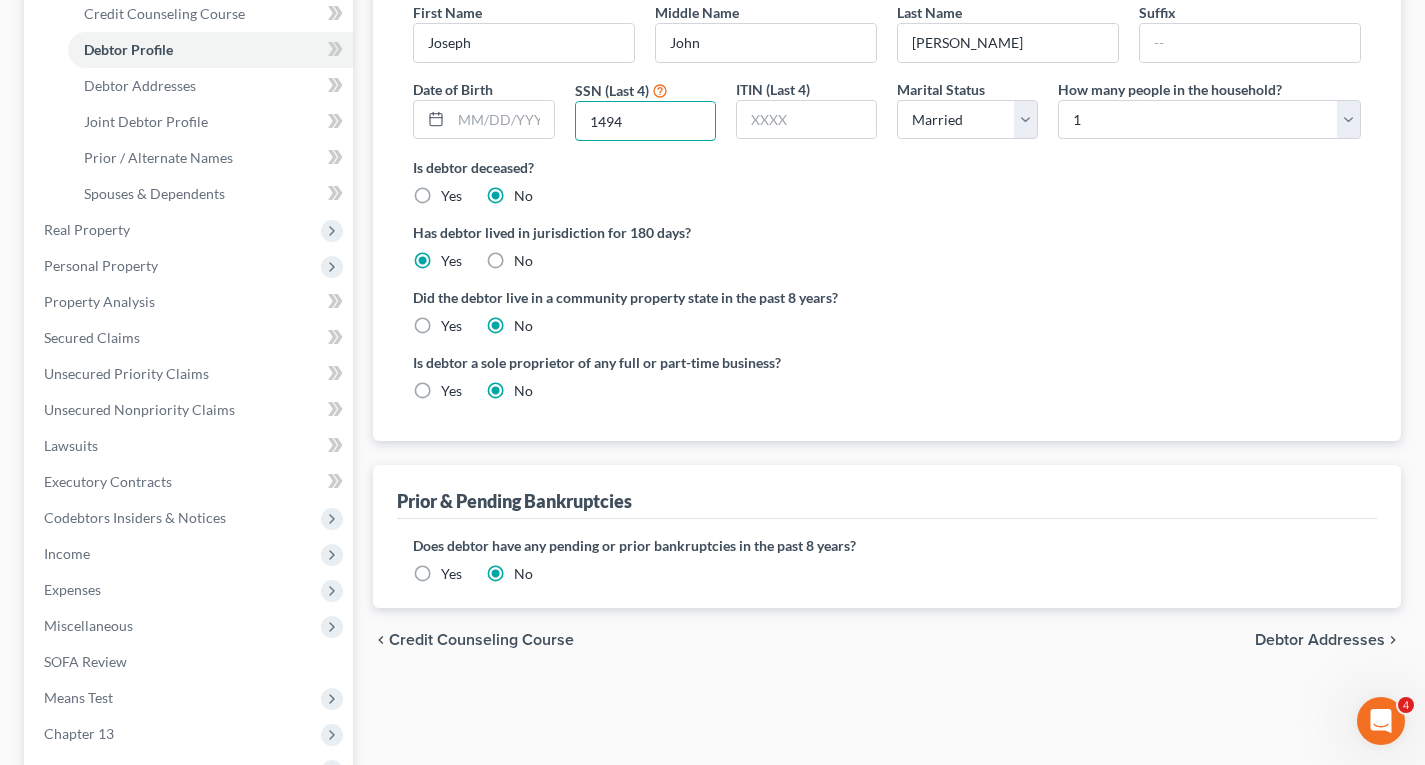 scroll, scrollTop: 400, scrollLeft: 0, axis: vertical 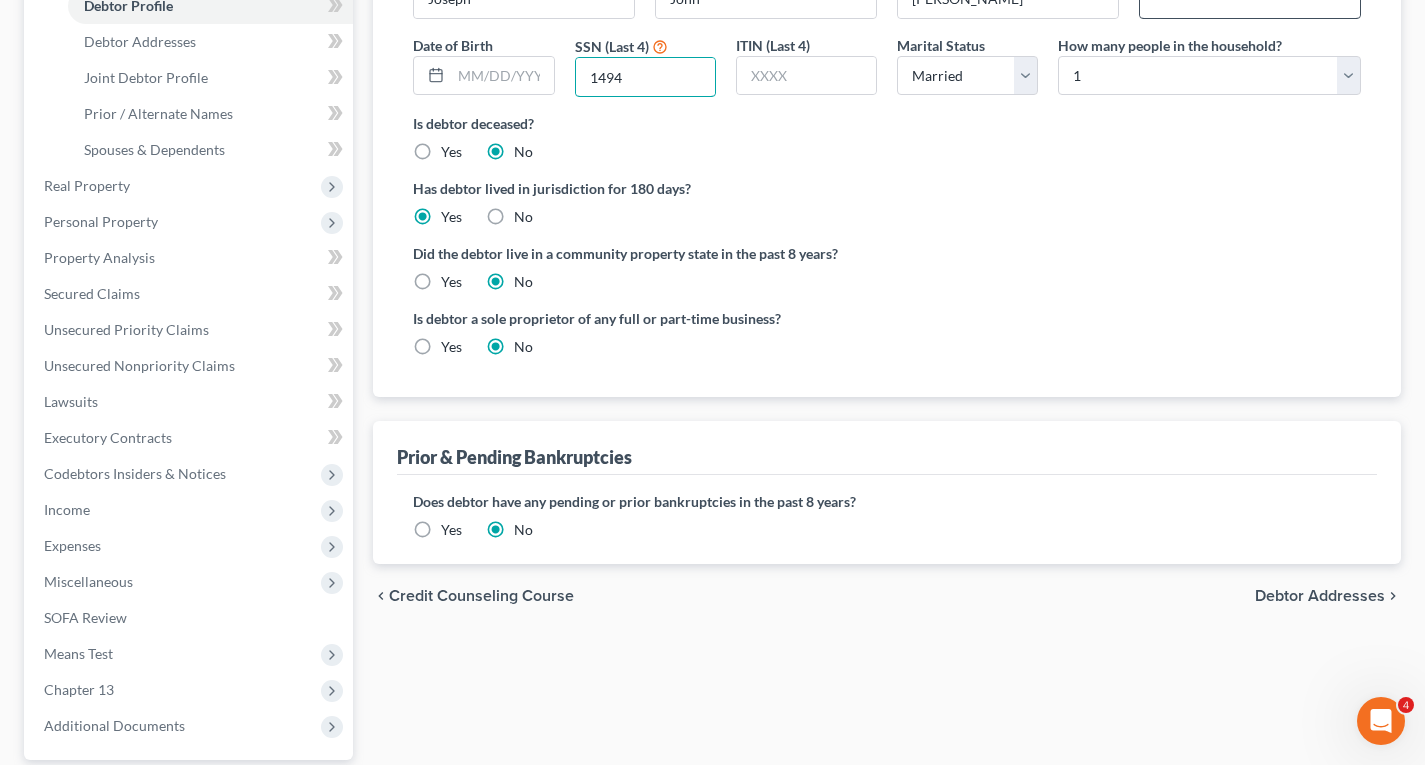type on "1494" 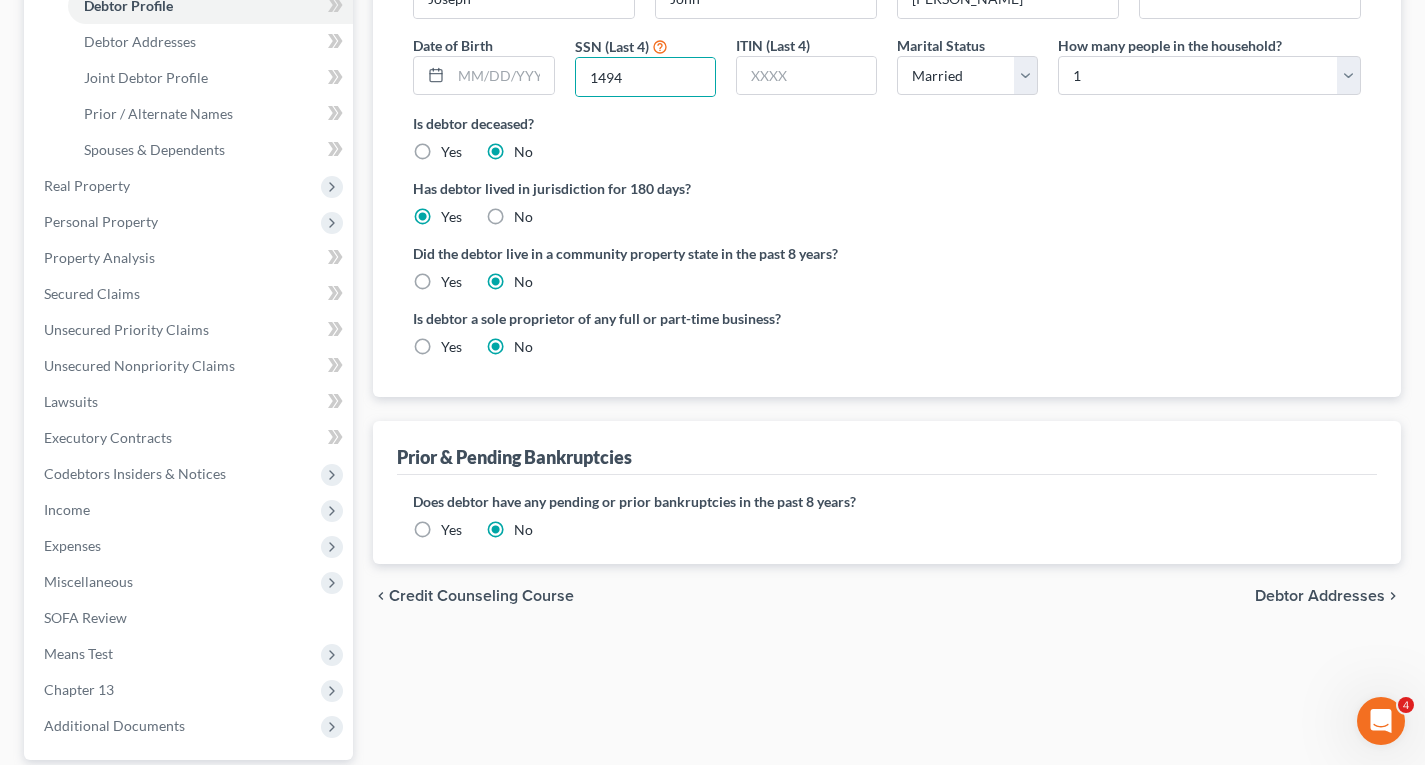 click on "Yes" at bounding box center (451, 530) 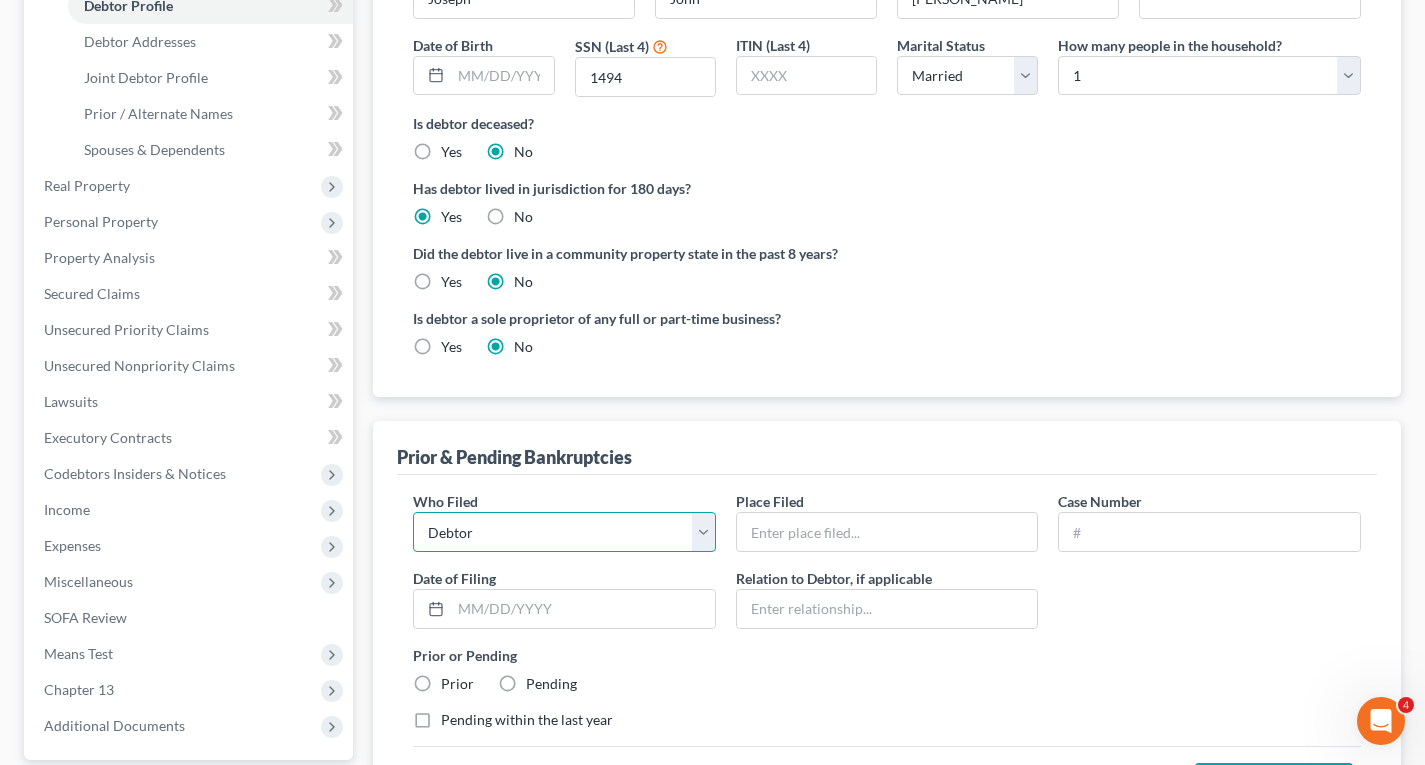 click on "Debtor Other" at bounding box center (564, 532) 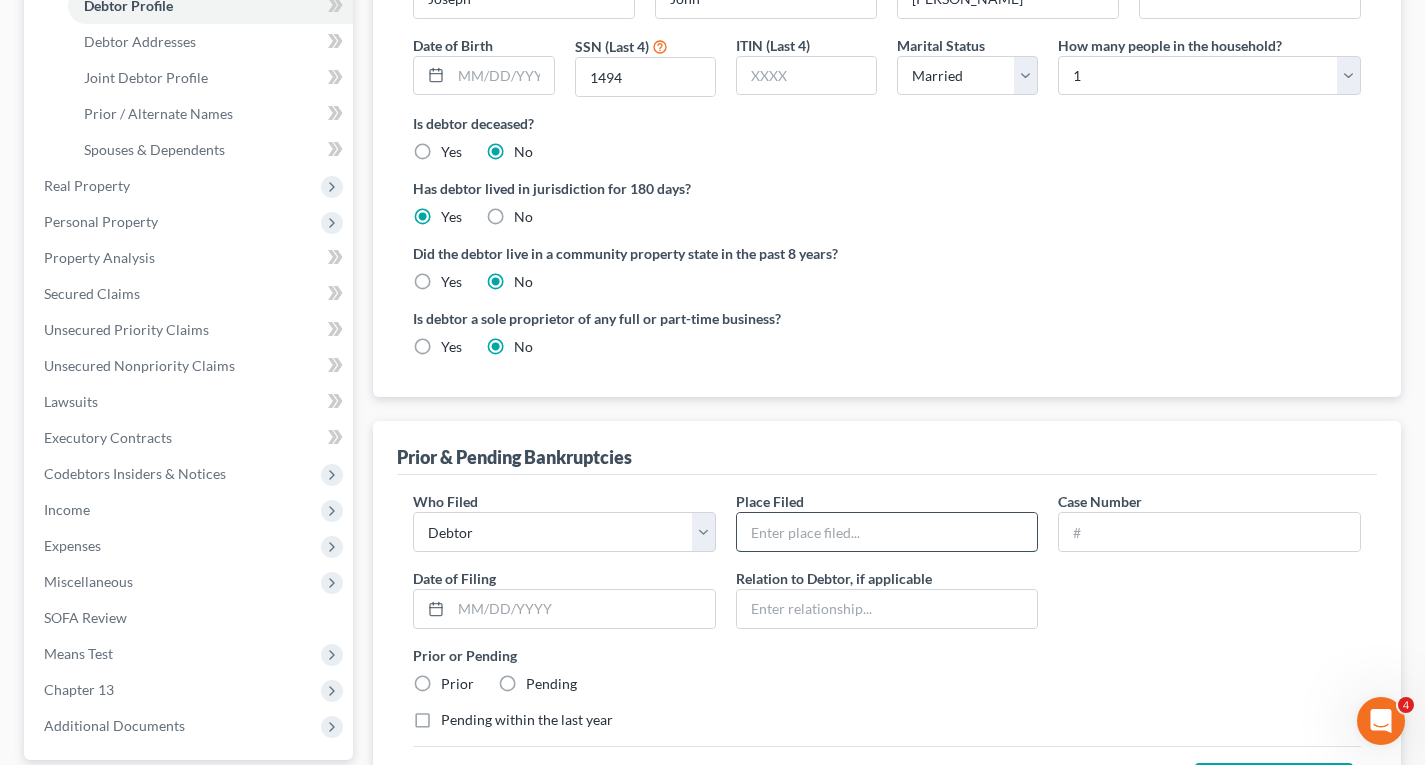 click at bounding box center (887, 532) 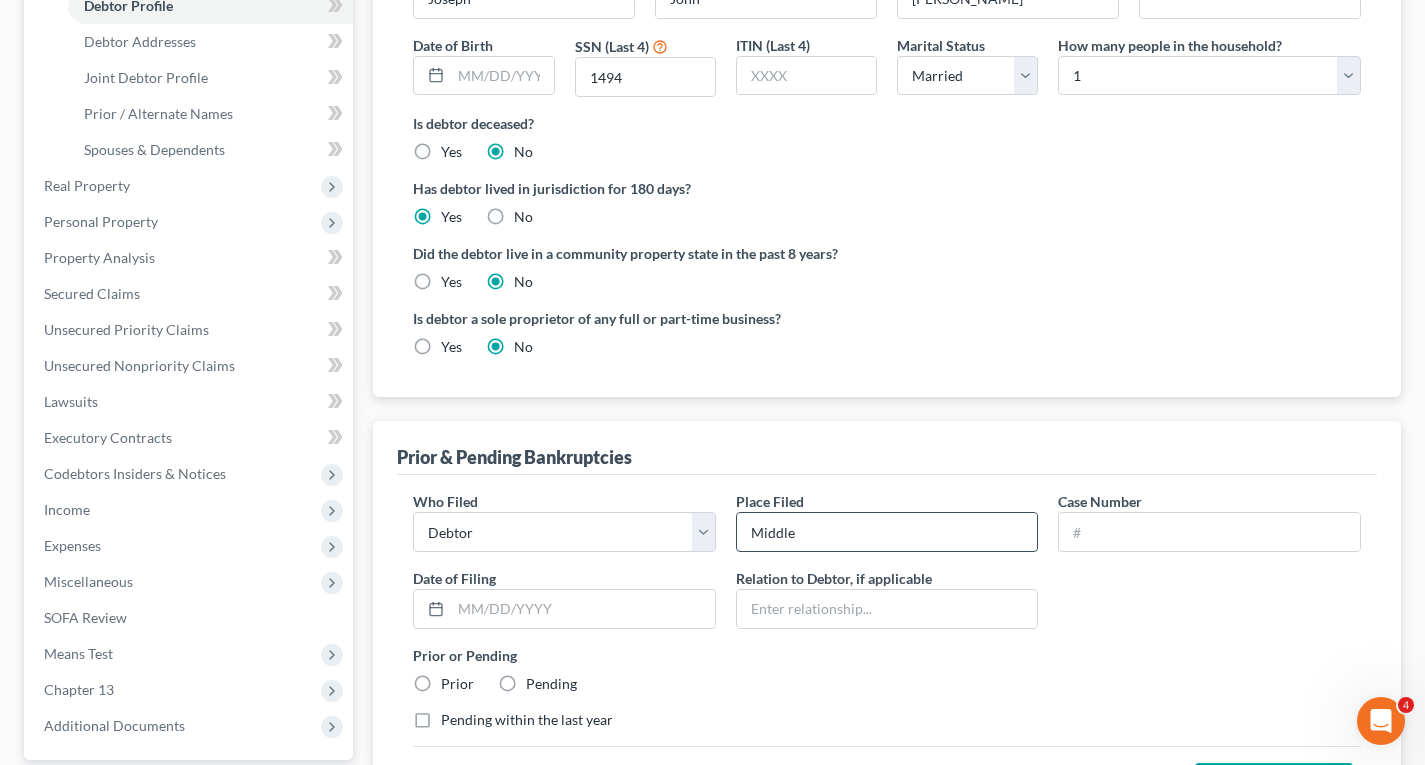 type on "Middle District of Florida" 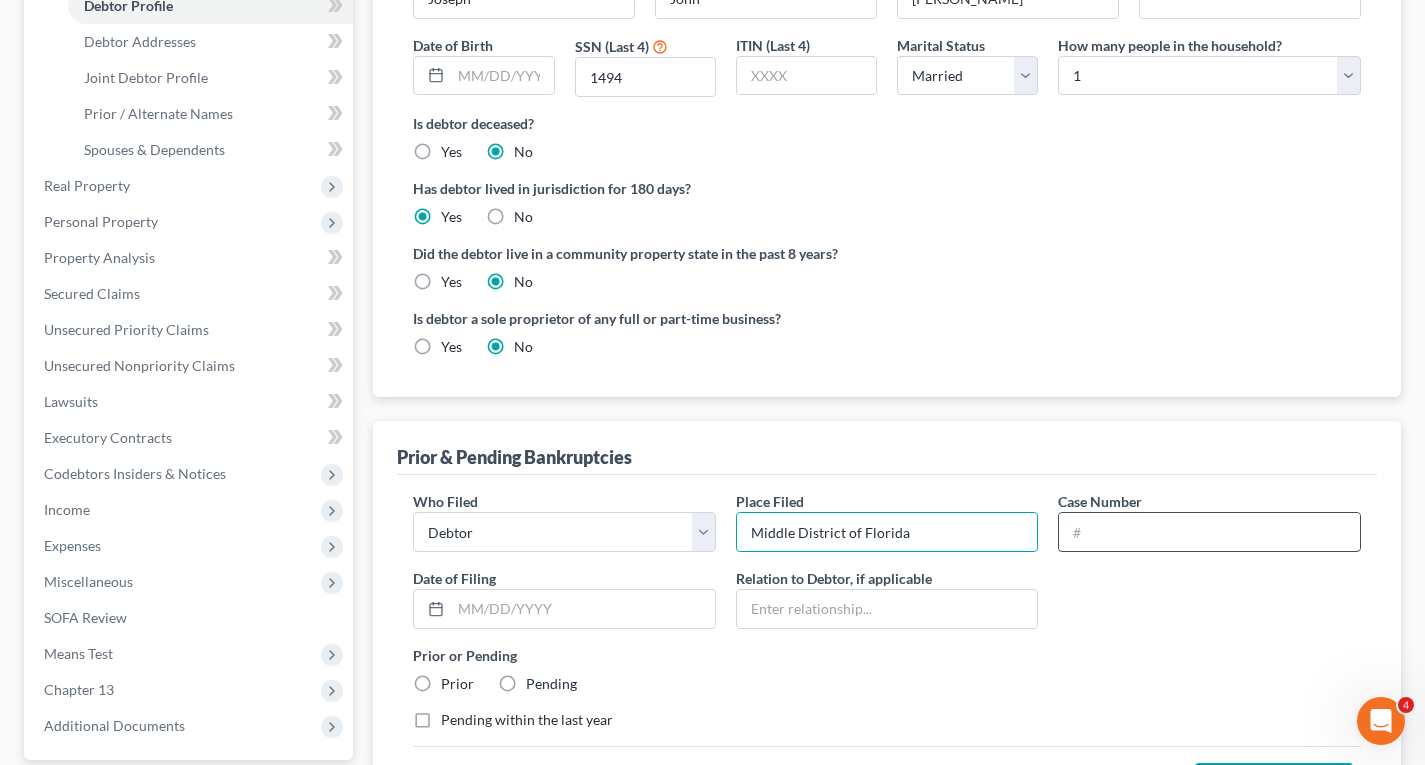 click at bounding box center [1209, 532] 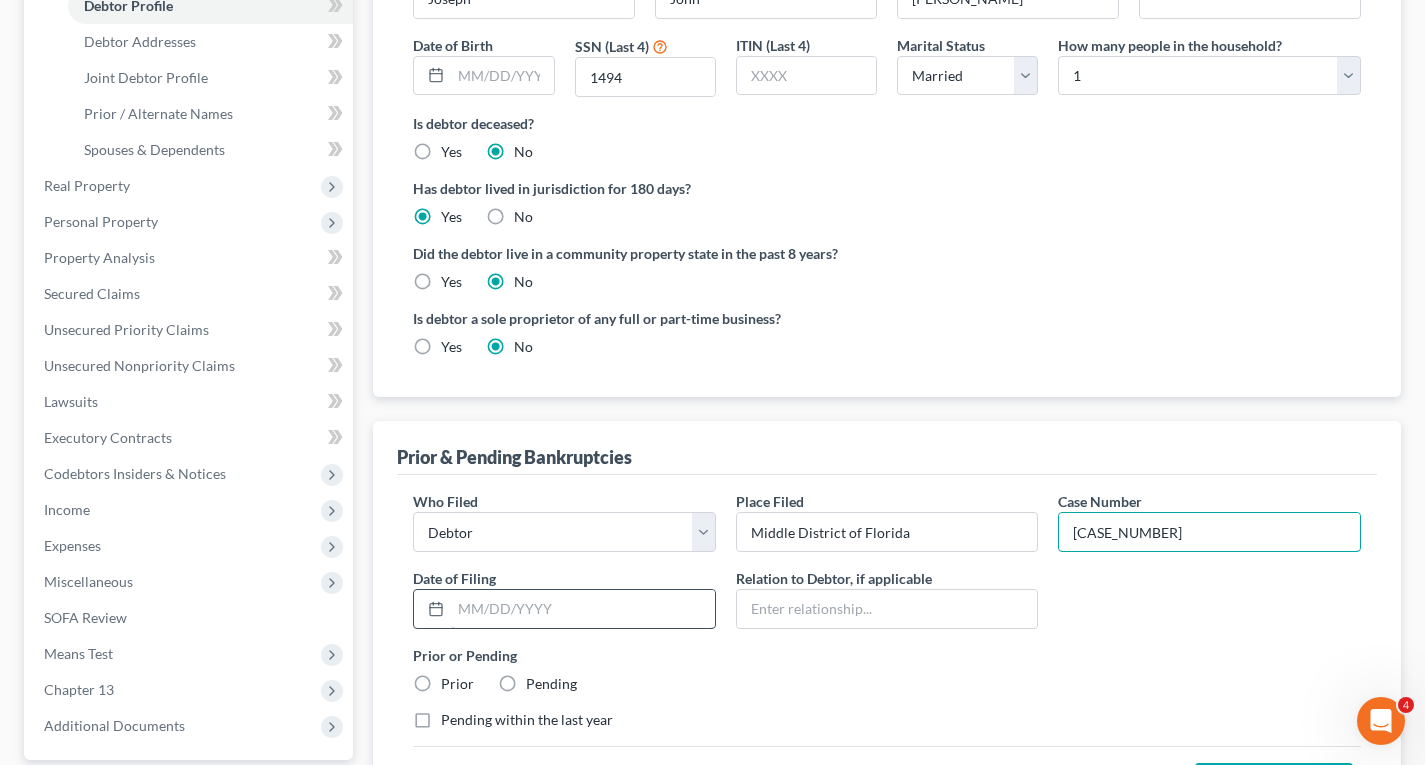 type on "[CASE_NUMBER]" 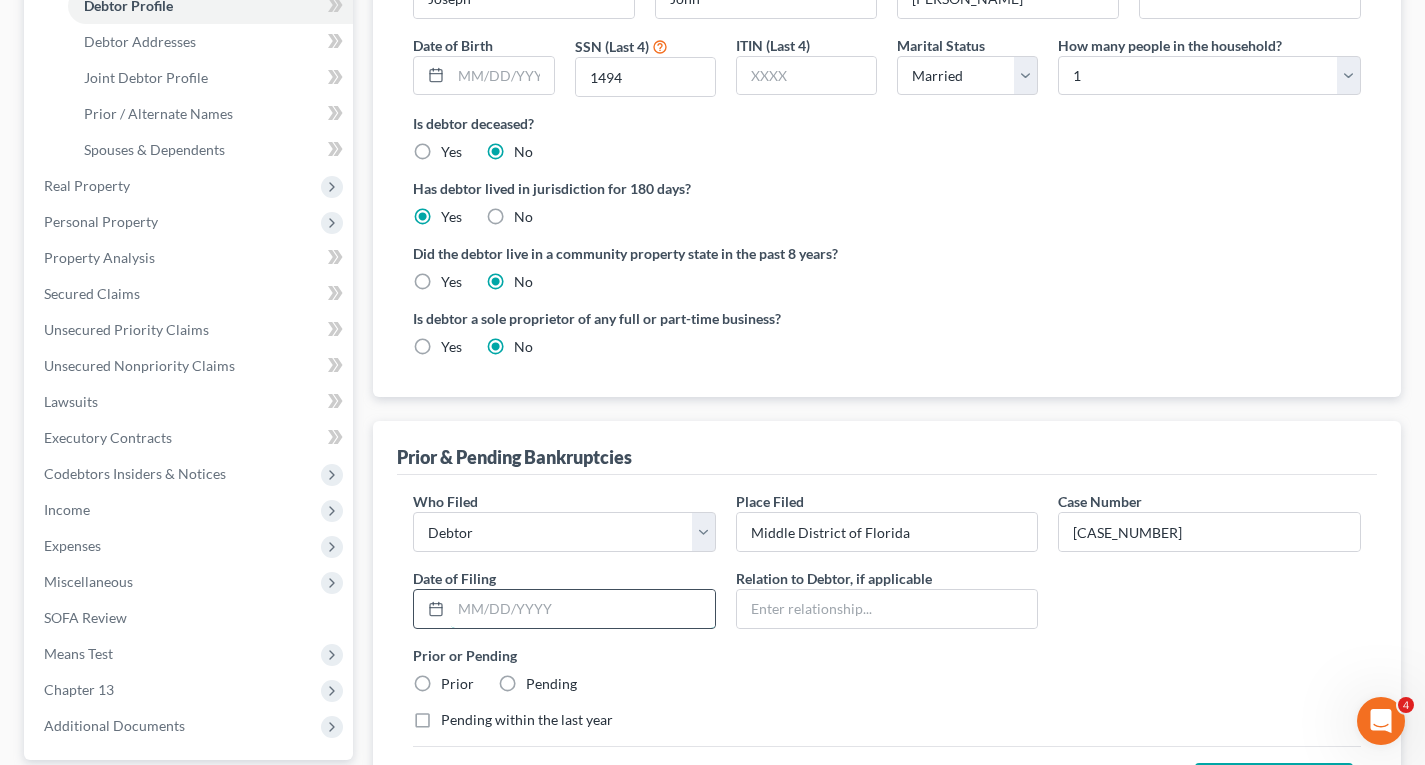 drag, startPoint x: 479, startPoint y: 606, endPoint x: 500, endPoint y: 608, distance: 21.095022 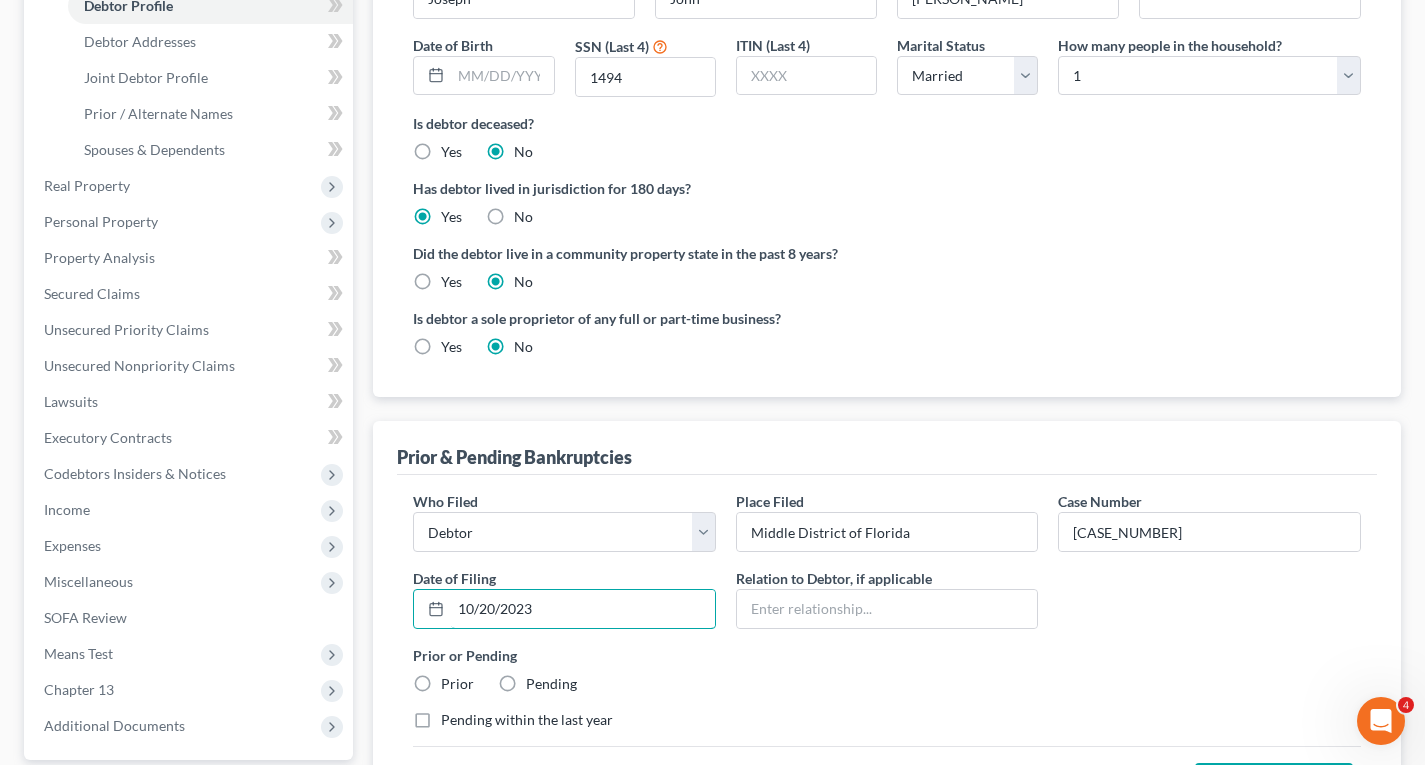 type on "10/20/2023" 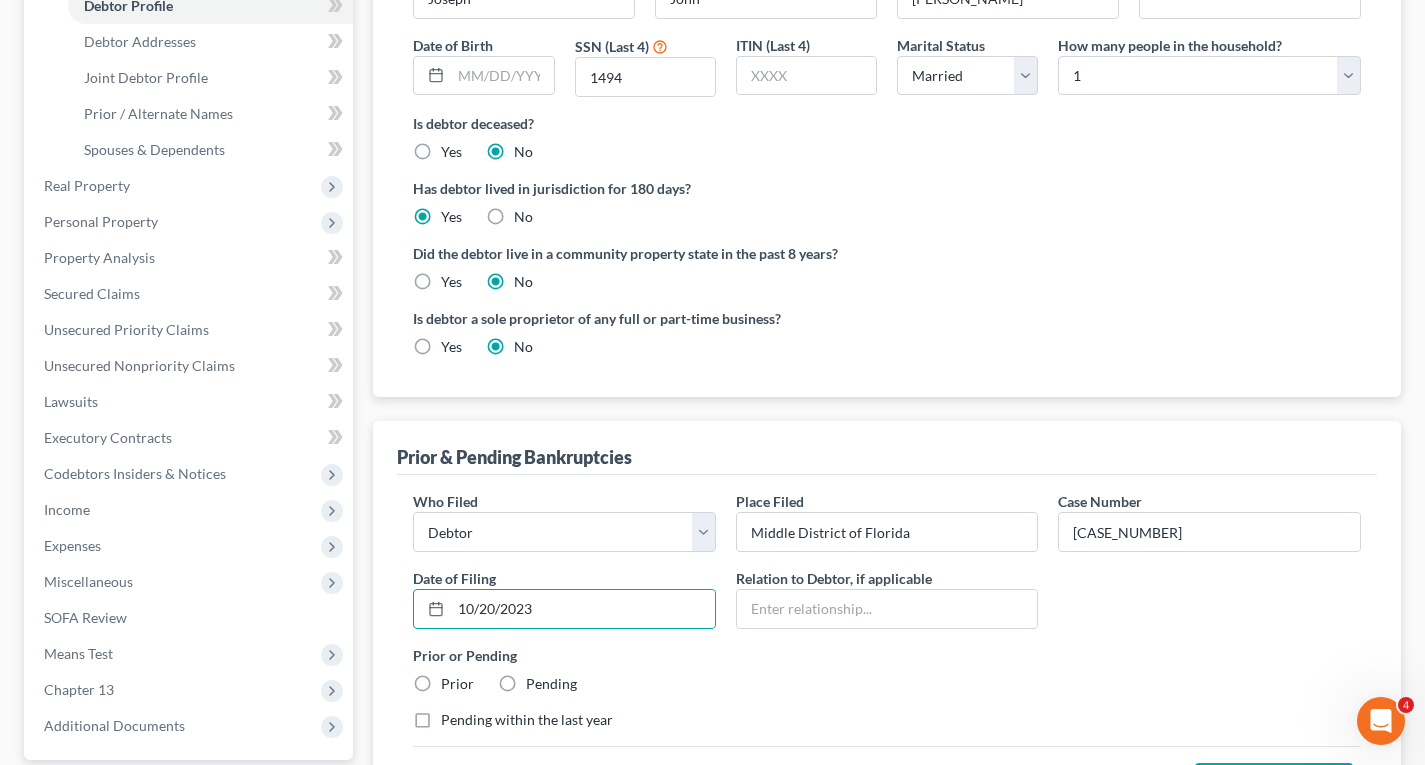 click on "Prior" at bounding box center (457, 684) 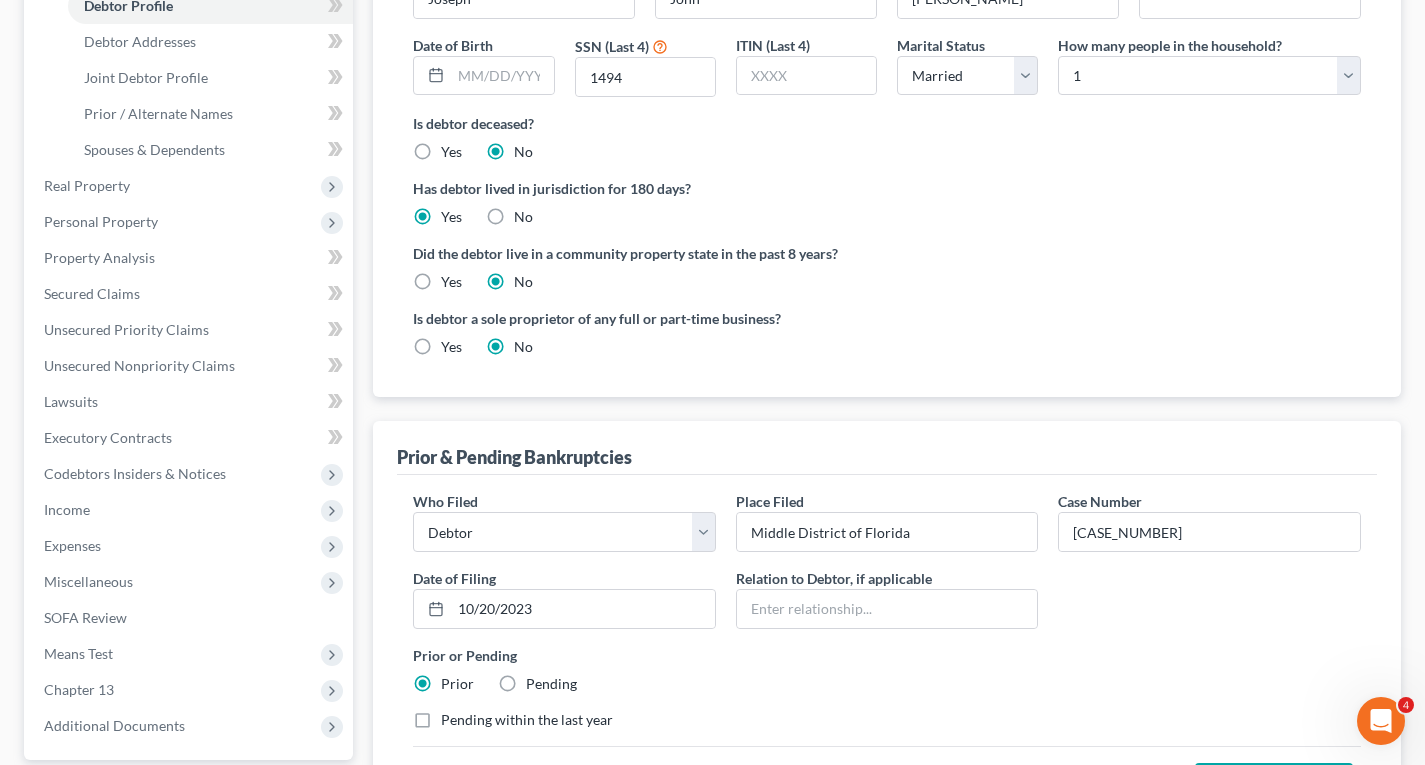 scroll, scrollTop: 500, scrollLeft: 0, axis: vertical 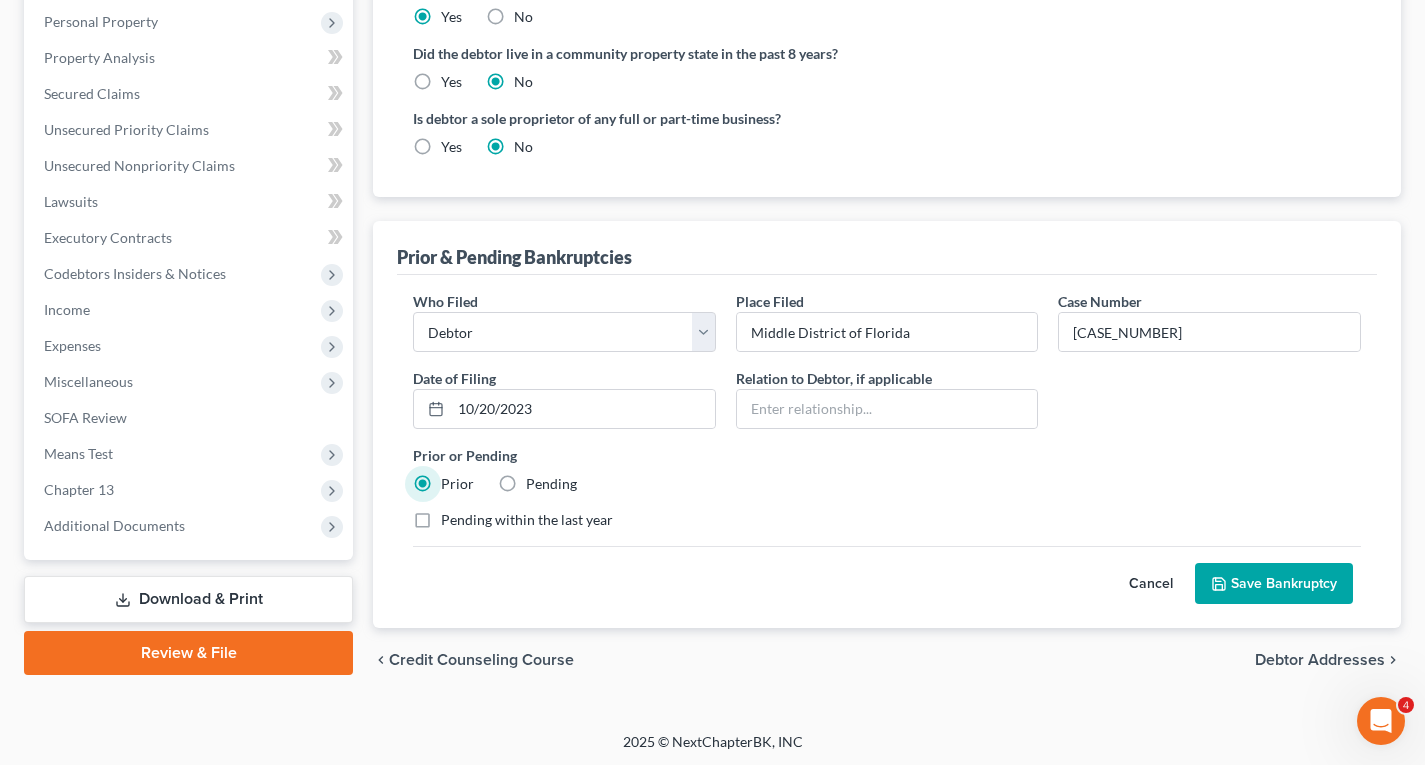 click on "Pending within the last year" at bounding box center [527, 520] 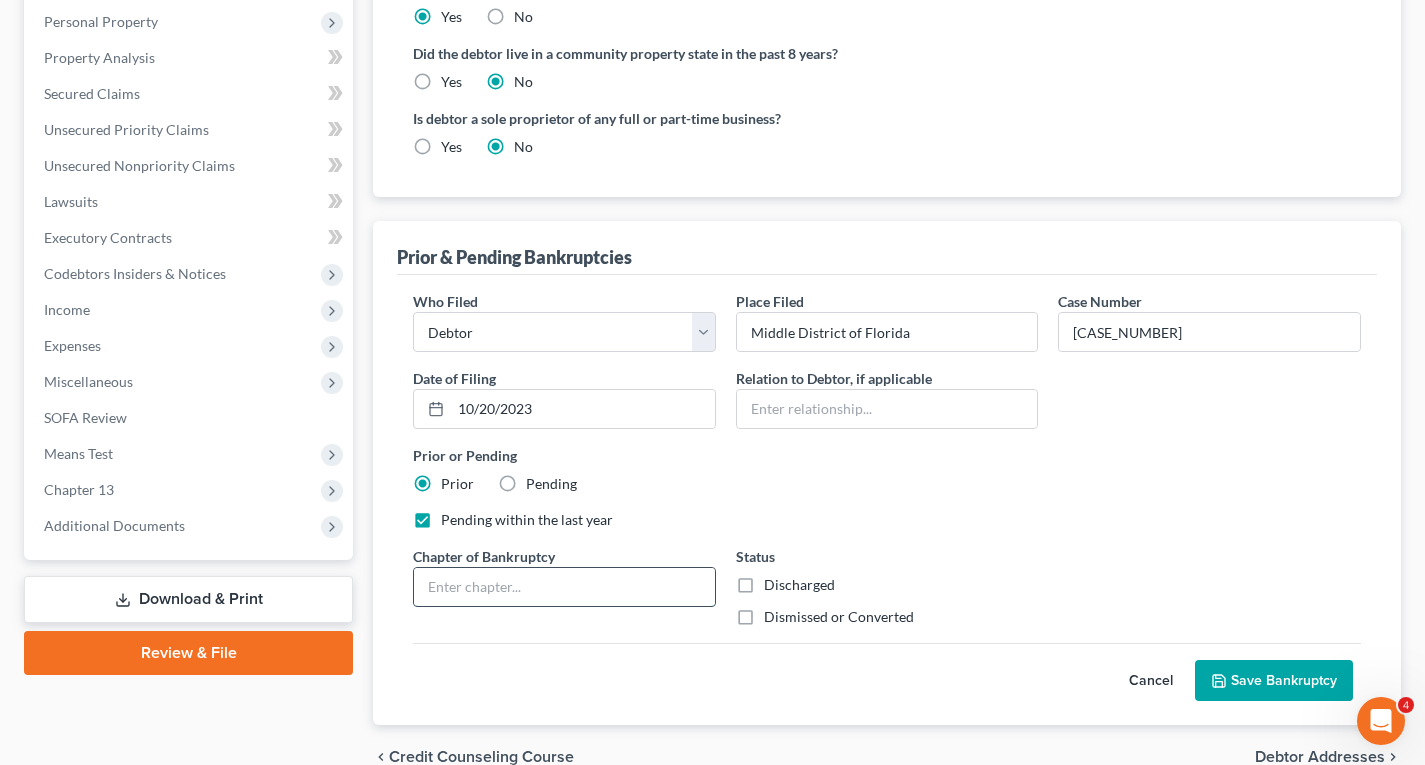 click at bounding box center [564, 587] 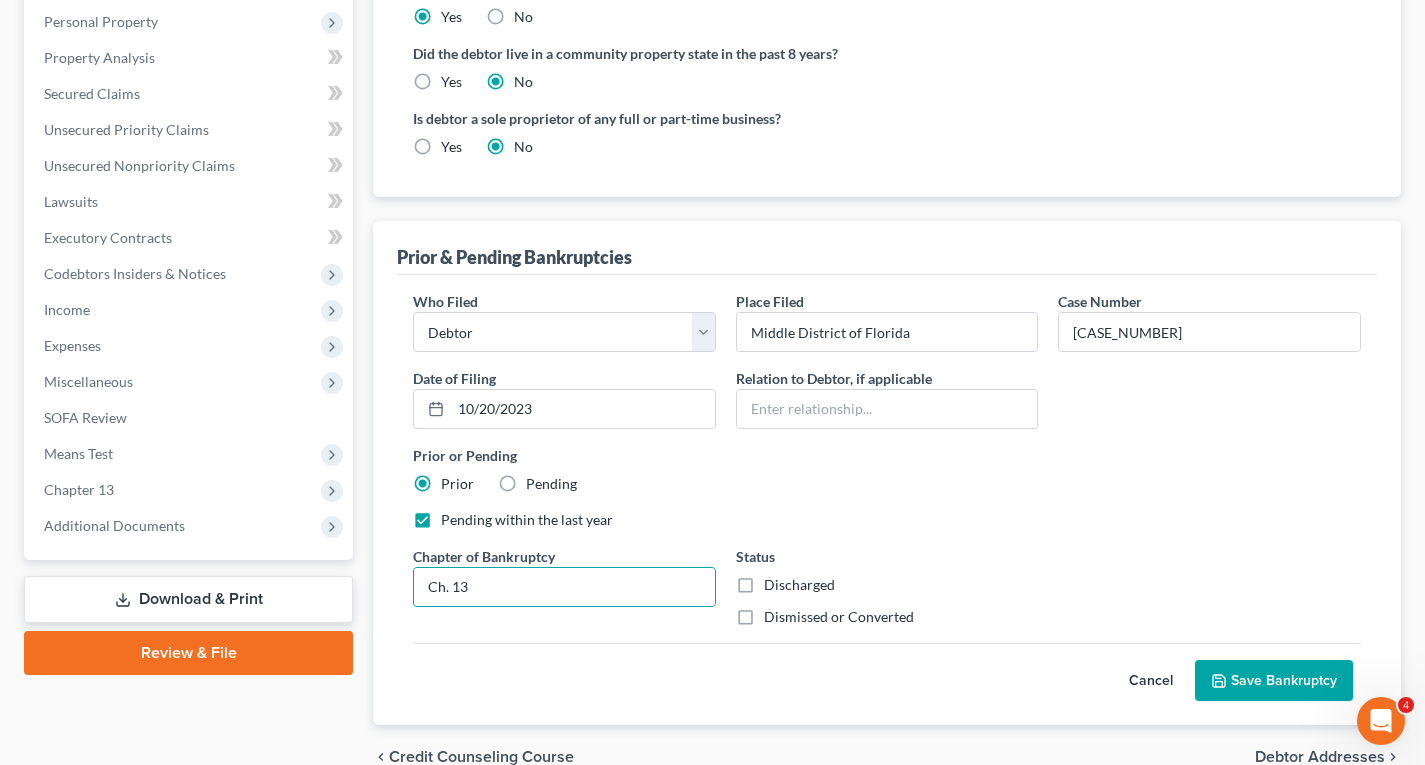 click on "Dismissed or Converted" at bounding box center [839, 617] 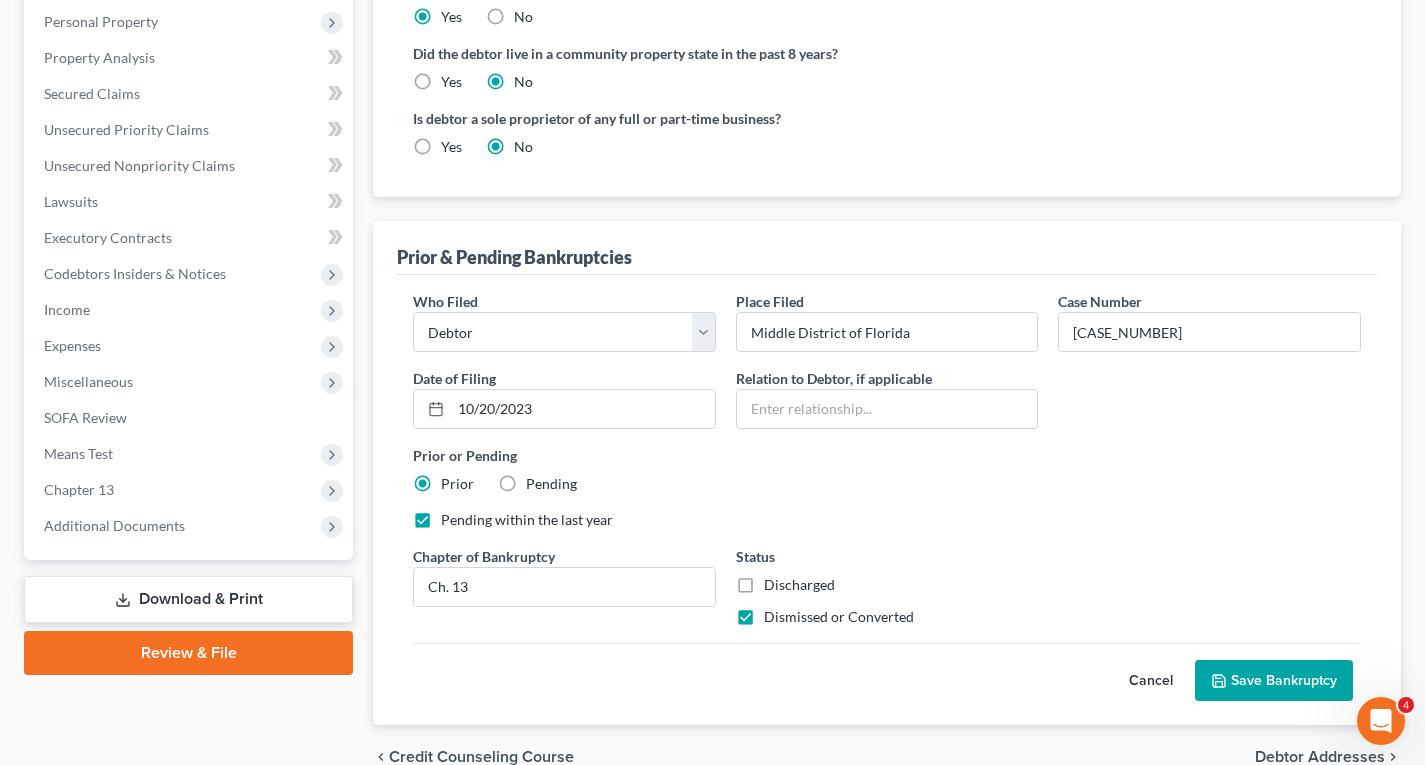 scroll, scrollTop: 700, scrollLeft: 0, axis: vertical 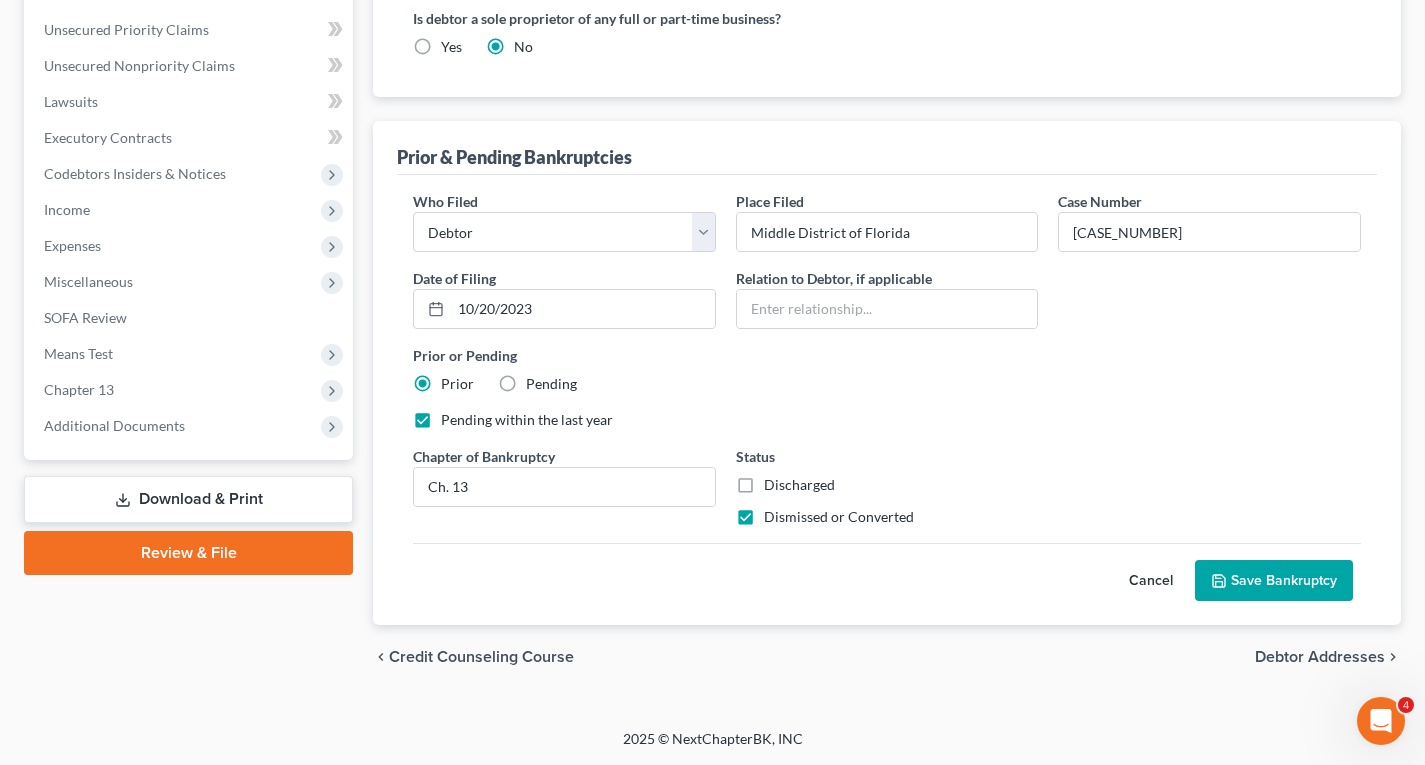 click on "Save Bankruptcy" at bounding box center (1274, 581) 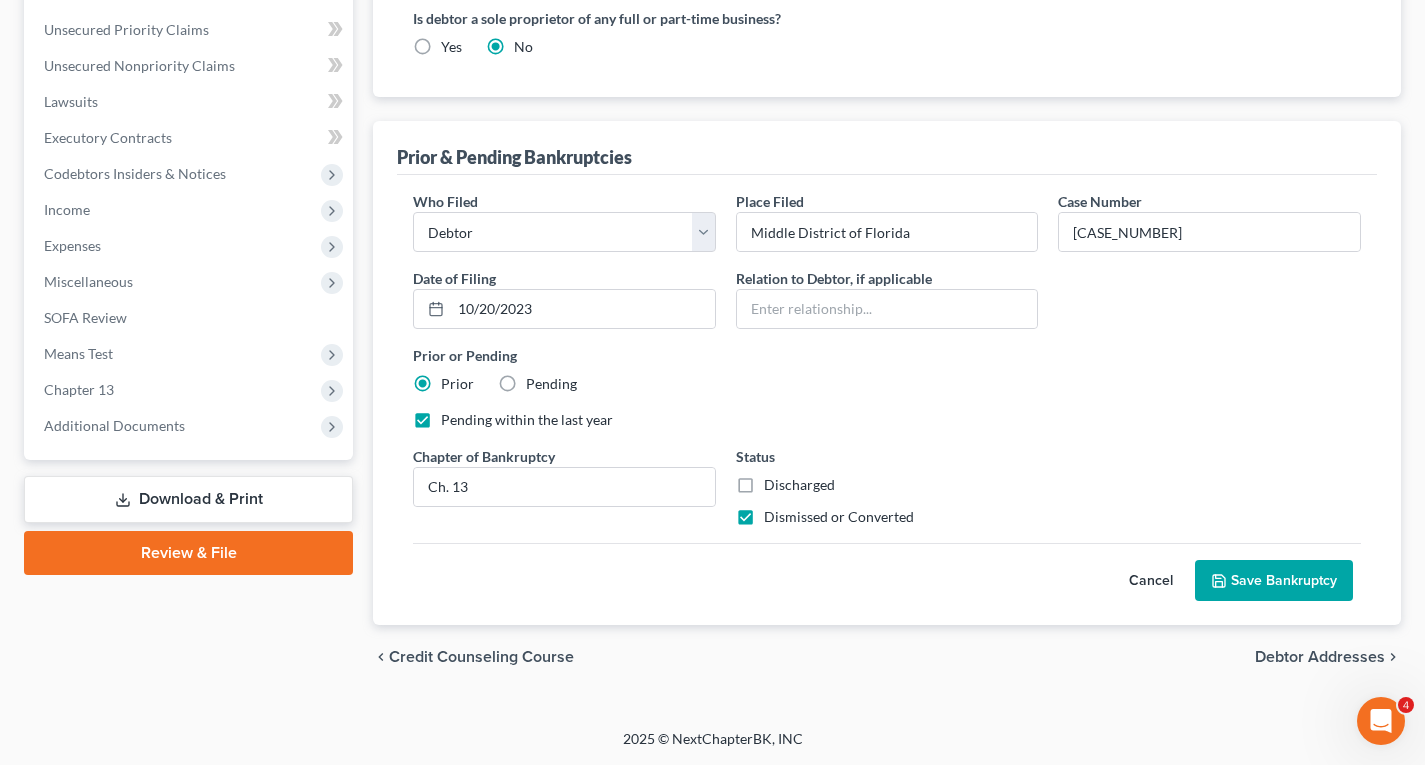 scroll, scrollTop: 586, scrollLeft: 0, axis: vertical 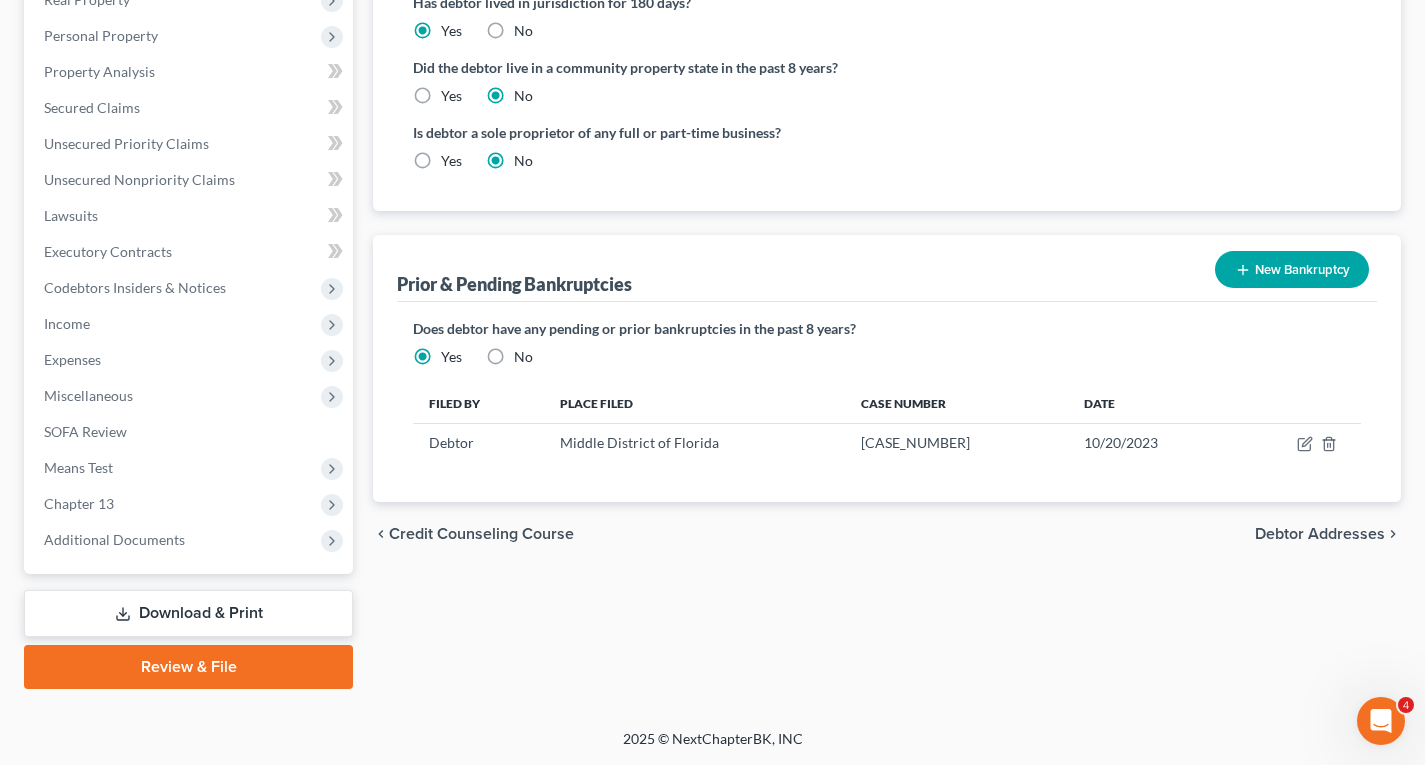 click on "New Bankruptcy" at bounding box center (1292, 269) 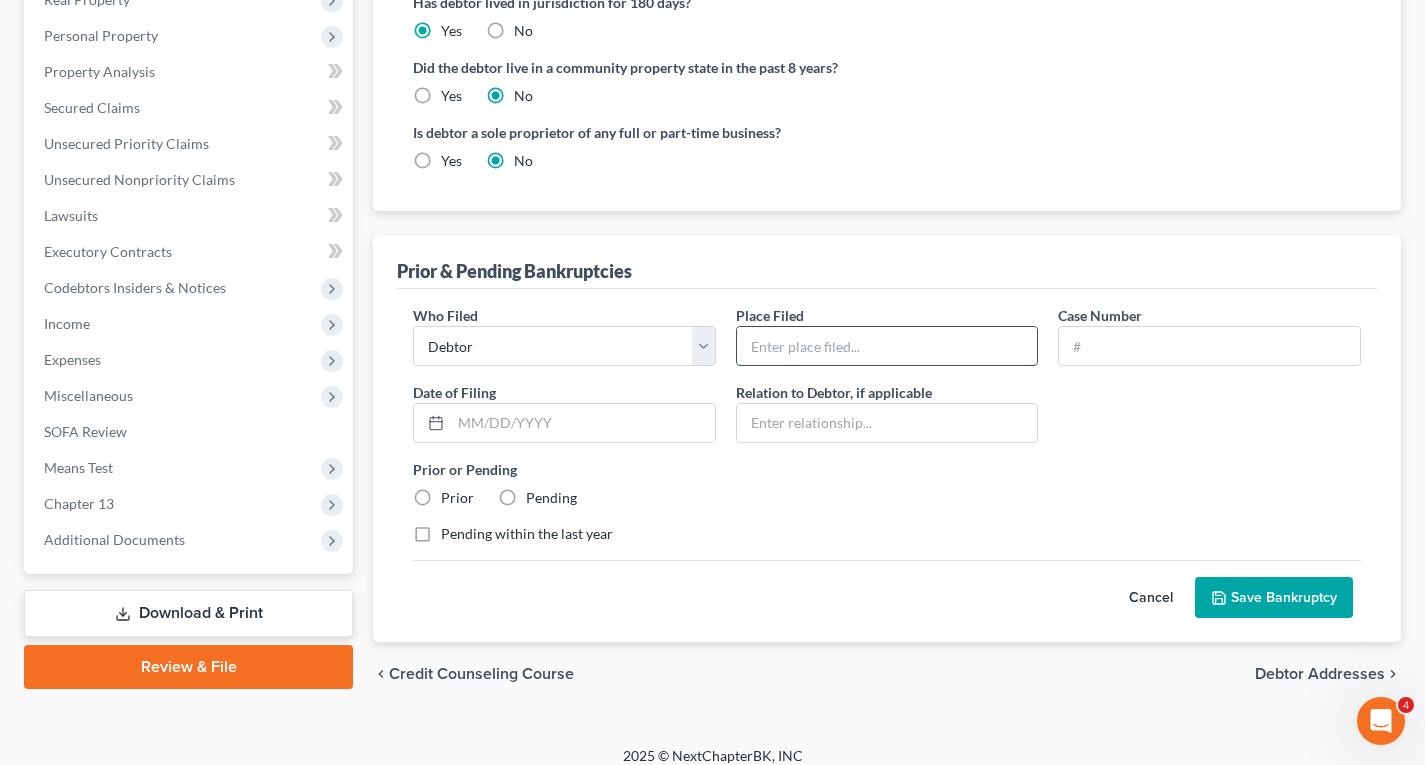 click at bounding box center (887, 346) 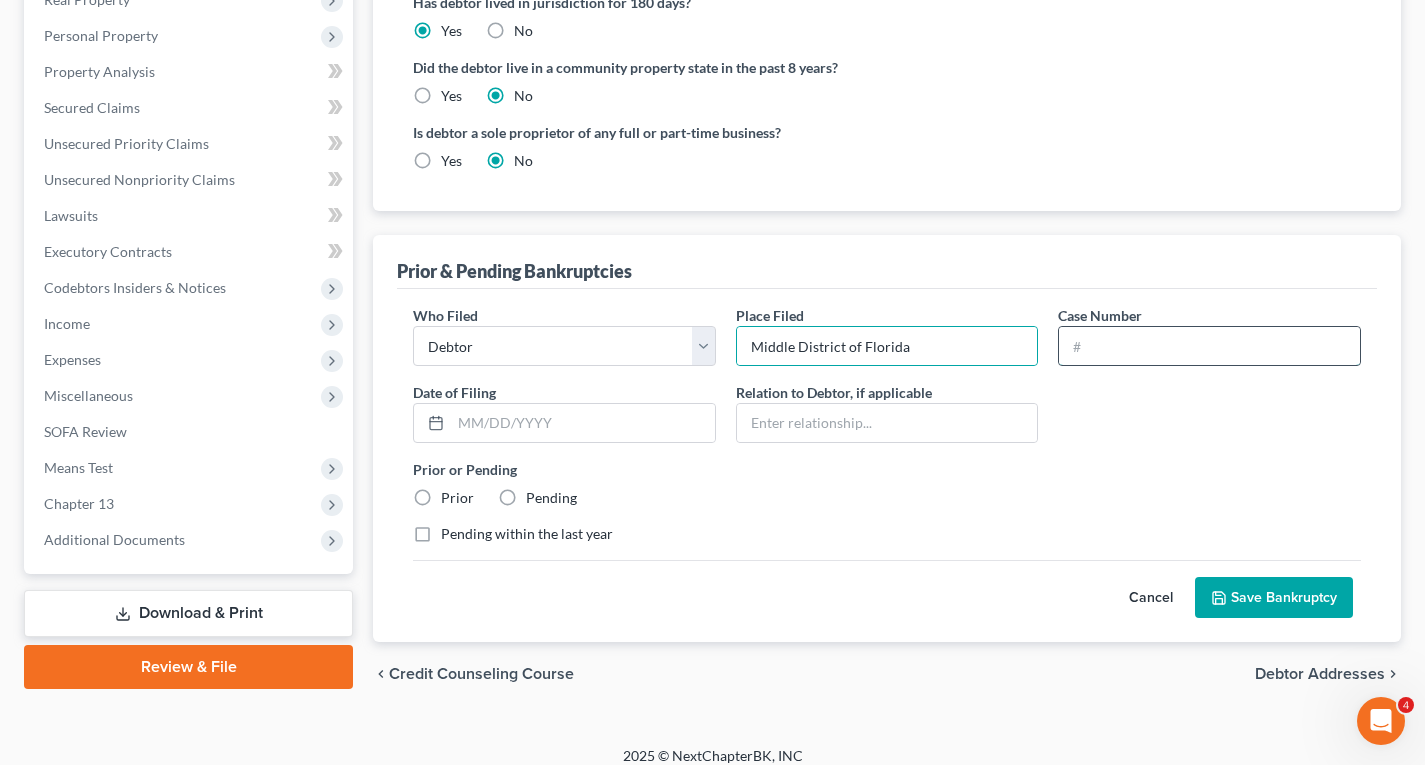 click at bounding box center (1209, 346) 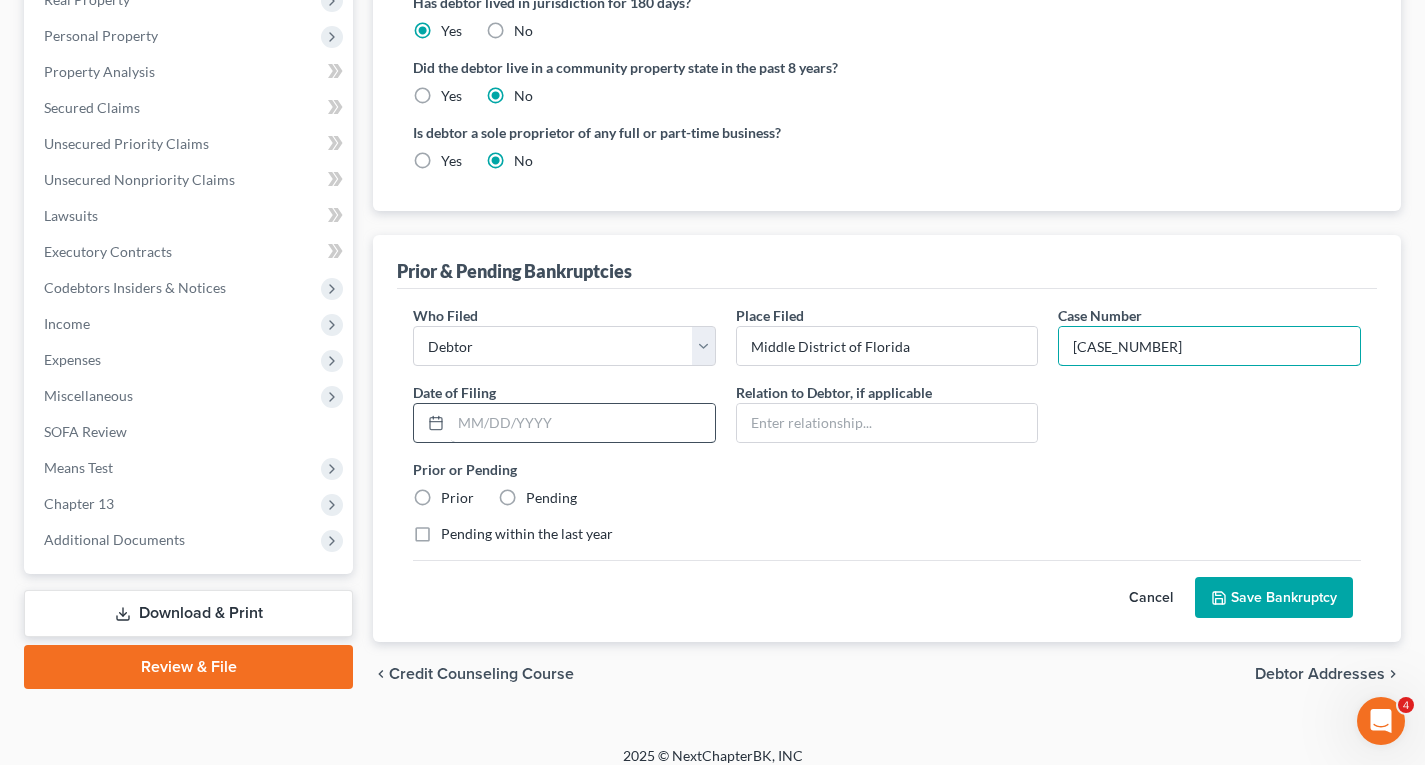 type on "[CASE_NUMBER]" 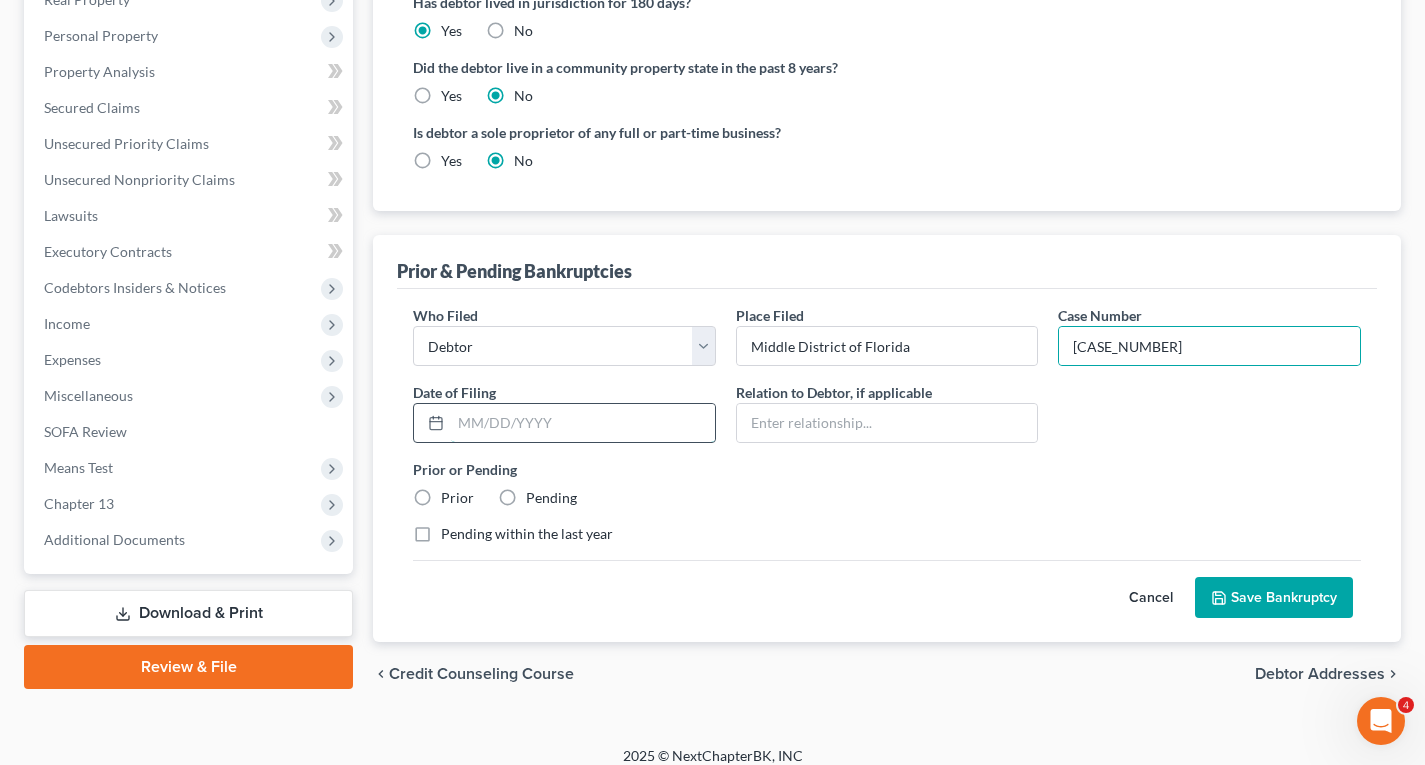 click at bounding box center (583, 423) 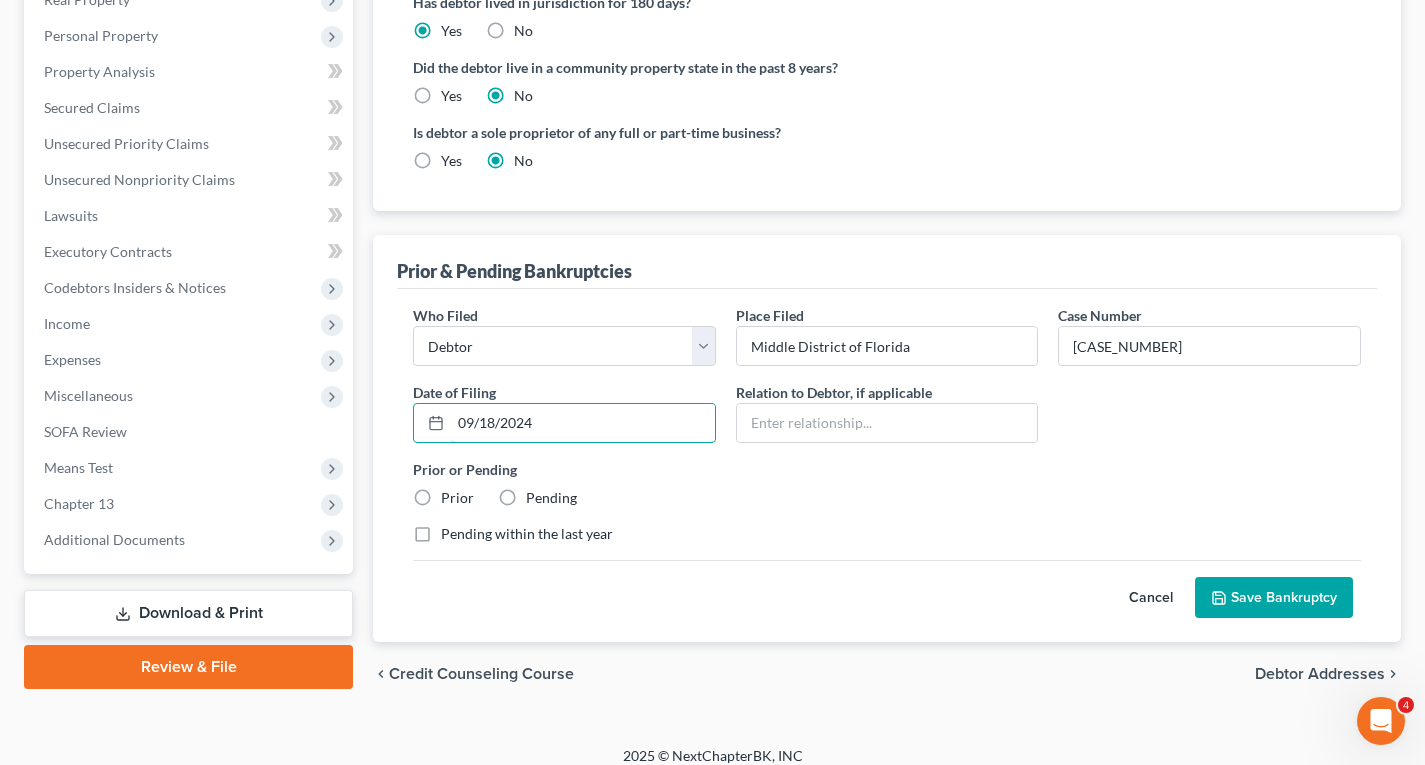 type on "09/18/2024" 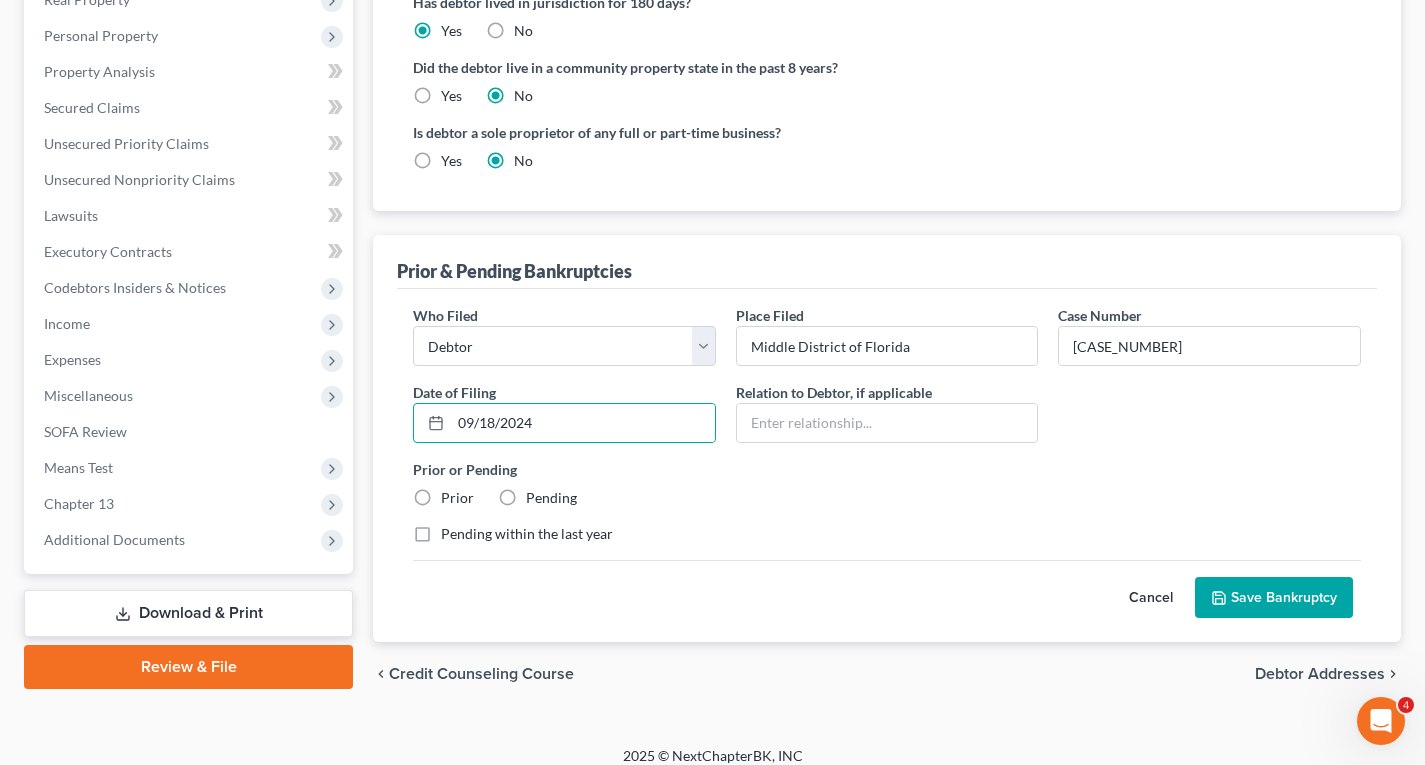 click on "Prior" at bounding box center (457, 498) 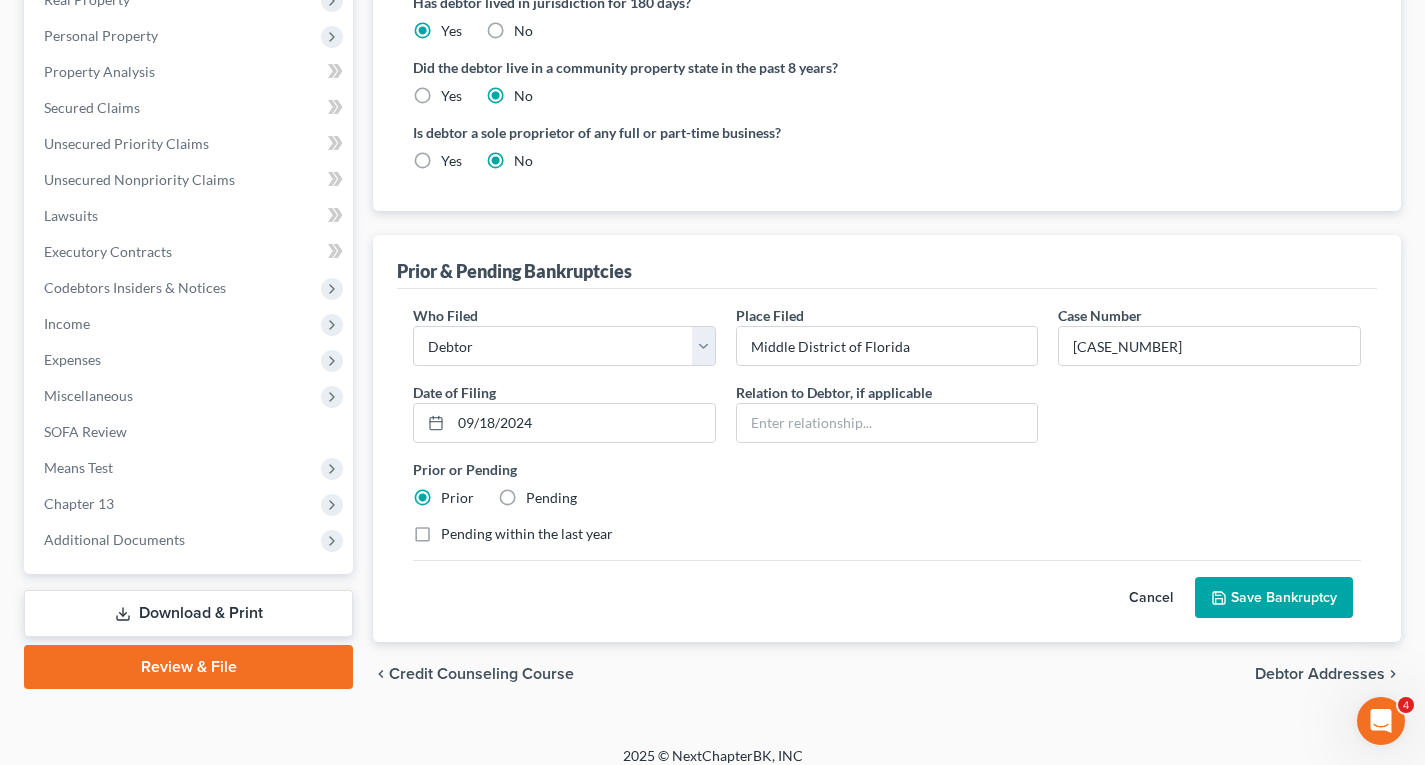 click on "Pending within the last year" at bounding box center [527, 534] 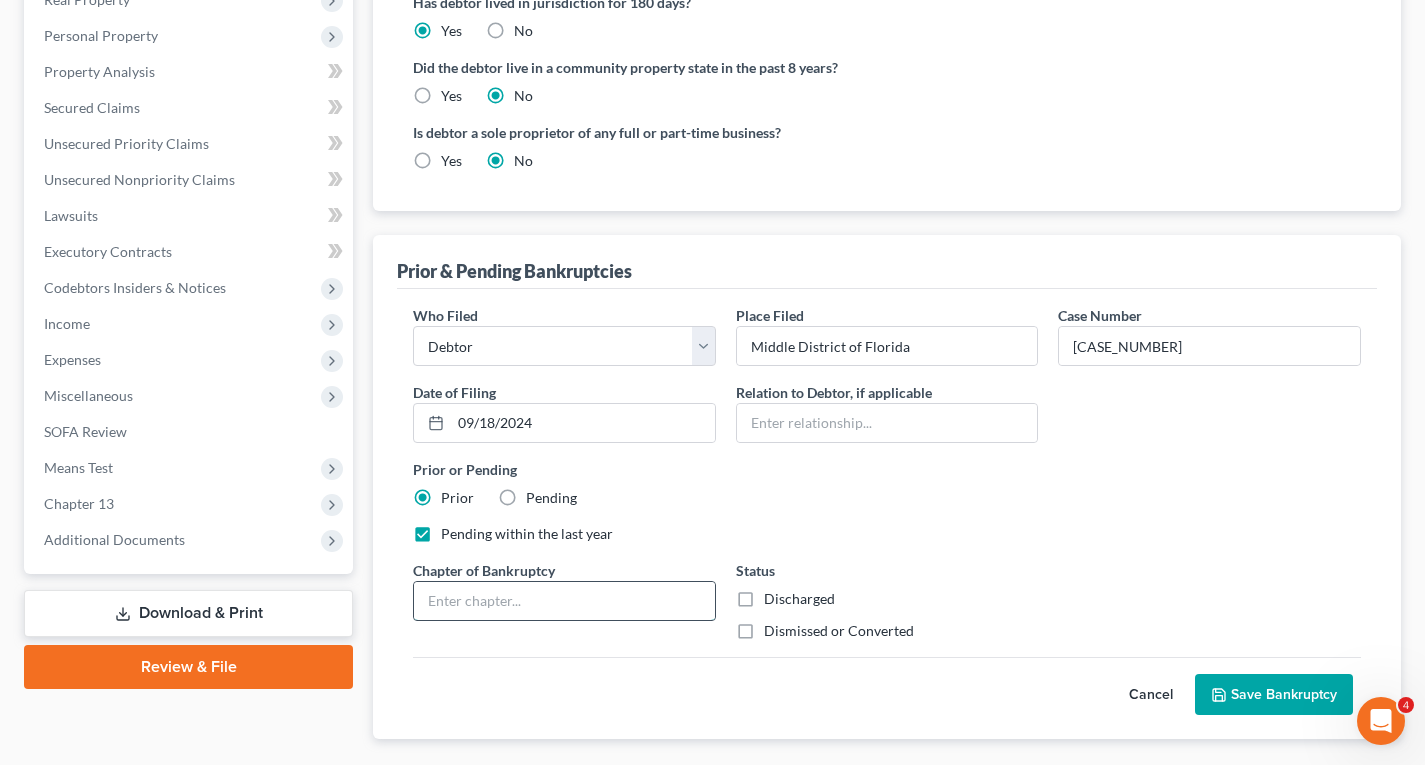 click at bounding box center (564, 601) 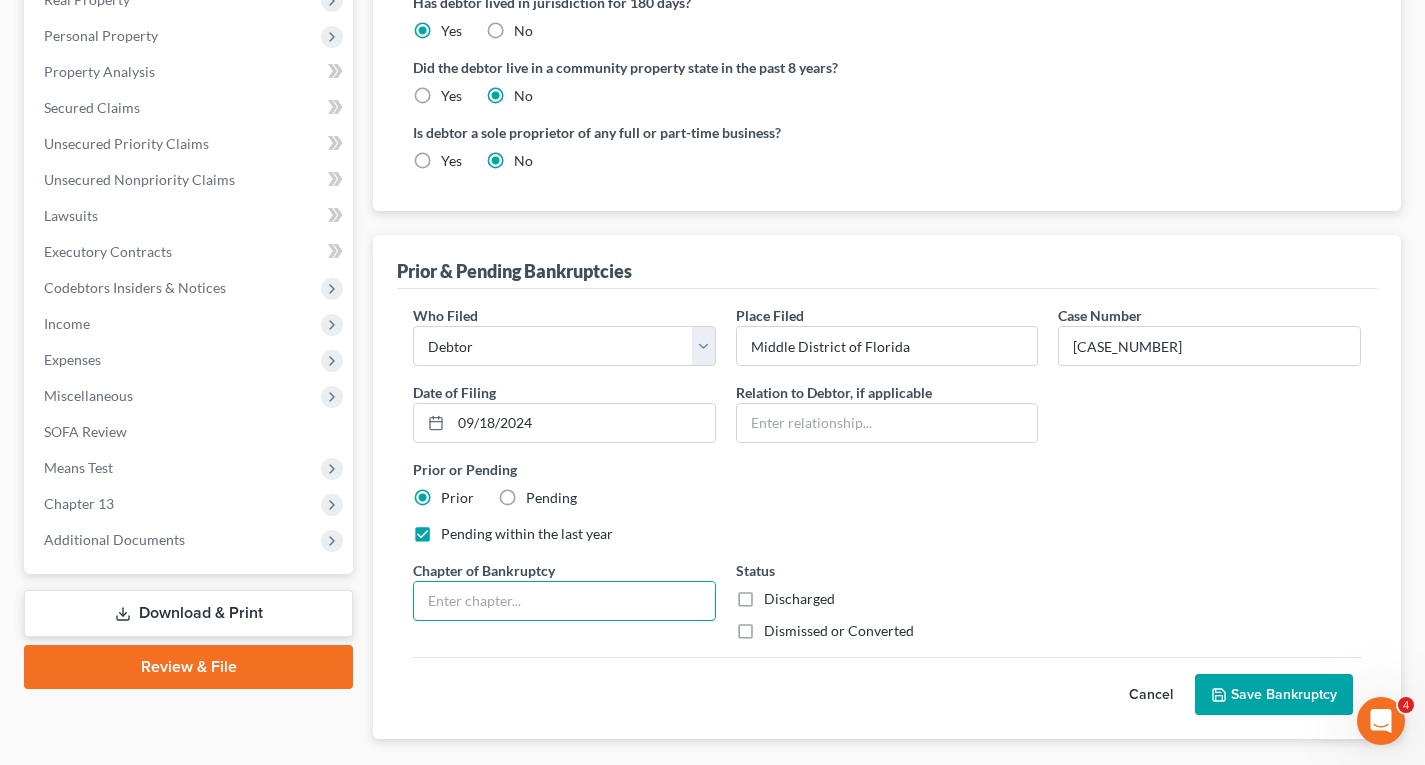 type on "Ch. 13" 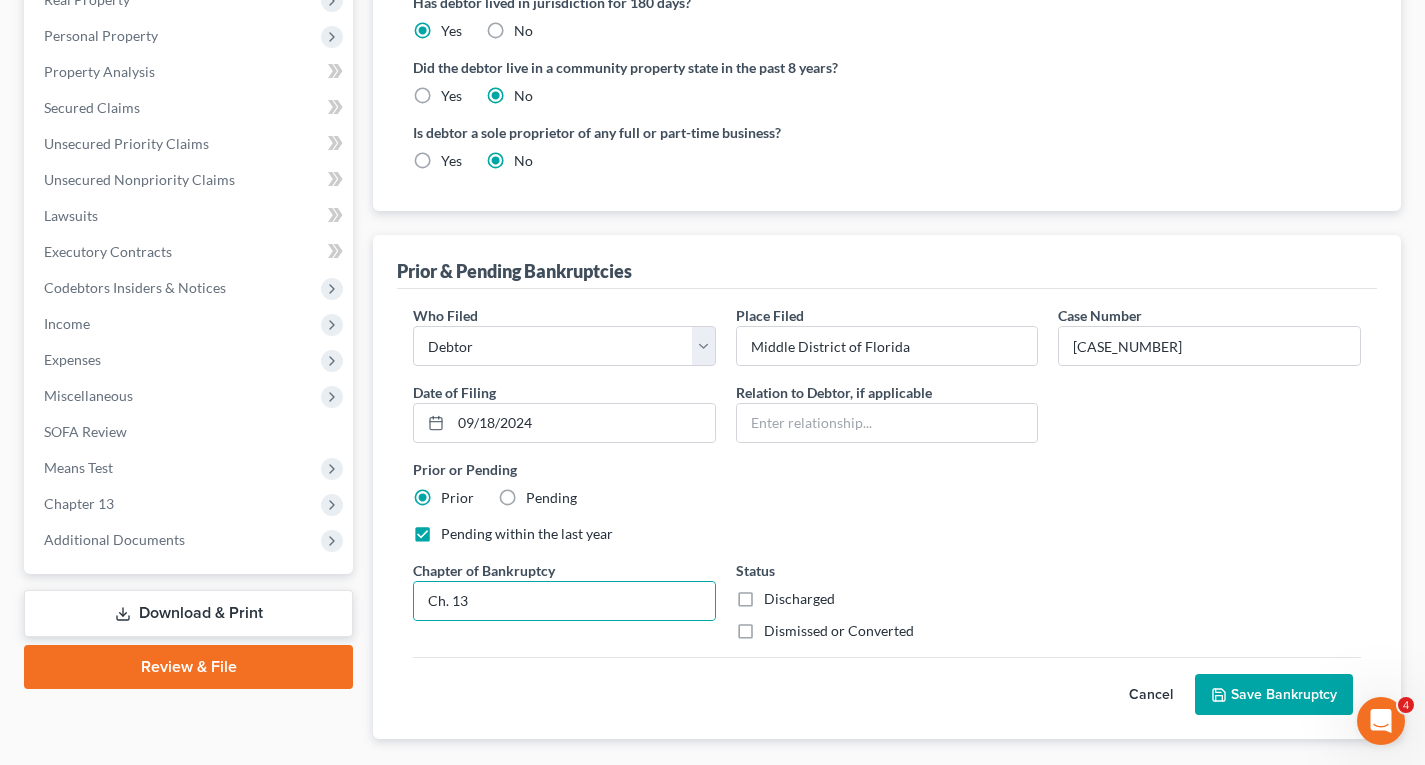 click on "Dismissed or Converted" at bounding box center (839, 631) 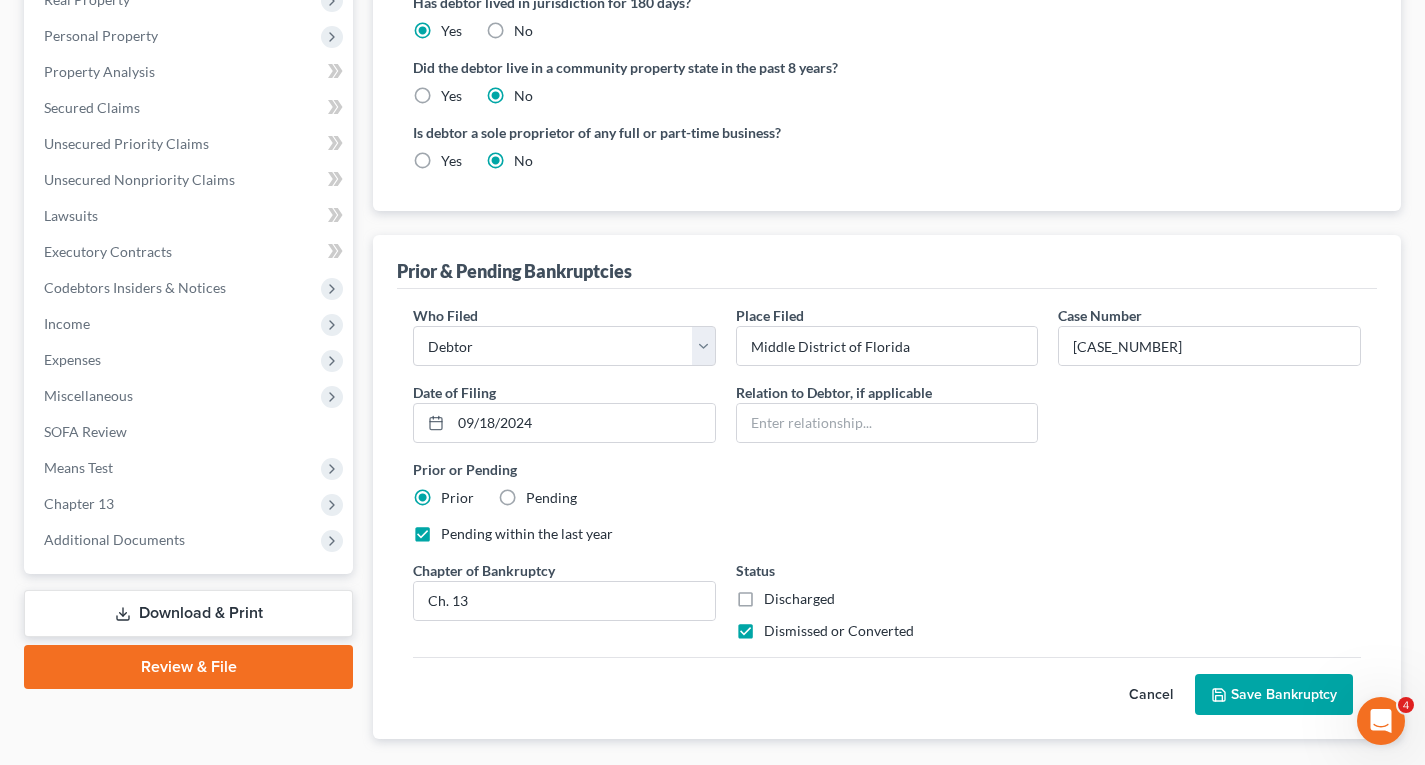 click on "Save Bankruptcy" at bounding box center (1274, 695) 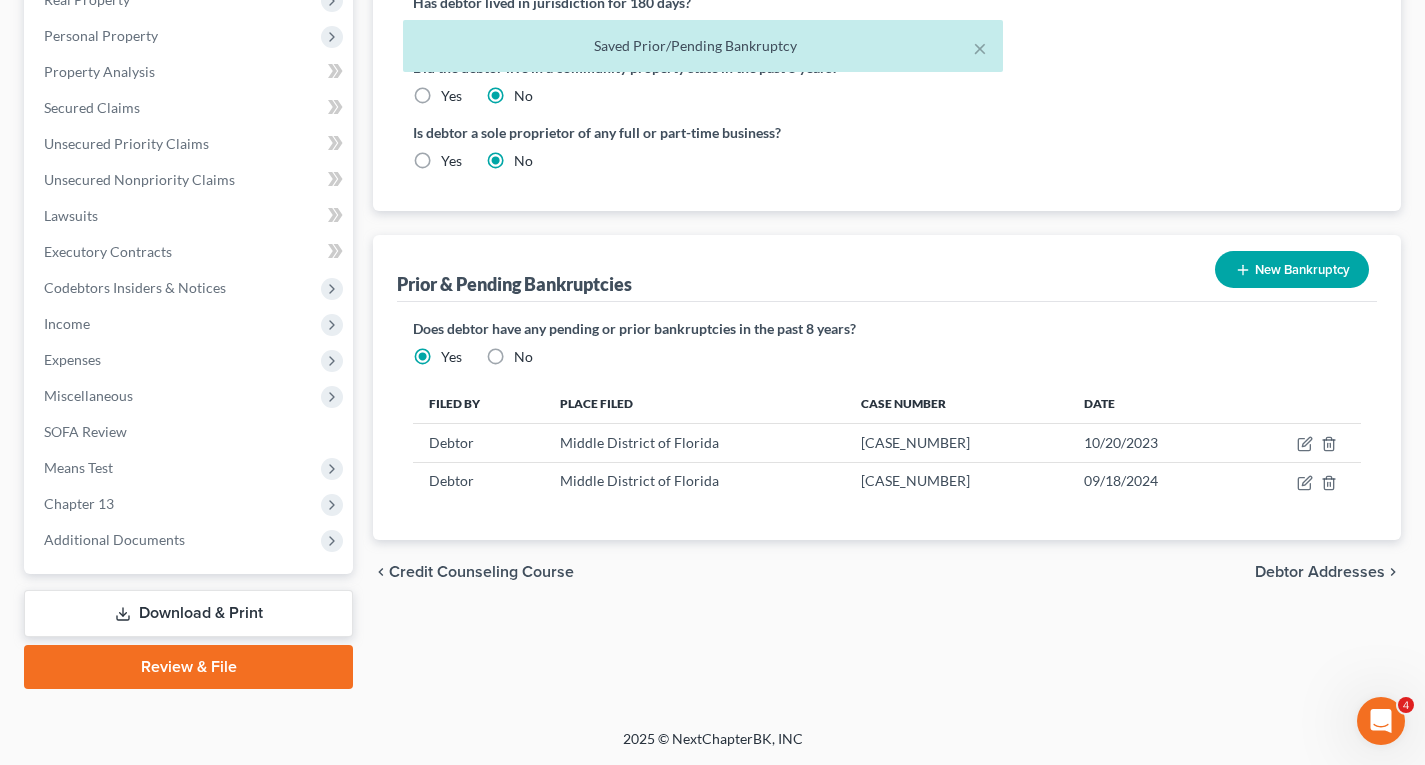 click on "Debtor Addresses" at bounding box center (1320, 572) 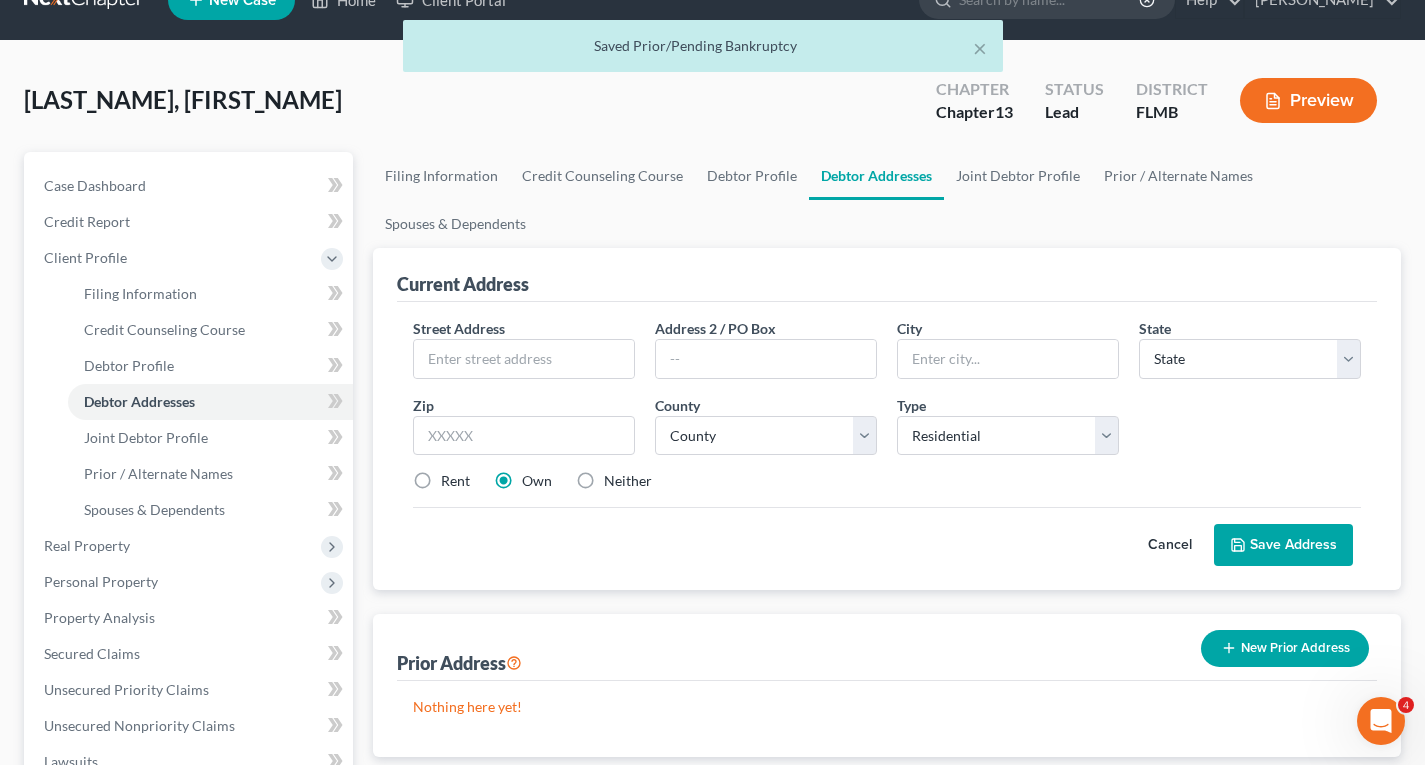 scroll, scrollTop: 0, scrollLeft: 0, axis: both 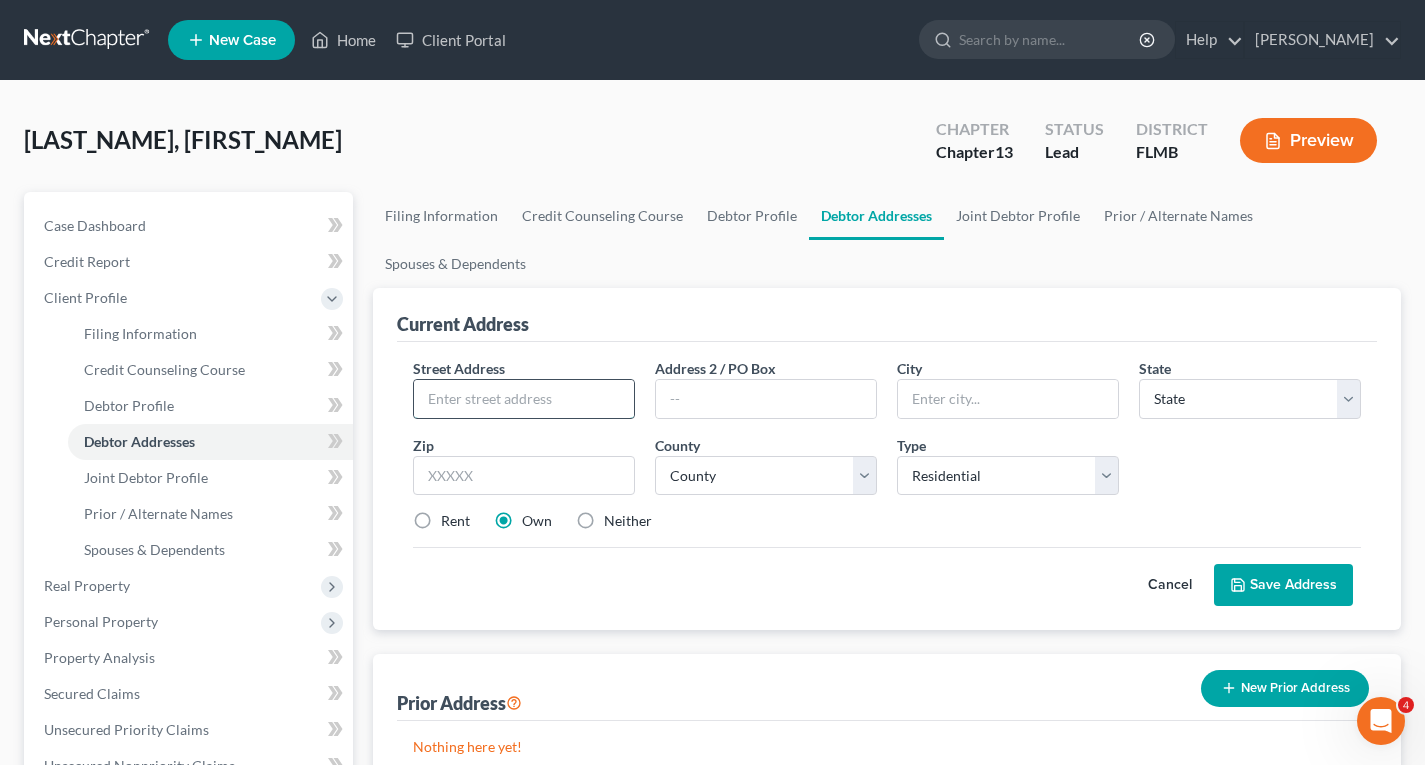 click at bounding box center [524, 399] 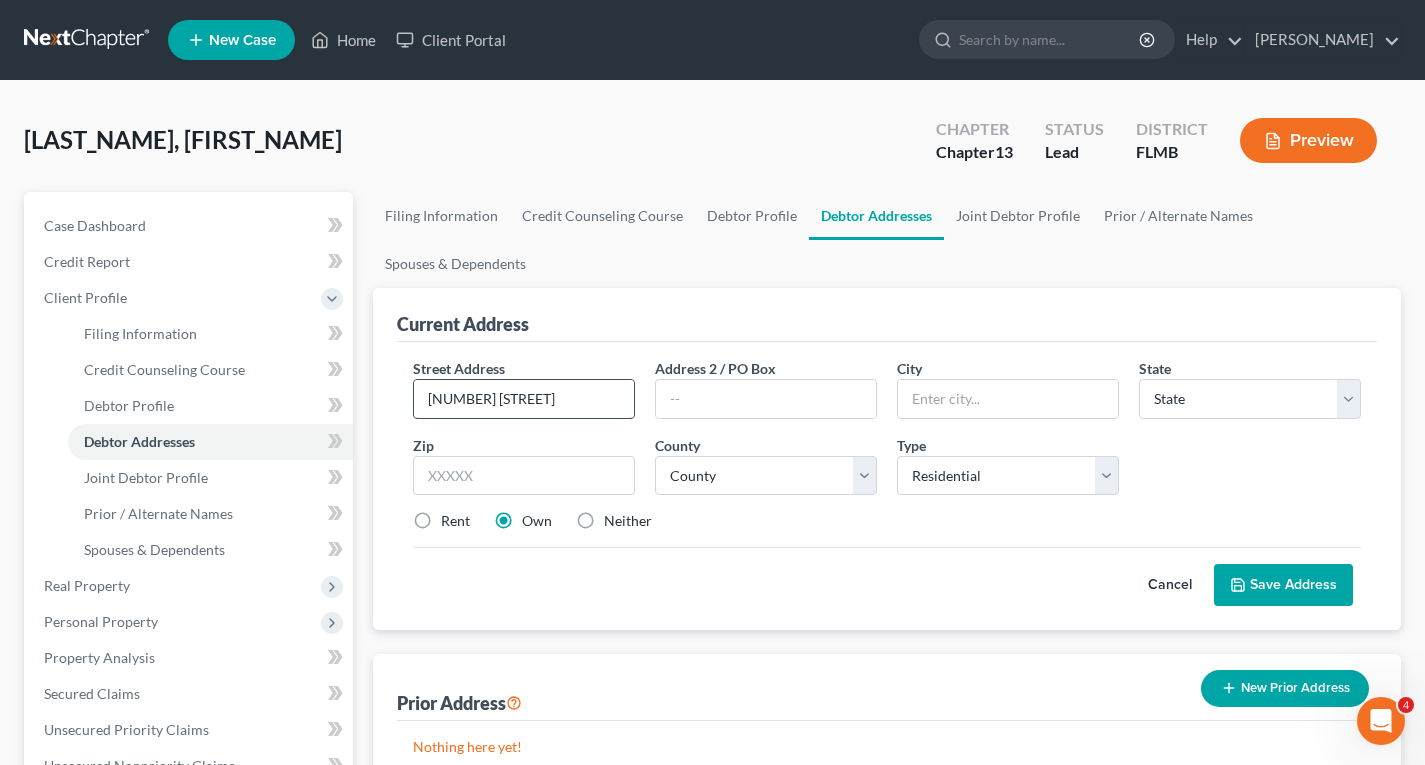 type on "[NUMBER] [STREET]" 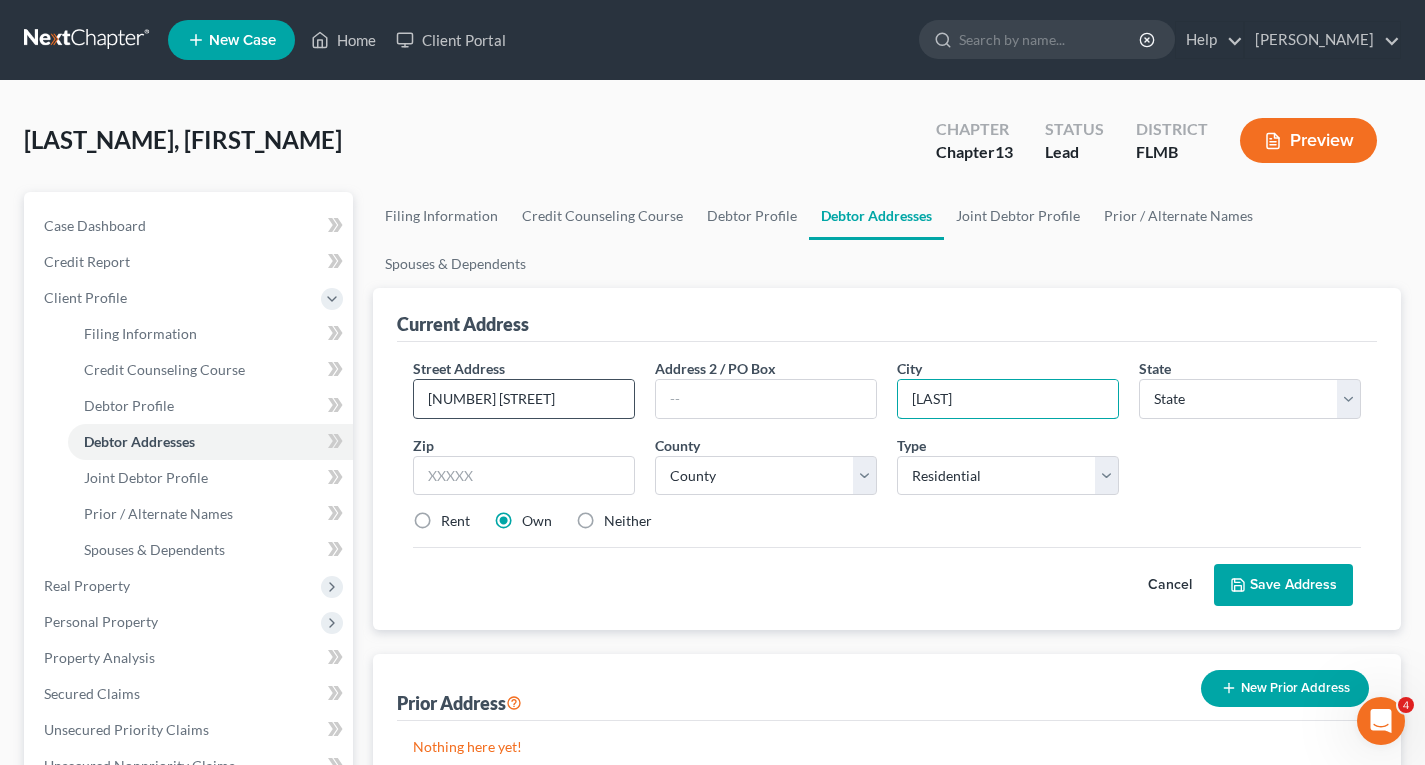 type on "[LAST]" 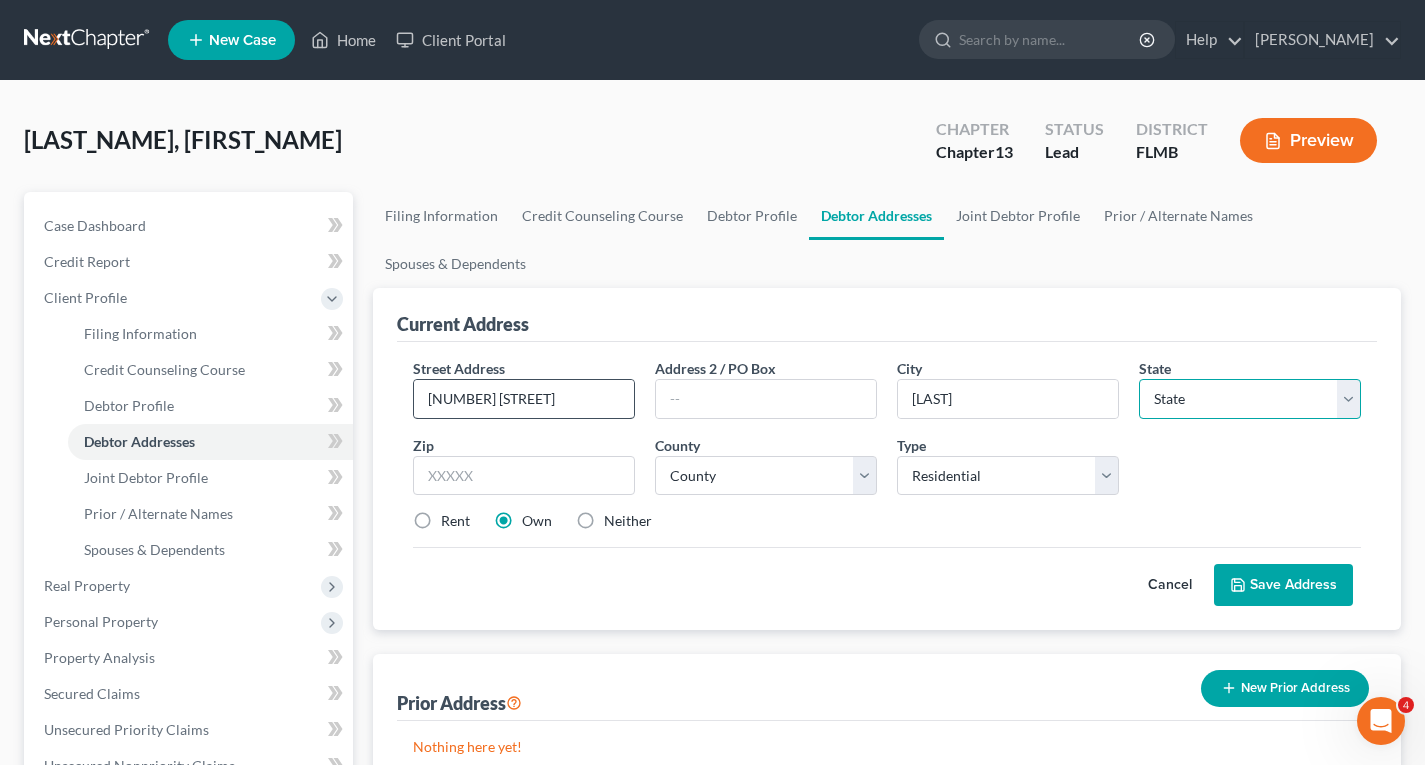 select on "9" 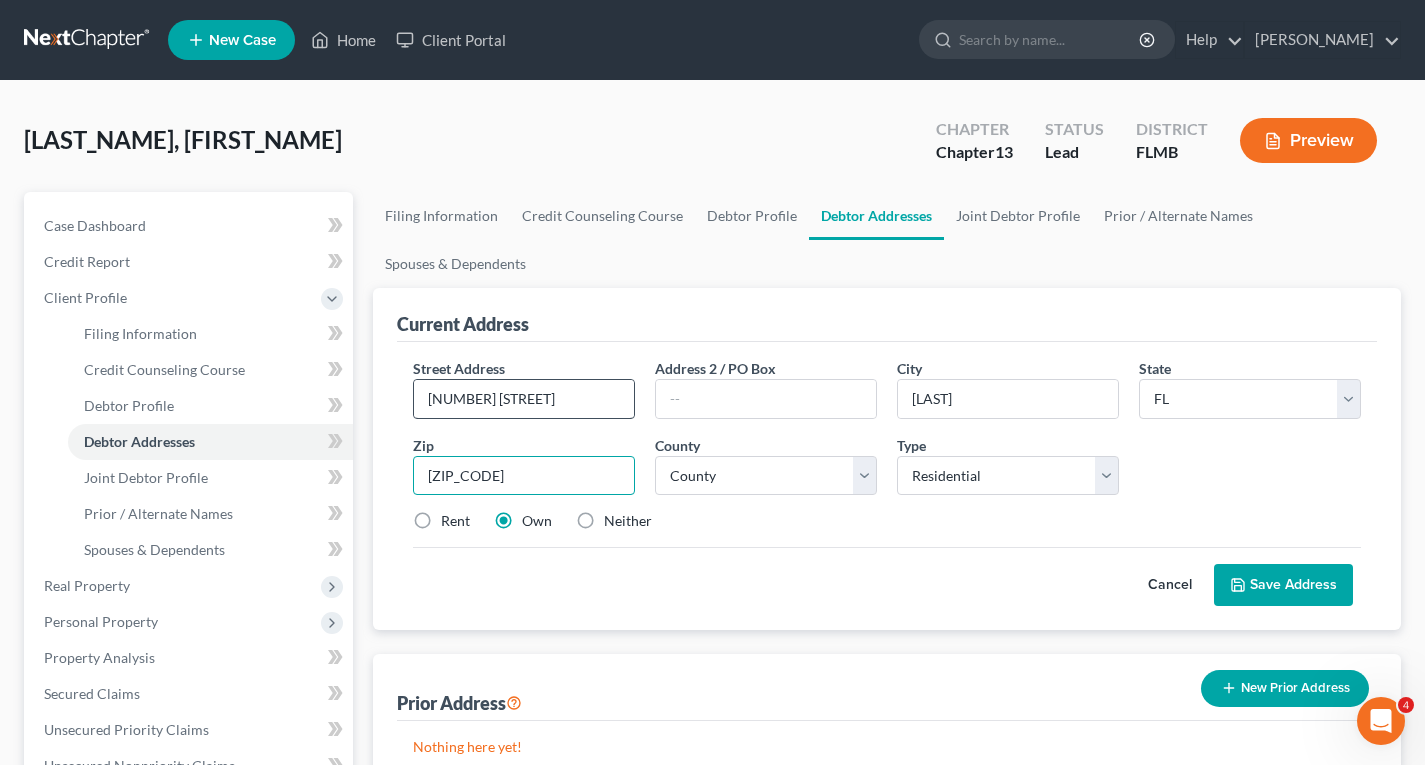 type on "[ZIP_CODE]" 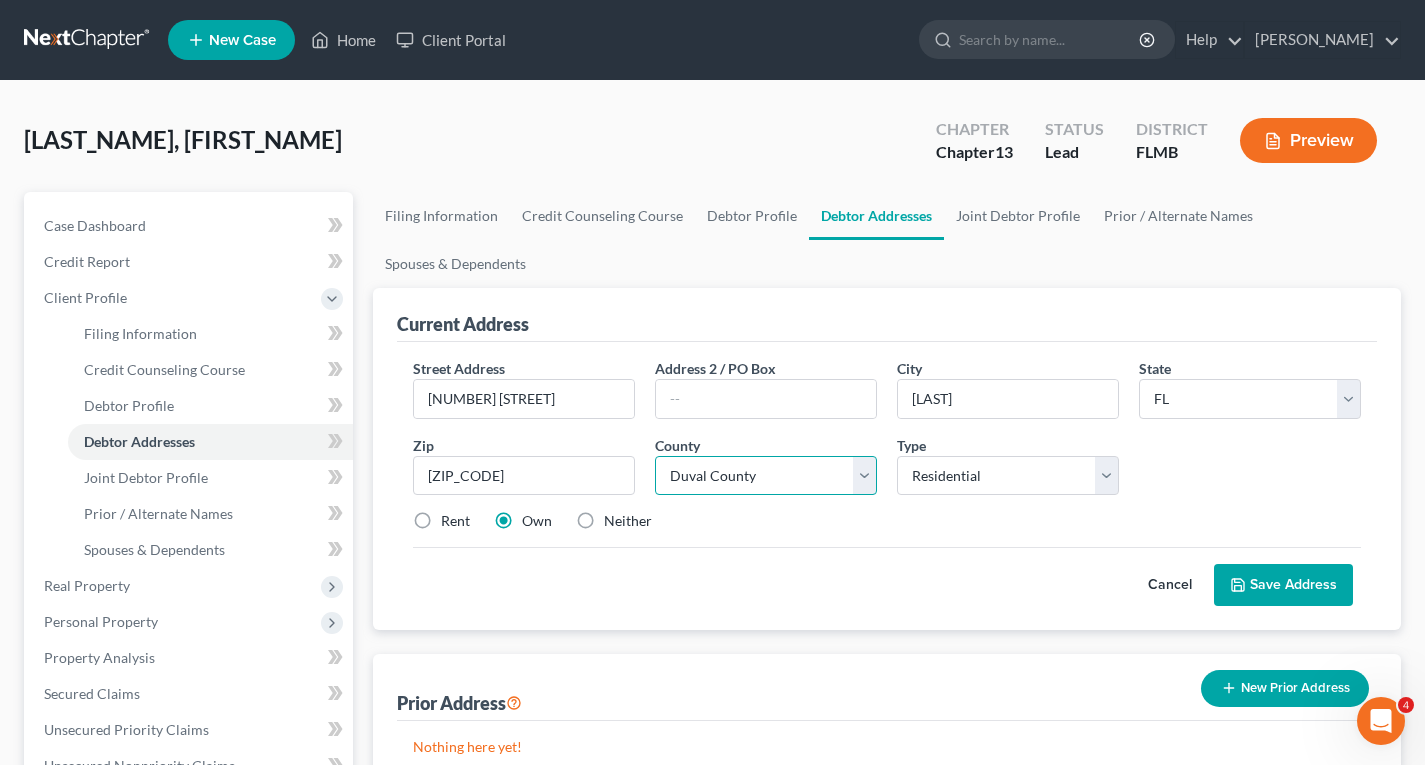 click on "County Alachua County Baker County Bay County Bradford County Brevard County Broward County Calhoun County Charlotte County Citrus County Clay County Collier County Columbia County DeSoto County Dixie County Duval County Escambia County Flagler County Franklin County Gadsden County Gilchrist County Glades County Gulf County Hamilton County Hardee County Hendry County Hernando County Highlands County Hillsborough County Holmes County Indian River County Jackson County Jefferson County Lafayette County Lake County Lee County Leon County Levy County Liberty County Madison County Manatee County Marion County Martin County Miami-Dade County Monroe County Nassau County Okaloosa County Okeechobee County Orange County Osceola County Palm Beach County Pasco County Pinellas County Polk County Putnam County Santa Rosa County Sarasota County Seminole County St. Johns County St. Lucie County Sumter County Suwannee County Taylor County Union County Volusia County Wakulla County Walton County Washington County" at bounding box center [766, 476] 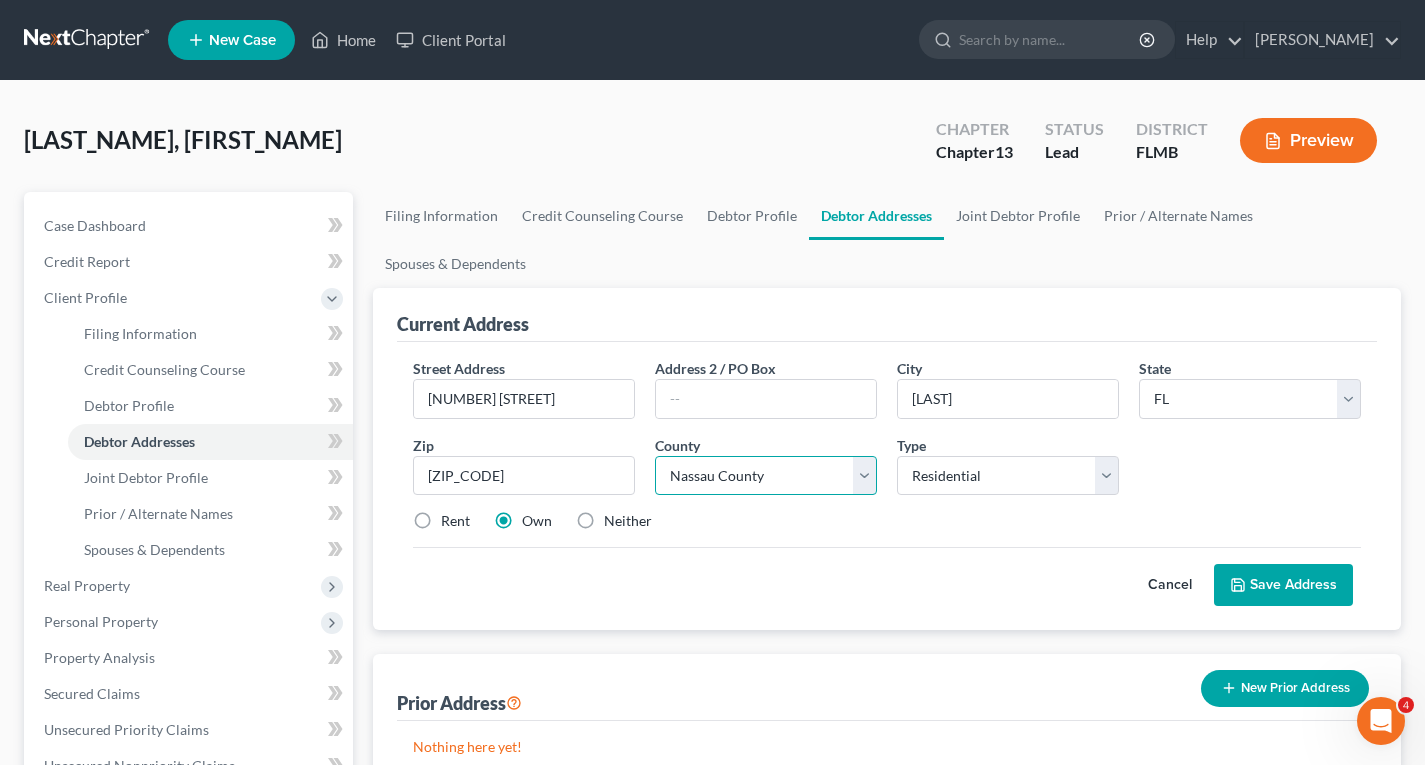 click on "County Alachua County Baker County Bay County Bradford County Brevard County Broward County Calhoun County Charlotte County Citrus County Clay County Collier County Columbia County DeSoto County Dixie County Duval County Escambia County Flagler County Franklin County Gadsden County Gilchrist County Glades County Gulf County Hamilton County Hardee County Hendry County Hernando County Highlands County Hillsborough County Holmes County Indian River County Jackson County Jefferson County Lafayette County Lake County Lee County Leon County Levy County Liberty County Madison County Manatee County Marion County Martin County Miami-Dade County Monroe County Nassau County Okaloosa County Okeechobee County Orange County Osceola County Palm Beach County Pasco County Pinellas County Polk County Putnam County Santa Rosa County Sarasota County Seminole County St. Johns County St. Lucie County Sumter County Suwannee County Taylor County Union County Volusia County Wakulla County Walton County Washington County" at bounding box center (766, 476) 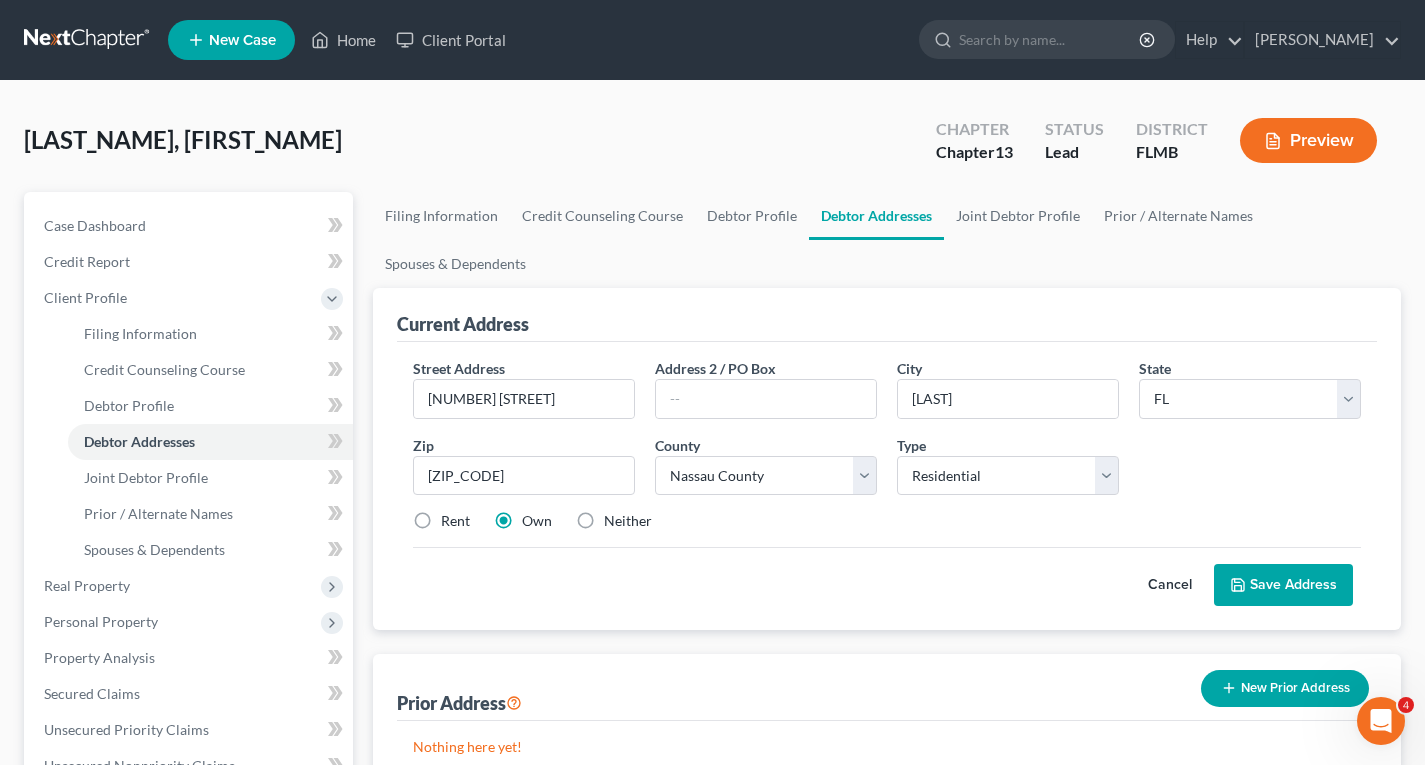 click on "Save Address" at bounding box center (1283, 585) 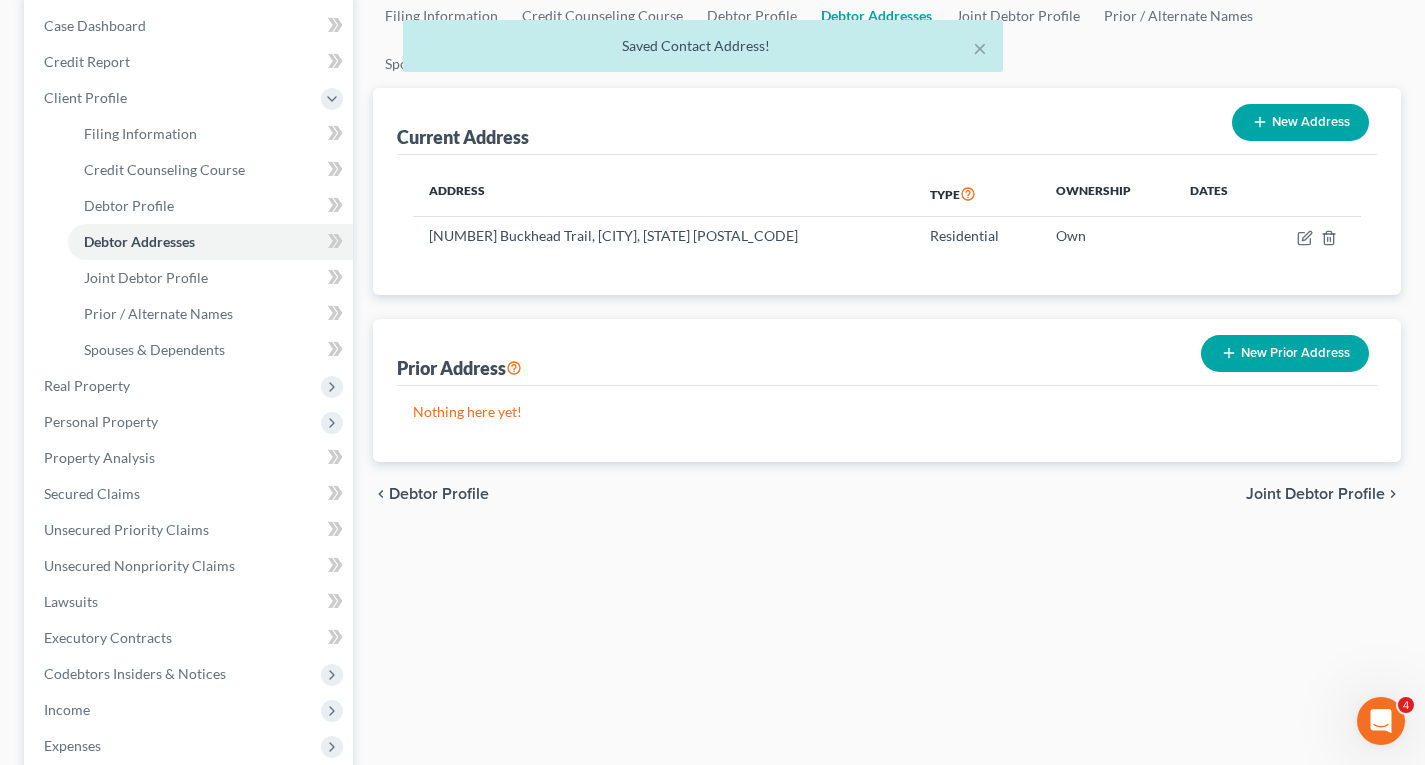 click on "Joint Debtor Profile" at bounding box center [1315, 494] 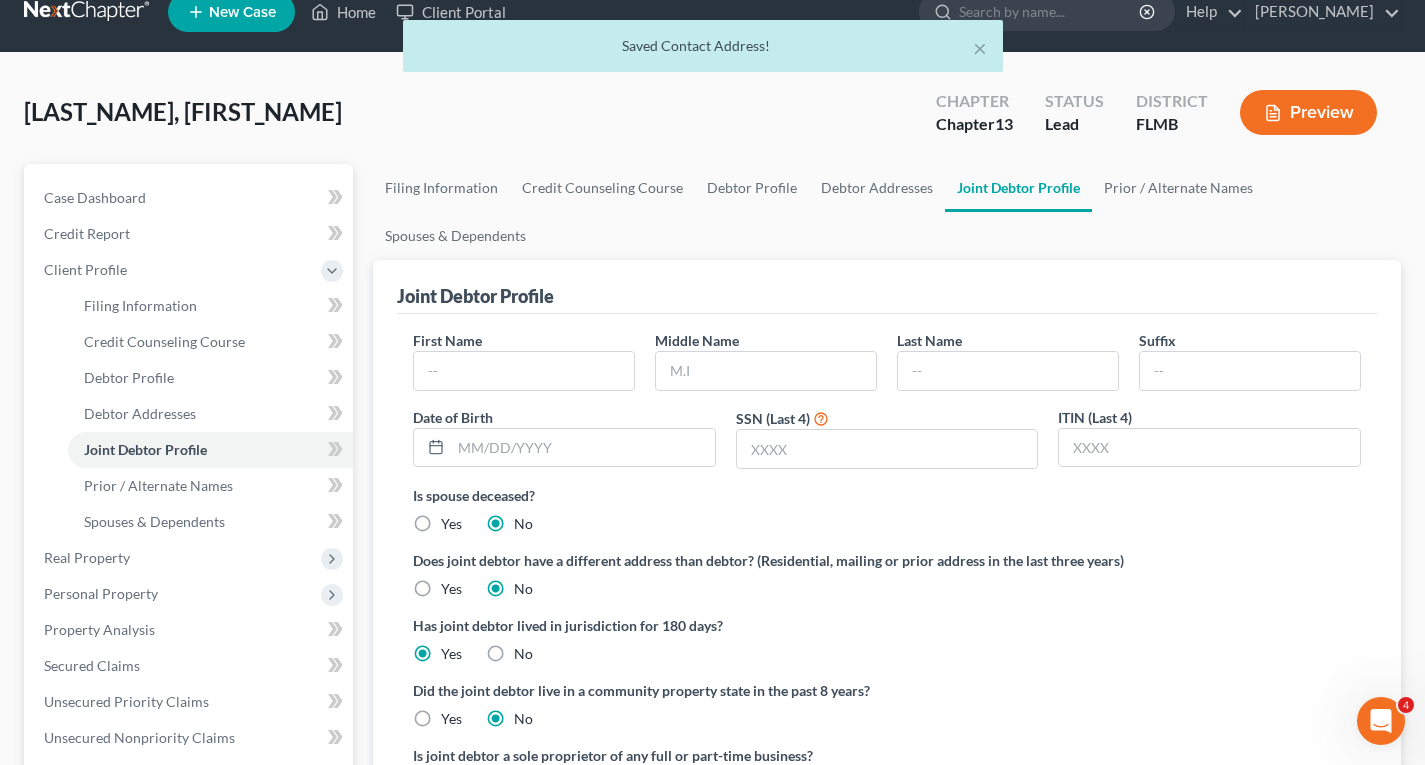 scroll, scrollTop: 0, scrollLeft: 0, axis: both 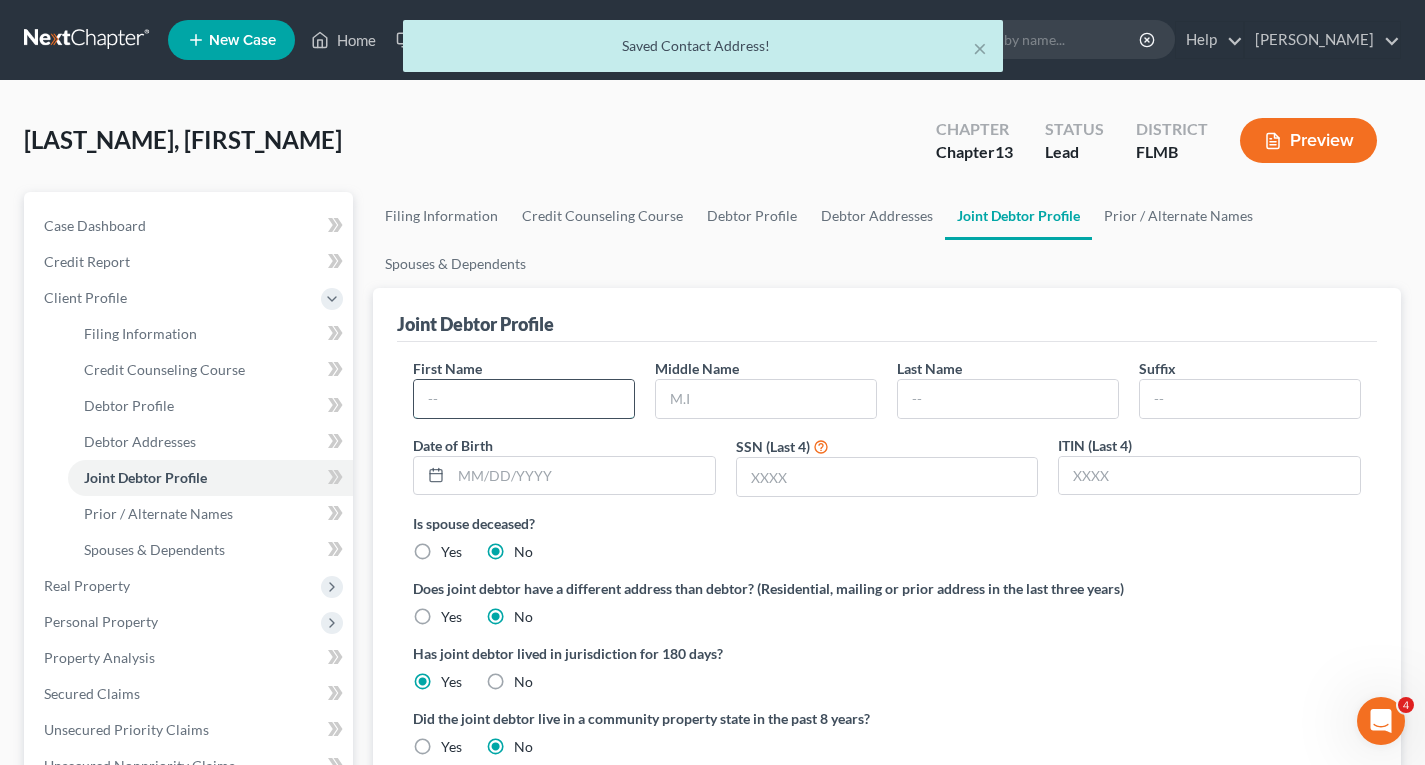 click at bounding box center (524, 399) 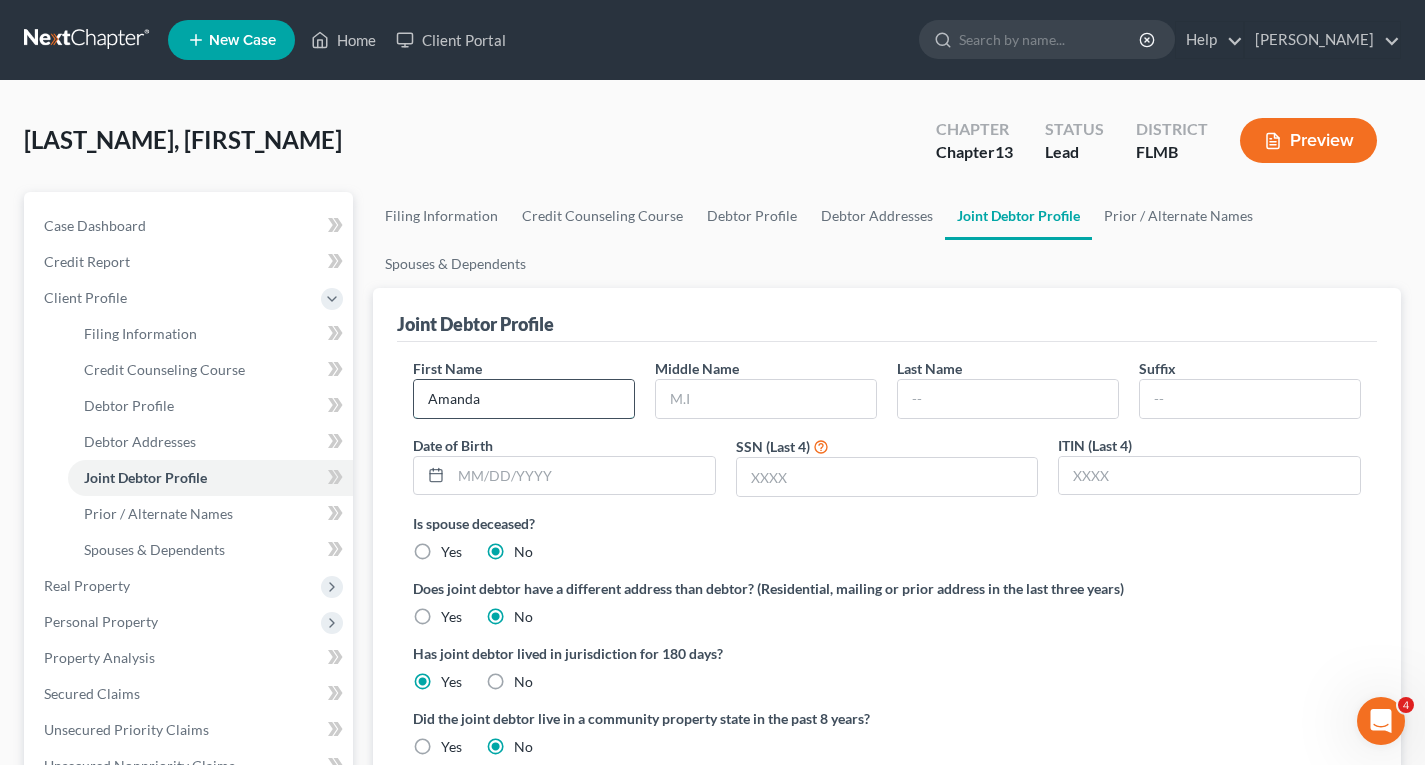 type on "Amanda" 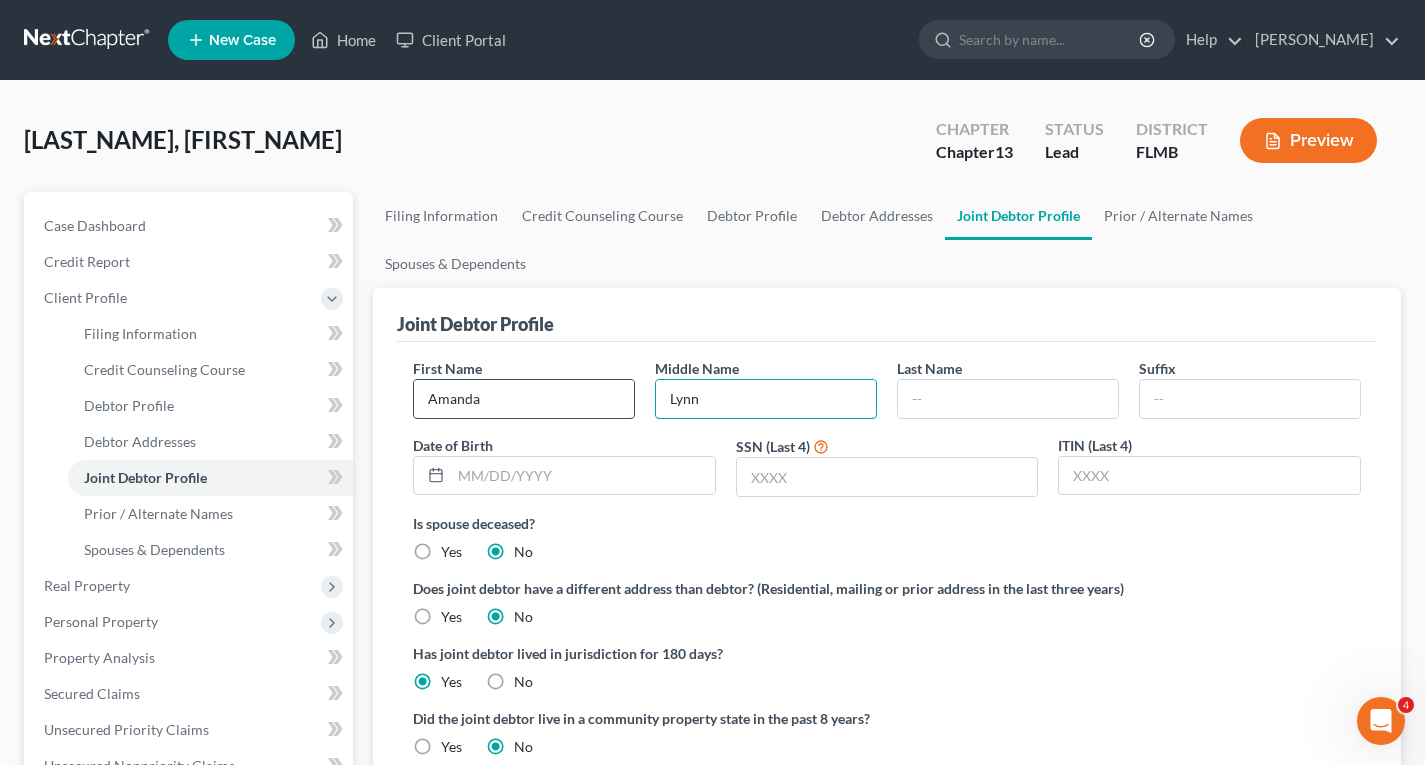 type on "Lynn" 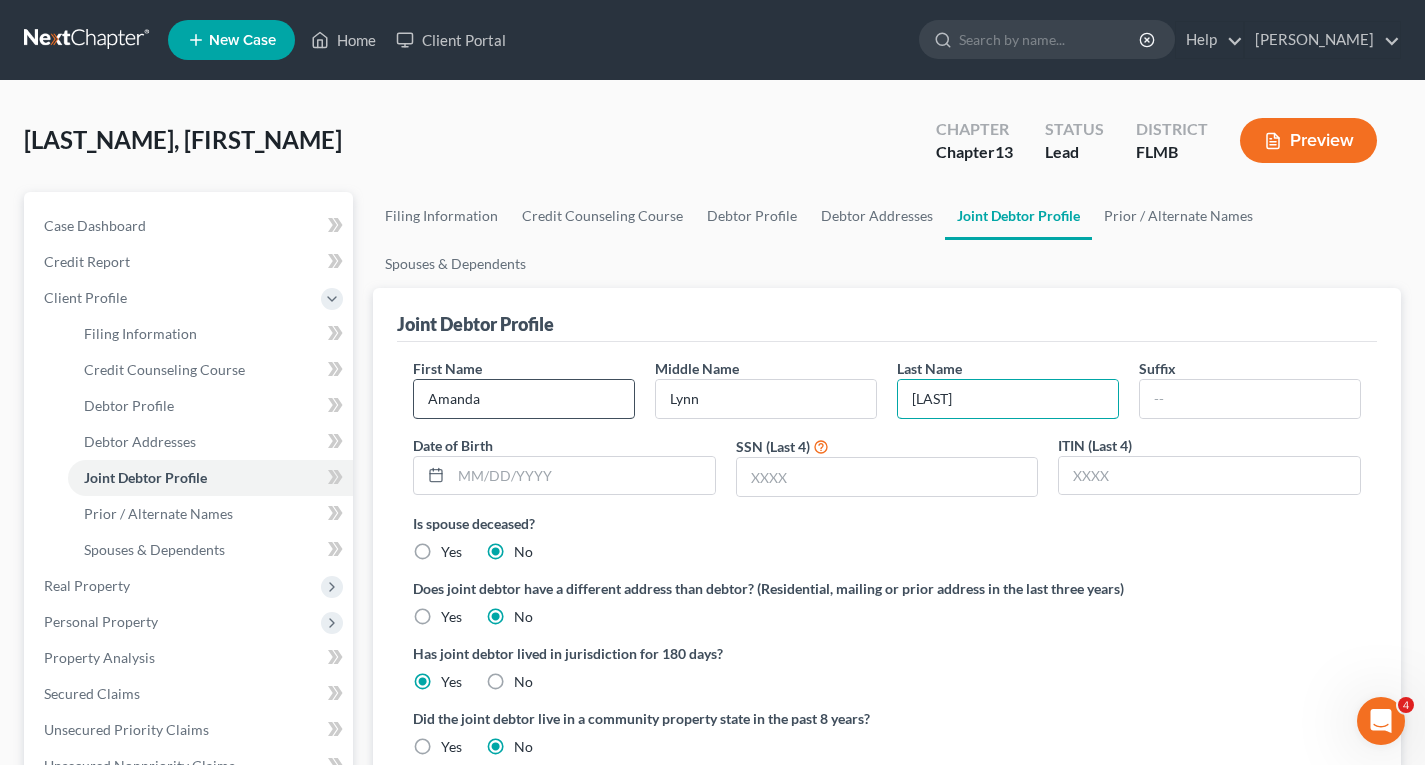 type on "[LAST]" 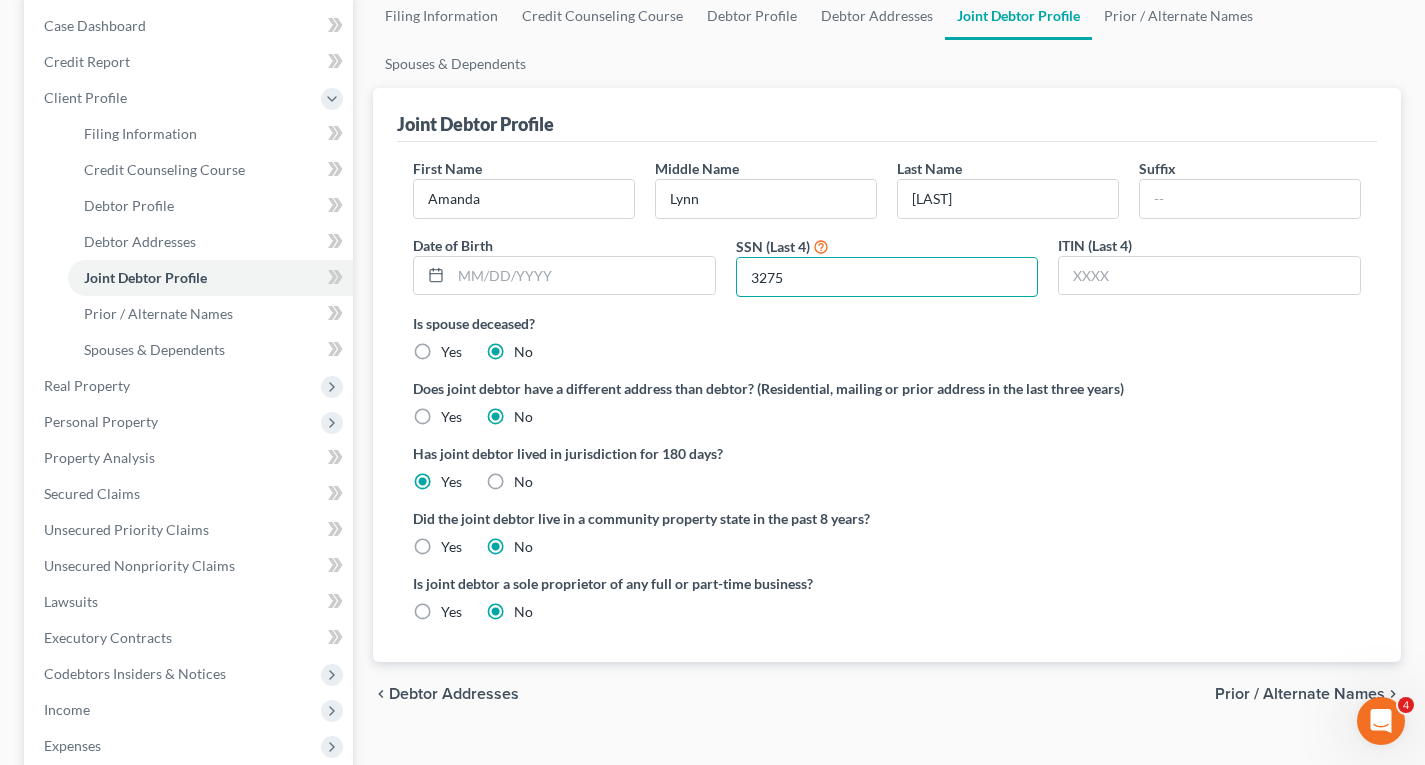 scroll, scrollTop: 300, scrollLeft: 0, axis: vertical 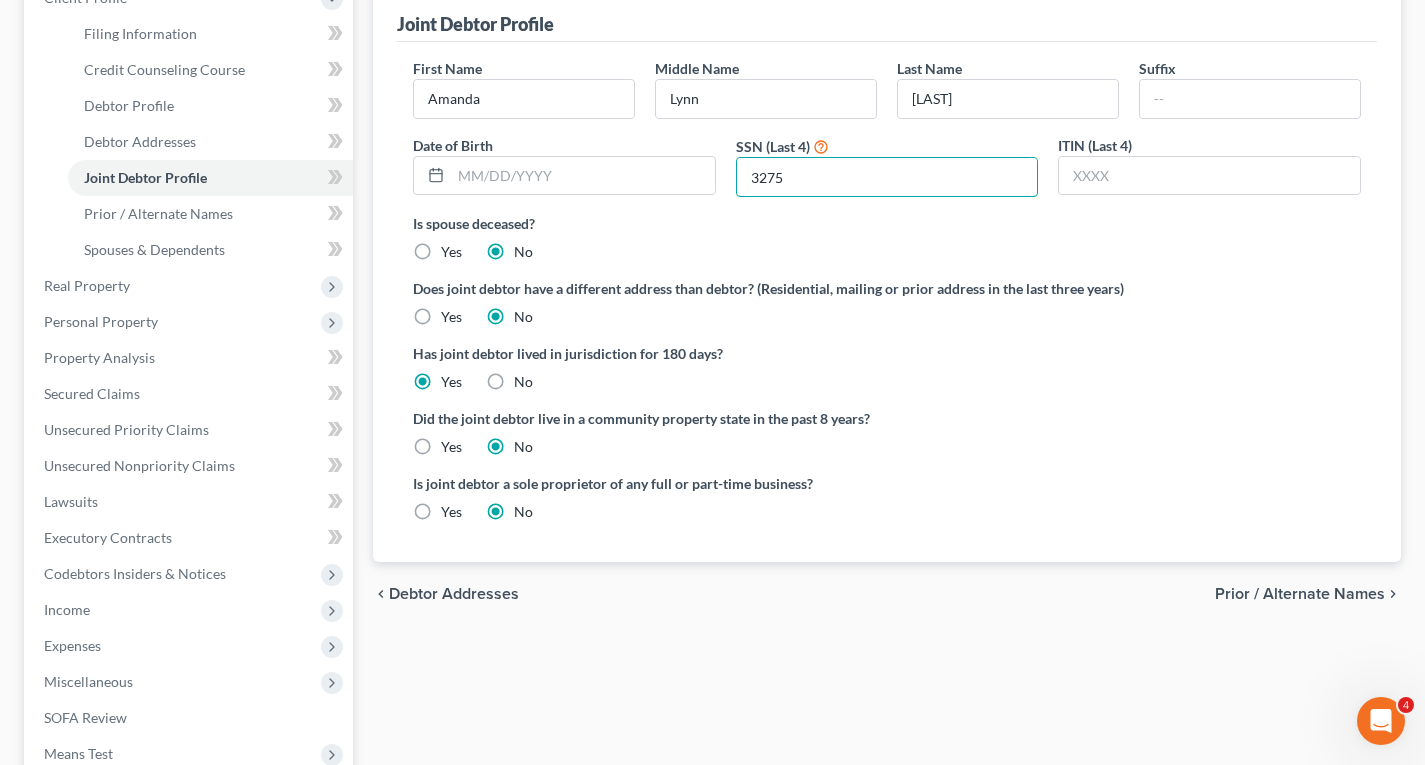 type on "3275" 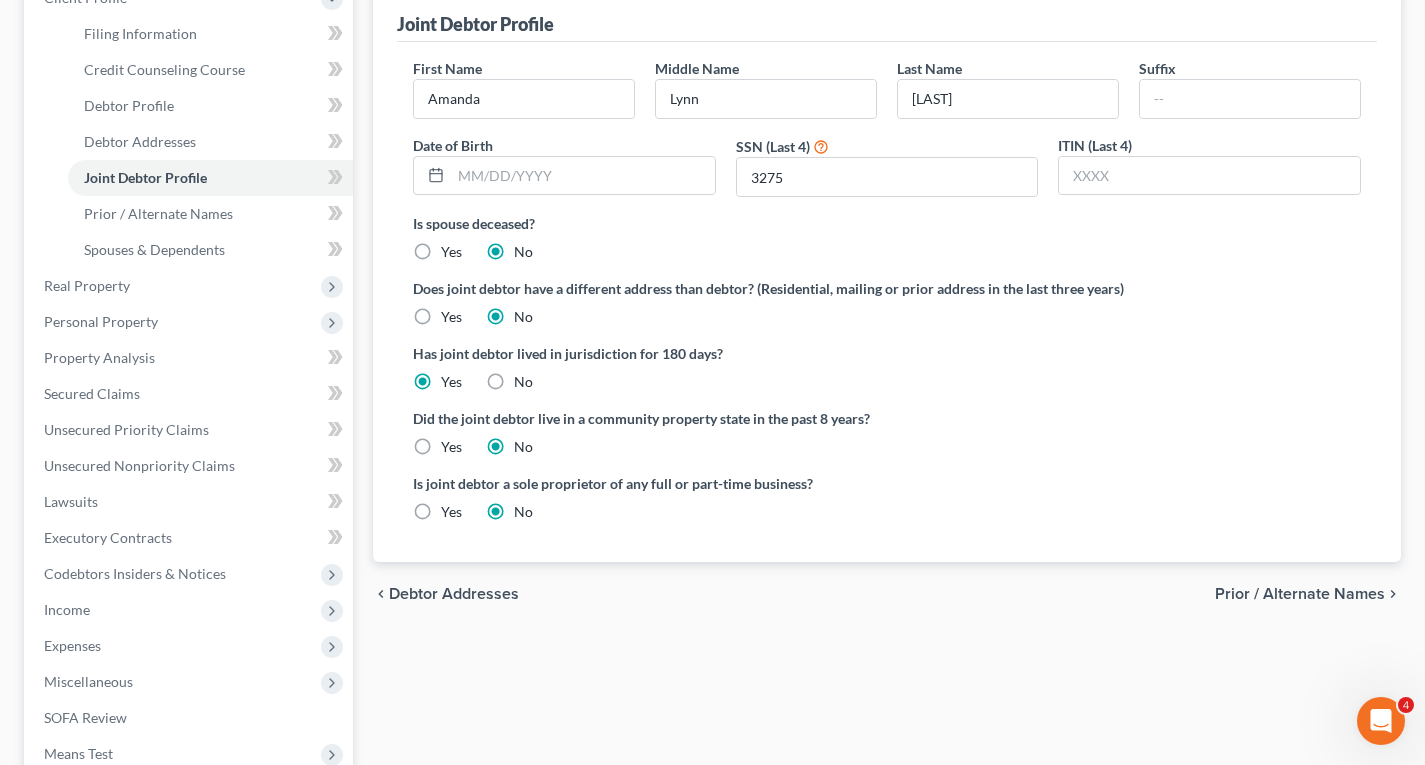 click on "Prior / Alternate Names" at bounding box center (1300, 594) 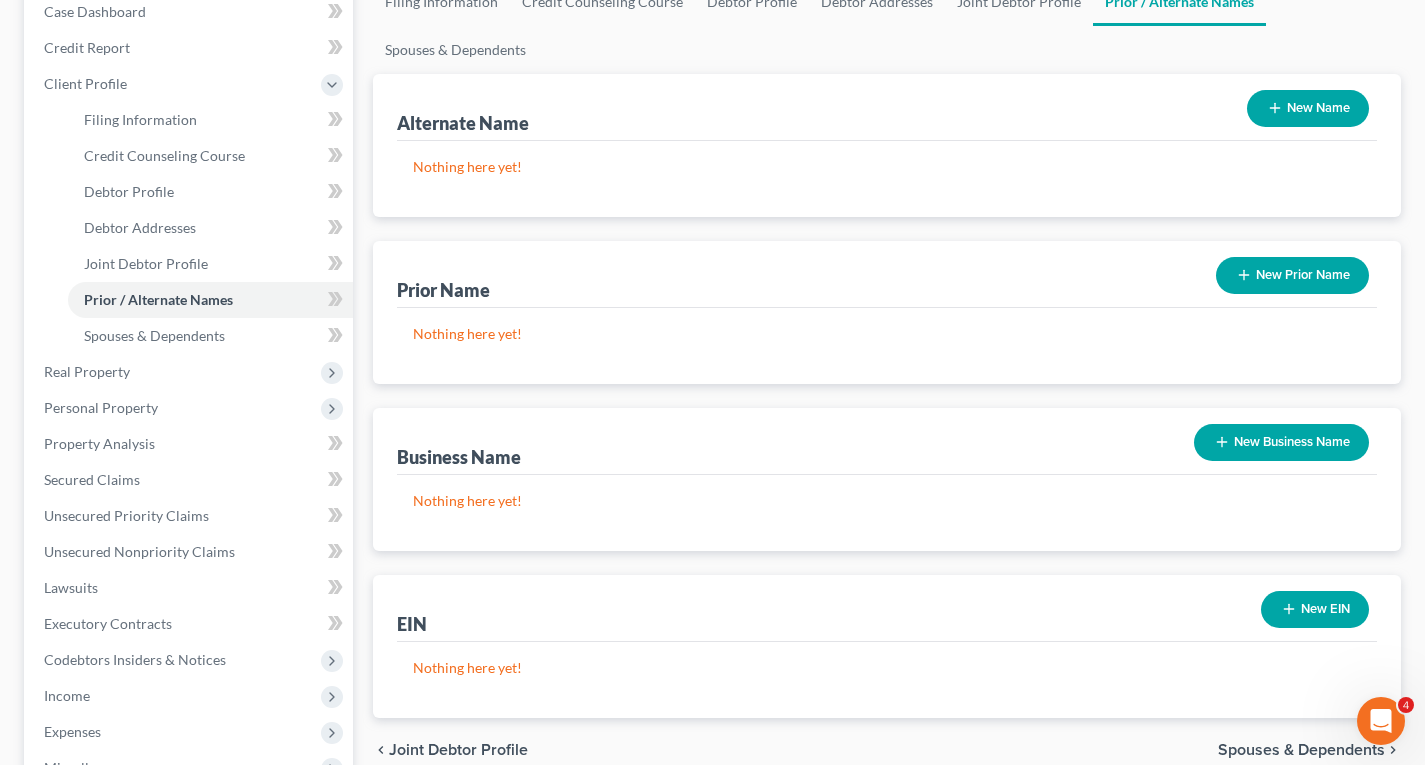 scroll, scrollTop: 400, scrollLeft: 0, axis: vertical 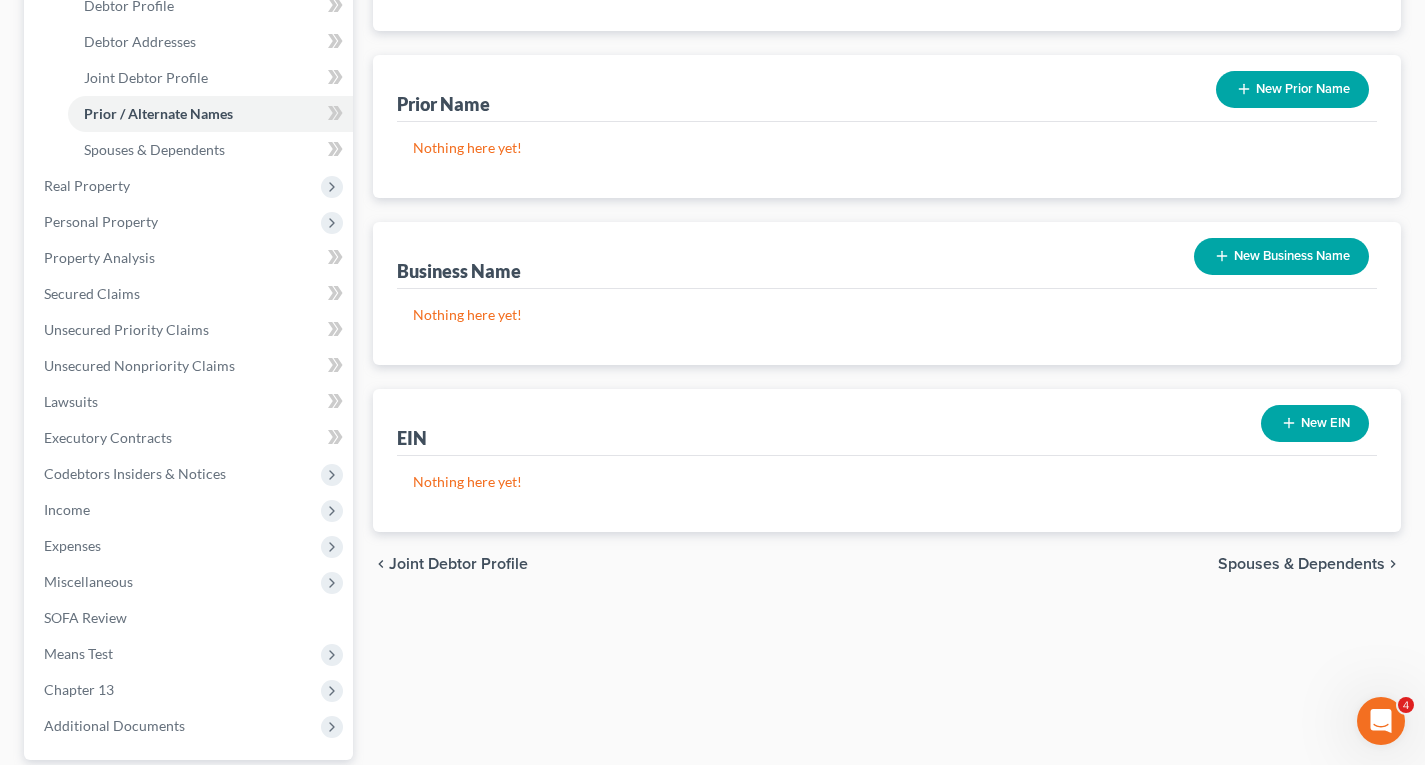 click on "Spouses & Dependents" at bounding box center (1301, 564) 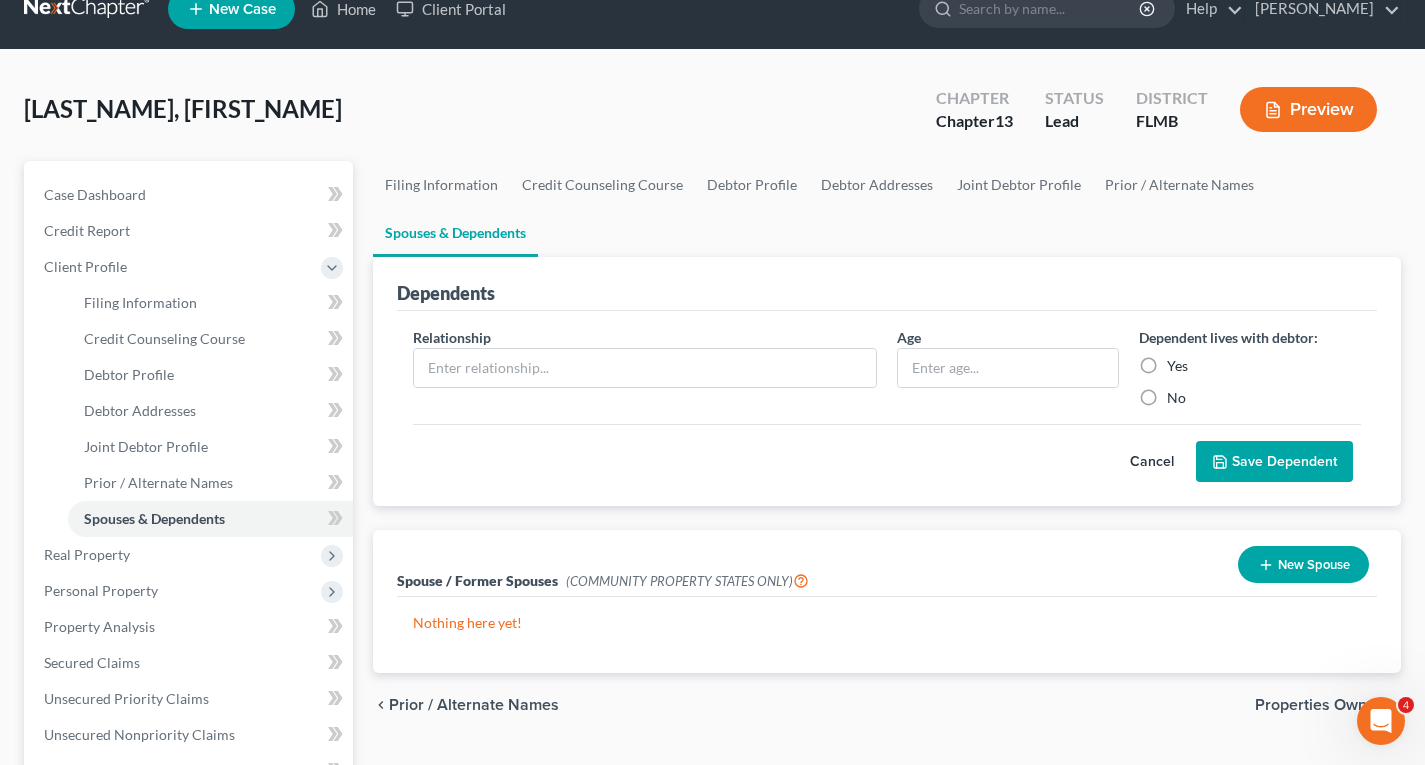 scroll, scrollTop: 0, scrollLeft: 0, axis: both 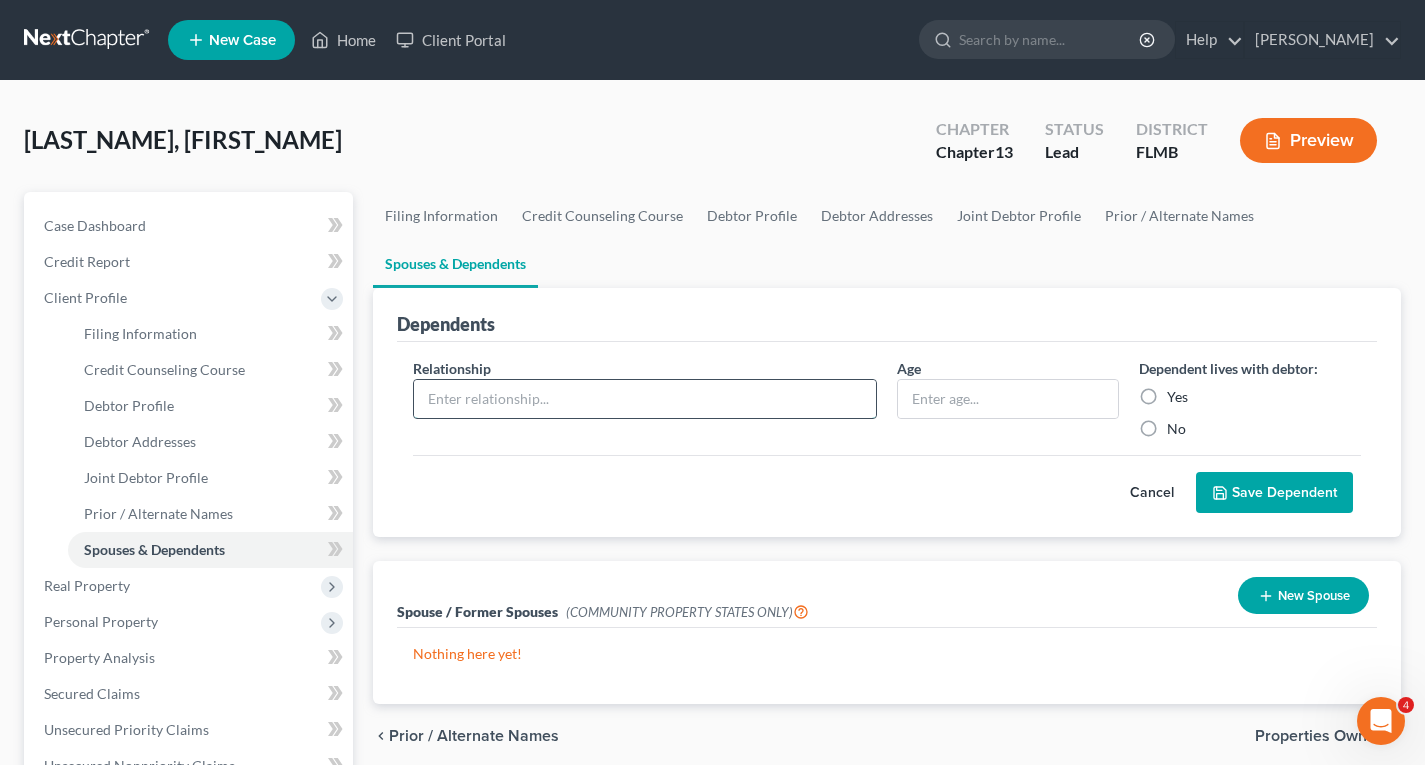 click at bounding box center [645, 399] 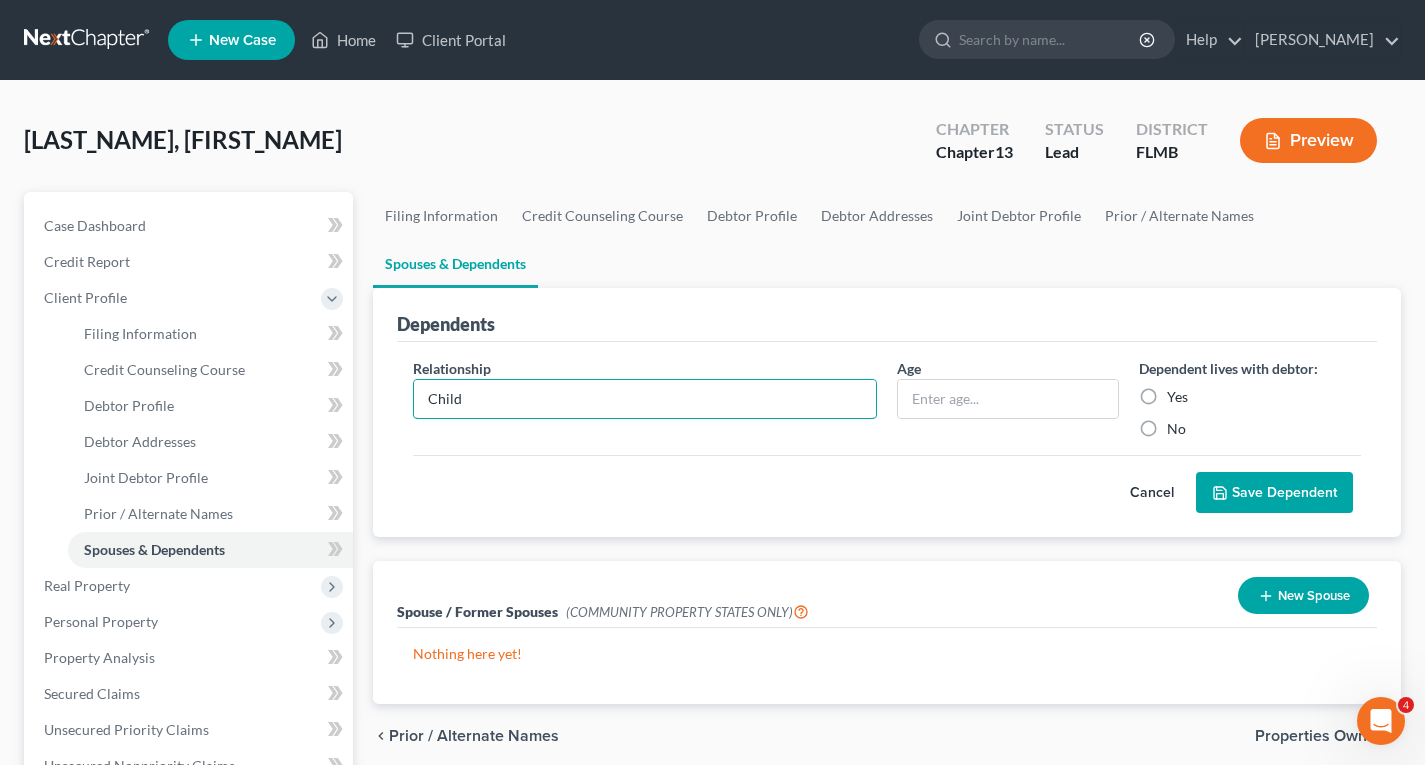 type on "Child" 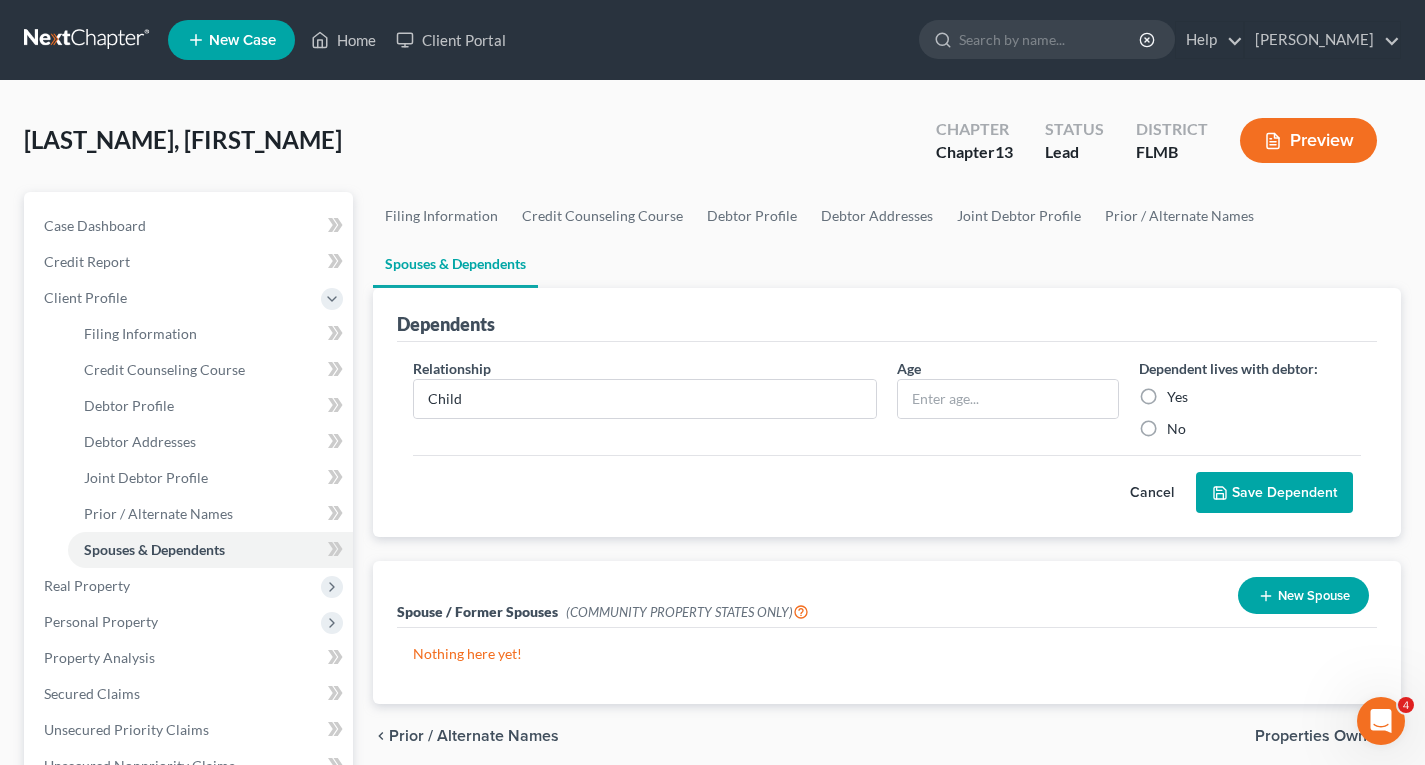 click on "Yes" at bounding box center (1177, 397) 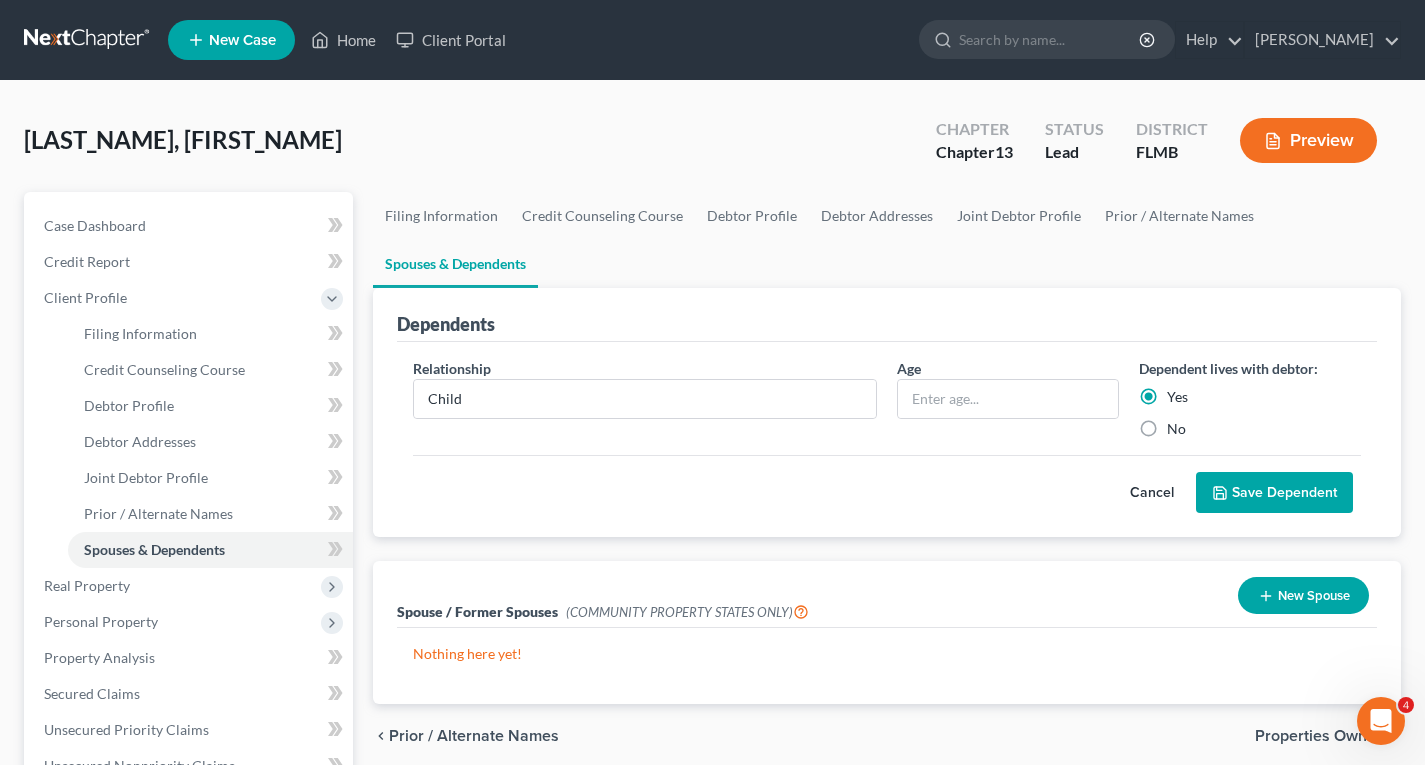 click on "Save Dependent" at bounding box center [1274, 493] 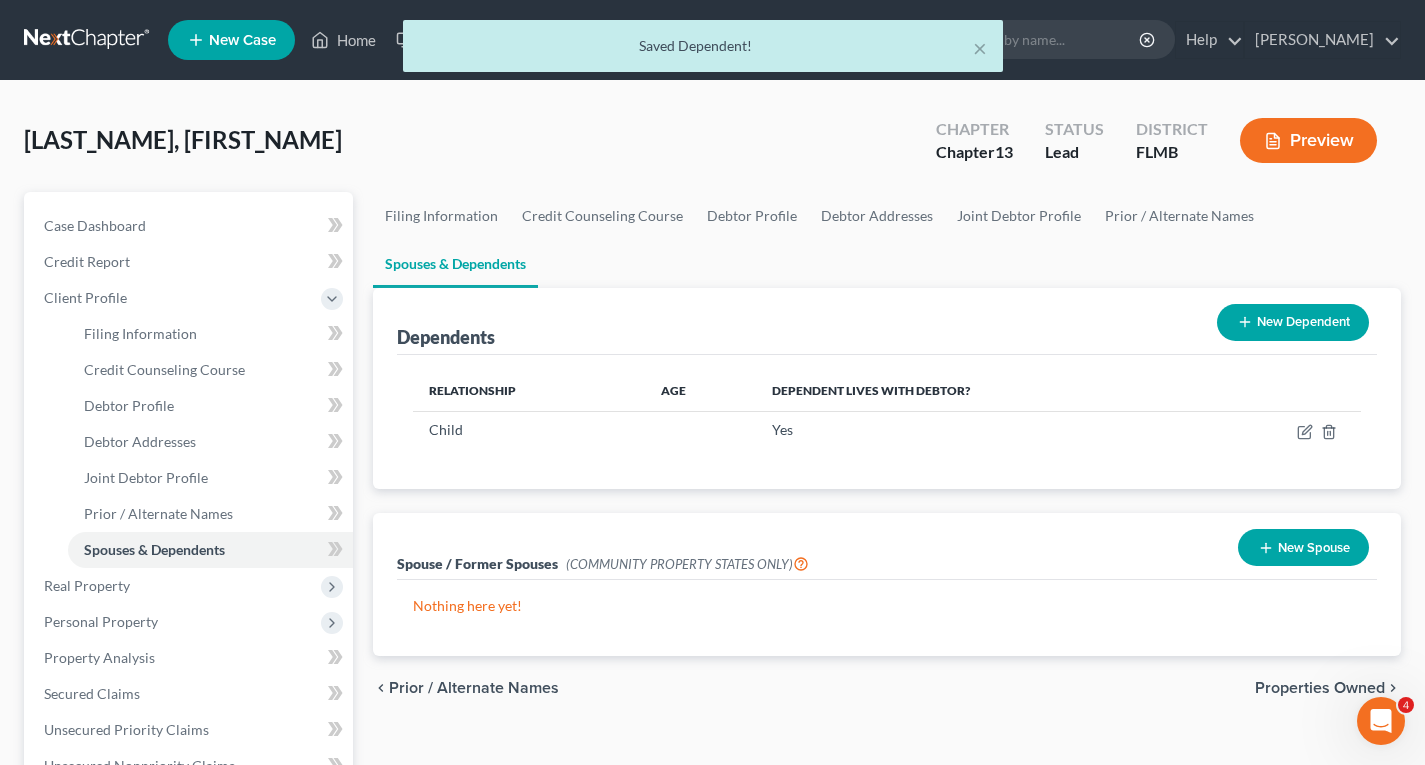 click on "New Dependent" at bounding box center [1293, 322] 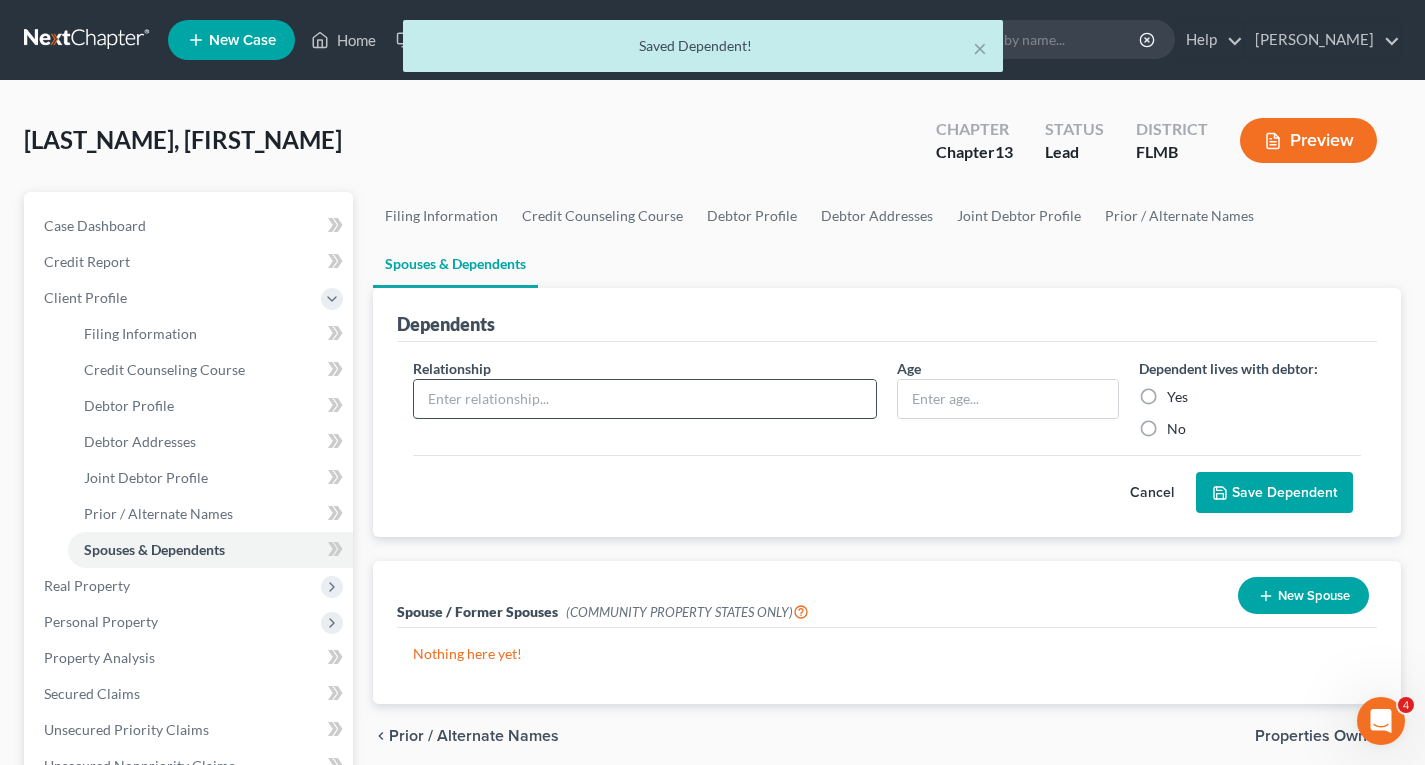 click at bounding box center (645, 399) 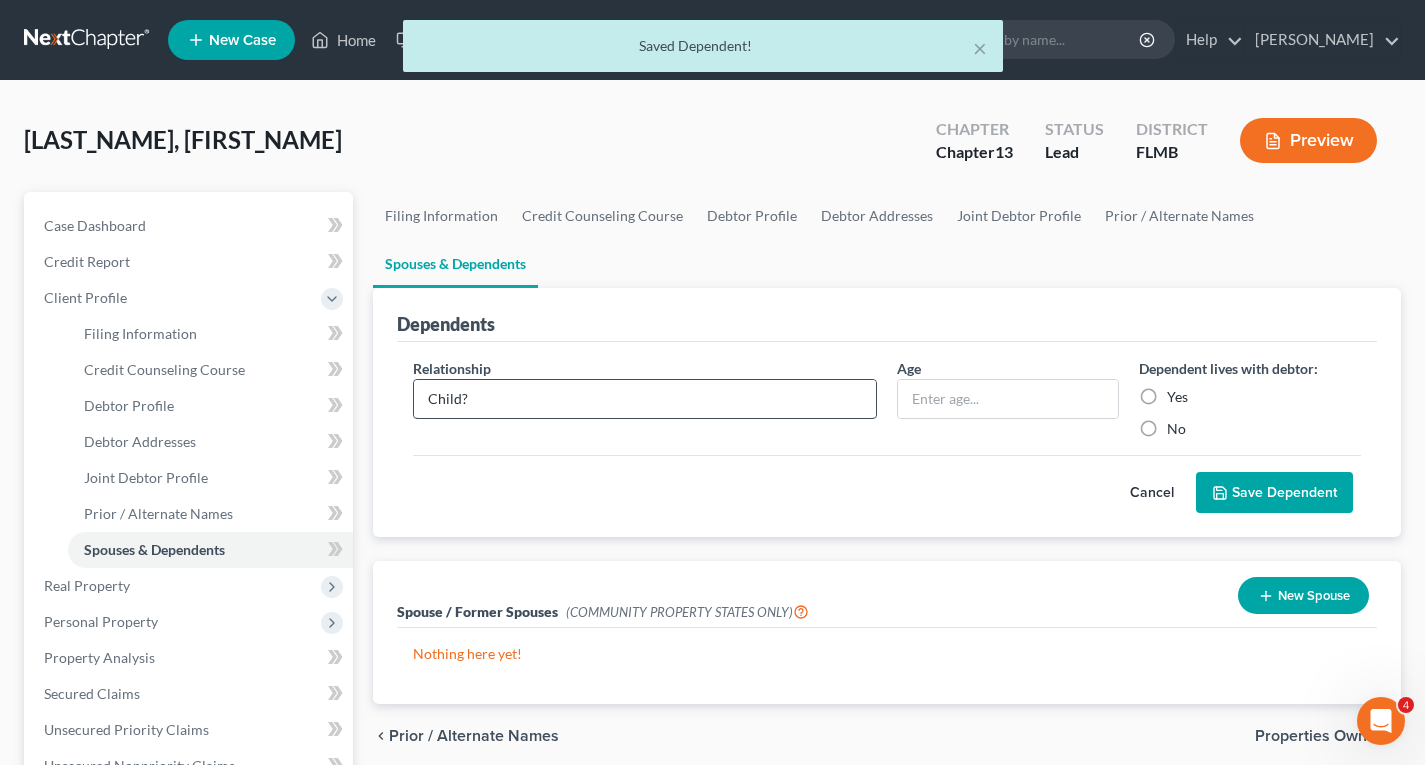 type on "Child?" 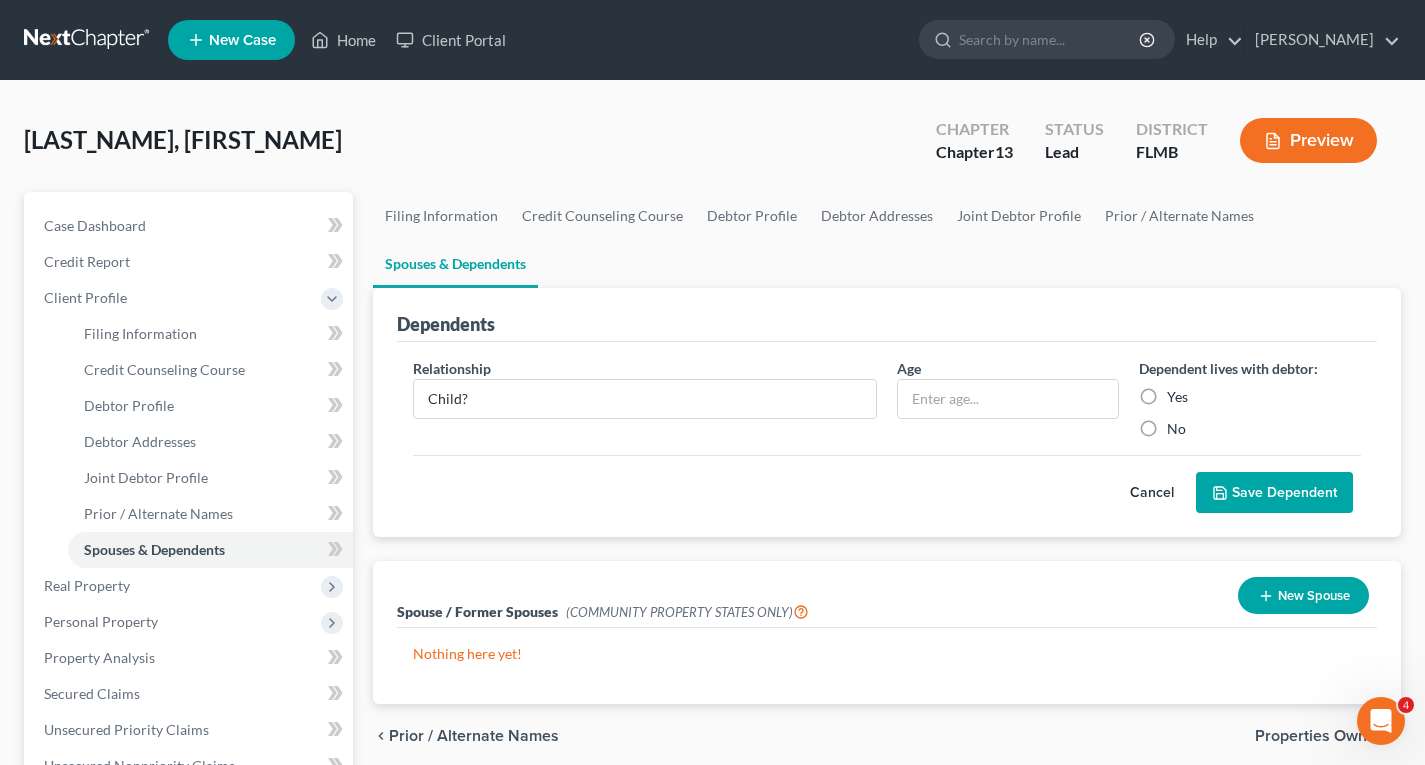 click on "Yes" at bounding box center (1177, 397) 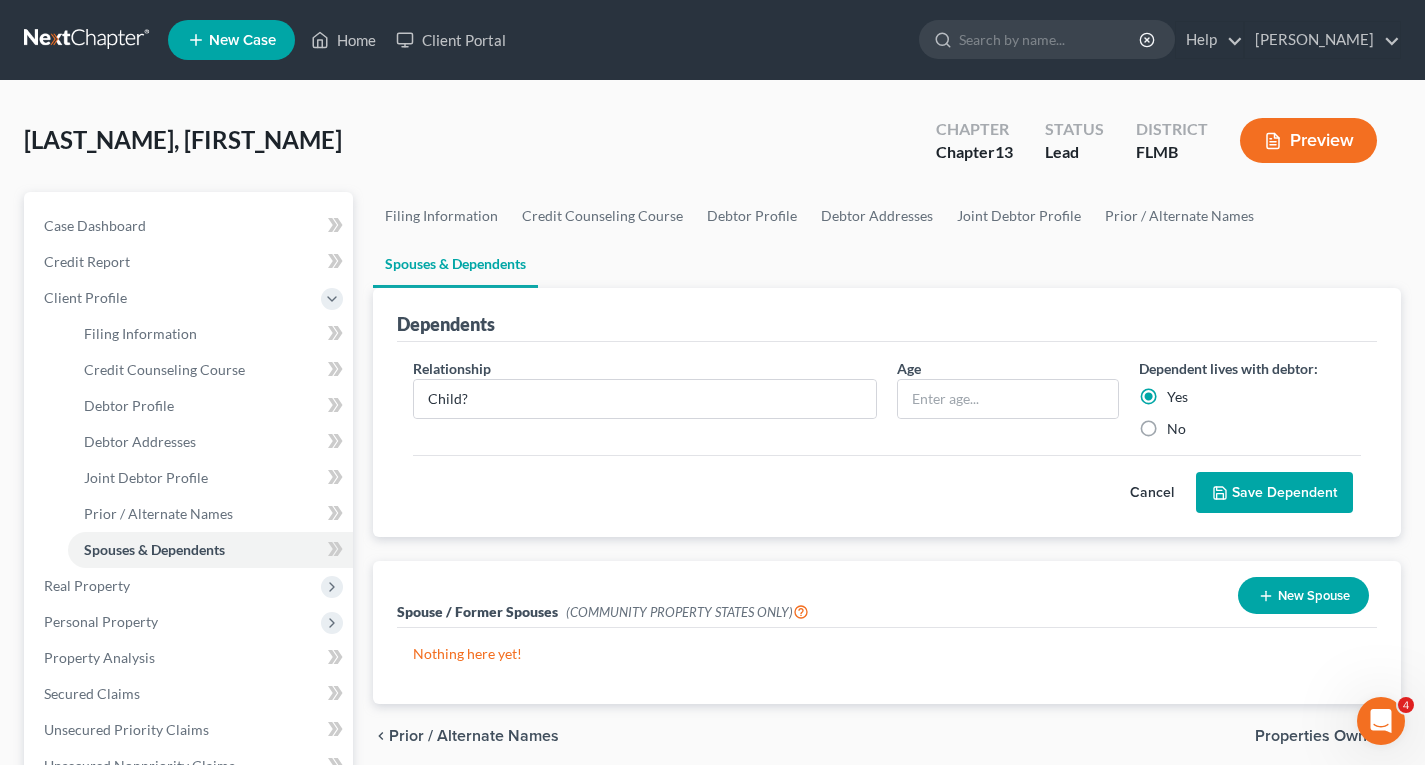 click on "Save Dependent" at bounding box center (1274, 493) 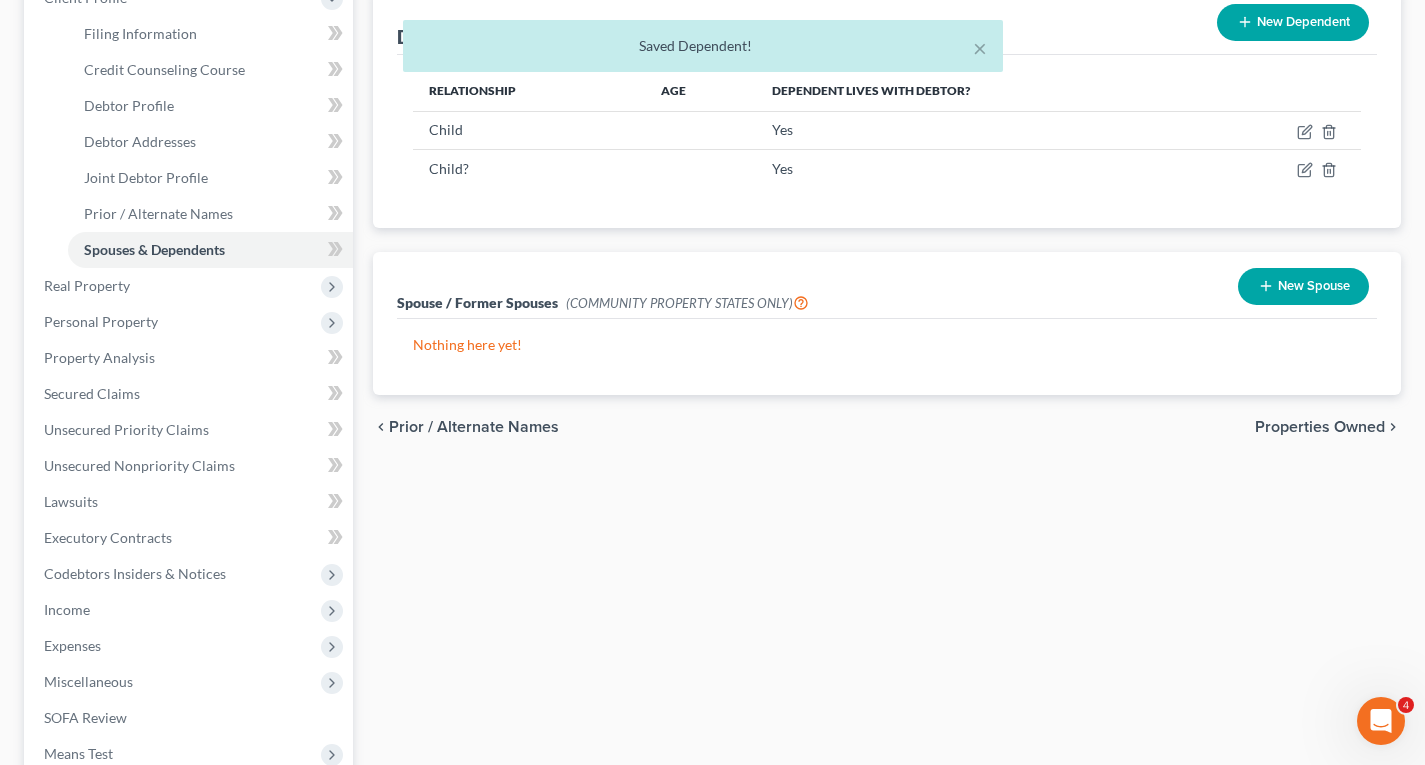 click on "Properties Owned" at bounding box center (1320, 427) 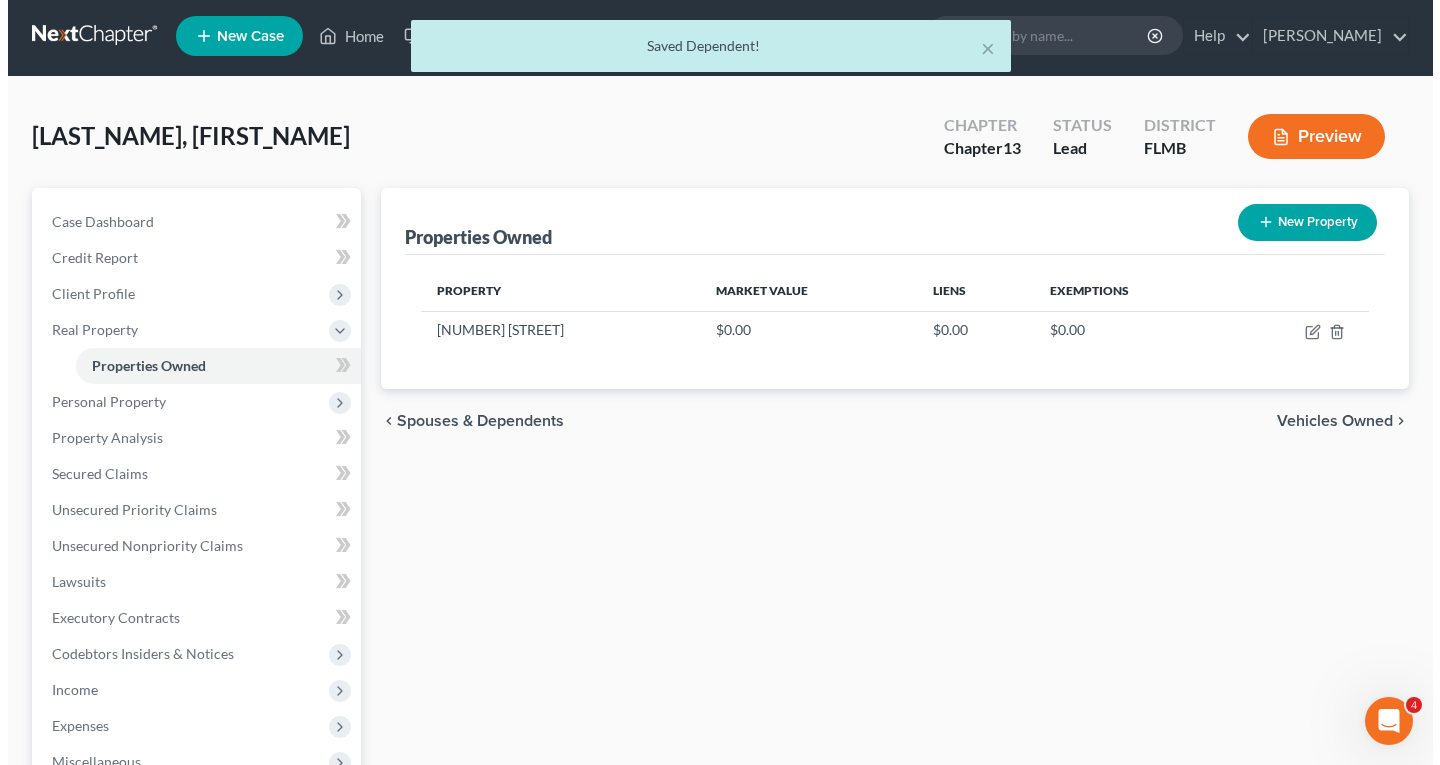 scroll, scrollTop: 0, scrollLeft: 0, axis: both 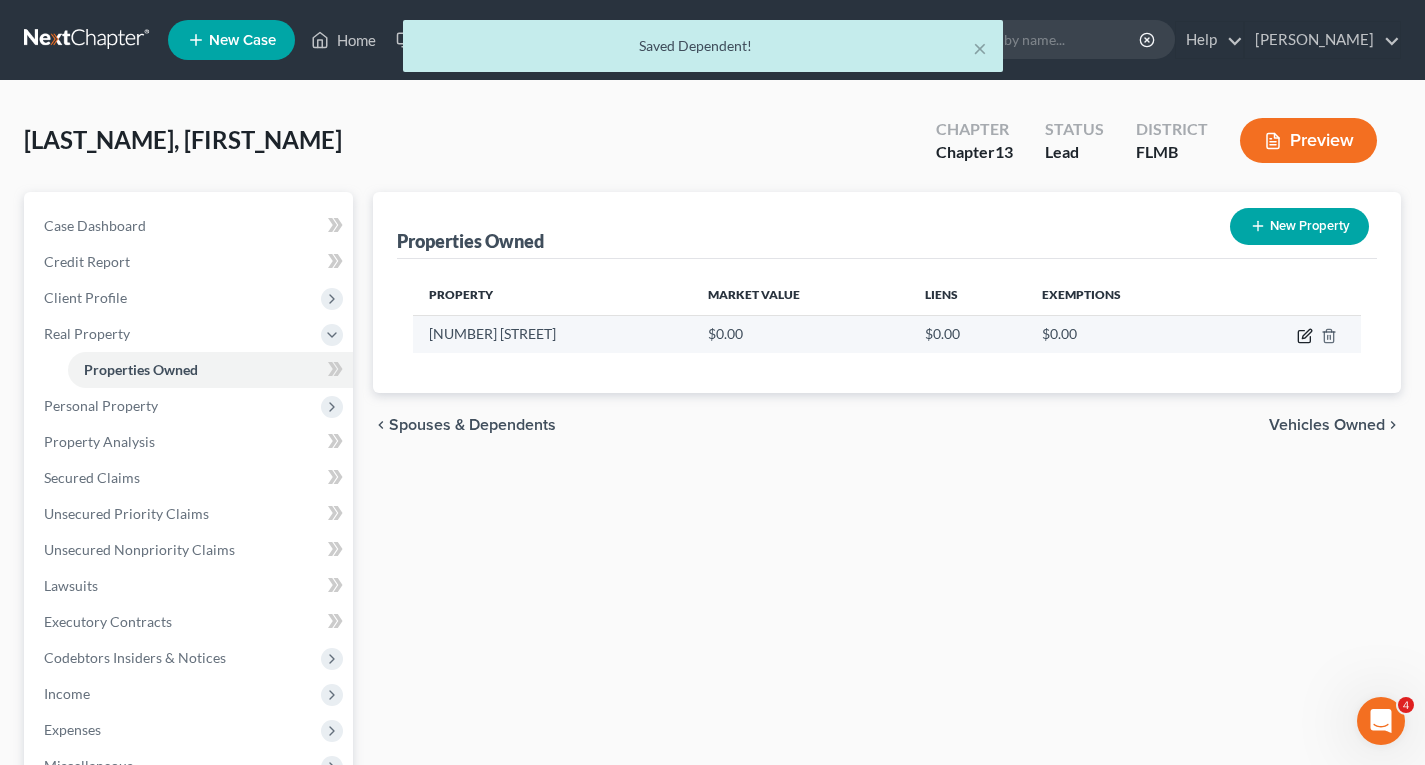 click 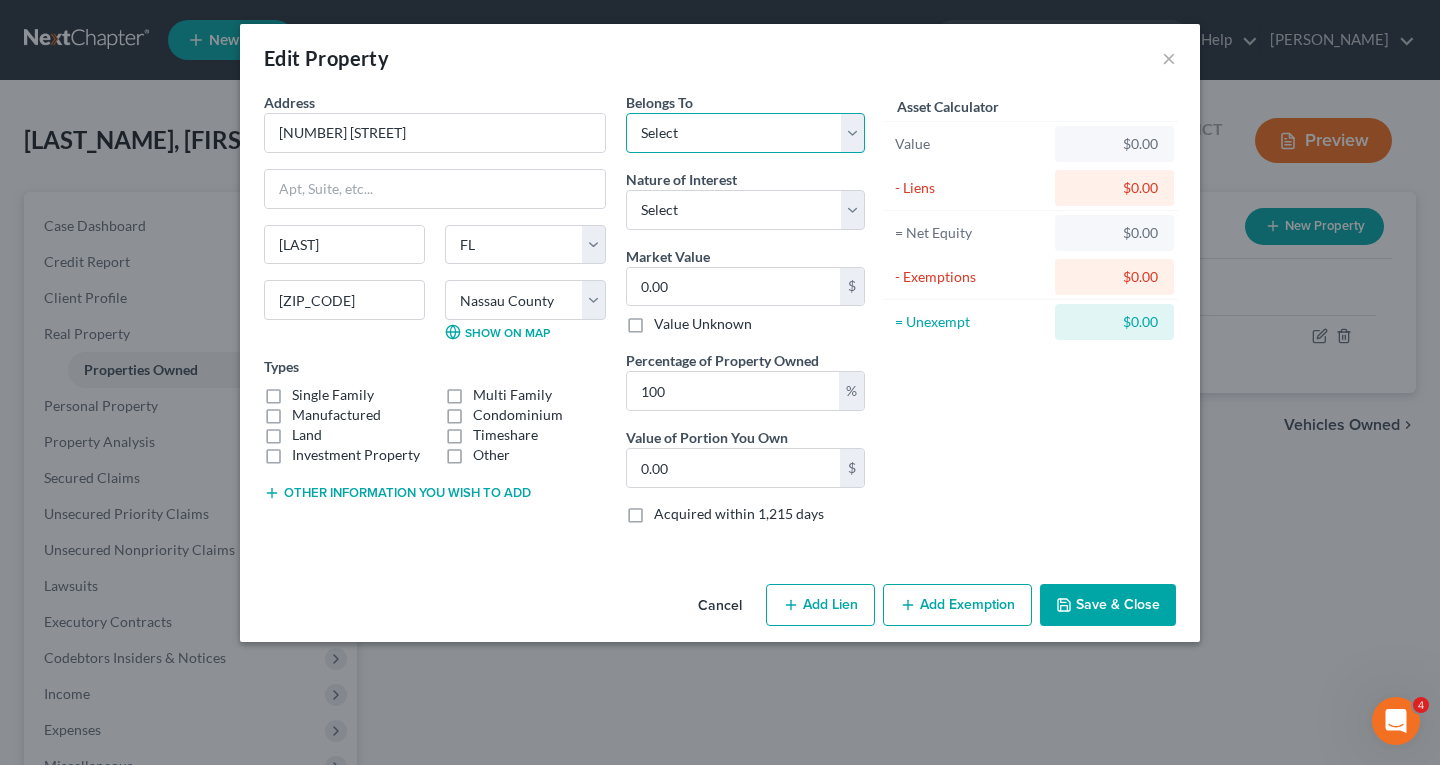 click on "Select Debtor 1 Only Debtor 2 Only Debtor 1 And Debtor 2 Only At Least One Of The Debtors And Another Community Property" at bounding box center [745, 133] 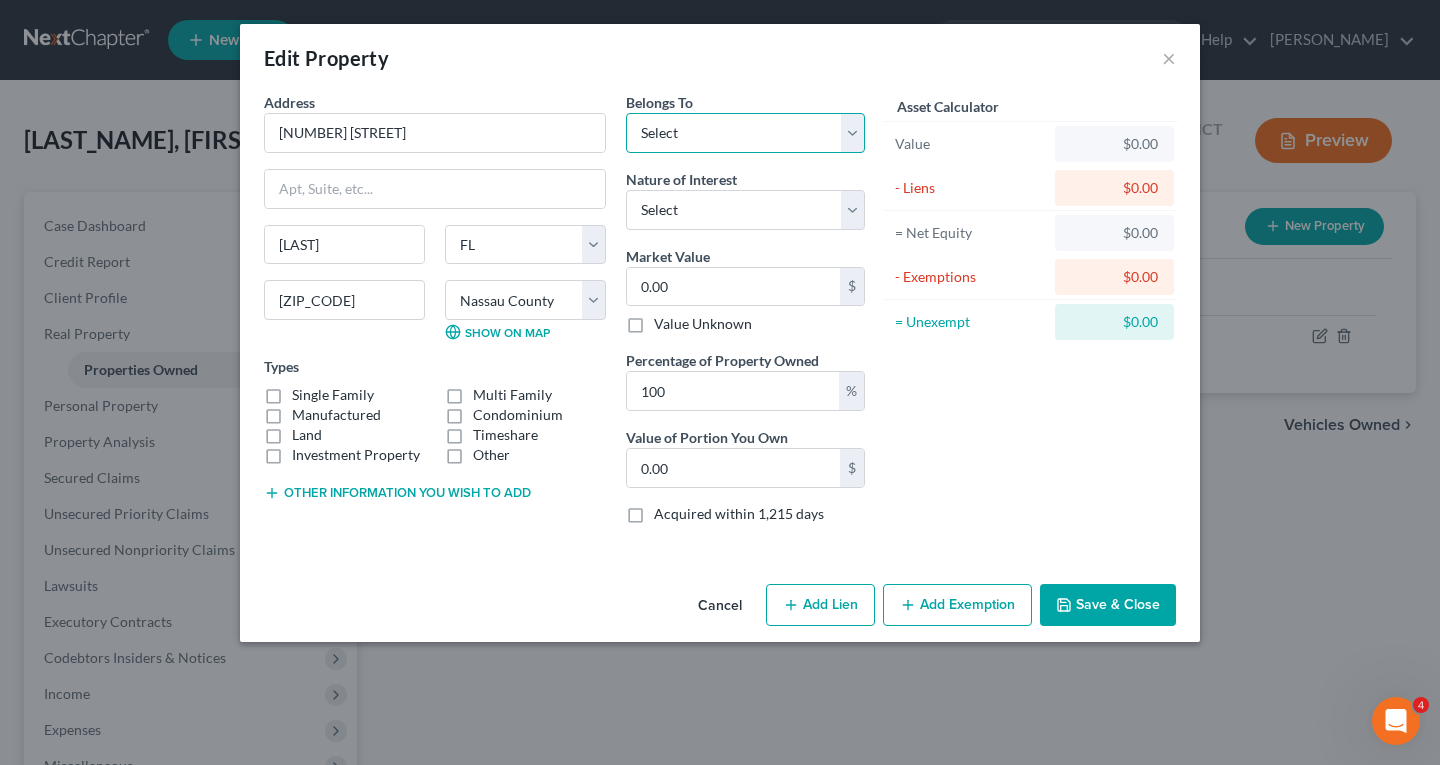 select on "2" 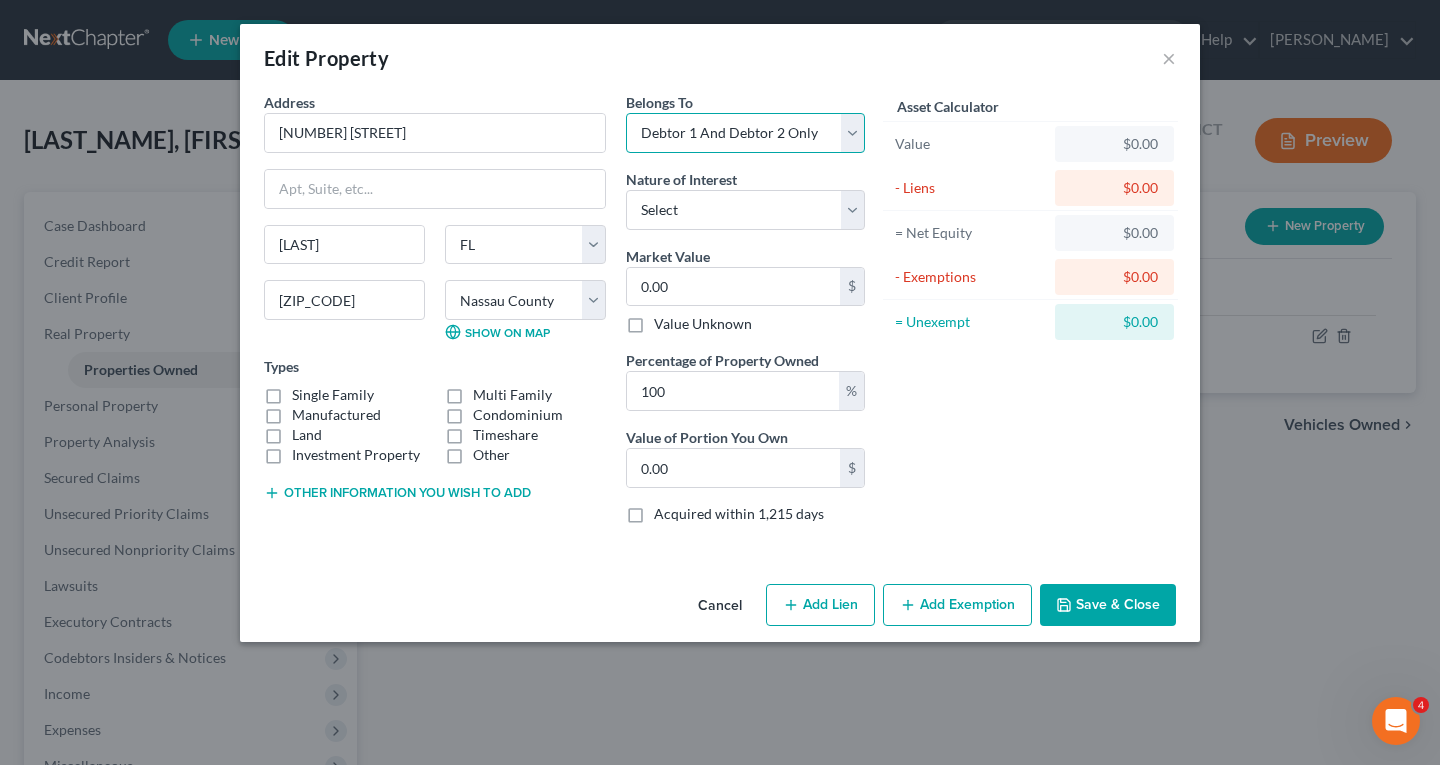 click on "Select Debtor 1 Only Debtor 2 Only Debtor 1 And Debtor 2 Only At Least One Of The Debtors And Another Community Property" at bounding box center (745, 133) 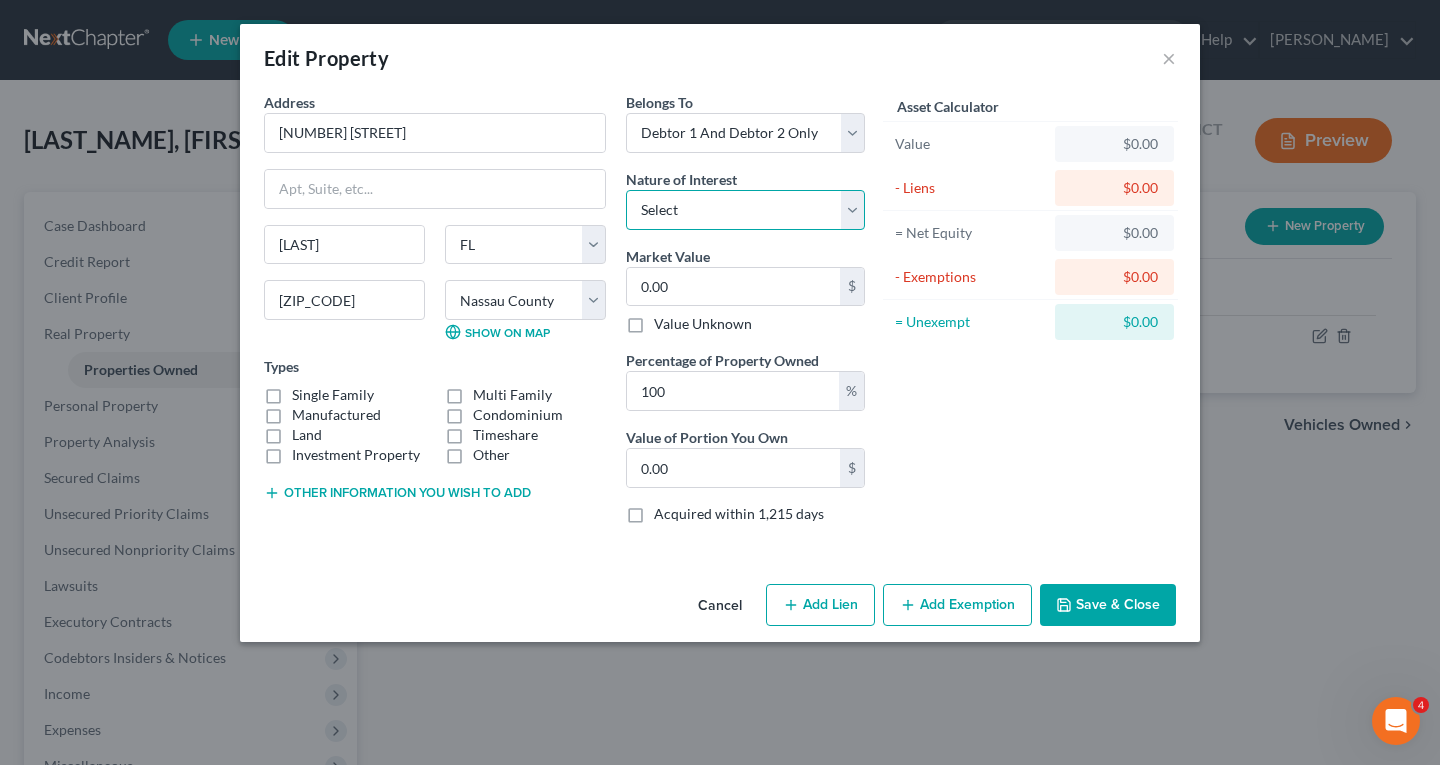 click on "Select Fee Simple Joint Tenant Life Estate Equitable Interest Future Interest Tenancy By The Entireties Tenants In Common Other" at bounding box center (745, 210) 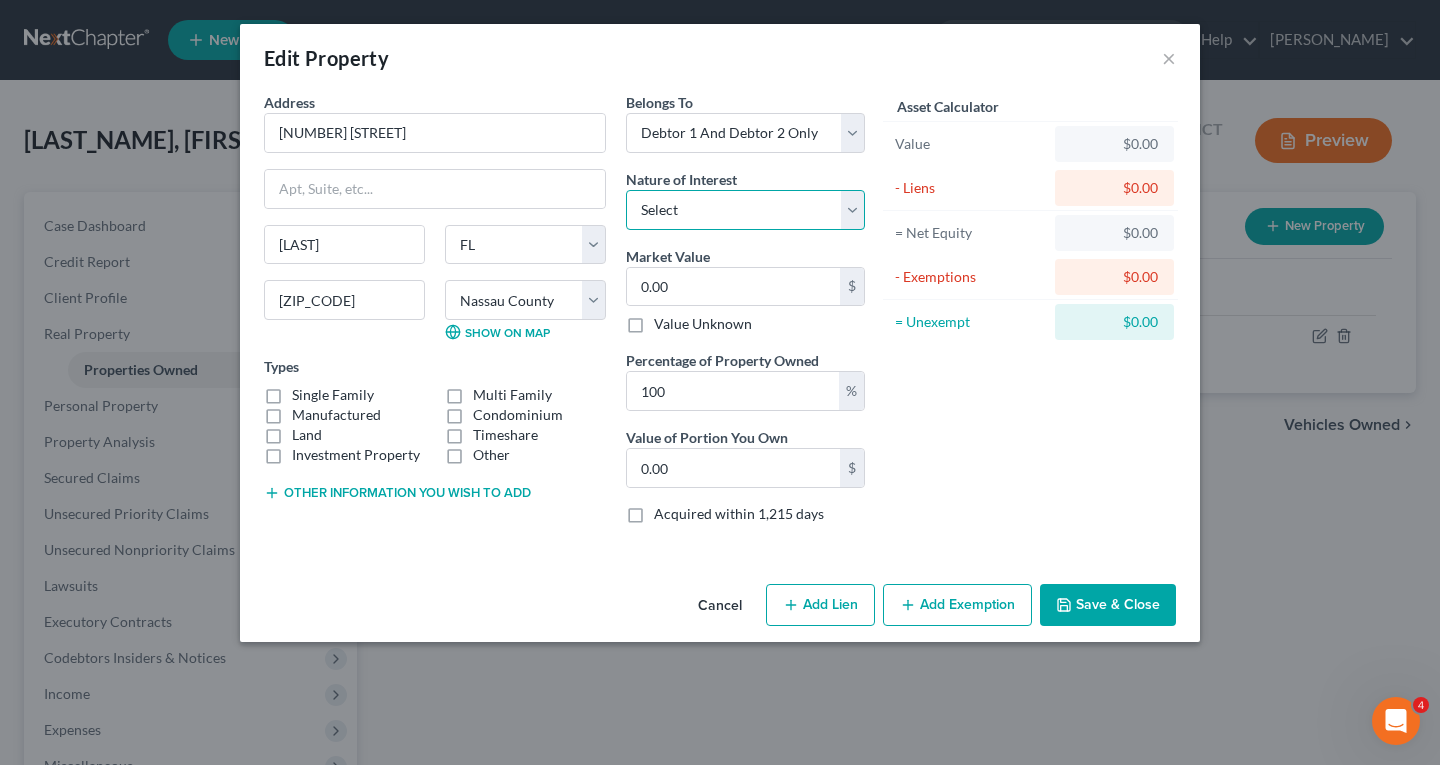 select on "0" 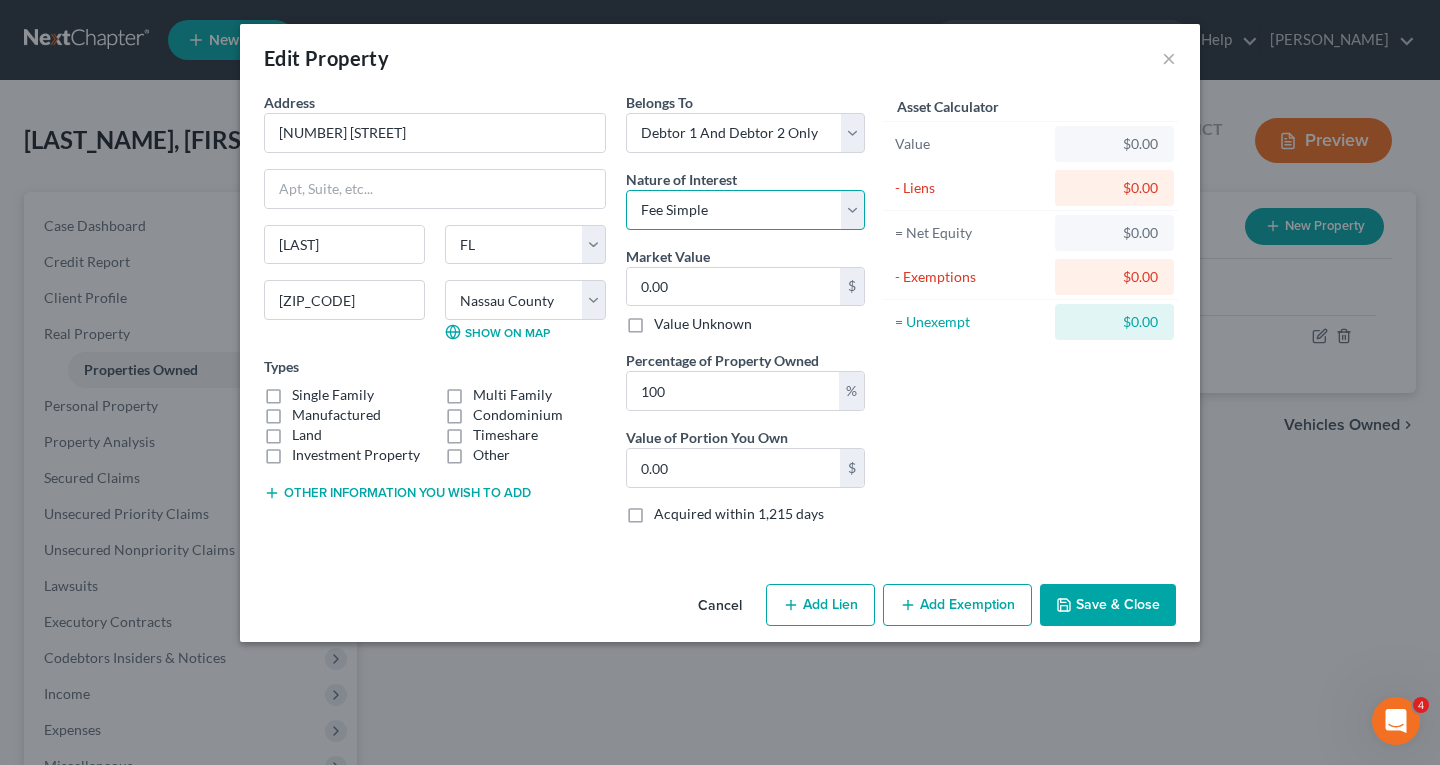 click on "Select Fee Simple Joint Tenant Life Estate Equitable Interest Future Interest Tenancy By The Entireties Tenants In Common Other" at bounding box center (745, 210) 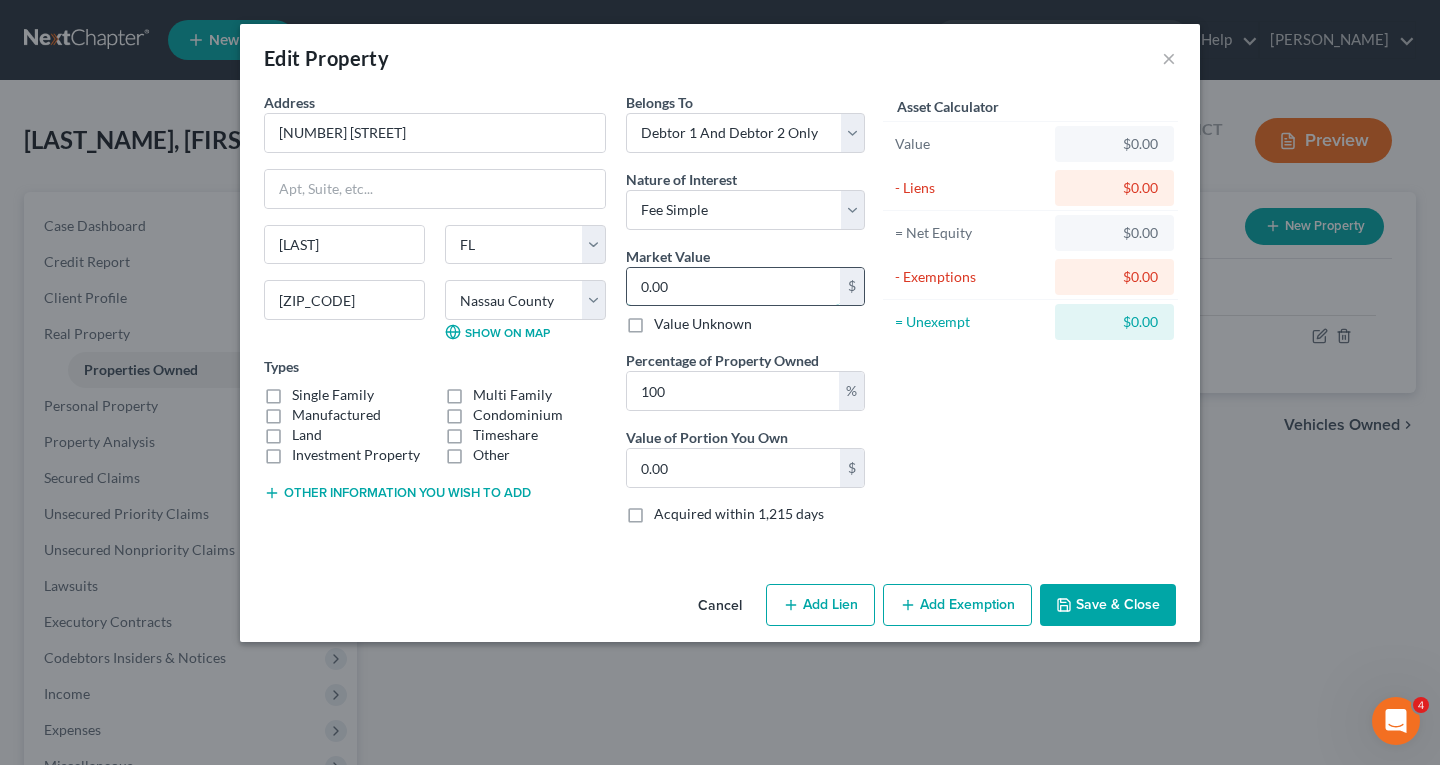 click on "0.00" at bounding box center (733, 287) 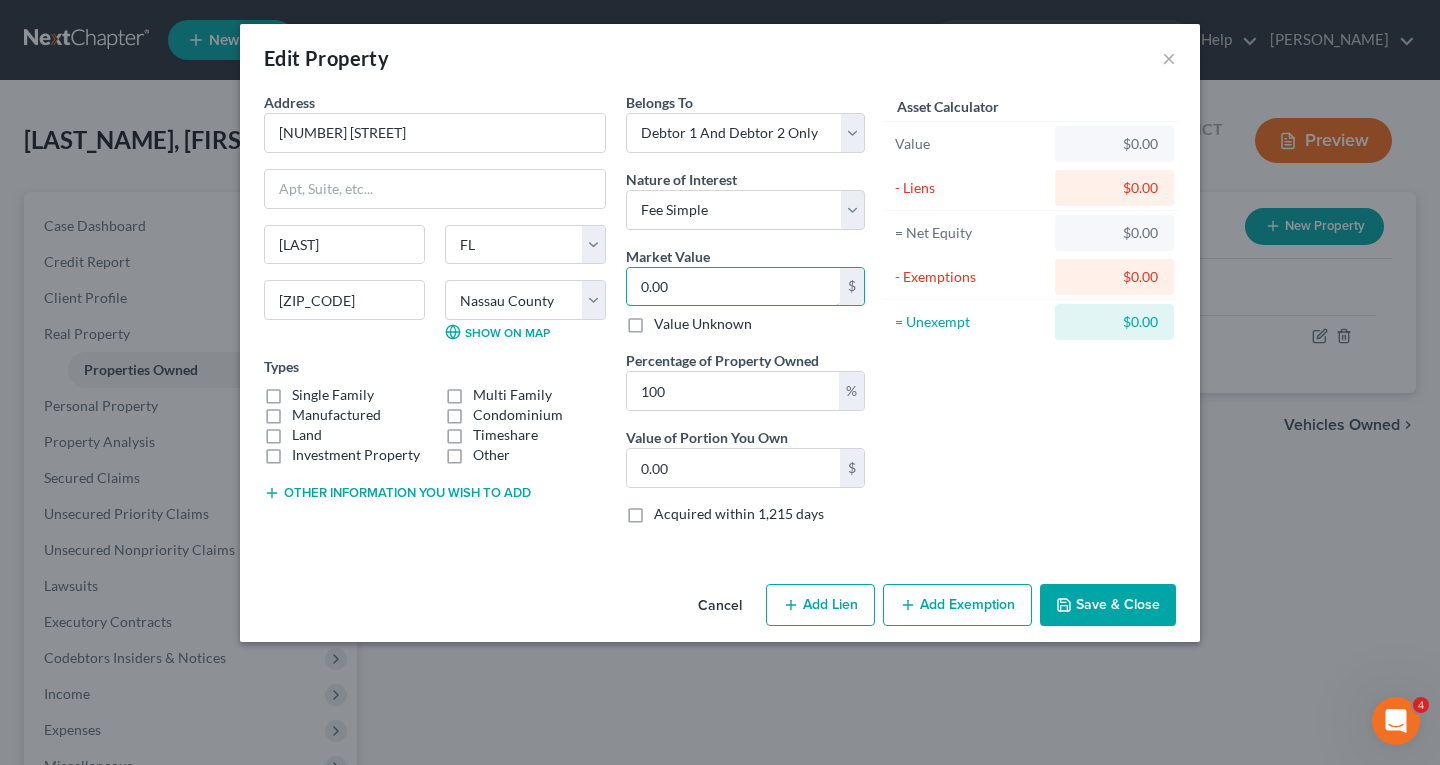 type on "3" 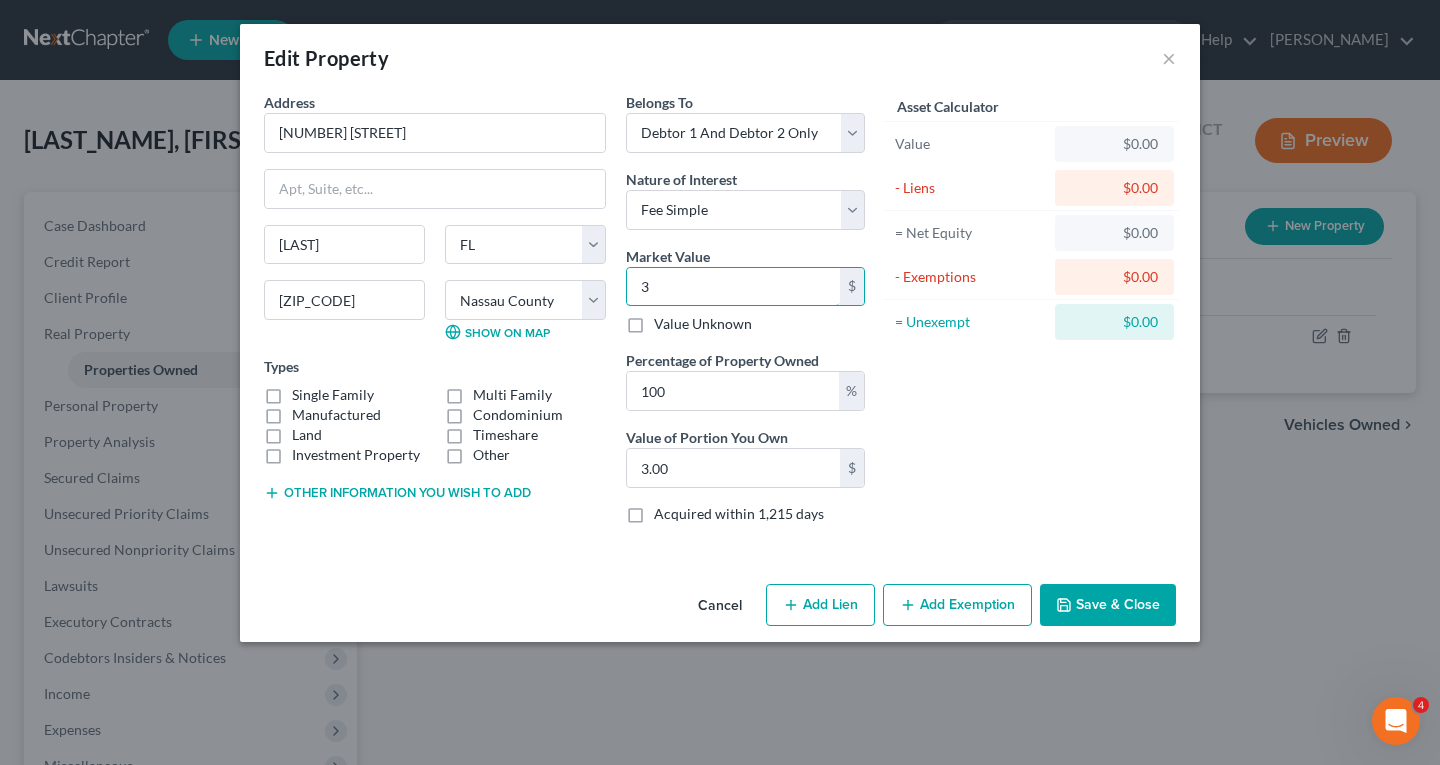 type on "32" 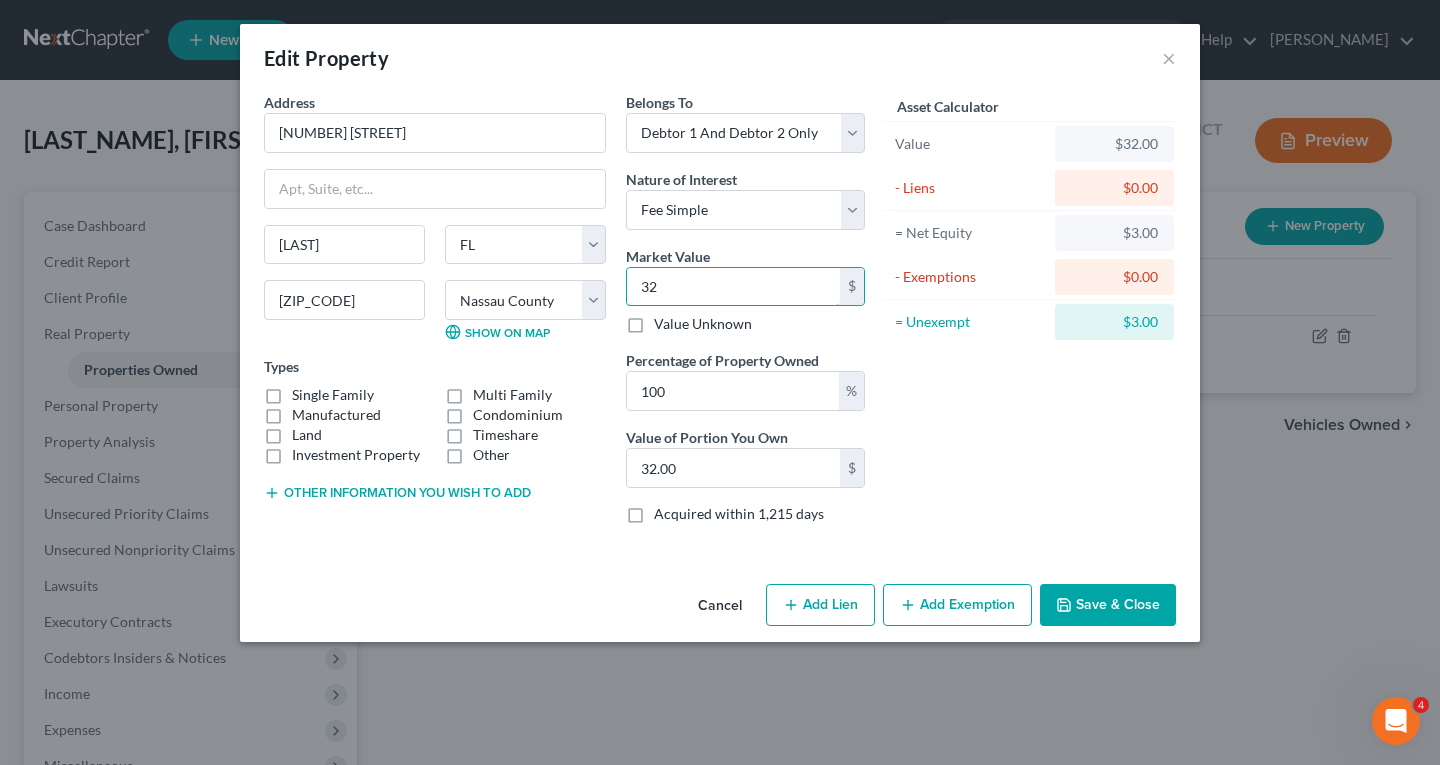 type on "325" 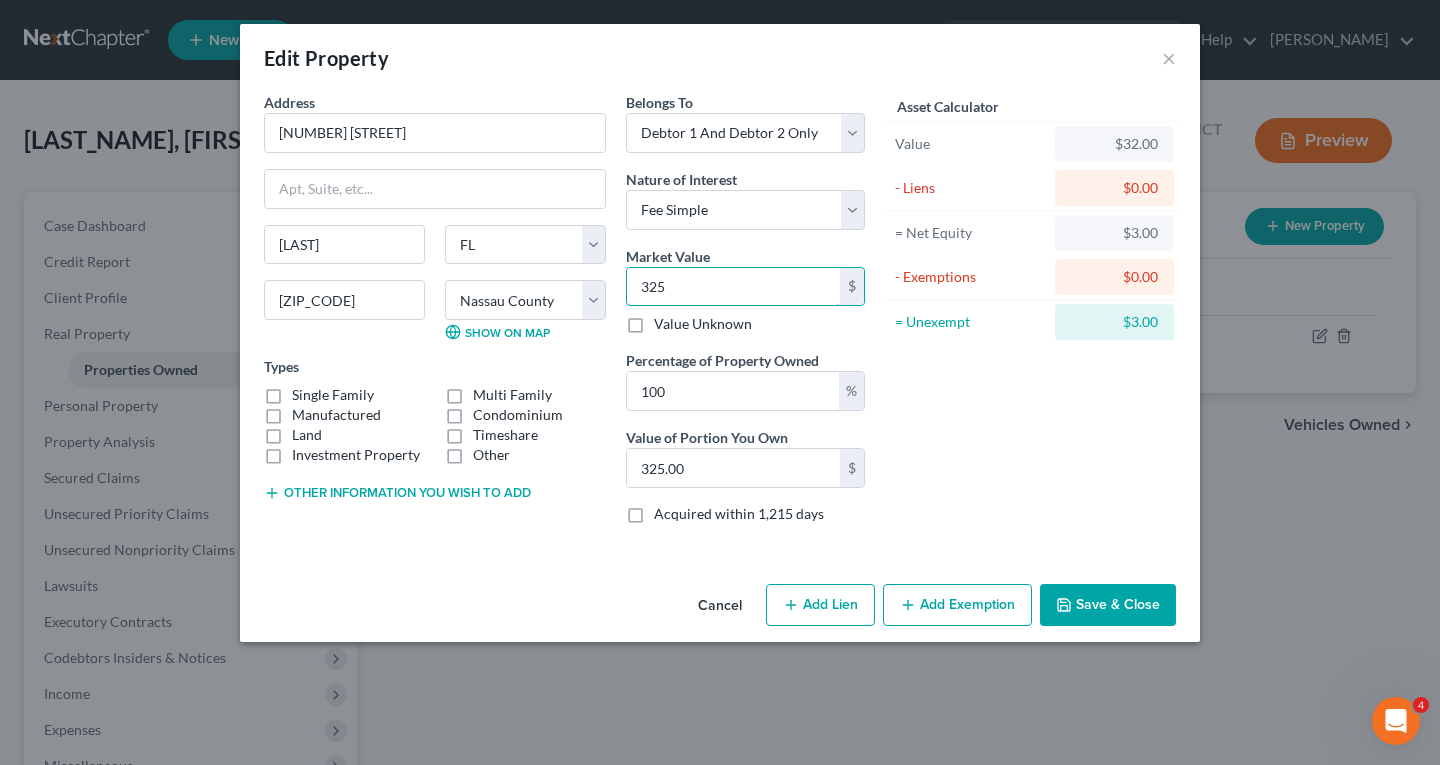 type on "3250" 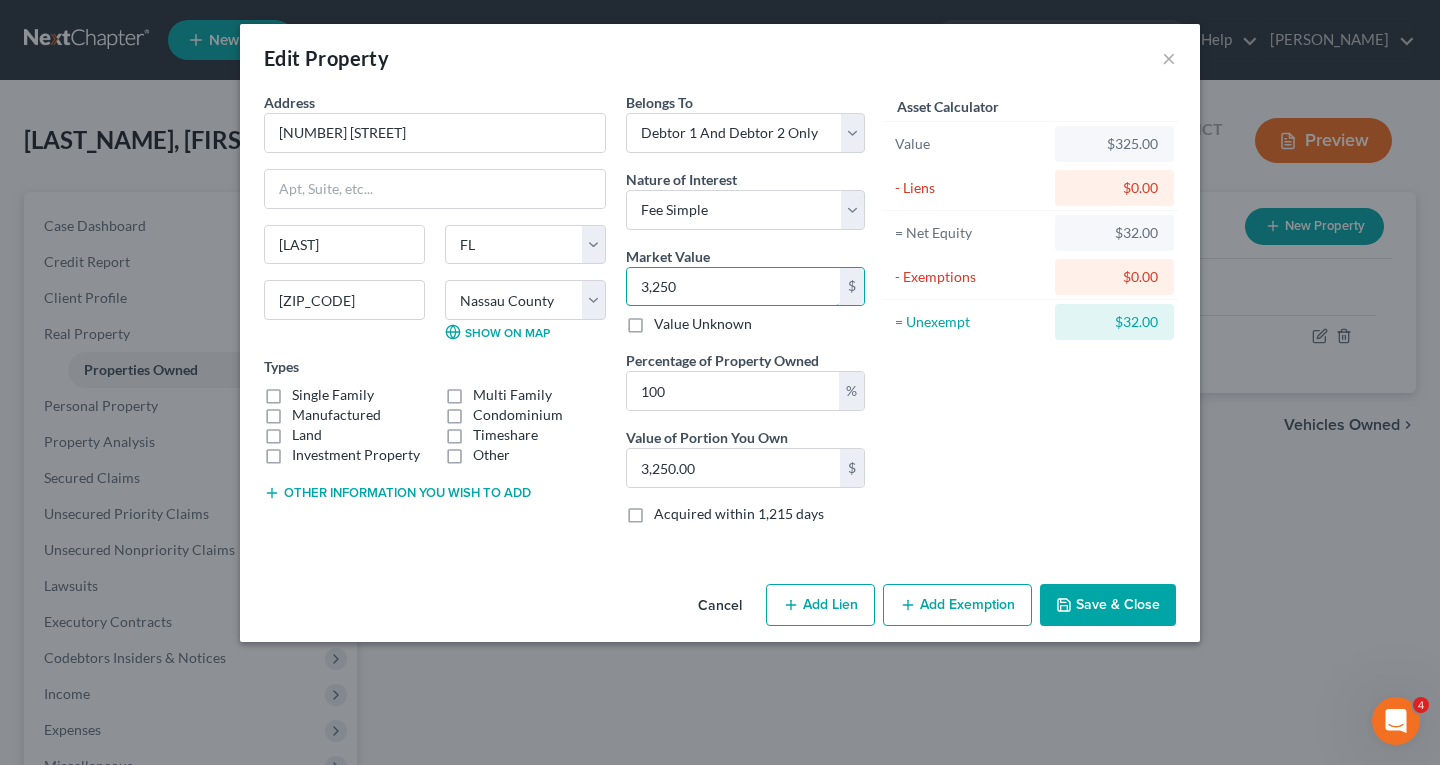 type on "3,2500" 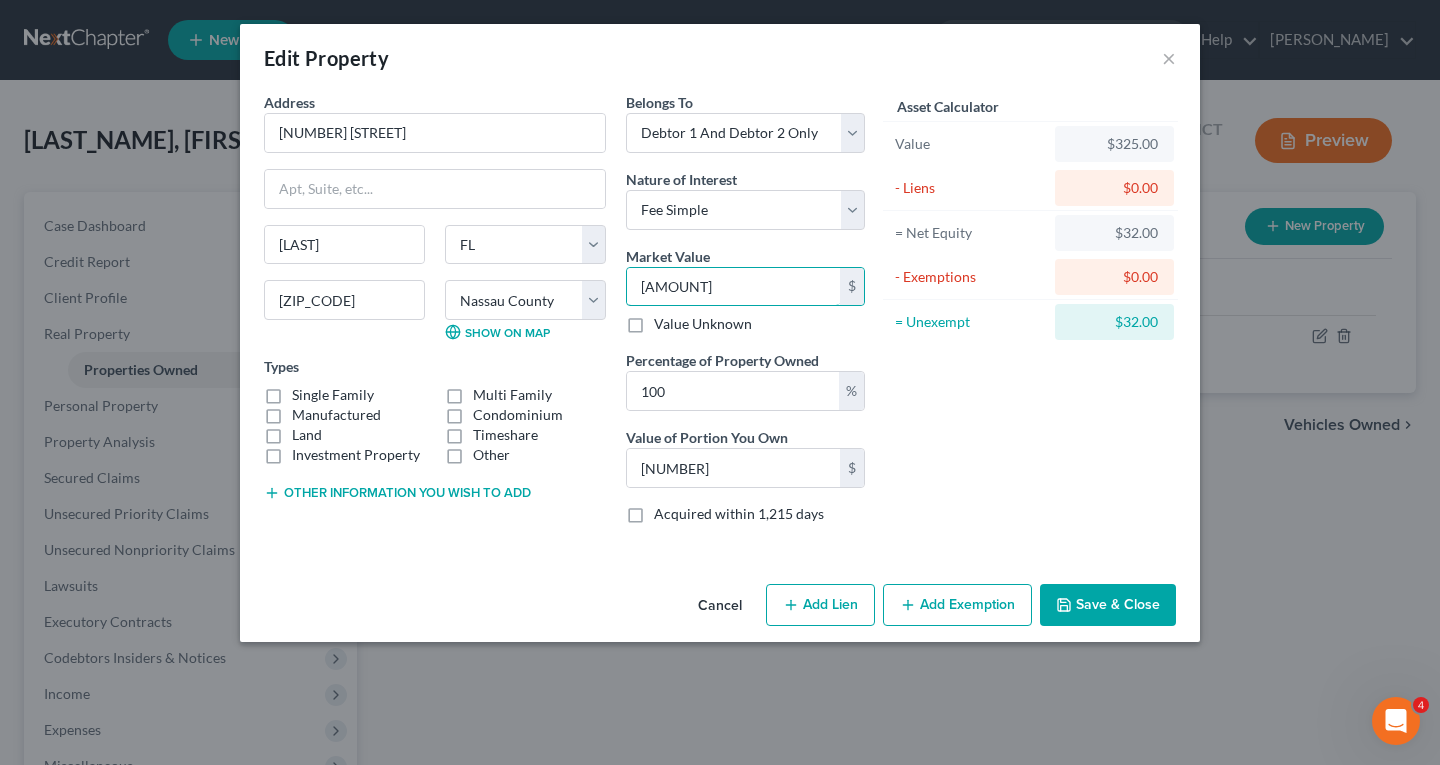 type on "32,5000" 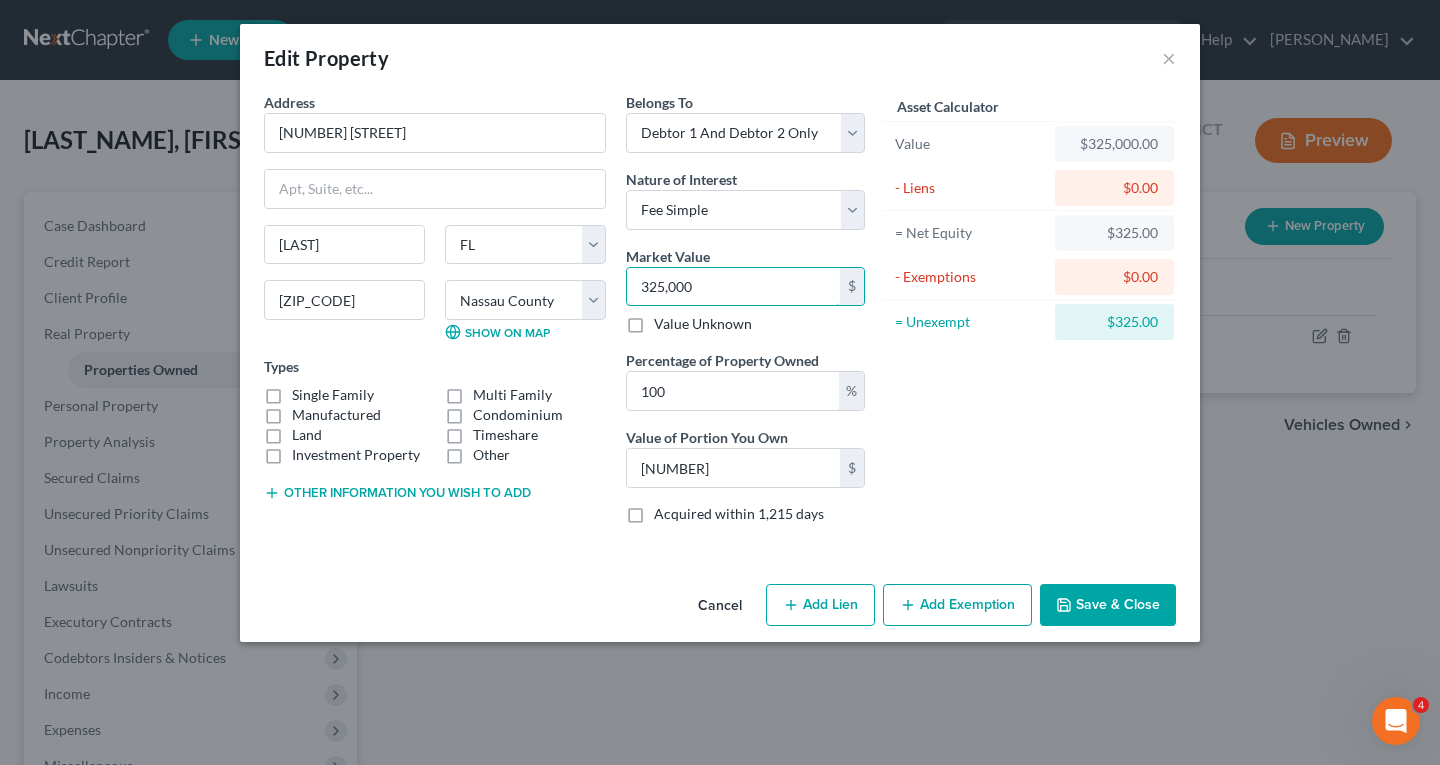 type on "325,000" 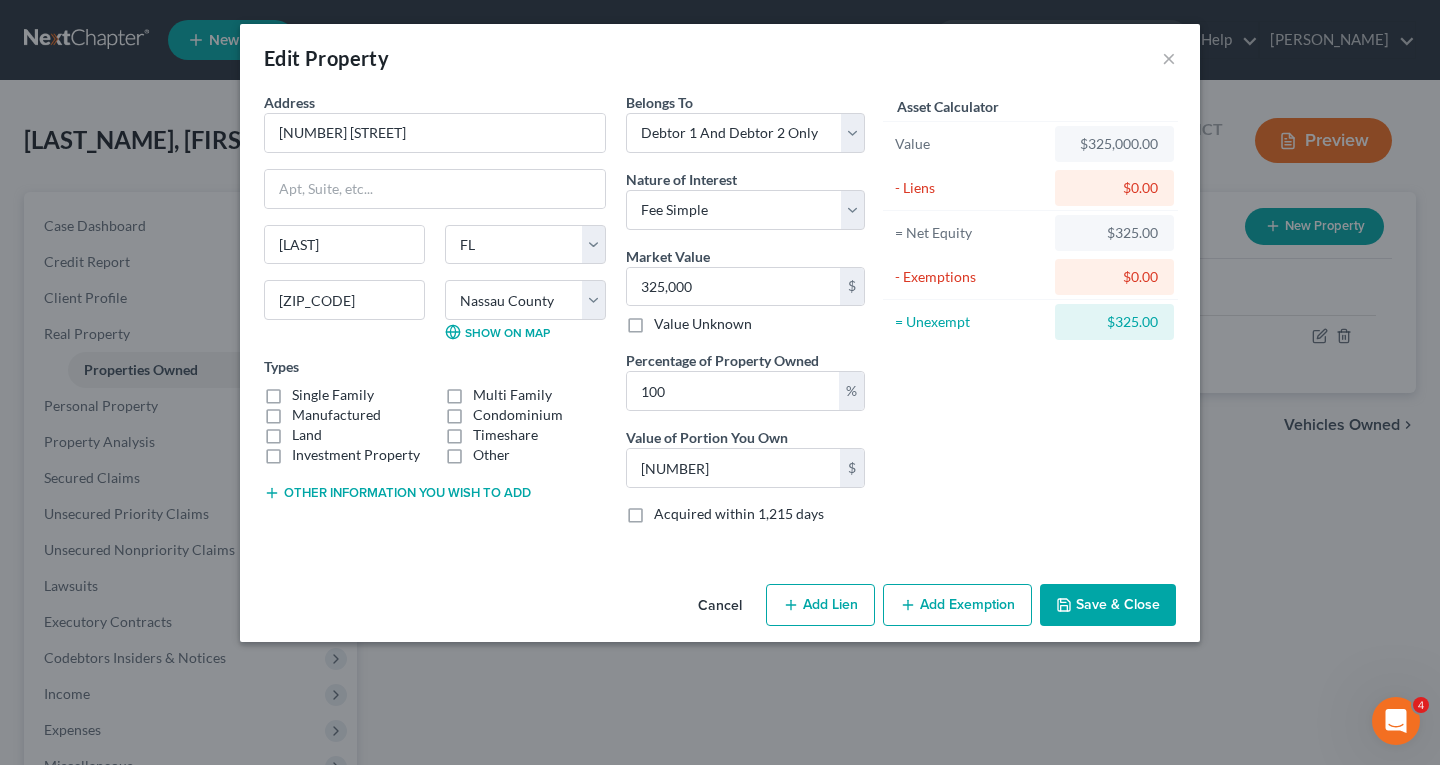 click on "Single Family" at bounding box center [333, 395] 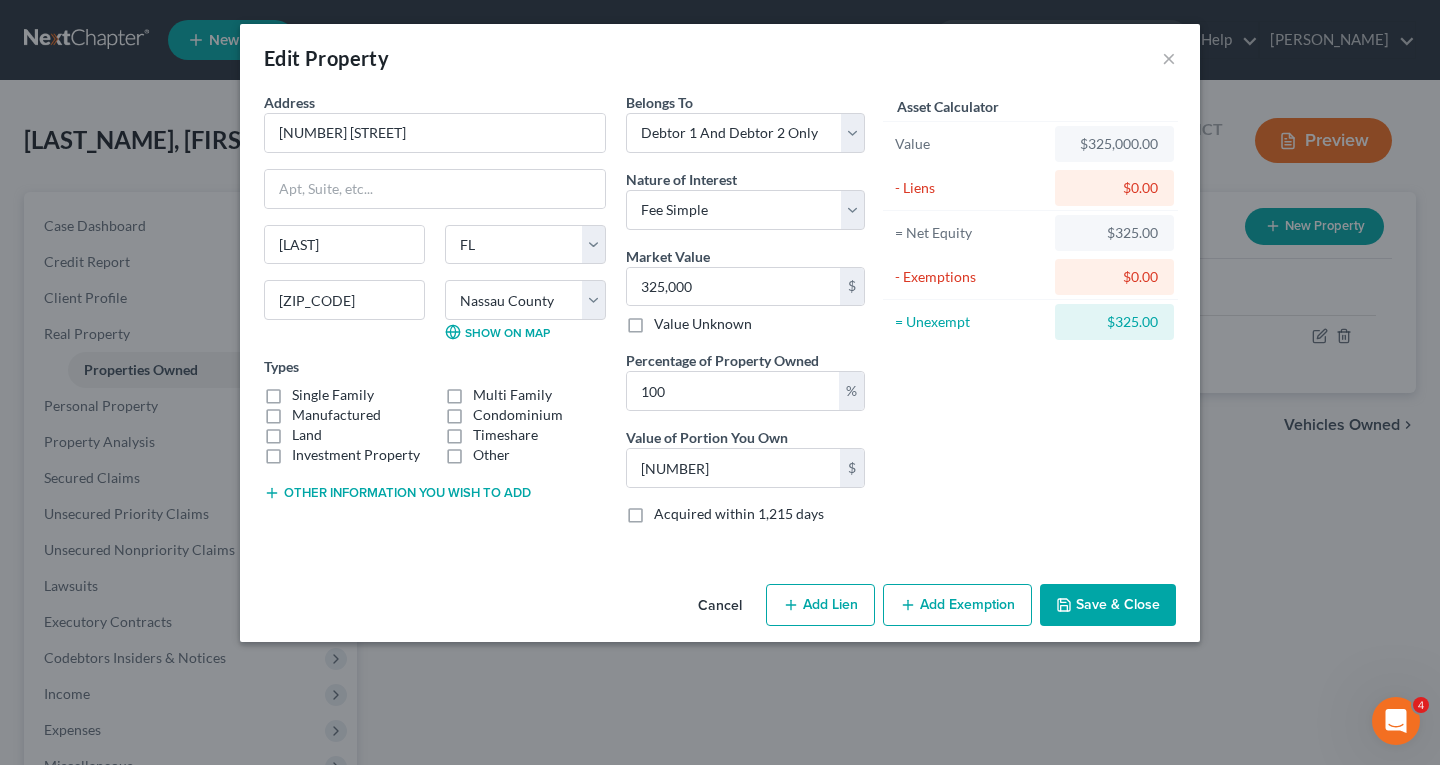 click on "Single Family" at bounding box center [306, 391] 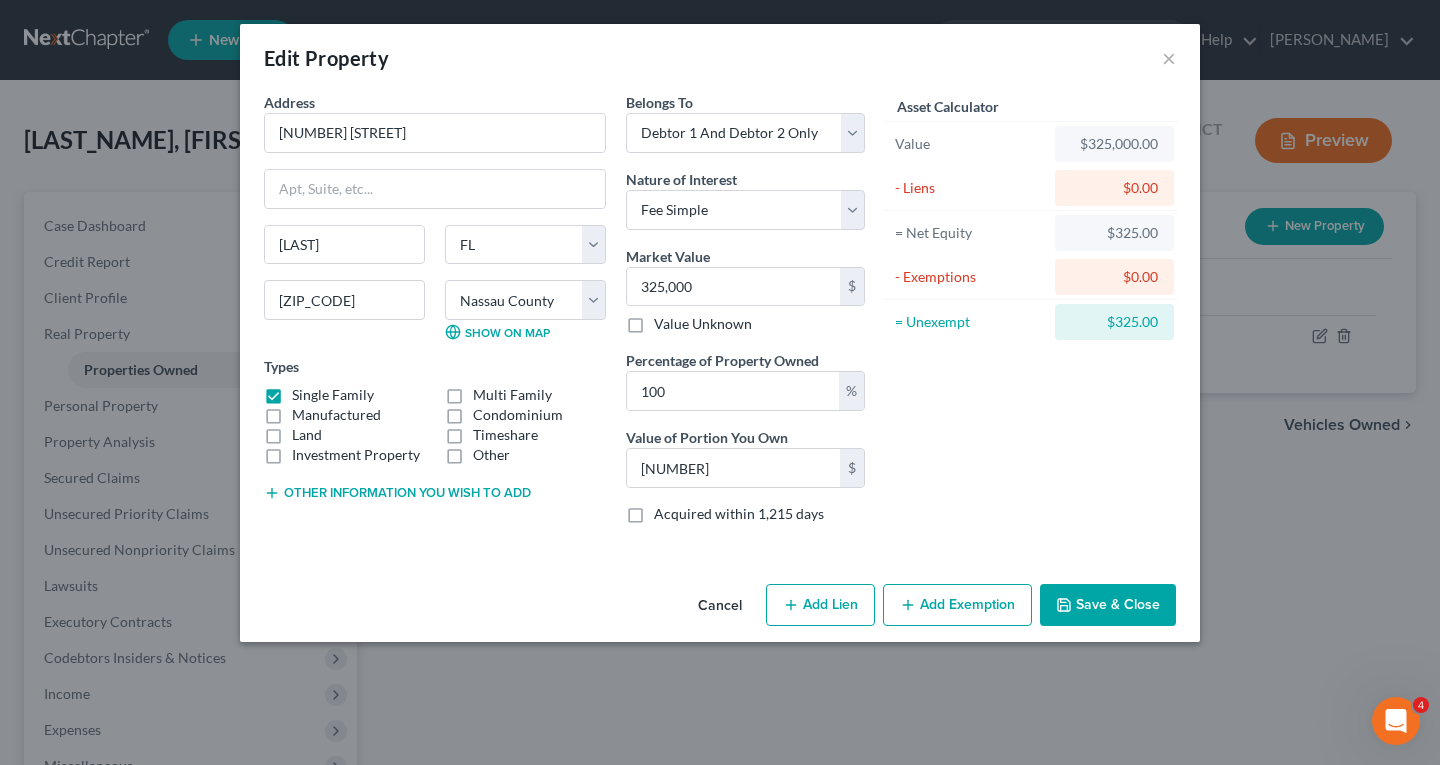 click on "Add Lien" at bounding box center [820, 605] 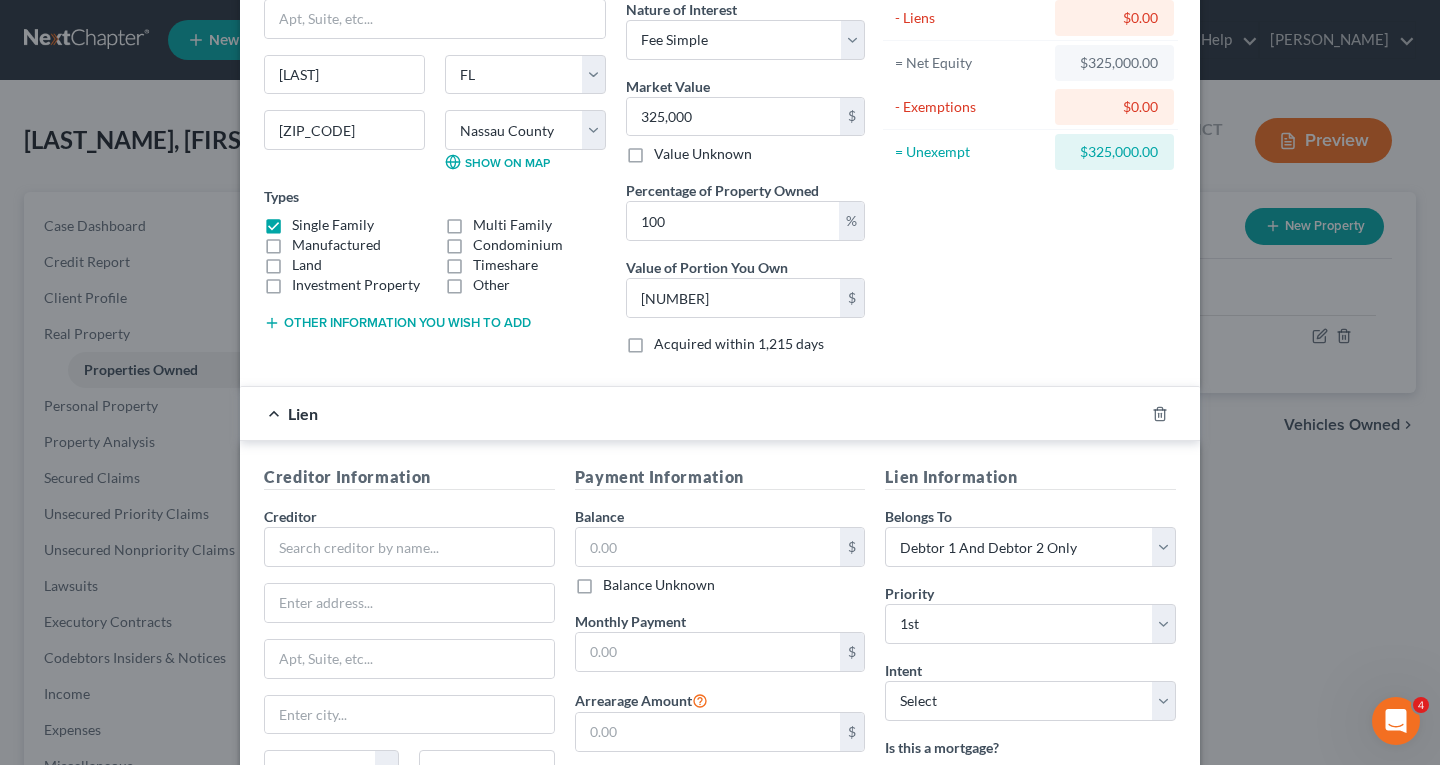 scroll, scrollTop: 200, scrollLeft: 0, axis: vertical 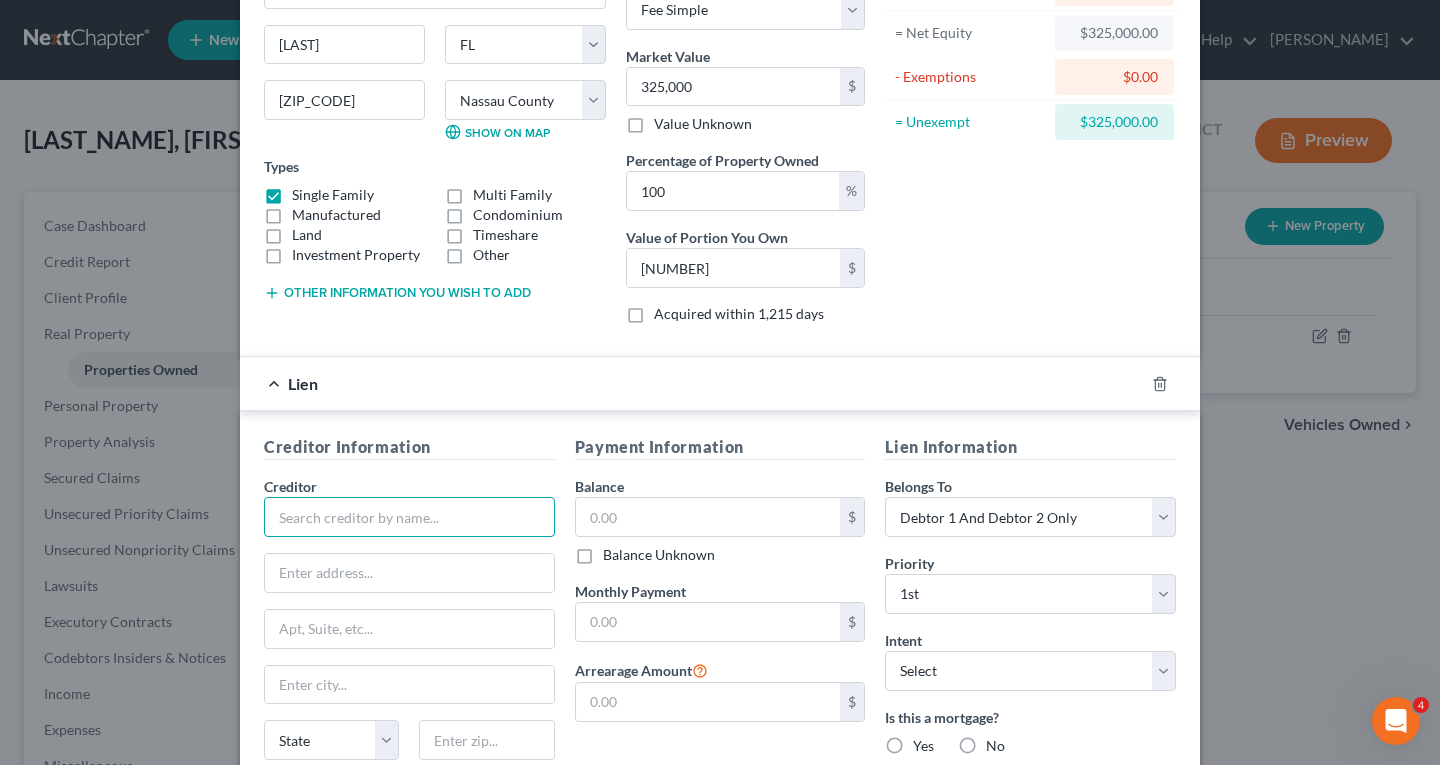 click at bounding box center [409, 517] 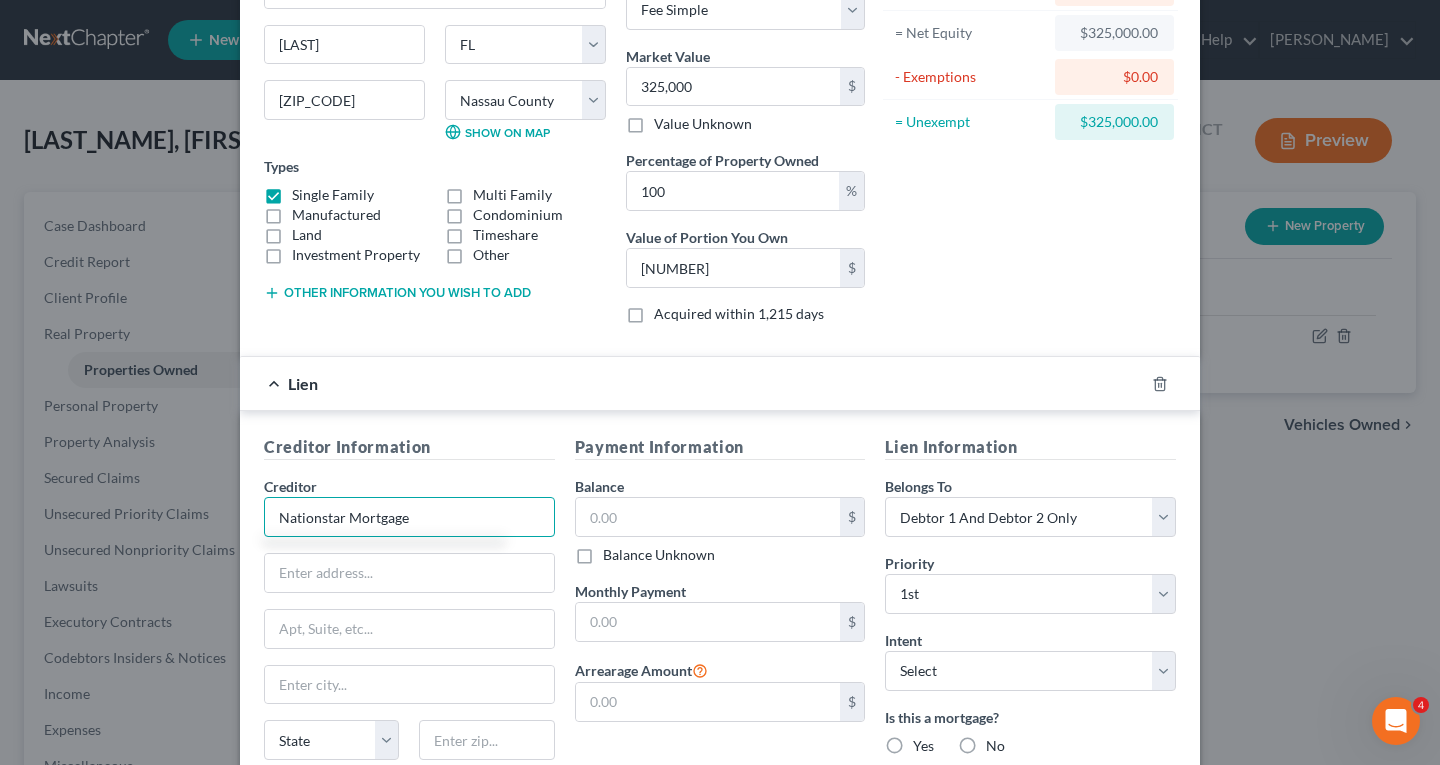 type on "Nationstar Mortgage" 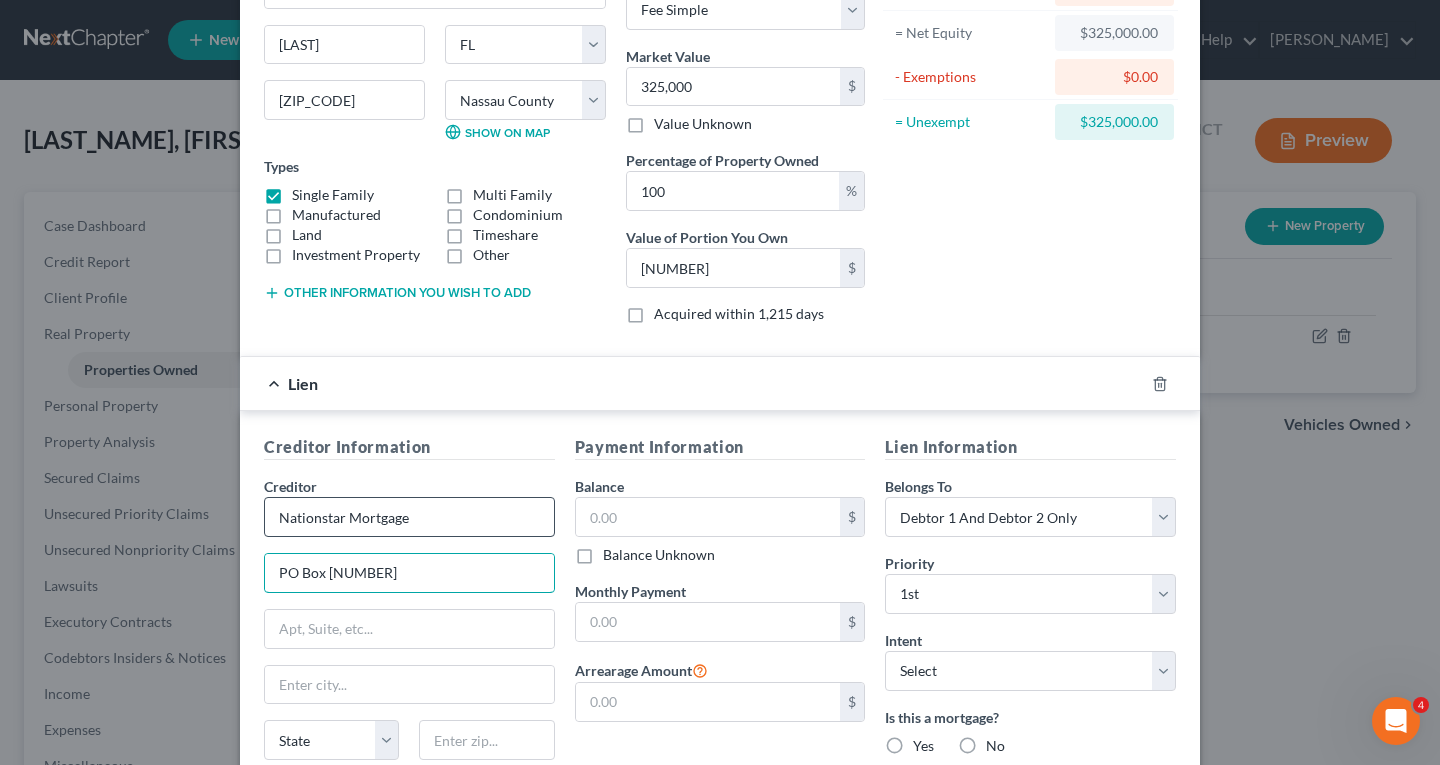 type on "PO Box [NUMBER]" 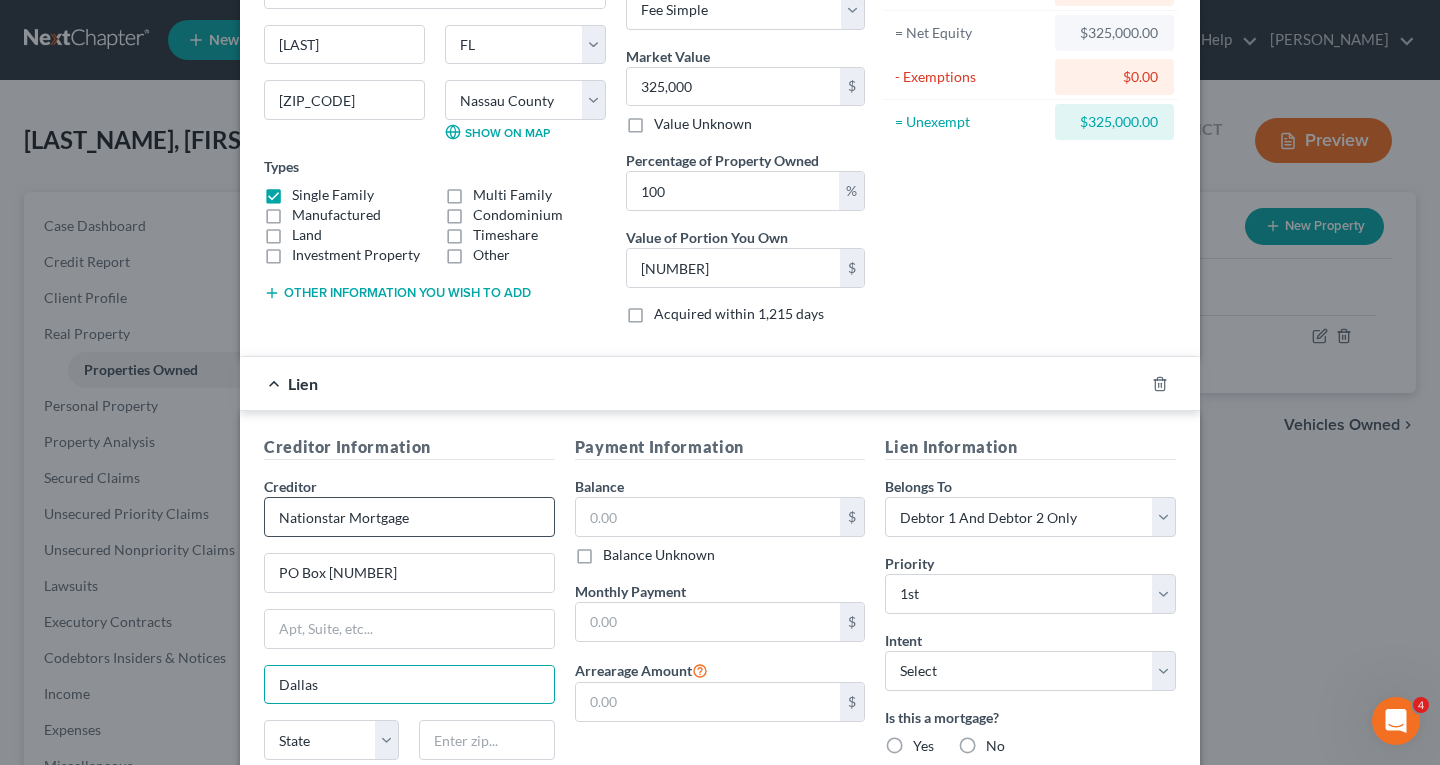 type on "Dallas" 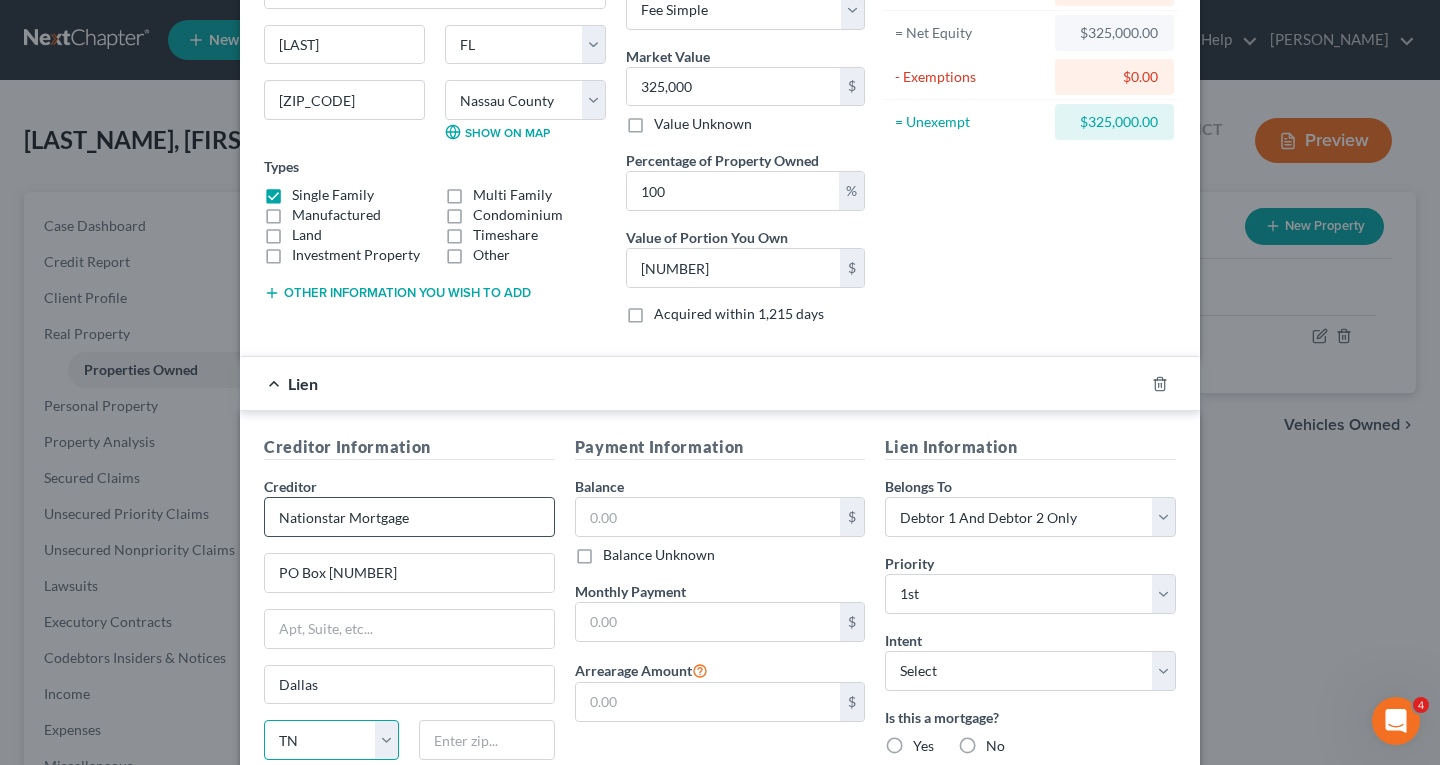 select on "45" 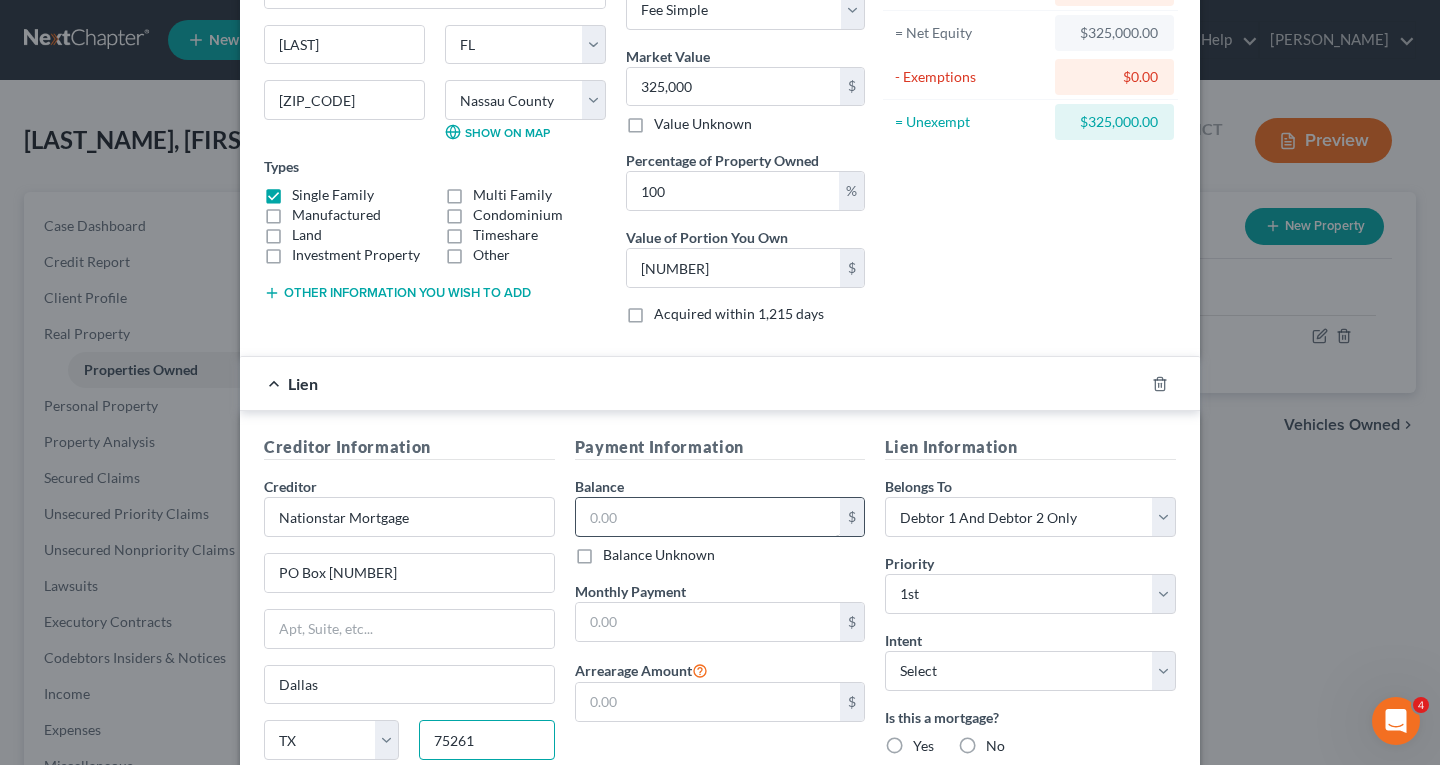 type on "75261" 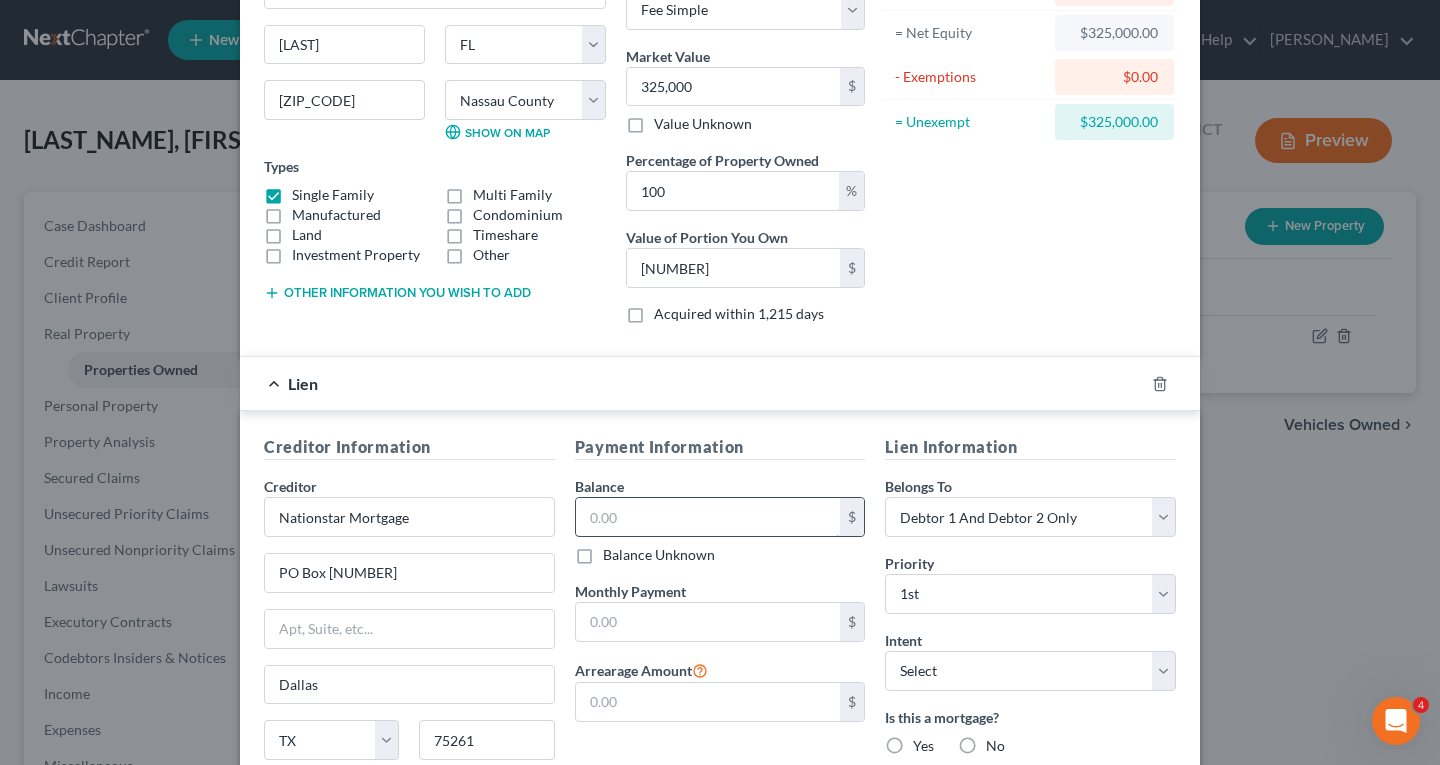 click at bounding box center [708, 517] 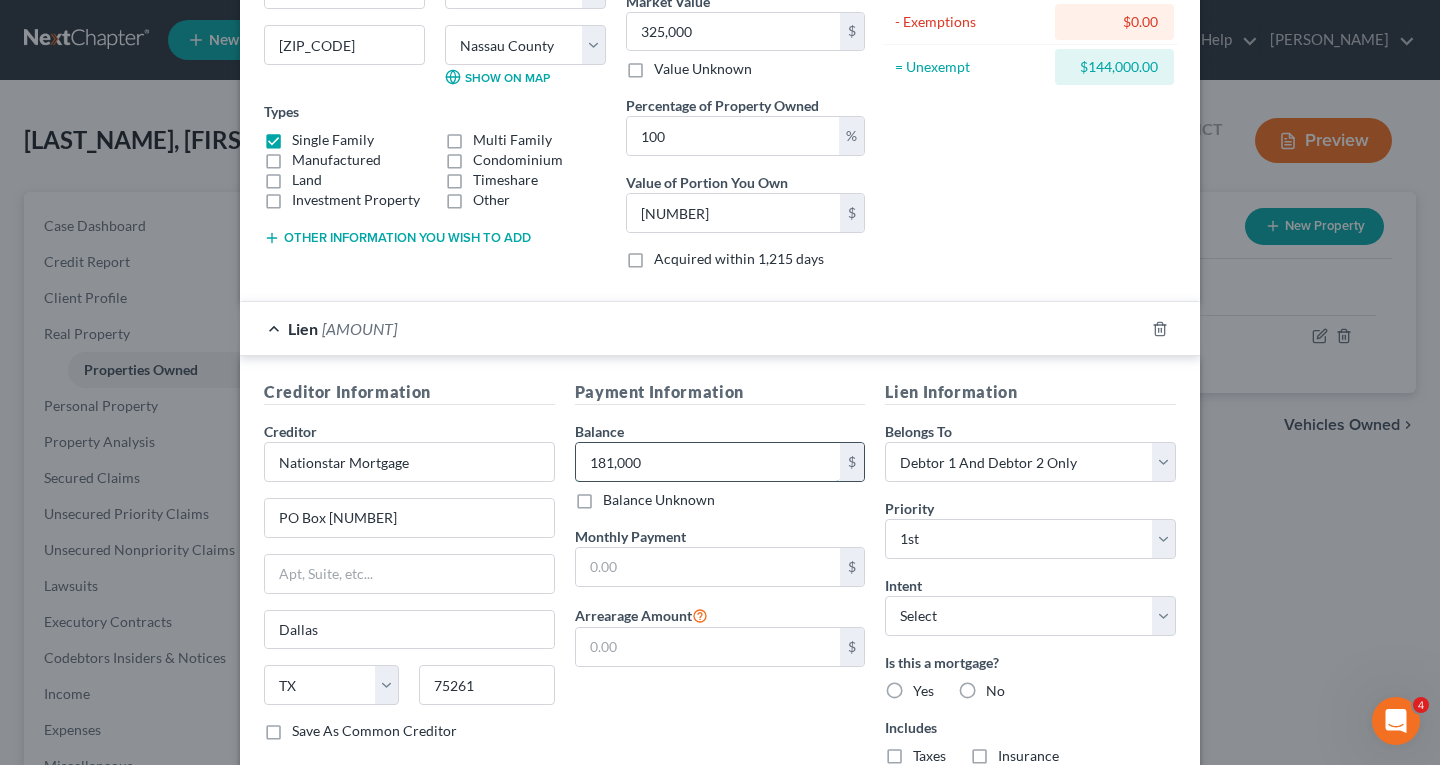 scroll, scrollTop: 397, scrollLeft: 0, axis: vertical 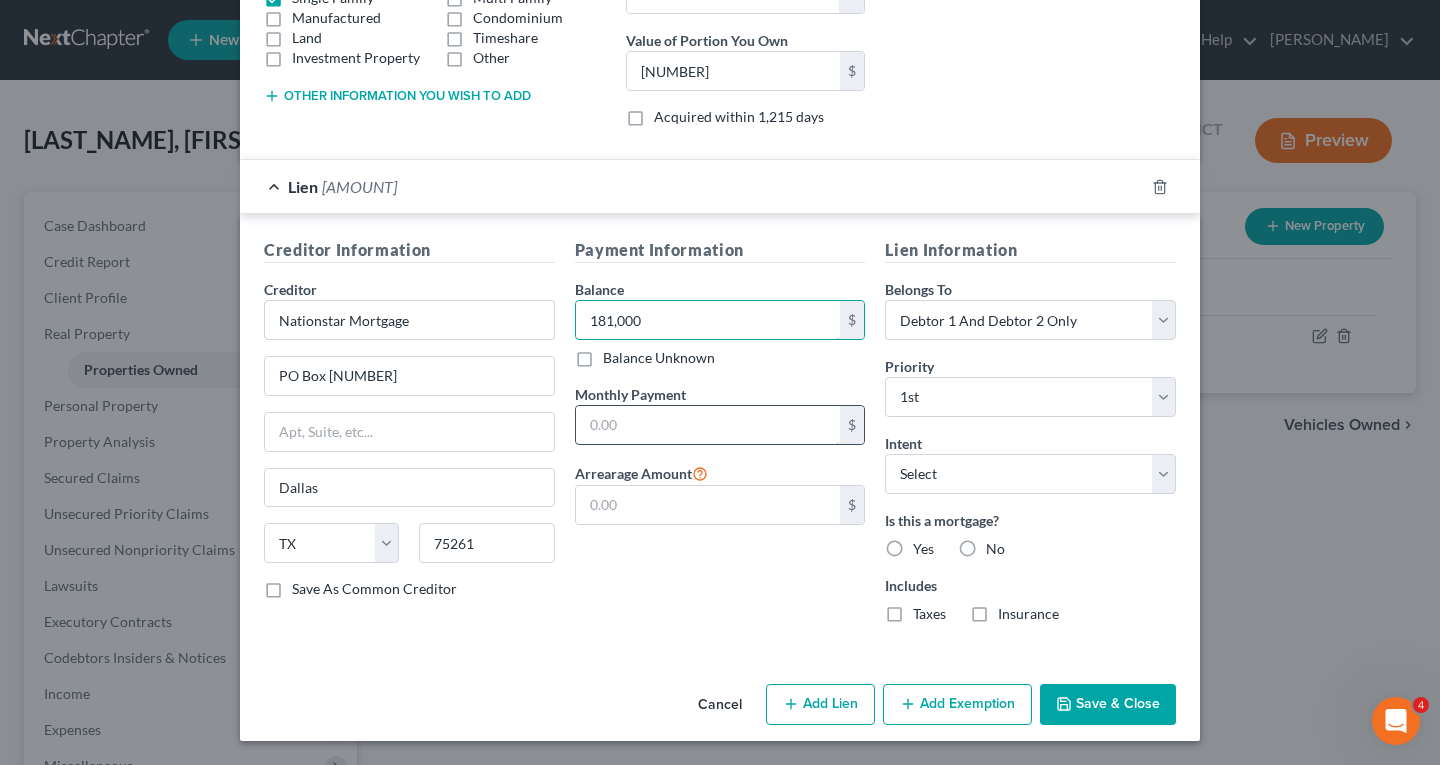 type on "181,000" 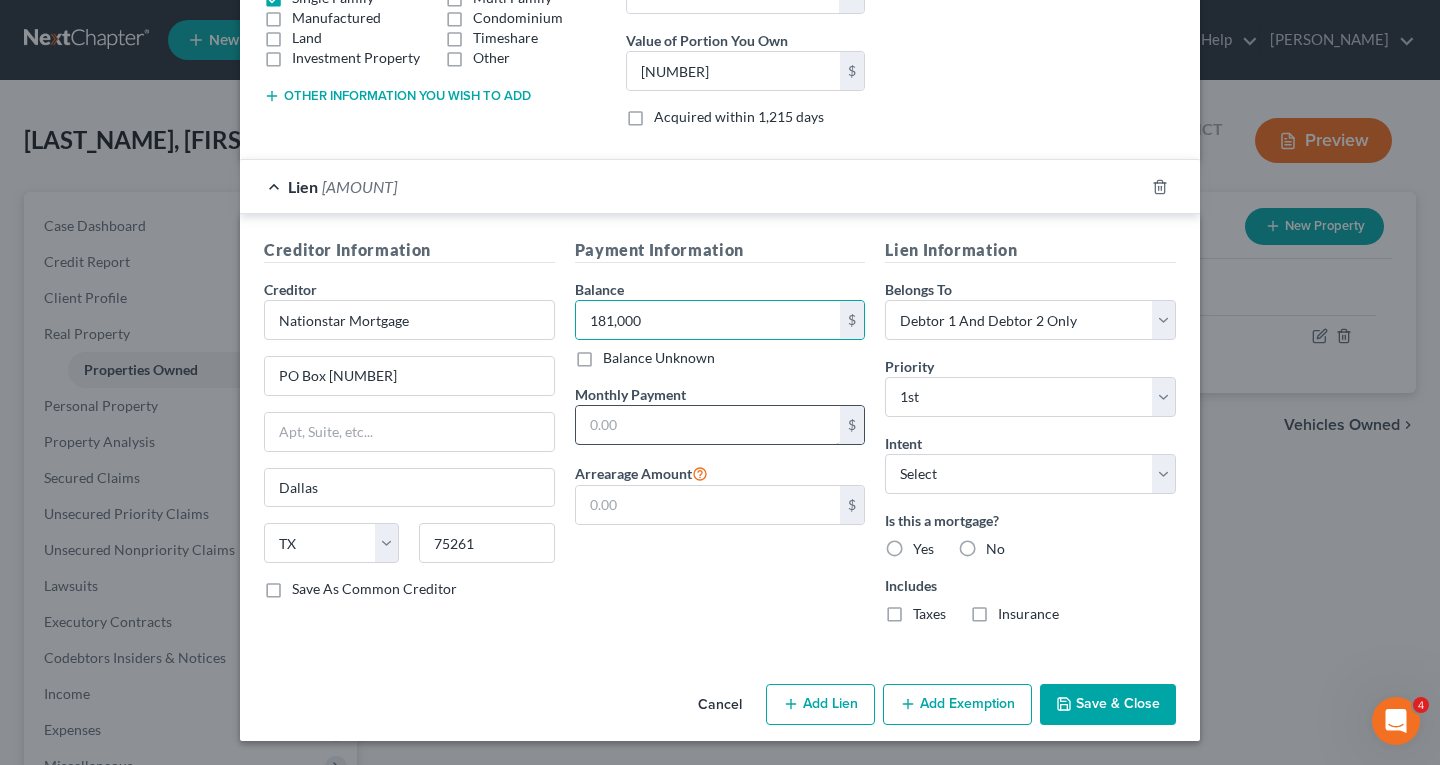 click at bounding box center (708, 425) 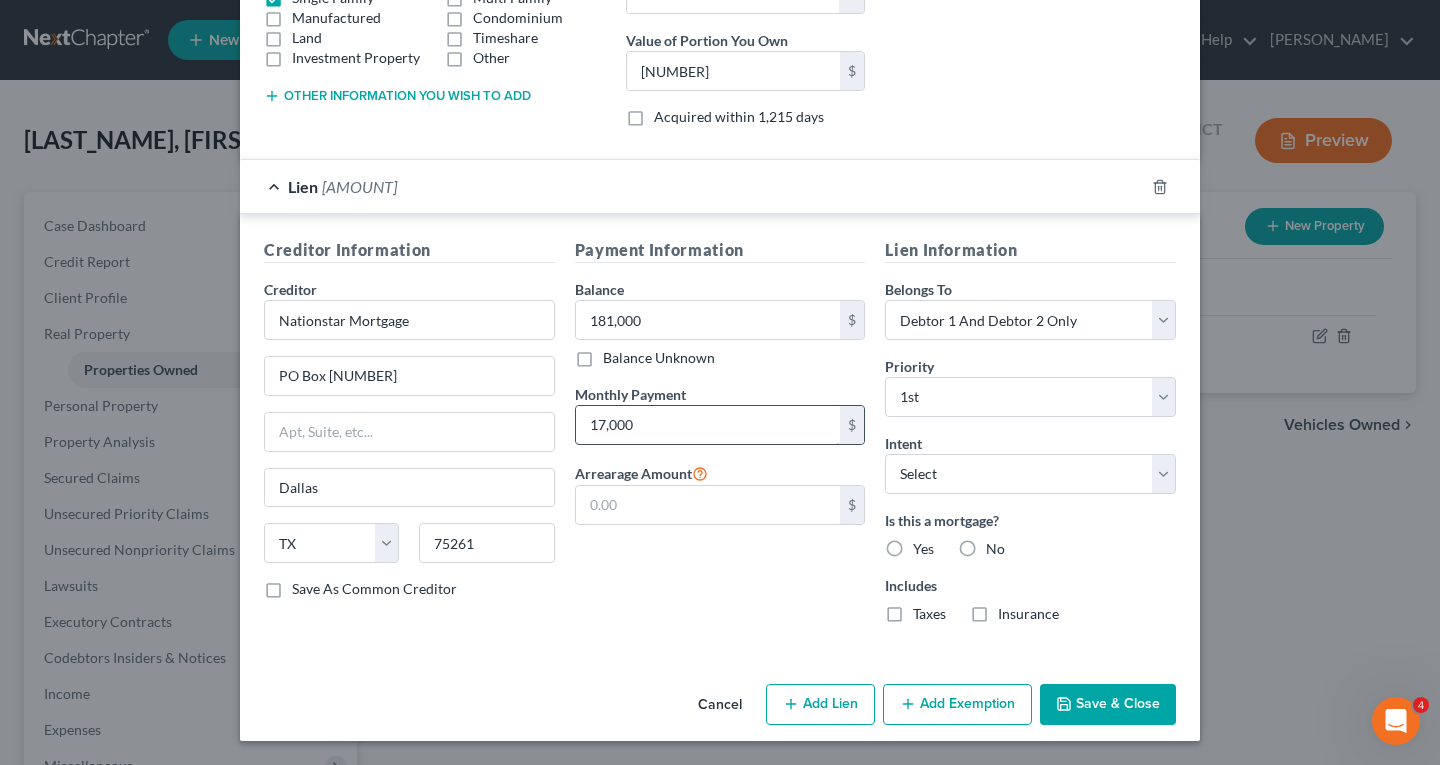 type on "17,000" 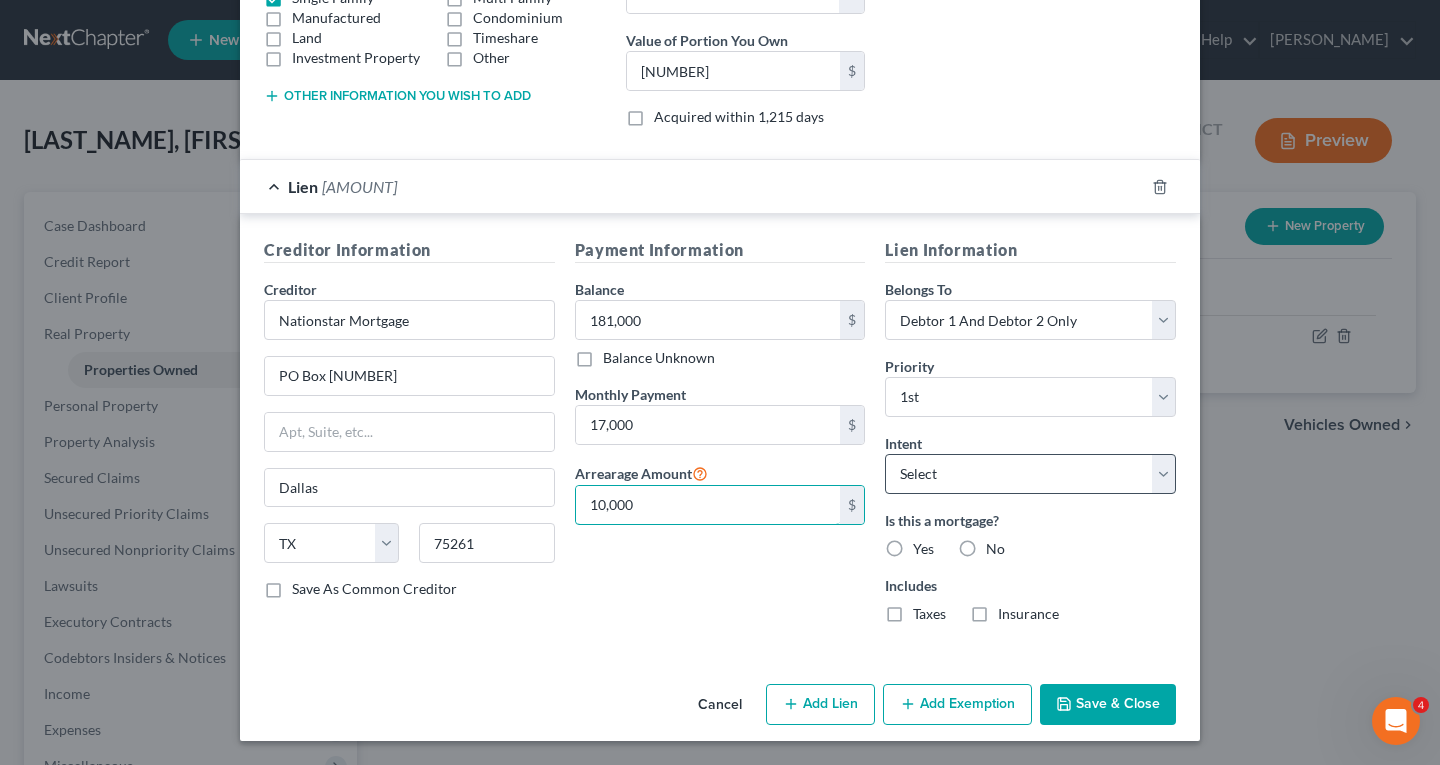 type on "10,000" 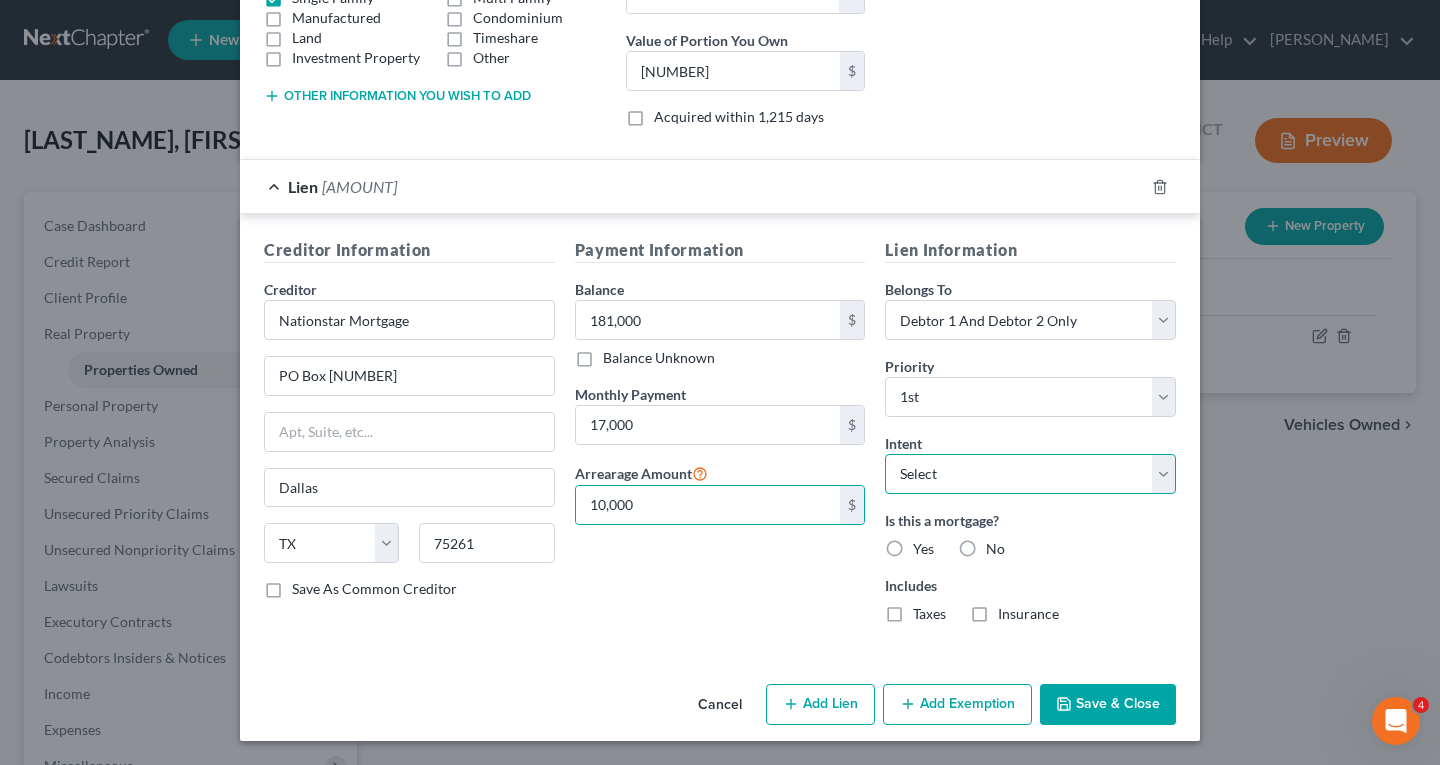click on "Select Surrender Redeem Reaffirm Avoid Other" at bounding box center [1030, 474] 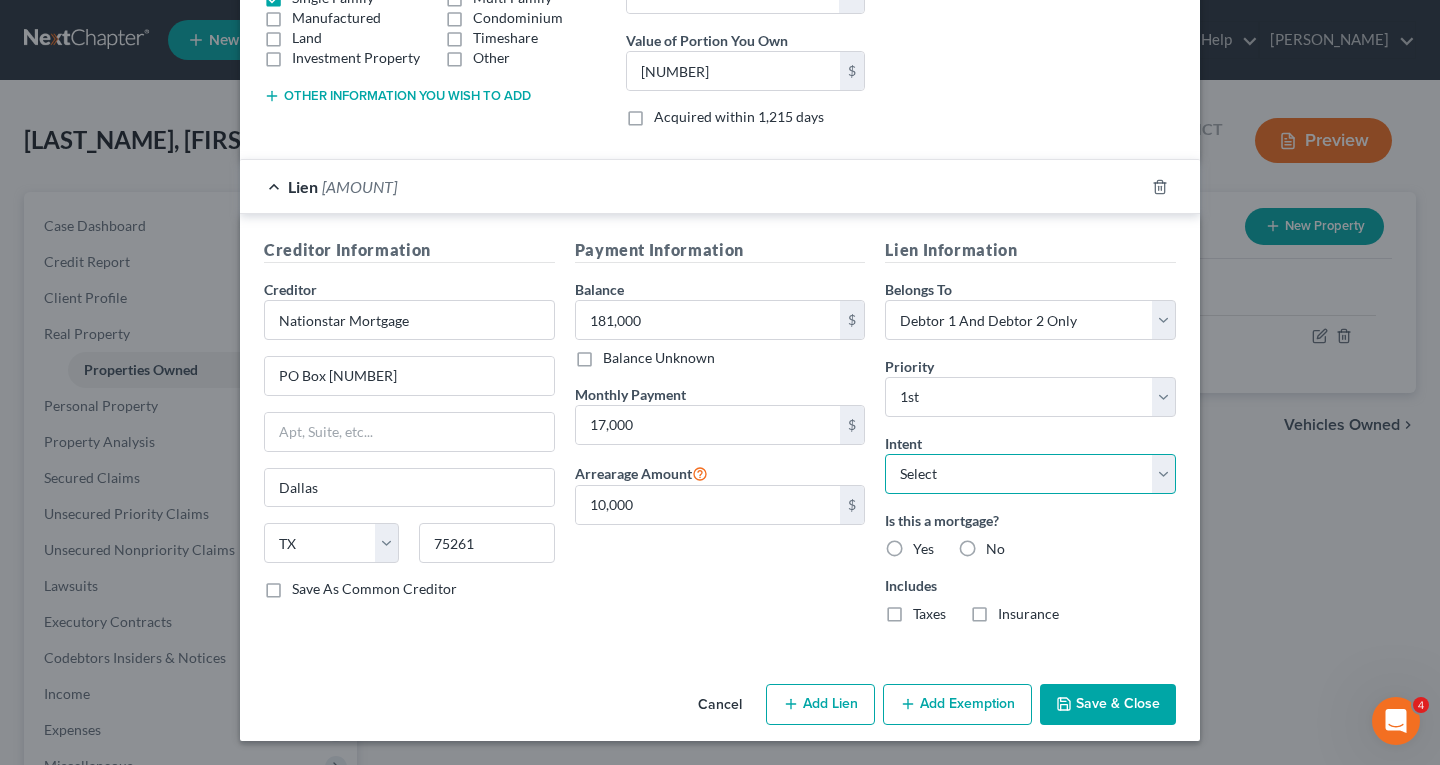 select on "2" 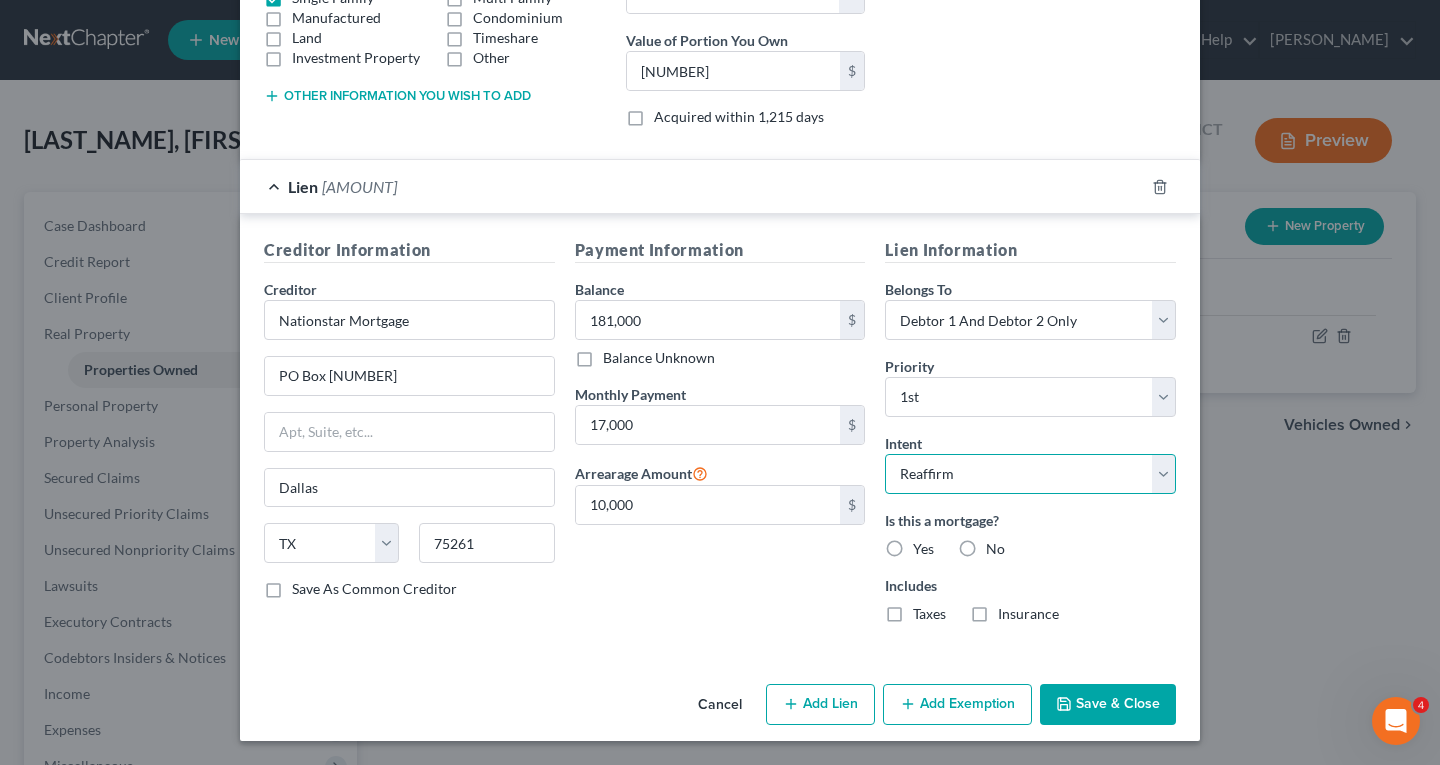 click on "Select Surrender Redeem Reaffirm Avoid Other" at bounding box center [1030, 474] 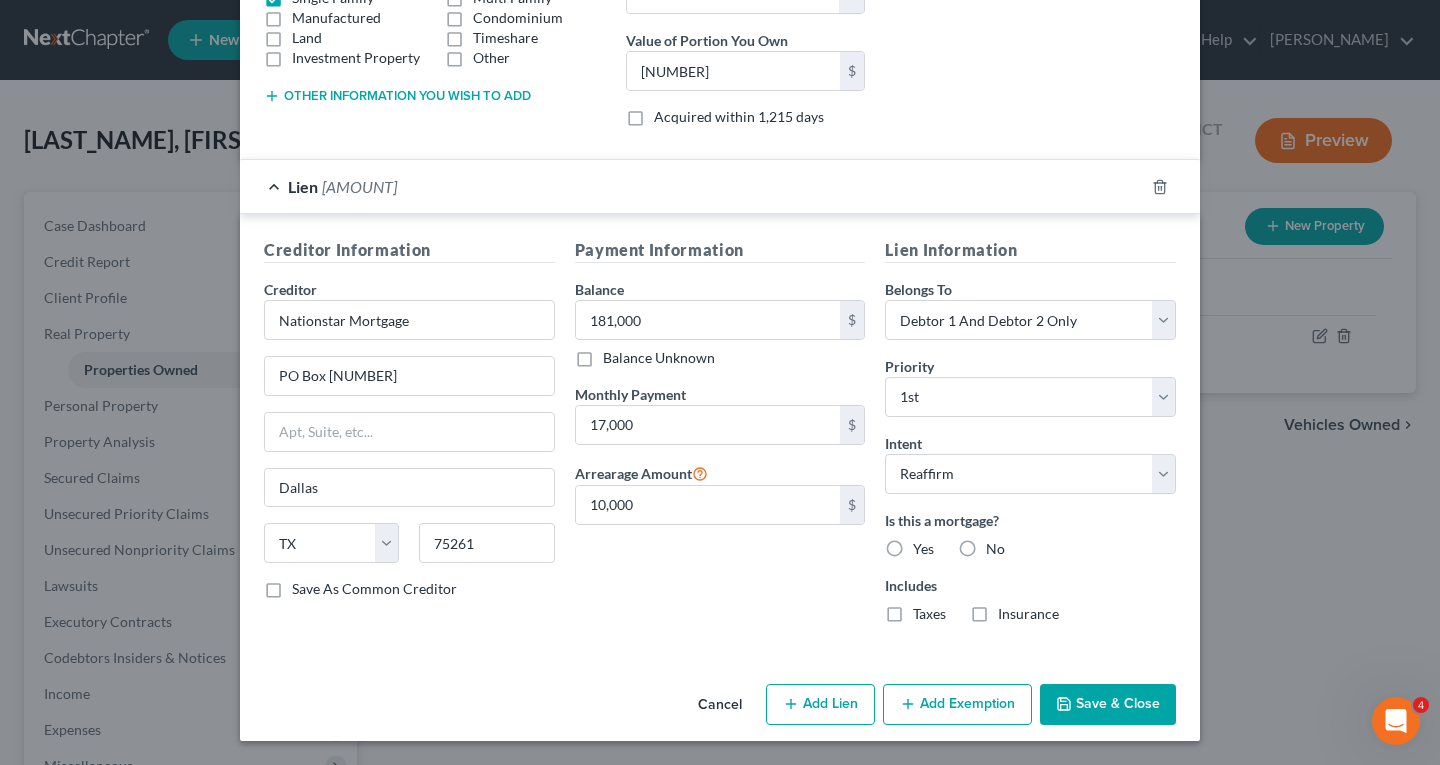 click on "Yes" at bounding box center (923, 549) 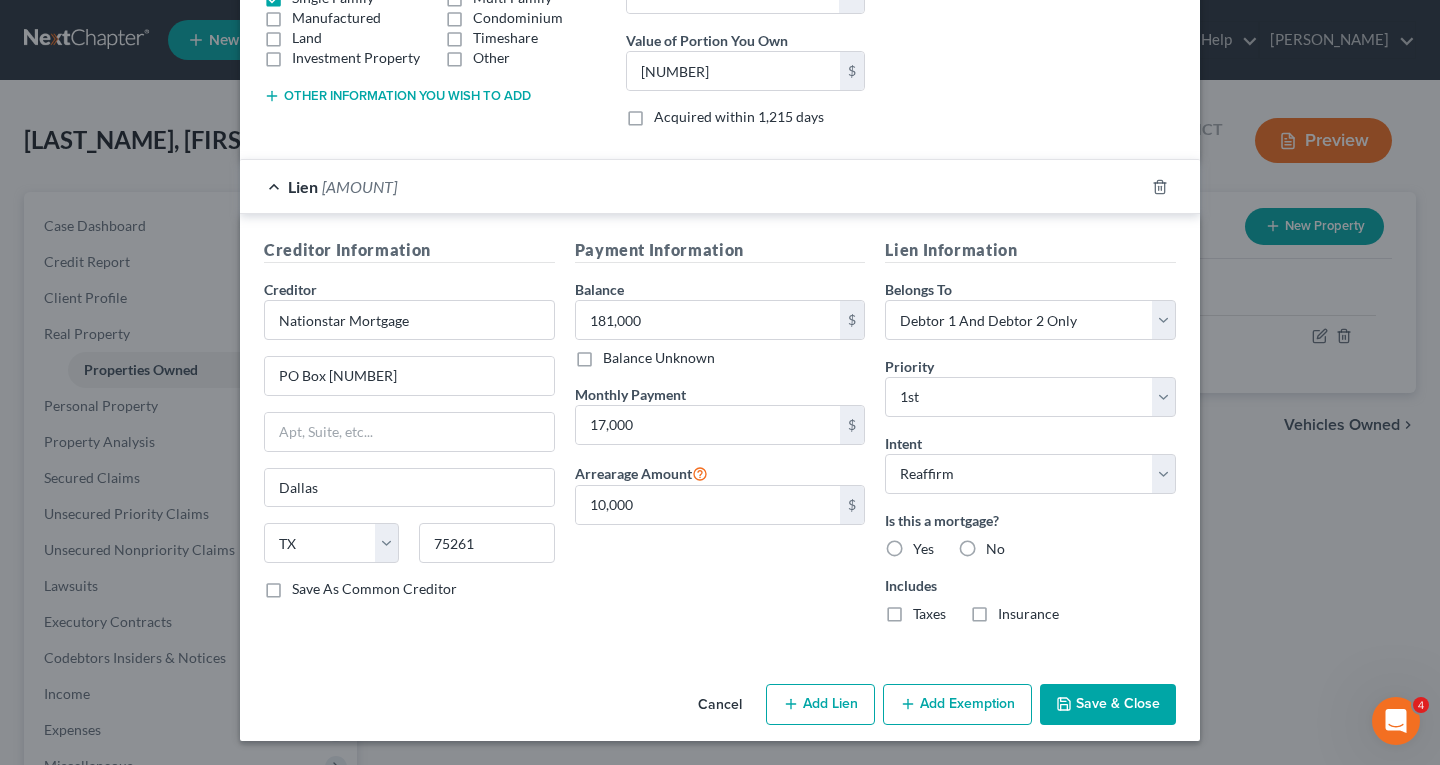 click on "Yes" at bounding box center [927, 545] 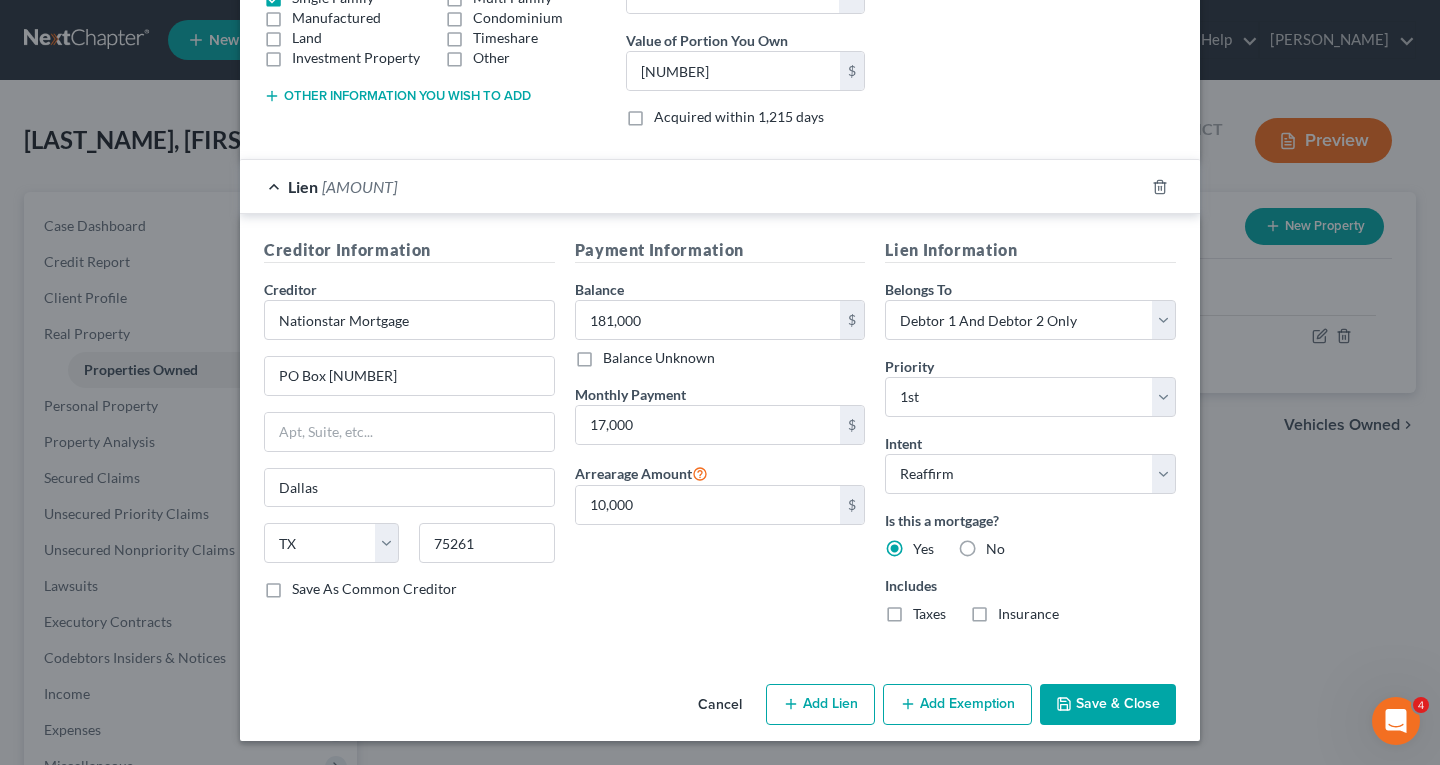 click on "Taxes" at bounding box center [929, 614] 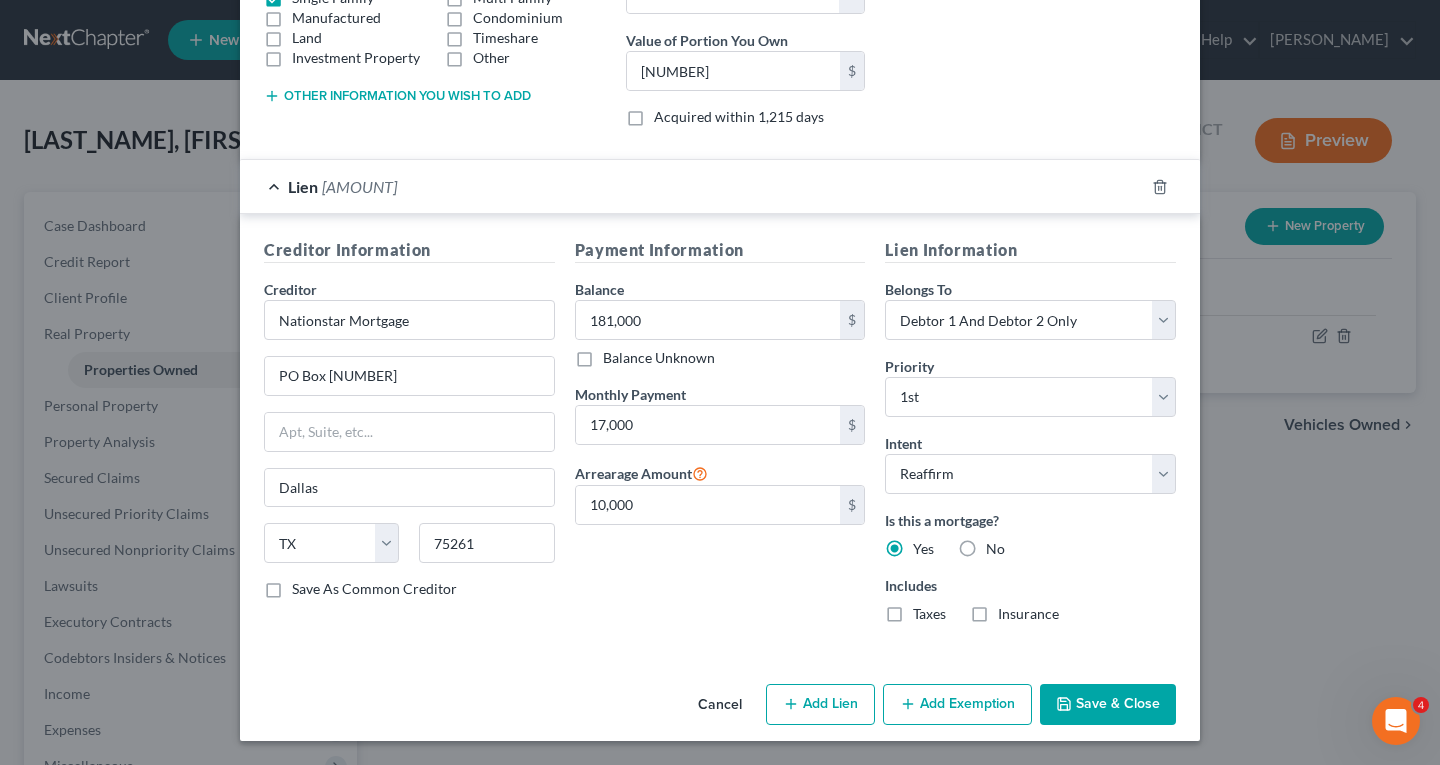 click on "Taxes" at bounding box center (927, 610) 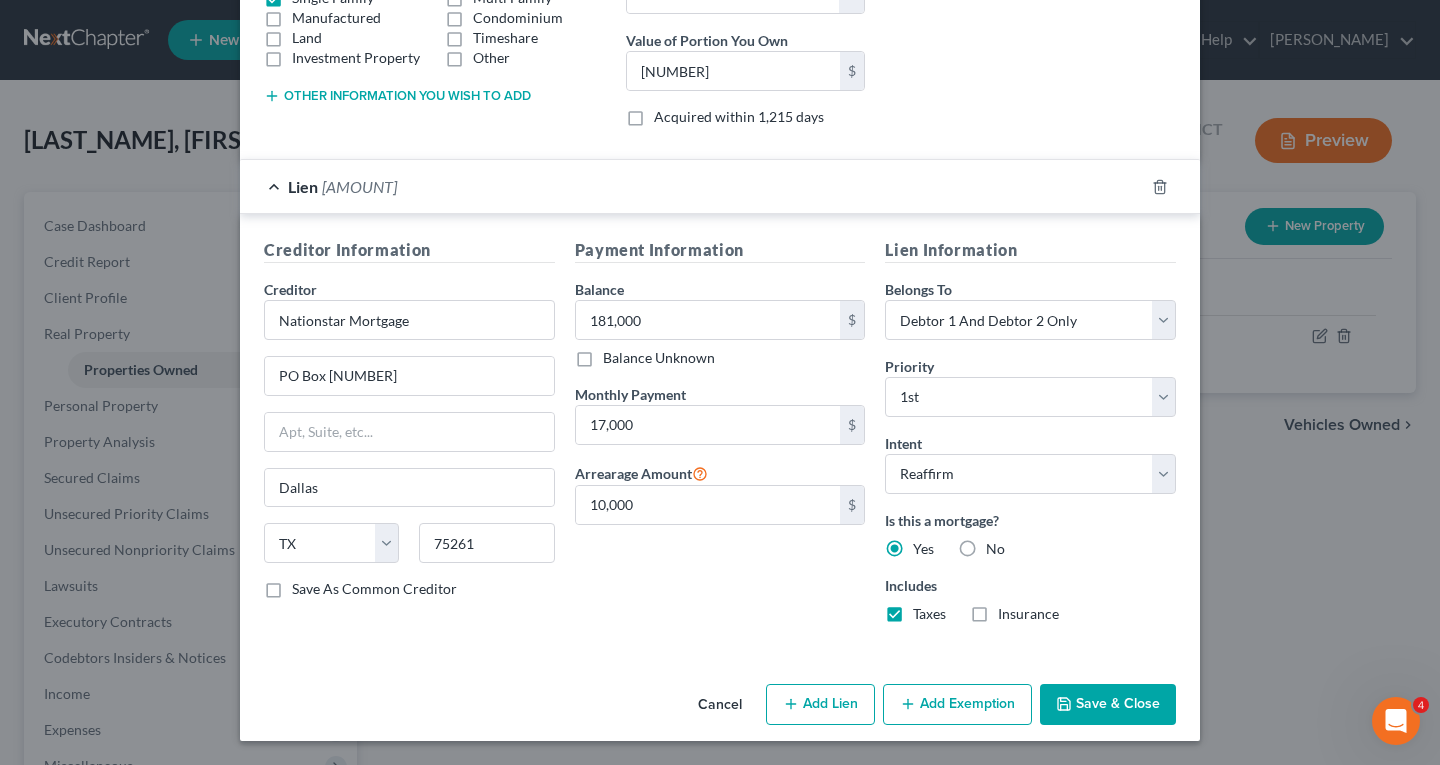 click on "Insurance" at bounding box center (1028, 614) 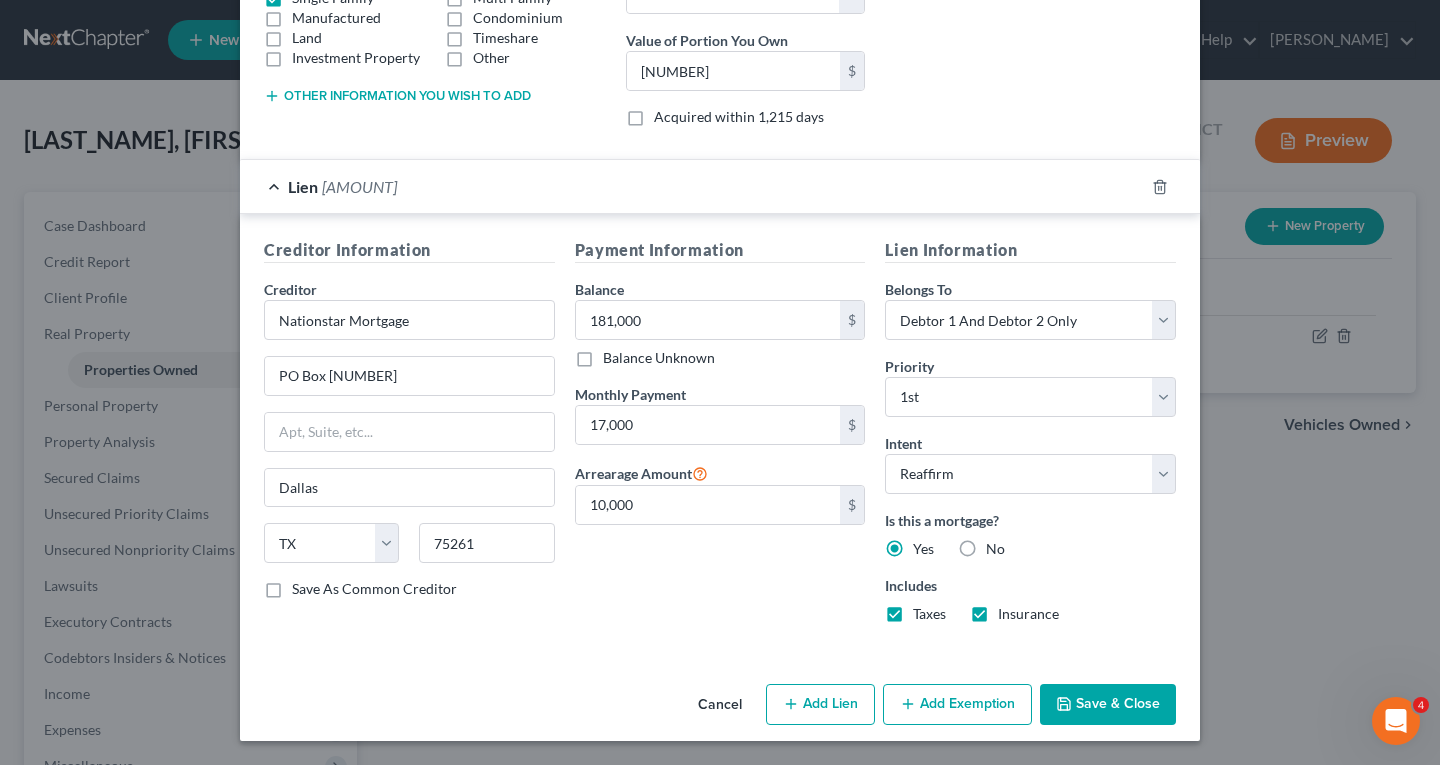 click on "Save & Close" at bounding box center (1108, 705) 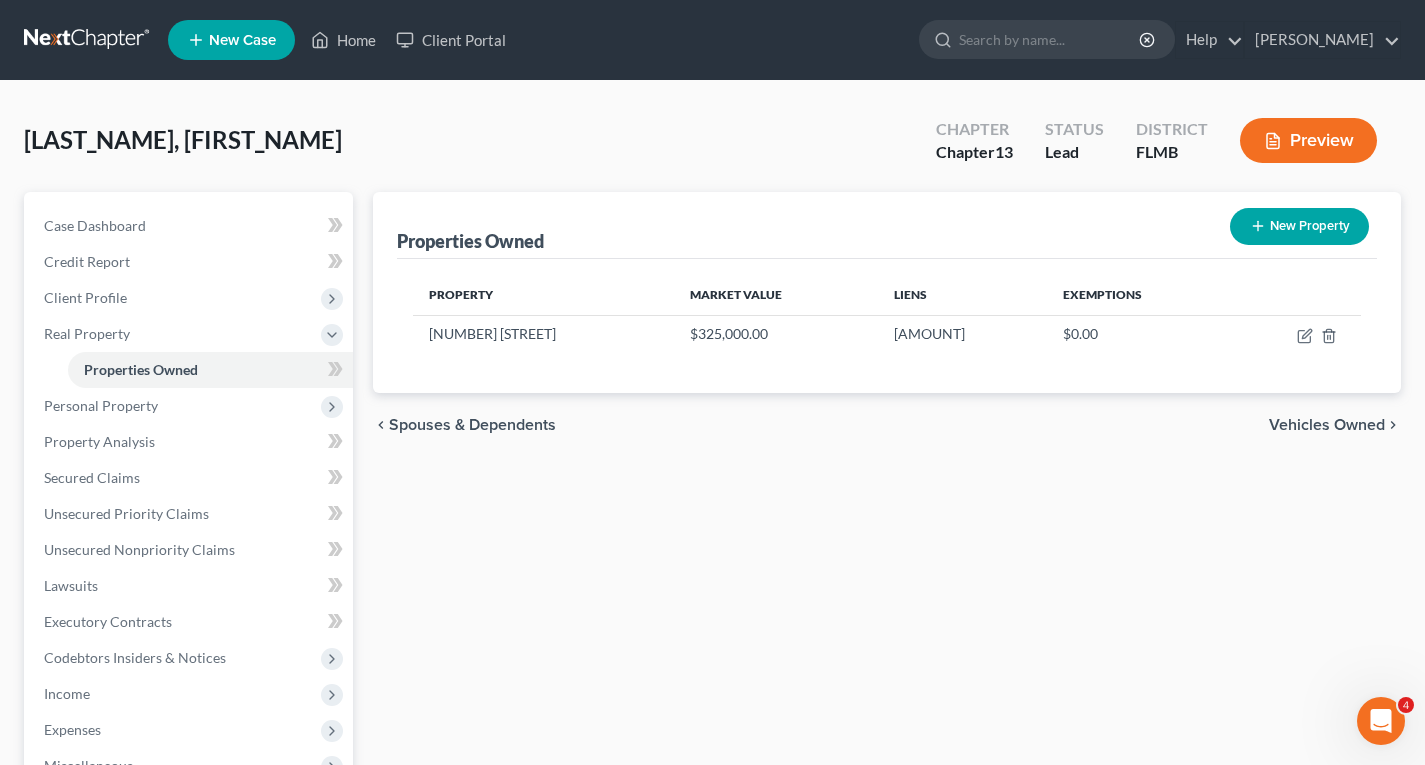 click on "Vehicles Owned" at bounding box center (1327, 425) 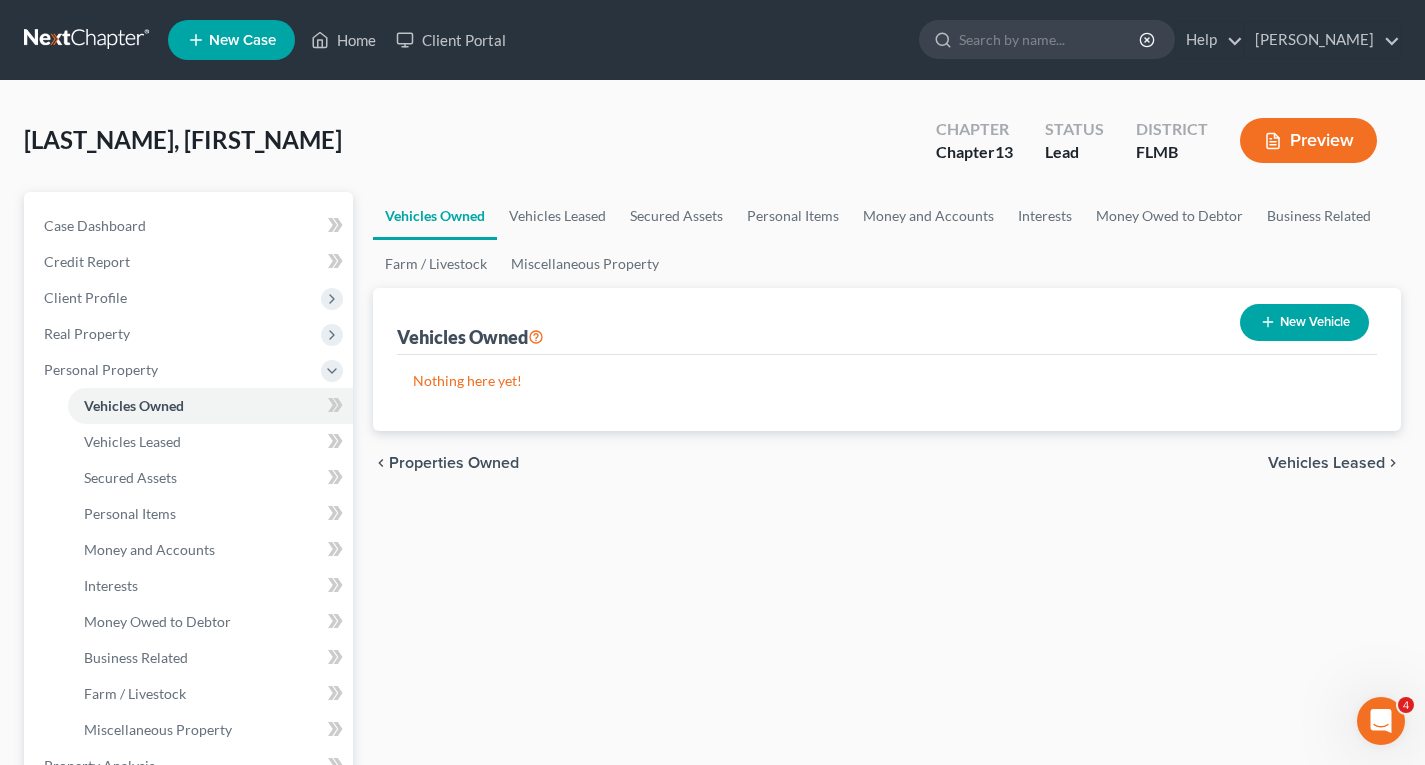 click on "New Vehicle" at bounding box center (1304, 322) 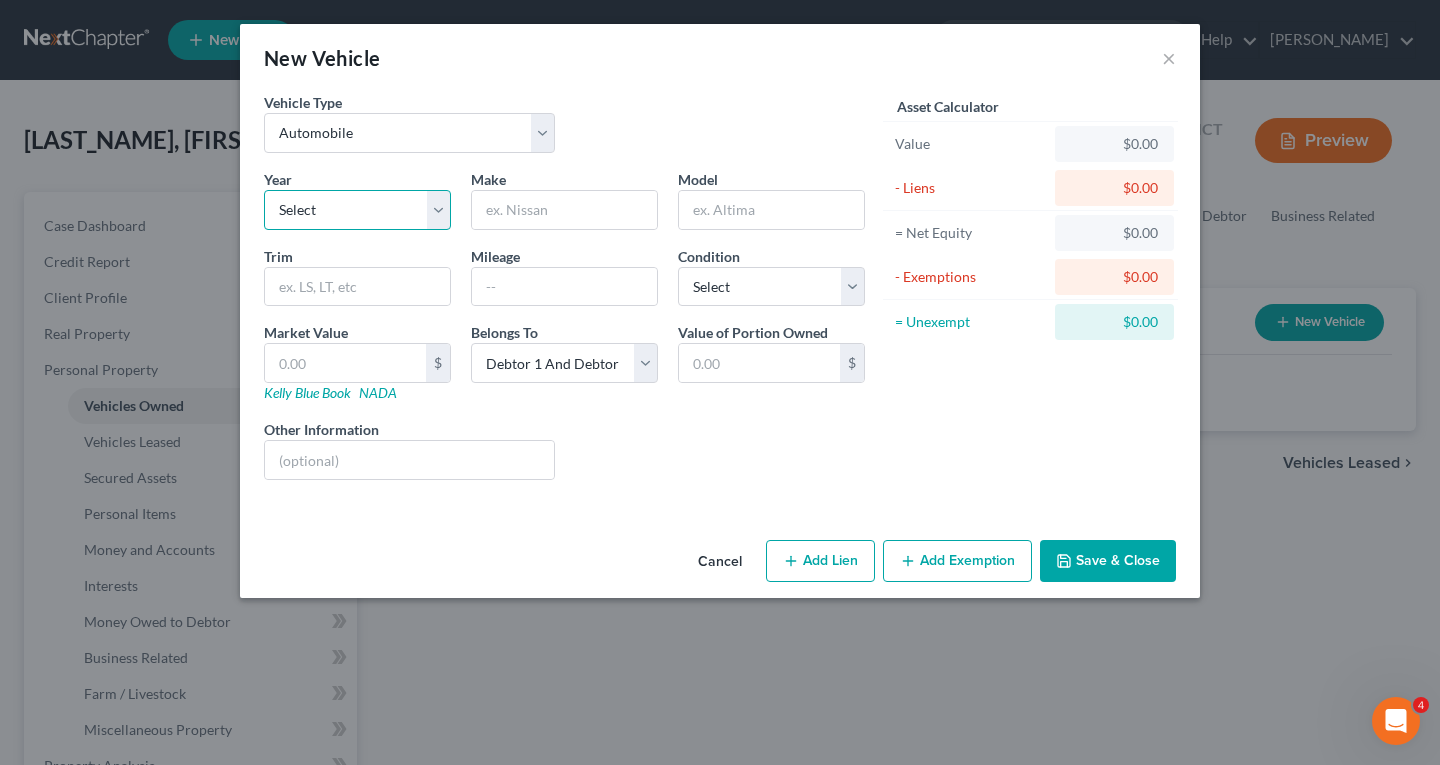 click on "Select 2026 2025 2024 2023 2022 2021 2020 2019 2018 2017 2016 2015 2014 2013 2012 2011 2010 2009 2008 2007 2006 2005 2004 2003 2002 2001 2000 1999 1998 1997 1996 1995 1994 1993 1992 1991 1990 1989 1988 1987 1986 1985 1984 1983 1982 1981 1980 1979 1978 1977 1976 1975 1974 1973 1972 1971 1970 1969 1968 1967 1966 1965 1964 1963 1962 1961 1960 1959 1958 1957 1956 1955 1954 1953 1952 1951 1950 1949 1948 1947 1946 1945 1944 1943 1942 1941 1940 1939 1938 1937 1936 1935 1934 1933 1932 1931 1930 1929 1928 1927 1926 1925 1924 1923 1922 1921 1920 1919 1918 1917 1916 1915 1914 1913 1912 1911 1910 1909 1908 1907 1906 1905 1904 1903 1902 1901" at bounding box center [357, 210] 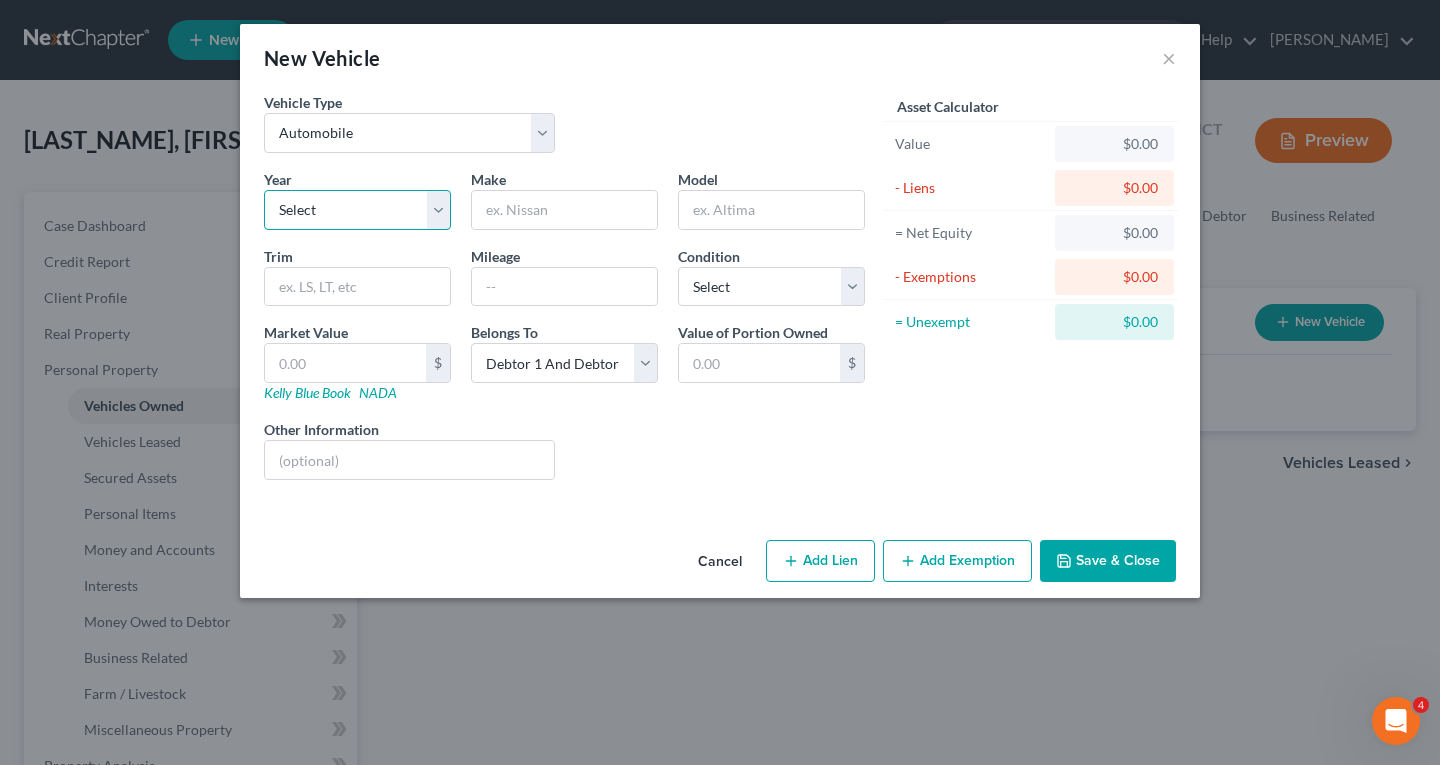 select on "9" 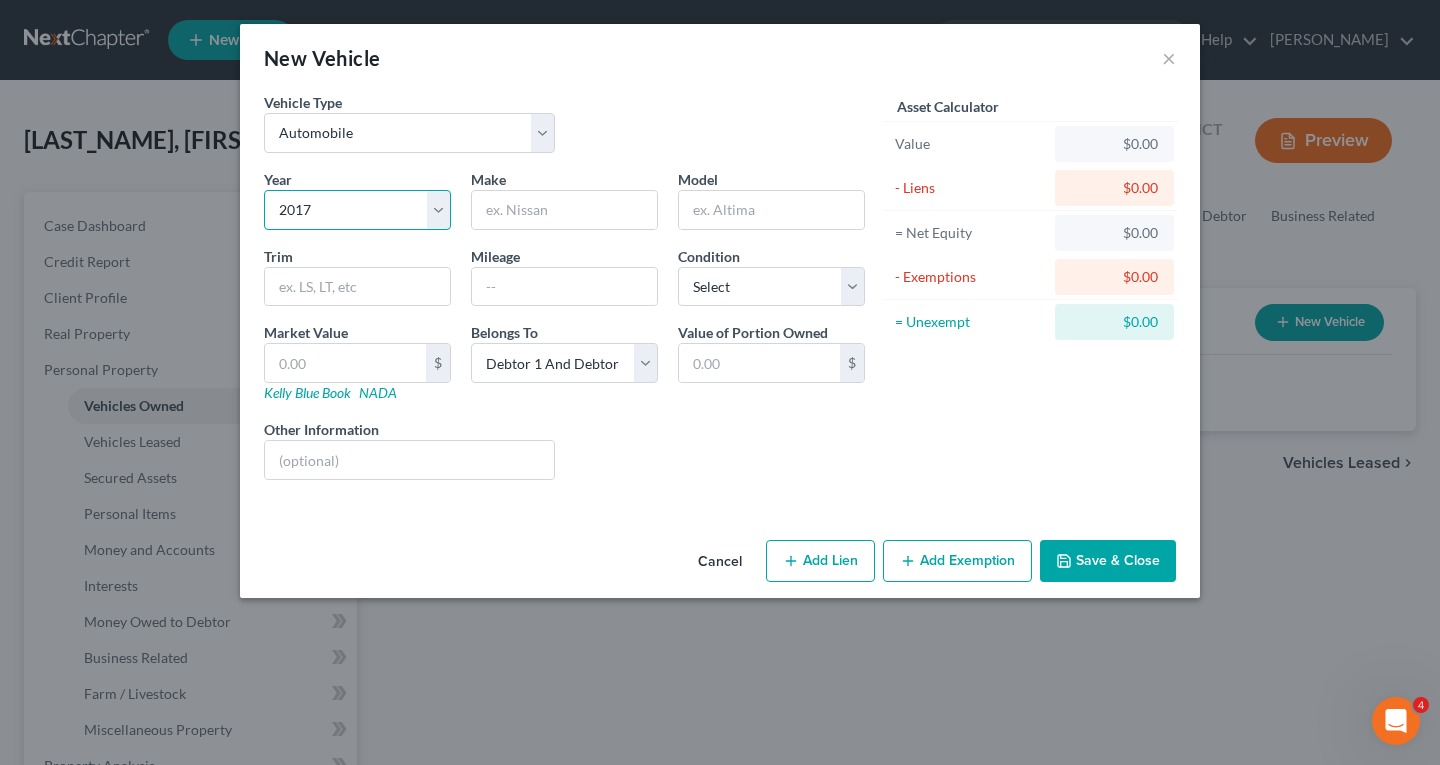 click on "Select 2026 2025 2024 2023 2022 2021 2020 2019 2018 2017 2016 2015 2014 2013 2012 2011 2010 2009 2008 2007 2006 2005 2004 2003 2002 2001 2000 1999 1998 1997 1996 1995 1994 1993 1992 1991 1990 1989 1988 1987 1986 1985 1984 1983 1982 1981 1980 1979 1978 1977 1976 1975 1974 1973 1972 1971 1970 1969 1968 1967 1966 1965 1964 1963 1962 1961 1960 1959 1958 1957 1956 1955 1954 1953 1952 1951 1950 1949 1948 1947 1946 1945 1944 1943 1942 1941 1940 1939 1938 1937 1936 1935 1934 1933 1932 1931 1930 1929 1928 1927 1926 1925 1924 1923 1922 1921 1920 1919 1918 1917 1916 1915 1914 1913 1912 1911 1910 1909 1908 1907 1906 1905 1904 1903 1902 1901" at bounding box center [357, 210] 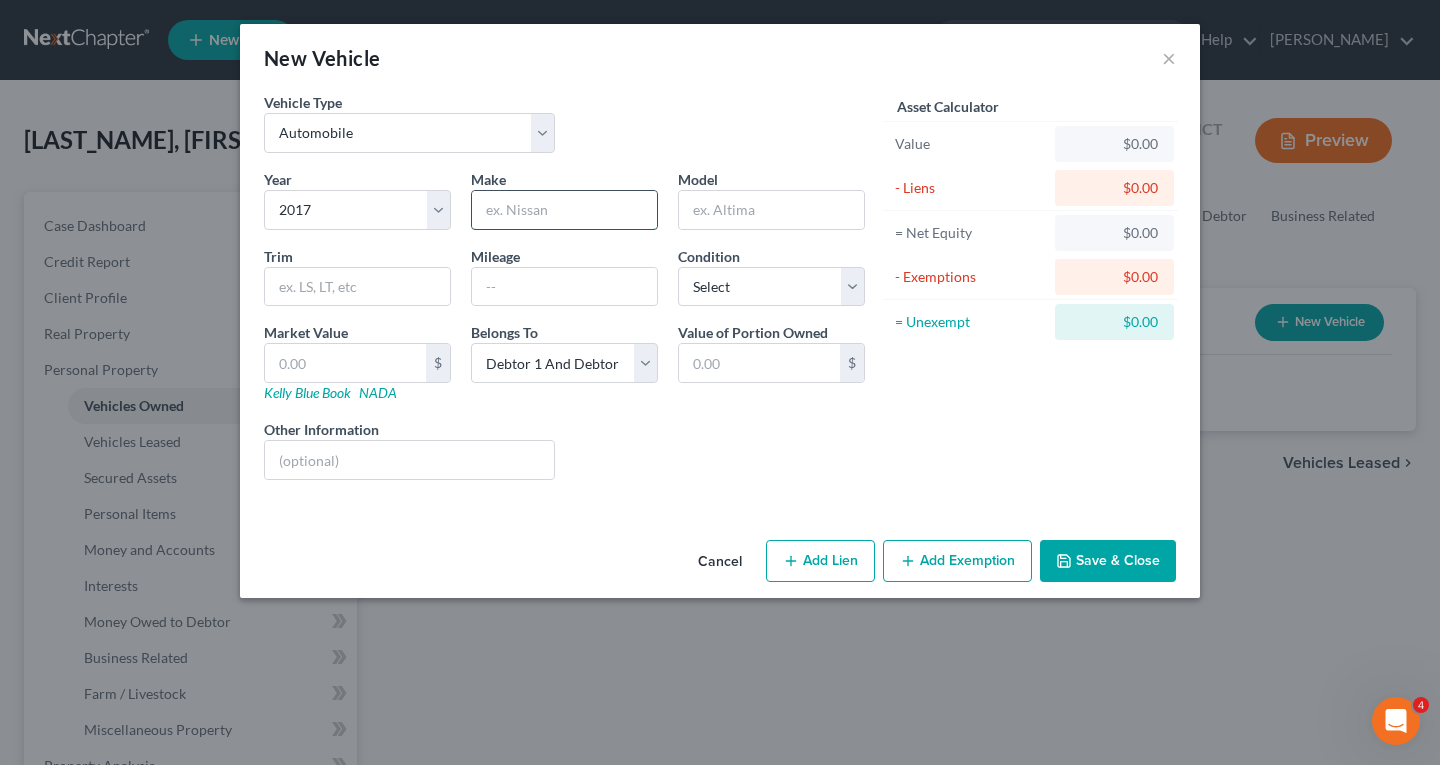 click at bounding box center (564, 210) 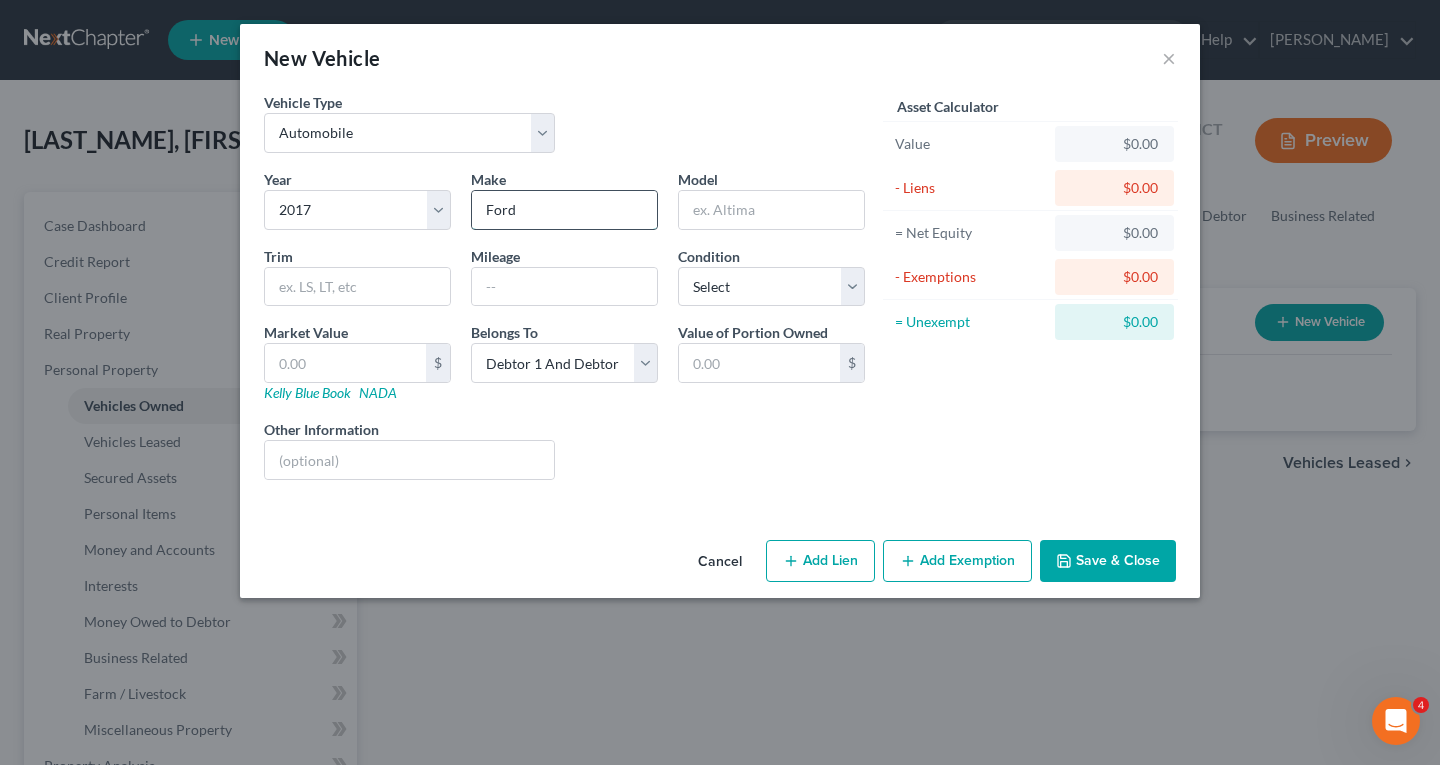 type on "Ford" 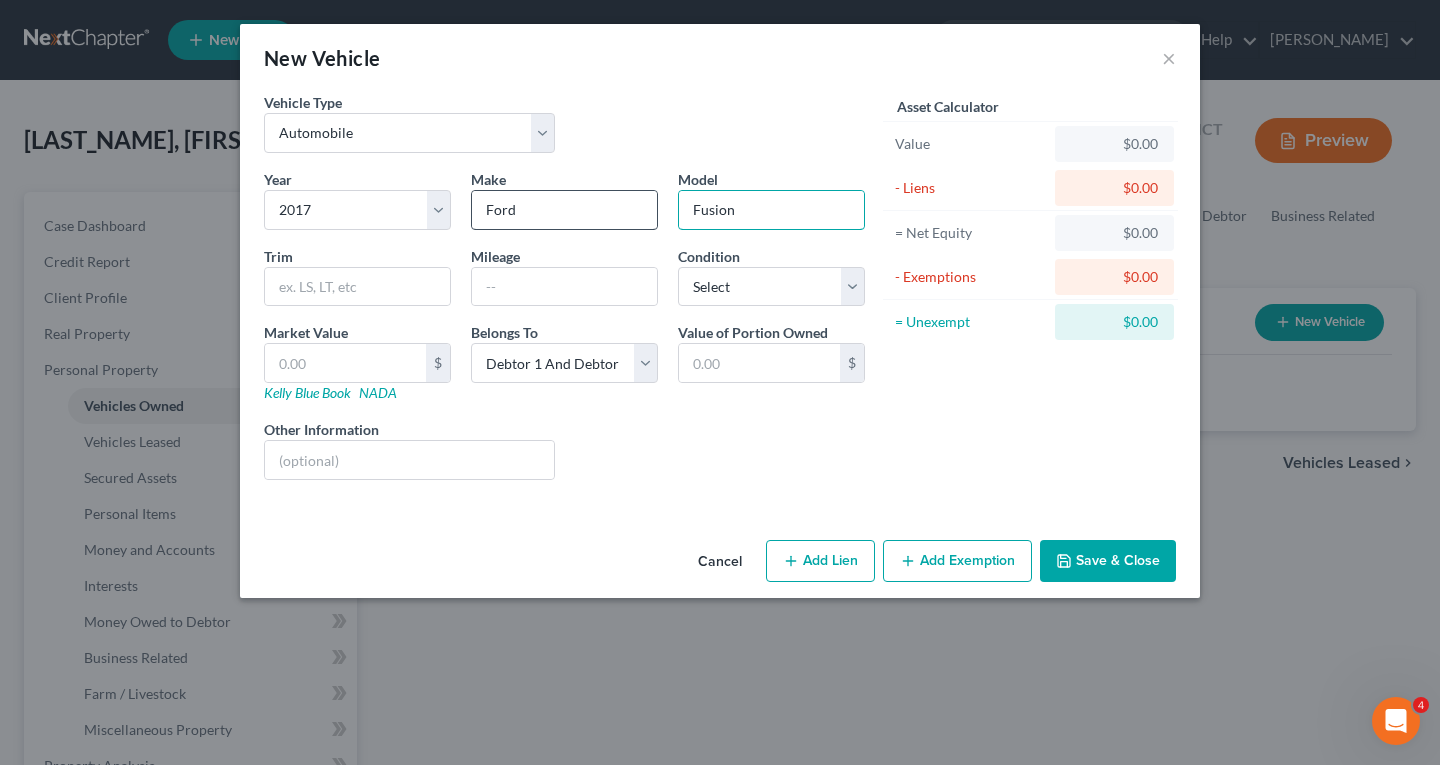 type on "Fusion" 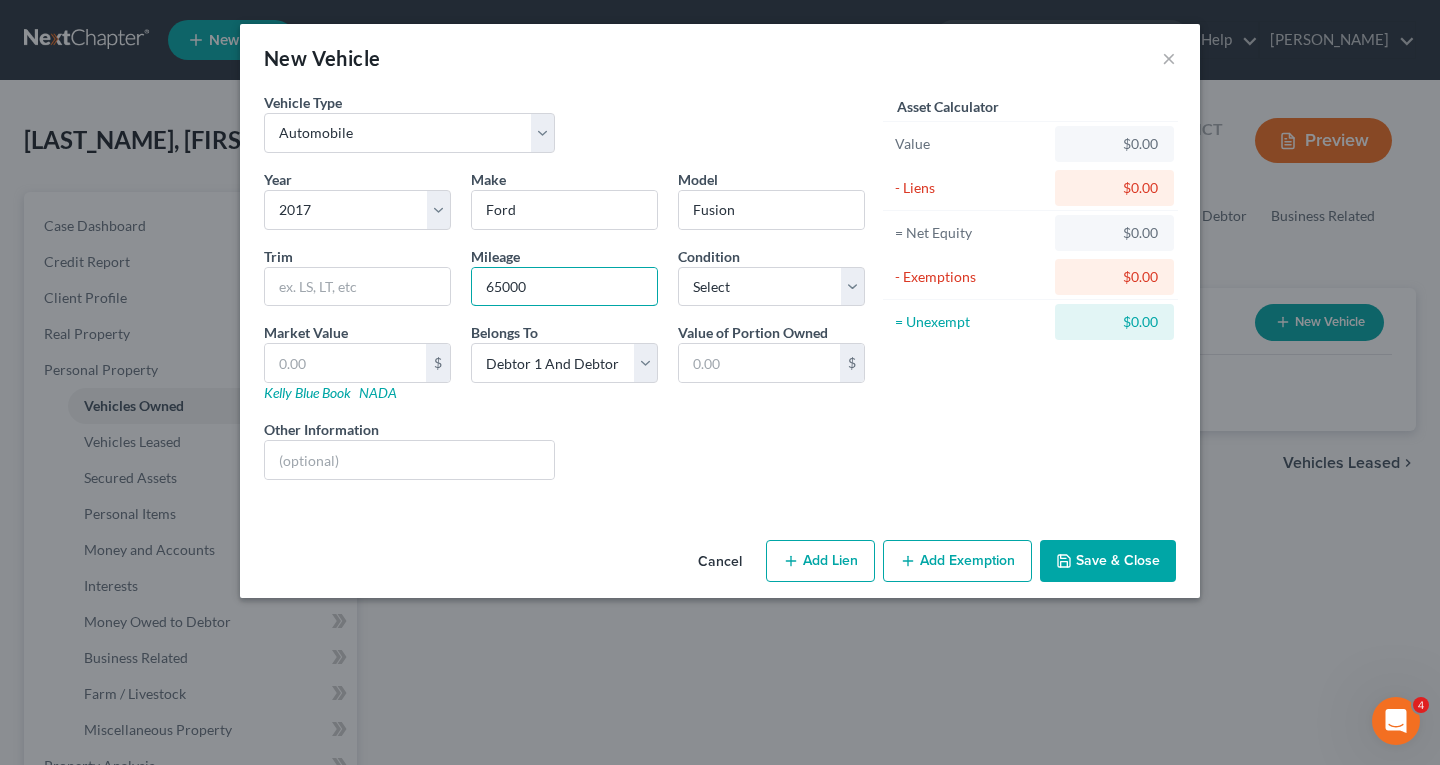 type on "65000" 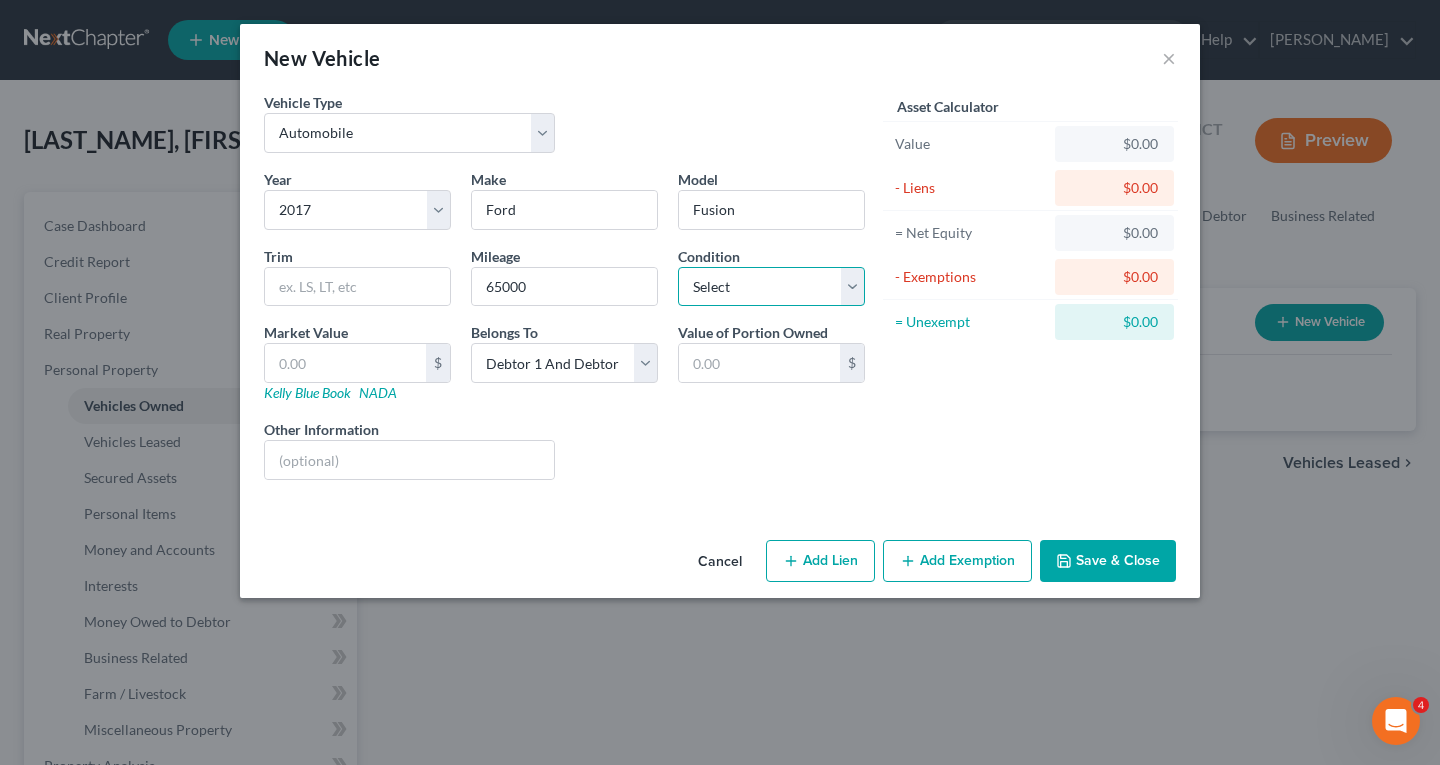 select on "3" 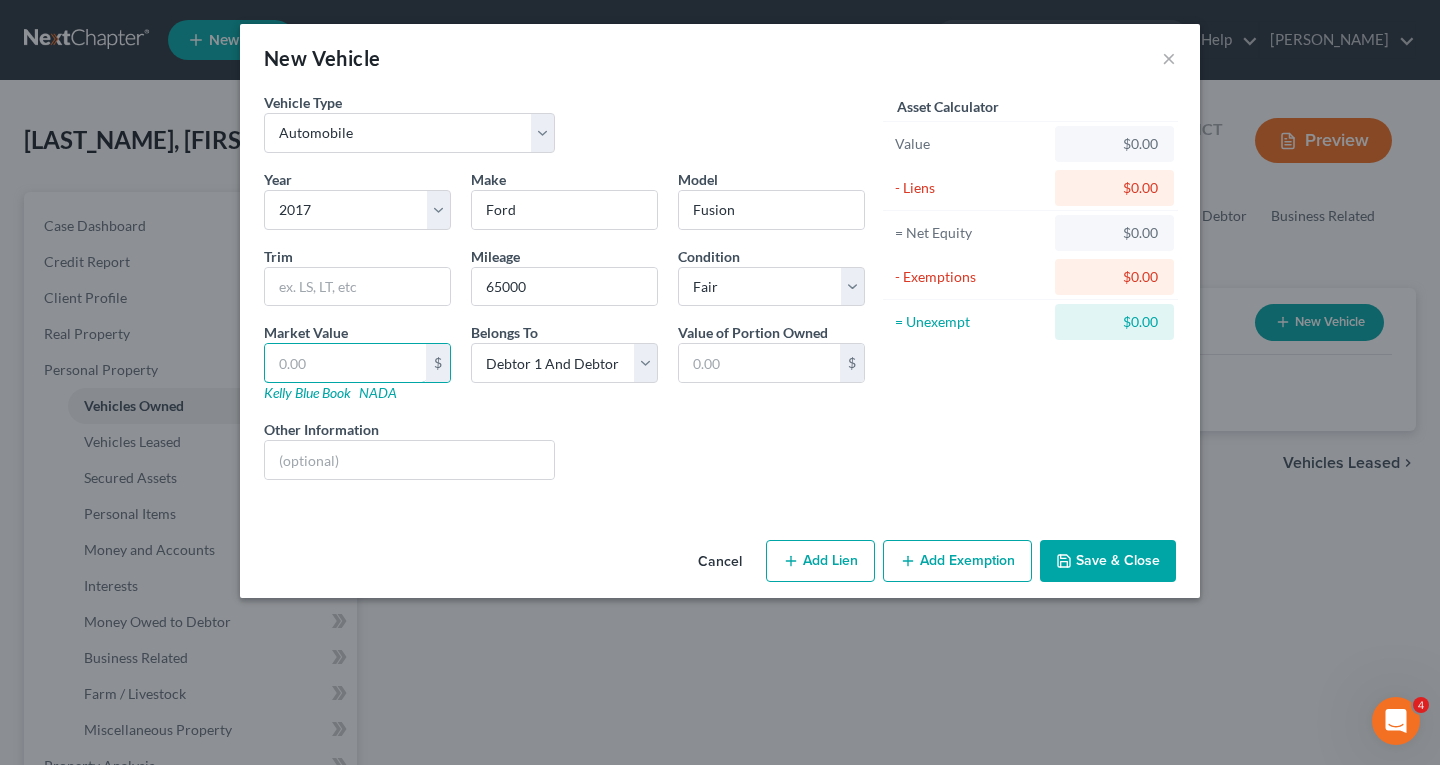 type on "7" 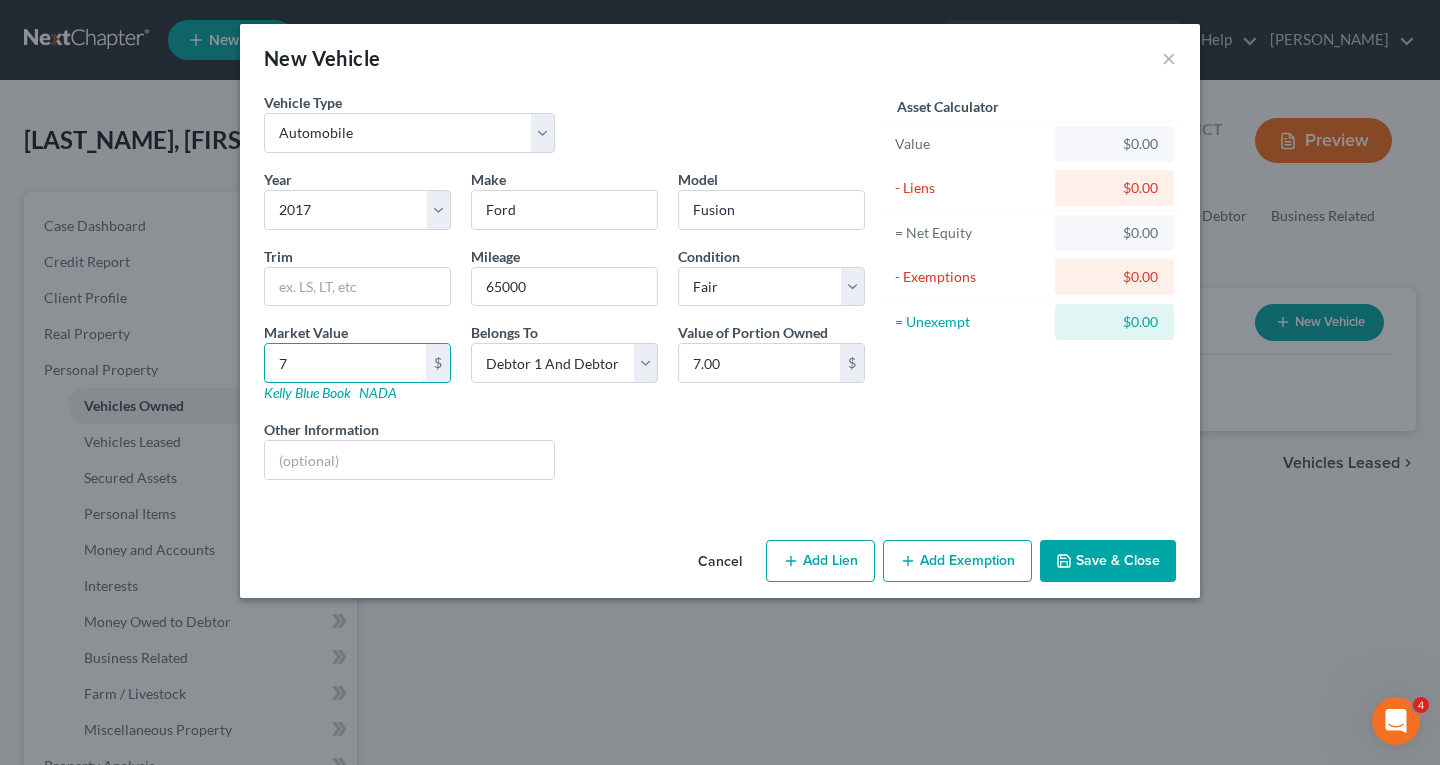 type on "75" 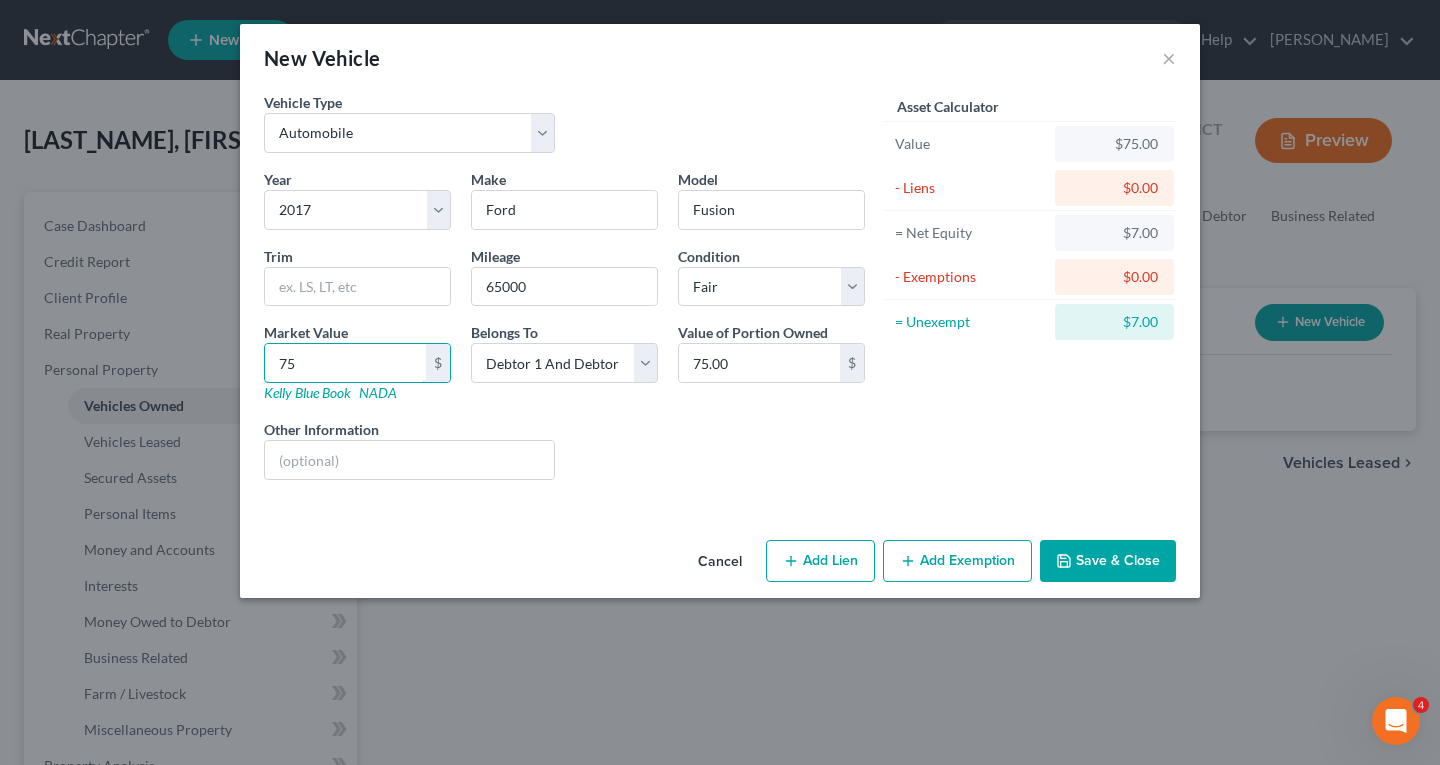 type on "750" 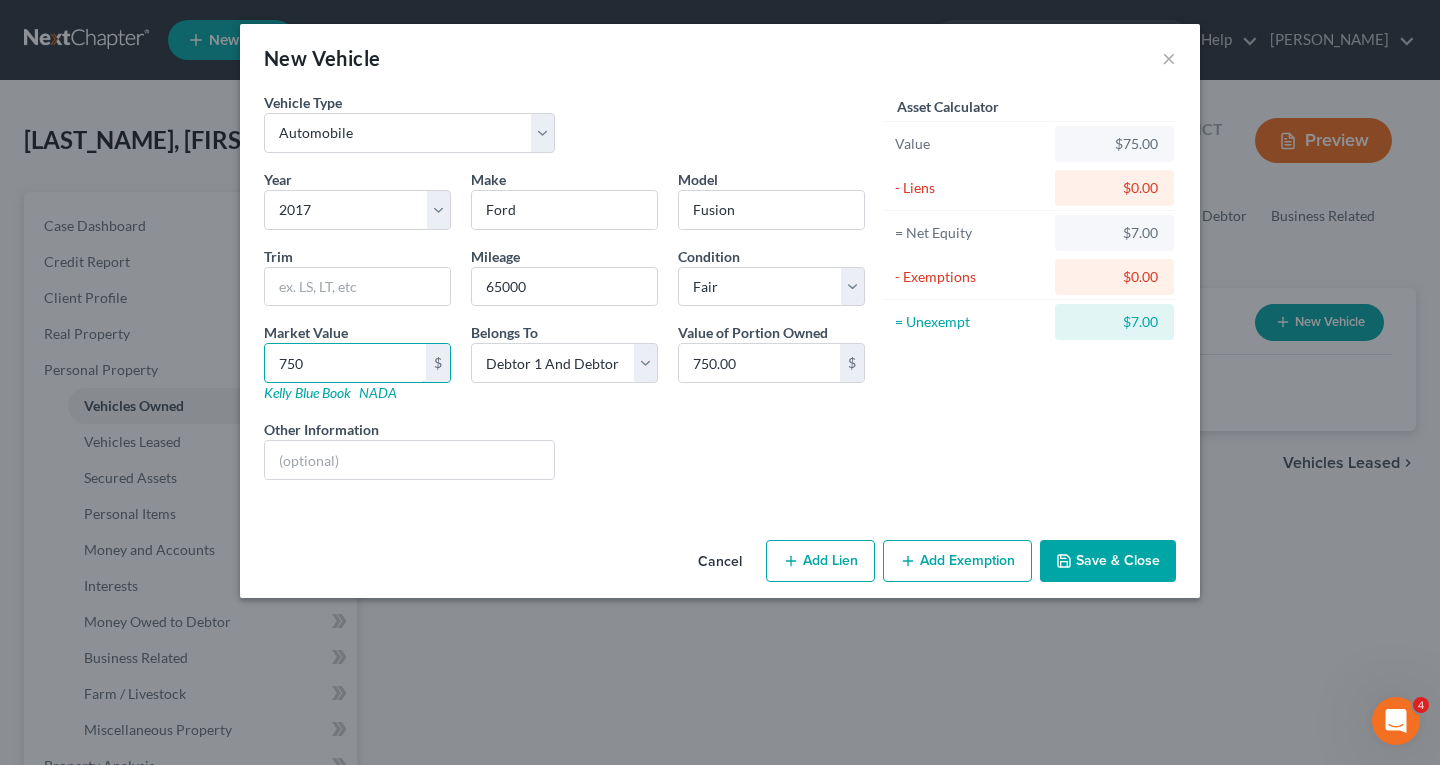 type on "7500" 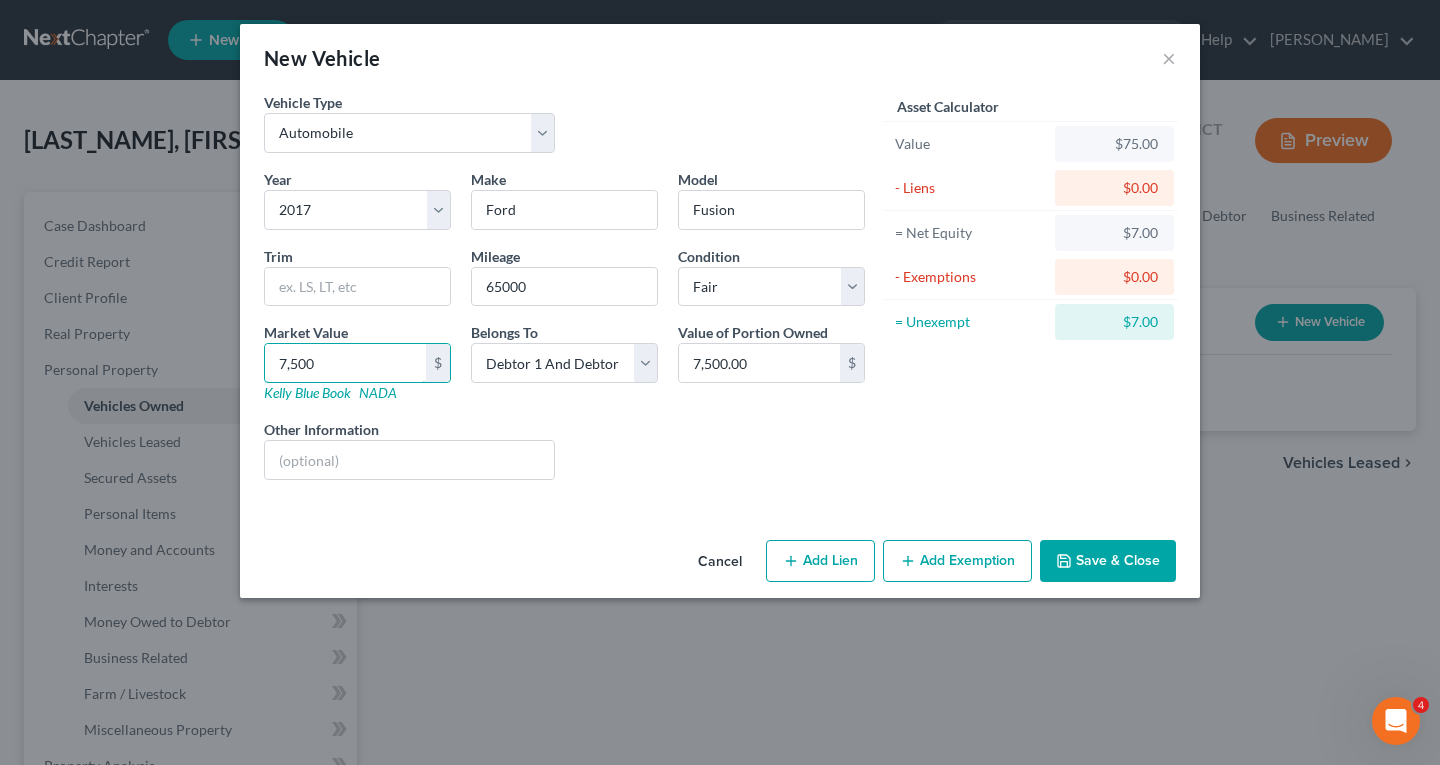type on "7,5000" 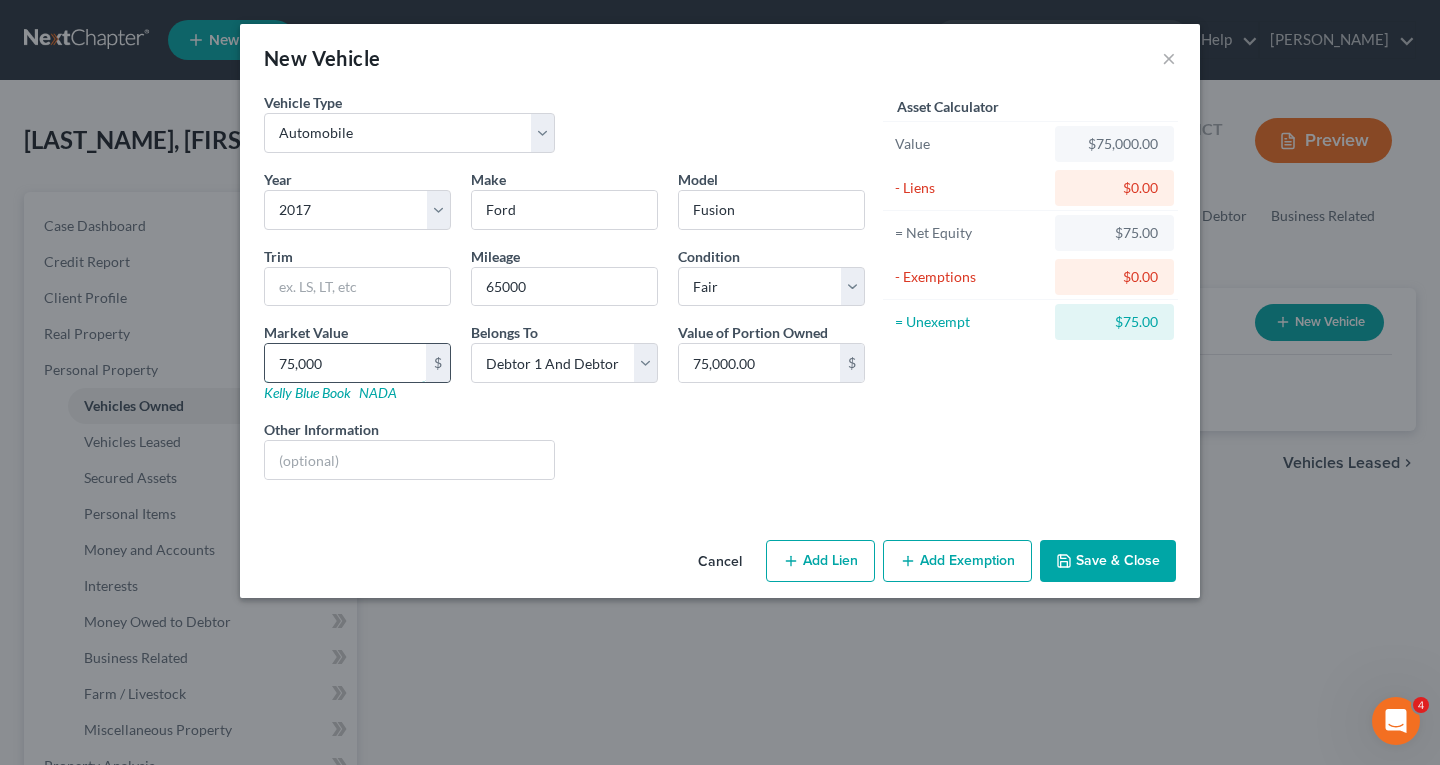 click on "75,000" at bounding box center [345, 363] 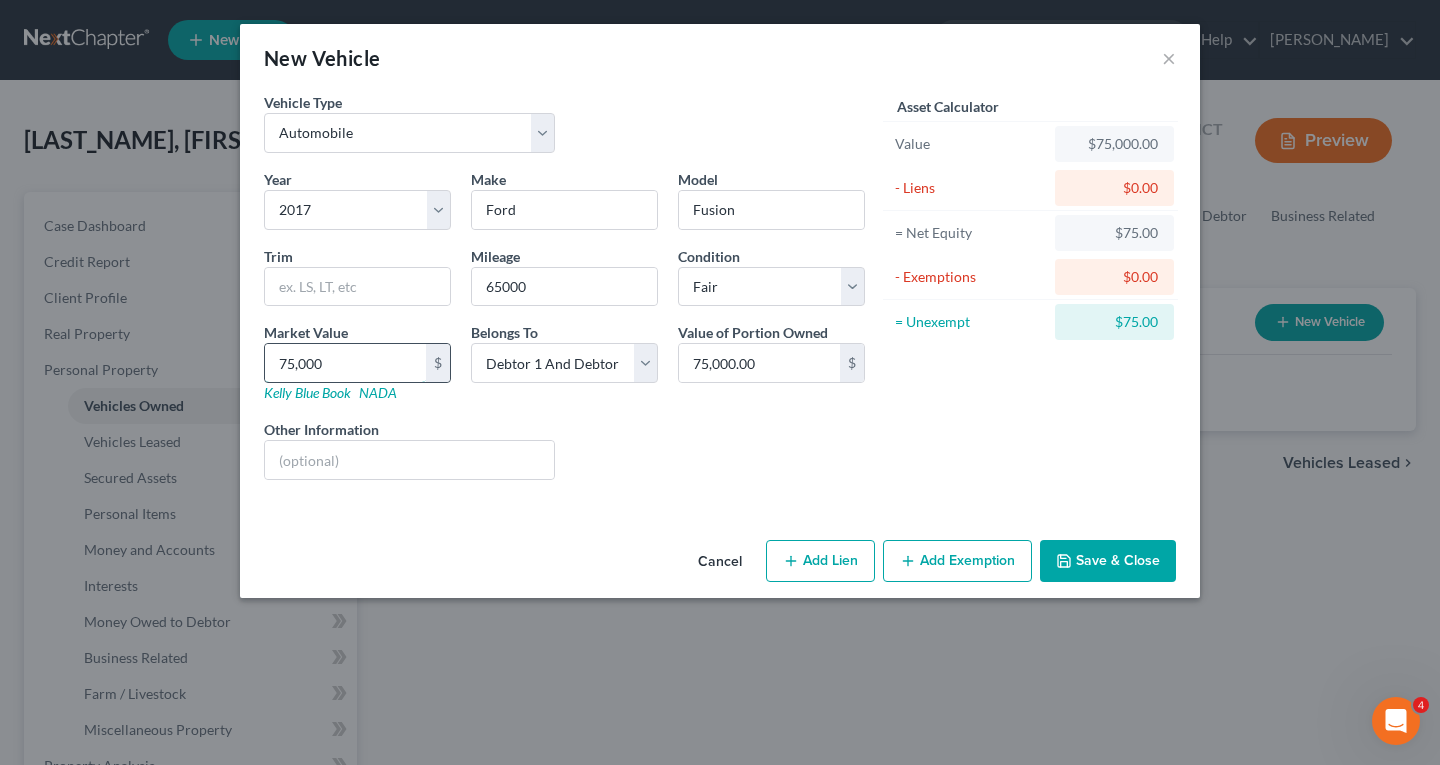 type on "7" 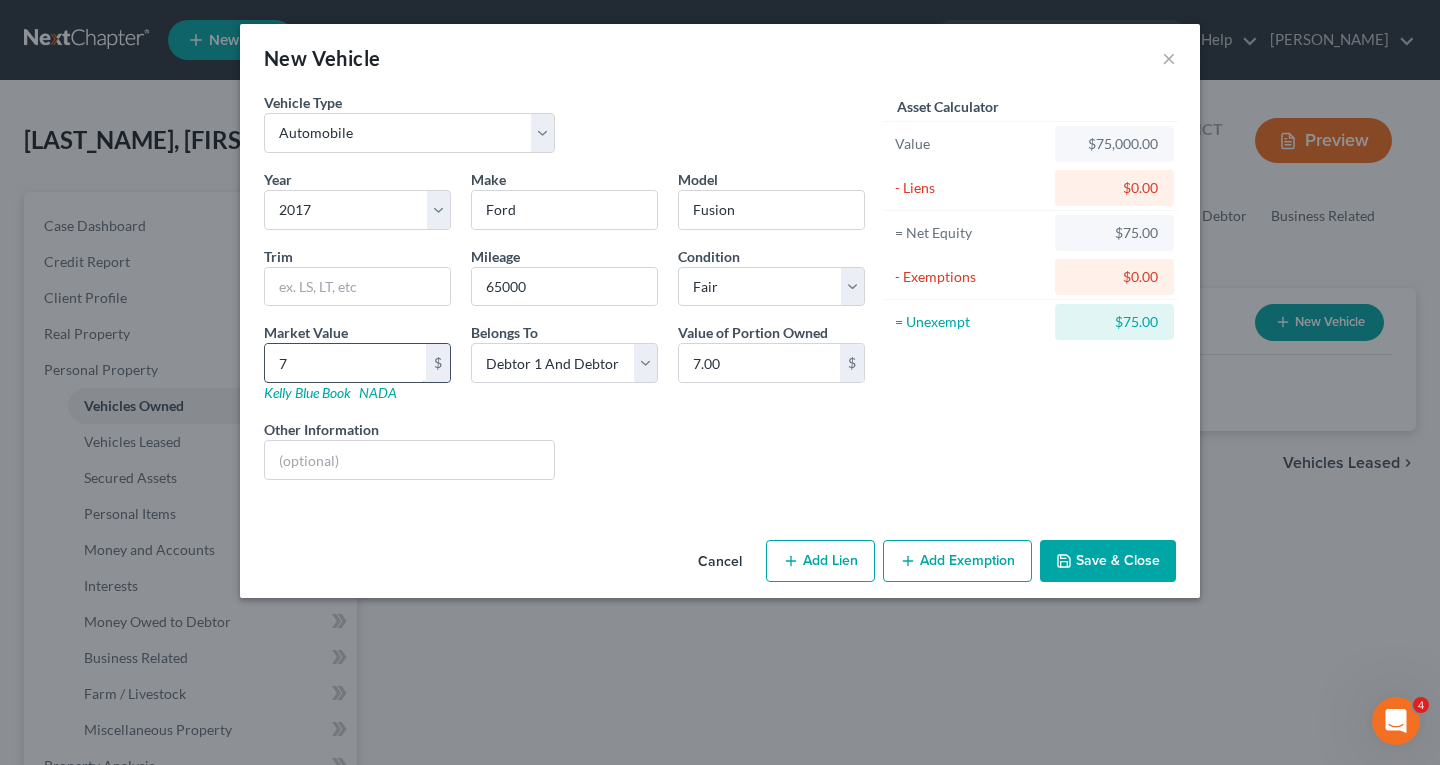 type on "75" 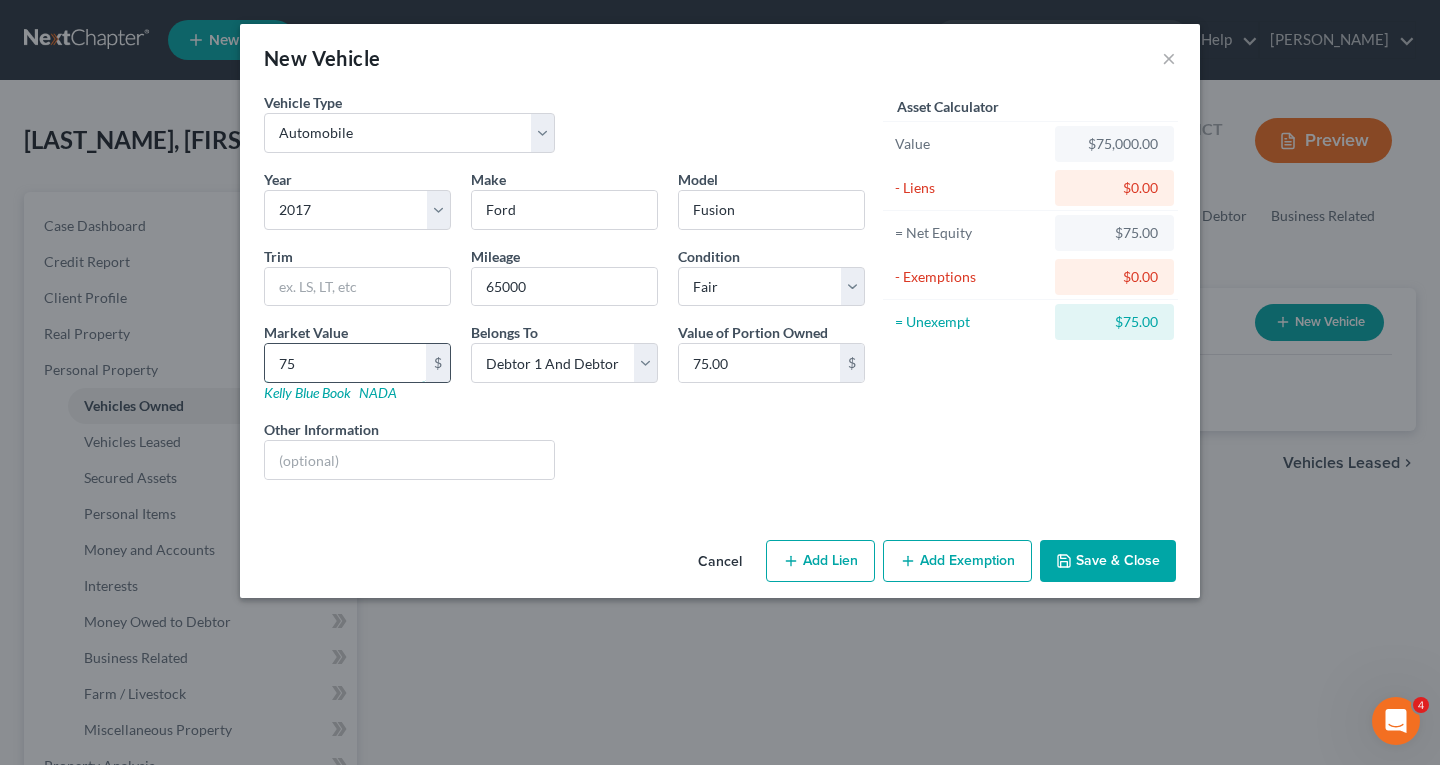 type on "750" 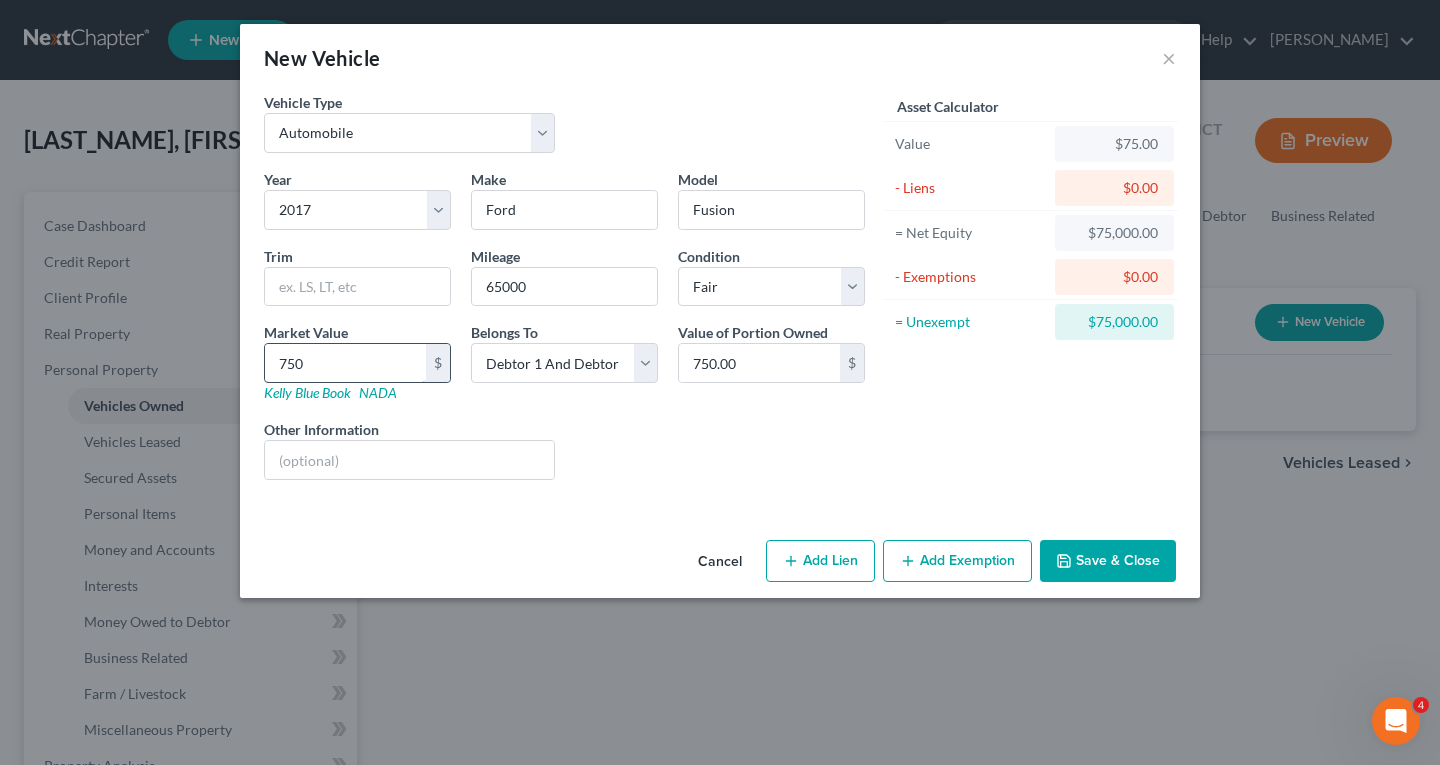 type on "7500" 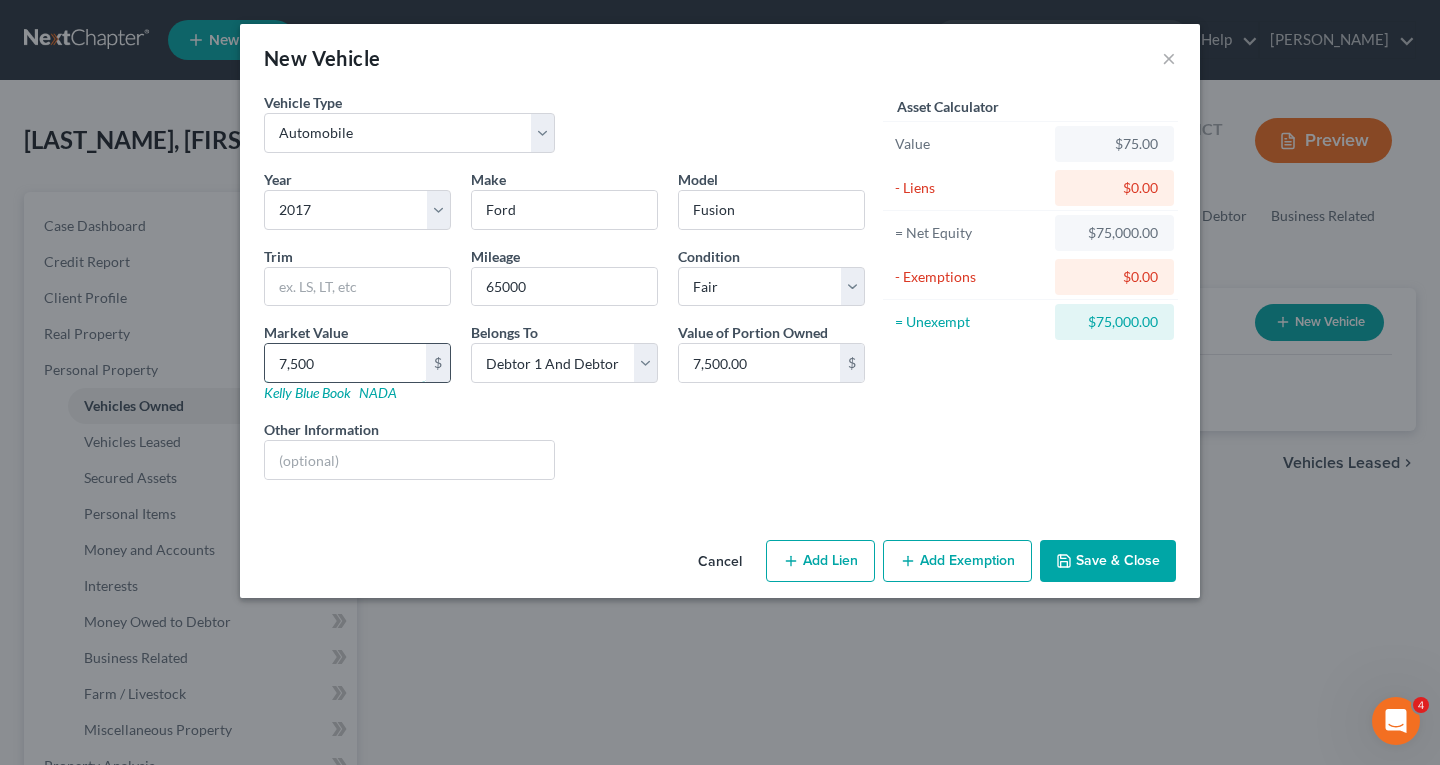 type on "7,500" 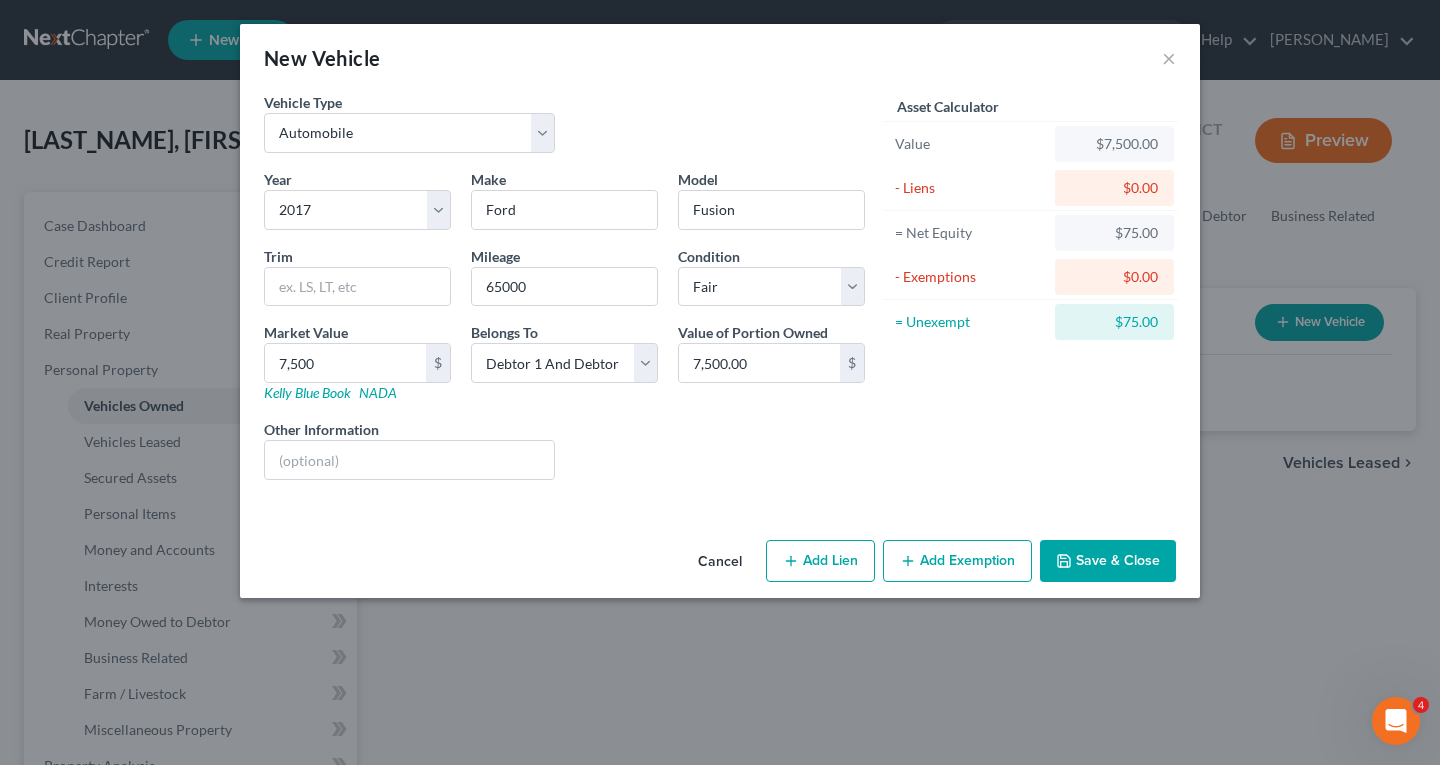 click on "Add Lien" at bounding box center [820, 561] 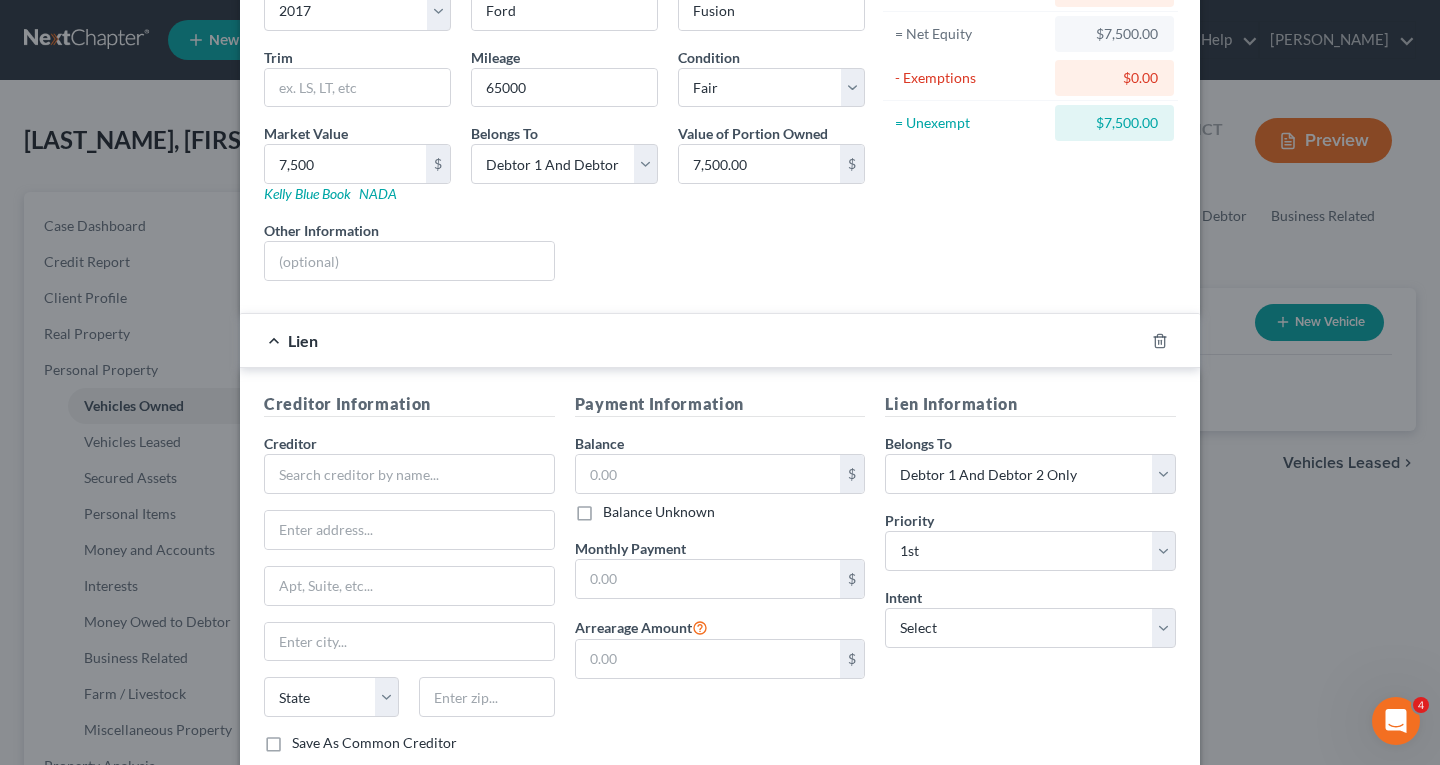 scroll, scrollTop: 200, scrollLeft: 0, axis: vertical 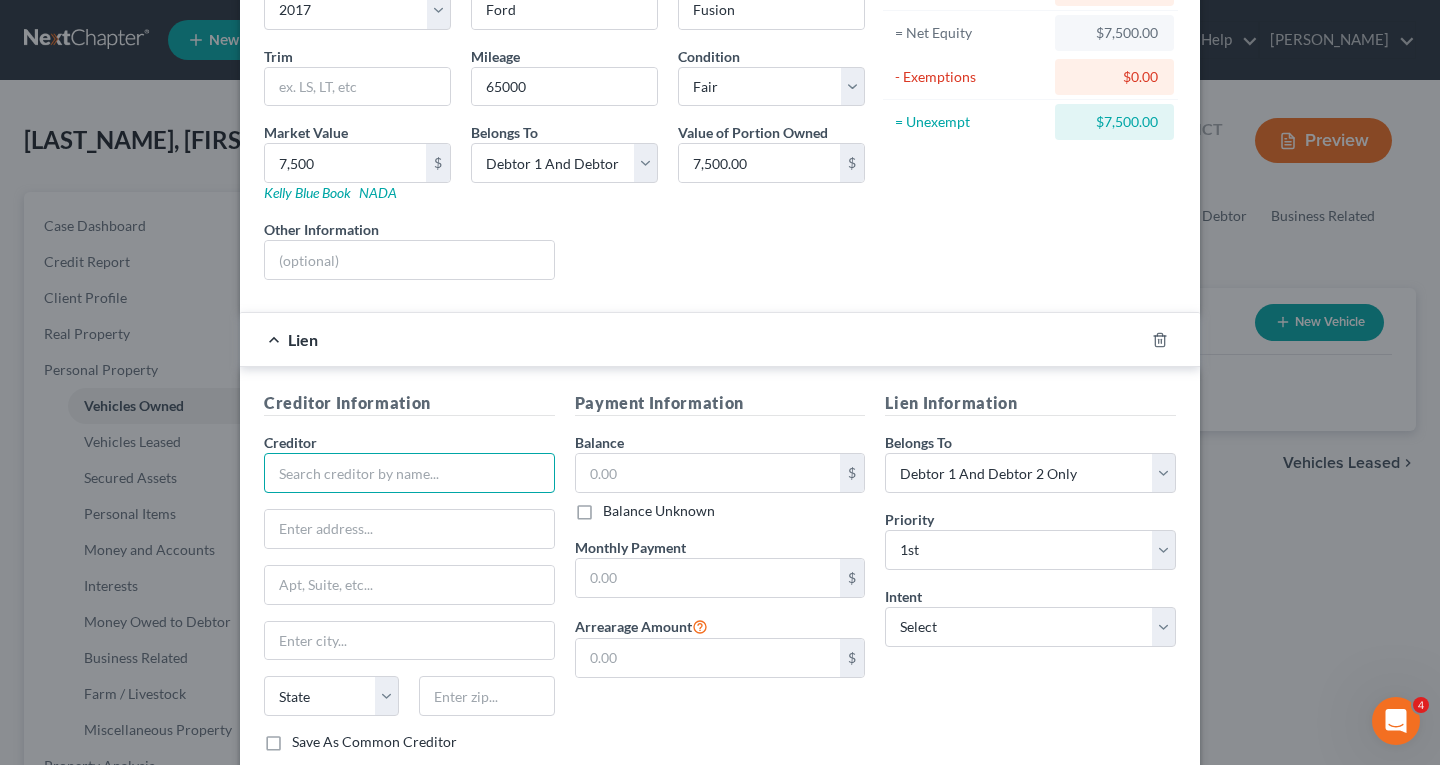 click at bounding box center [409, 473] 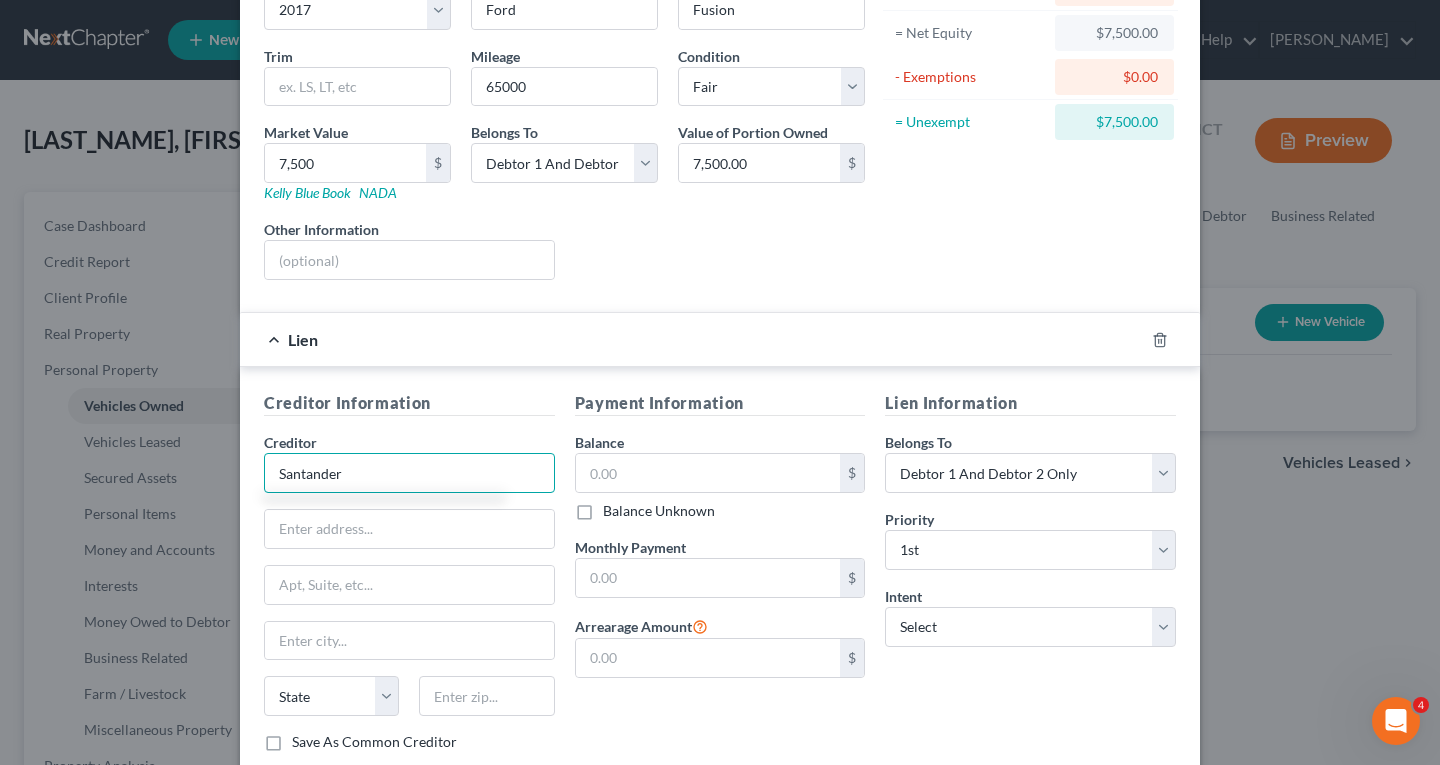type on "Santander" 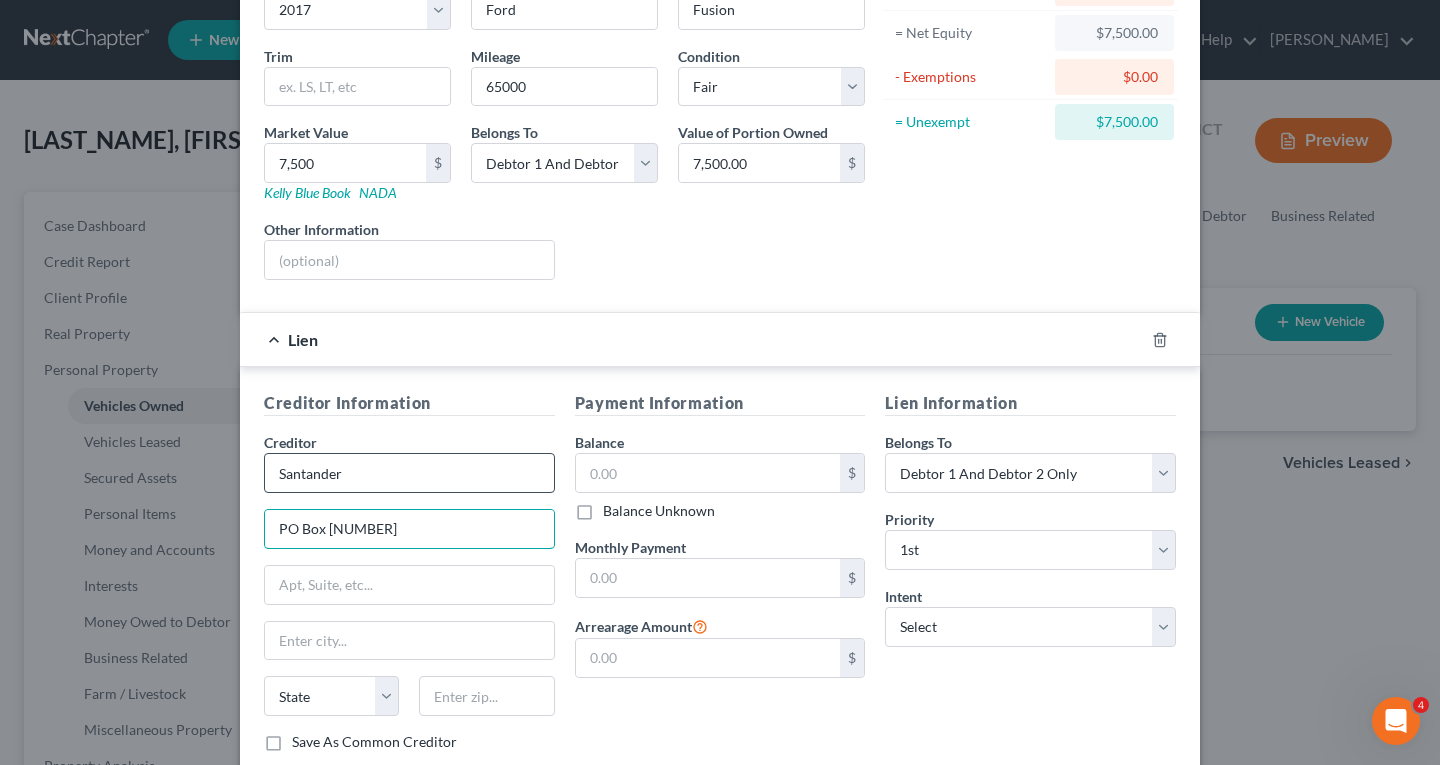 type on "PO Box [NUMBER]" 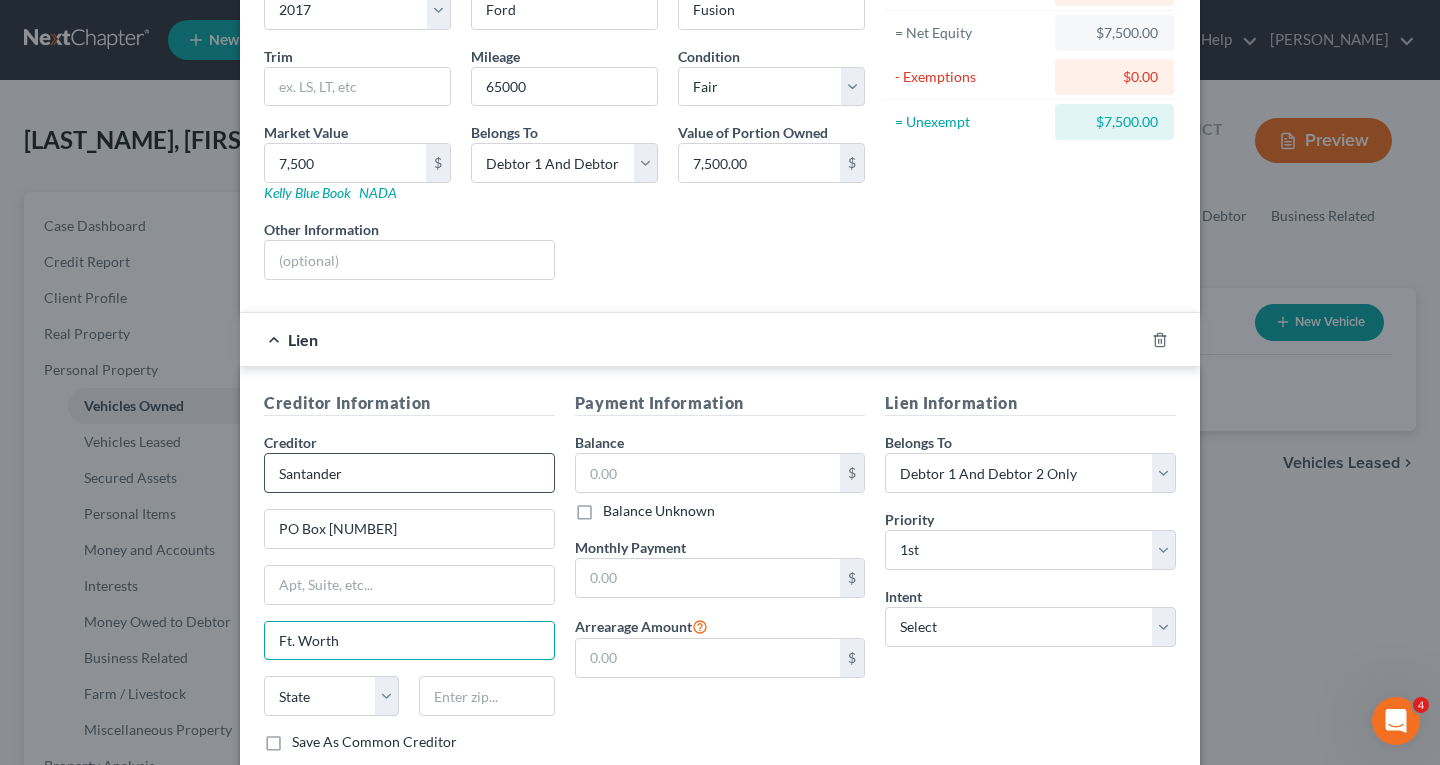 type on "Ft. Worth" 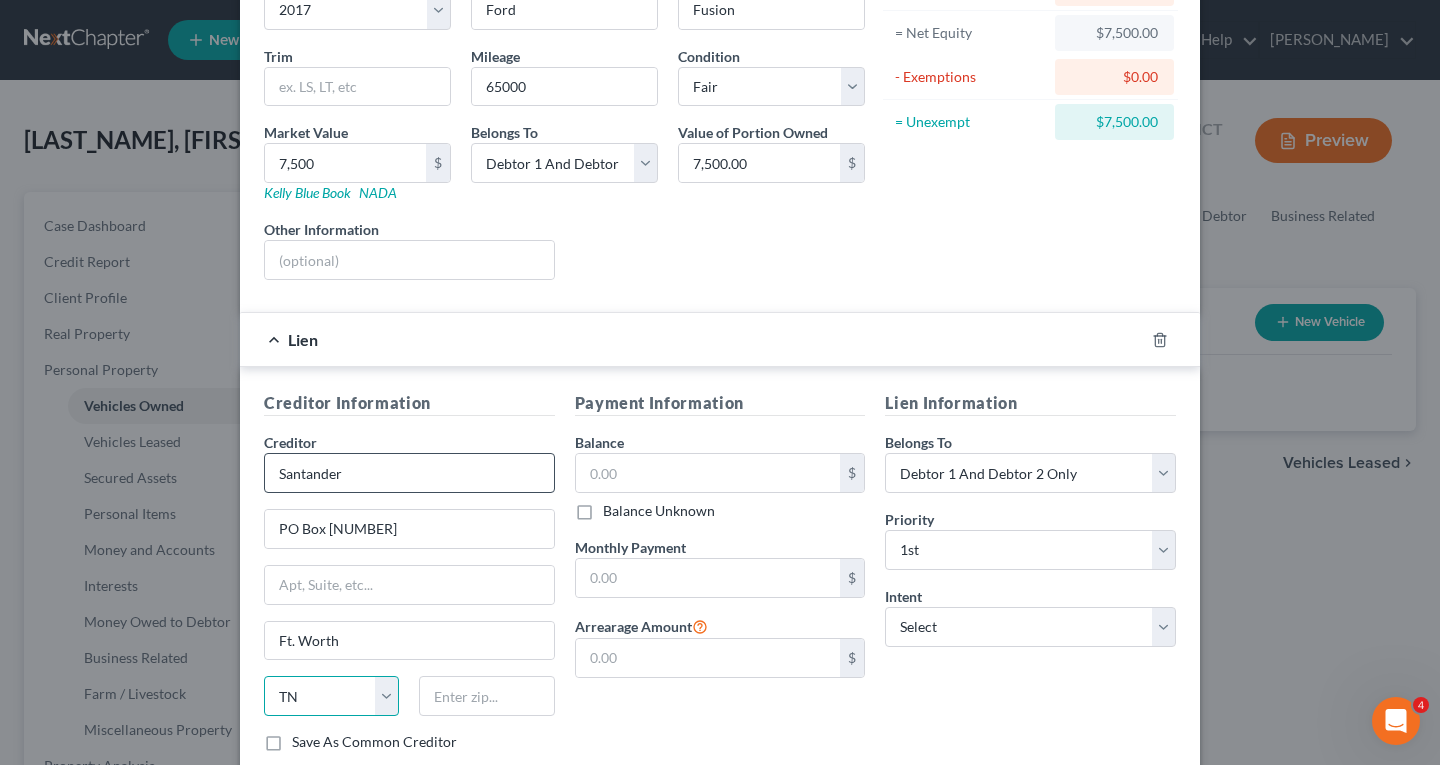 select on "45" 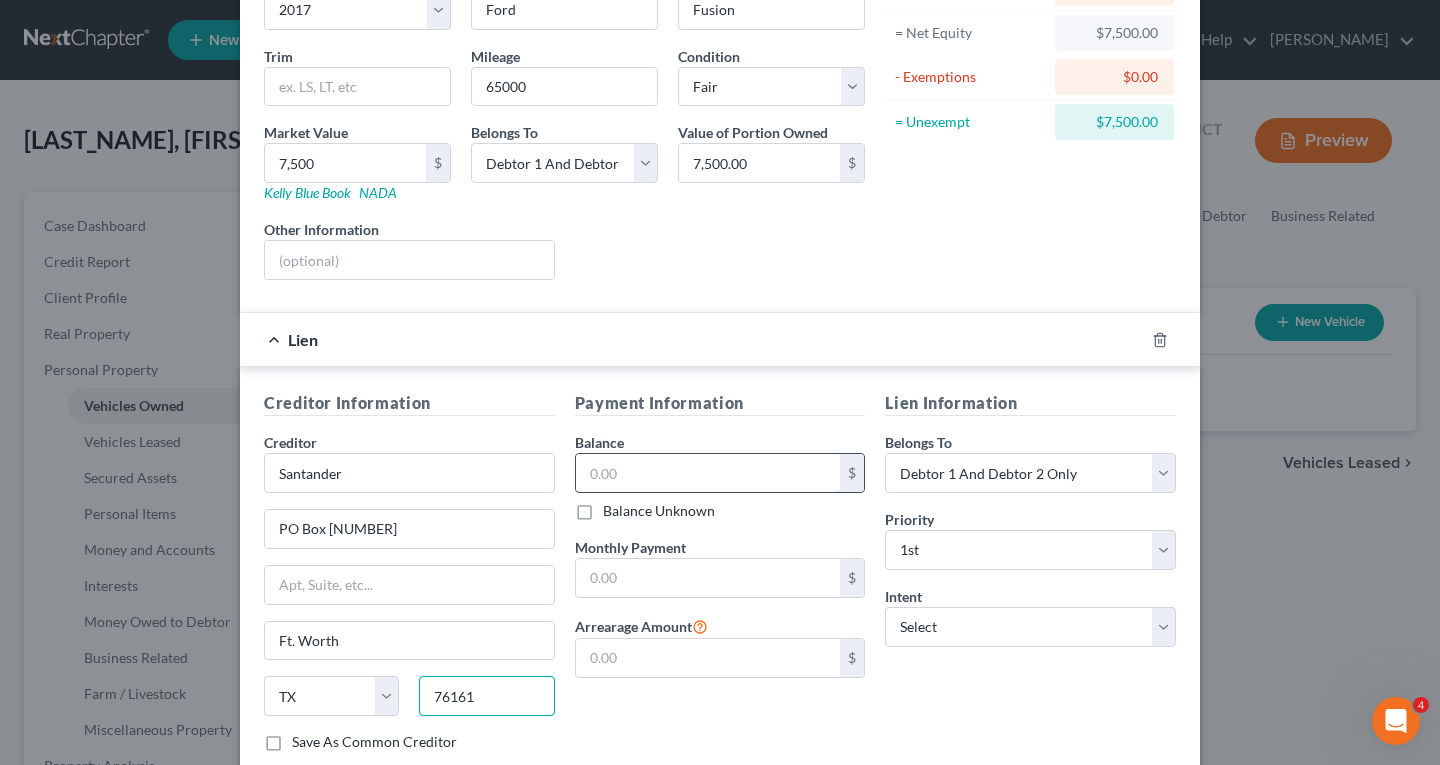 type on "76161" 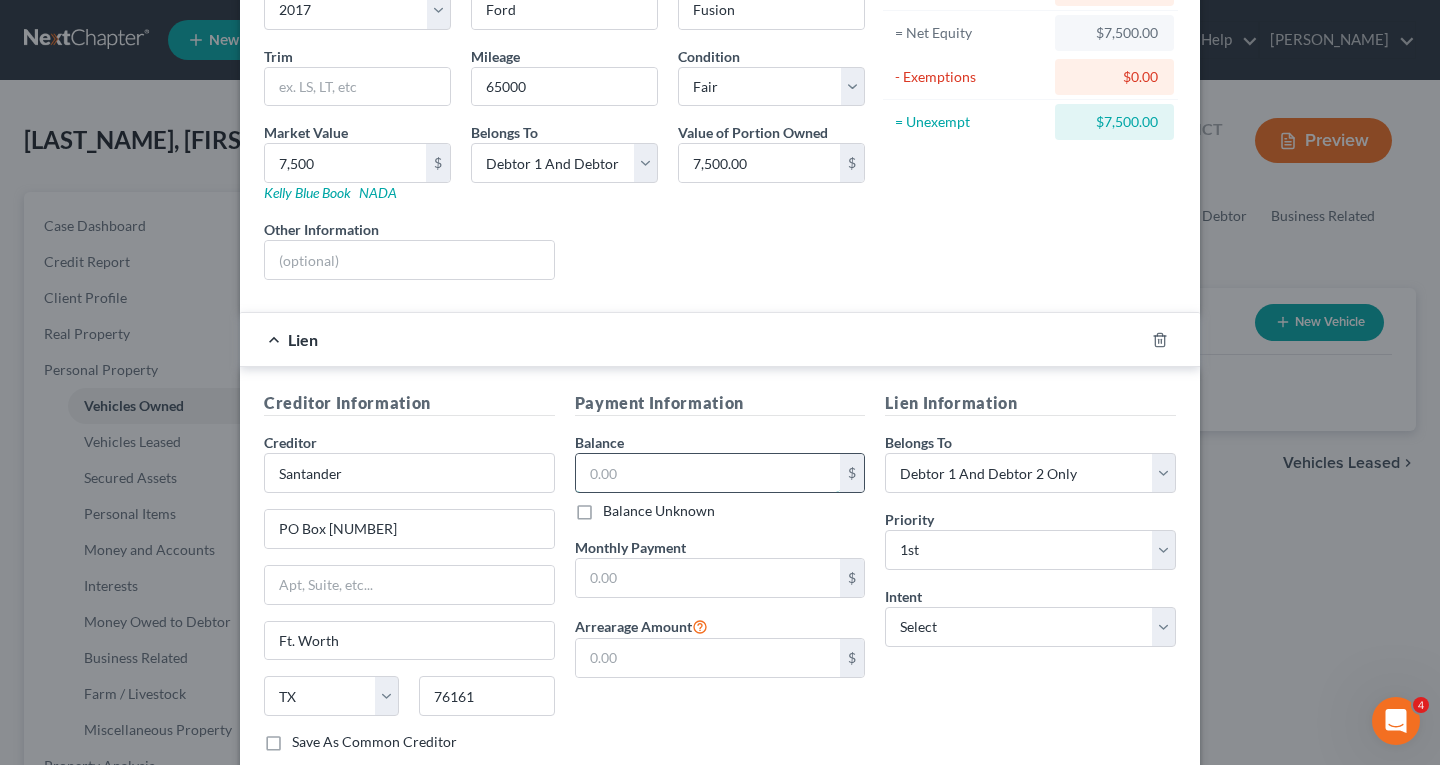 click at bounding box center [708, 473] 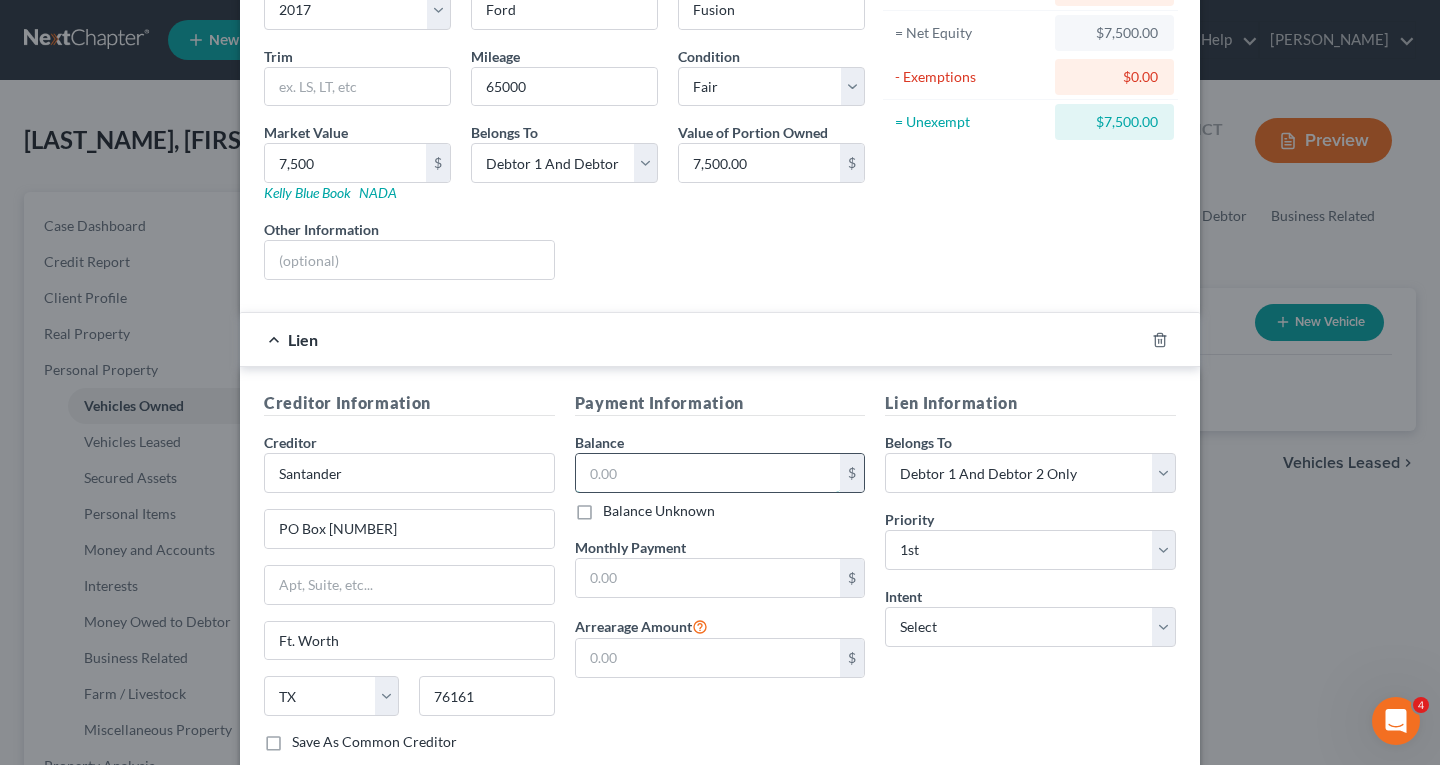 type on "Fort Worth" 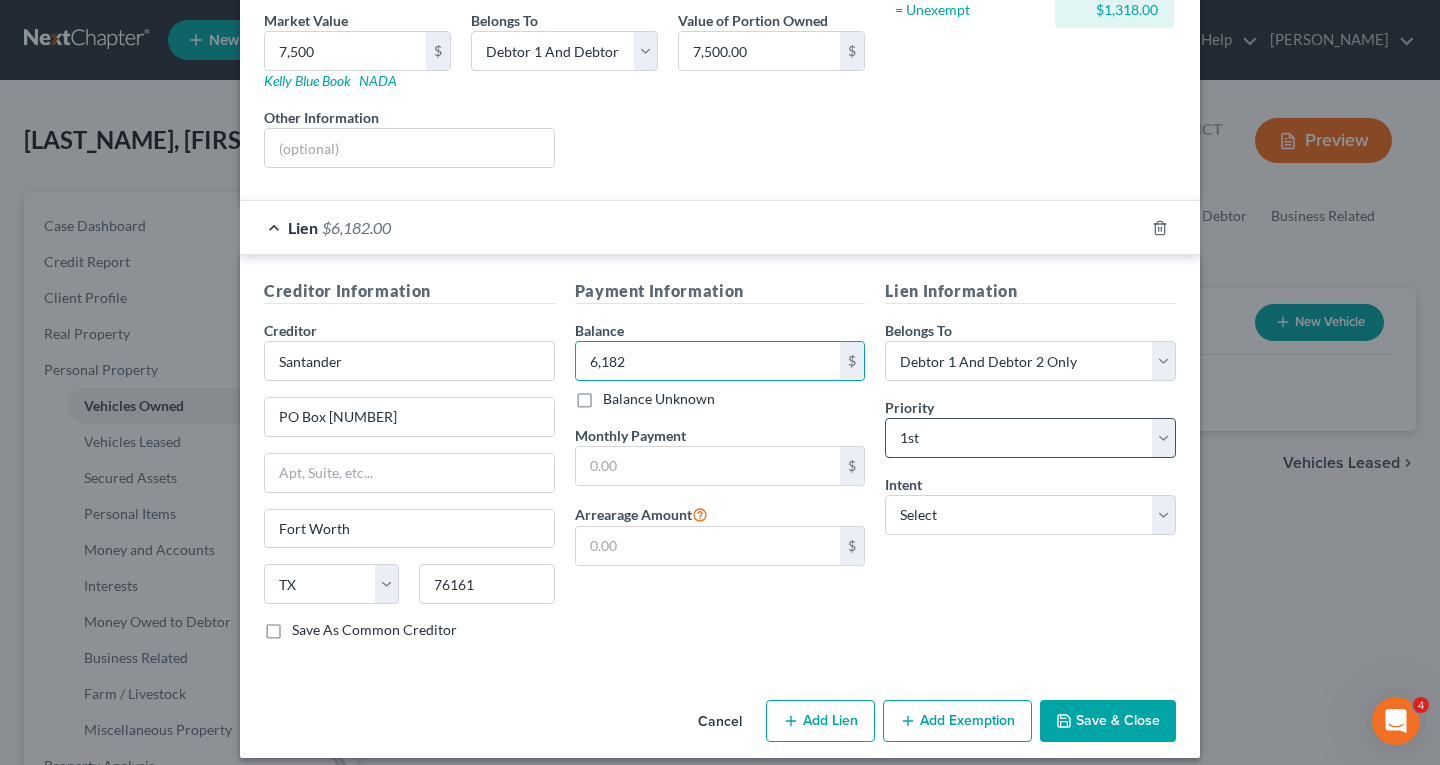 scroll, scrollTop: 329, scrollLeft: 0, axis: vertical 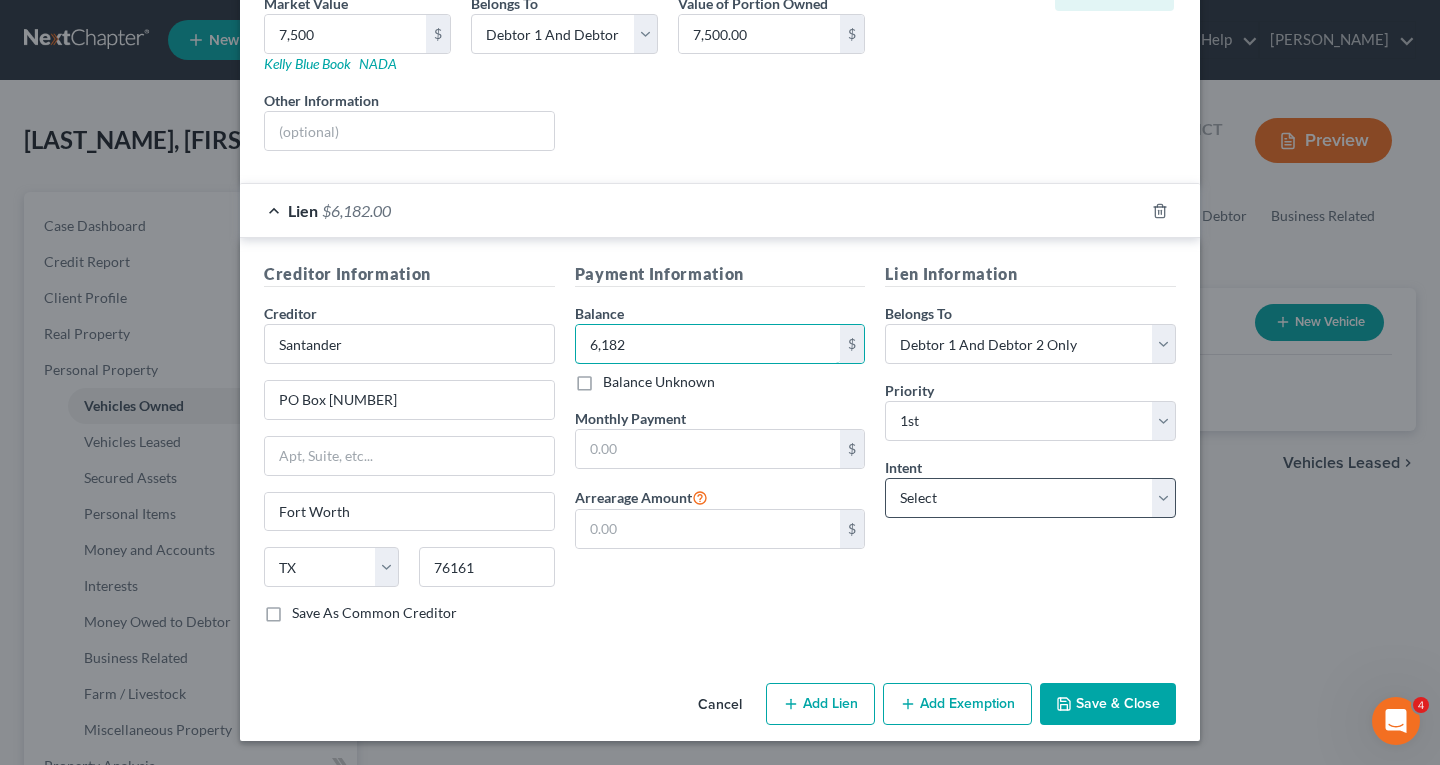 type on "6,182" 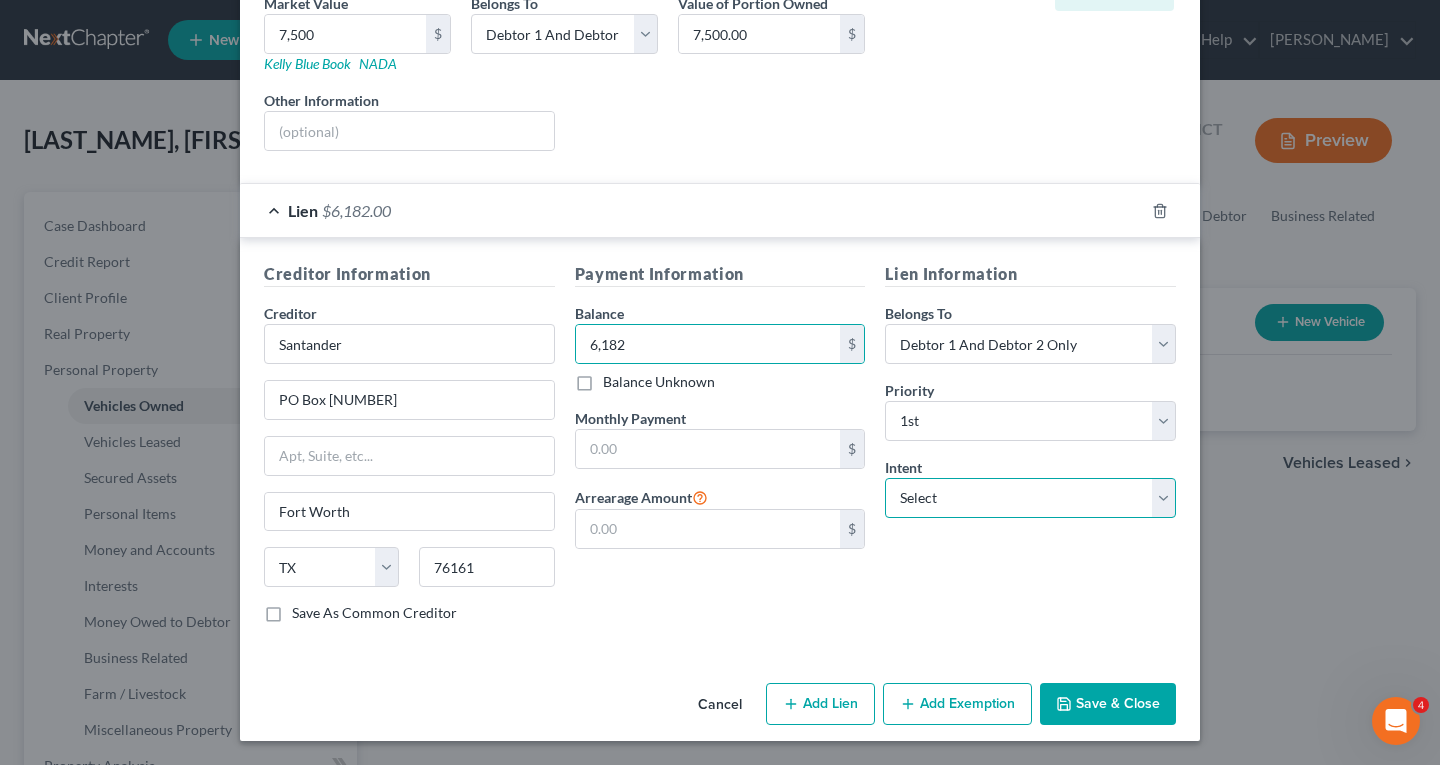 click on "Select Surrender Redeem Reaffirm Avoid Other" at bounding box center (1030, 498) 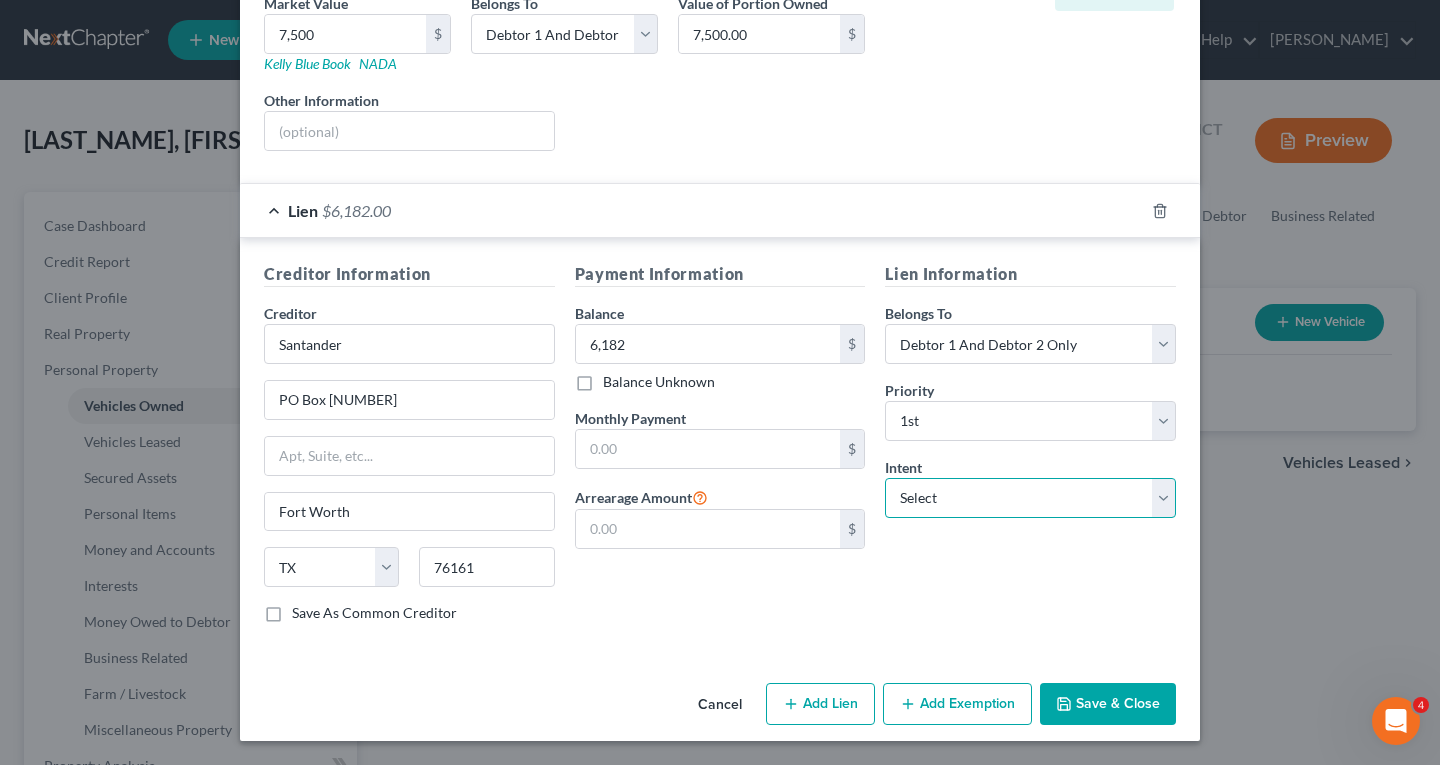 select on "2" 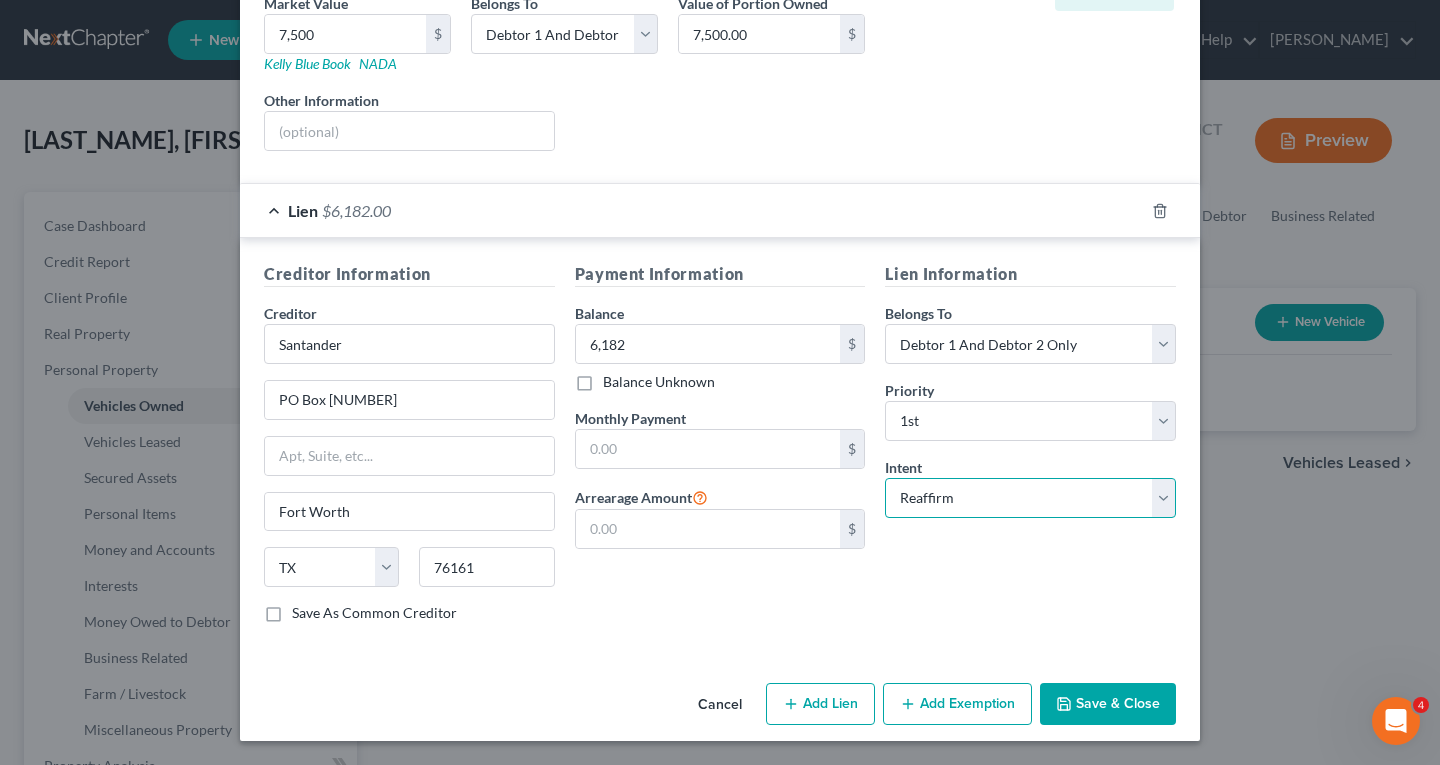 click on "Select Surrender Redeem Reaffirm Avoid Other" at bounding box center [1030, 498] 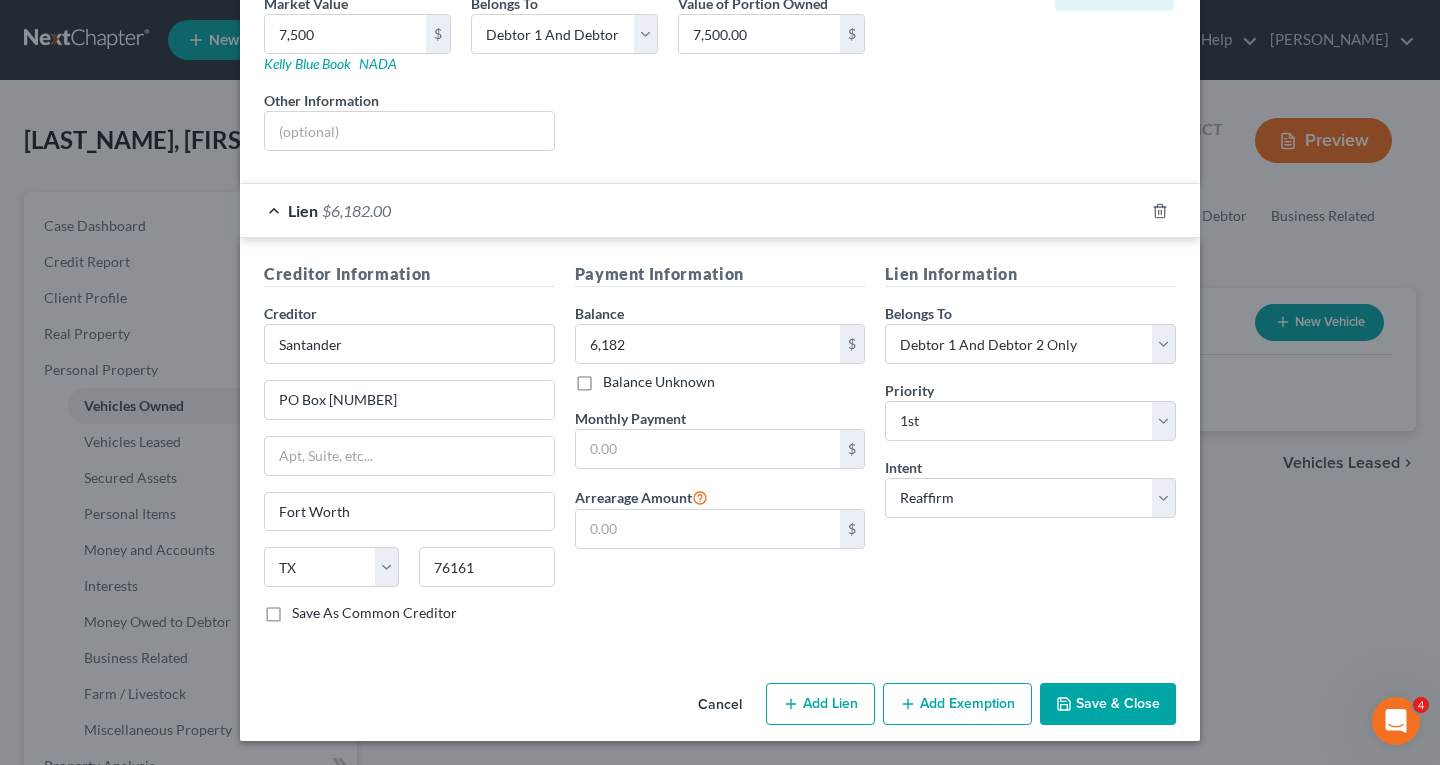 click on "Save & Close" at bounding box center (1108, 704) 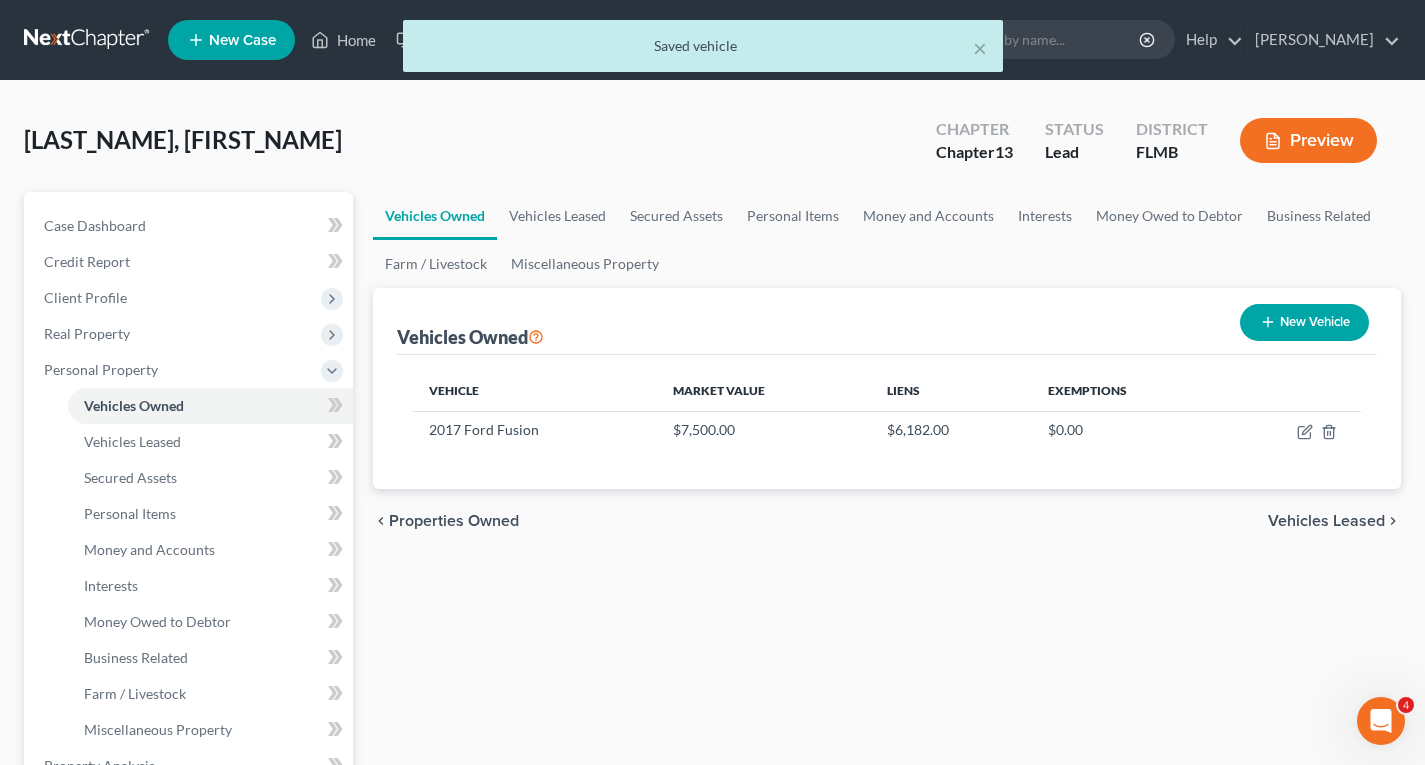 click on "New Vehicle" at bounding box center [1304, 322] 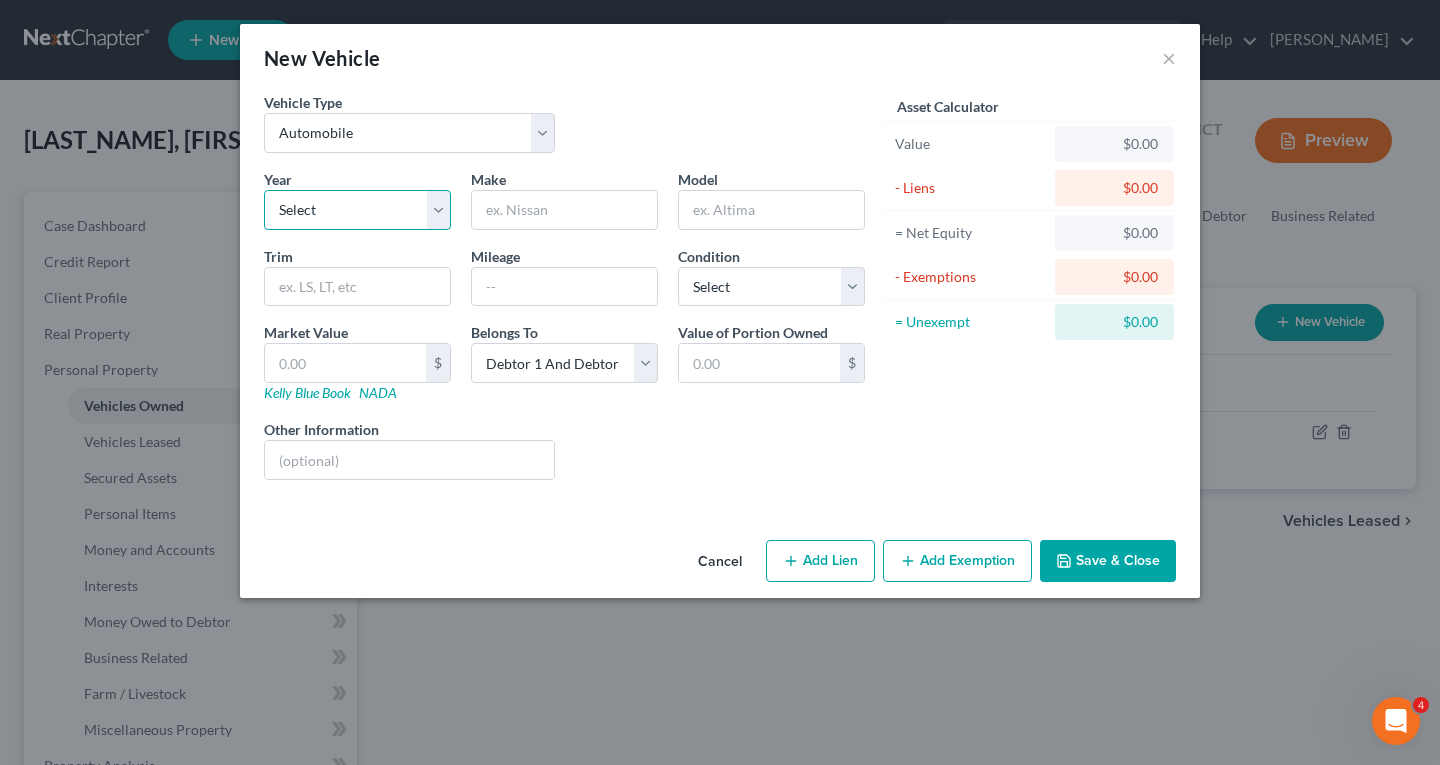 click on "Select 2026 2025 2024 2023 2022 2021 2020 2019 2018 2017 2016 2015 2014 2013 2012 2011 2010 2009 2008 2007 2006 2005 2004 2003 2002 2001 2000 1999 1998 1997 1996 1995 1994 1993 1992 1991 1990 1989 1988 1987 1986 1985 1984 1983 1982 1981 1980 1979 1978 1977 1976 1975 1974 1973 1972 1971 1970 1969 1968 1967 1966 1965 1964 1963 1962 1961 1960 1959 1958 1957 1956 1955 1954 1953 1952 1951 1950 1949 1948 1947 1946 1945 1944 1943 1942 1941 1940 1939 1938 1937 1936 1935 1934 1933 1932 1931 1930 1929 1928 1927 1926 1925 1924 1923 1922 1921 1920 1919 1918 1917 1916 1915 1914 1913 1912 1911 1910 1909 1908 1907 1906 1905 1904 1903 1902 1901" at bounding box center [357, 210] 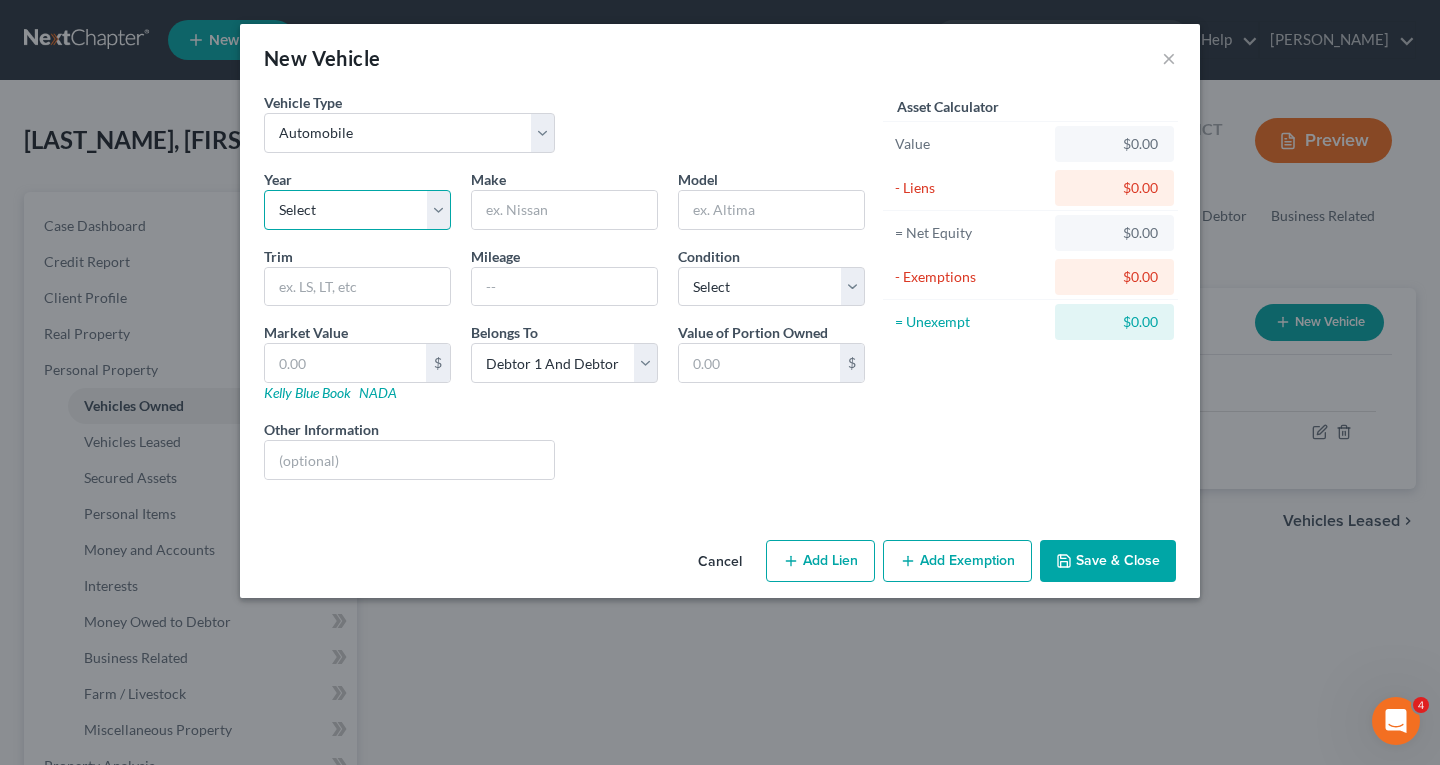 select on "27" 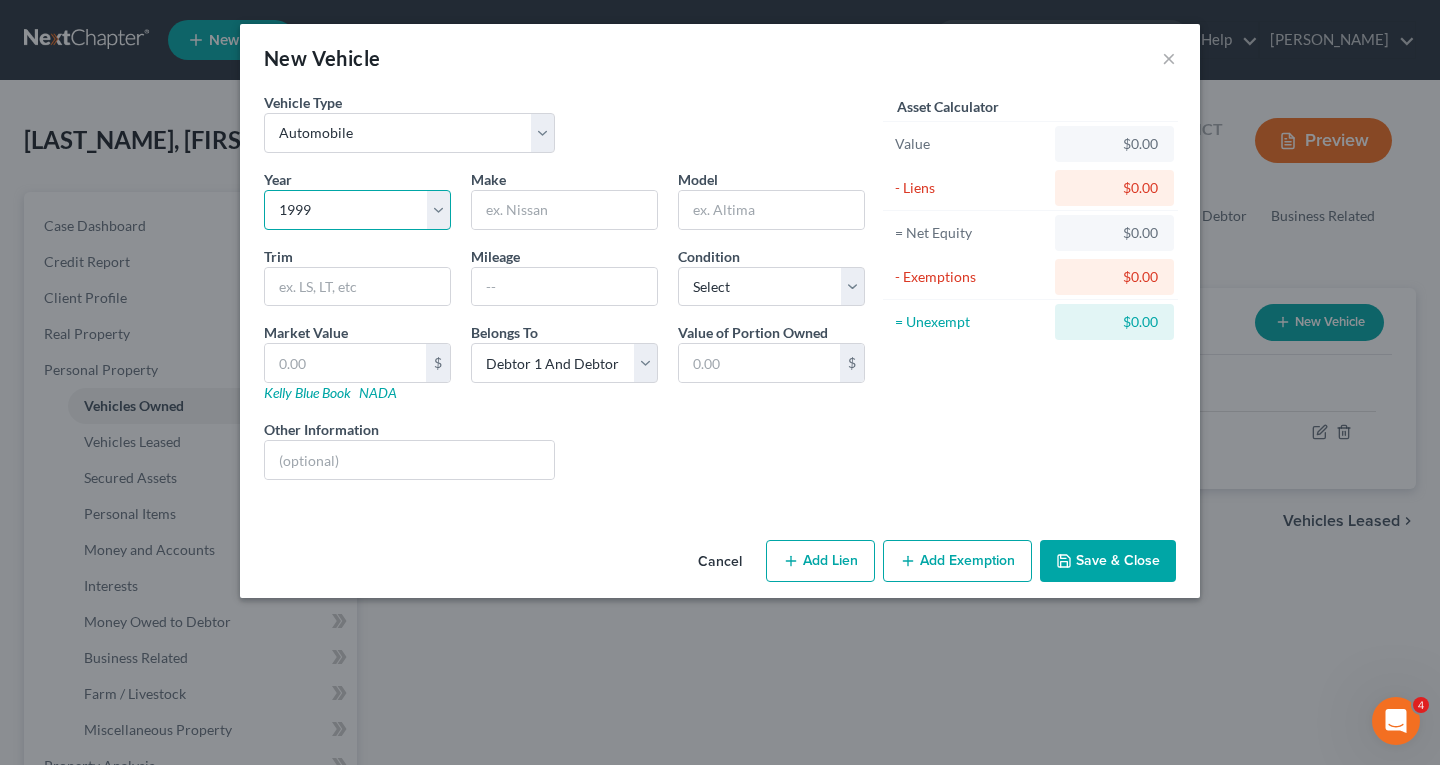 click on "Select 2026 2025 2024 2023 2022 2021 2020 2019 2018 2017 2016 2015 2014 2013 2012 2011 2010 2009 2008 2007 2006 2005 2004 2003 2002 2001 2000 1999 1998 1997 1996 1995 1994 1993 1992 1991 1990 1989 1988 1987 1986 1985 1984 1983 1982 1981 1980 1979 1978 1977 1976 1975 1974 1973 1972 1971 1970 1969 1968 1967 1966 1965 1964 1963 1962 1961 1960 1959 1958 1957 1956 1955 1954 1953 1952 1951 1950 1949 1948 1947 1946 1945 1944 1943 1942 1941 1940 1939 1938 1937 1936 1935 1934 1933 1932 1931 1930 1929 1928 1927 1926 1925 1924 1923 1922 1921 1920 1919 1918 1917 1916 1915 1914 1913 1912 1911 1910 1909 1908 1907 1906 1905 1904 1903 1902 1901" at bounding box center (357, 210) 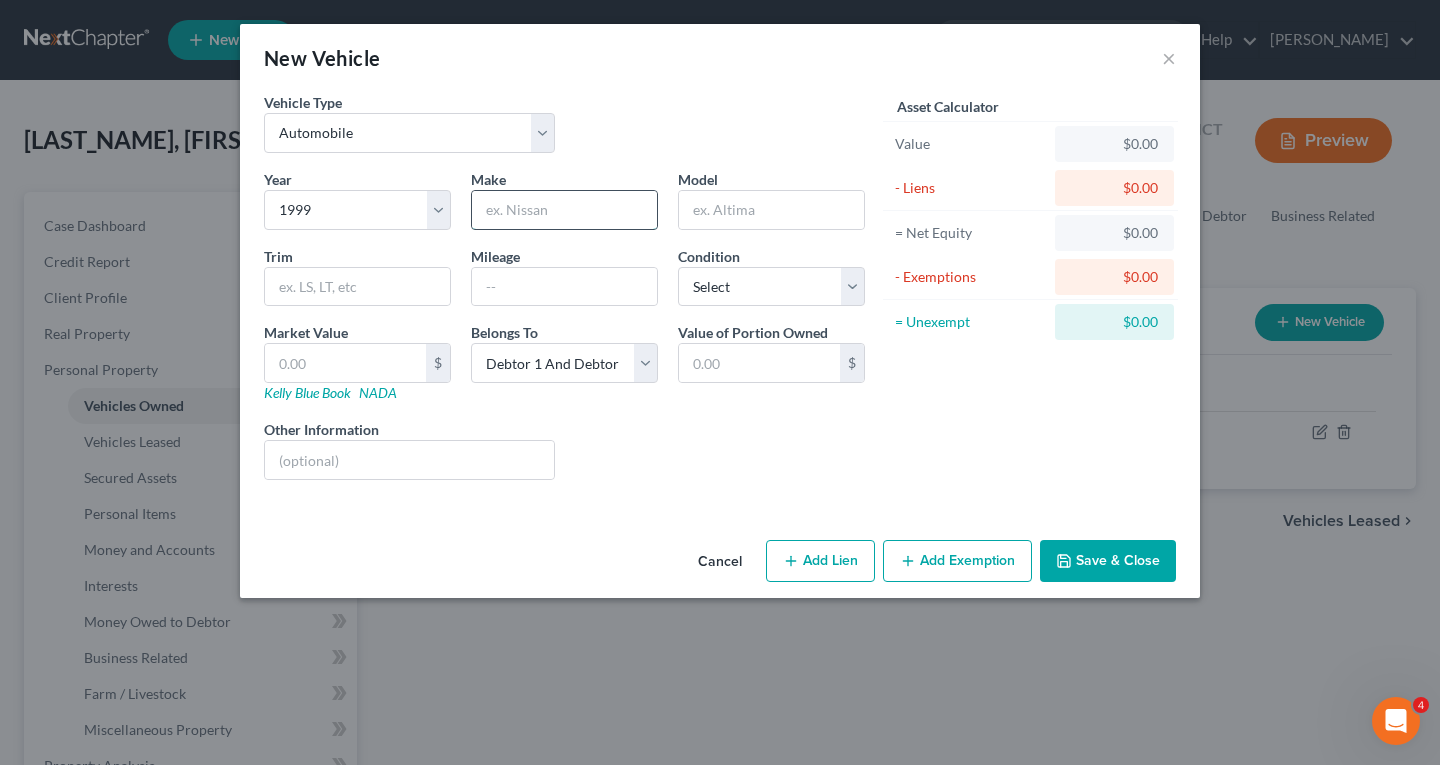 click at bounding box center [564, 210] 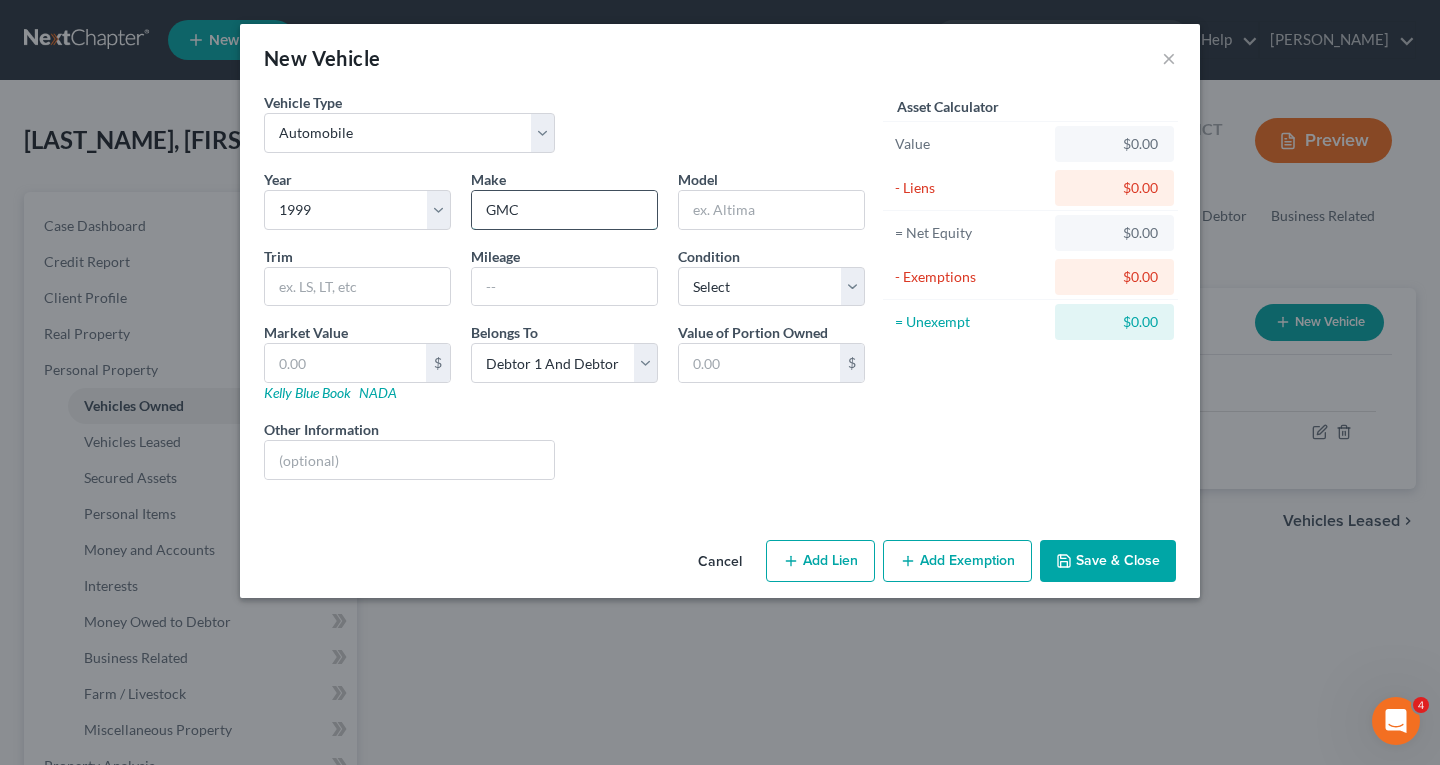 type on "GMC" 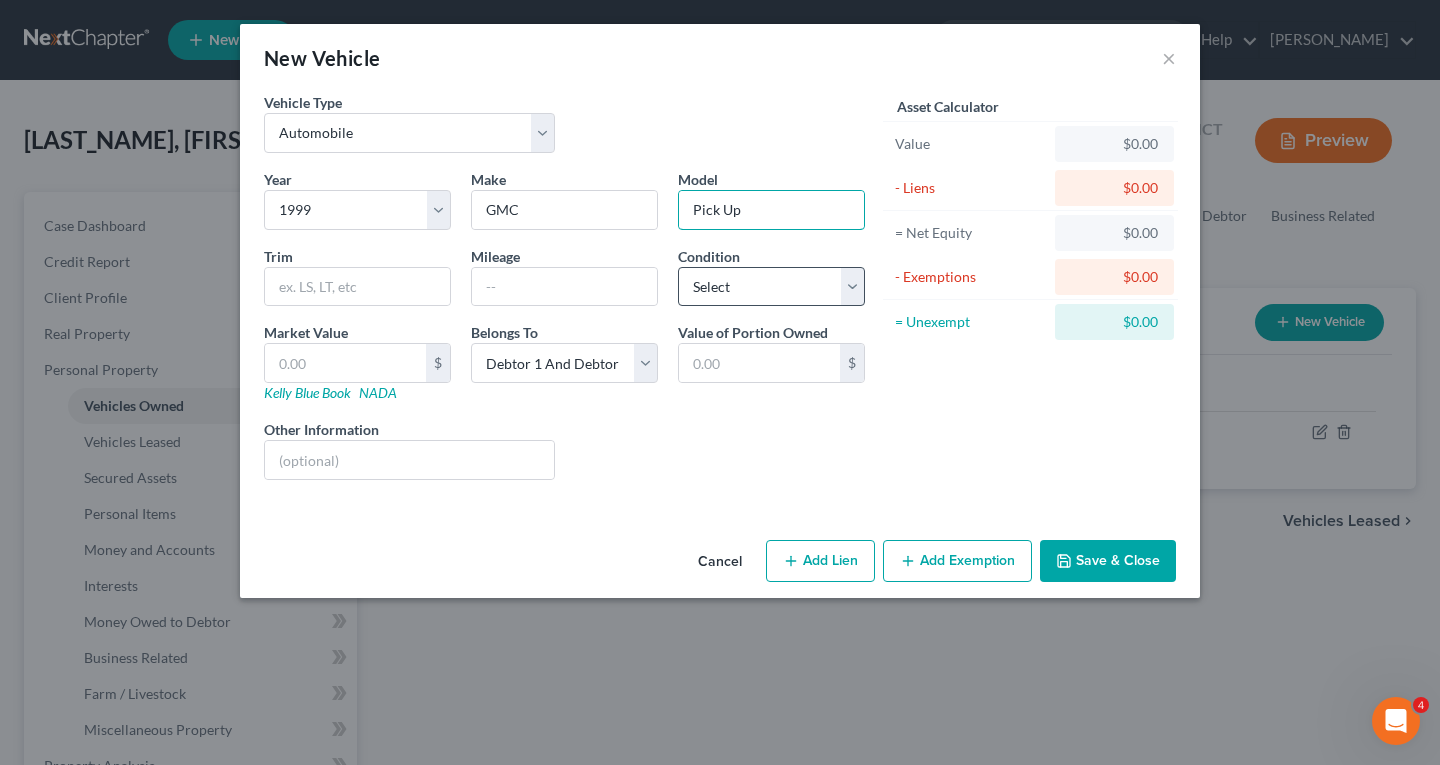 type on "Pick Up" 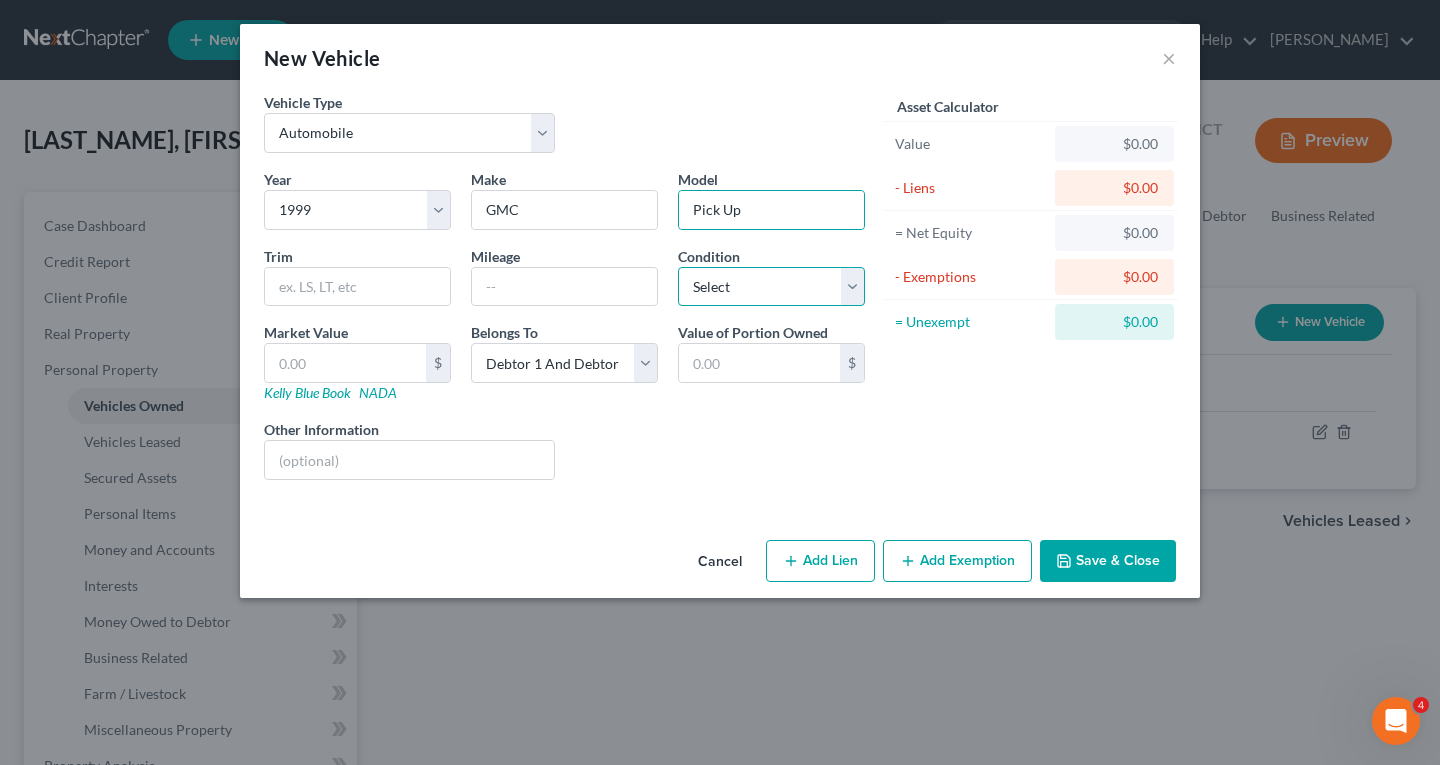 click on "Select Excellent Very Good Good Fair Poor" at bounding box center (771, 287) 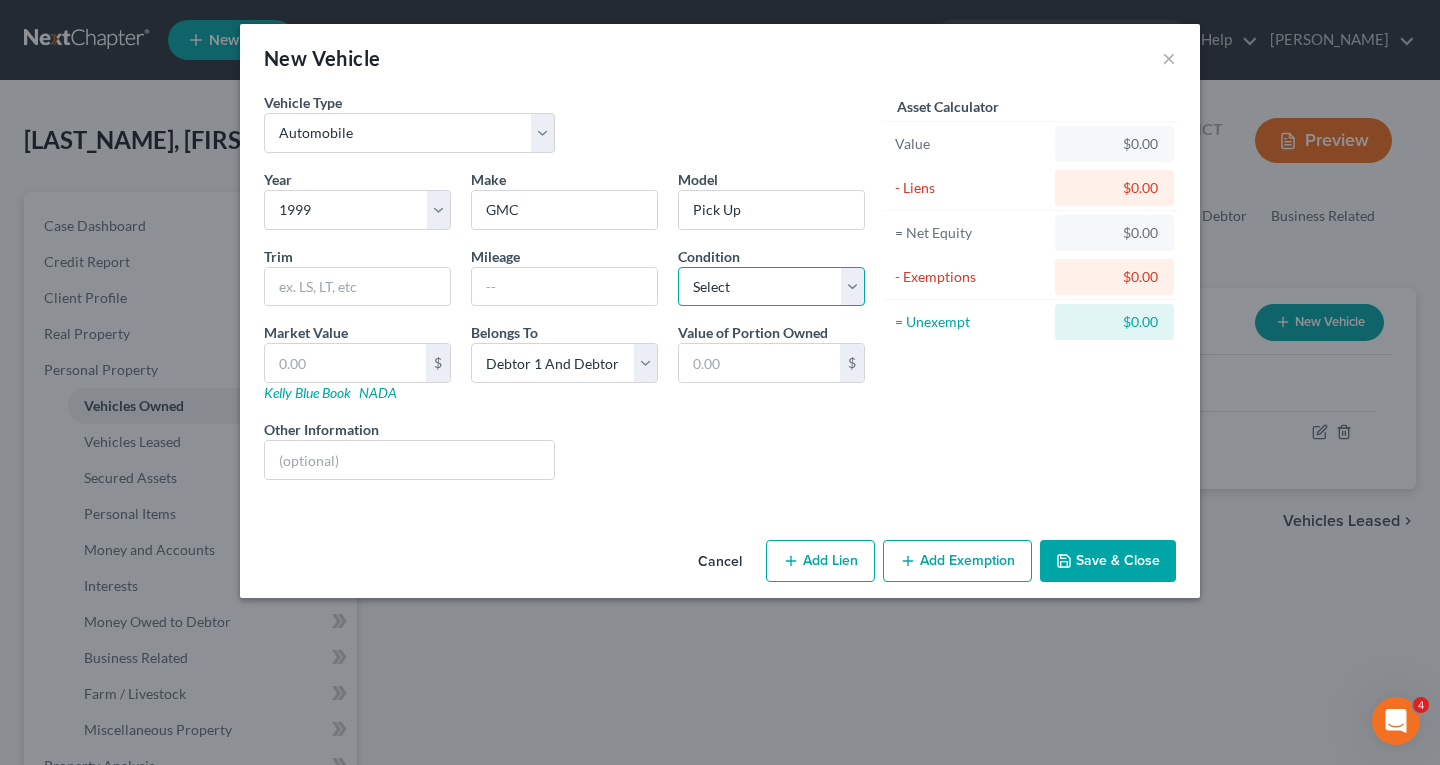 select on "3" 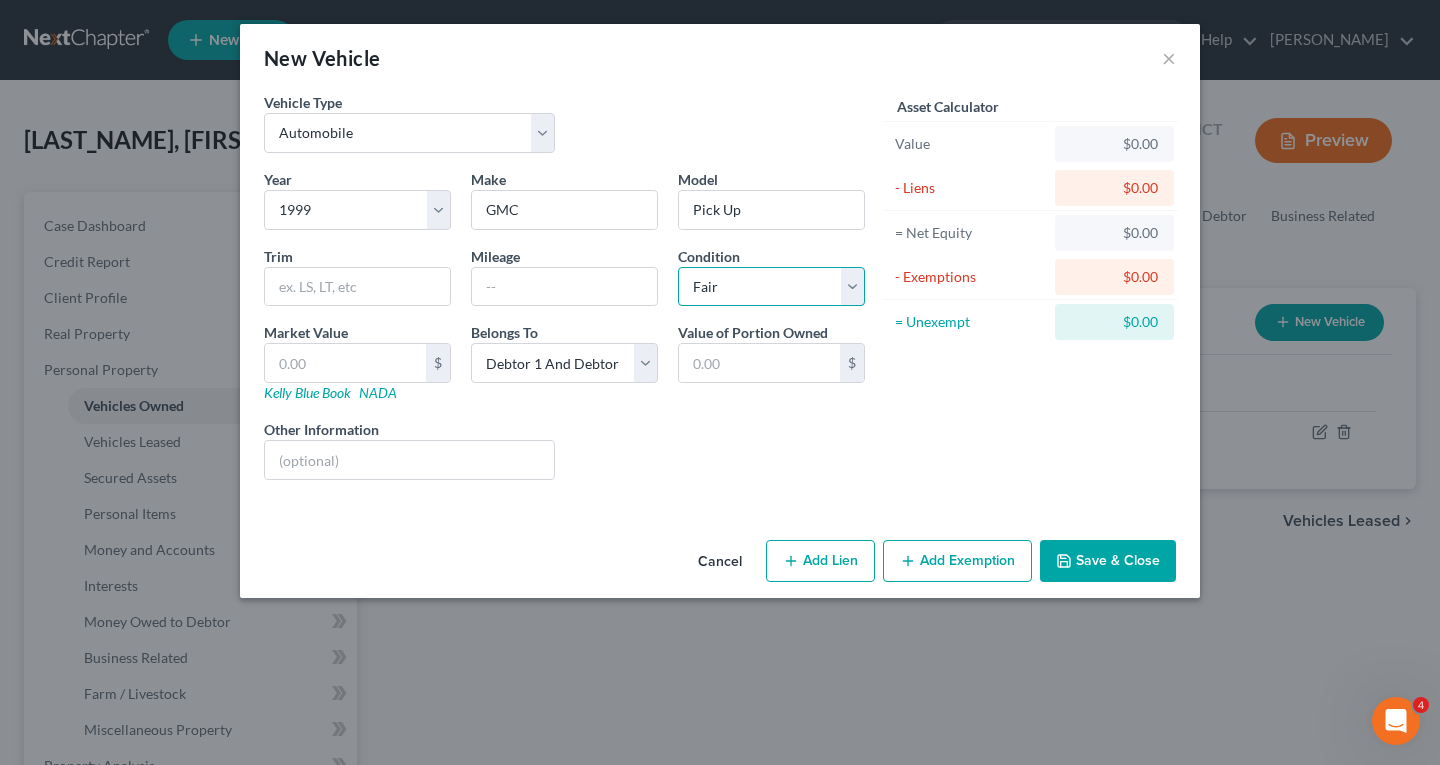 click on "Select Excellent Very Good Good Fair Poor" at bounding box center [771, 287] 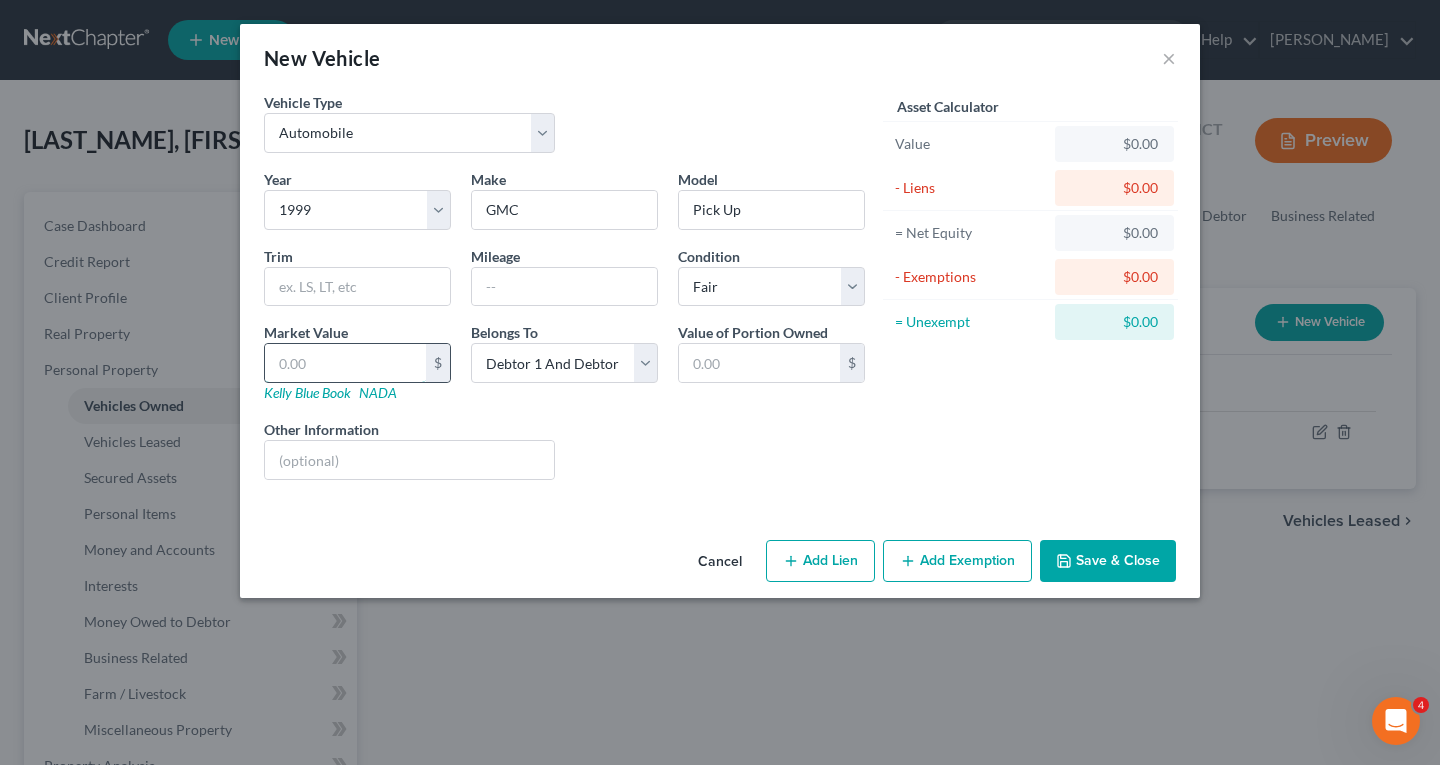 click at bounding box center (345, 363) 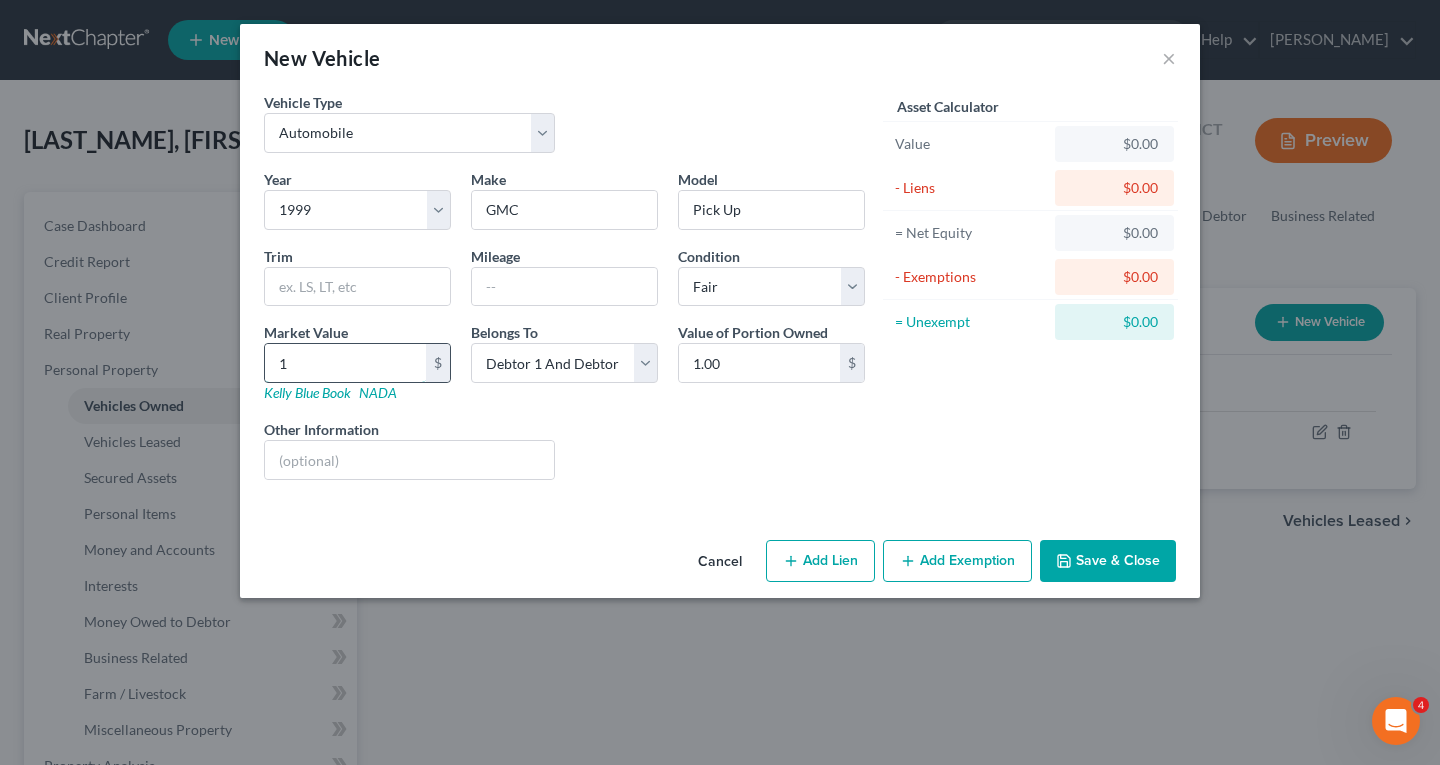 type on "10" 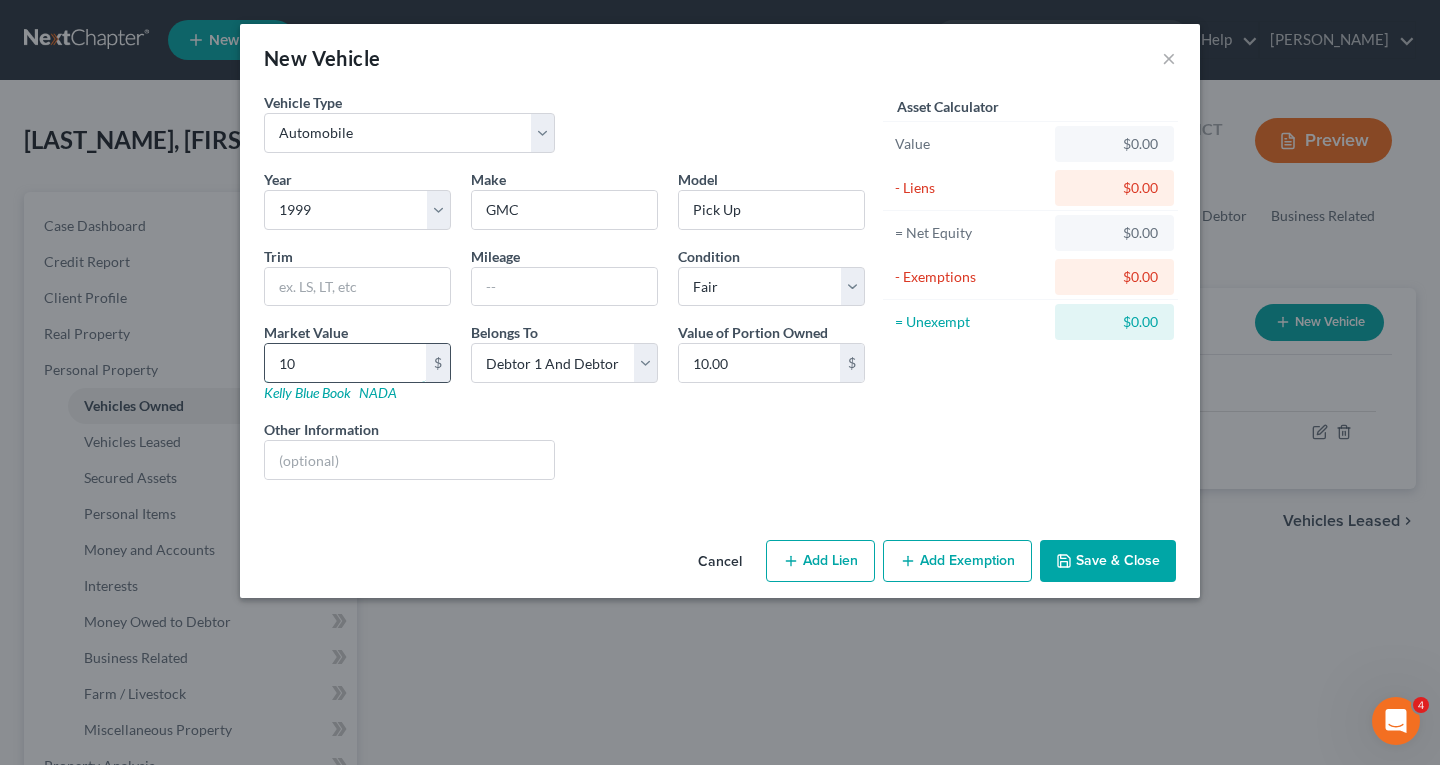 type on "100" 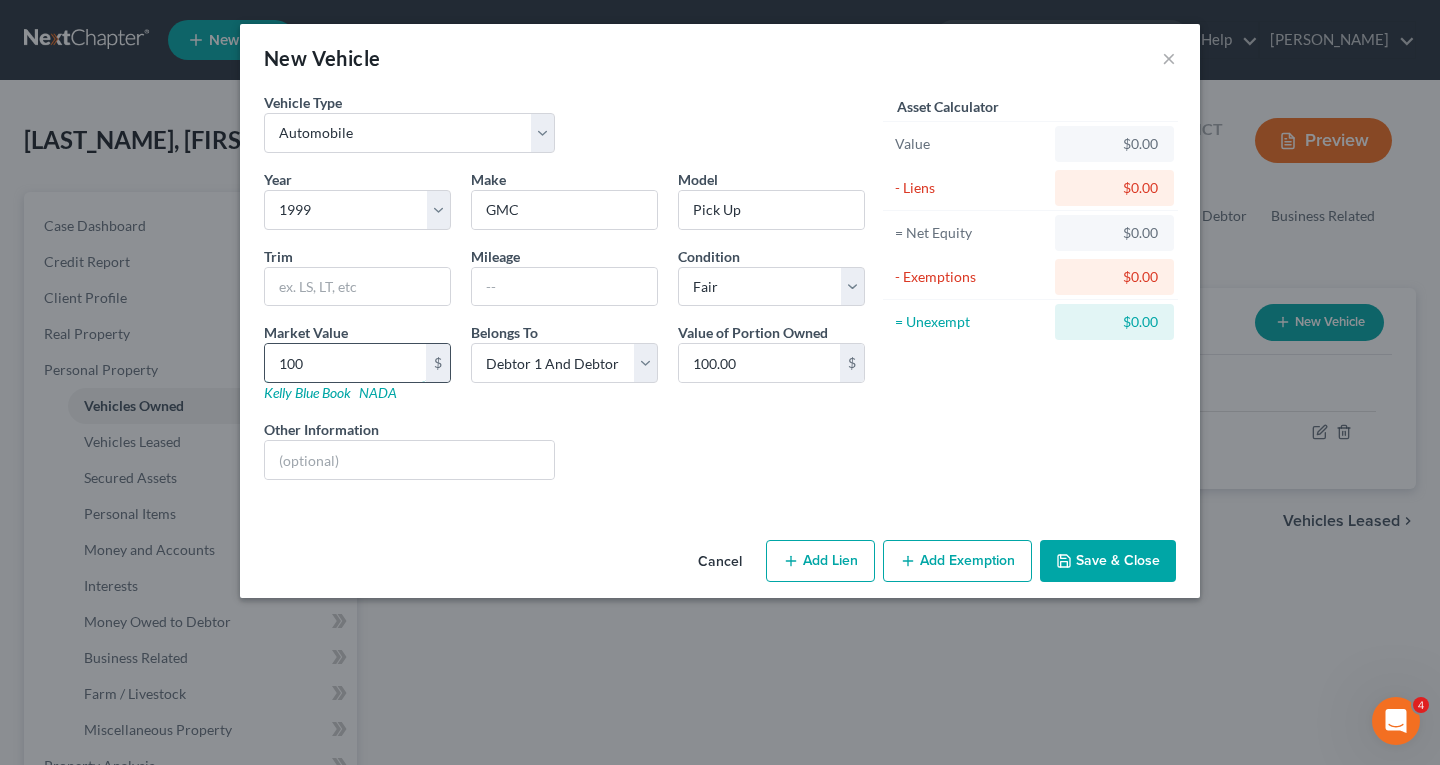 type on "1000" 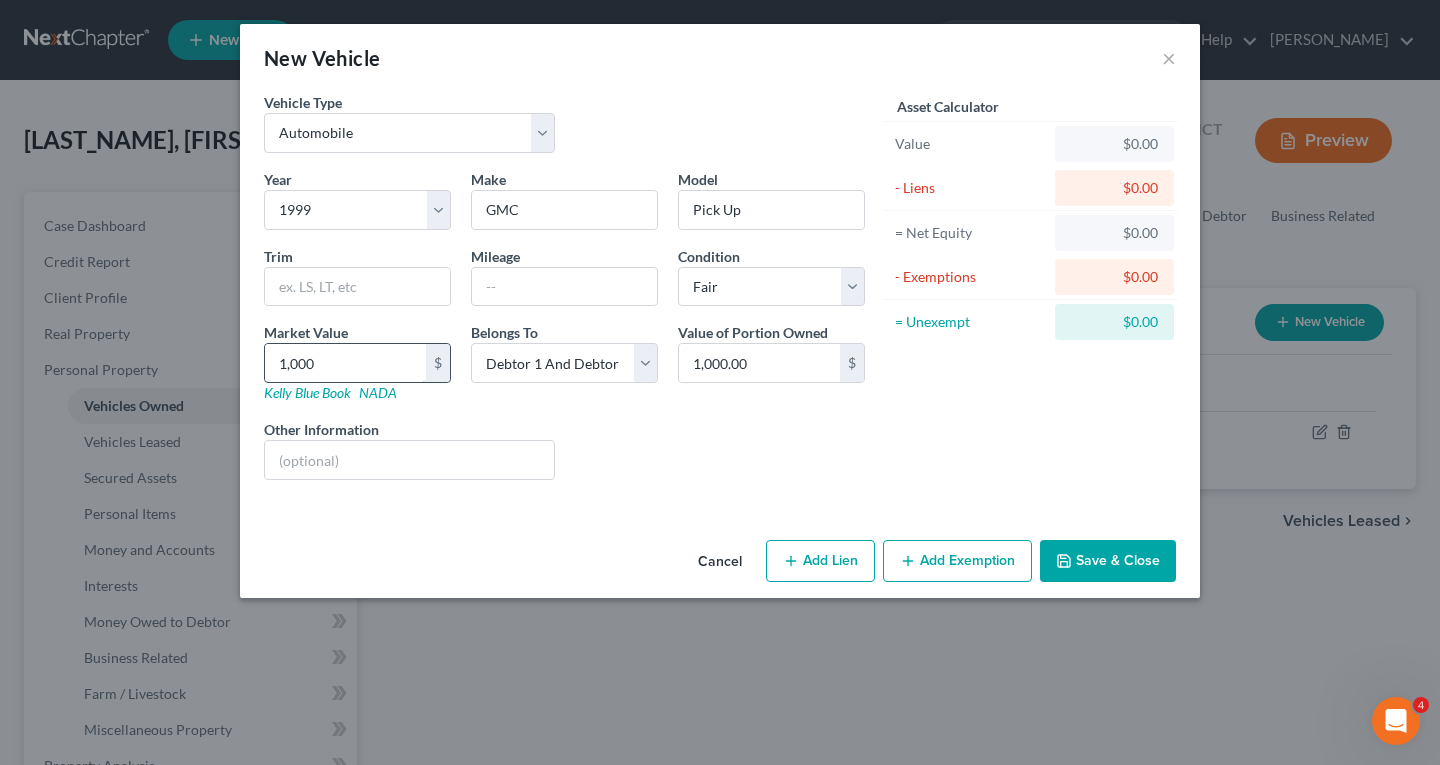 type on "1,000" 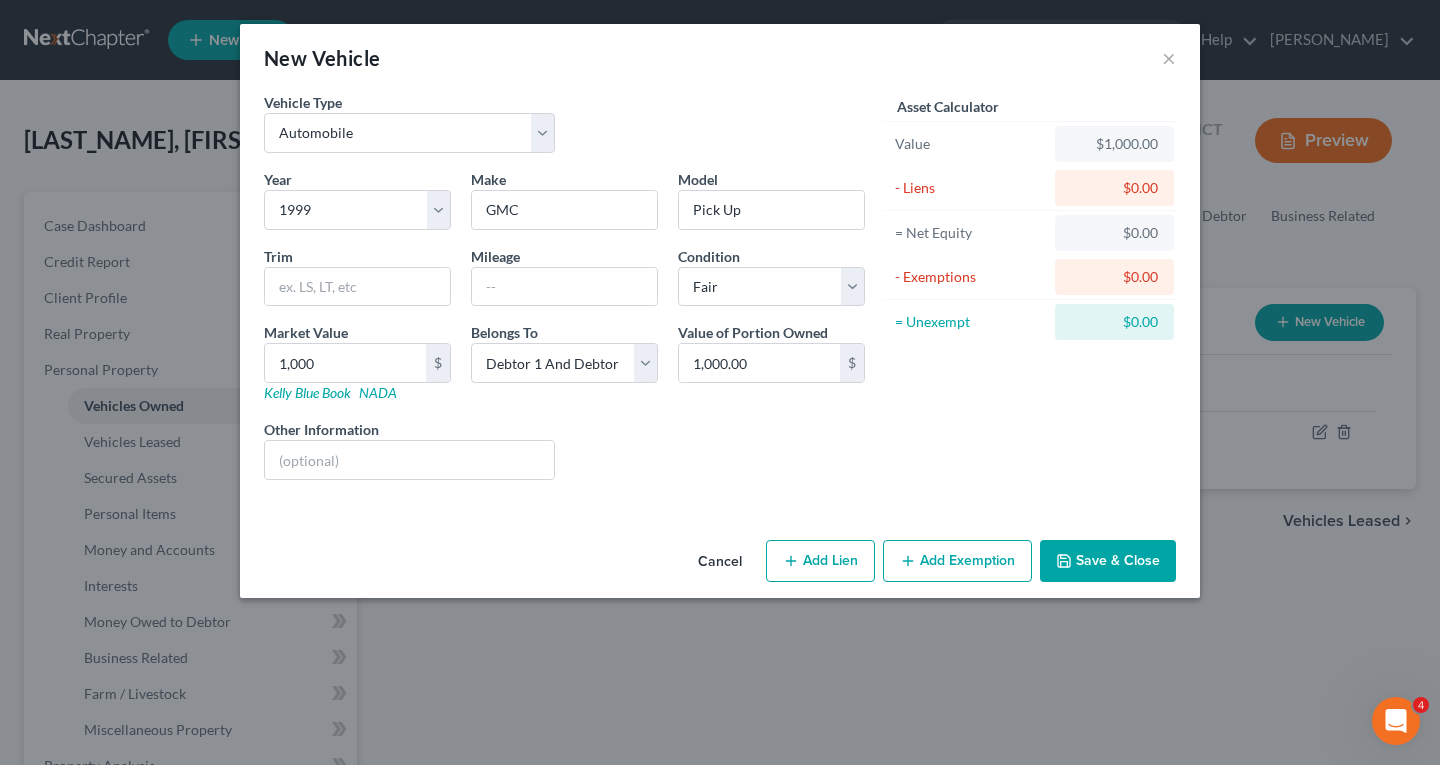 click on "Save & Close" at bounding box center (1108, 561) 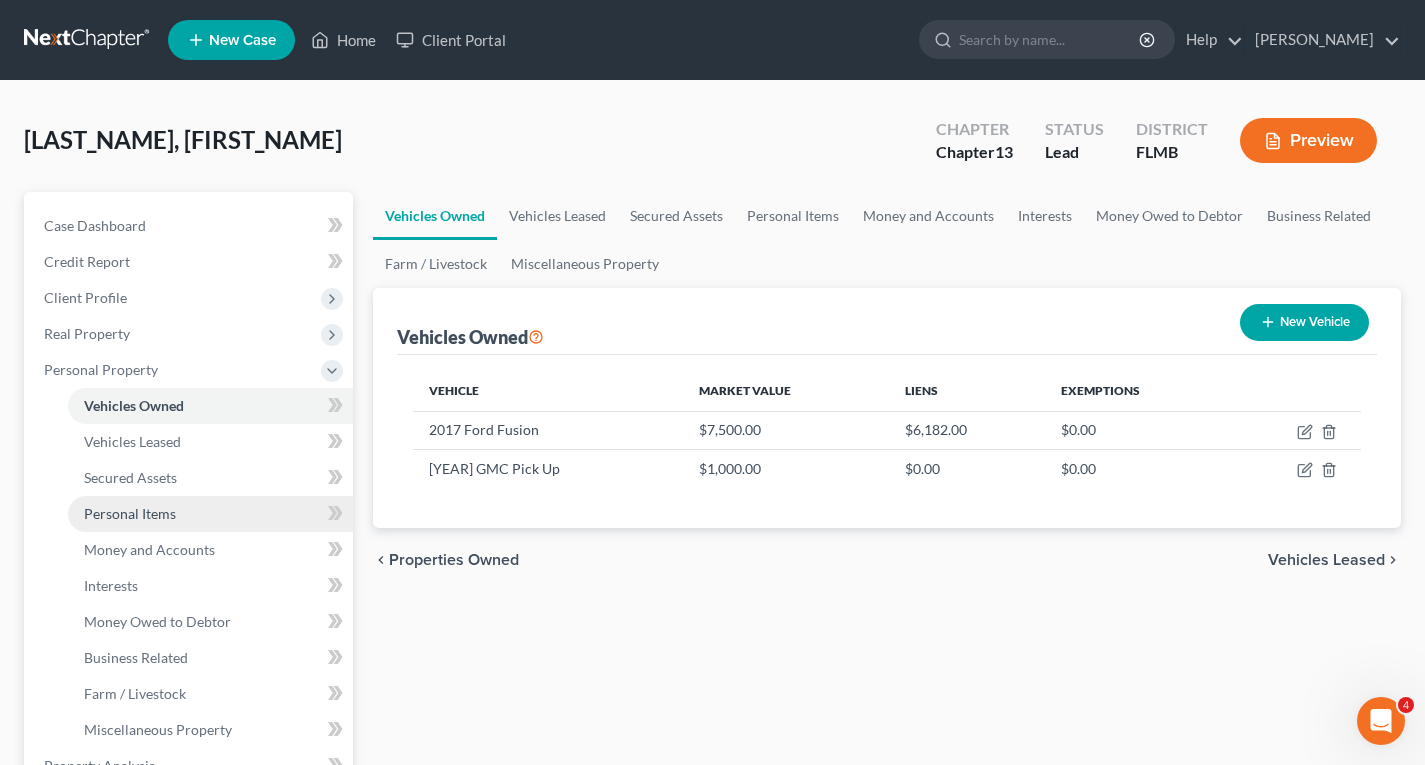 click on "Personal Items" at bounding box center [130, 513] 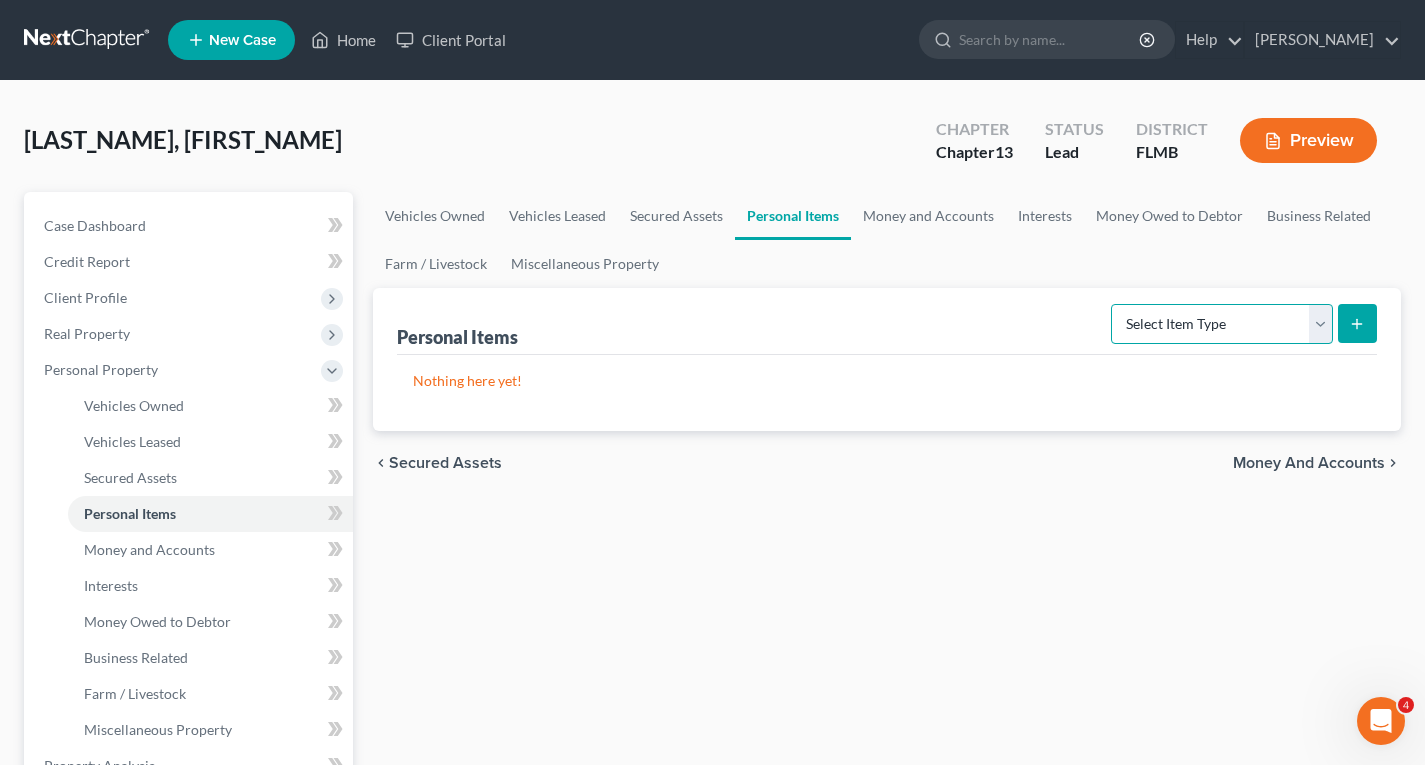 click on "Select Item Type Clothing Collectibles Of Value Electronics Firearms Household Goods Jewelry Other Pet(s) Sports & Hobby Equipment" at bounding box center [1222, 324] 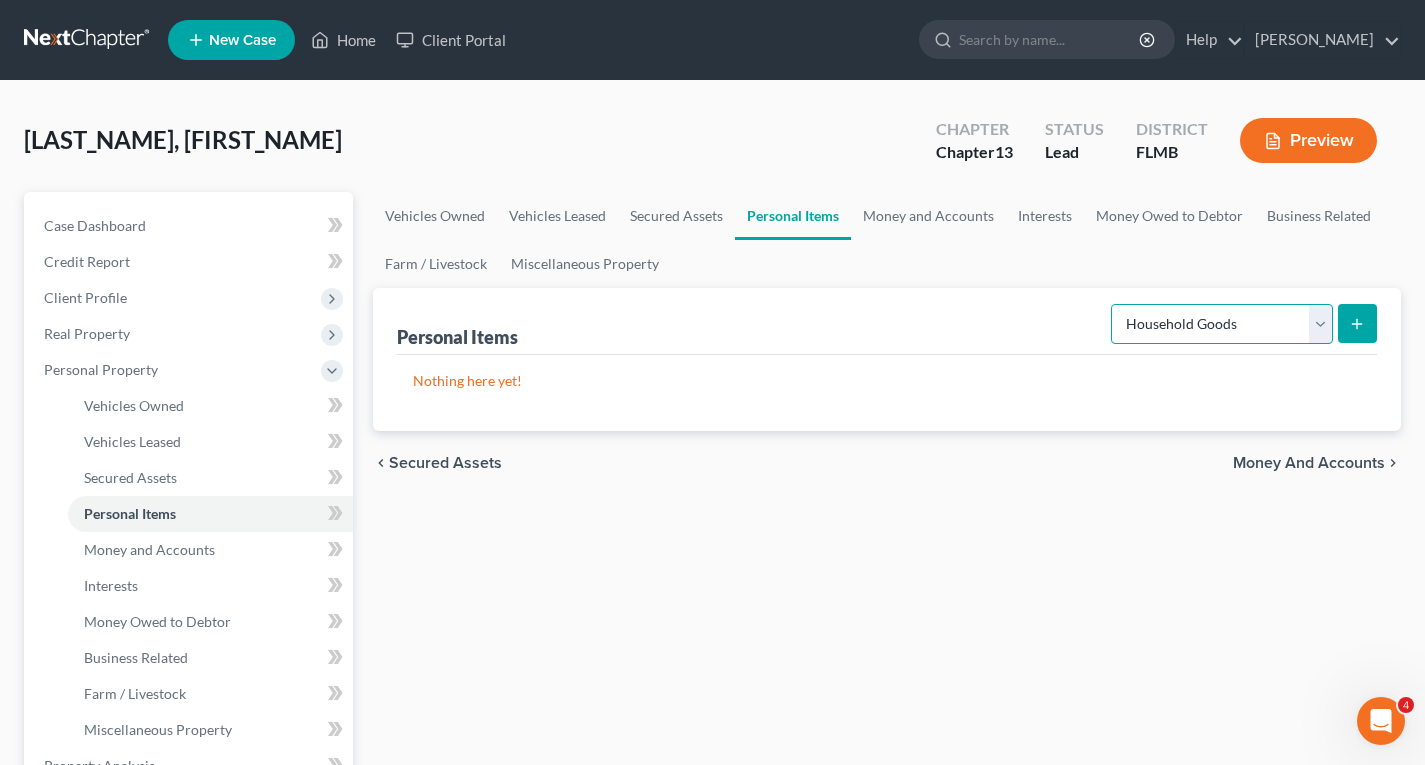 click on "Select Item Type Clothing Collectibles Of Value Electronics Firearms Household Goods Jewelry Other Pet(s) Sports & Hobby Equipment" at bounding box center (1222, 324) 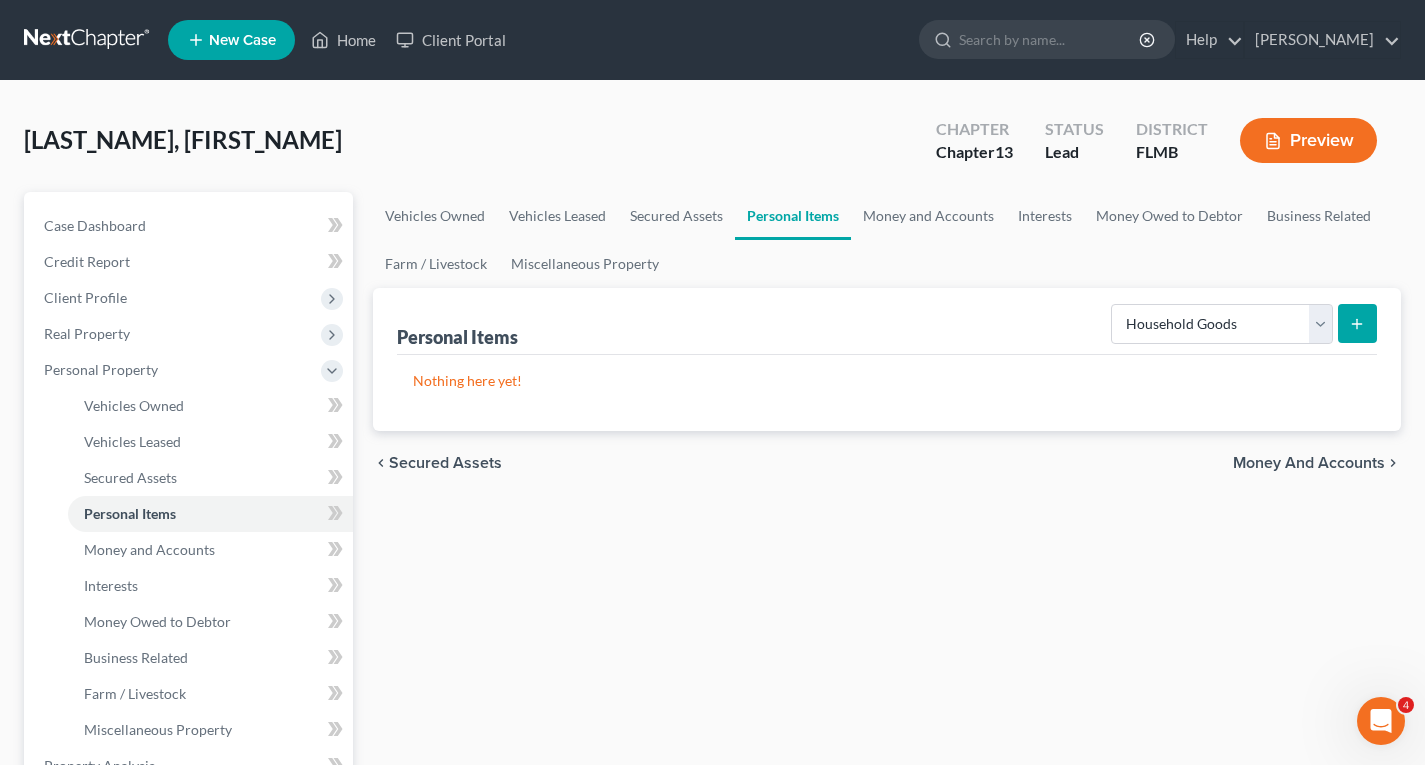click at bounding box center (1357, 323) 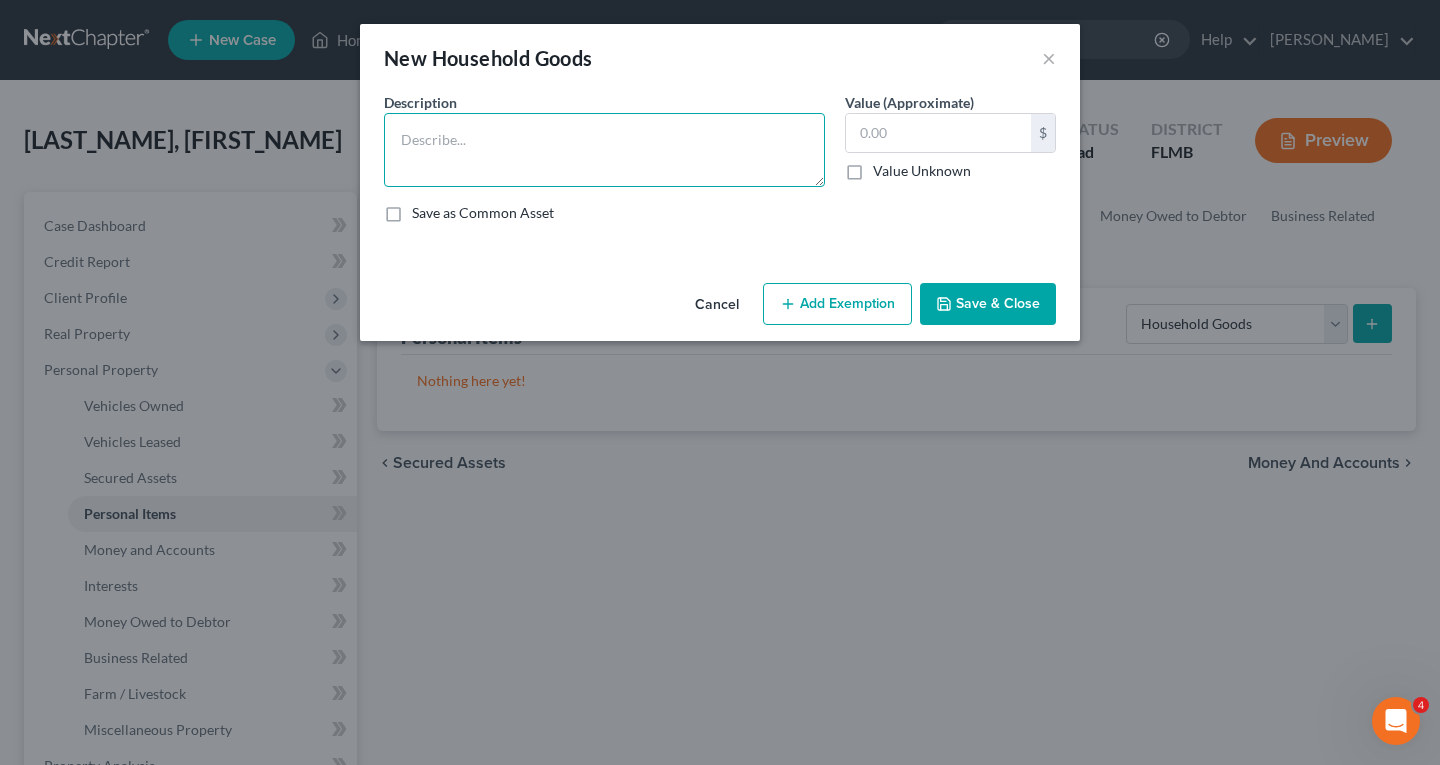 click at bounding box center (604, 150) 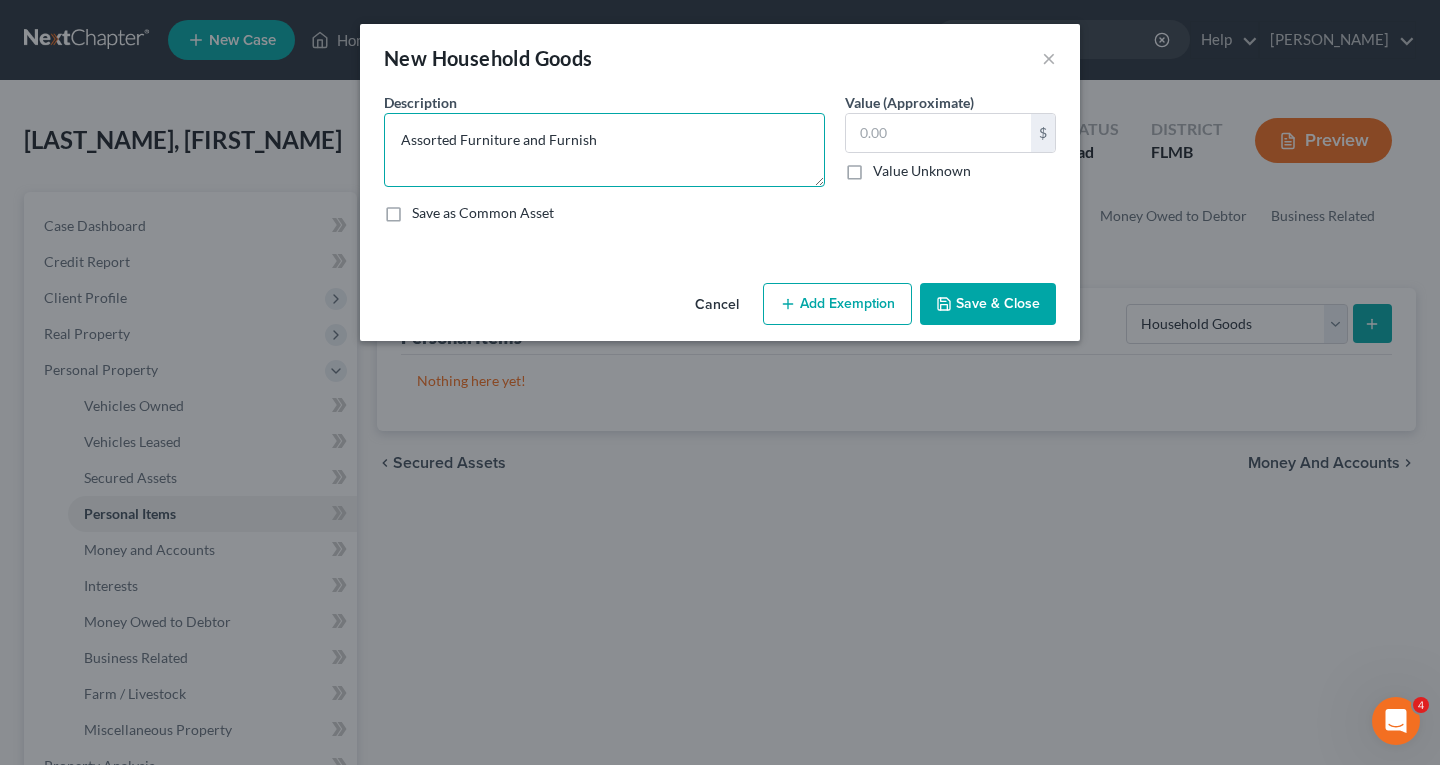 type on "Assorted Furniture and Furnish" 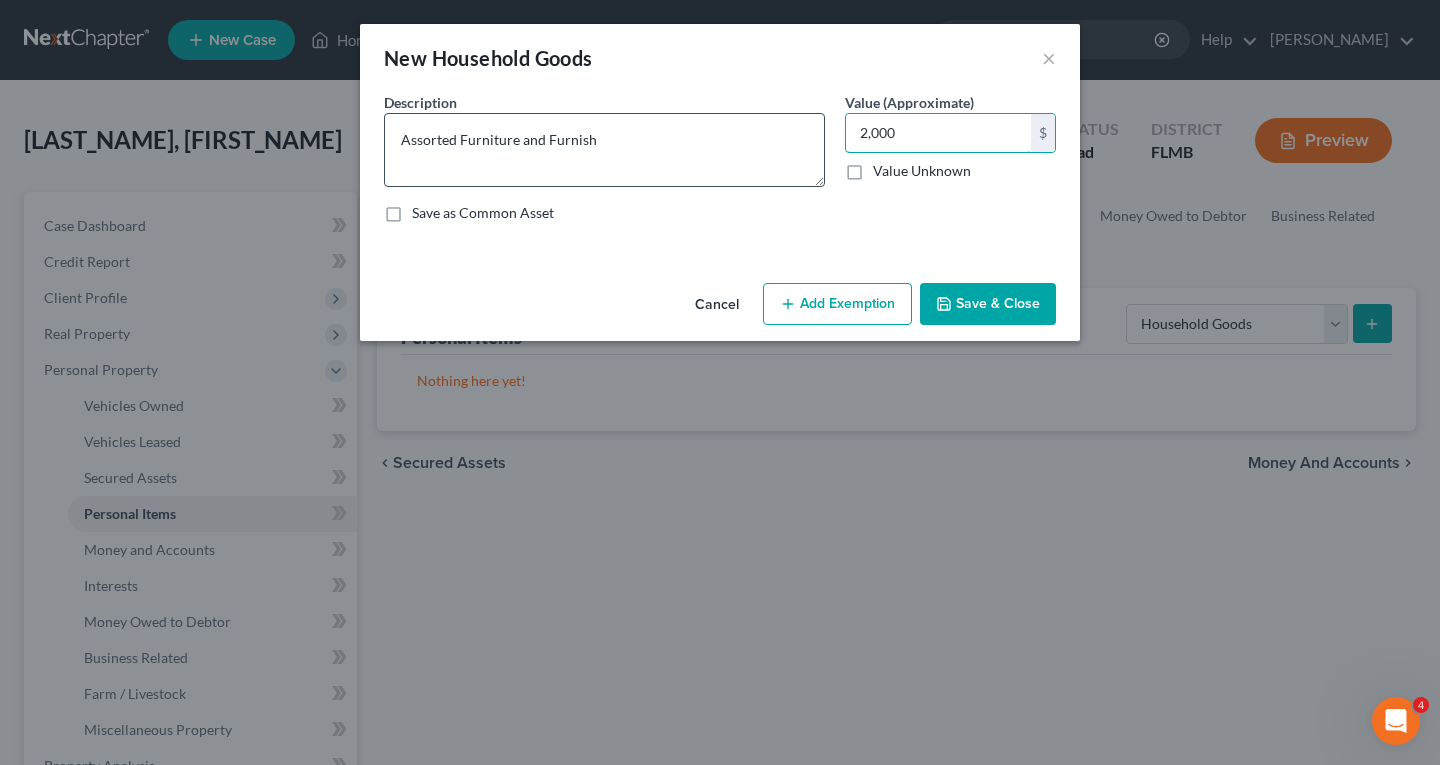 type on "2,000" 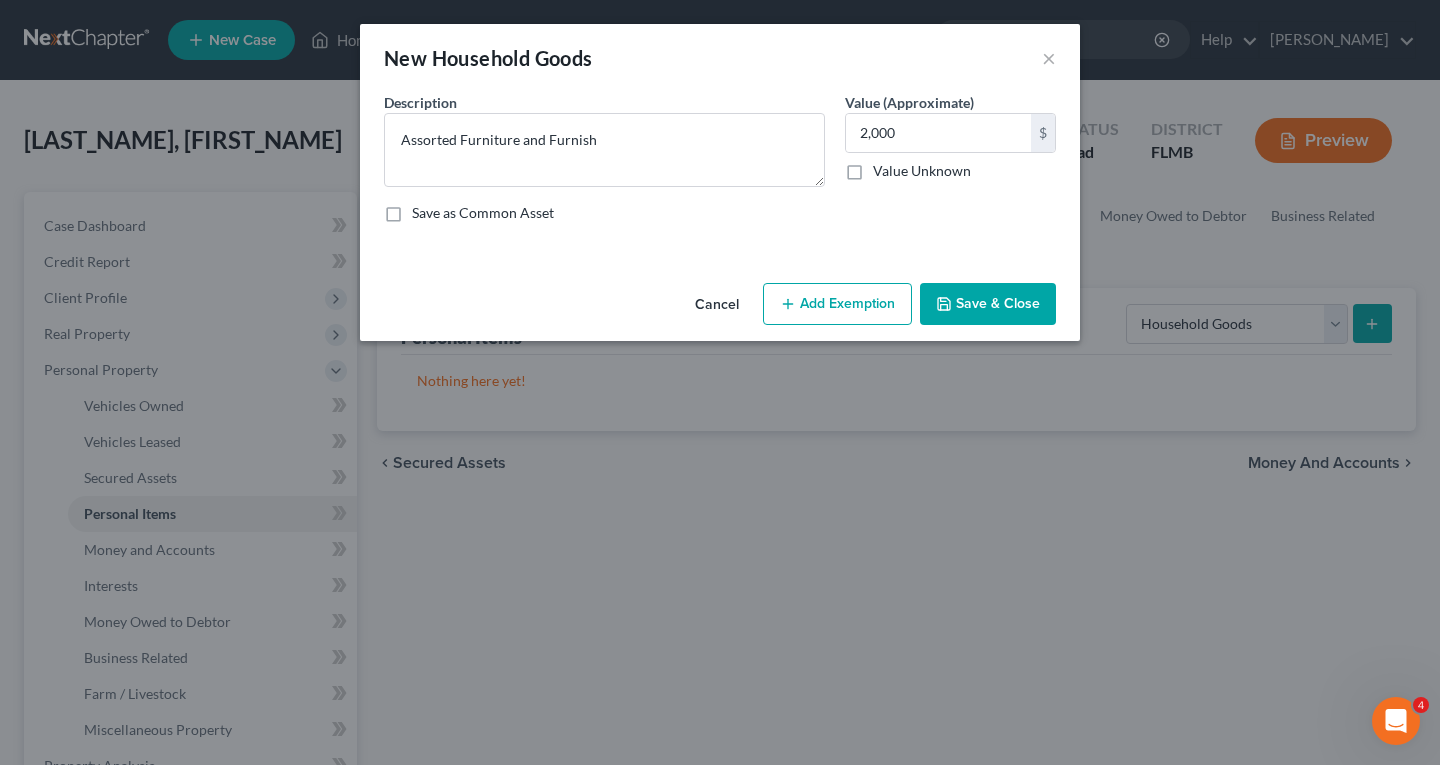 click on "Add Exemption" at bounding box center [837, 304] 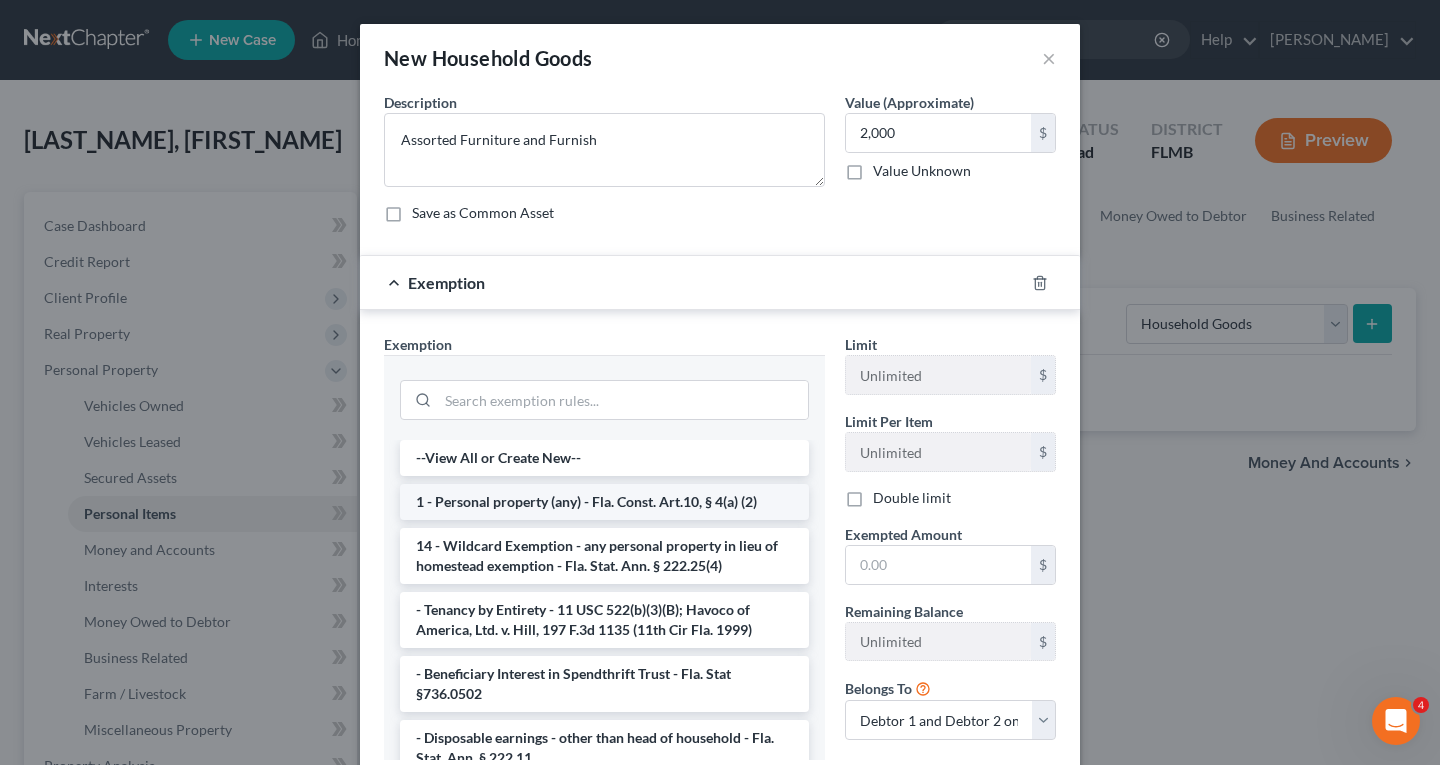 click on "1 - Personal property (any) - Fla. Const. Art.10, § 4(a) (2)" at bounding box center [604, 502] 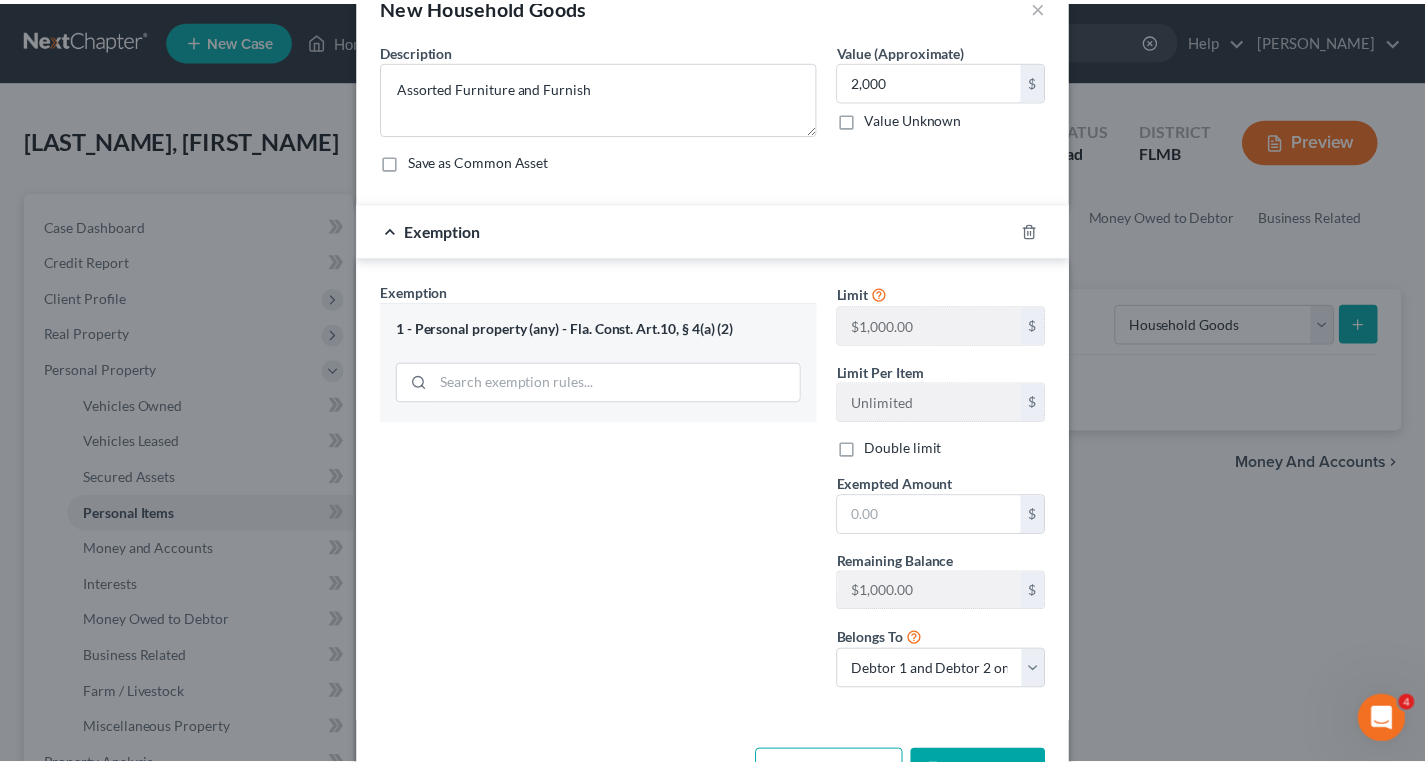 scroll, scrollTop: 100, scrollLeft: 0, axis: vertical 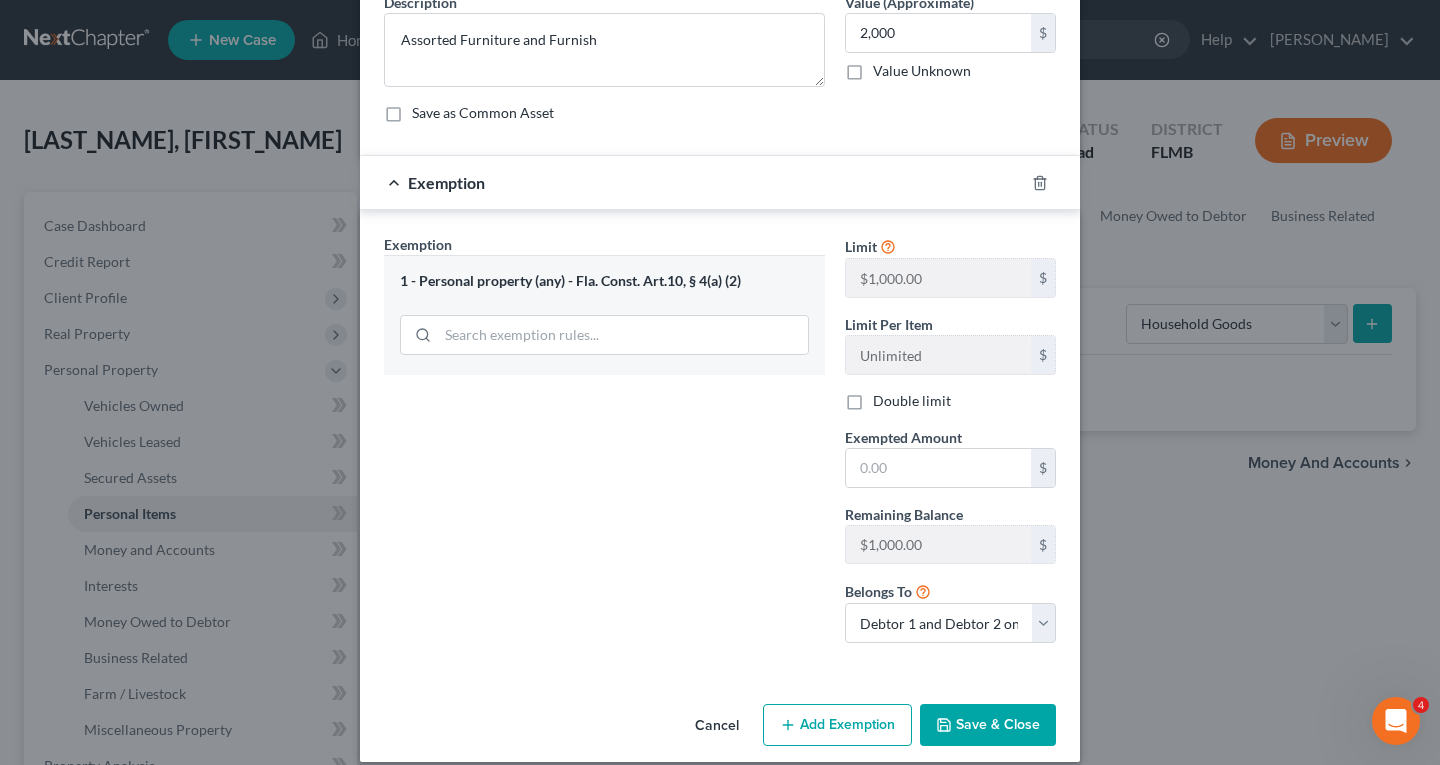 click on "Double limit" at bounding box center (912, 401) 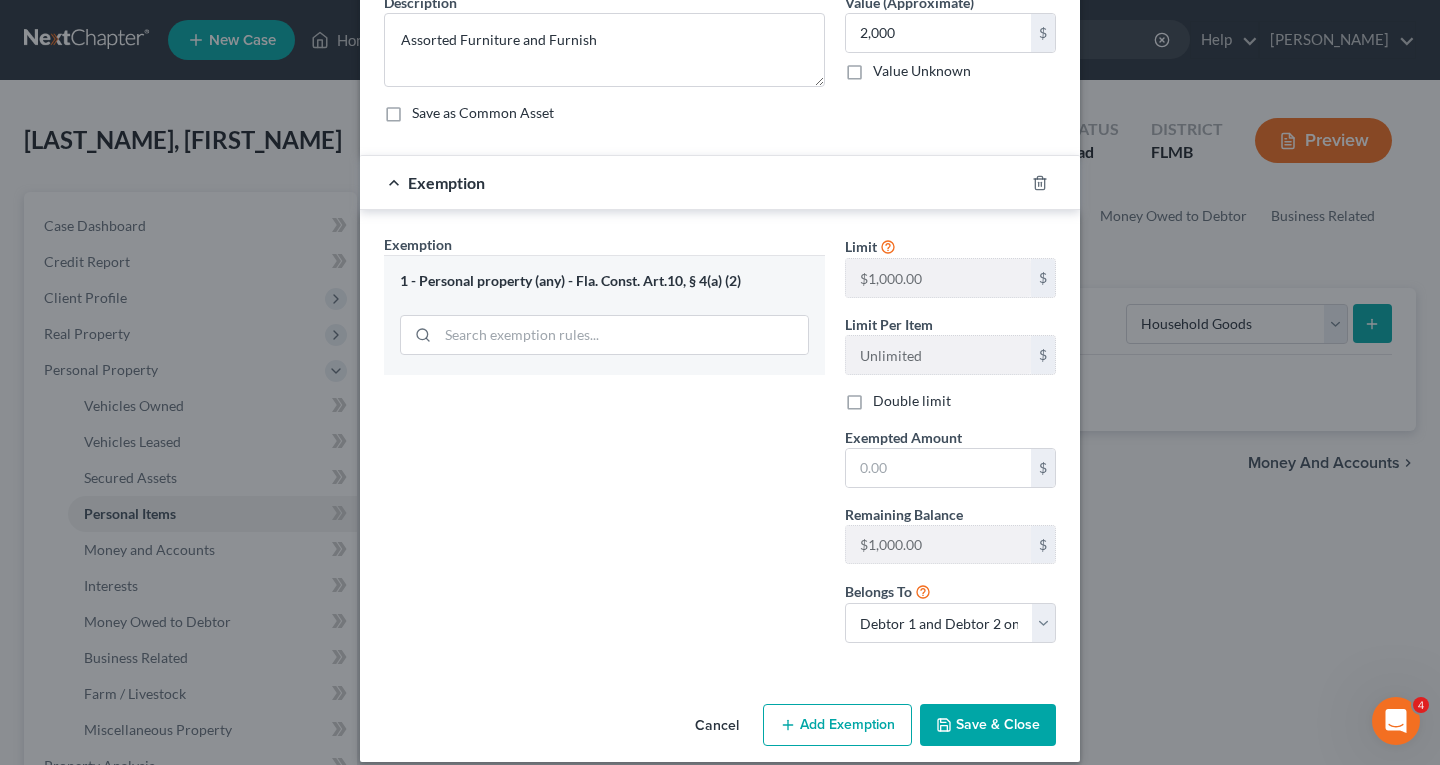 click on "Double limit" at bounding box center [887, 397] 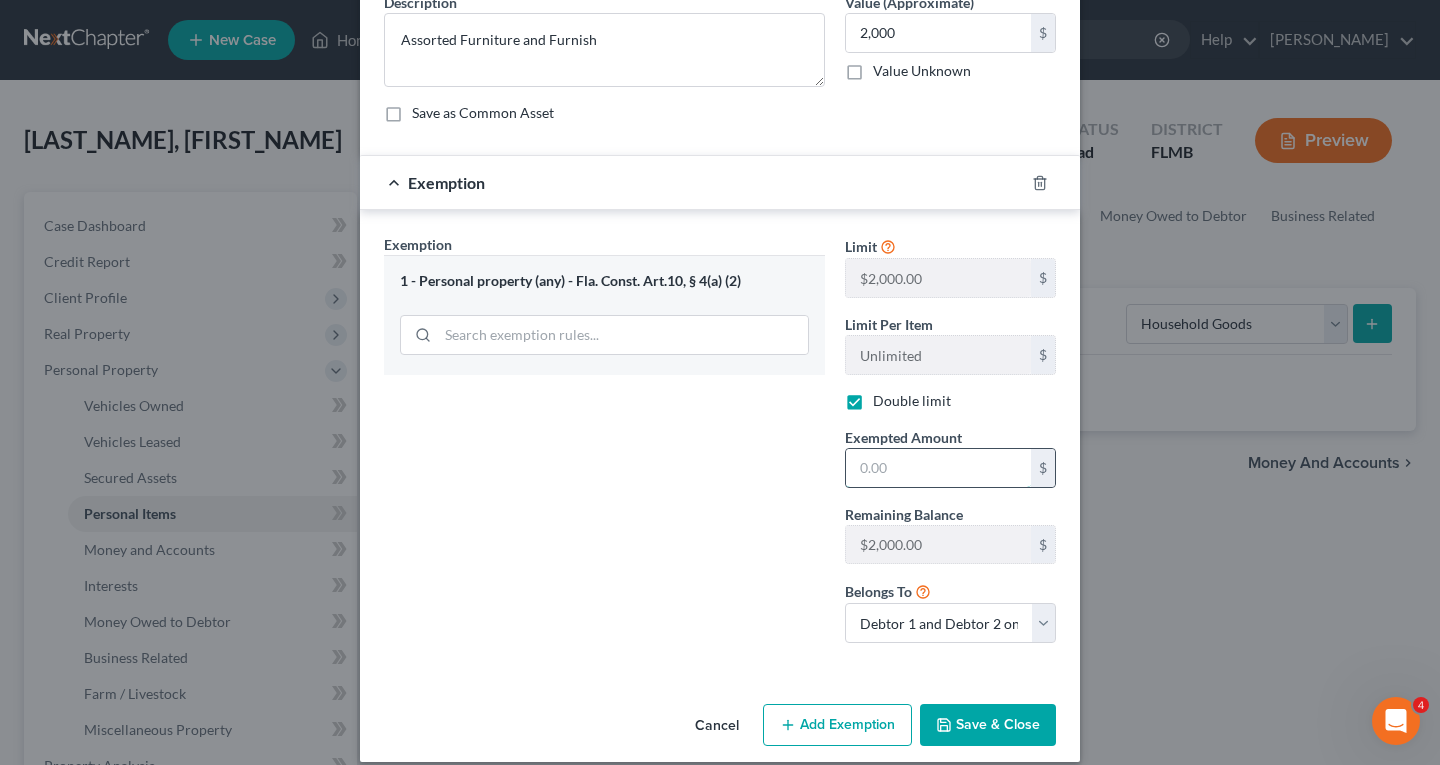 click at bounding box center (938, 468) 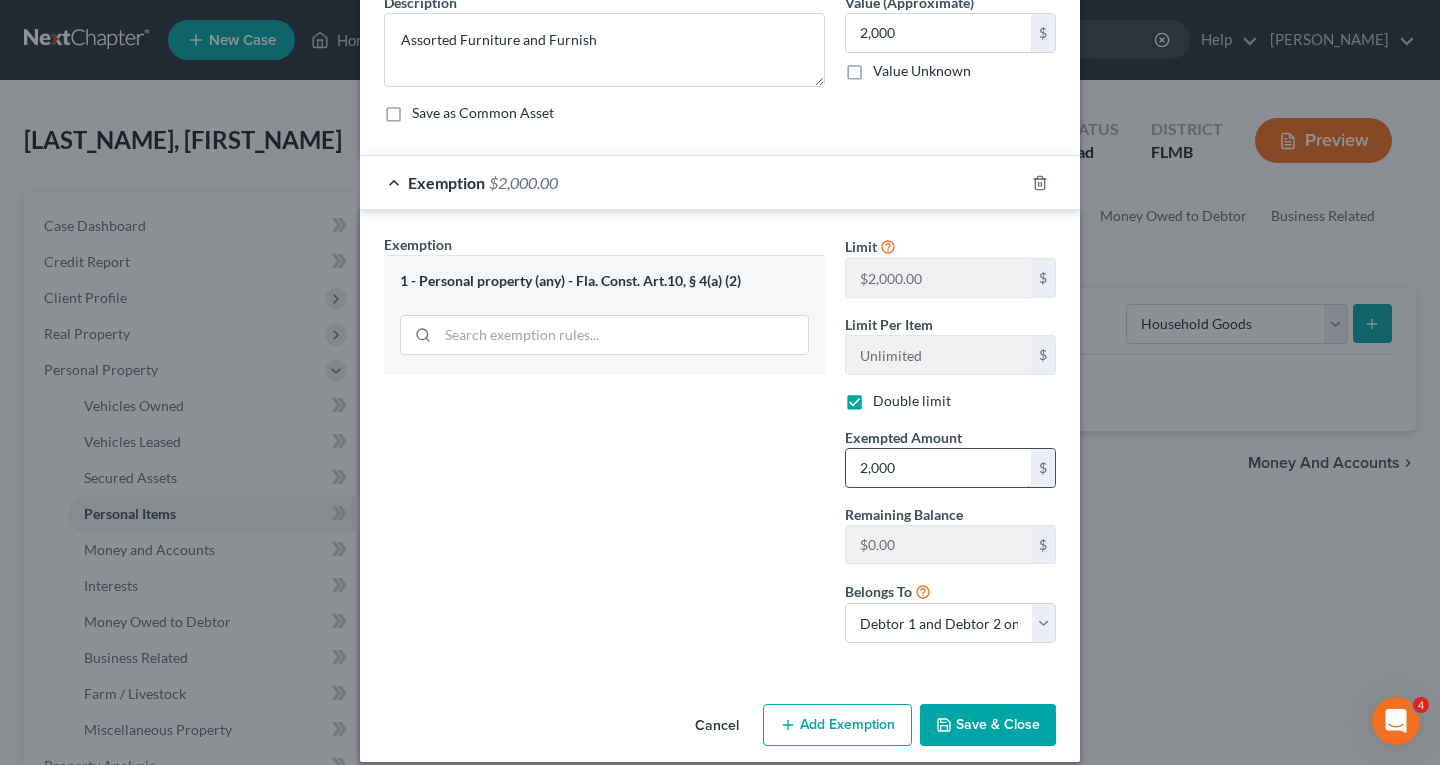 type on "2,000" 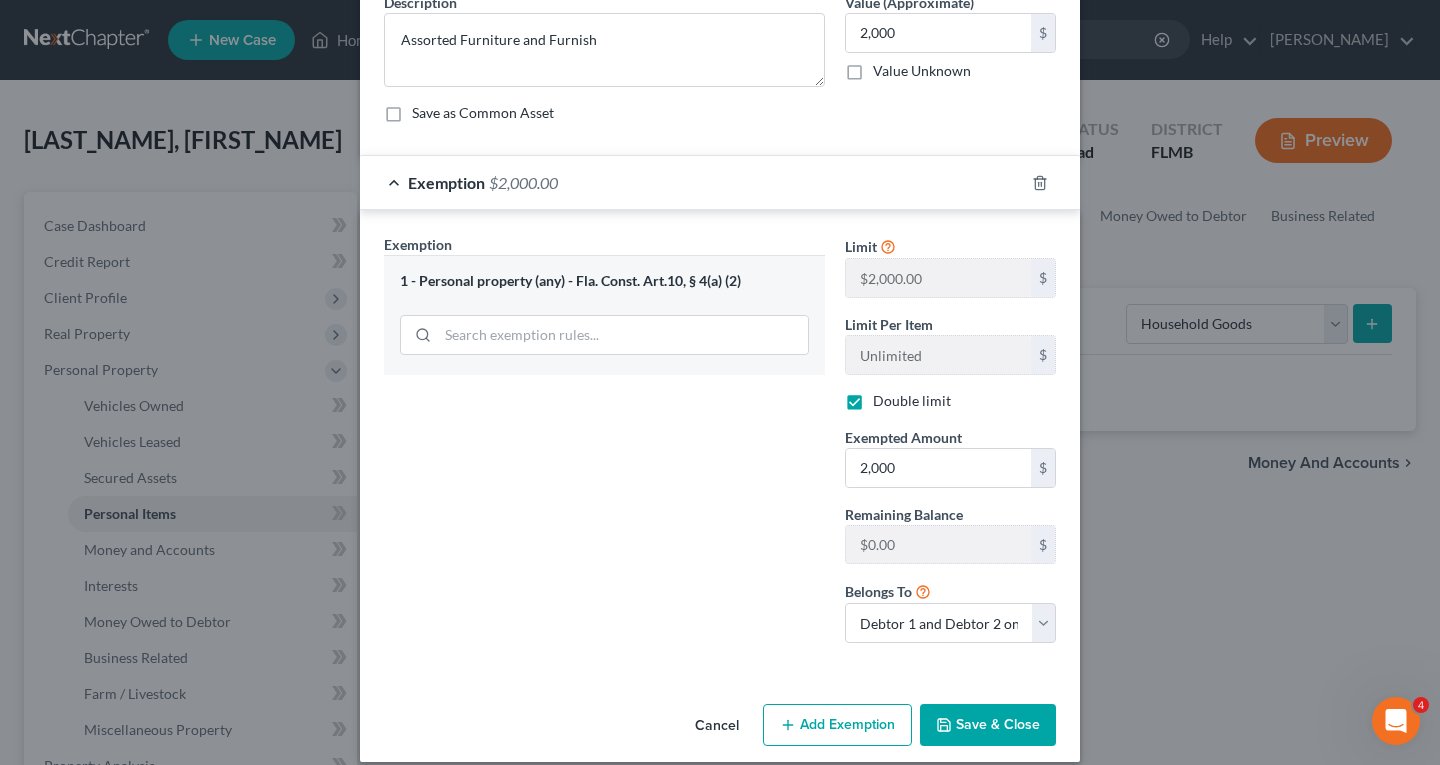 click on "Save & Close" at bounding box center [988, 725] 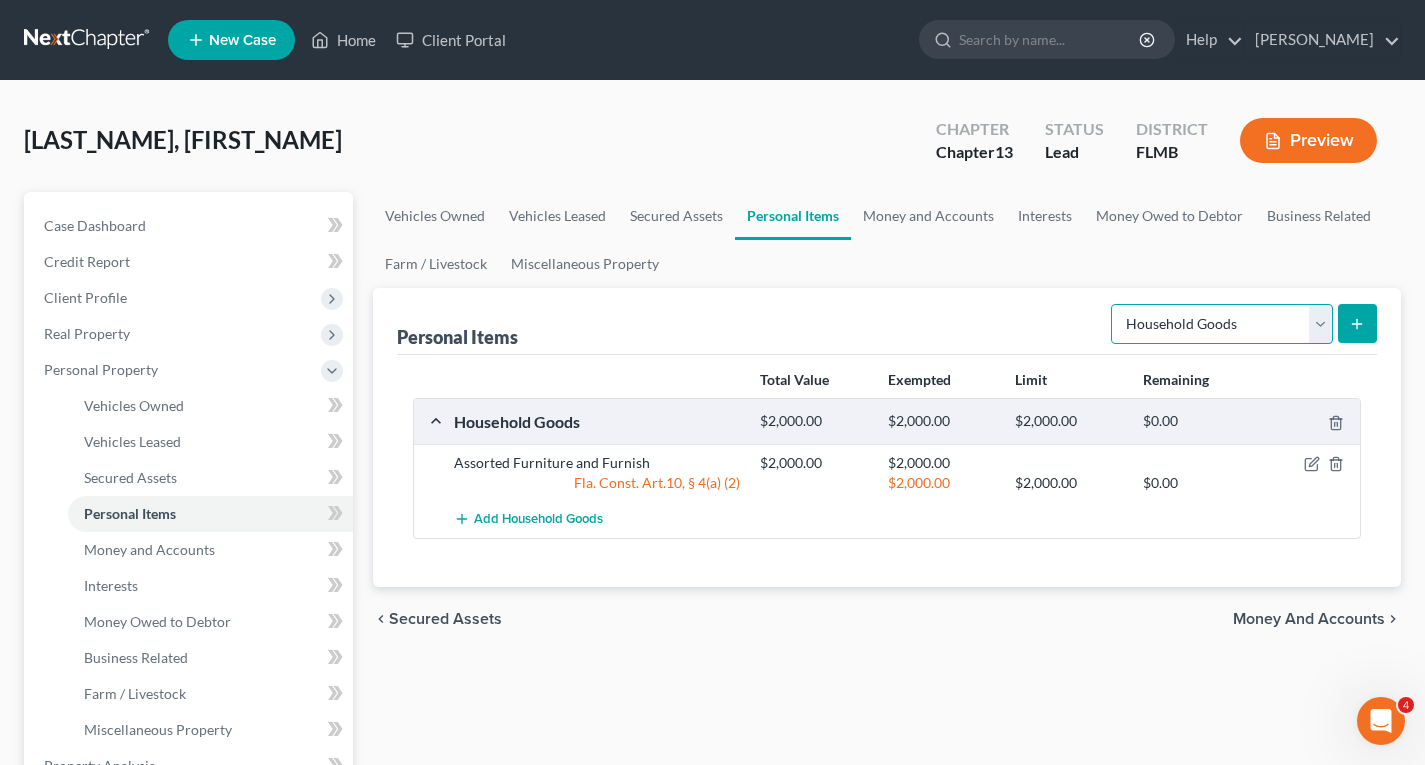 click on "Select Item Type Clothing Collectibles Of Value Electronics Firearms Household Goods Jewelry Other Pet(s) Sports & Hobby Equipment" at bounding box center [1222, 324] 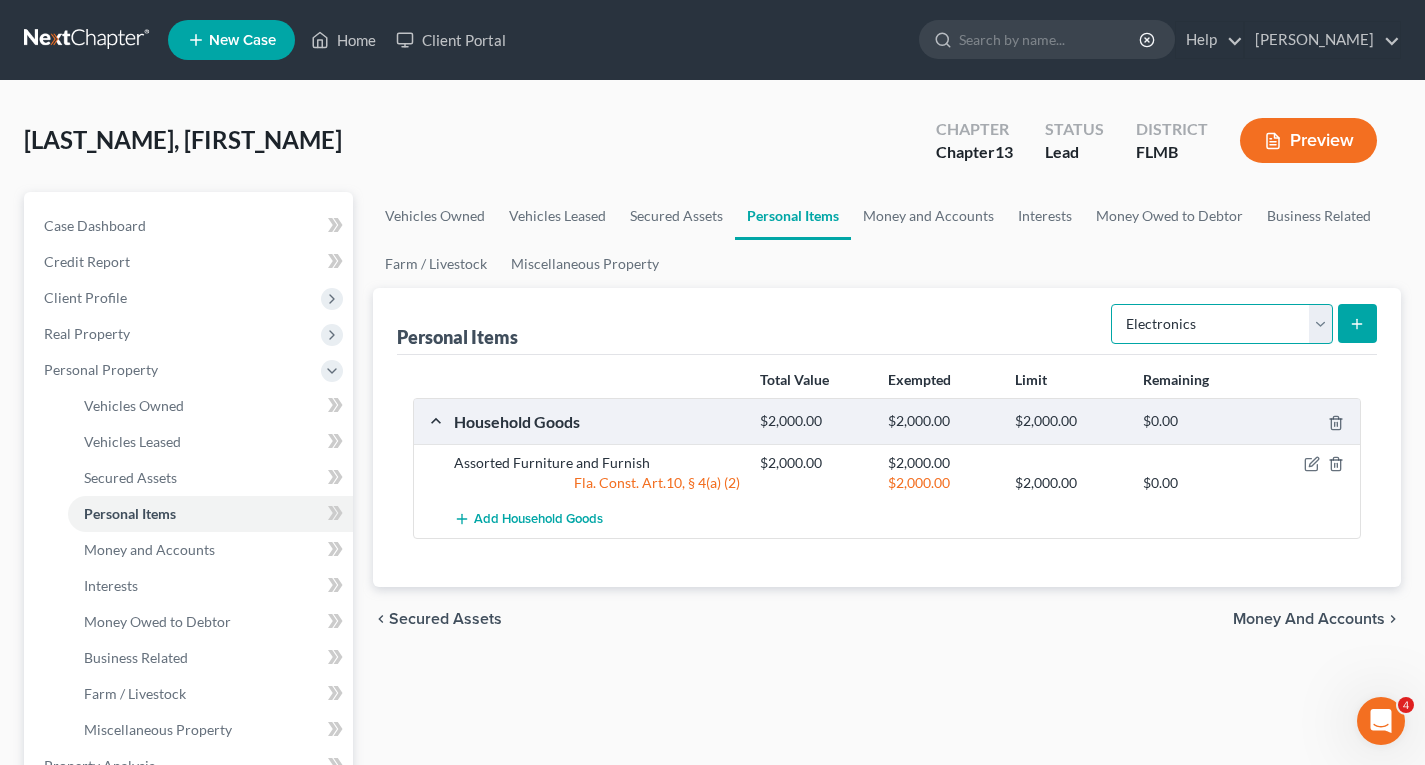 click on "Select Item Type Clothing Collectibles Of Value Electronics Firearms Household Goods Jewelry Other Pet(s) Sports & Hobby Equipment" at bounding box center [1222, 324] 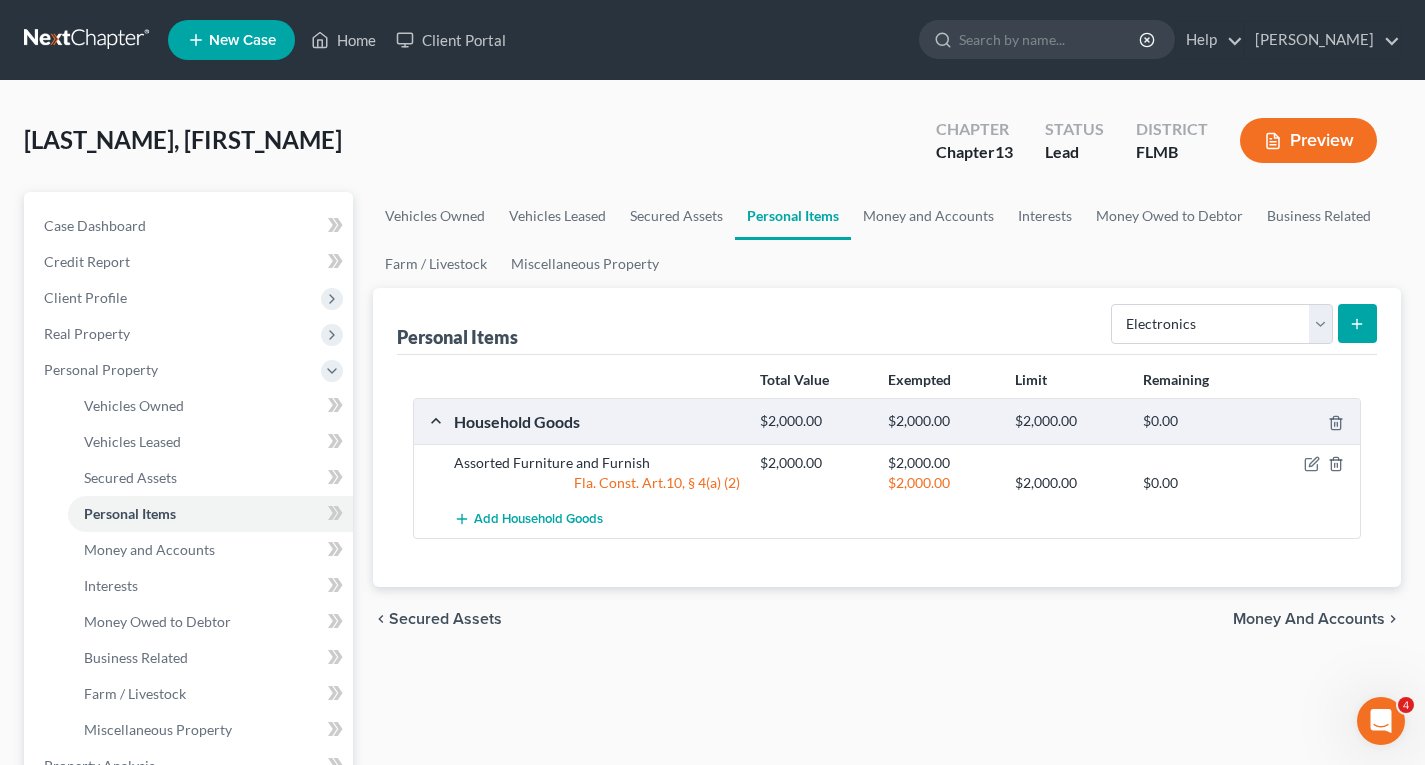 click at bounding box center [1357, 323] 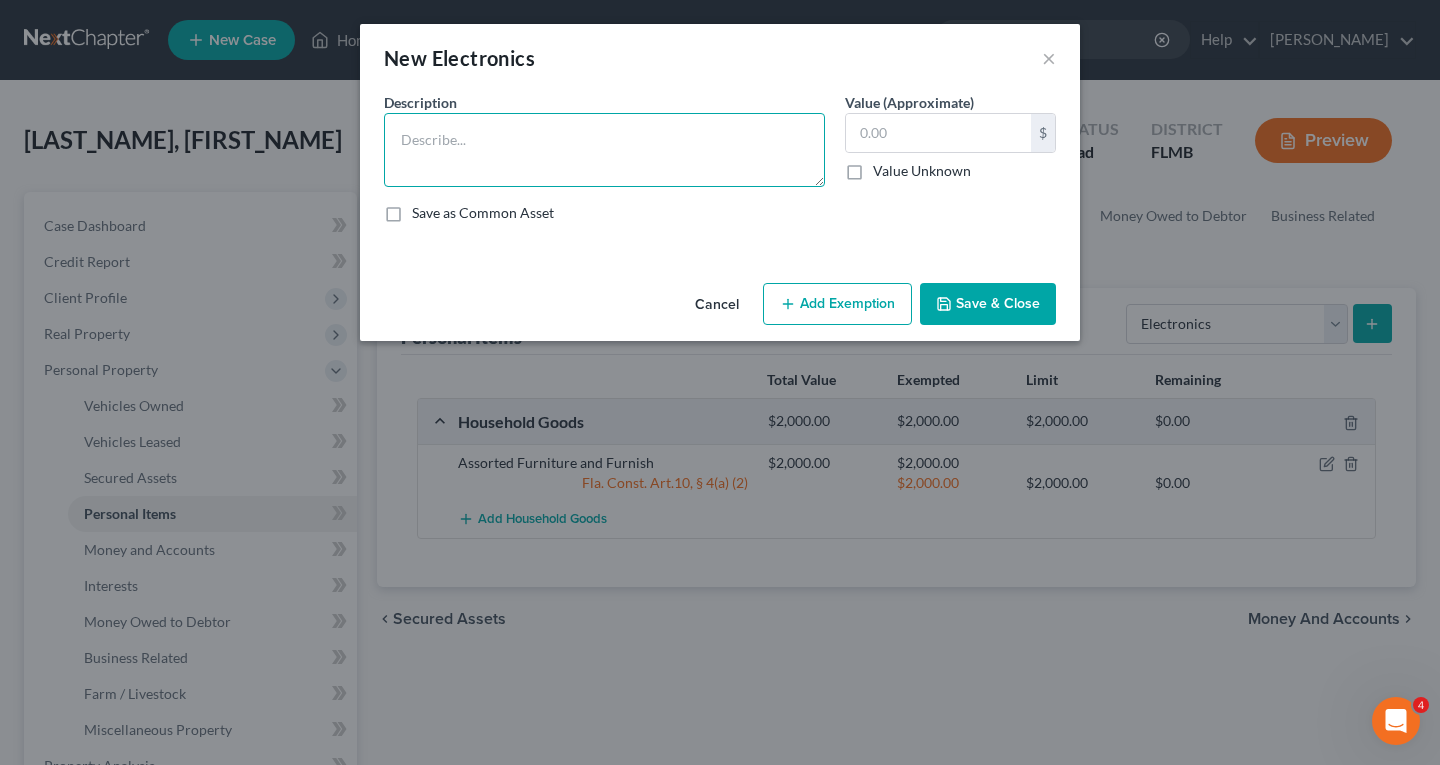 click at bounding box center [604, 150] 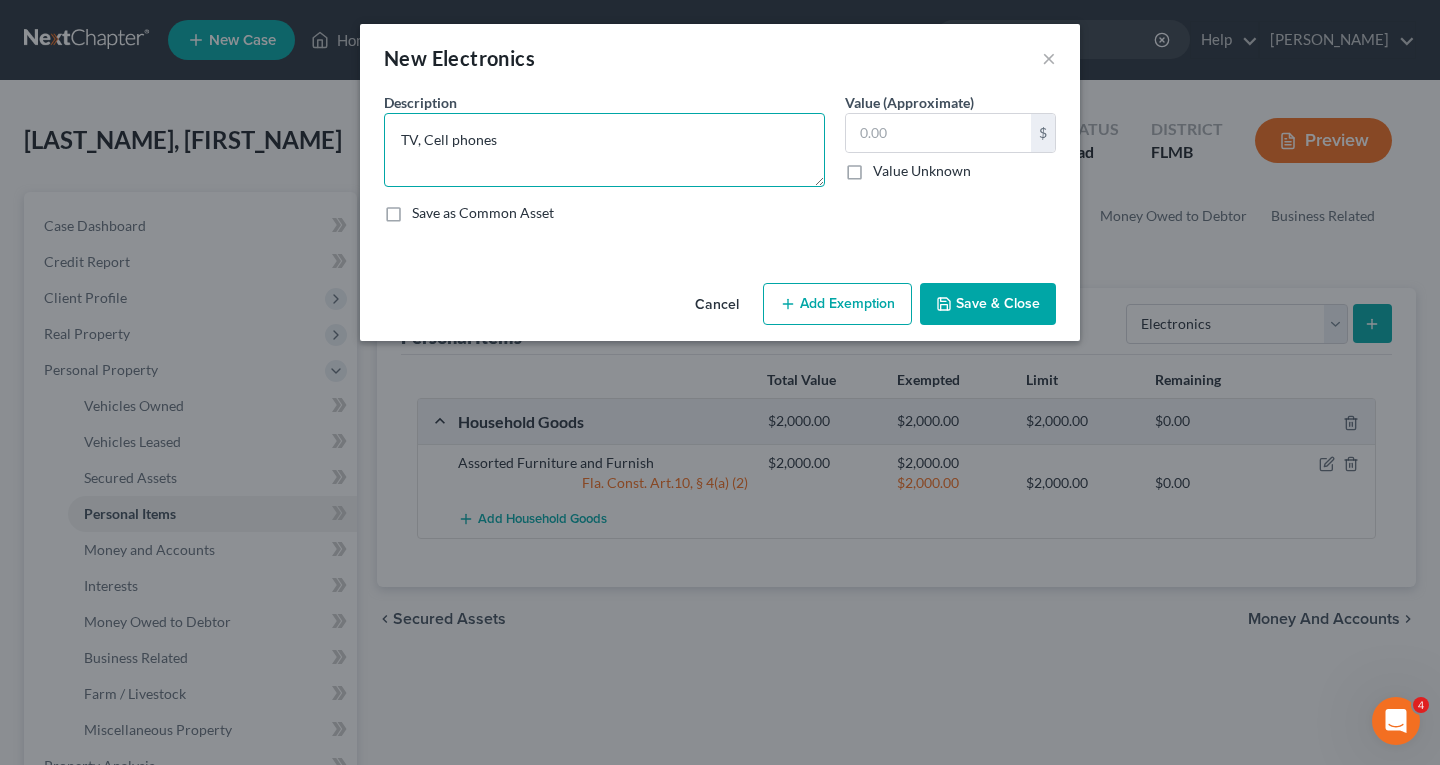 type on "TV, Cell phones" 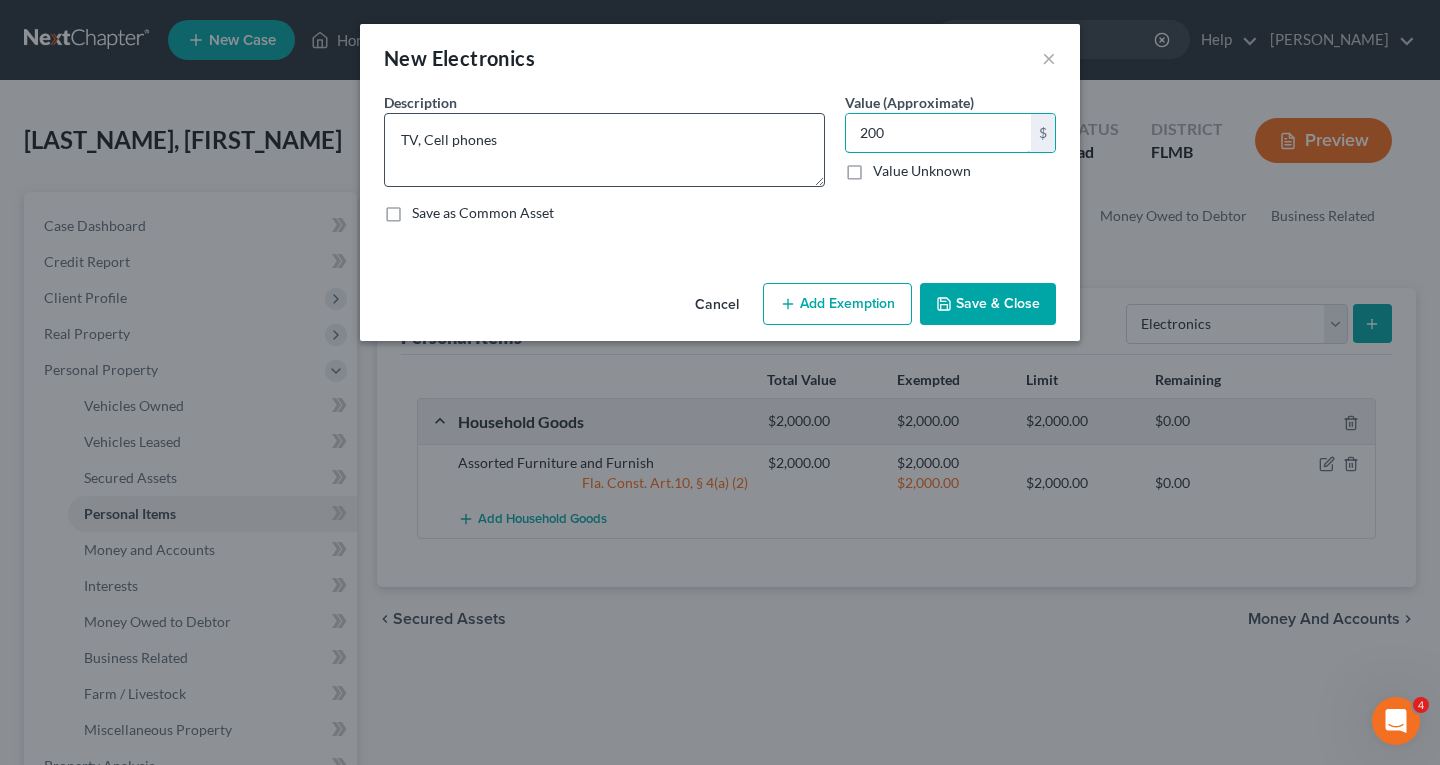 type on "200" 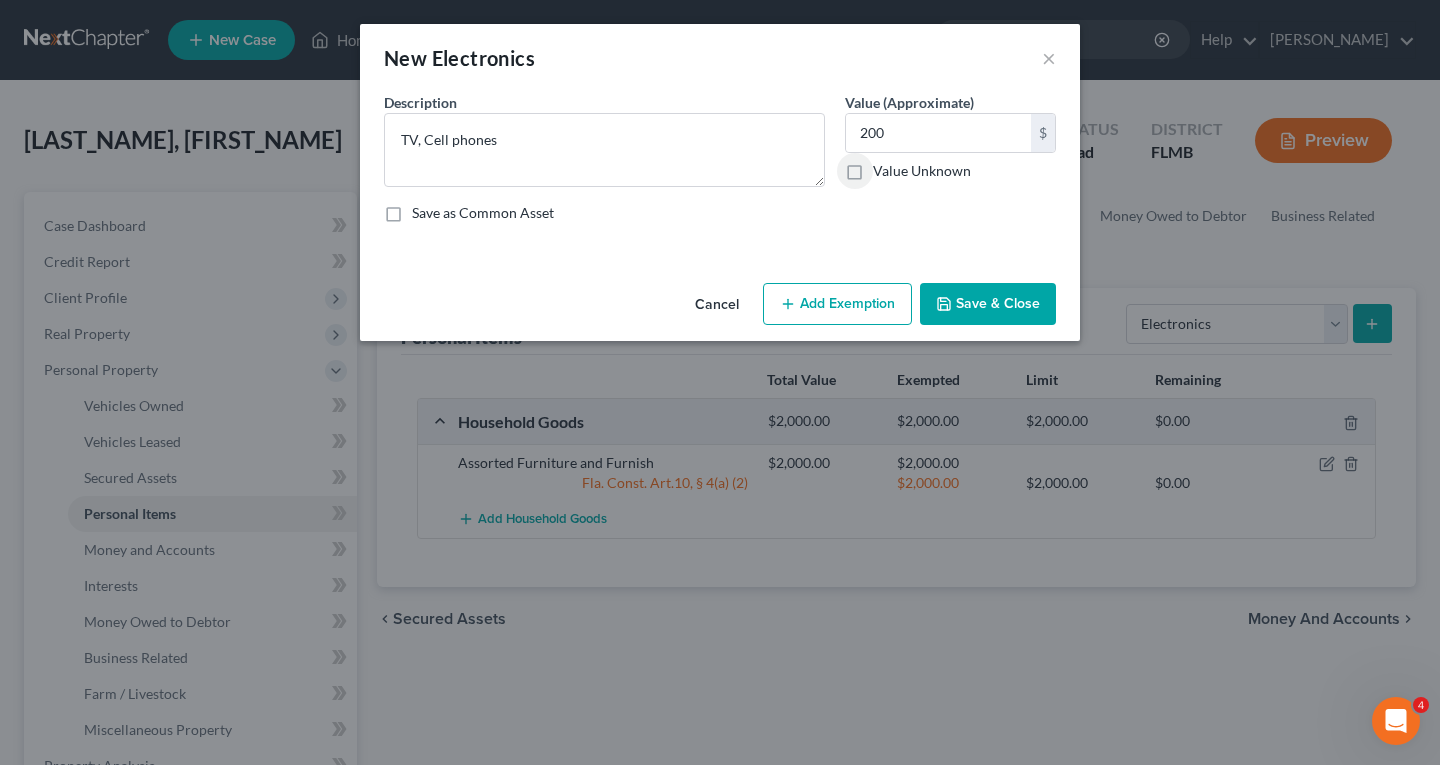 click on "Save & Close" at bounding box center [988, 304] 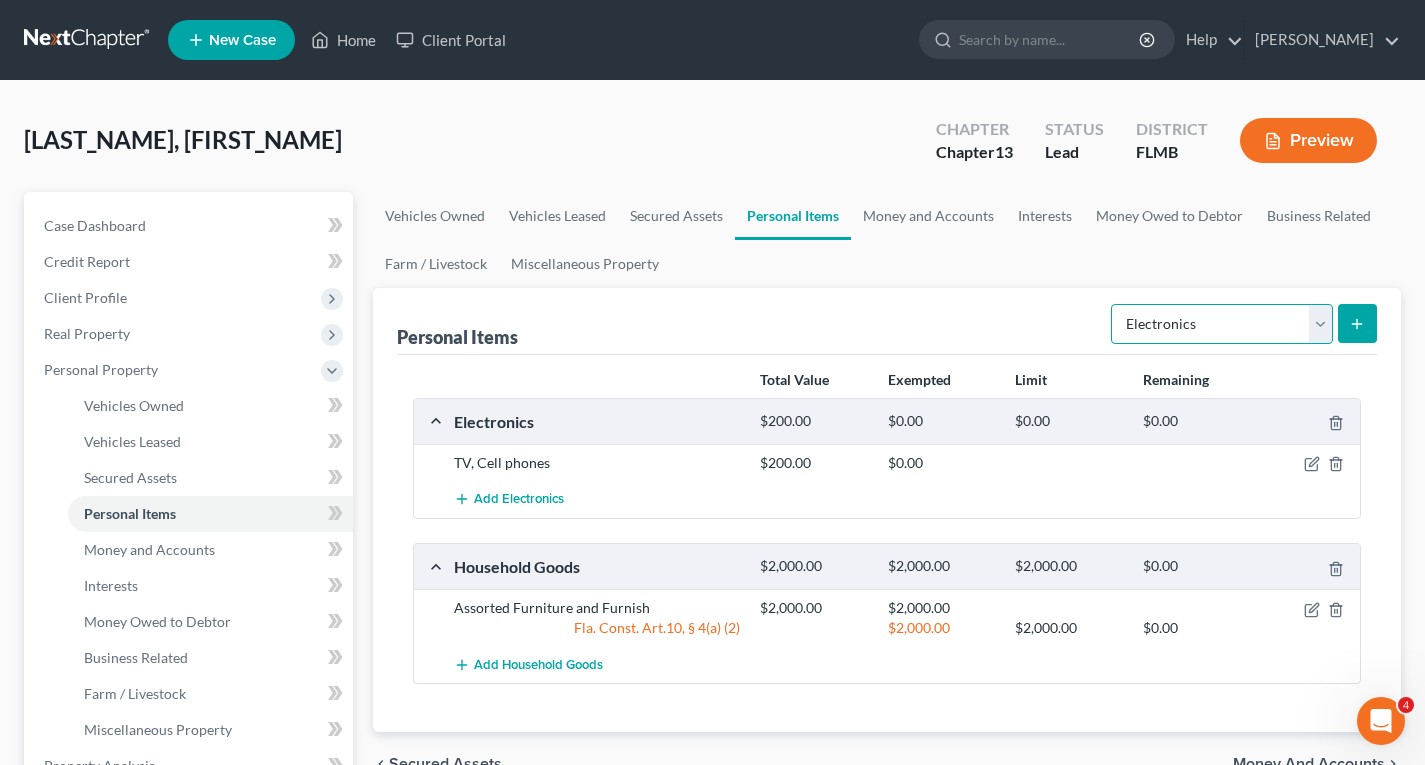 click on "Select Item Type Clothing Collectibles Of Value Electronics Firearms Household Goods Jewelry Other Pet(s) Sports & Hobby Equipment" at bounding box center (1222, 324) 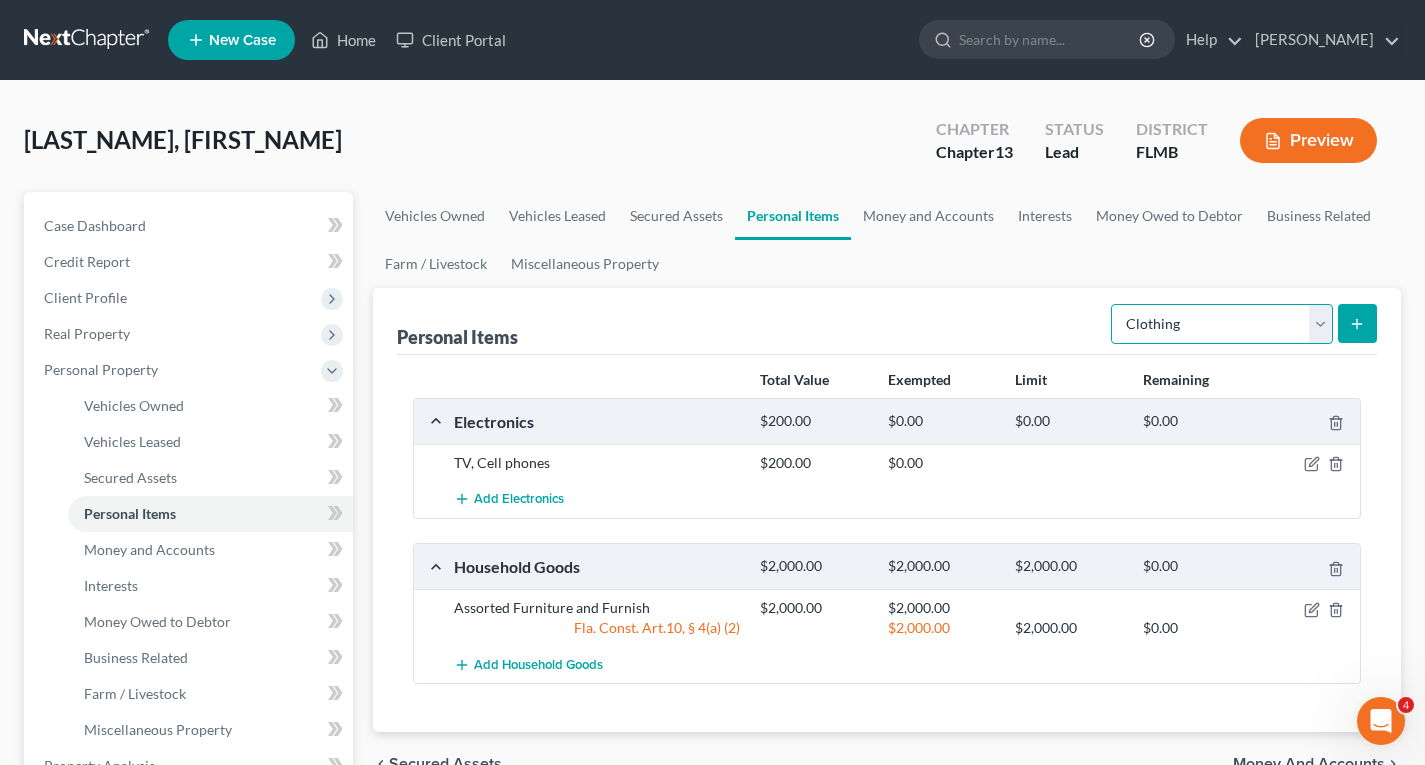 click on "Select Item Type Clothing Collectibles Of Value Electronics Firearms Household Goods Jewelry Other Pet(s) Sports & Hobby Equipment" at bounding box center [1222, 324] 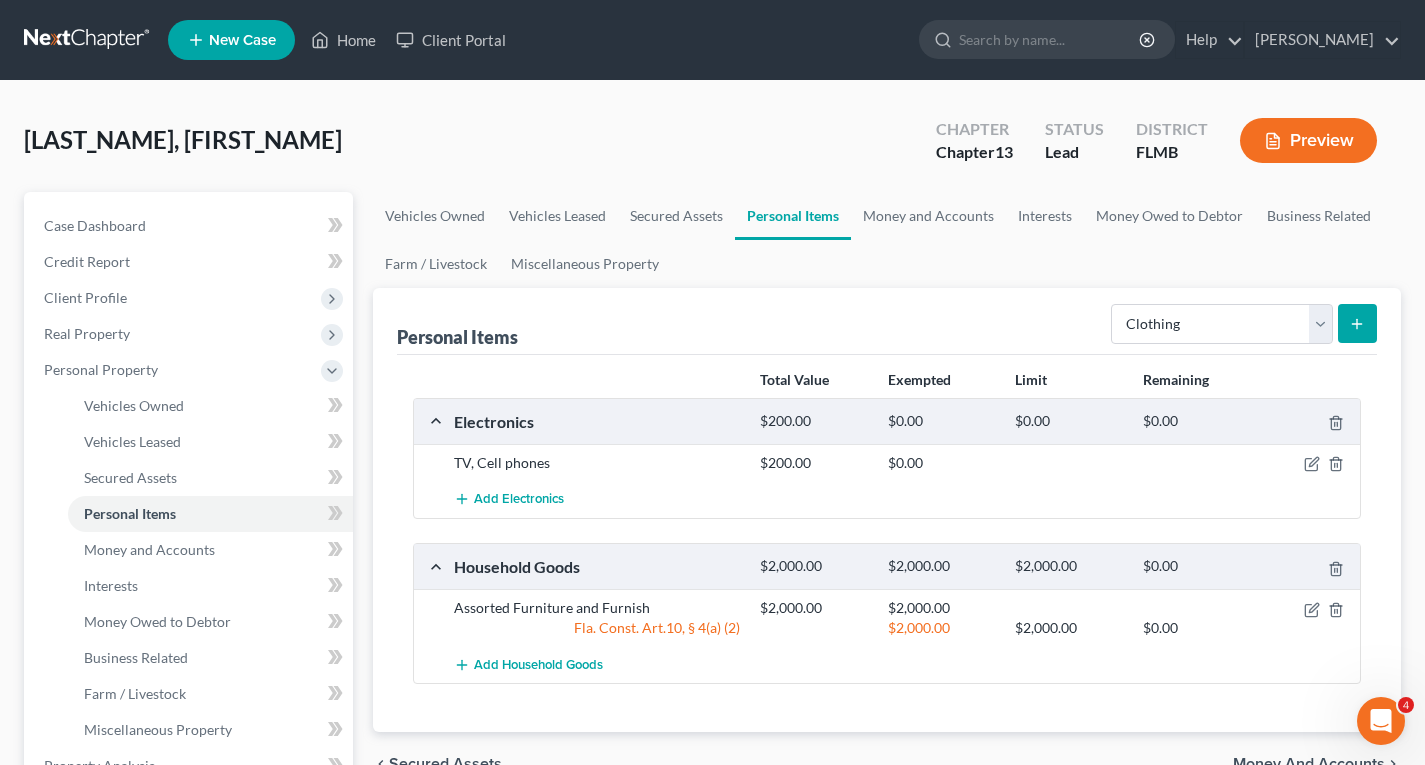 click 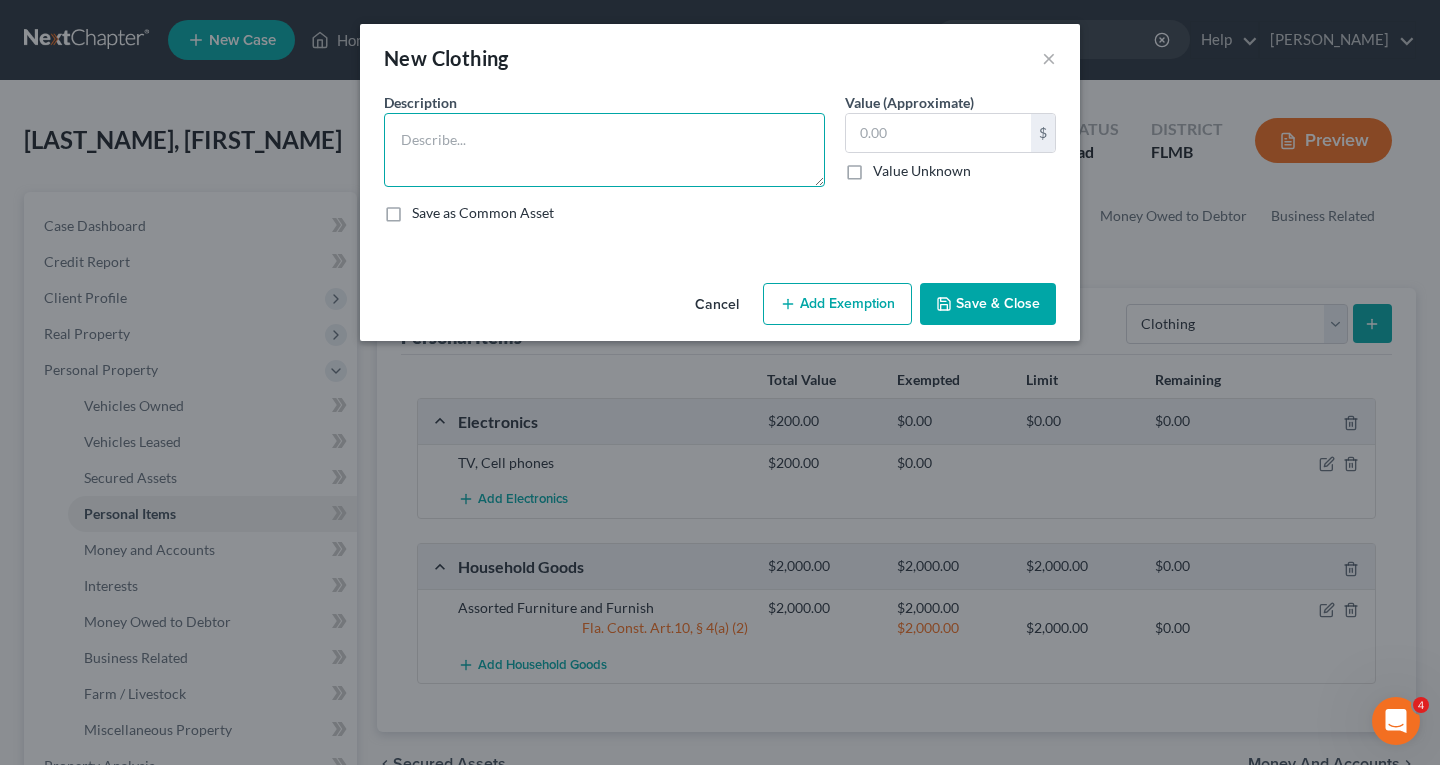 click at bounding box center (604, 150) 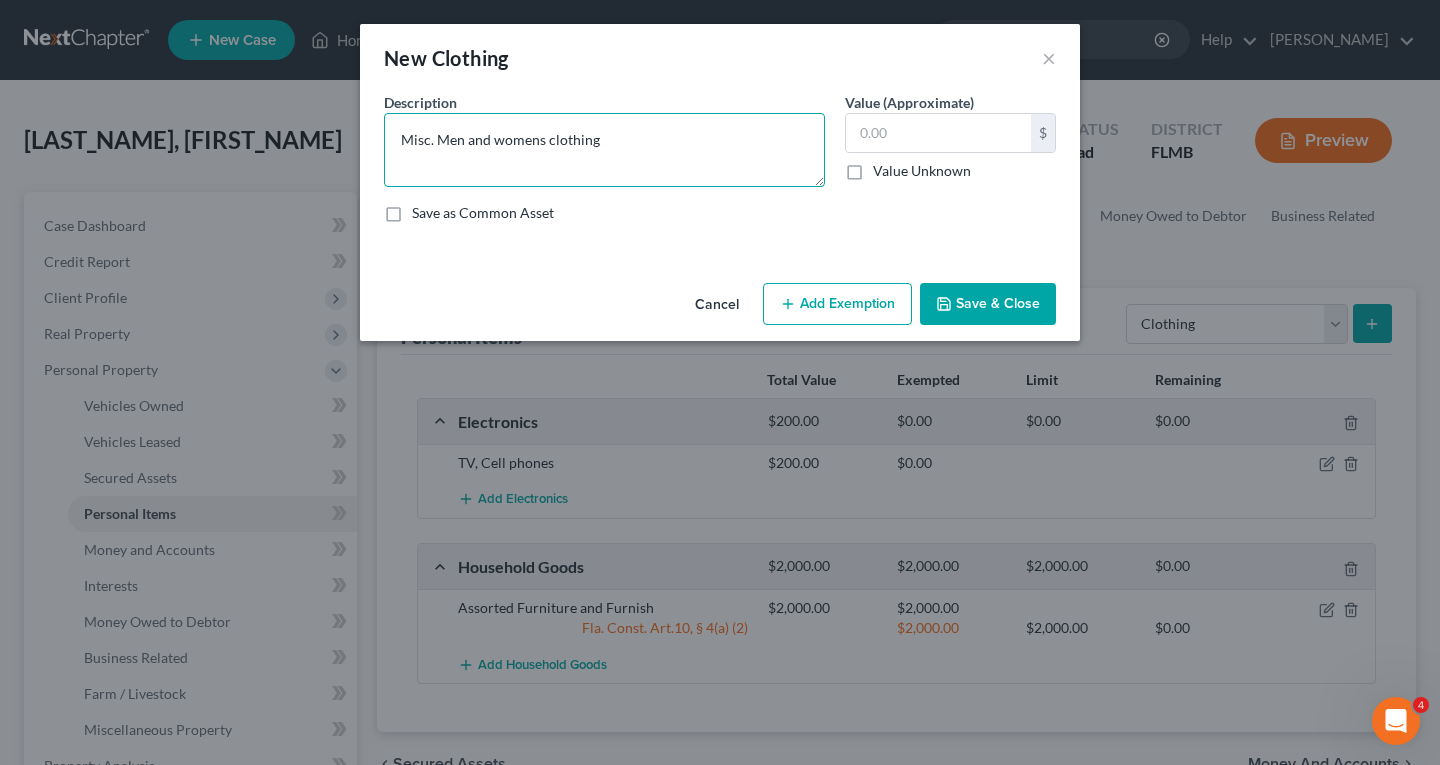 type on "Misc. Men and womens clothing" 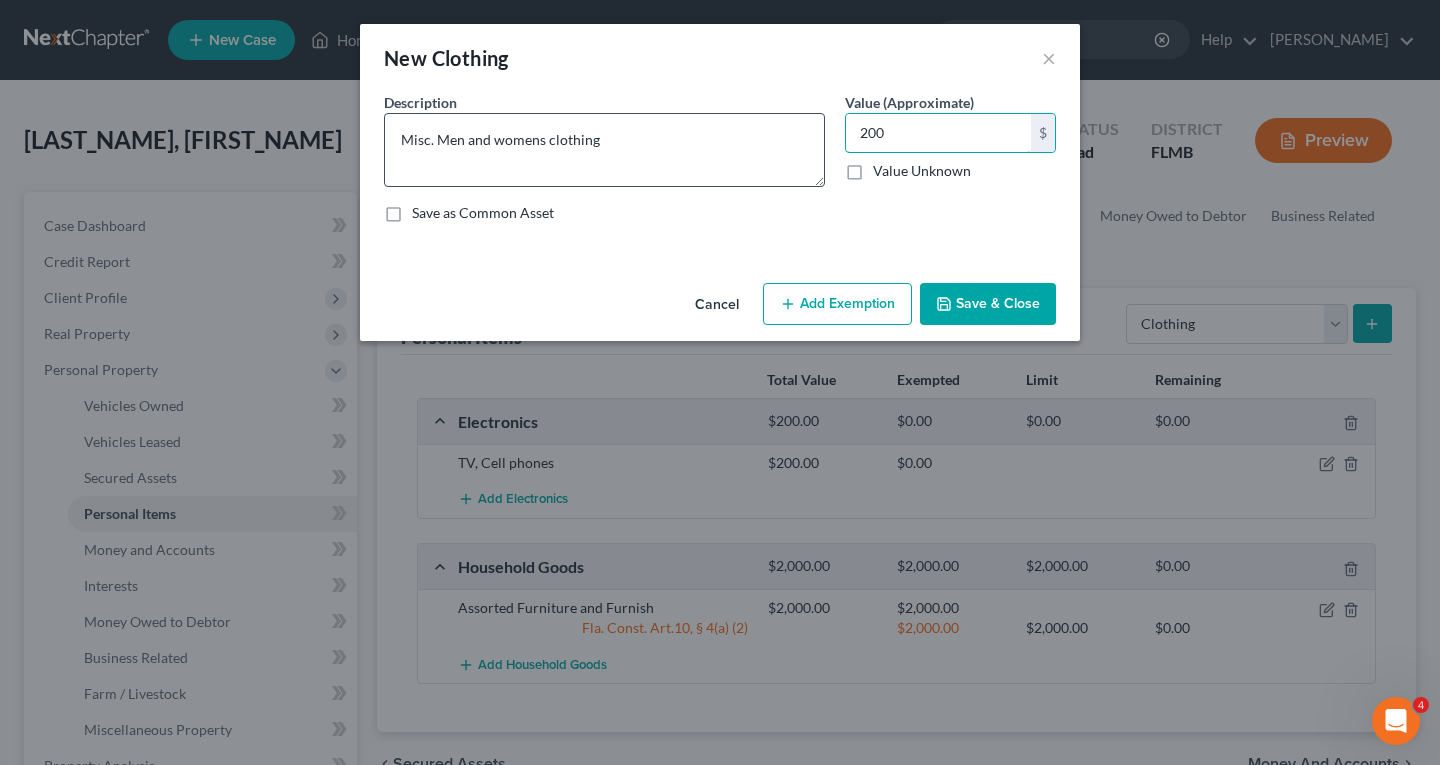 type on "200" 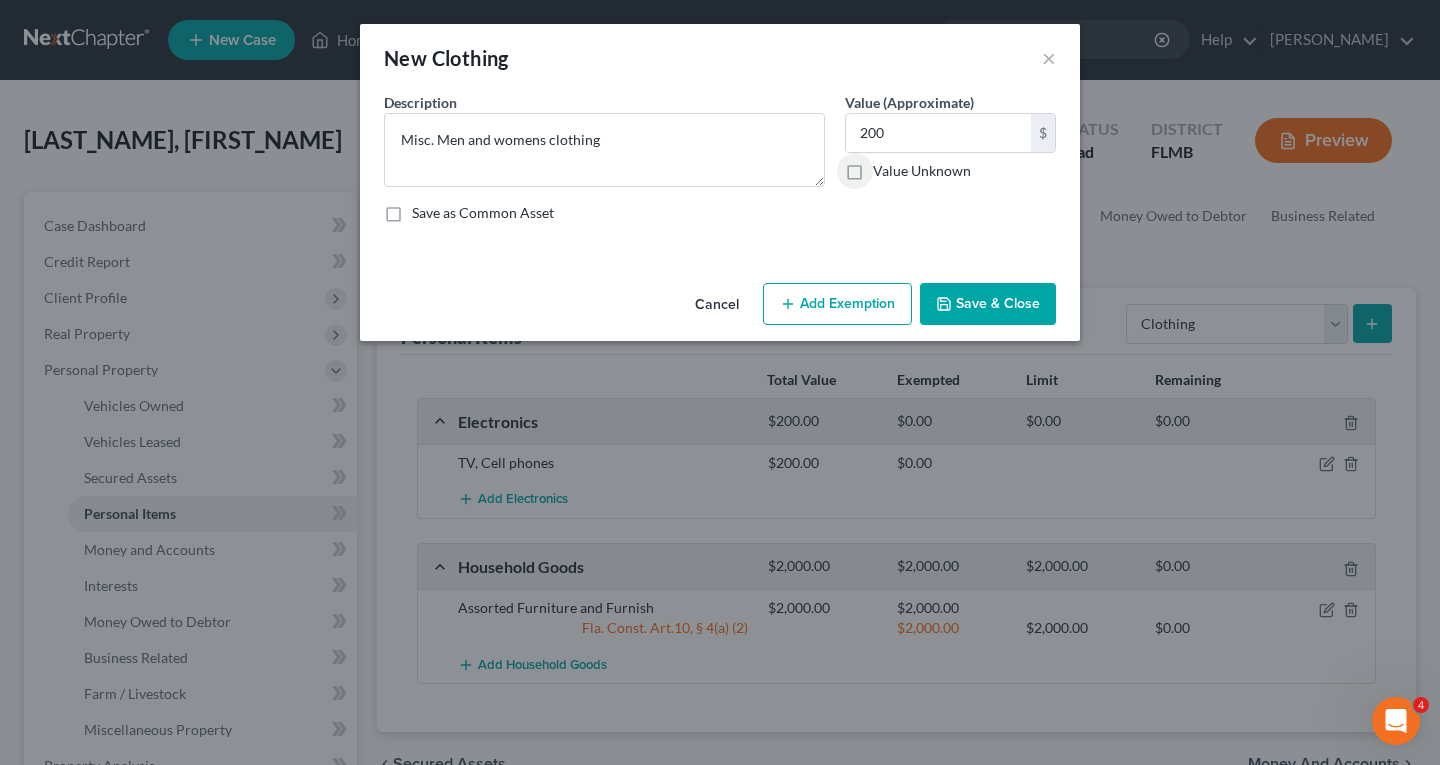 click on "Save & Close" at bounding box center (988, 304) 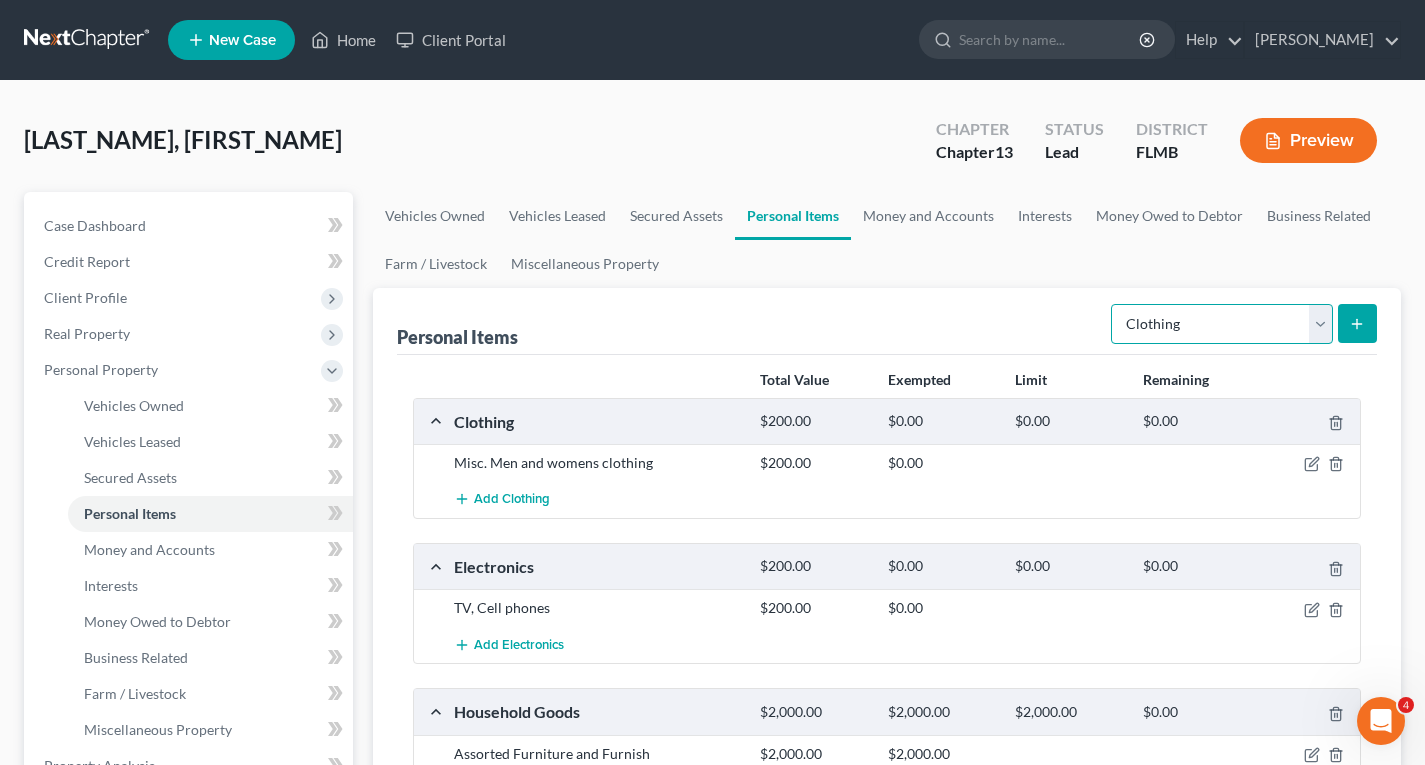 click on "Select Item Type Clothing Collectibles Of Value Electronics Firearms Household Goods Jewelry Other Pet(s) Sports & Hobby Equipment" at bounding box center (1222, 324) 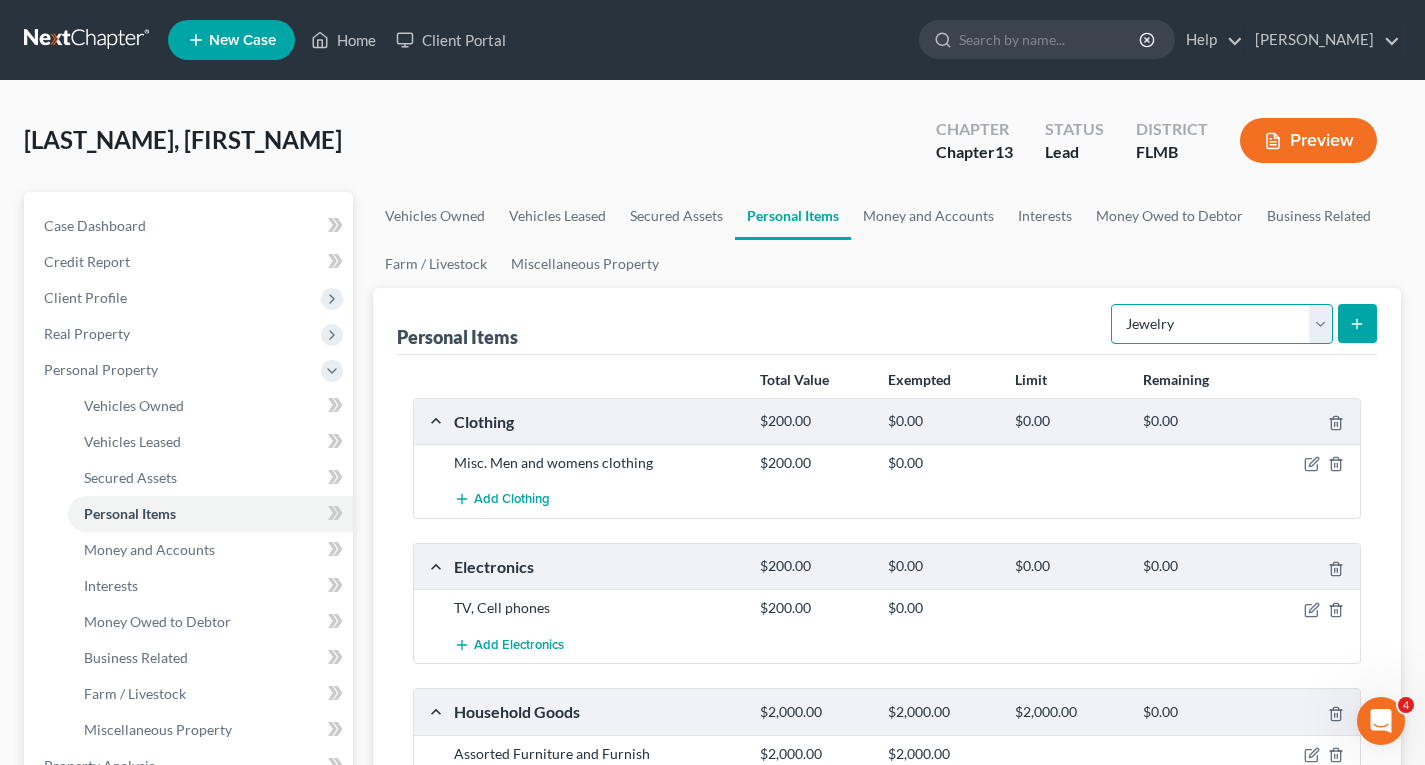 click on "Select Item Type Clothing Collectibles Of Value Electronics Firearms Household Goods Jewelry Other Pet(s) Sports & Hobby Equipment" at bounding box center (1222, 324) 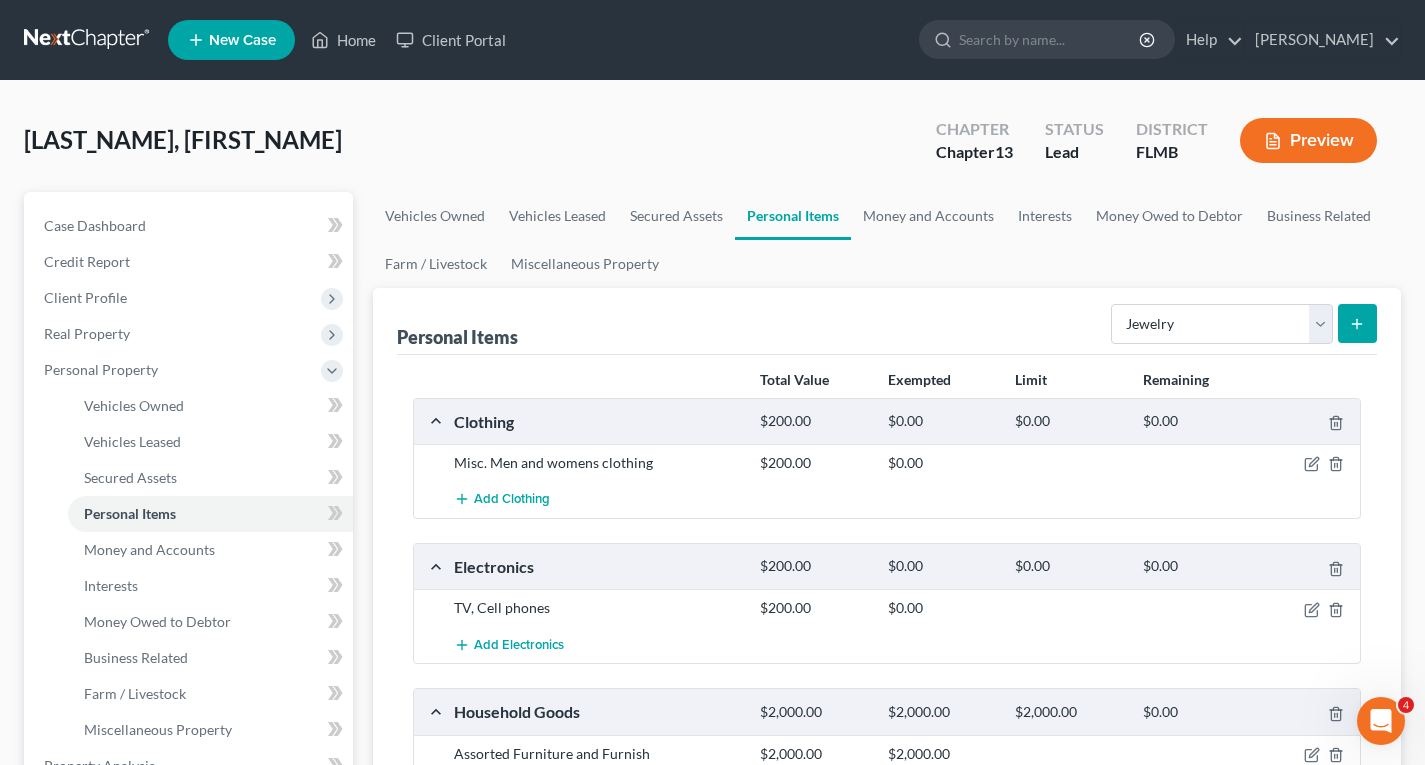click at bounding box center (1357, 323) 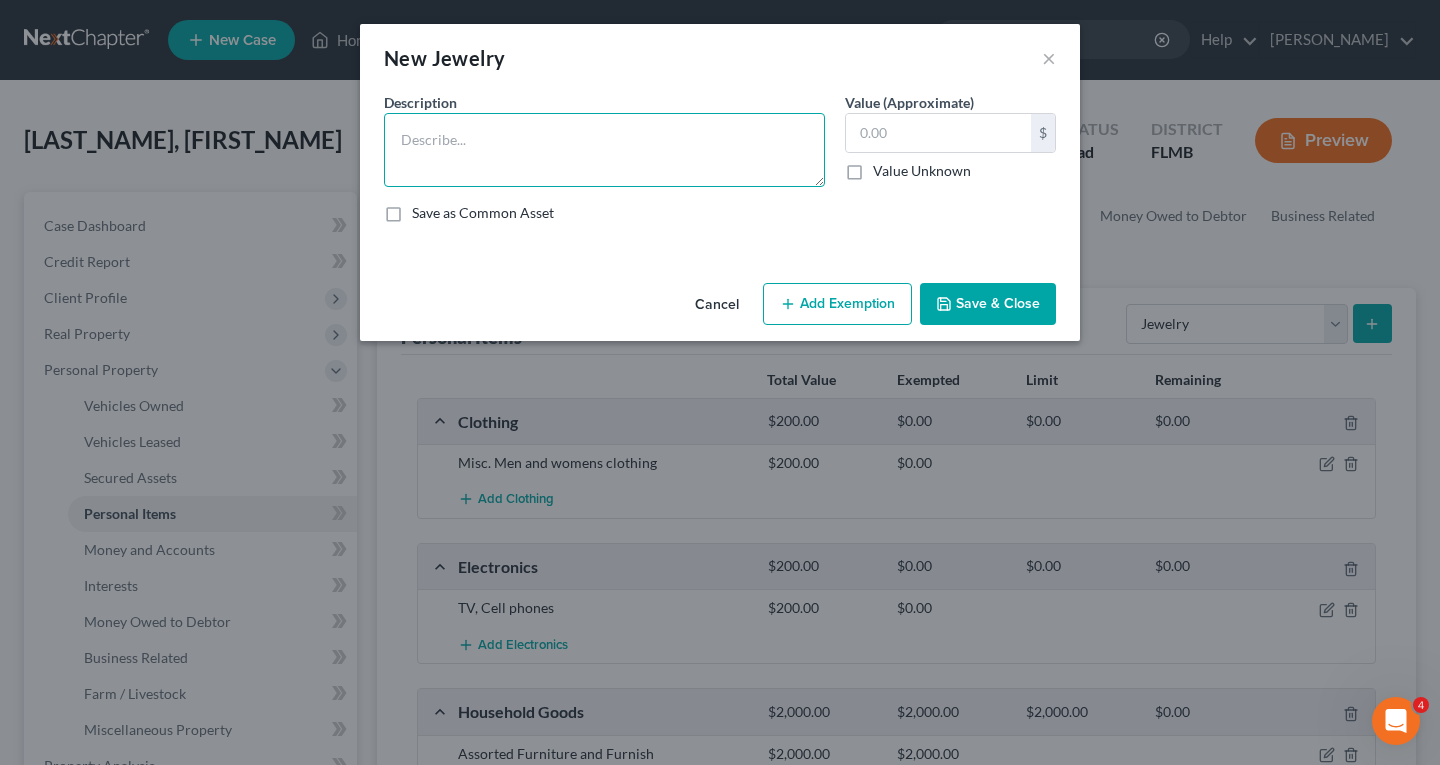 click at bounding box center [604, 150] 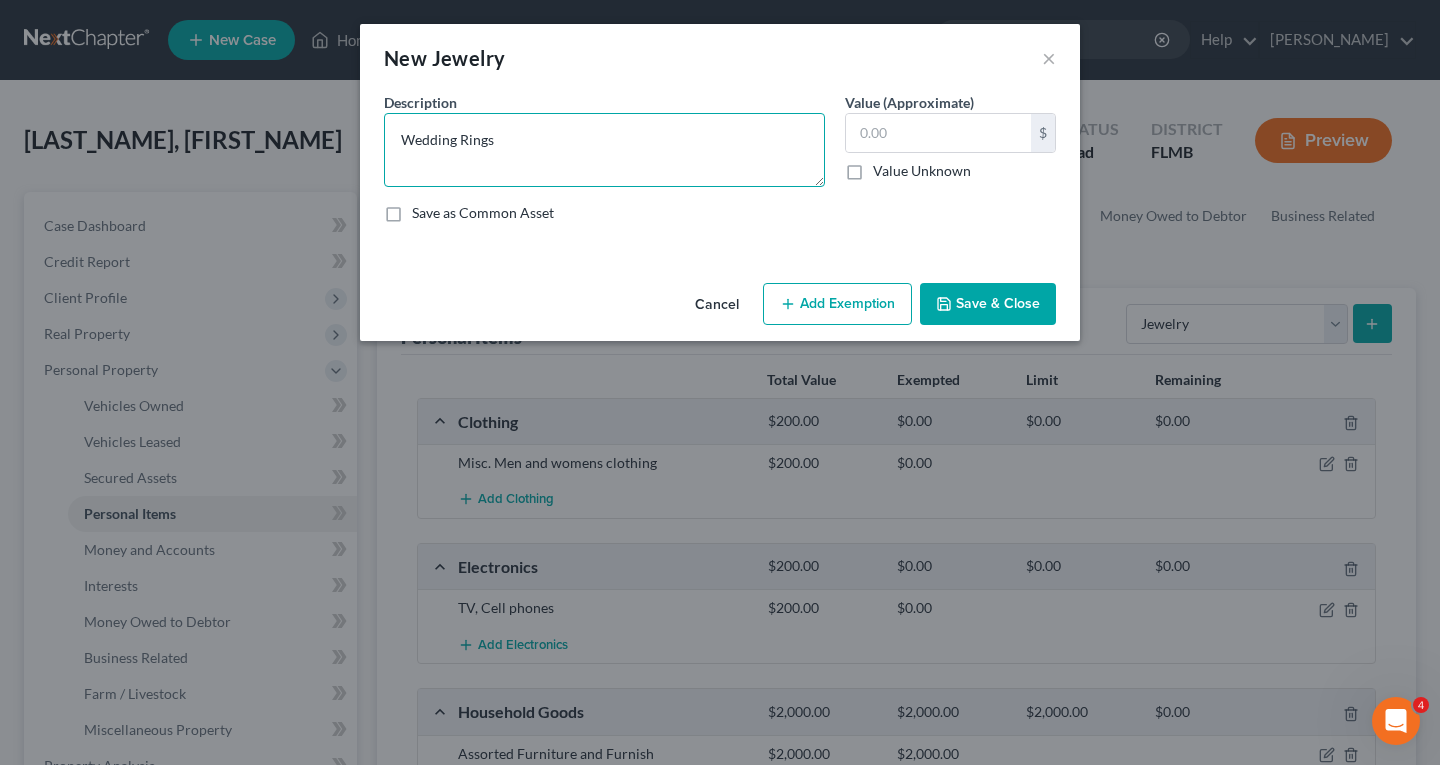 type on "Wedding Rings" 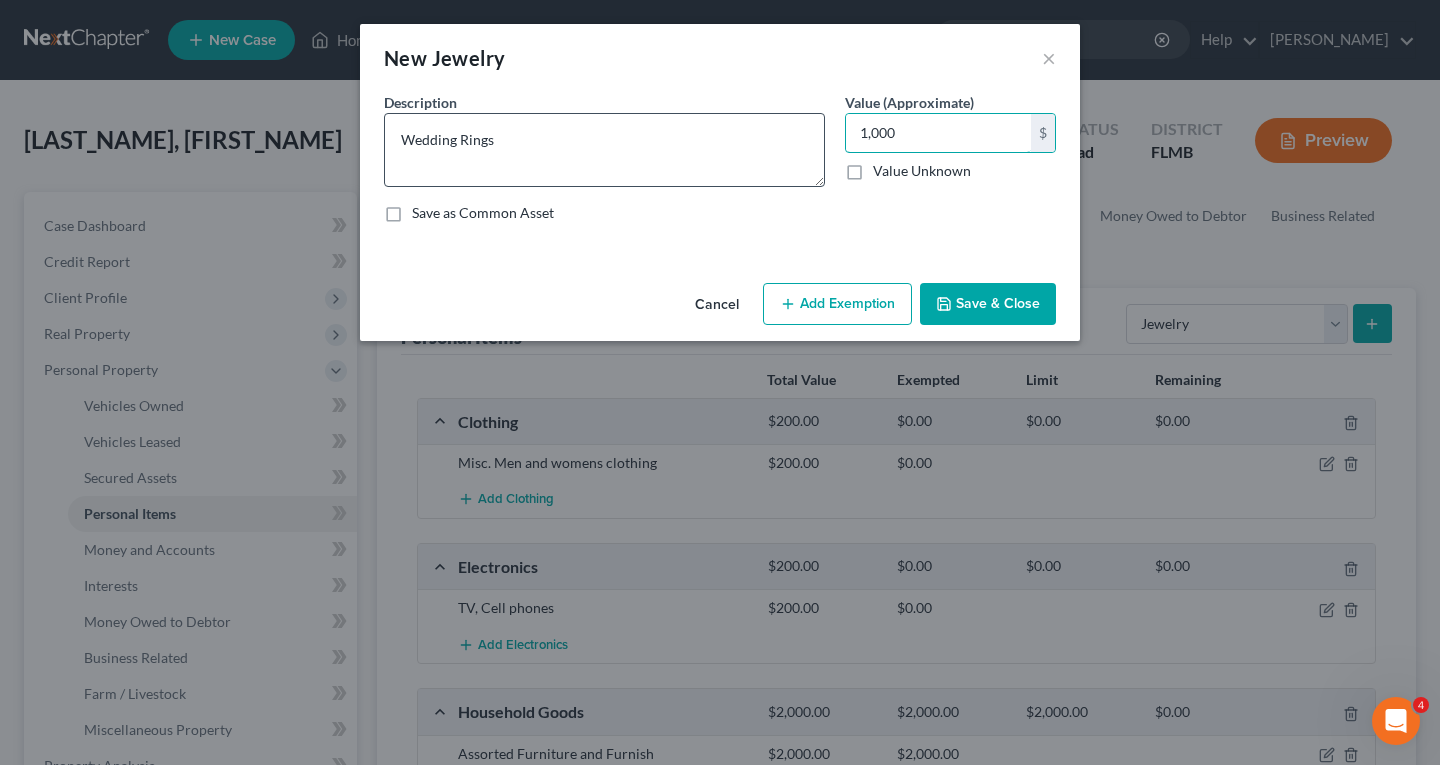 type on "1,000" 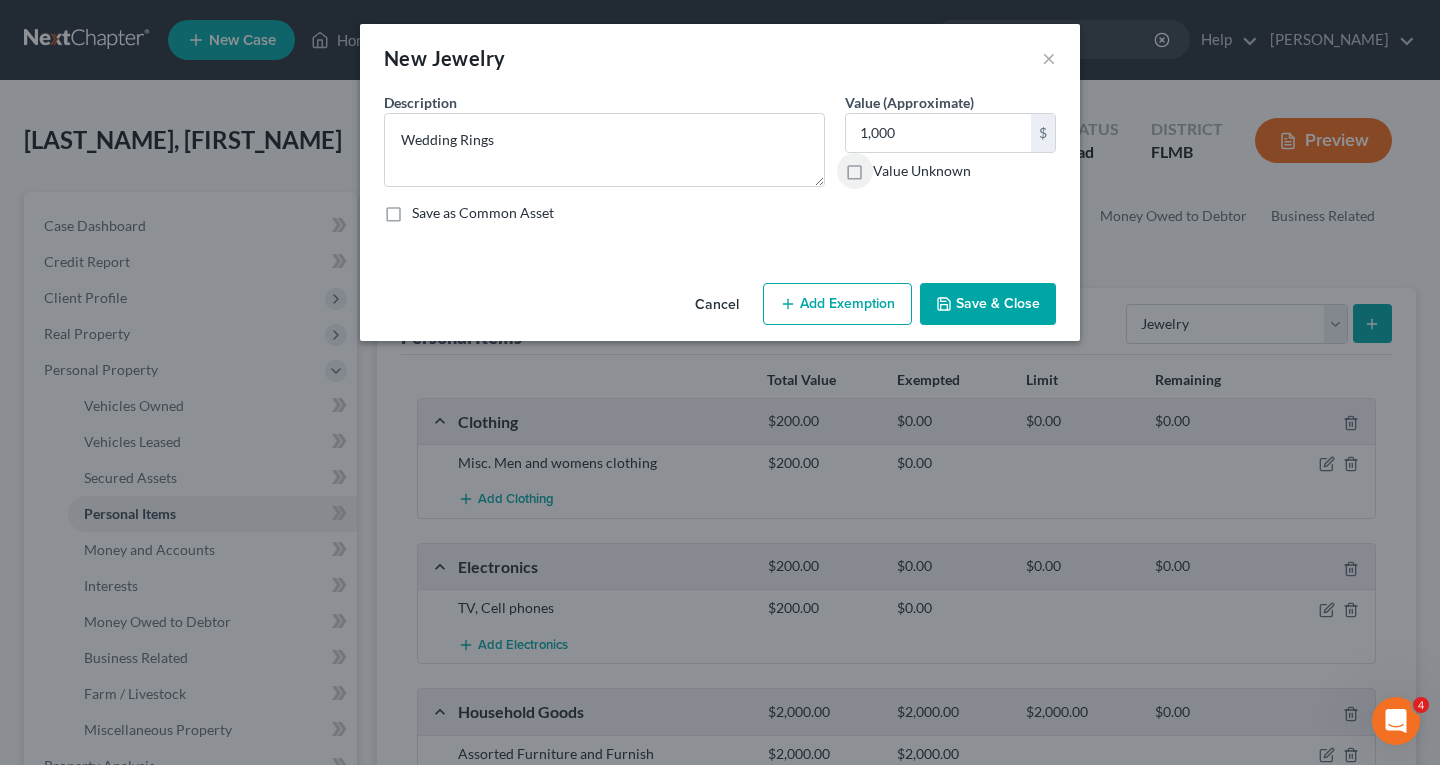 click 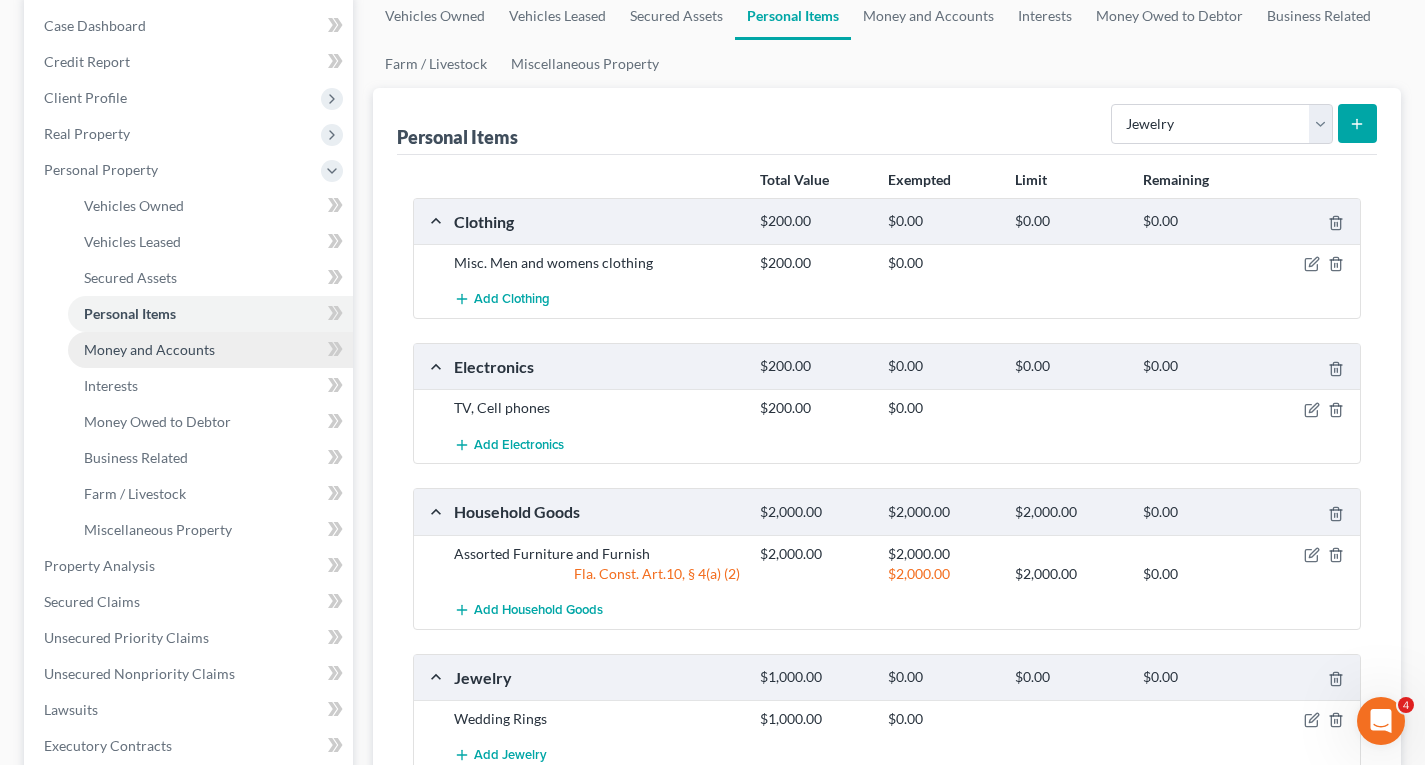 click on "Money and Accounts" at bounding box center (149, 349) 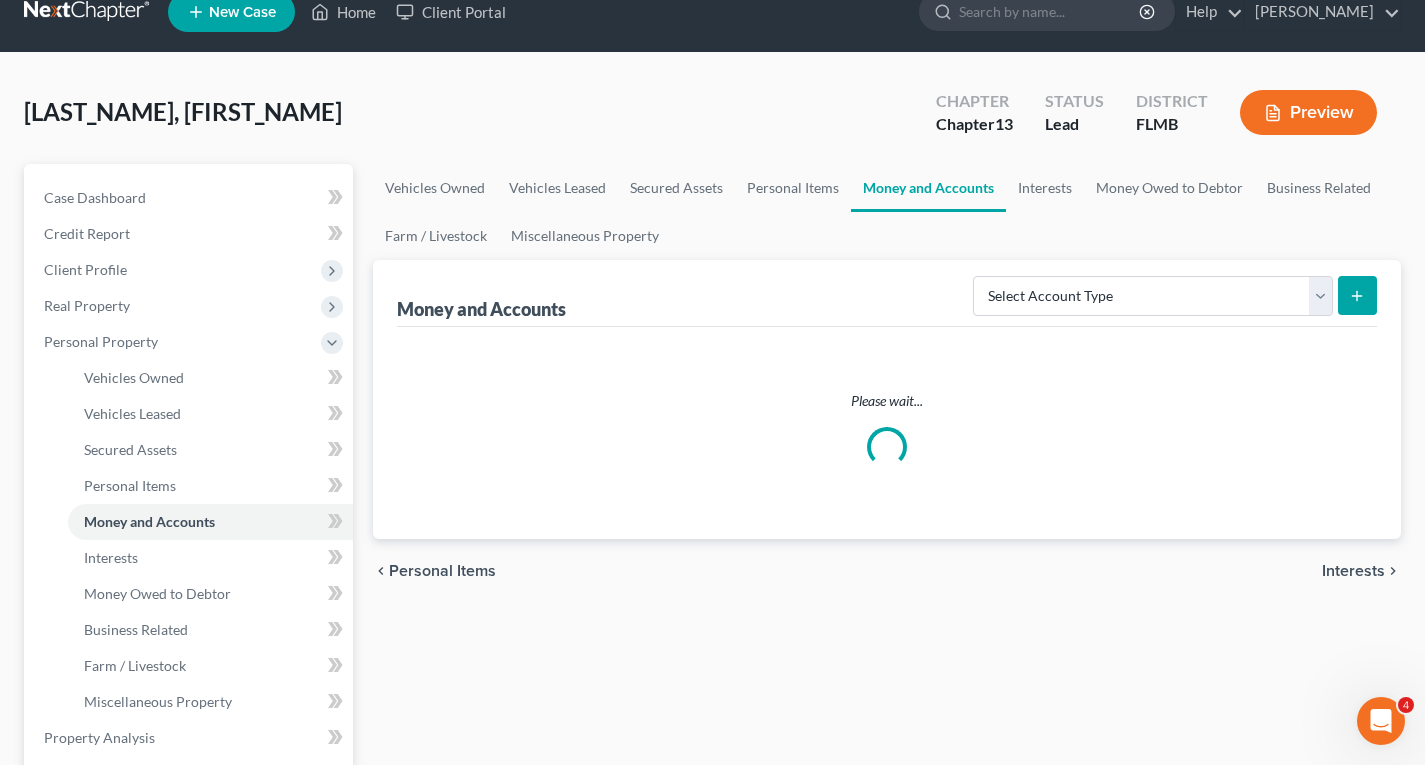 scroll, scrollTop: 0, scrollLeft: 0, axis: both 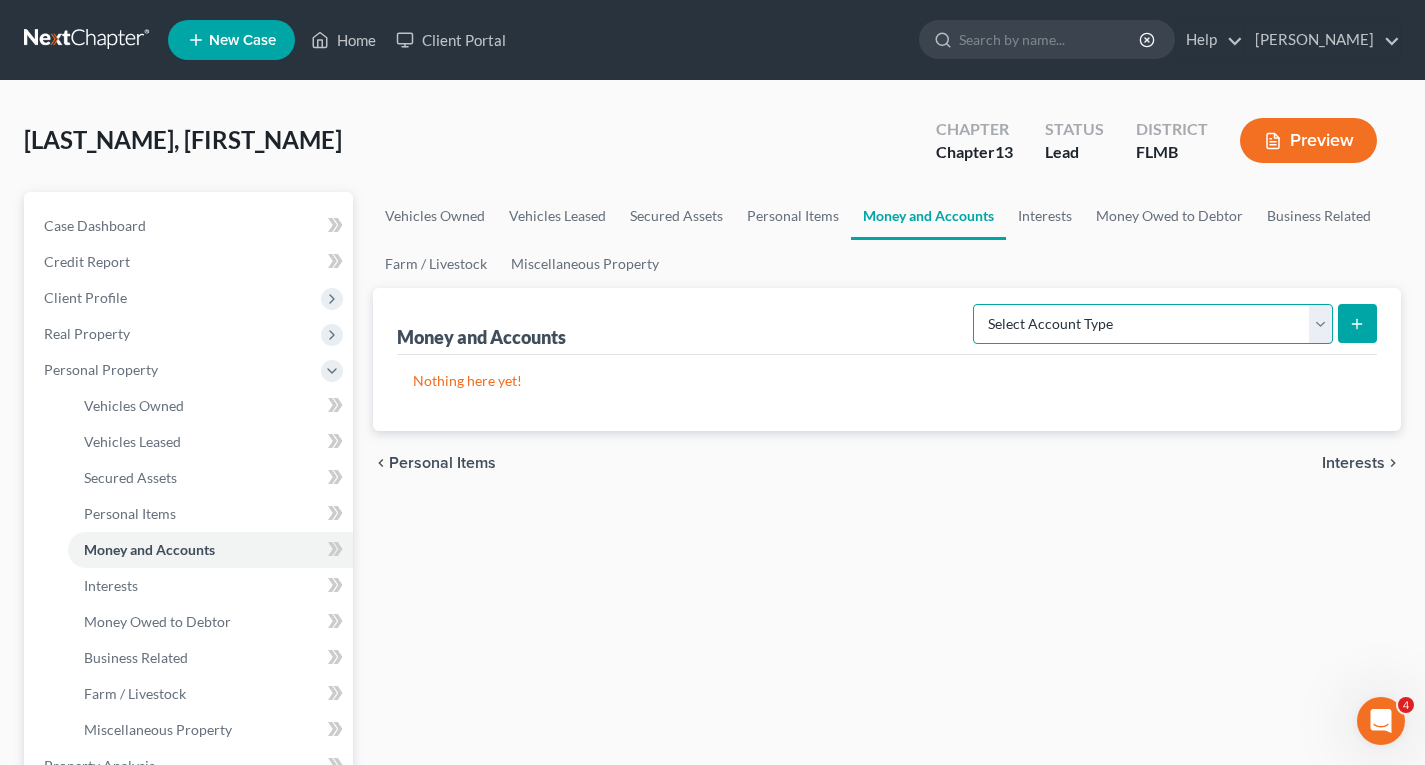 click on "Select Account Type Brokerage Cash on Hand Certificates of Deposit Checking Account Money Market Other (Credit Union, Health Savings Account, etc) Safe Deposit Box Savings Account Security Deposits or Prepayments" at bounding box center [1153, 324] 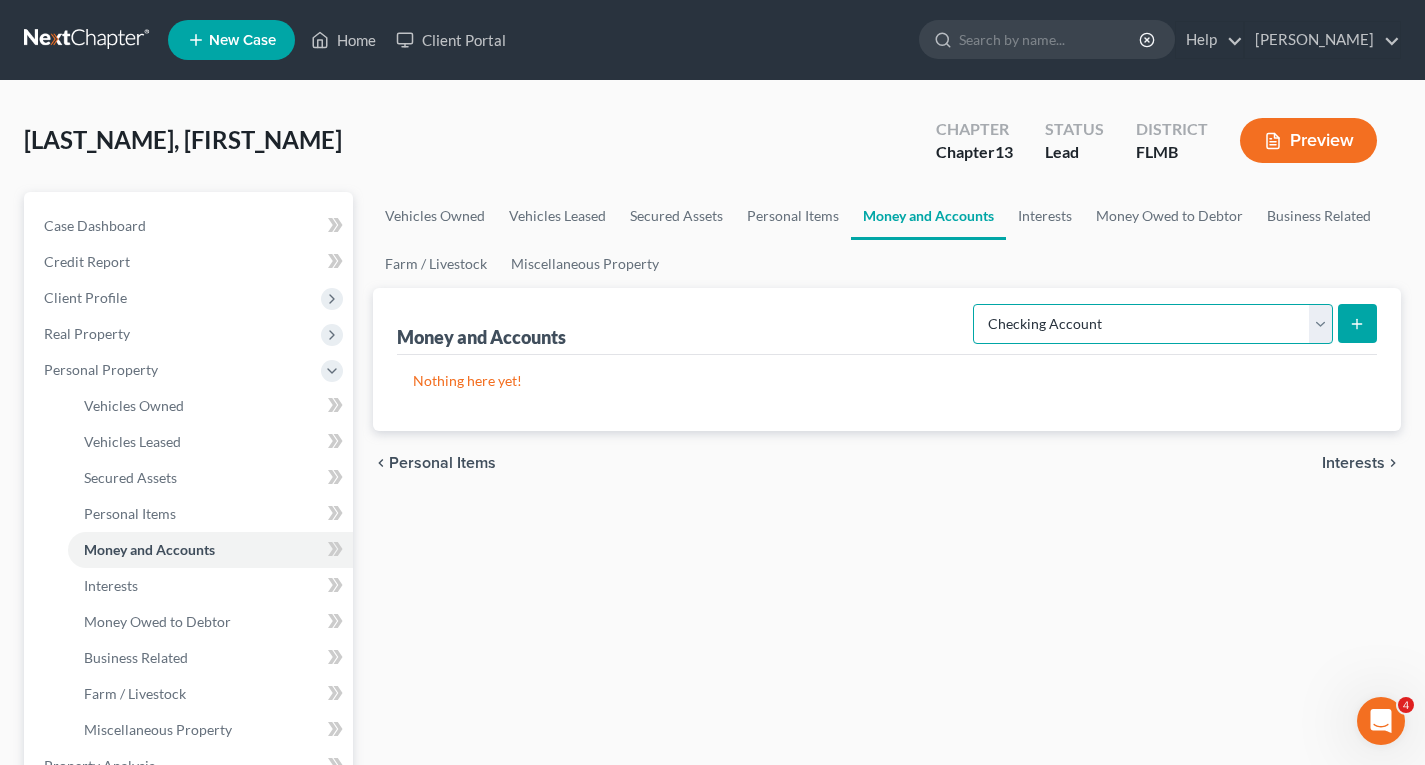 click on "Select Account Type Brokerage Cash on Hand Certificates of Deposit Checking Account Money Market Other (Credit Union, Health Savings Account, etc) Safe Deposit Box Savings Account Security Deposits or Prepayments" at bounding box center (1153, 324) 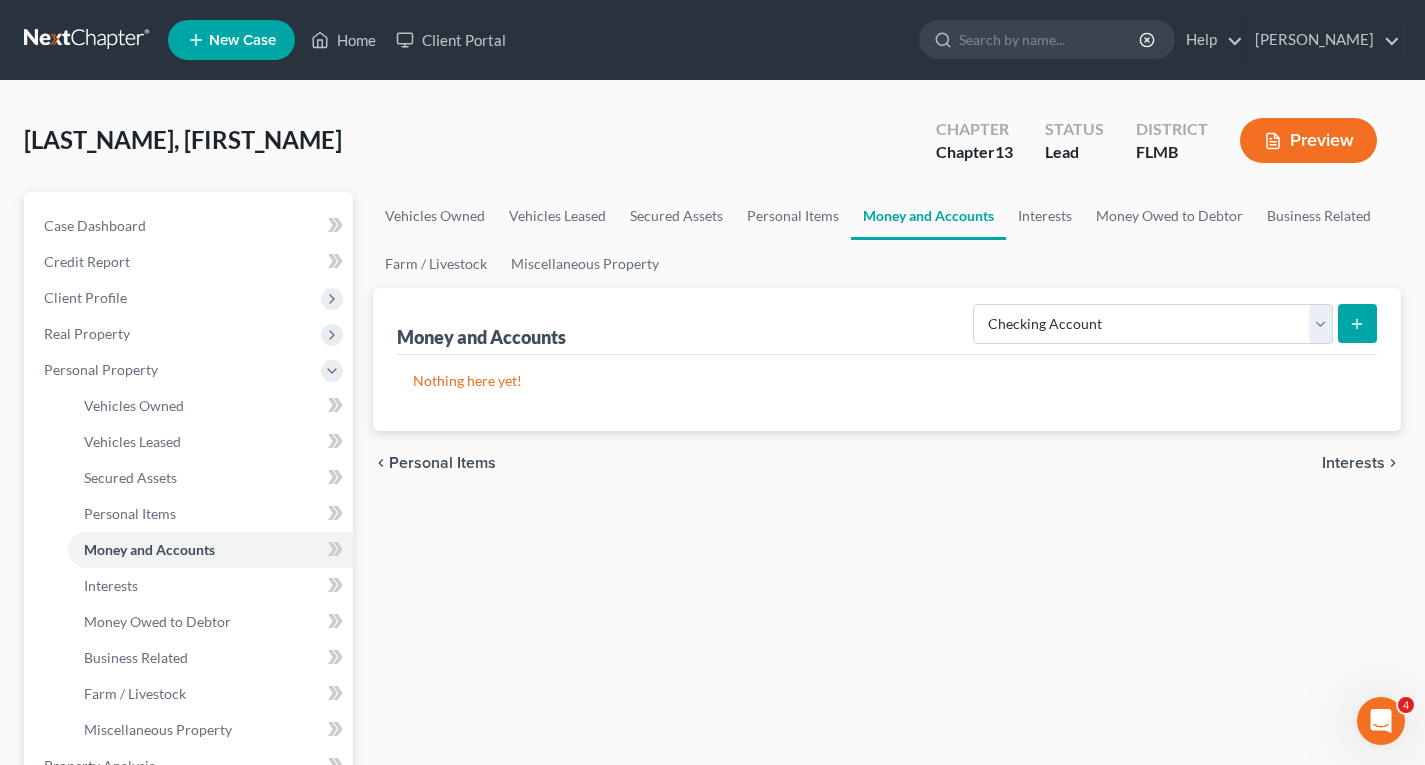 click 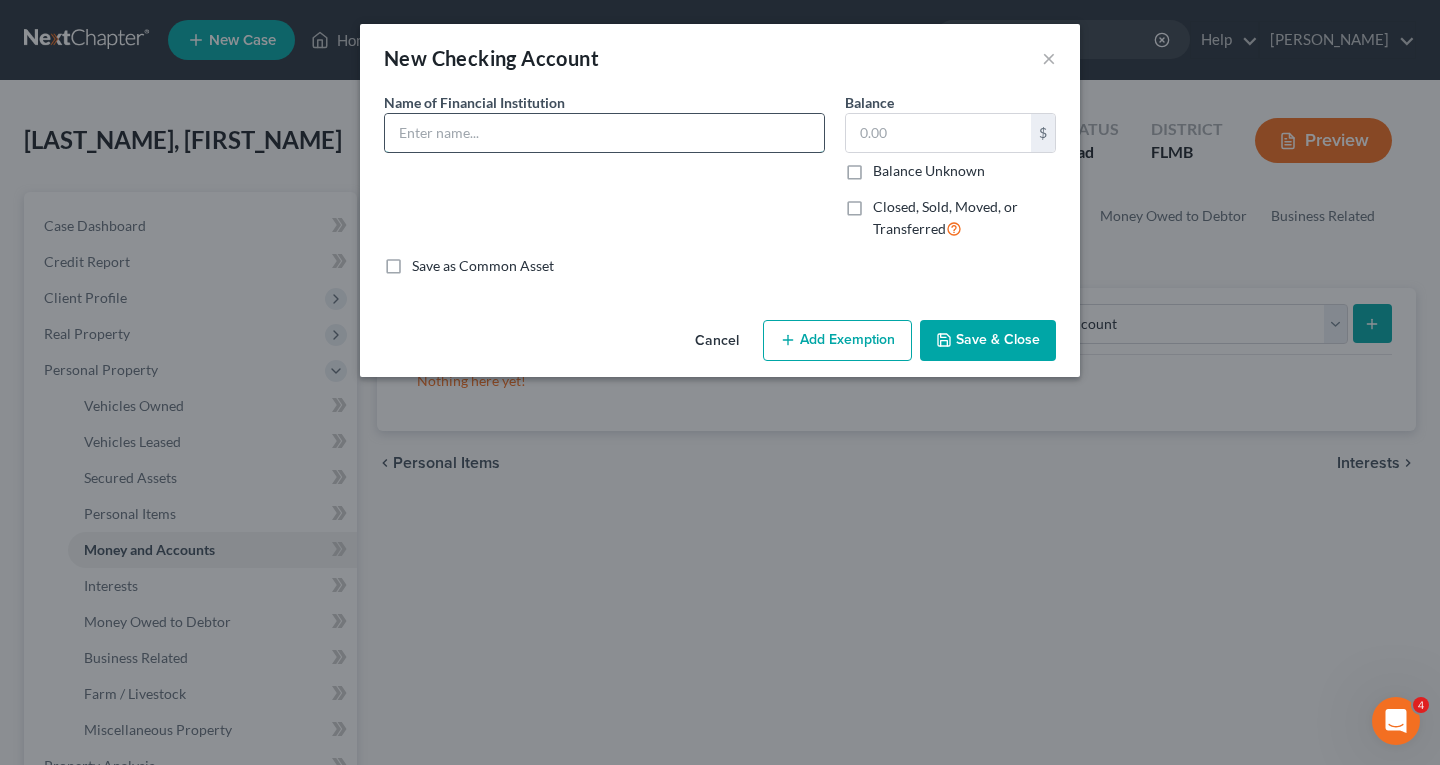 click at bounding box center (604, 133) 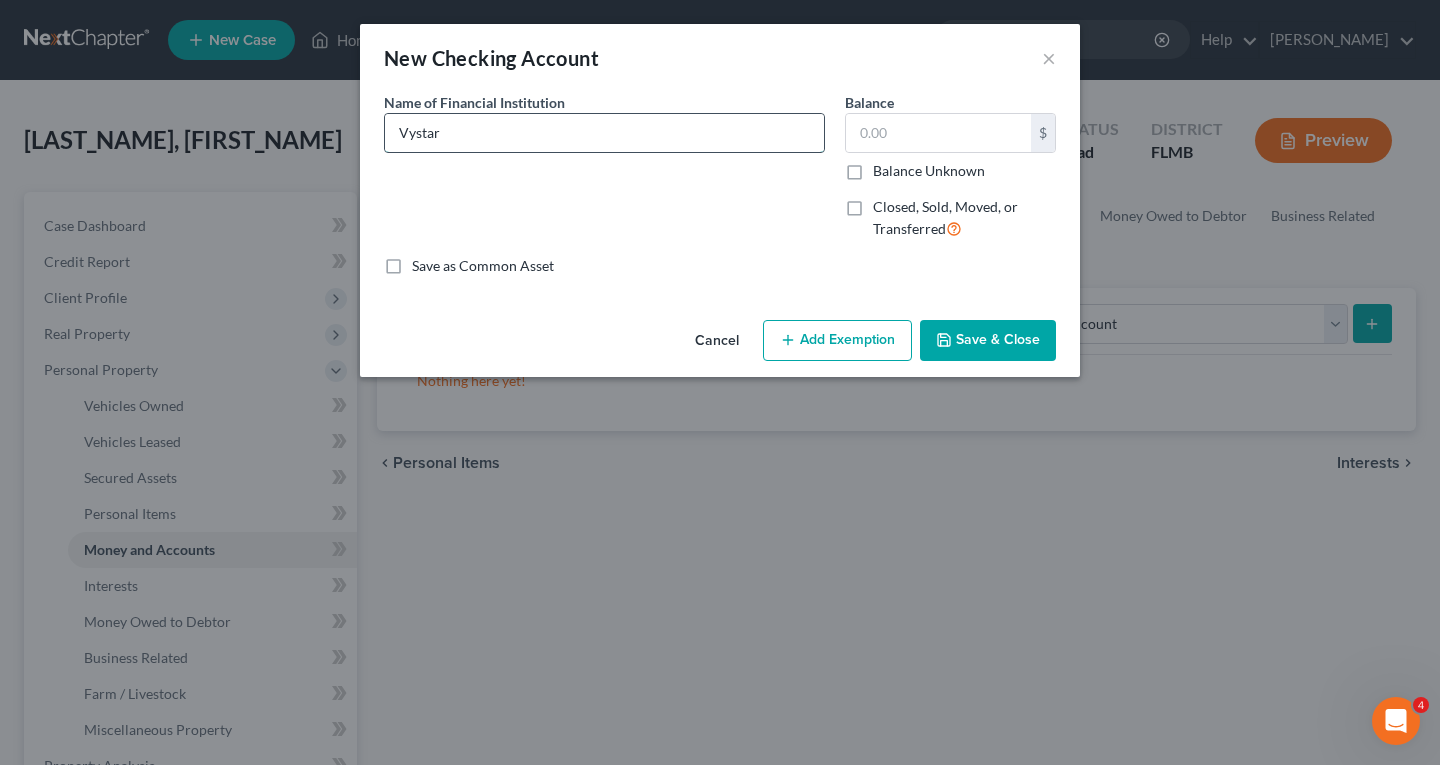 type on "Vystar" 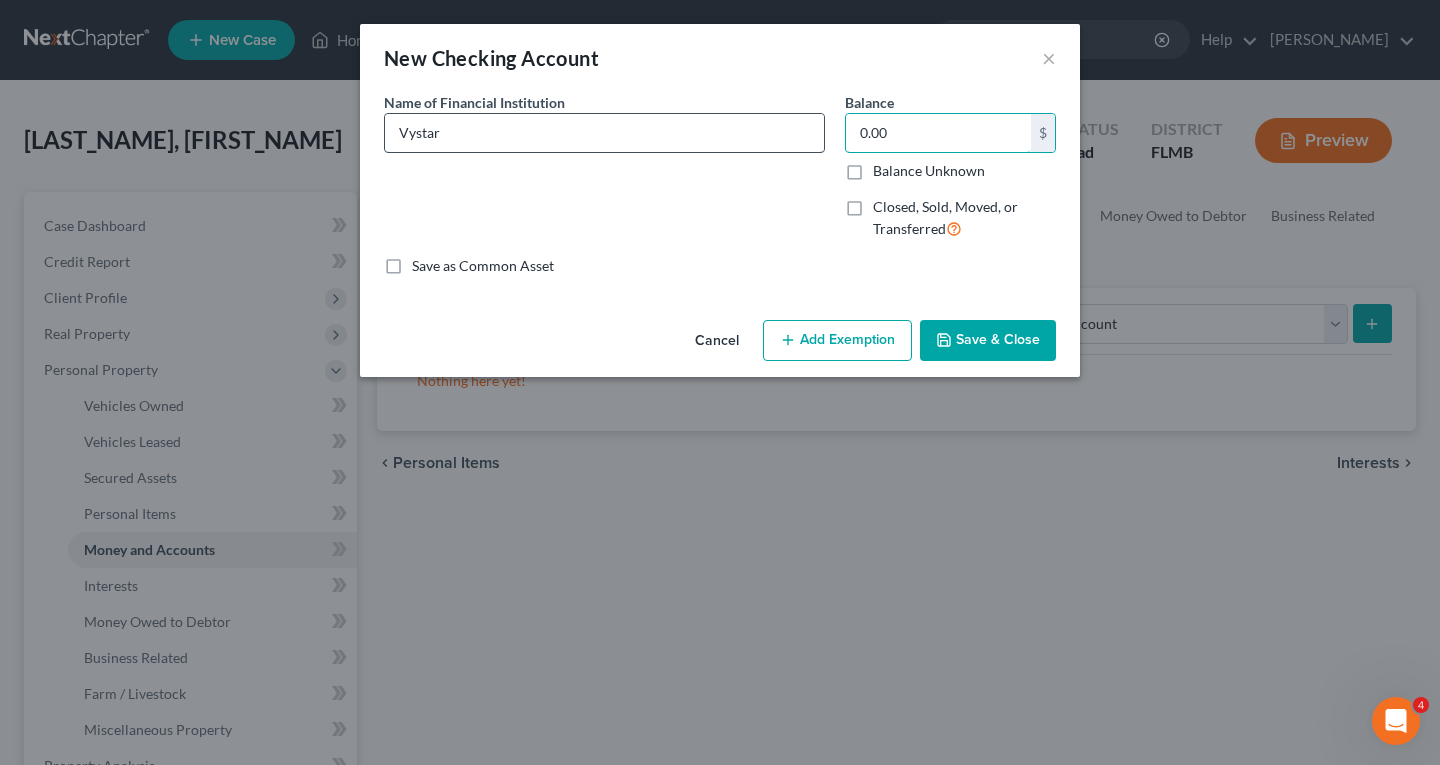 type on "0.00" 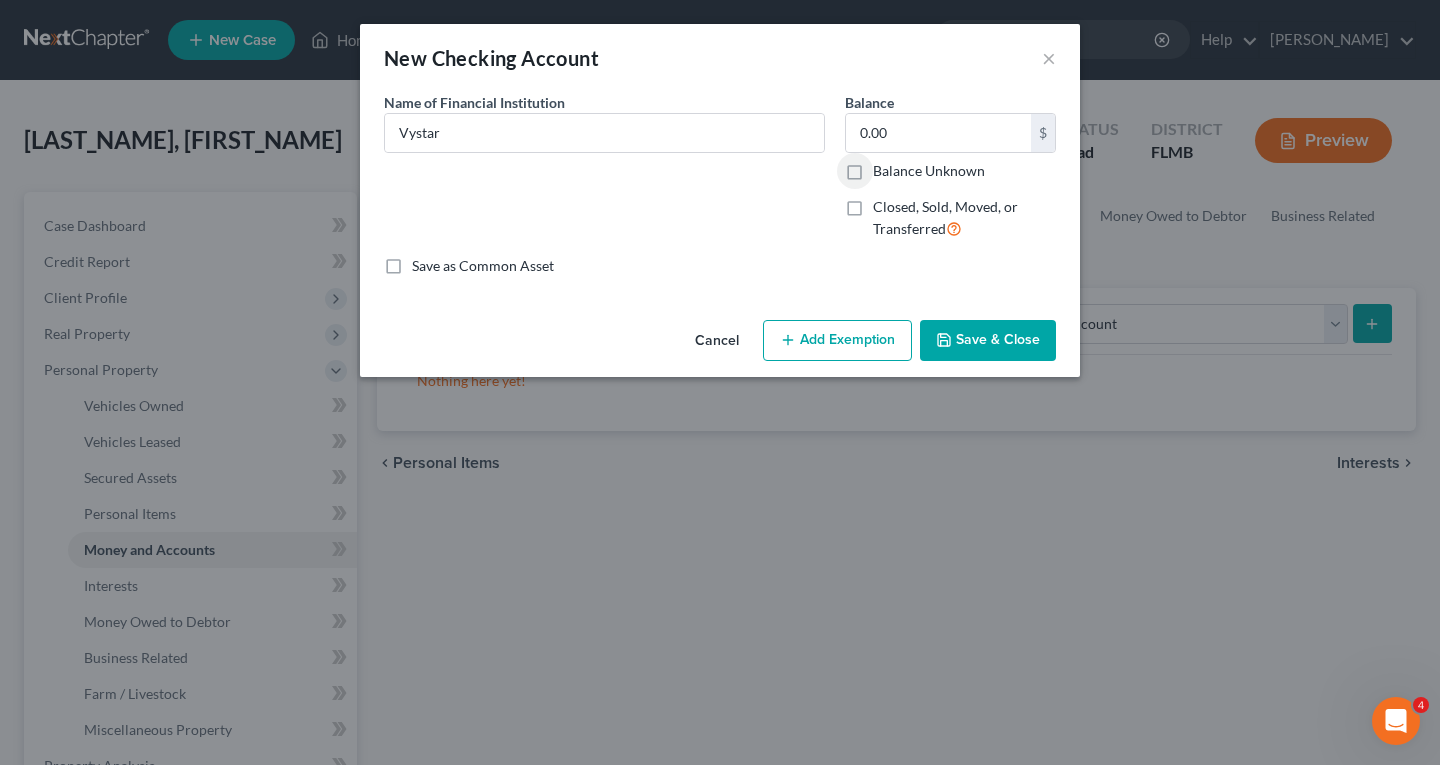 click on "Save & Close" at bounding box center [988, 341] 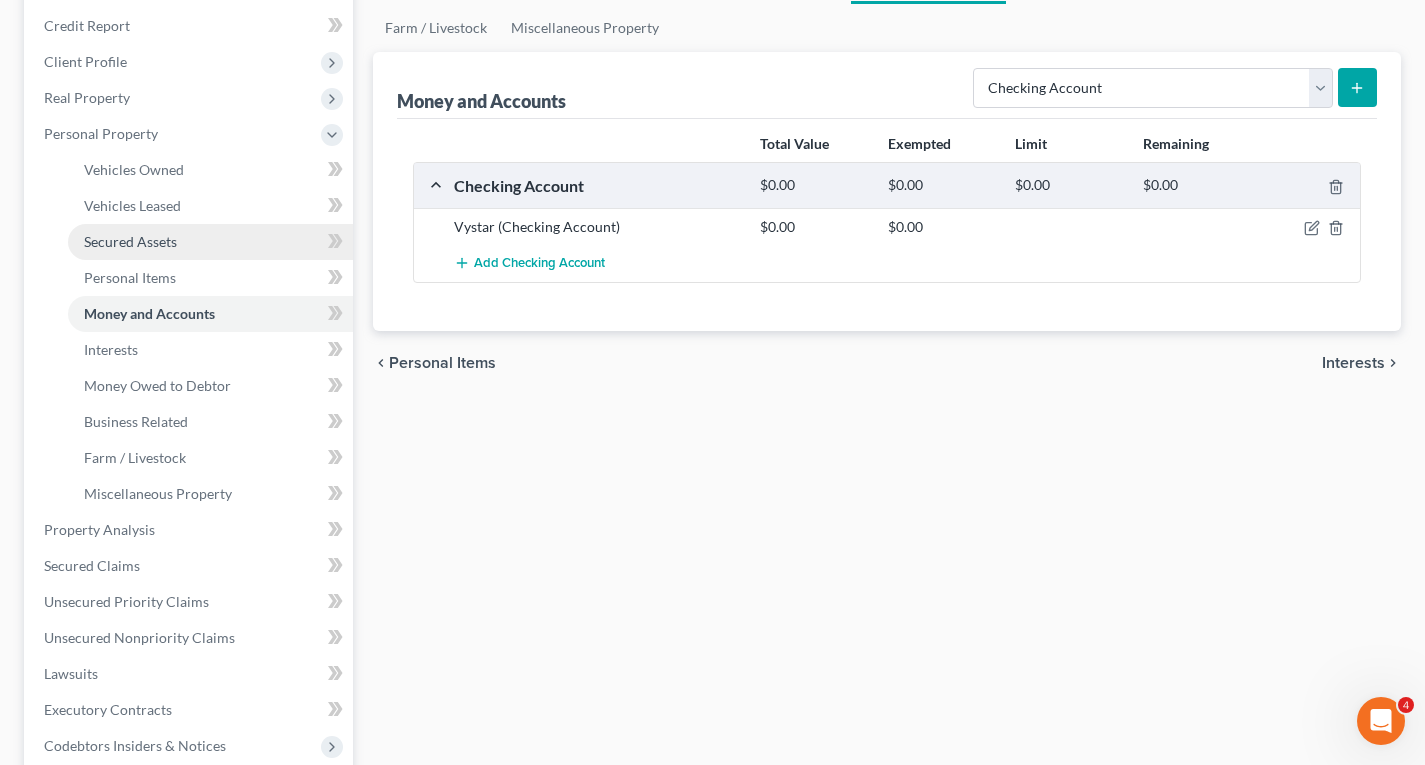 scroll, scrollTop: 300, scrollLeft: 0, axis: vertical 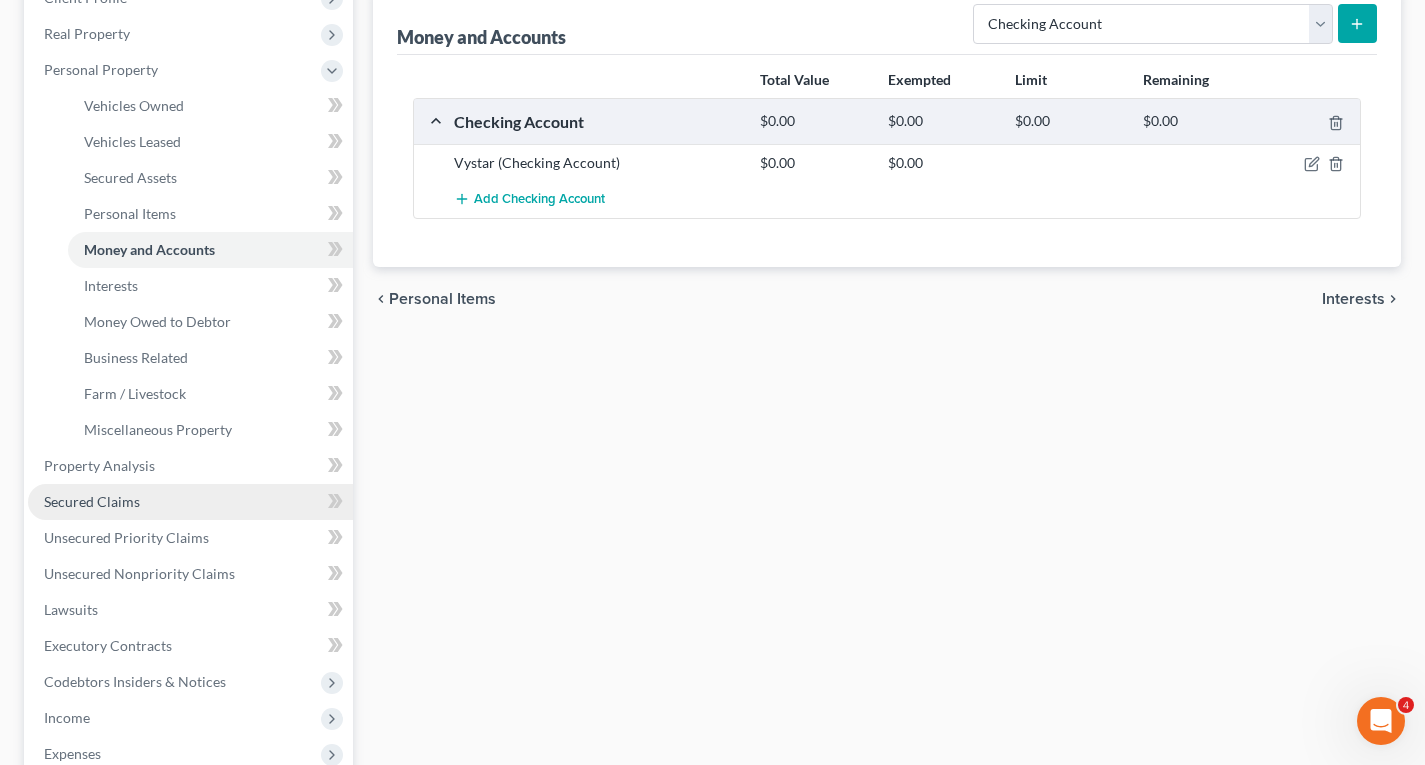 click on "Secured Claims" at bounding box center (92, 501) 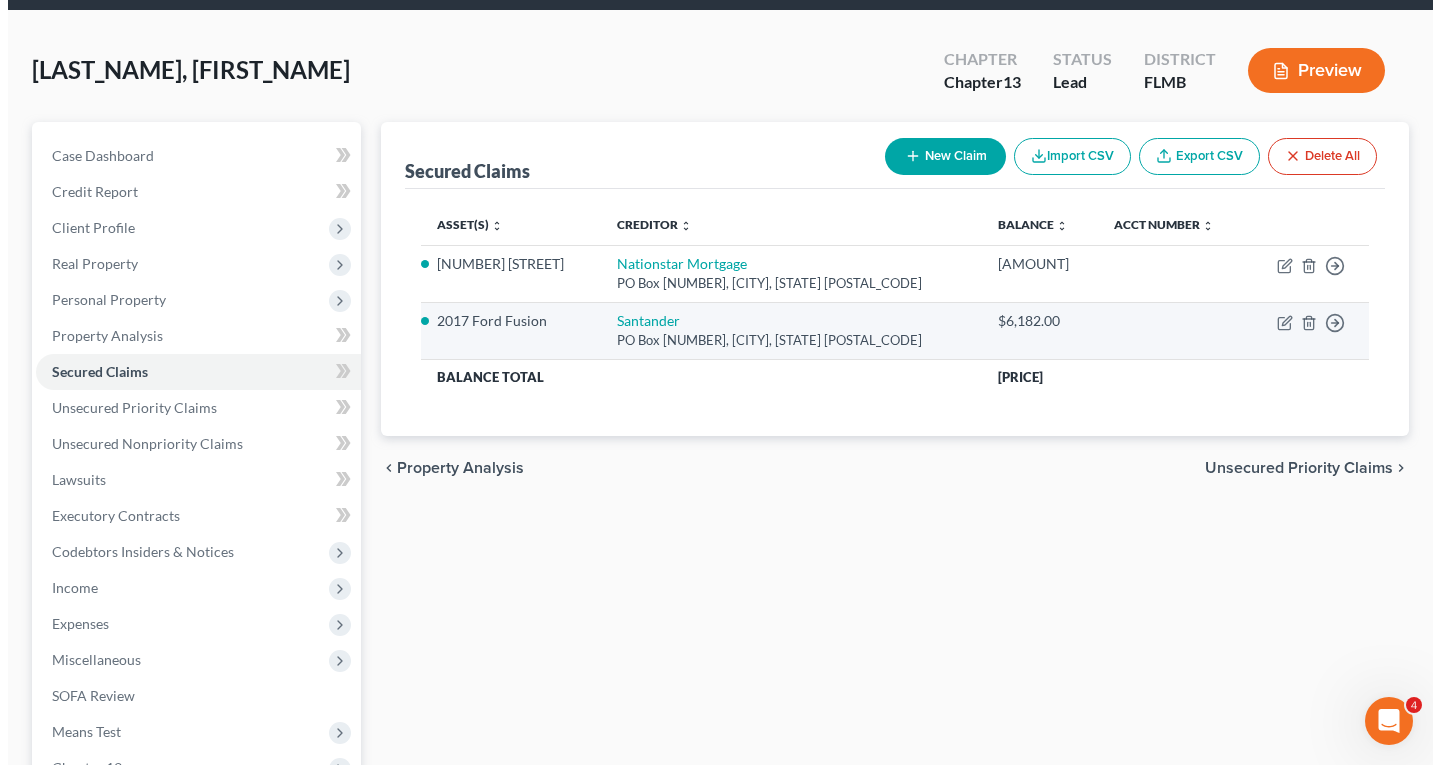 scroll, scrollTop: 0, scrollLeft: 0, axis: both 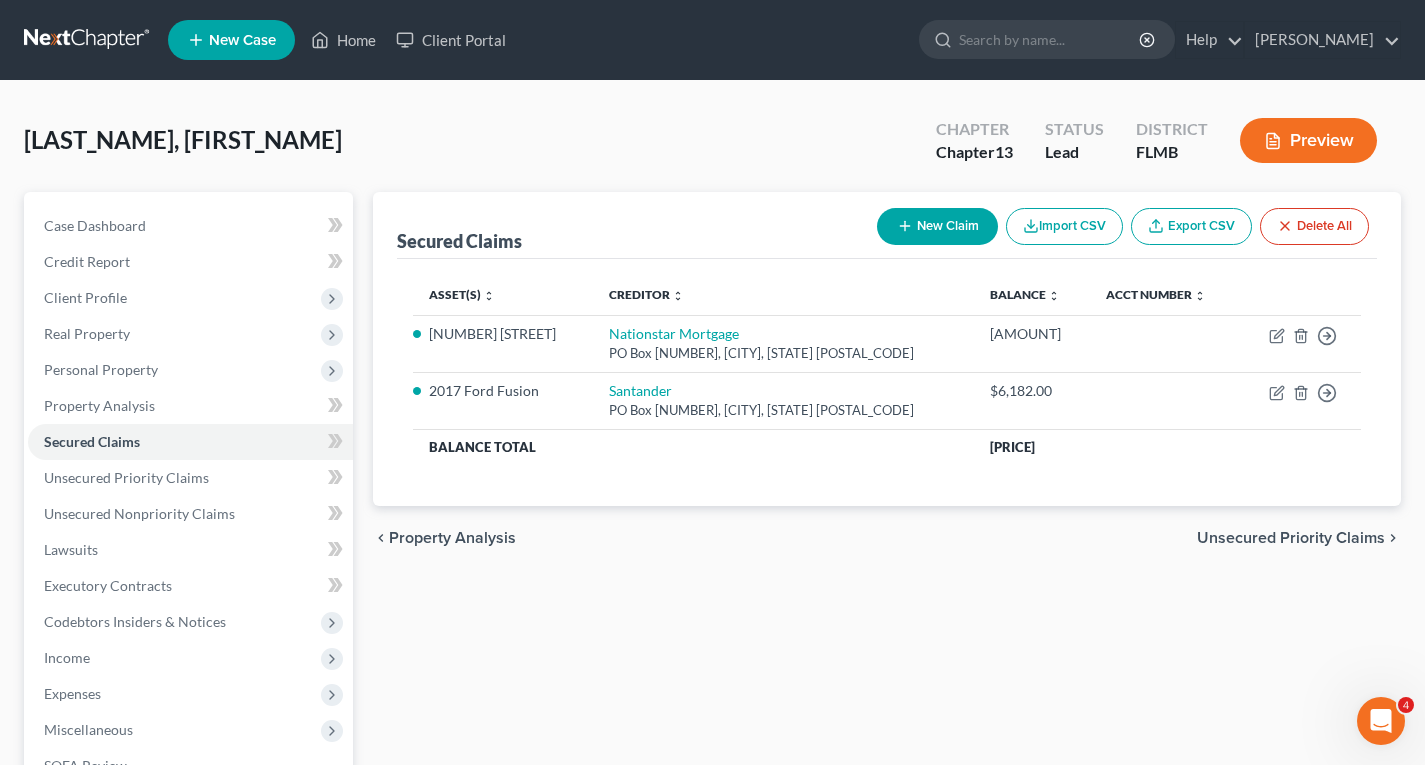 click on "New Claim" at bounding box center [937, 226] 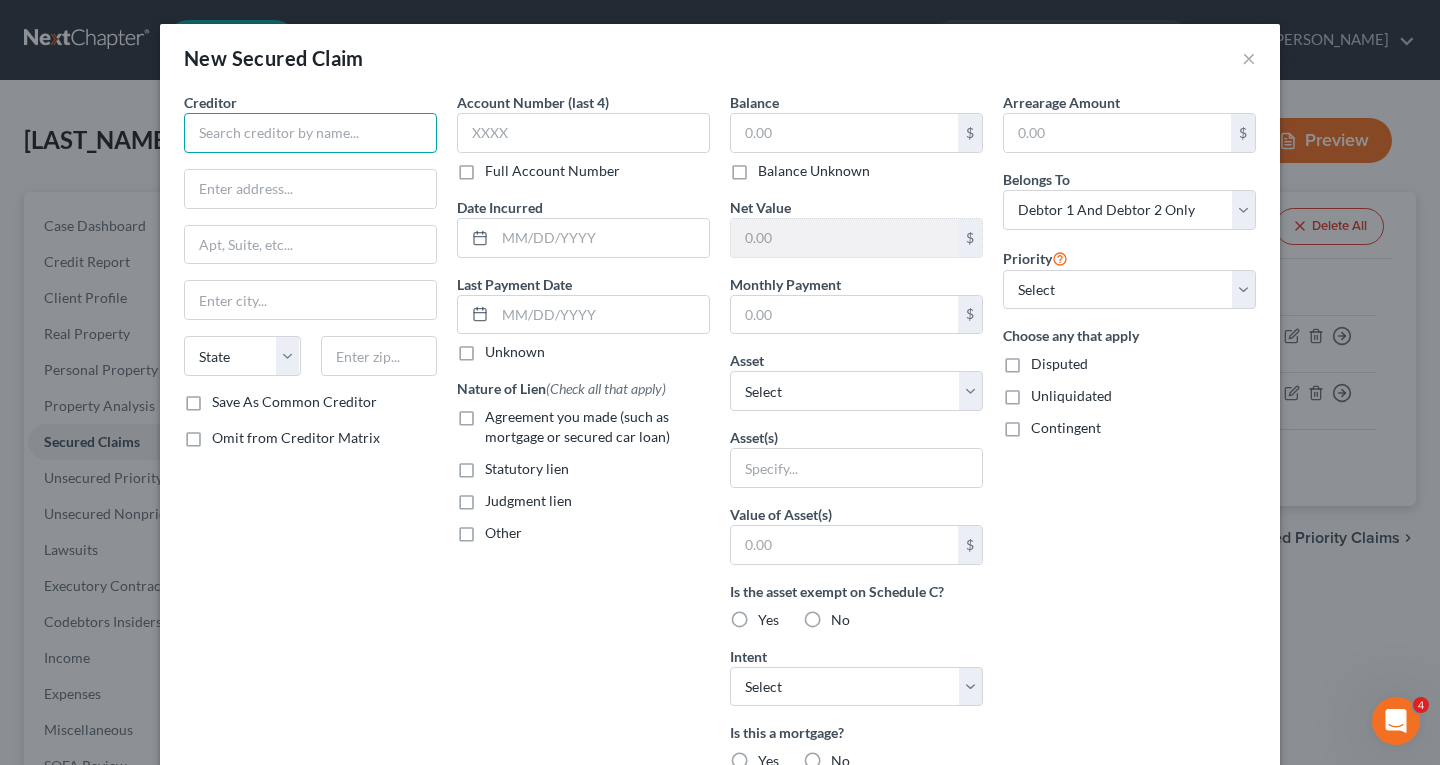 click at bounding box center [310, 133] 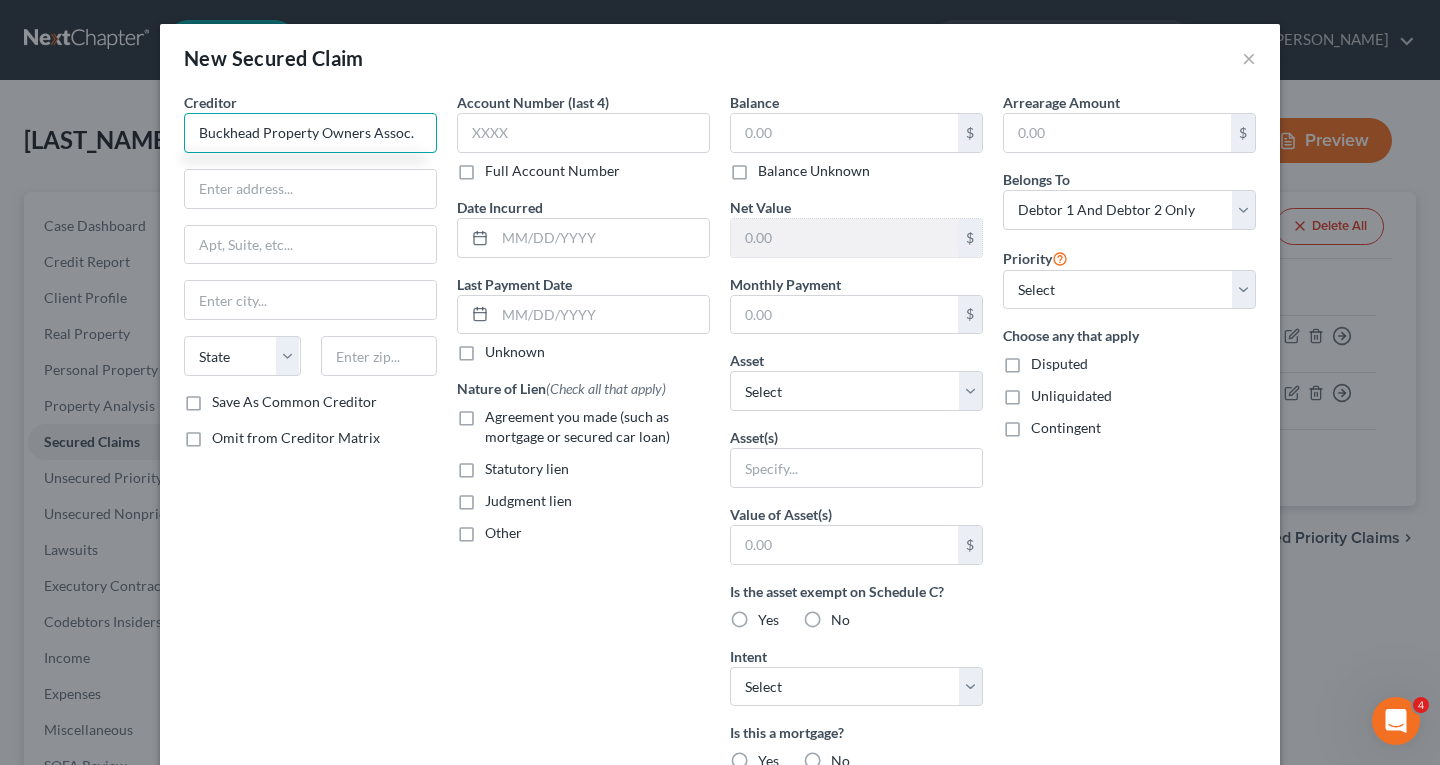 type on "Buckhead Property Owners Assoc." 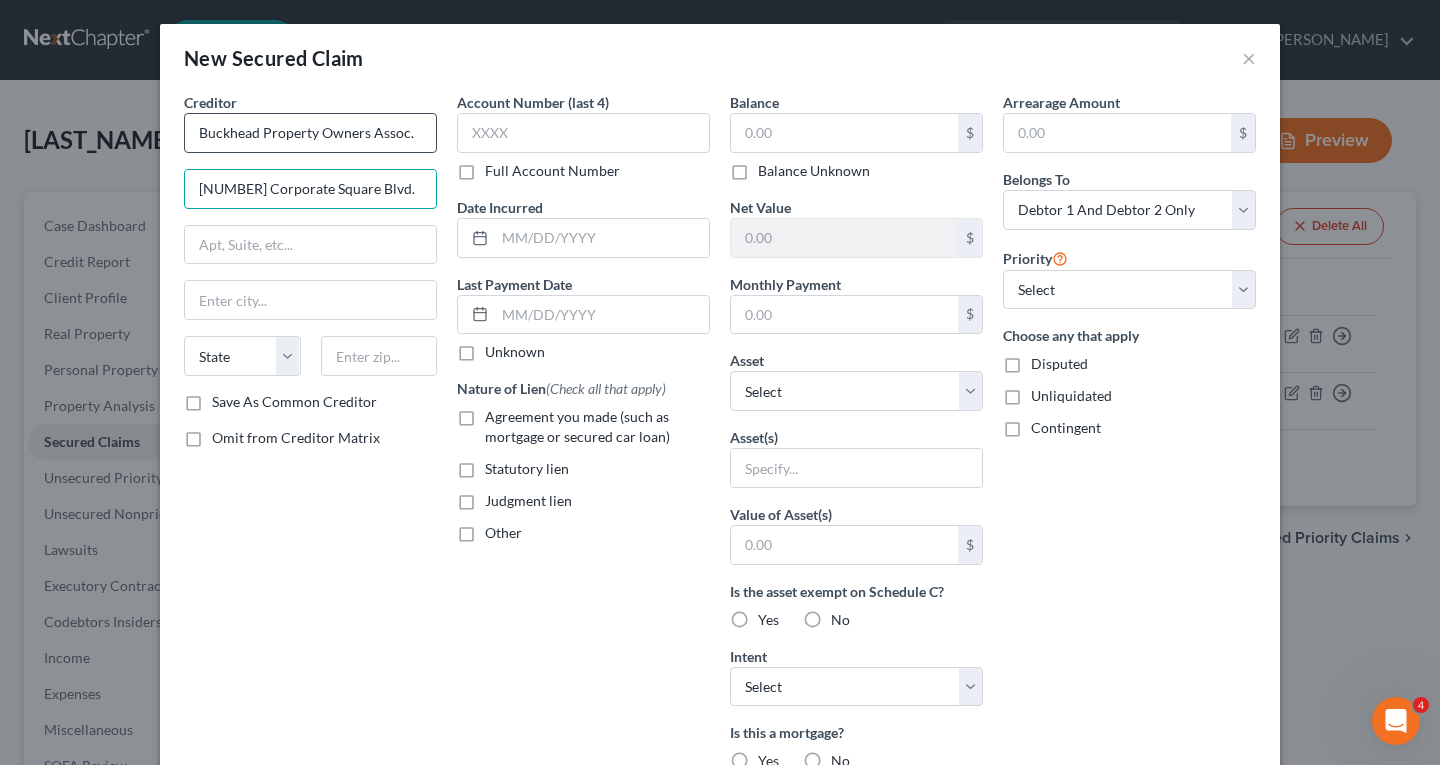 type on "[NUMBER] Corporate Square Blvd." 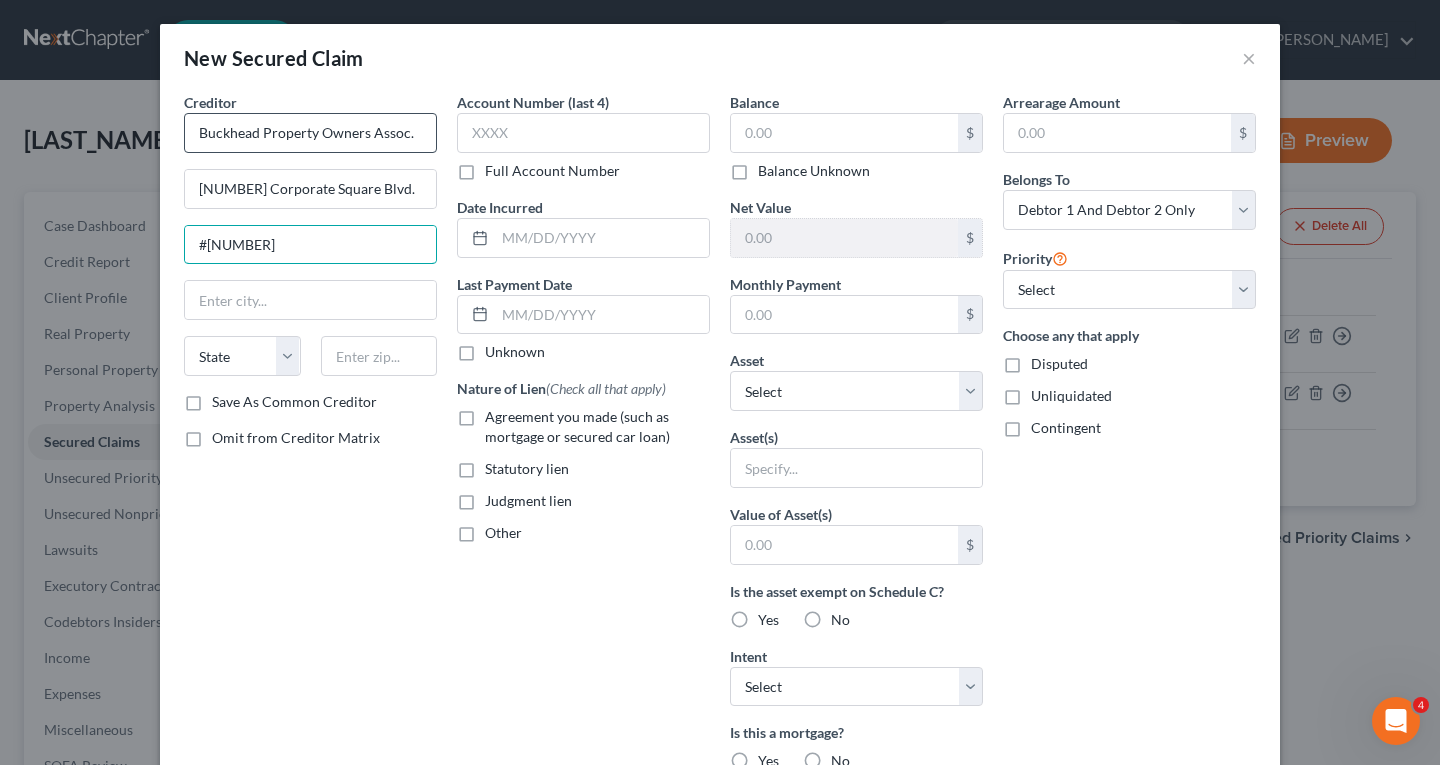 type on "#[NUMBER]" 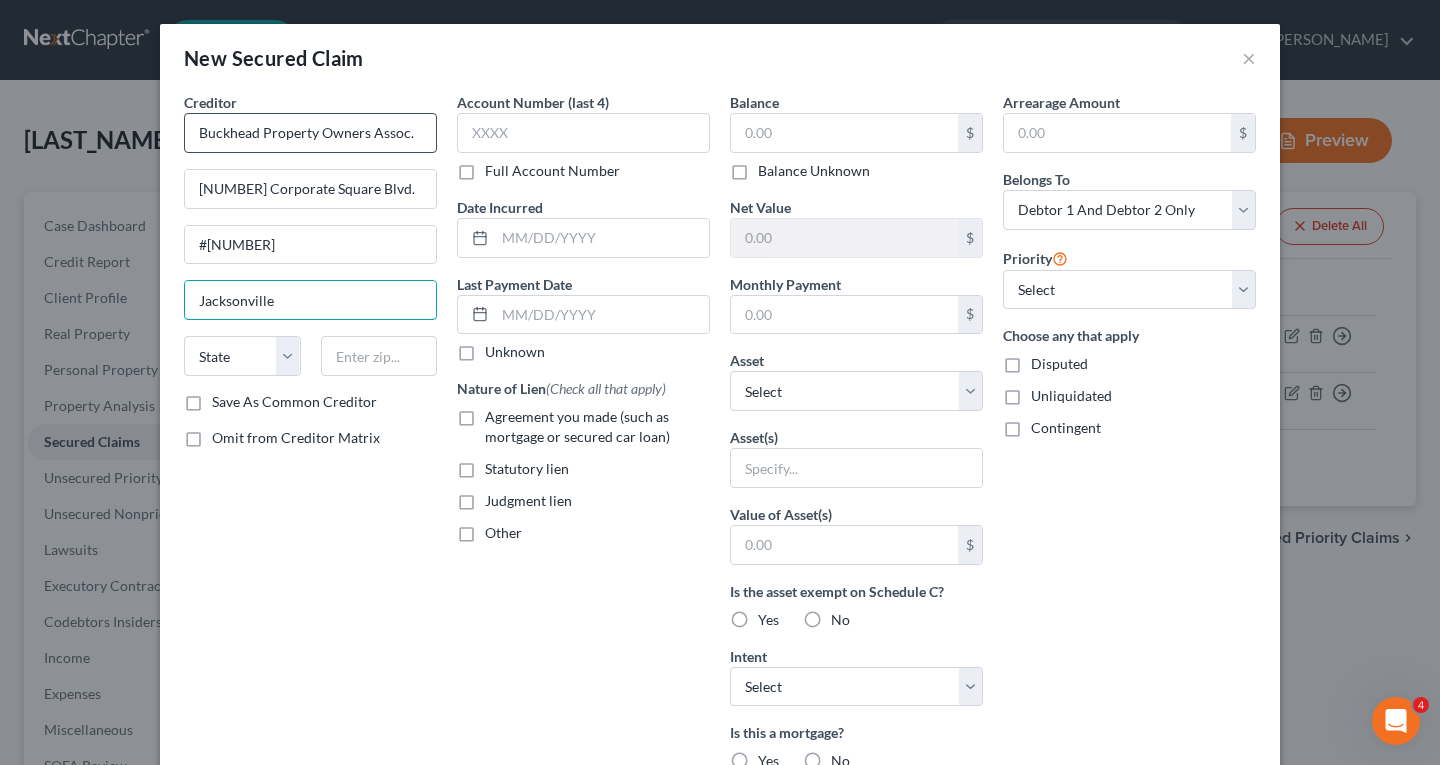 type on "Jacksonville" 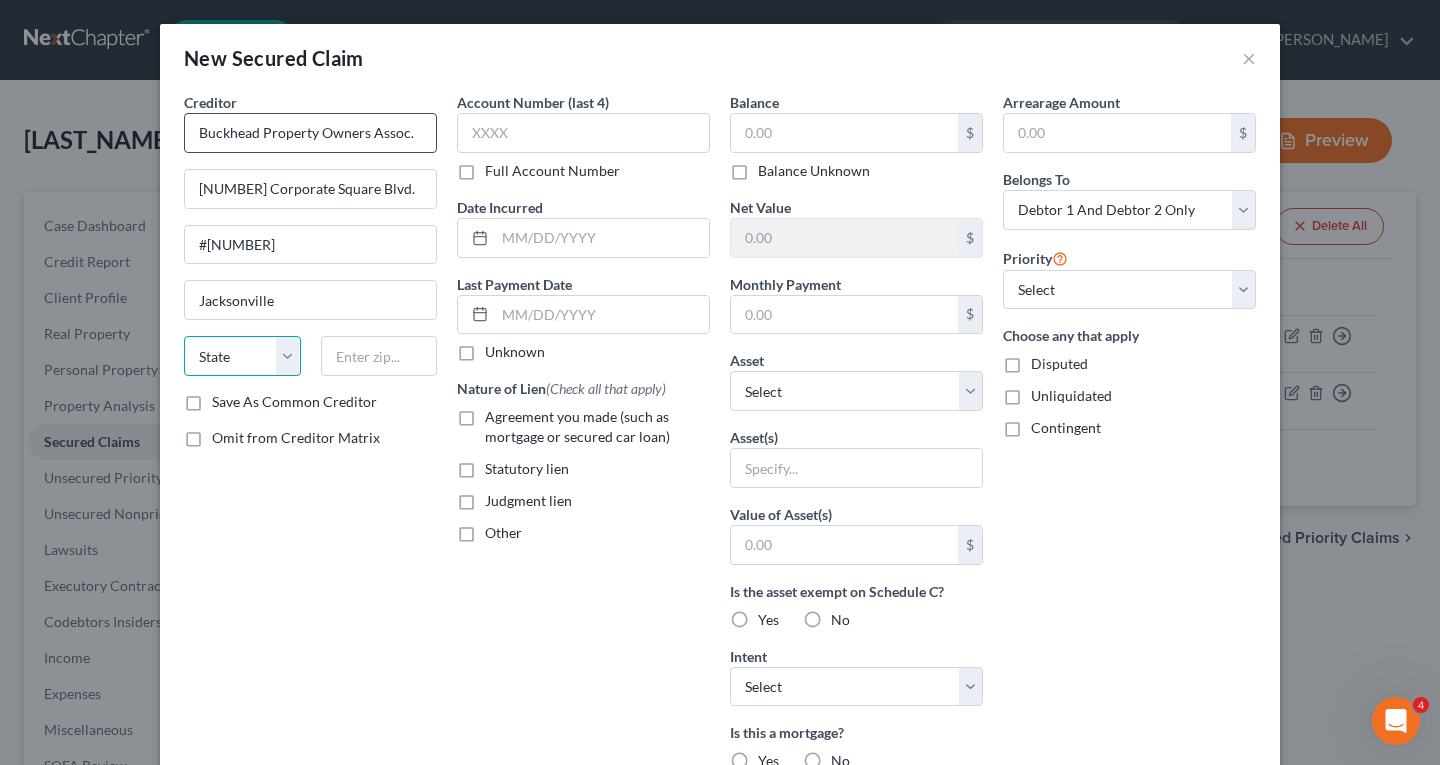 select on "9" 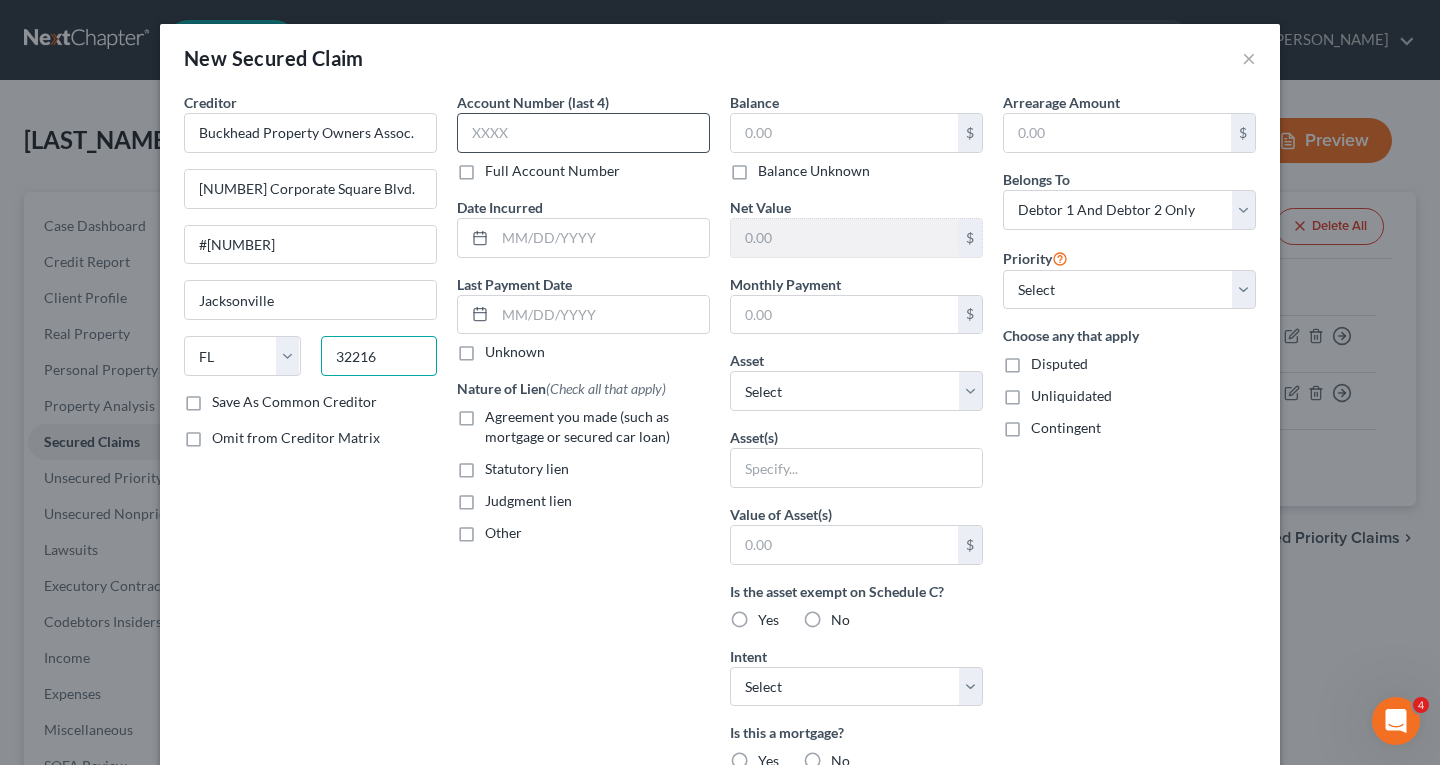 type on "32216" 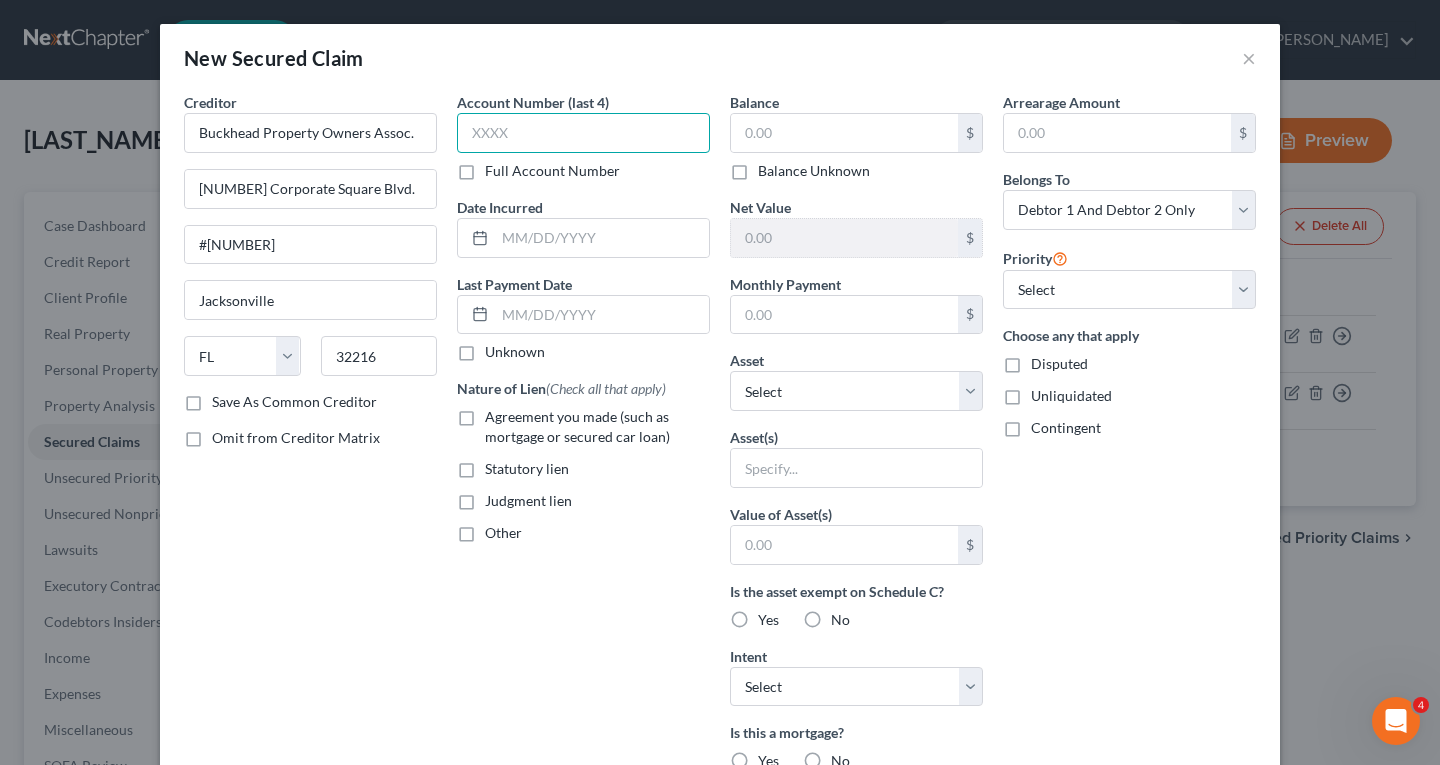 click at bounding box center (583, 133) 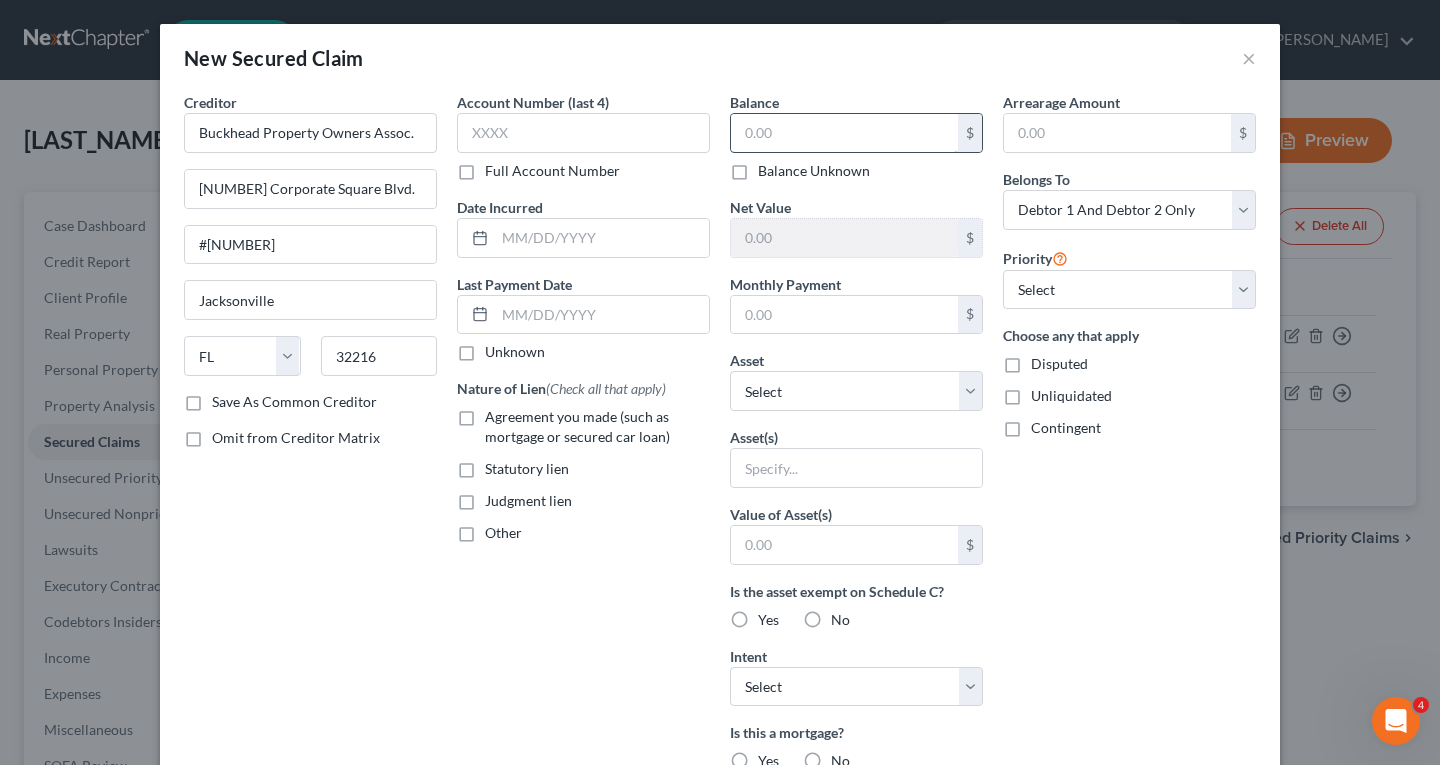 click at bounding box center (844, 133) 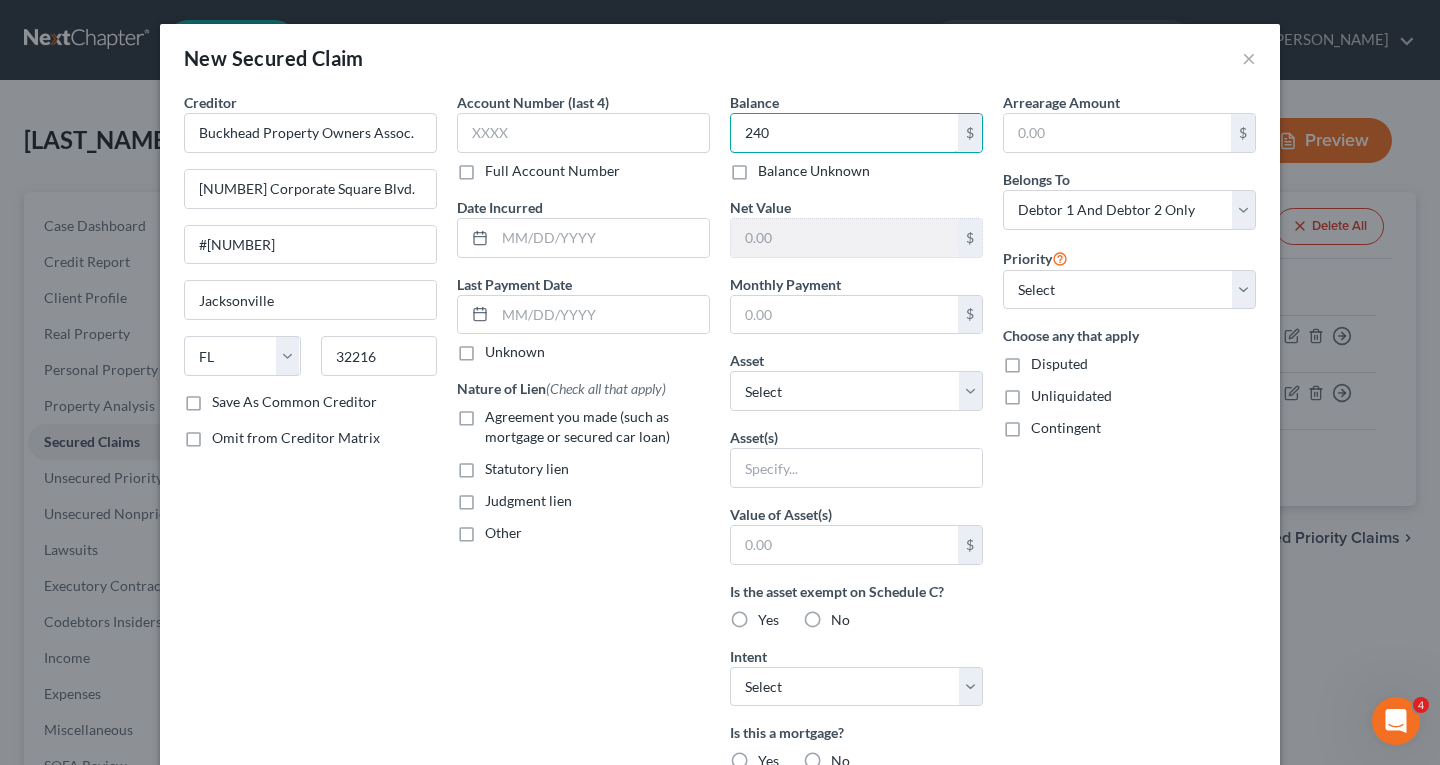 type on "240" 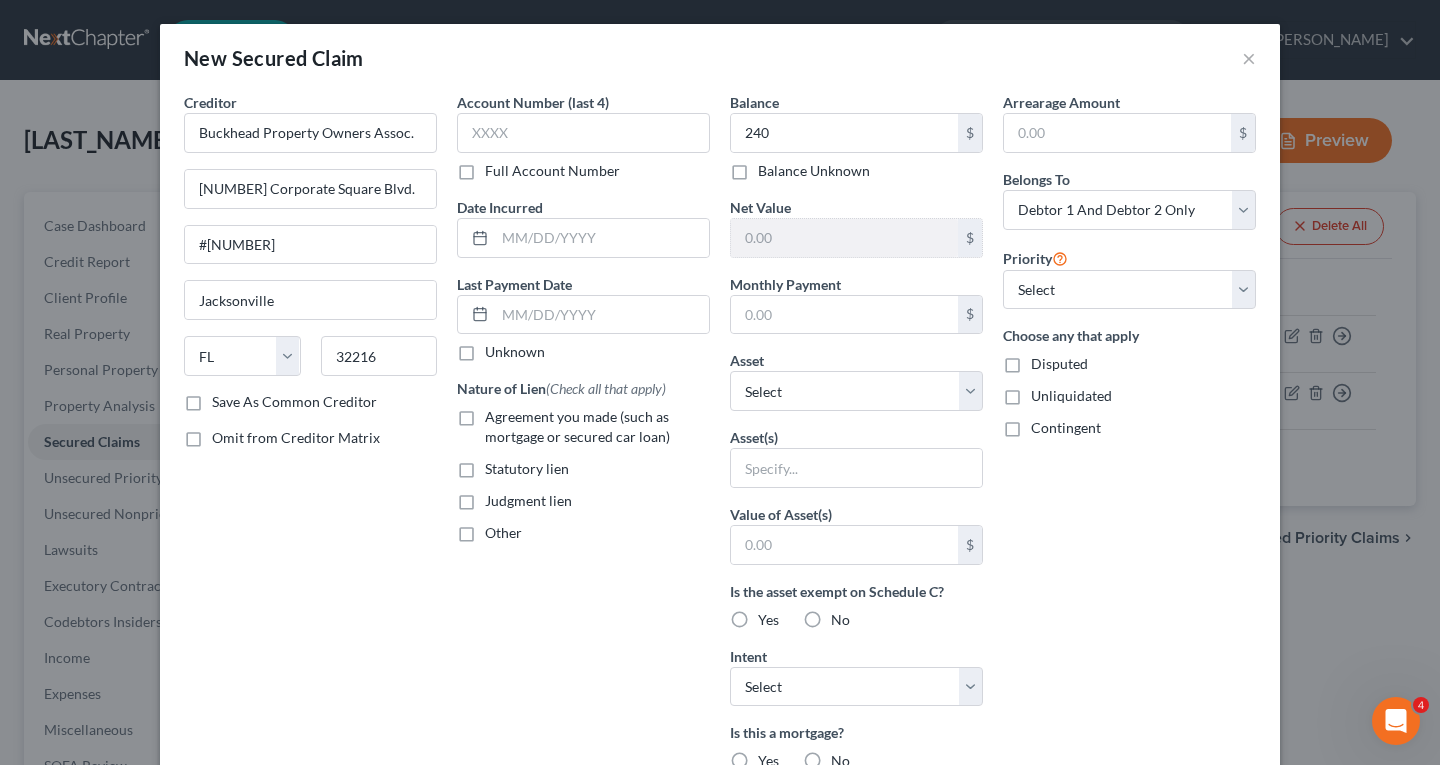 click on "Statutory lien" at bounding box center (527, 469) 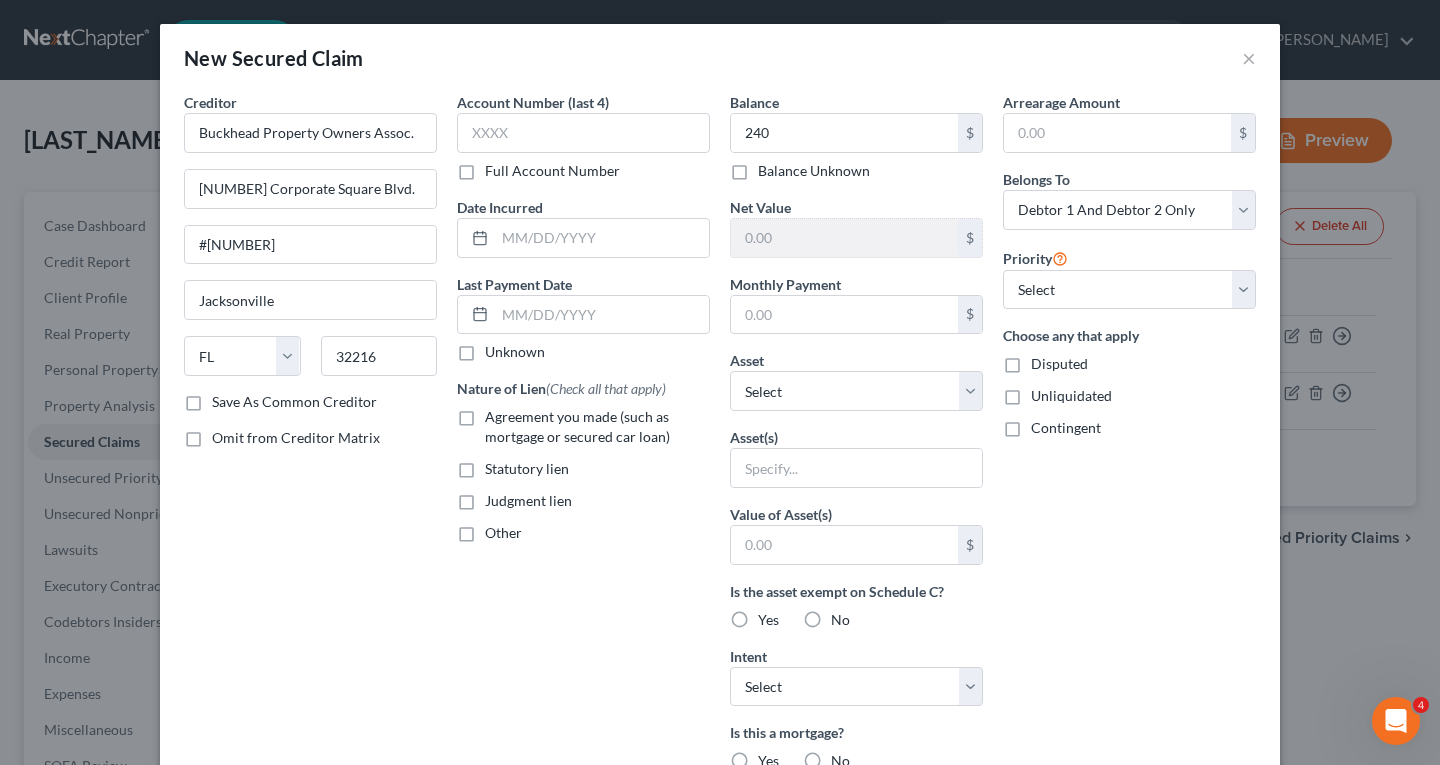 click on "Statutory lien" at bounding box center [499, 465] 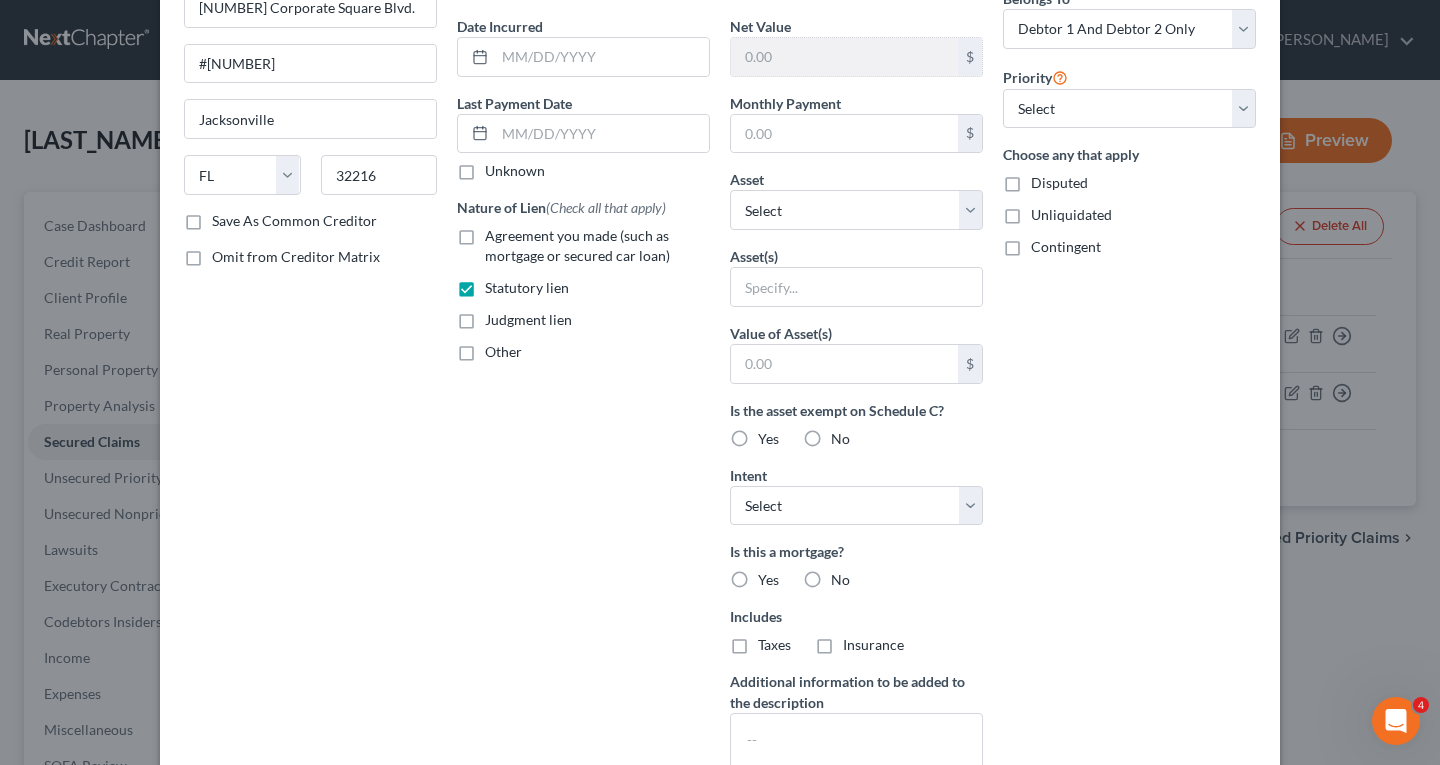 scroll, scrollTop: 200, scrollLeft: 0, axis: vertical 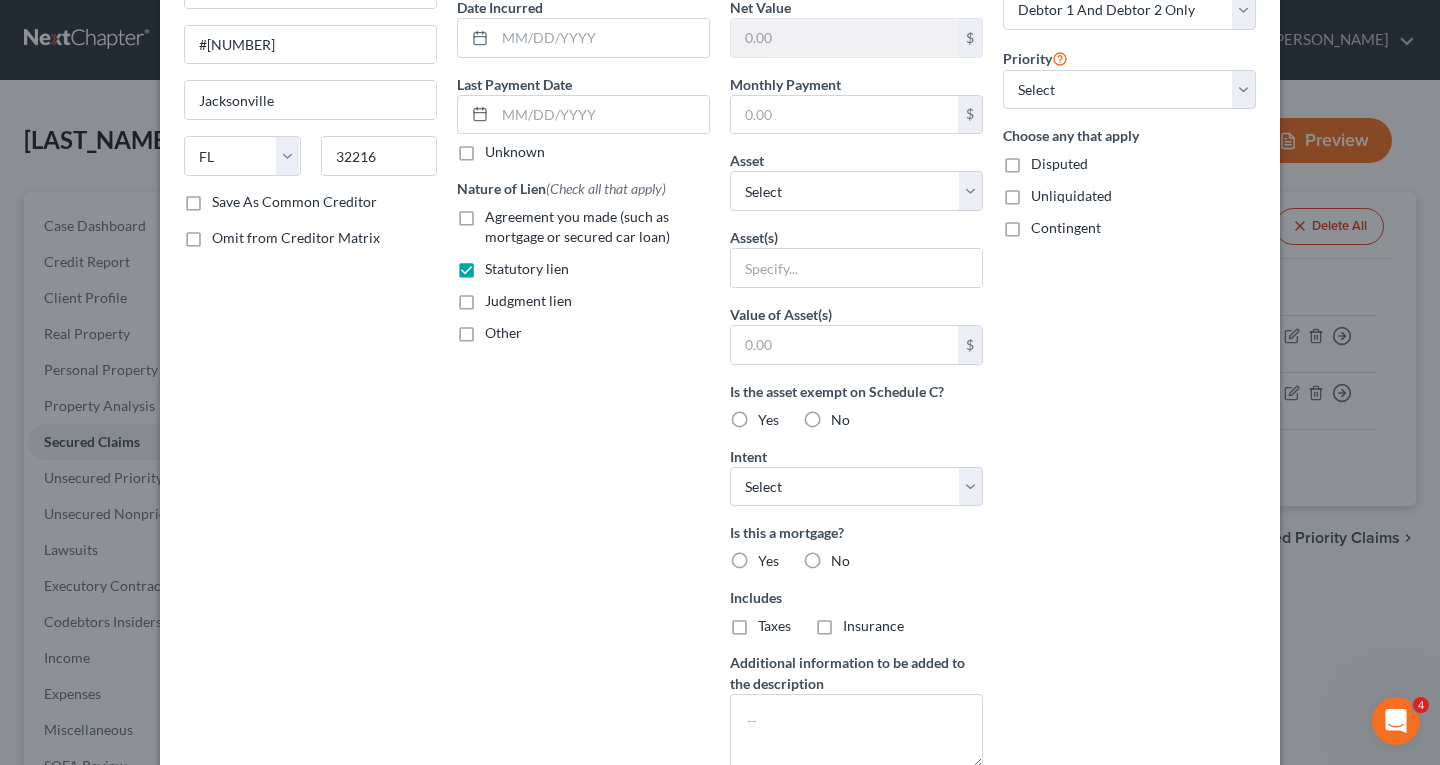 click on "No" at bounding box center [840, 561] 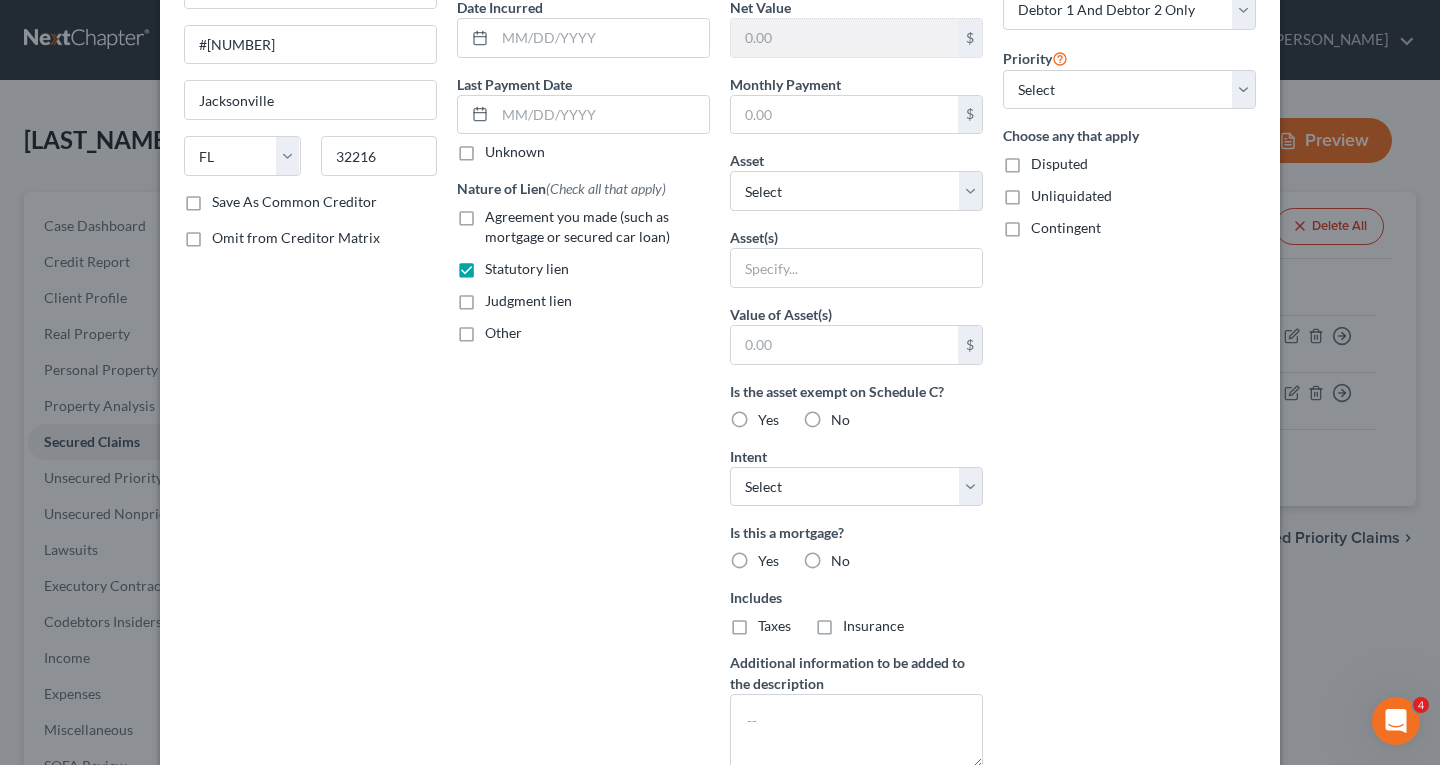 click on "No" at bounding box center (845, 557) 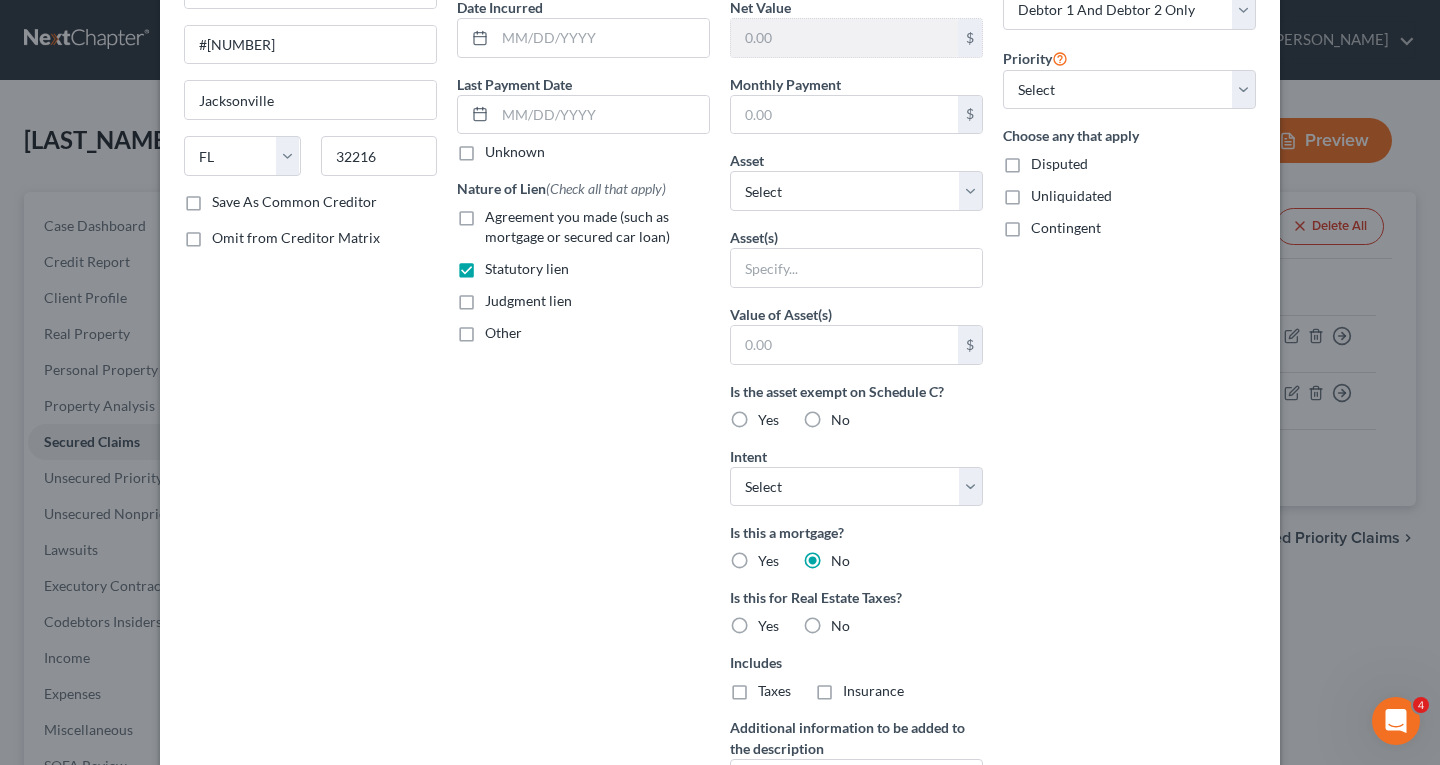 click on "No" at bounding box center (840, 626) 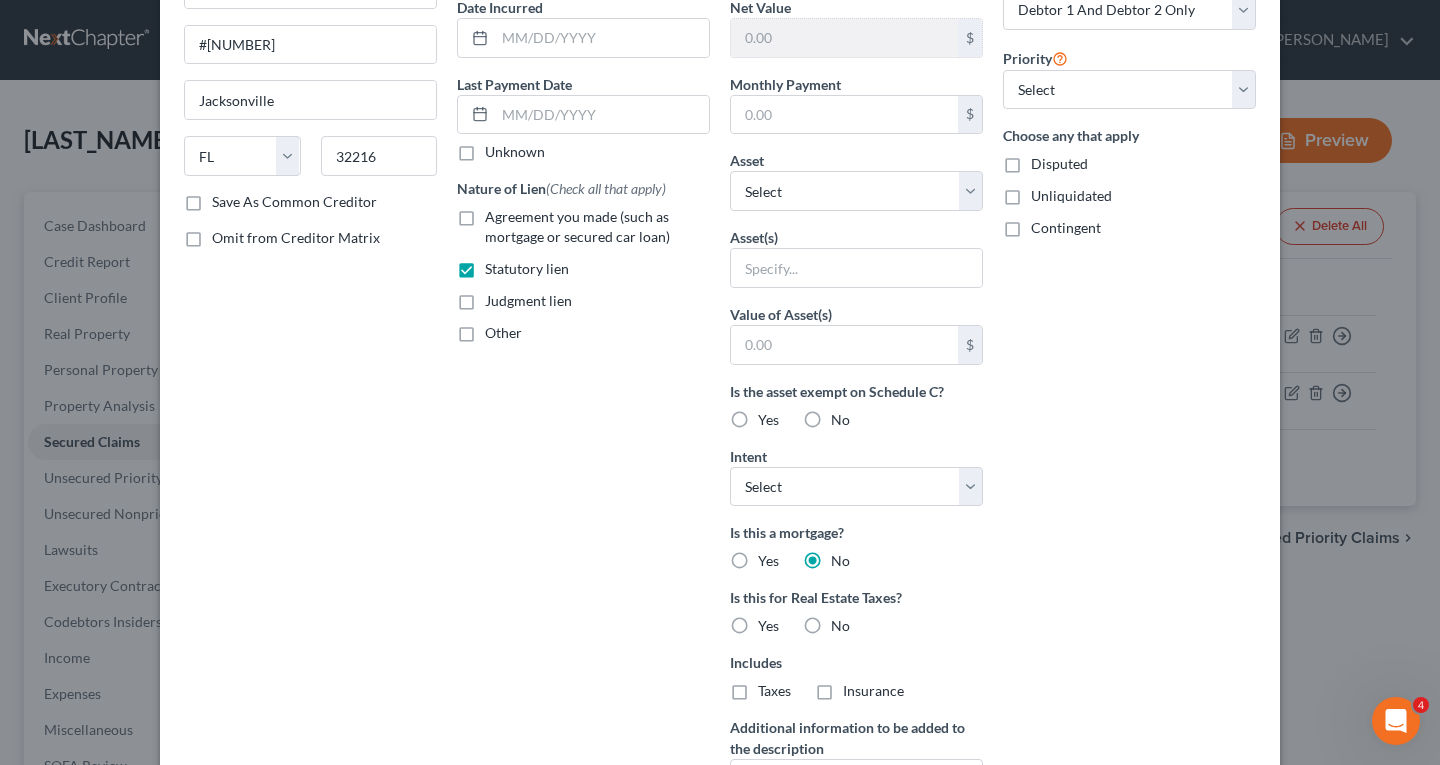 click on "No" at bounding box center [845, 622] 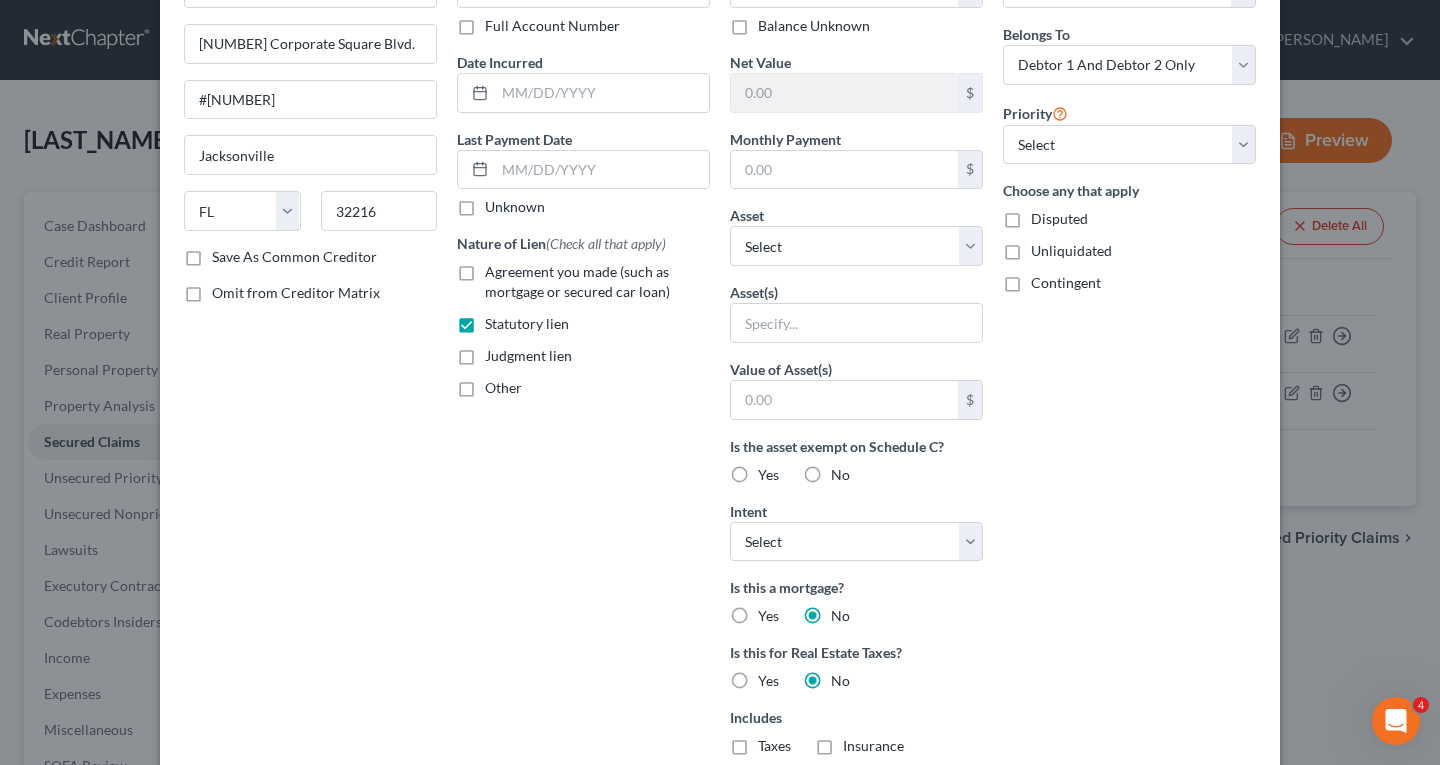 scroll, scrollTop: 100, scrollLeft: 0, axis: vertical 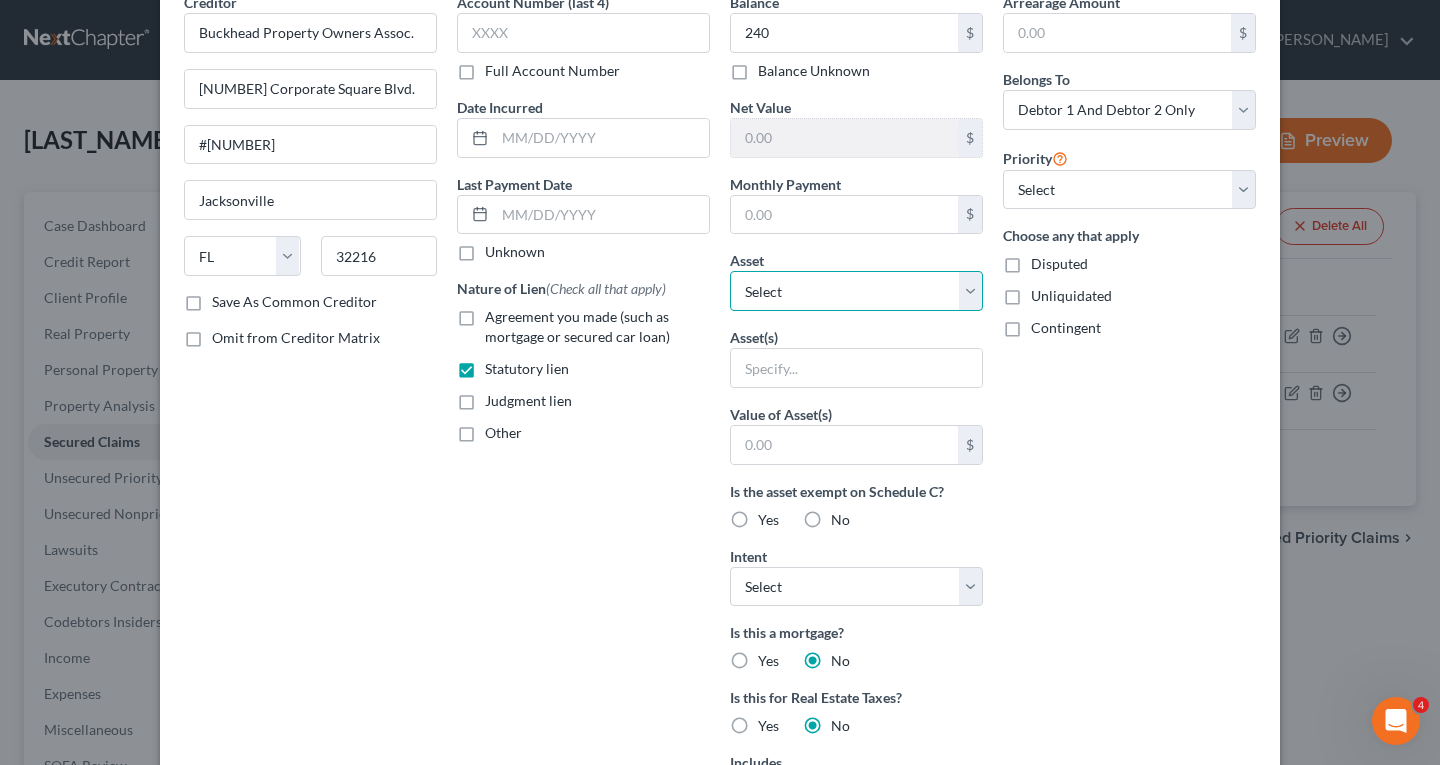click on "Select Other Multiple Assets Vystar (Checking Account) - $0.0 Household Goods - Assorted Furniture and Furnishings - $[AMOUNT].0 2017 Ford Fusion - $[AMOUNT].0 Electronics - TV, Cell phones - $[AMOUNT].0 Clothing - Misc. Men and womens clothing - $[AMOUNT].0 Jewelry - Wedding Rings - $[AMOUNT].0 [NUMBER] Buckhead Trail - $[AMOUNT].0 1999 GMC Pick Up - $[AMOUNT].0" at bounding box center [856, 291] 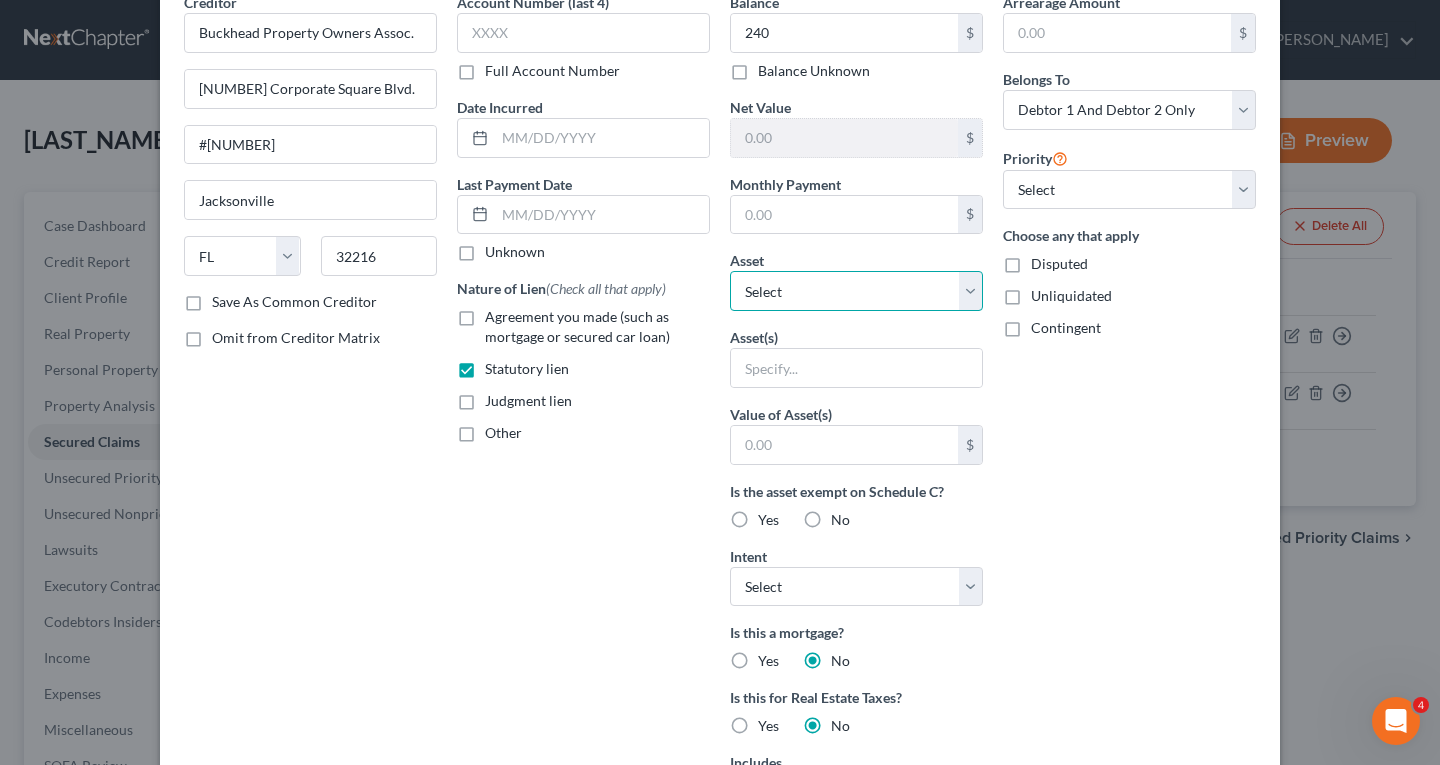 select on "8" 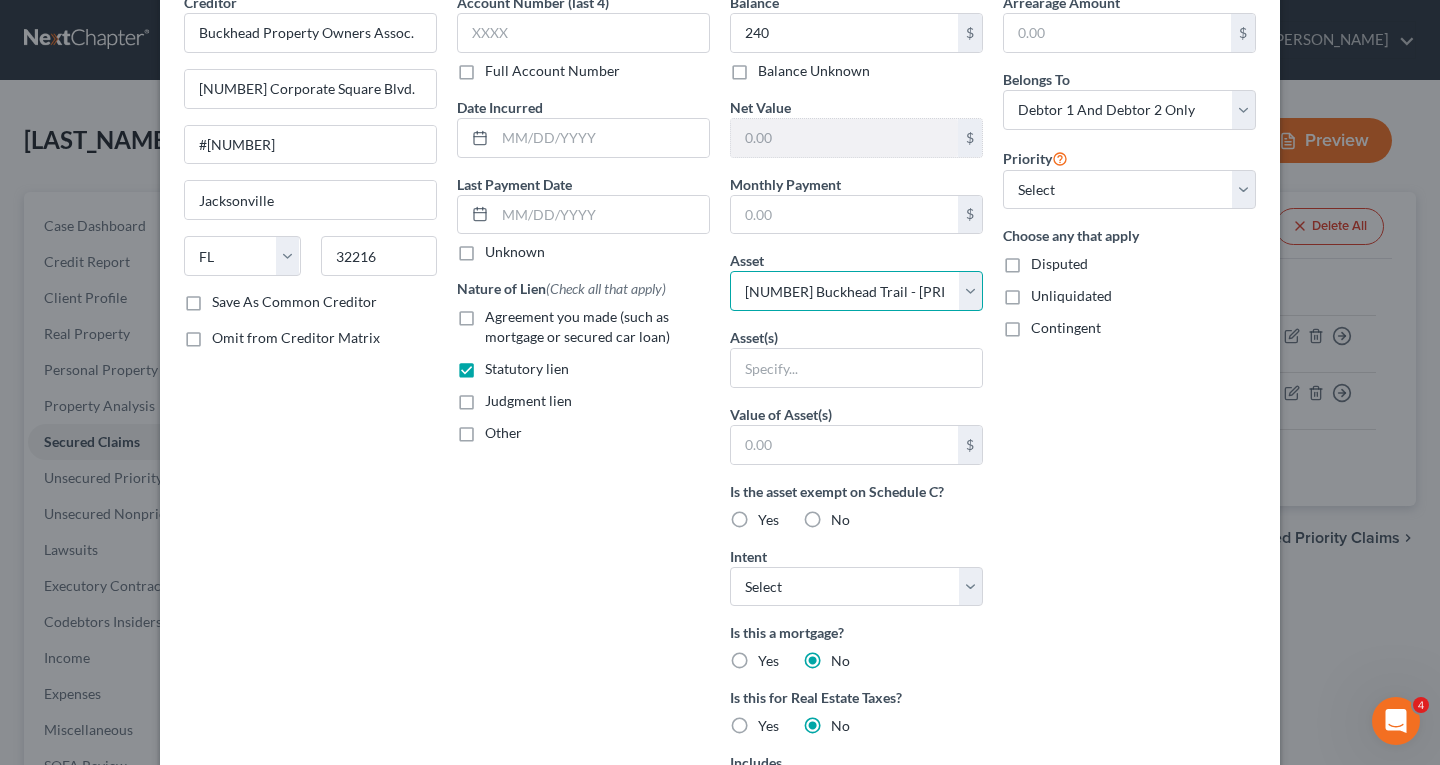 click on "Select Other Multiple Assets Vystar (Checking Account) - $0.0 Household Goods - Assorted Furniture and Furnishings - $[AMOUNT].0 2017 Ford Fusion - $[AMOUNT].0 Electronics - TV, Cell phones - $[AMOUNT].0 Clothing - Misc. Men and womens clothing - $[AMOUNT].0 Jewelry - Wedding Rings - $[AMOUNT].0 [NUMBER] Buckhead Trail - $[AMOUNT].0 1999 GMC Pick Up - $[AMOUNT].0" at bounding box center (856, 291) 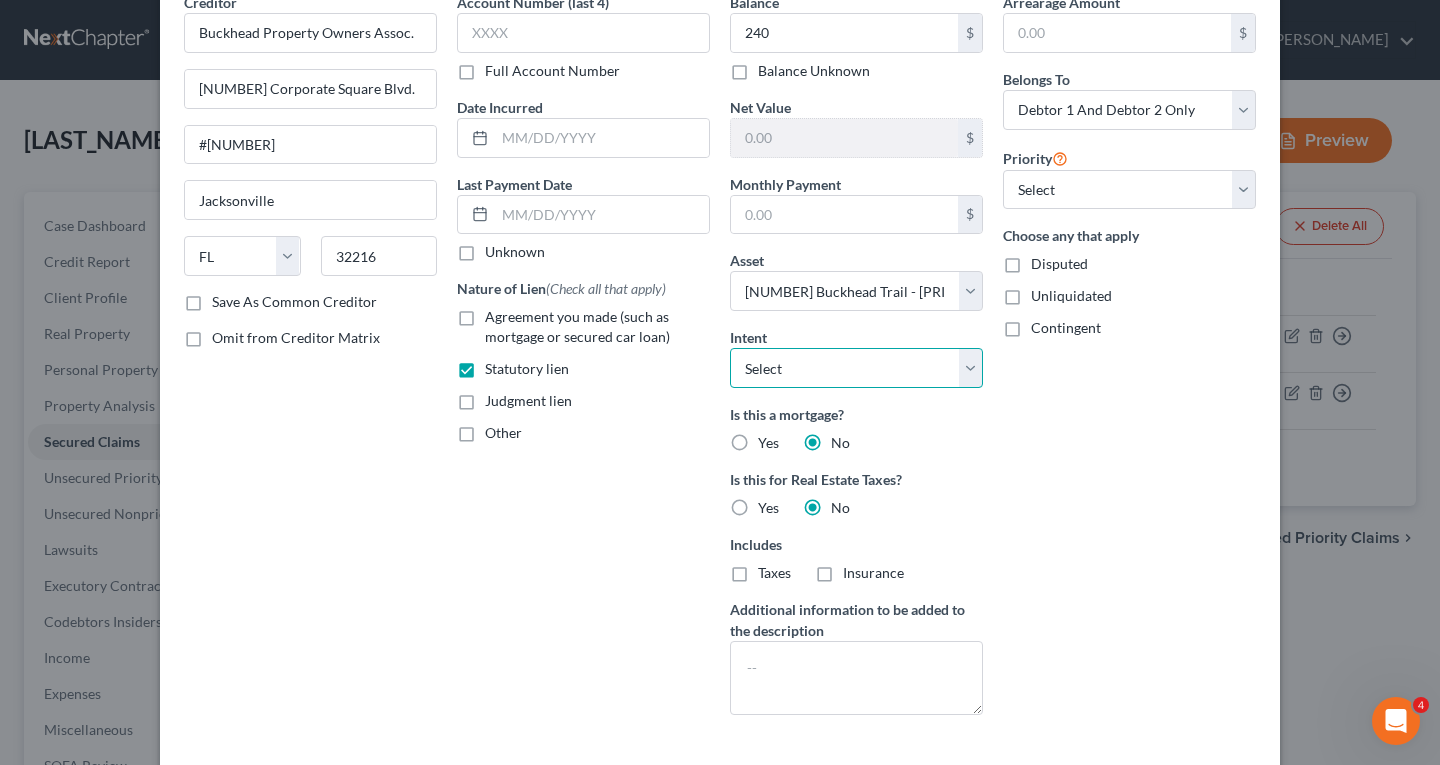 click on "Select Surrender Redeem Reaffirm Avoid Other" at bounding box center [856, 368] 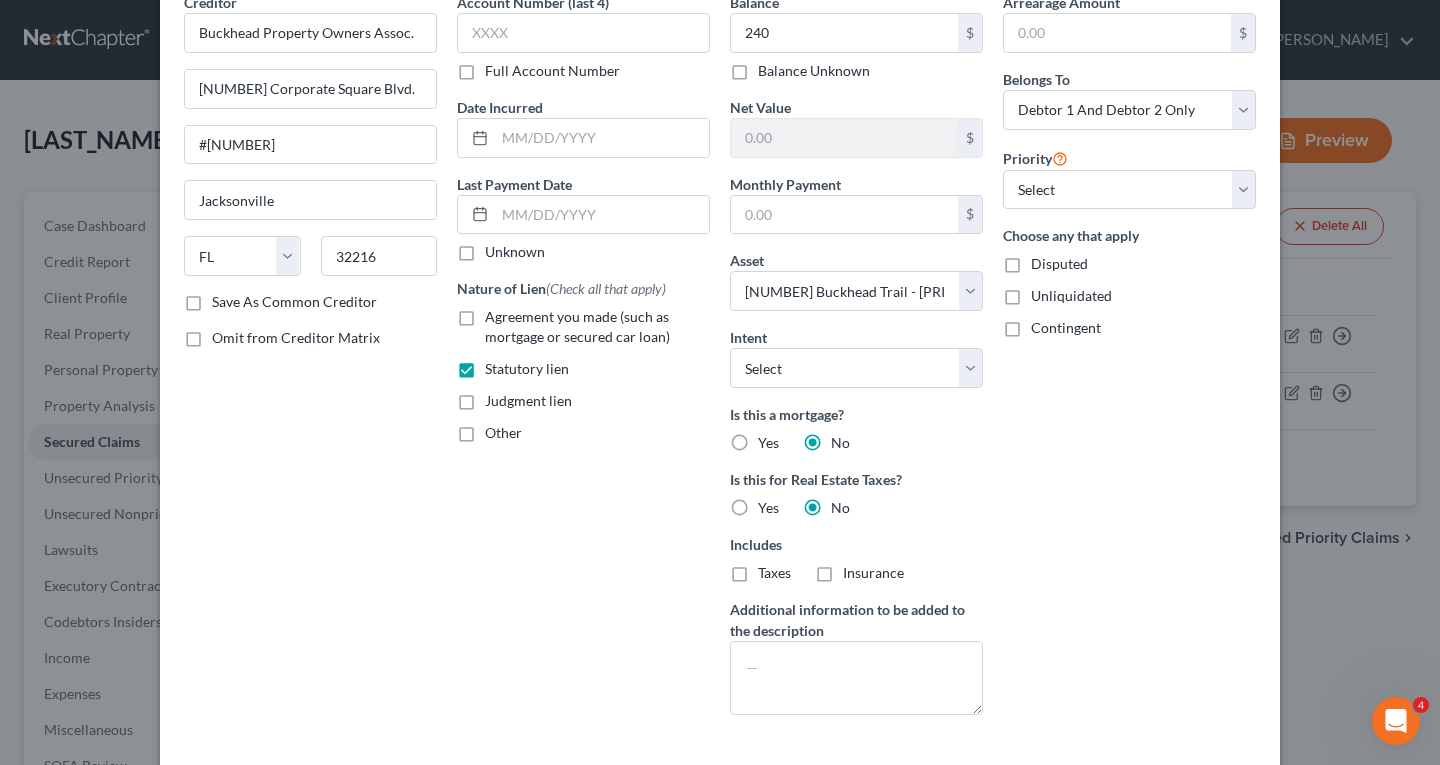 click on "Arrearage Amount $
Belongs To
*
Select Debtor 1 Only Debtor 2 Only Debtor 1 And Debtor 2 Only At Least One Of The Debtors And Another Community Property Priority  Select 2nd 3rd 4th 5th 6th 7th 8th 9th 10th 11th 12th 13th 14th 15th 16th 17th 18th 19th 20th 21th 22th 23th 24th 25th 26th 27th 28th 29th 30th Choose any that apply Disputed Unliquidated Contingent" at bounding box center (1129, 361) 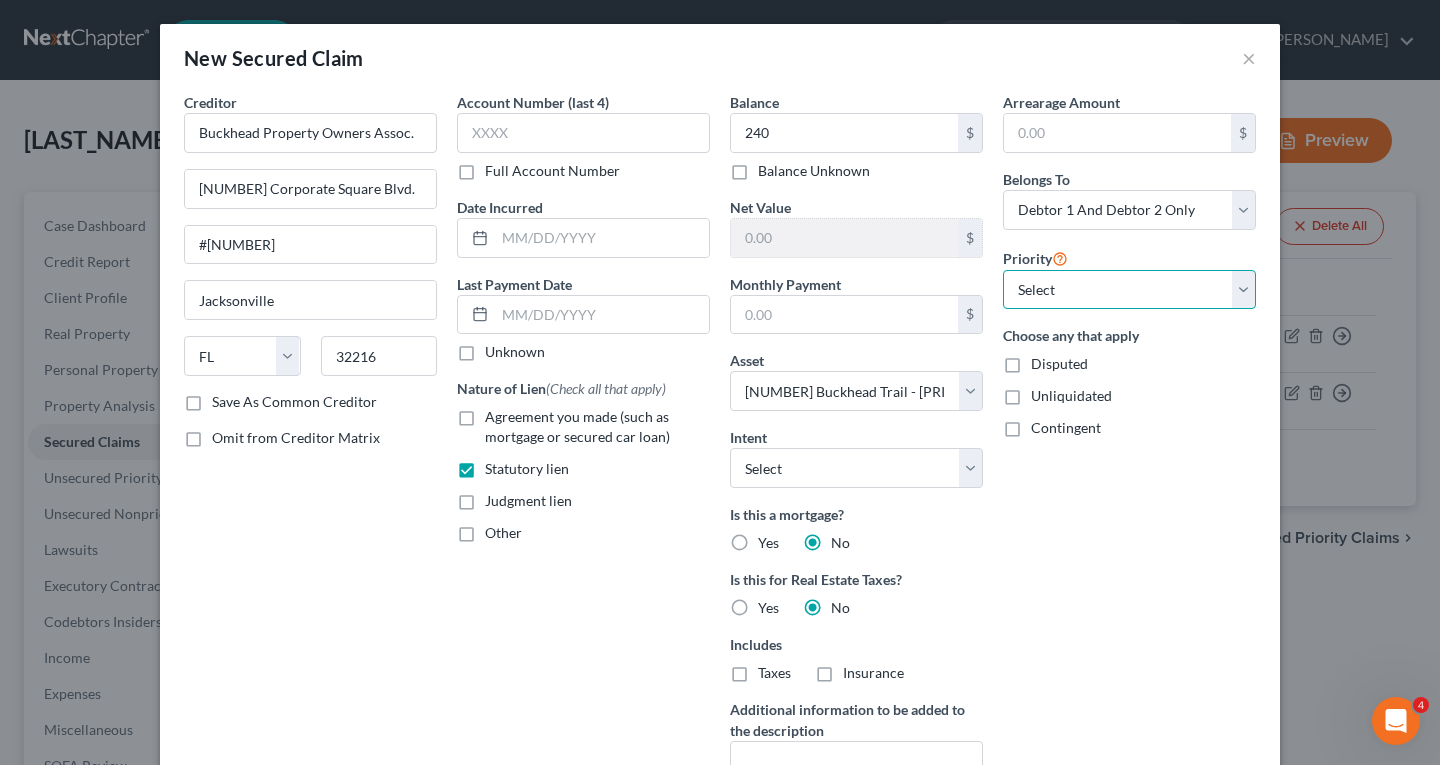click on "Select 2nd 3rd 4th 5th 6th 7th 8th 9th 10th 11th 12th 13th 14th 15th 16th 17th 18th 19th 20th 21th 22th 23th 24th 25th 26th 27th 28th 29th 30th" at bounding box center [1129, 290] 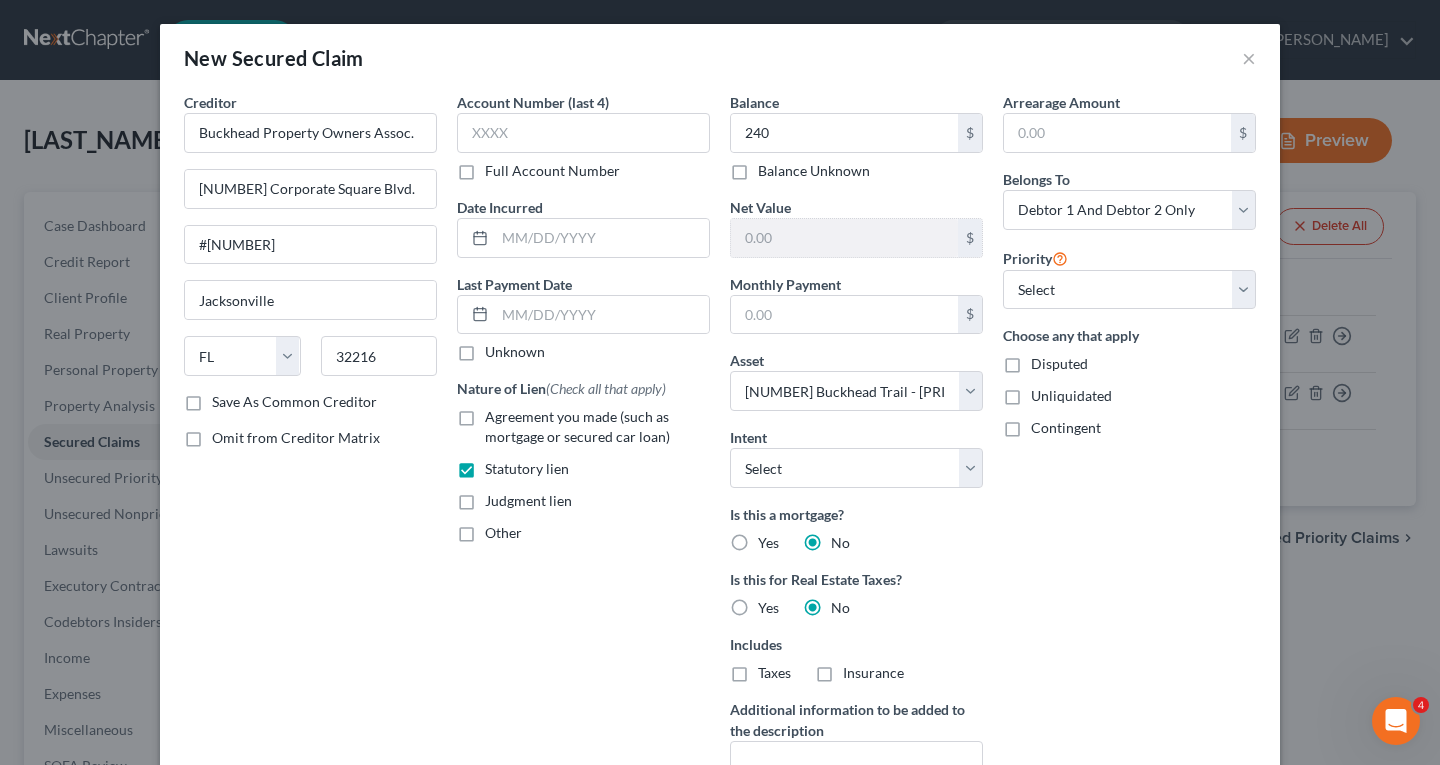 click on "Is this for Real Estate Taxes? Yes No" at bounding box center (856, 593) 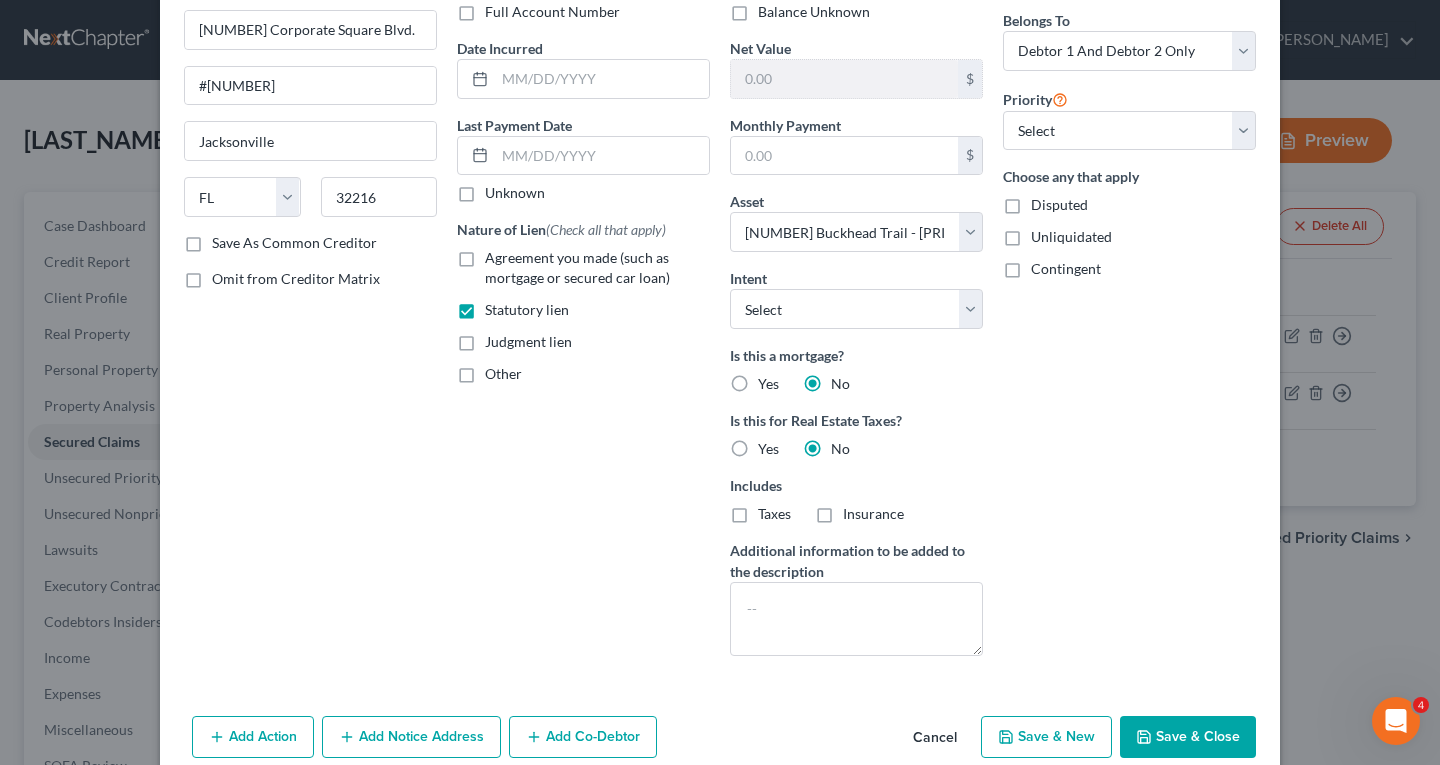 scroll, scrollTop: 192, scrollLeft: 0, axis: vertical 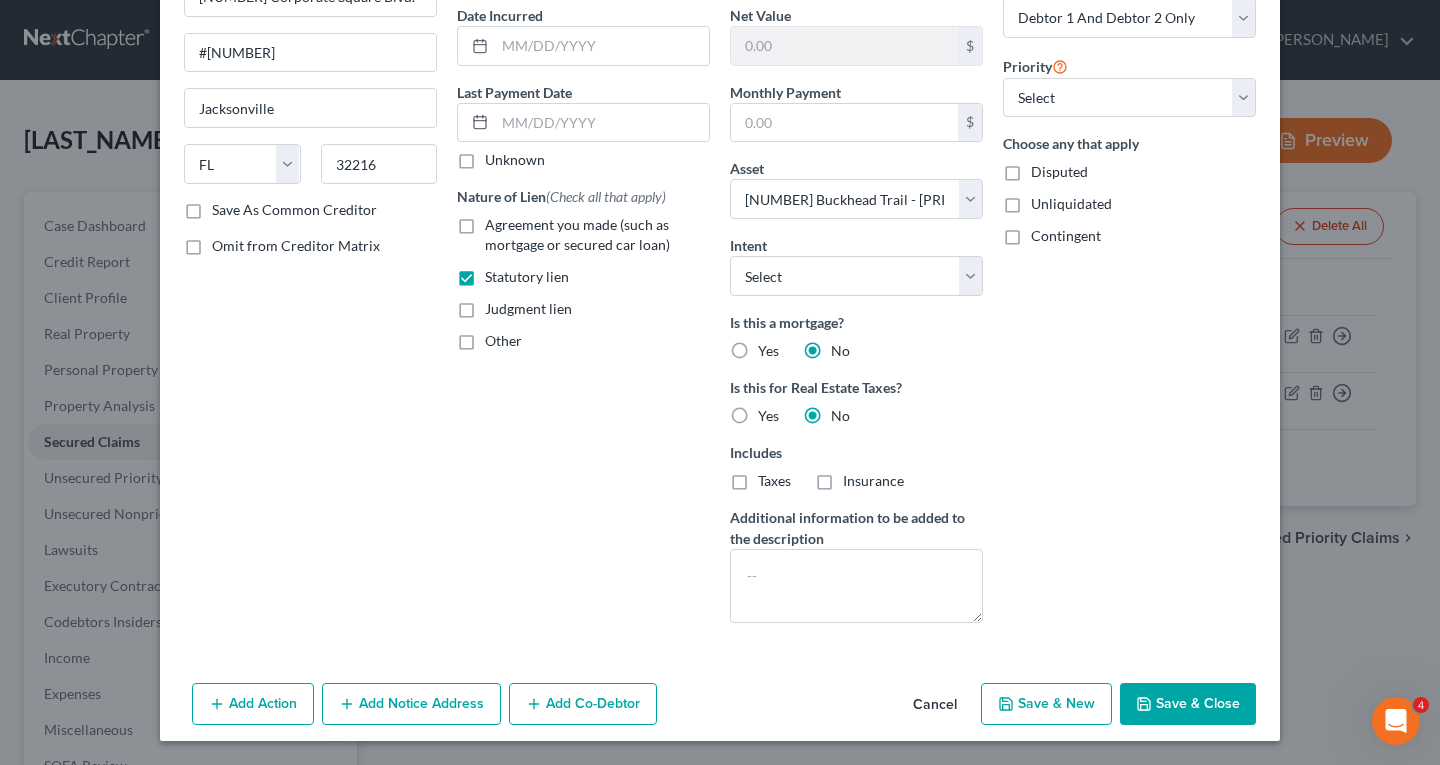 click on "Save & Close" at bounding box center [1188, 704] 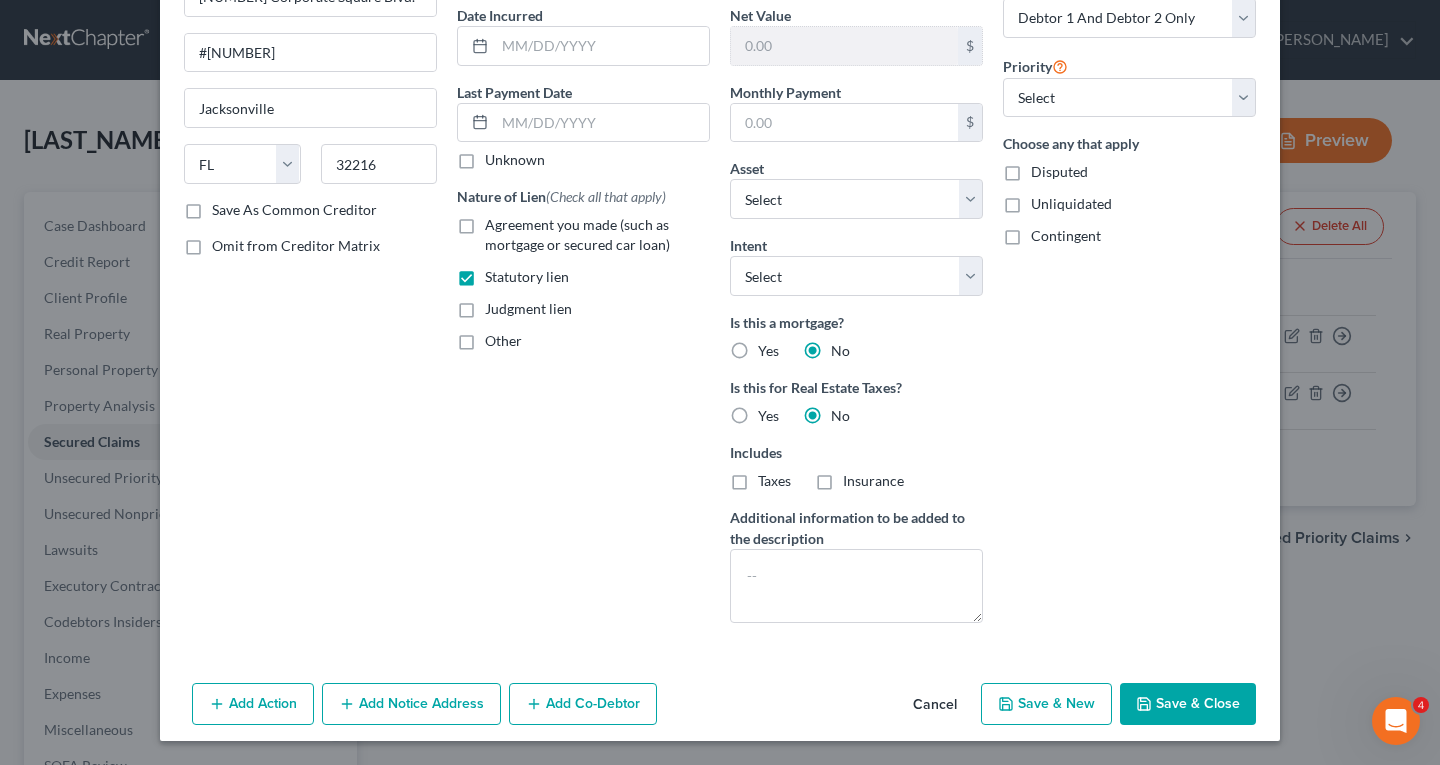 type on "240.00" 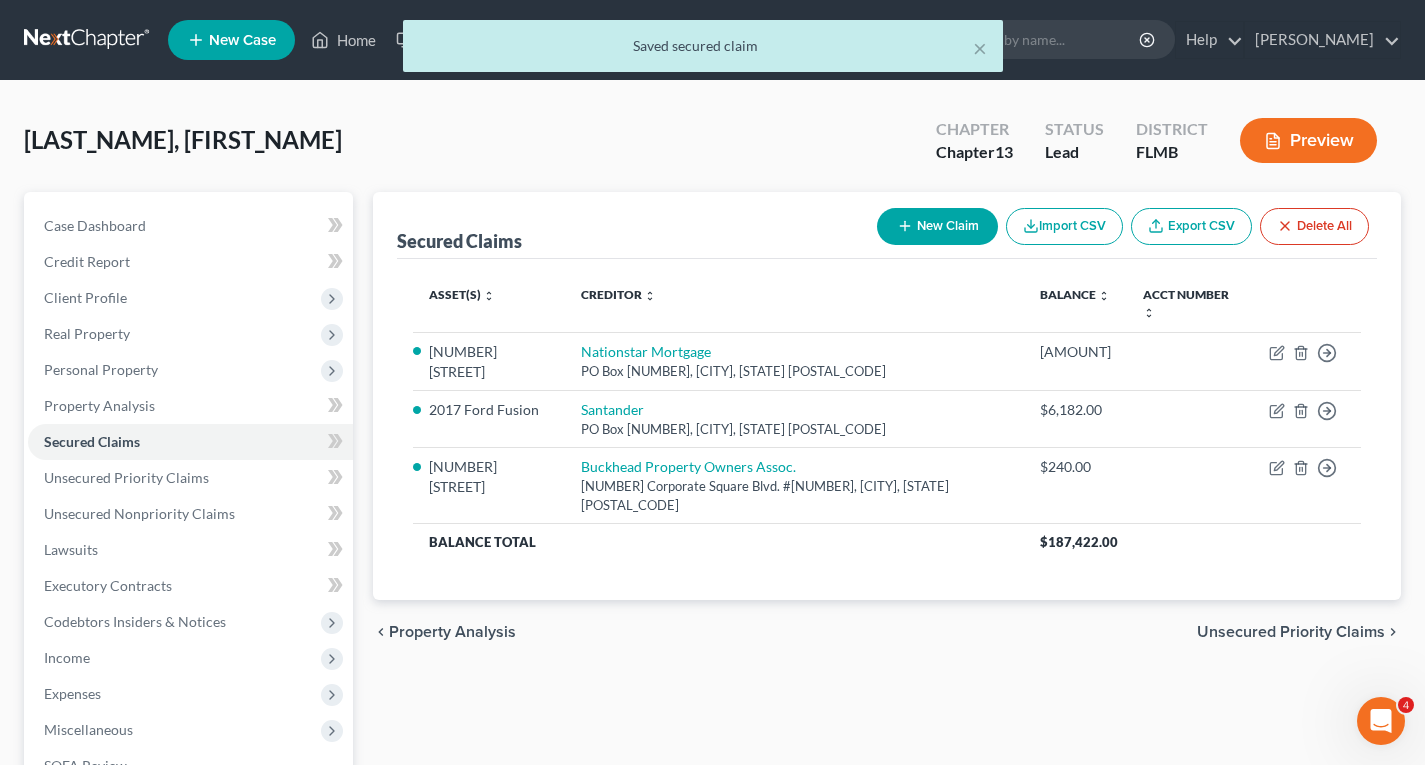 click on "New Claim" at bounding box center (937, 226) 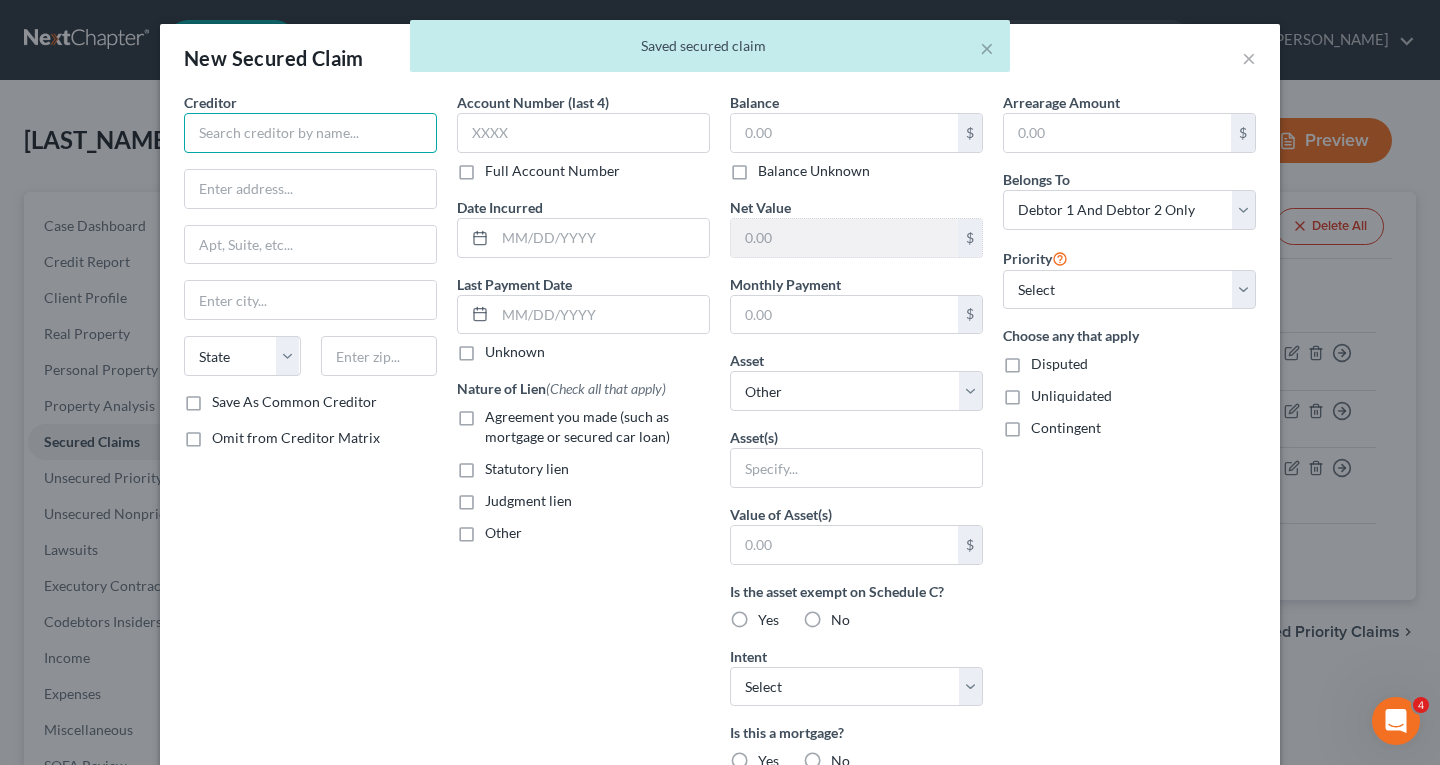 click at bounding box center [310, 133] 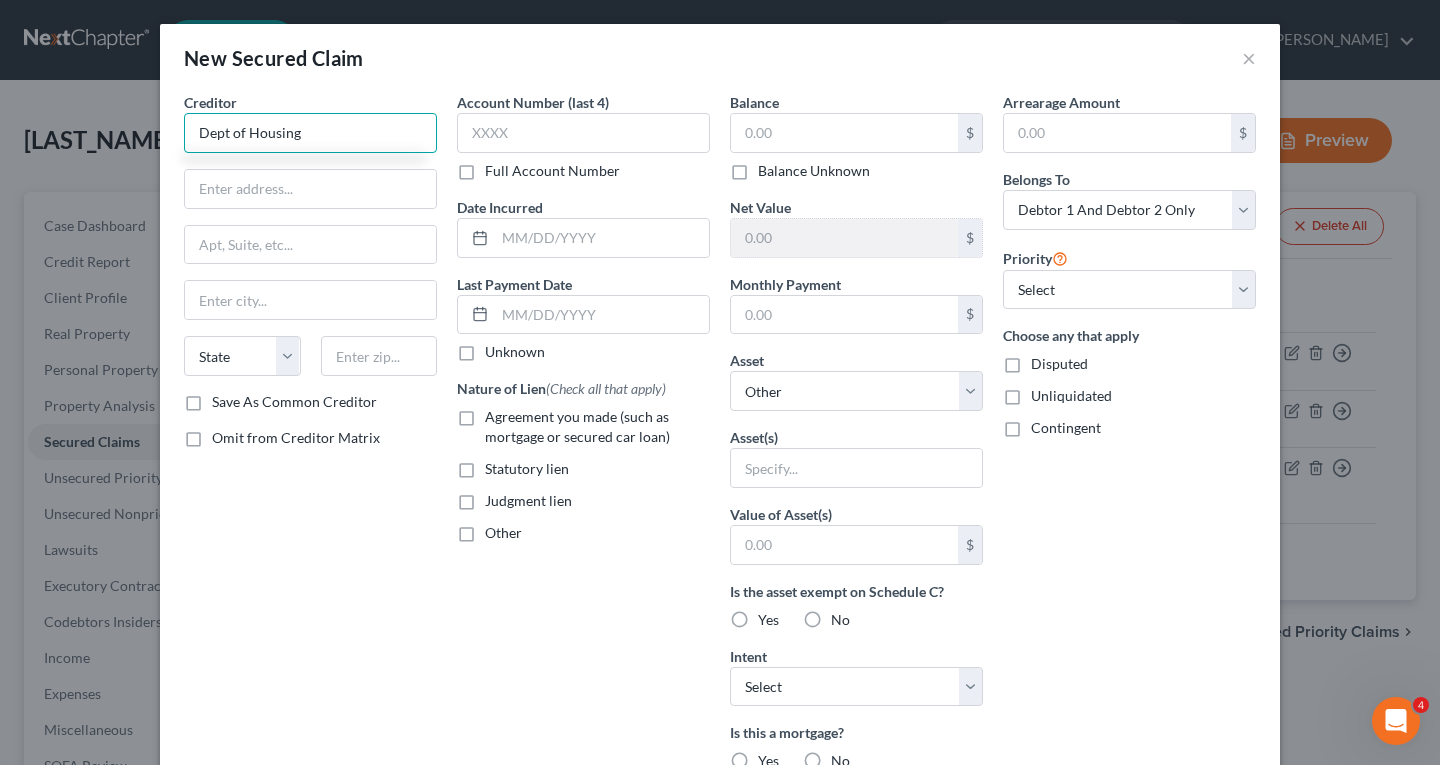 type on "Dept of Housing" 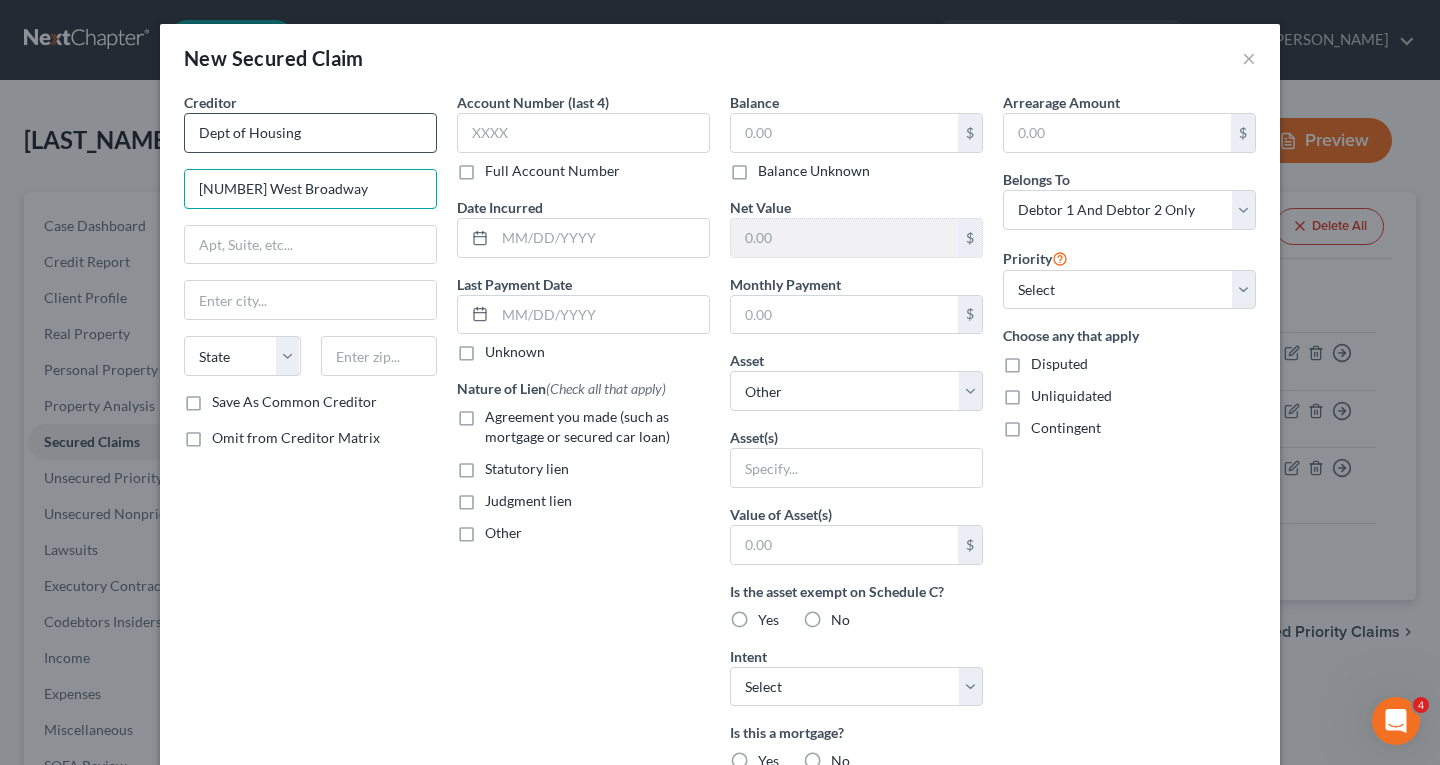 type on "[NUMBER] West Broadway" 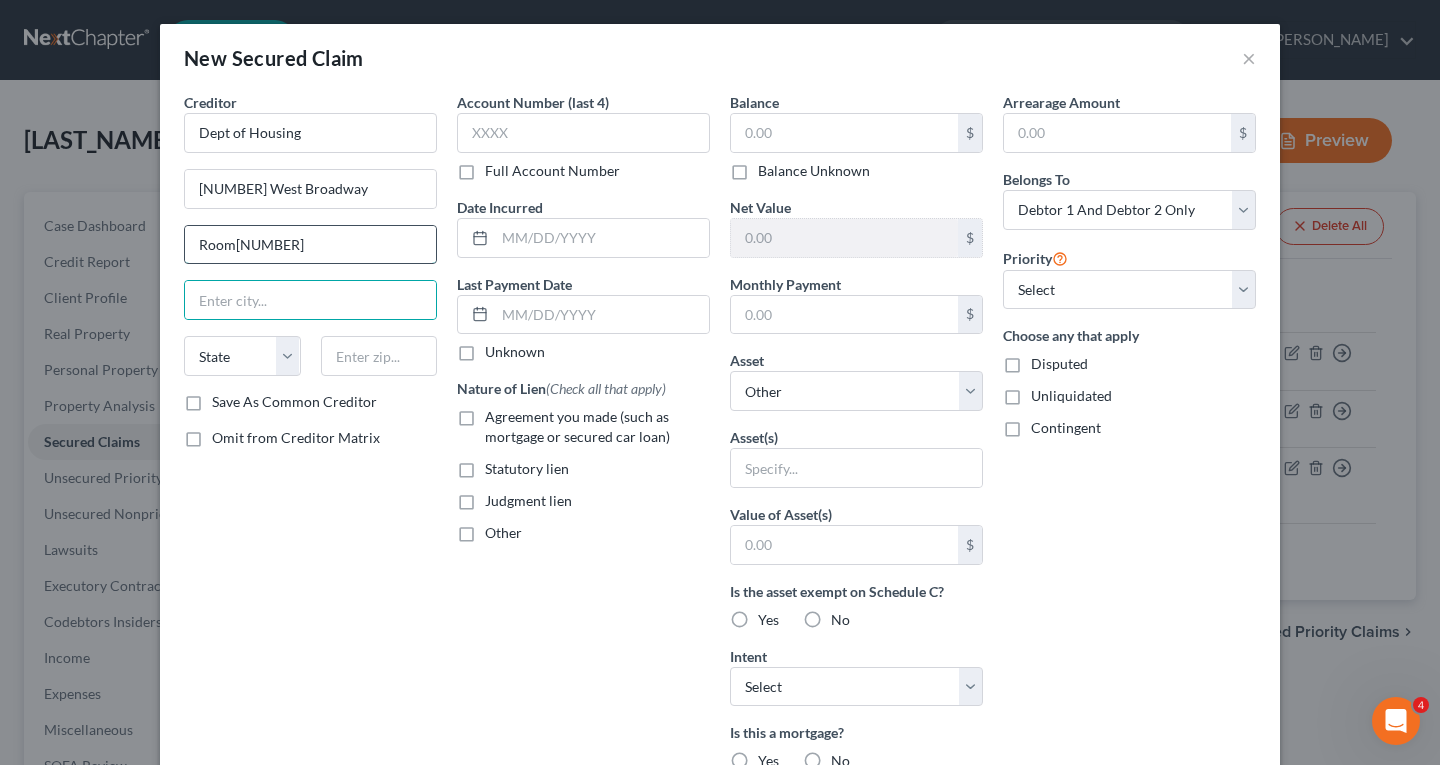 click on "Room[NUMBER]" at bounding box center (310, 245) 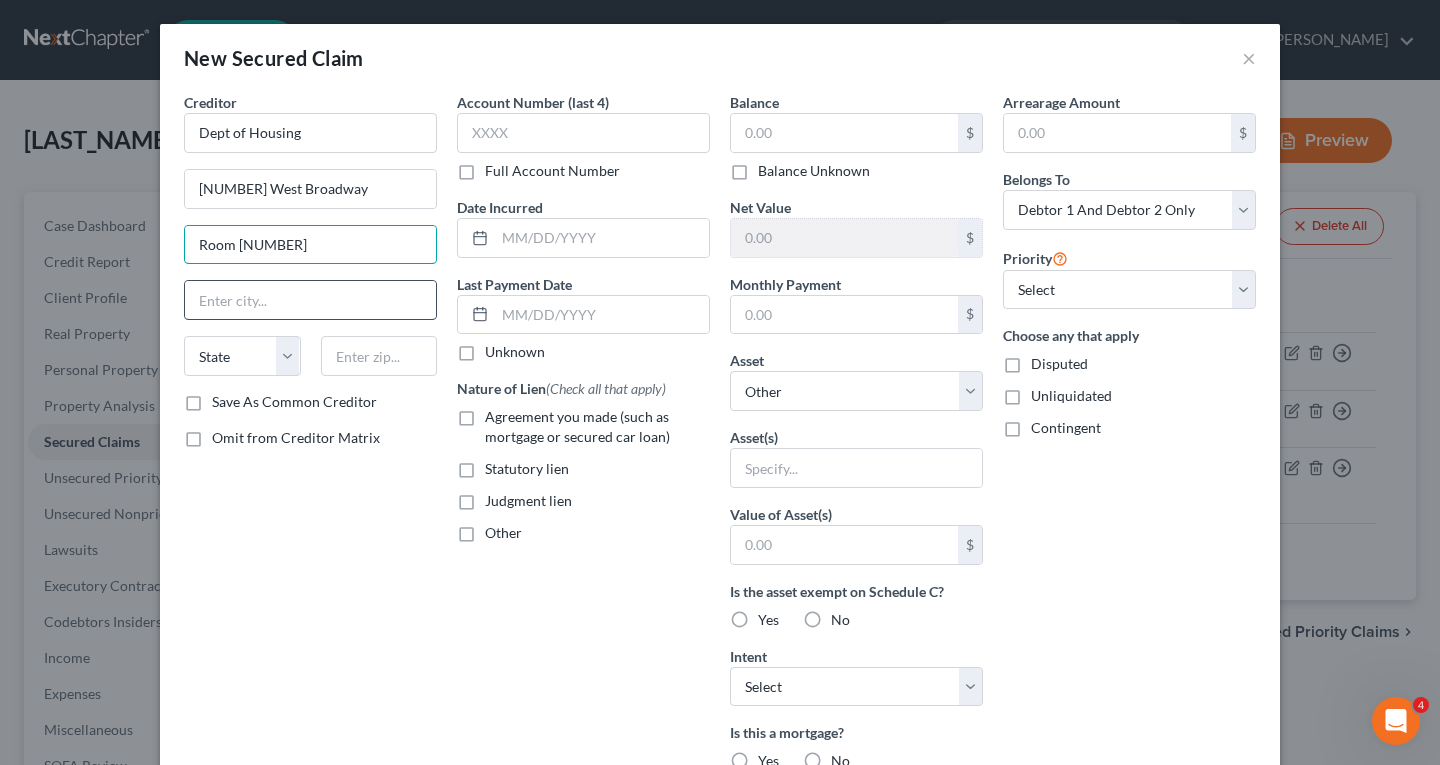 type on "Room [NUMBER]" 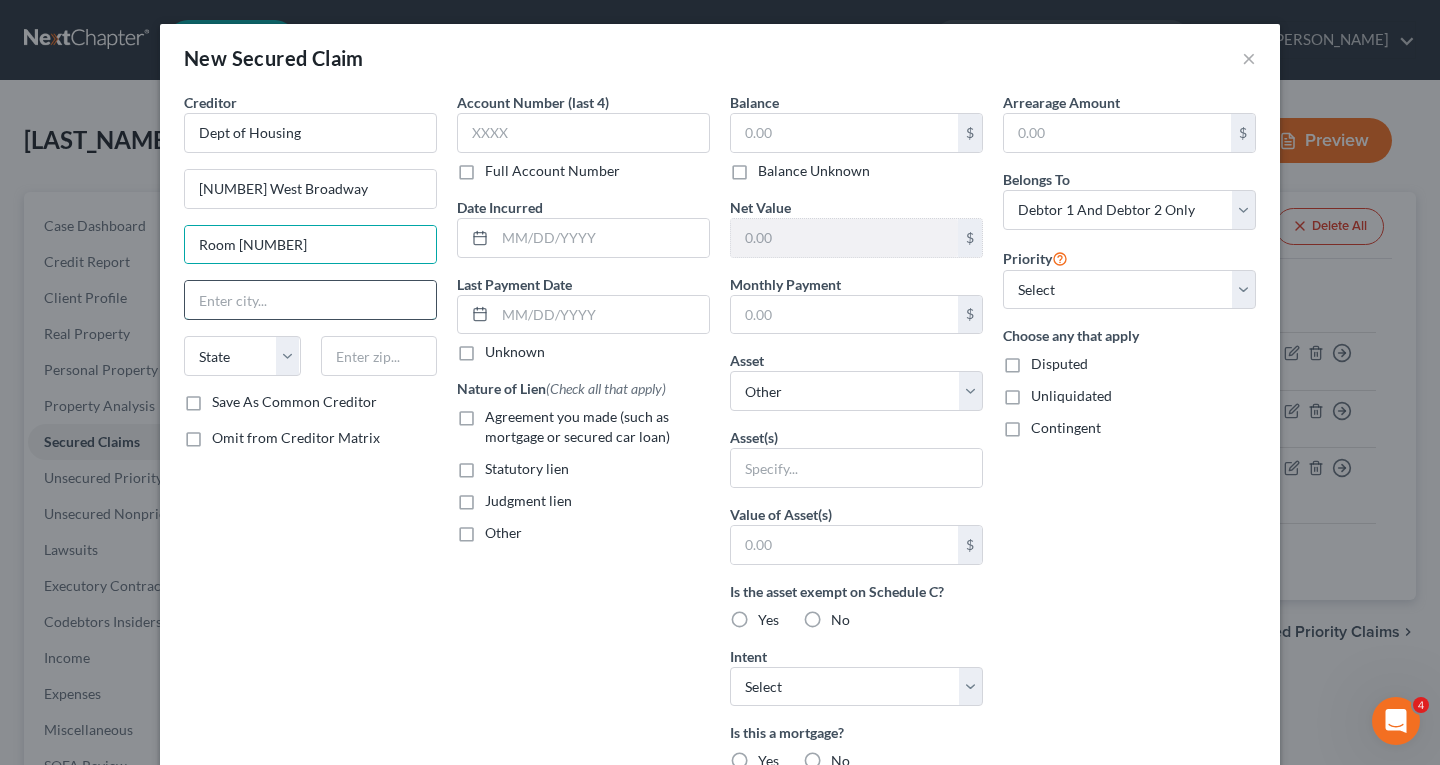 click at bounding box center [310, 300] 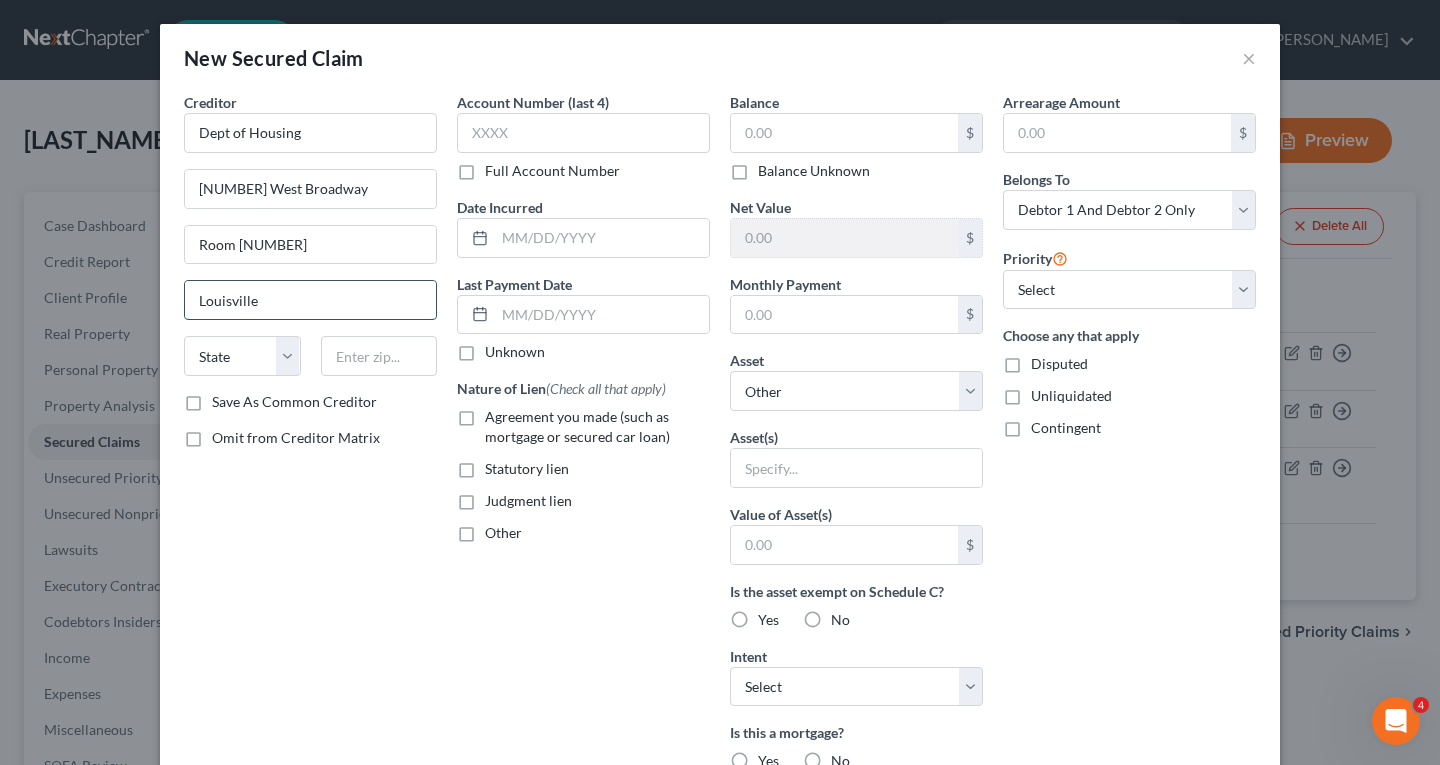 type on "Louisville" 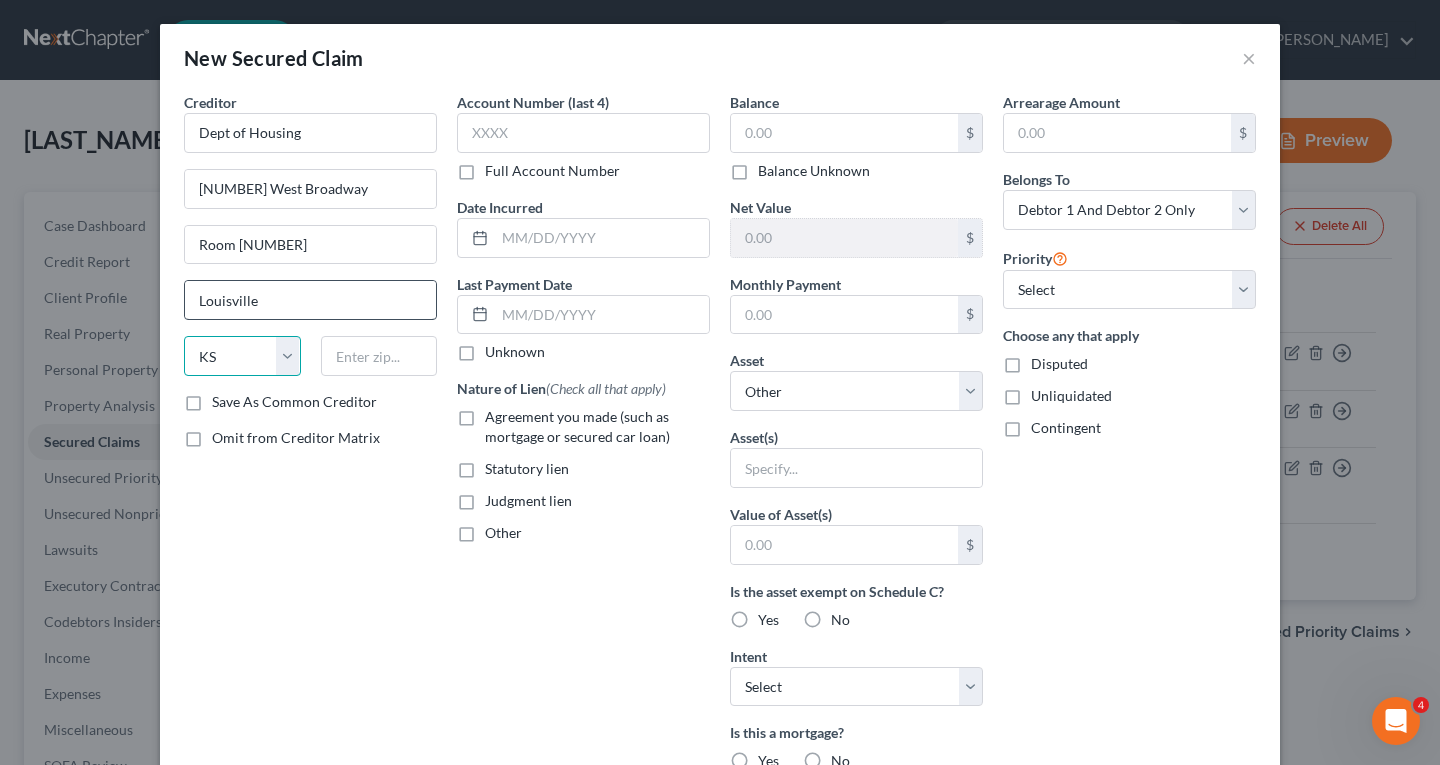 select on "18" 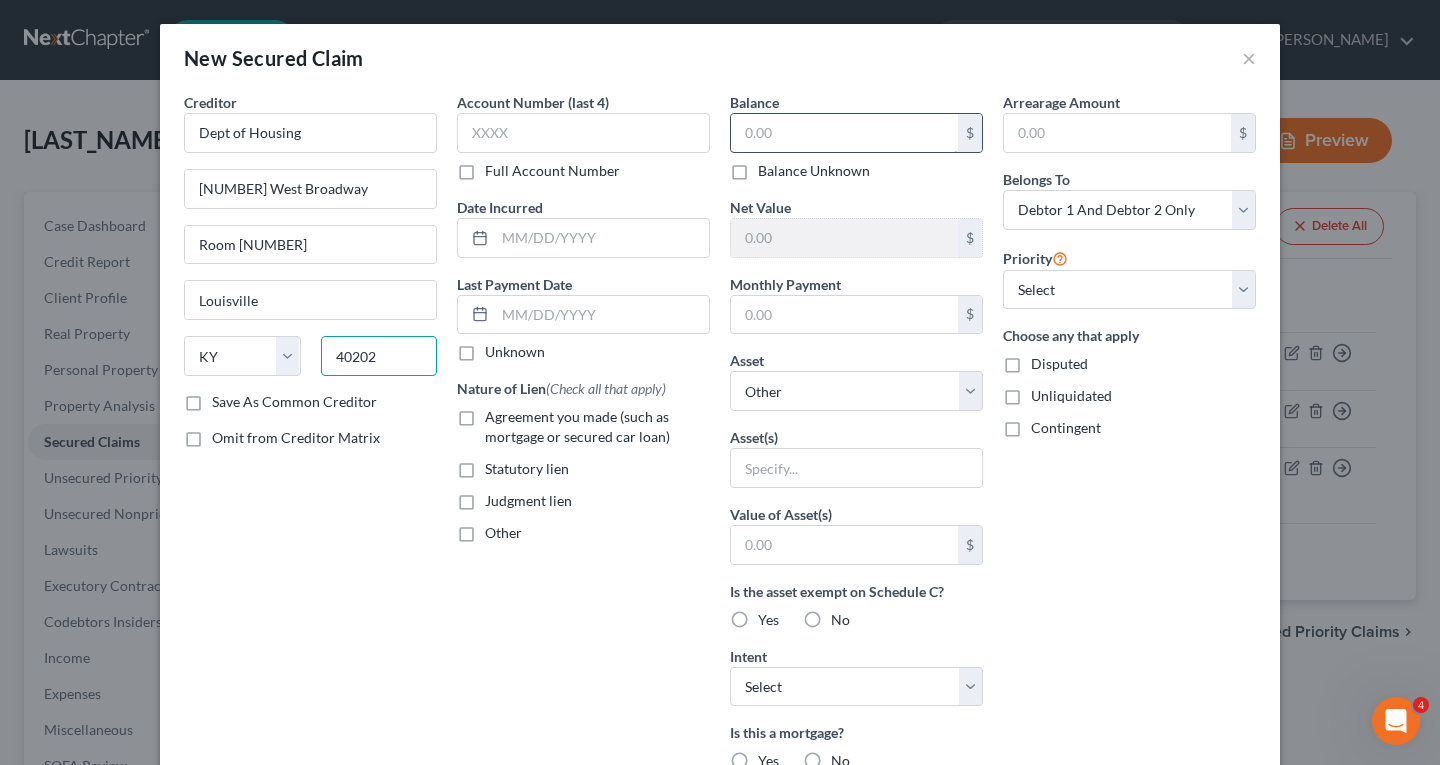 type on "40202" 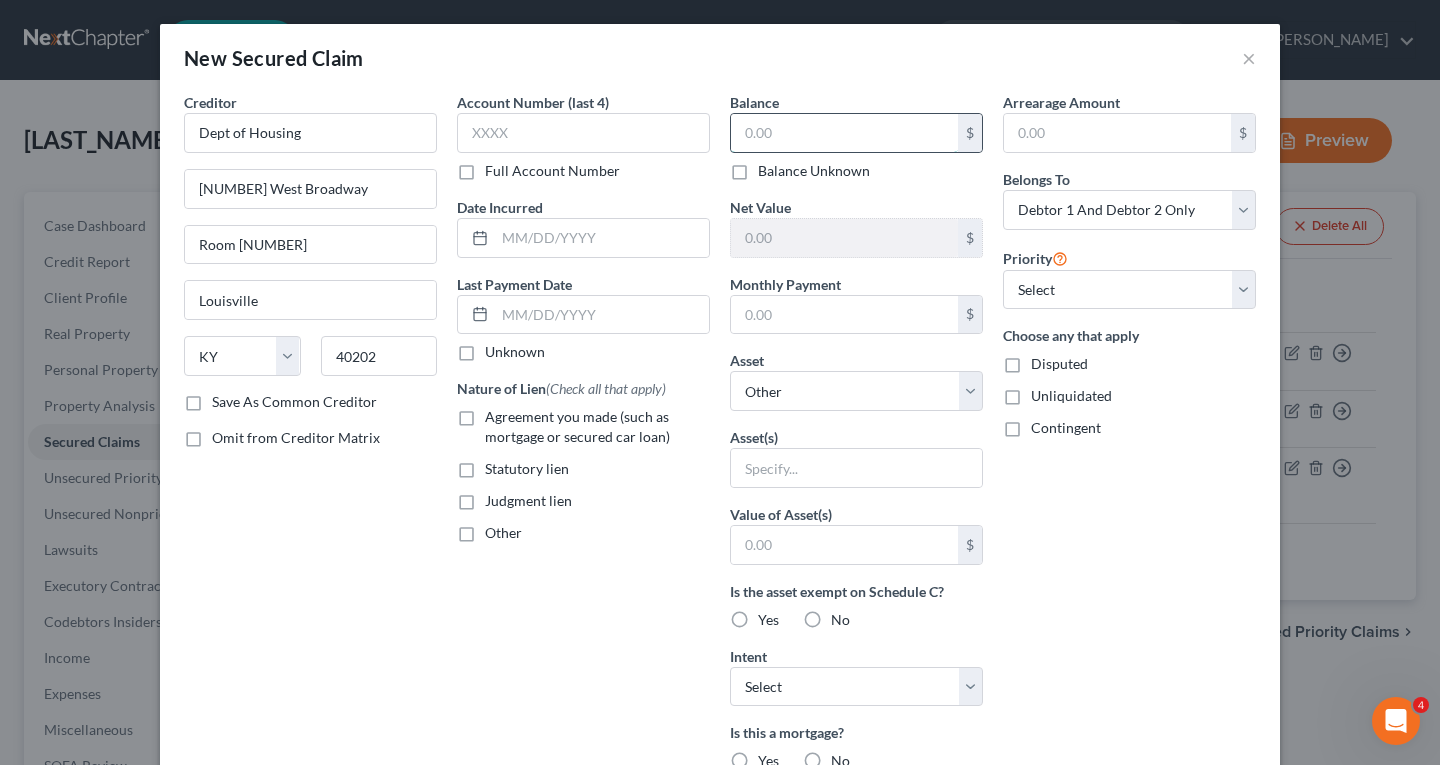 click at bounding box center (844, 133) 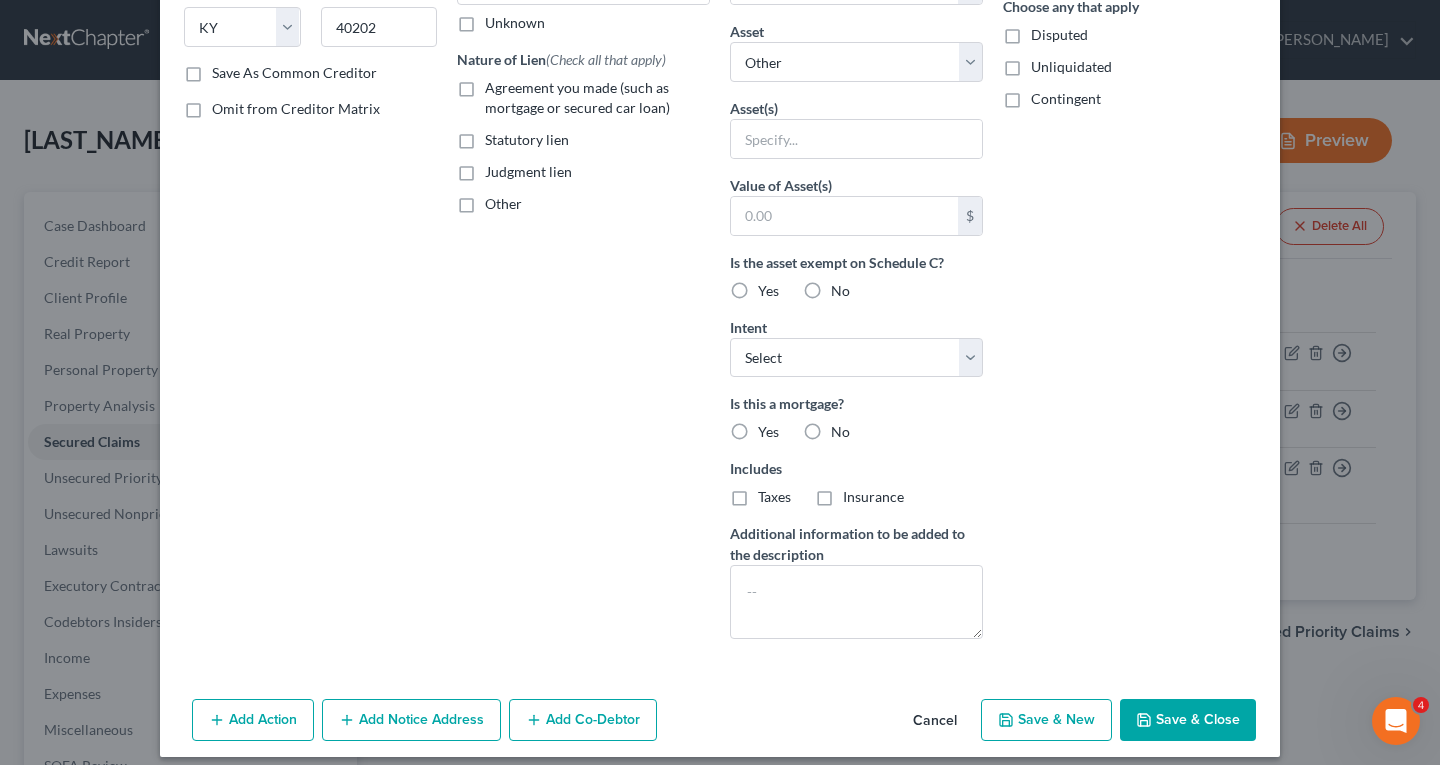 scroll, scrollTop: 345, scrollLeft: 0, axis: vertical 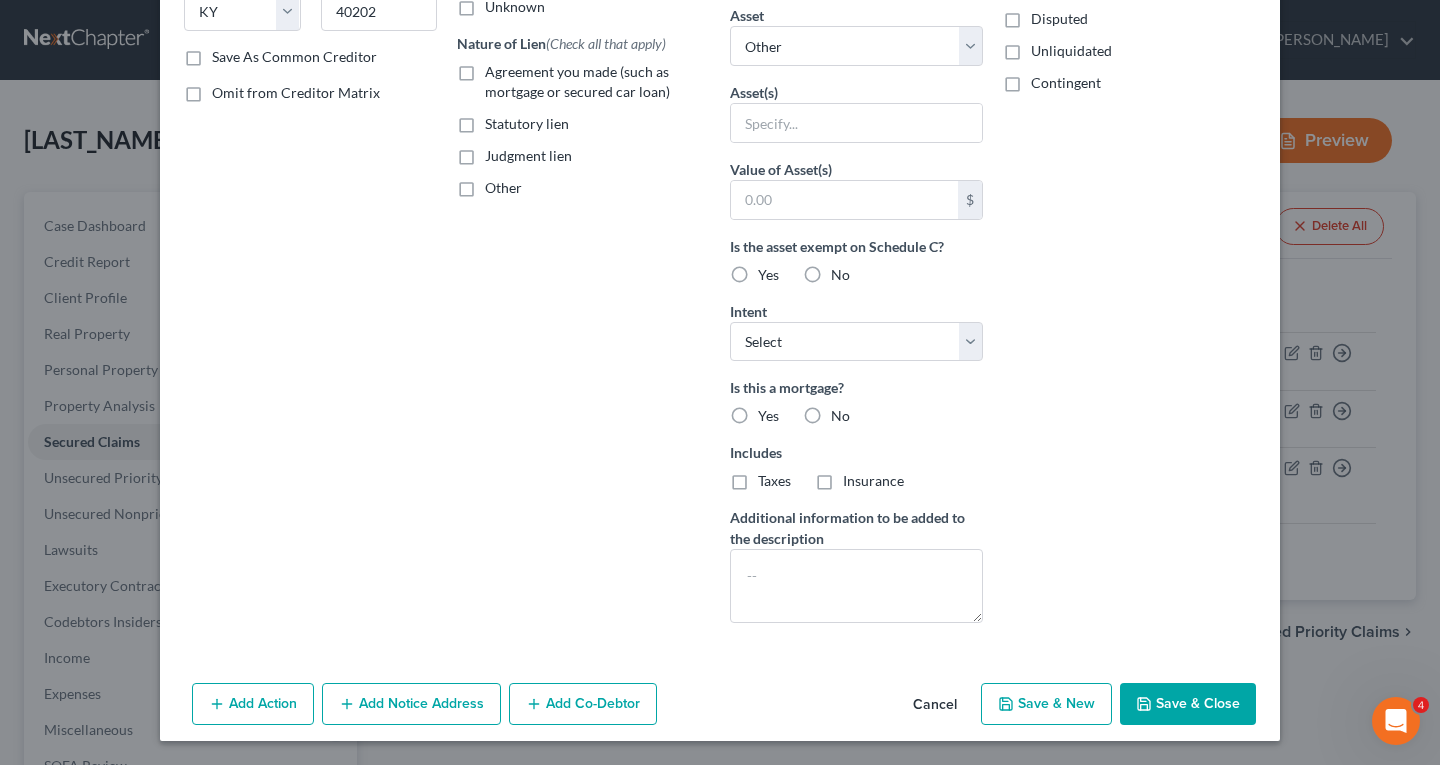 type on "[NUMBER]" 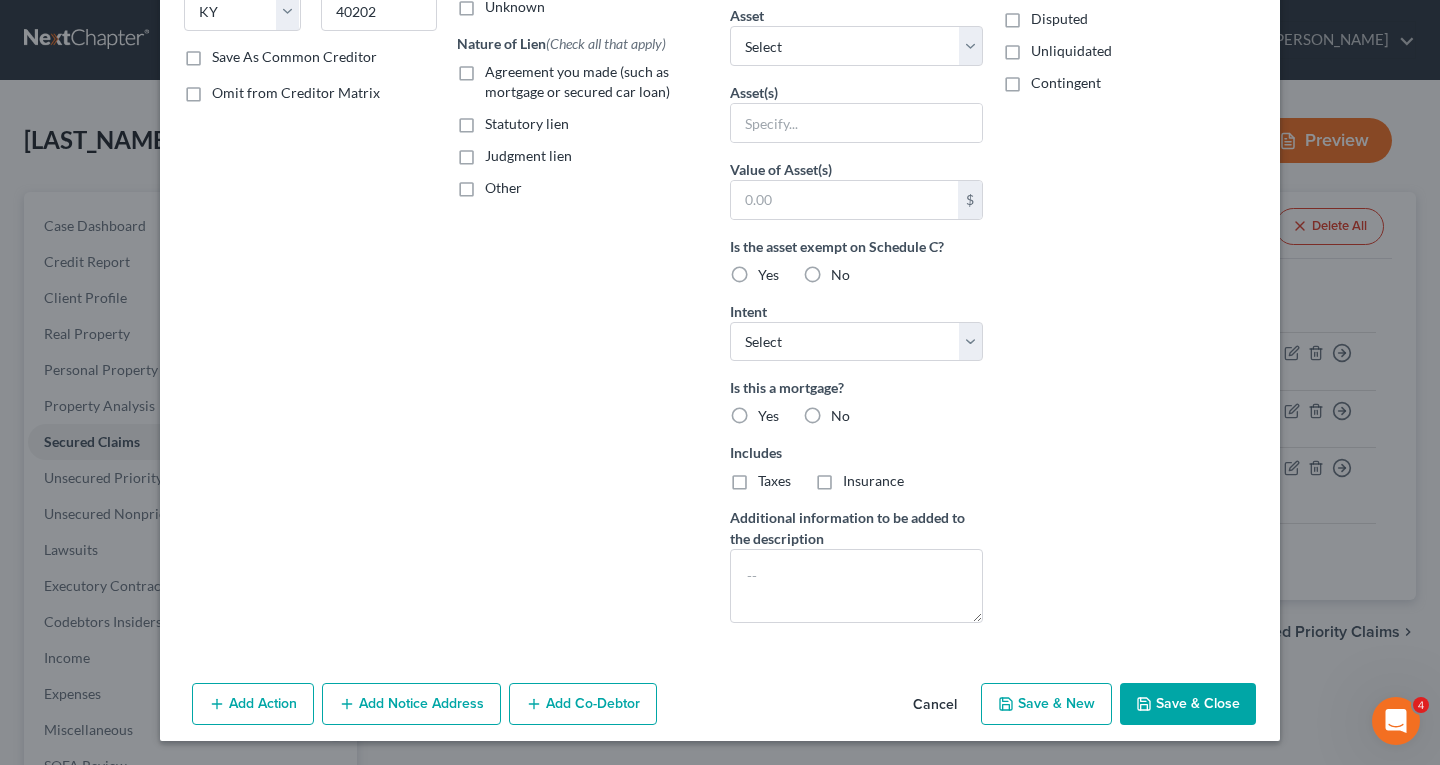 select on "2" 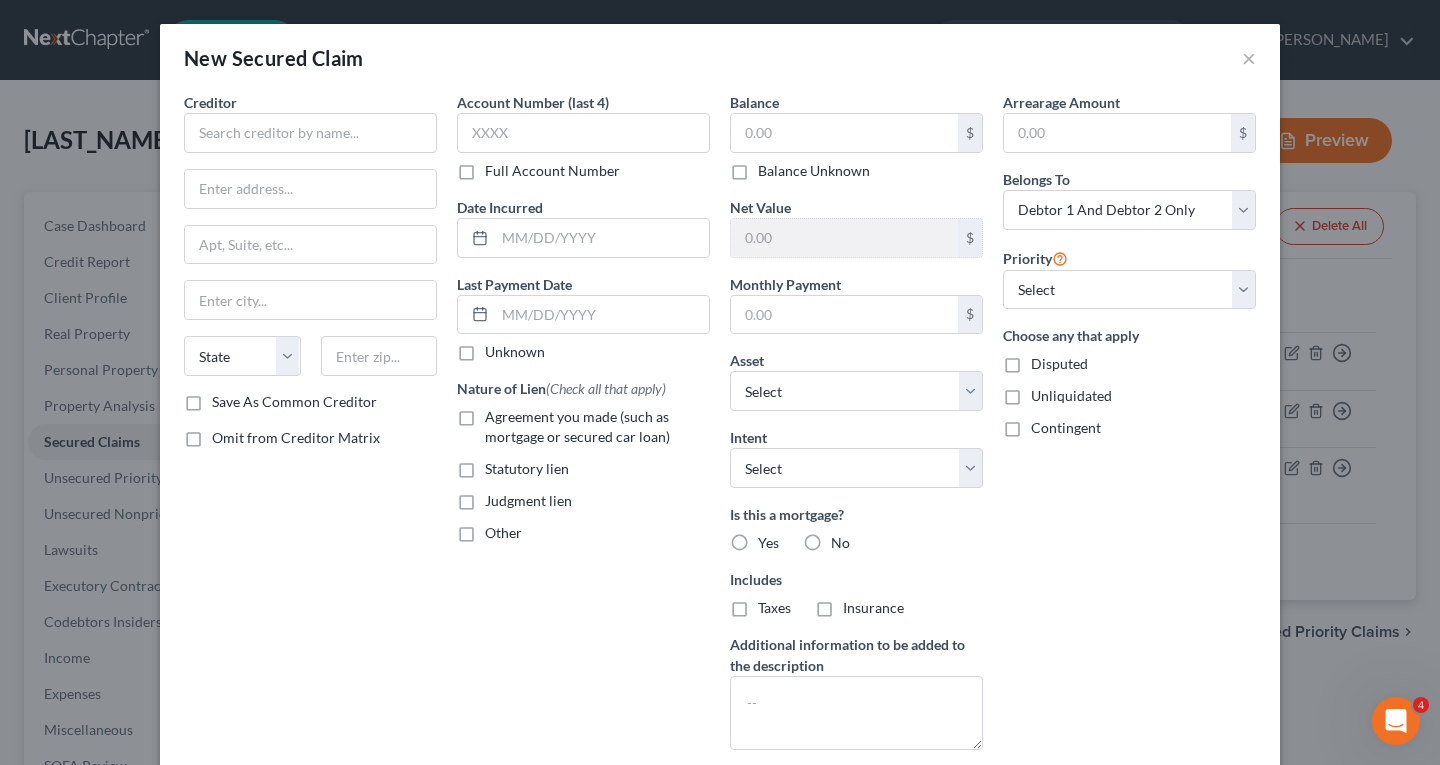 scroll, scrollTop: 127, scrollLeft: 0, axis: vertical 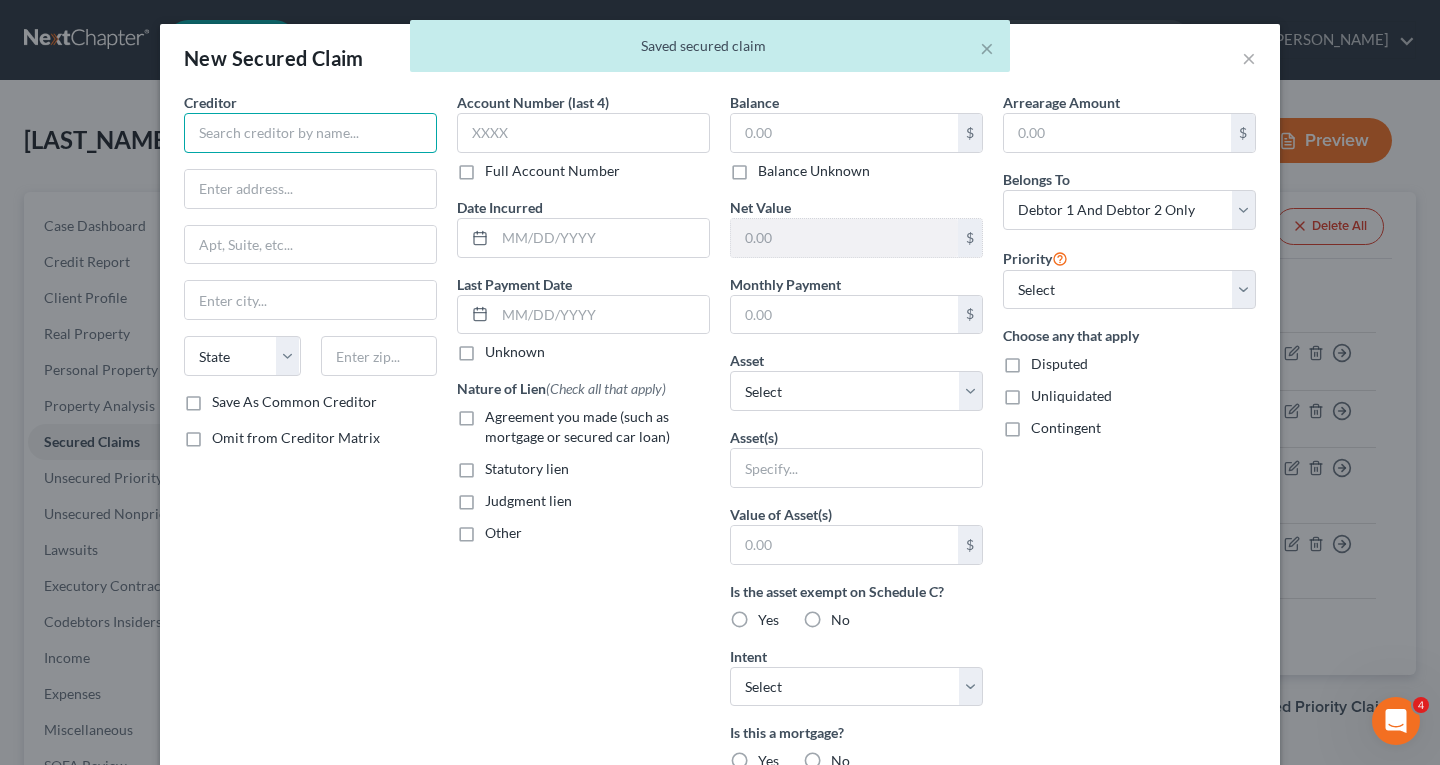 click at bounding box center [310, 133] 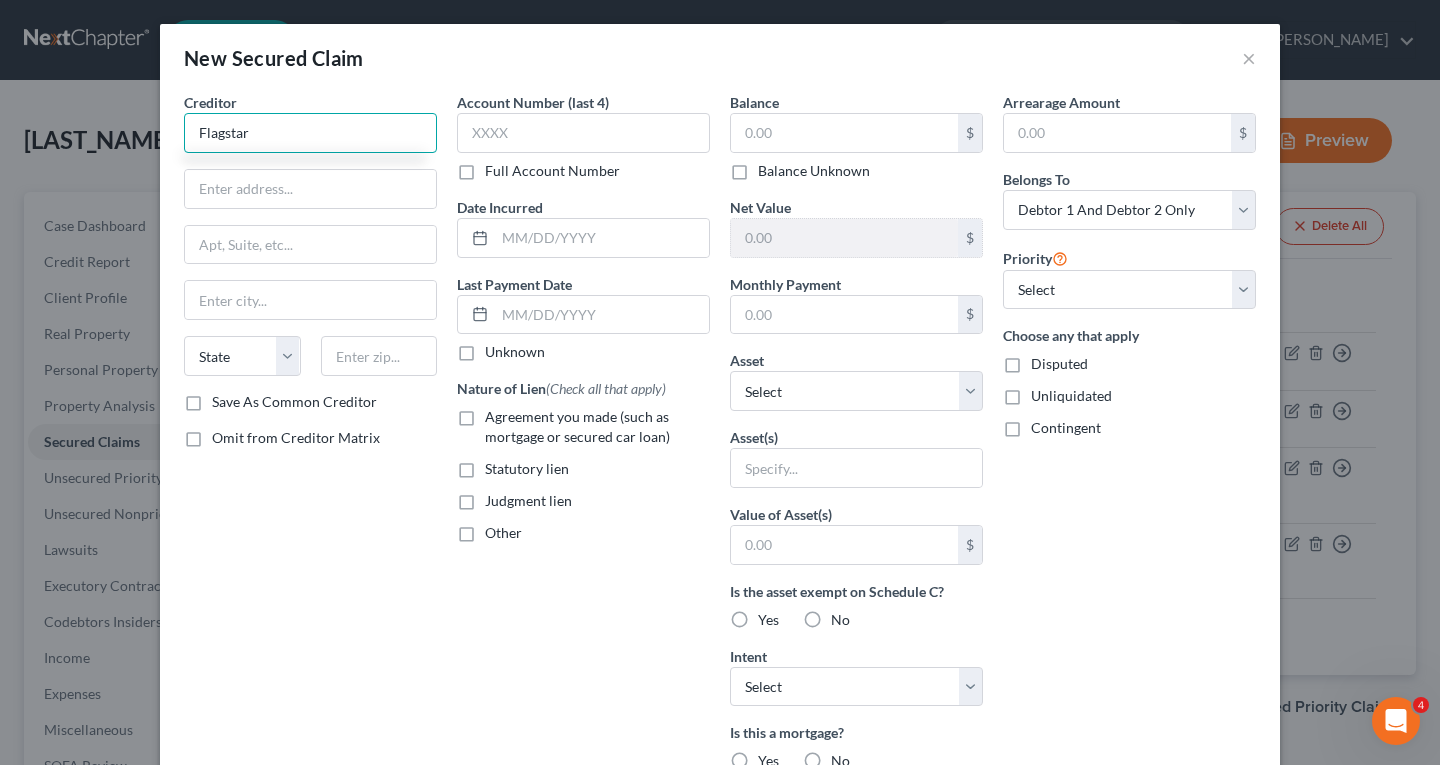type on "Flagstar" 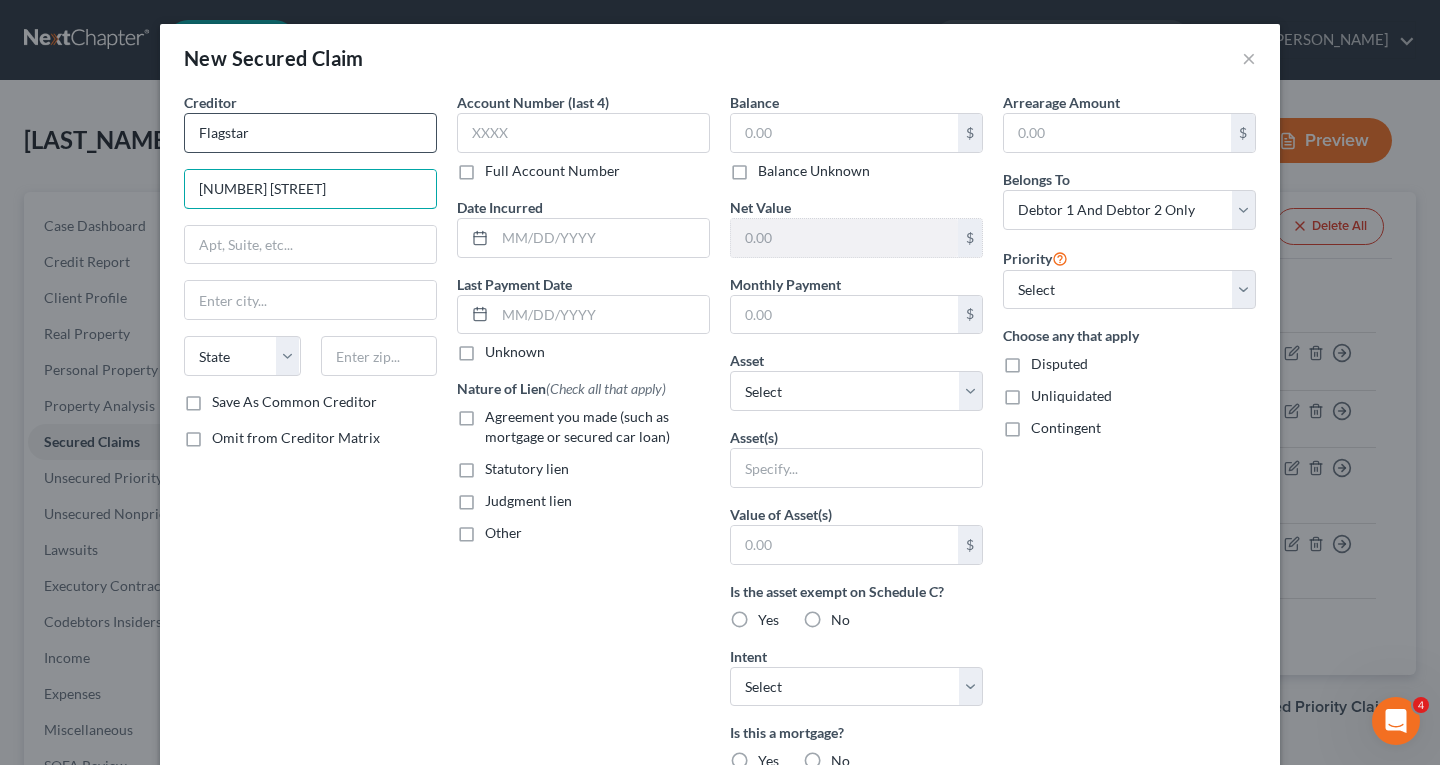type on "[NUMBER] [STREET]" 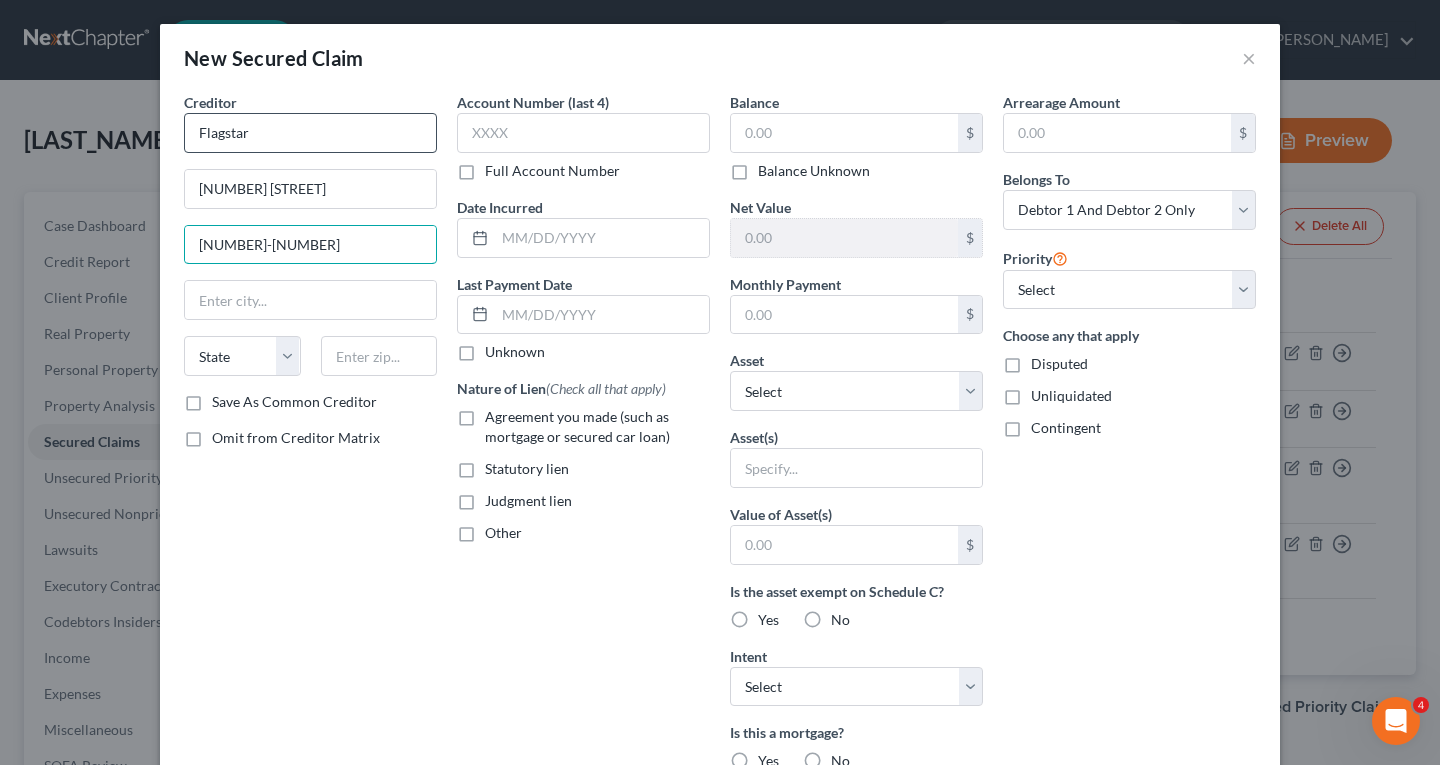 type on "[NUMBER]-[NUMBER]" 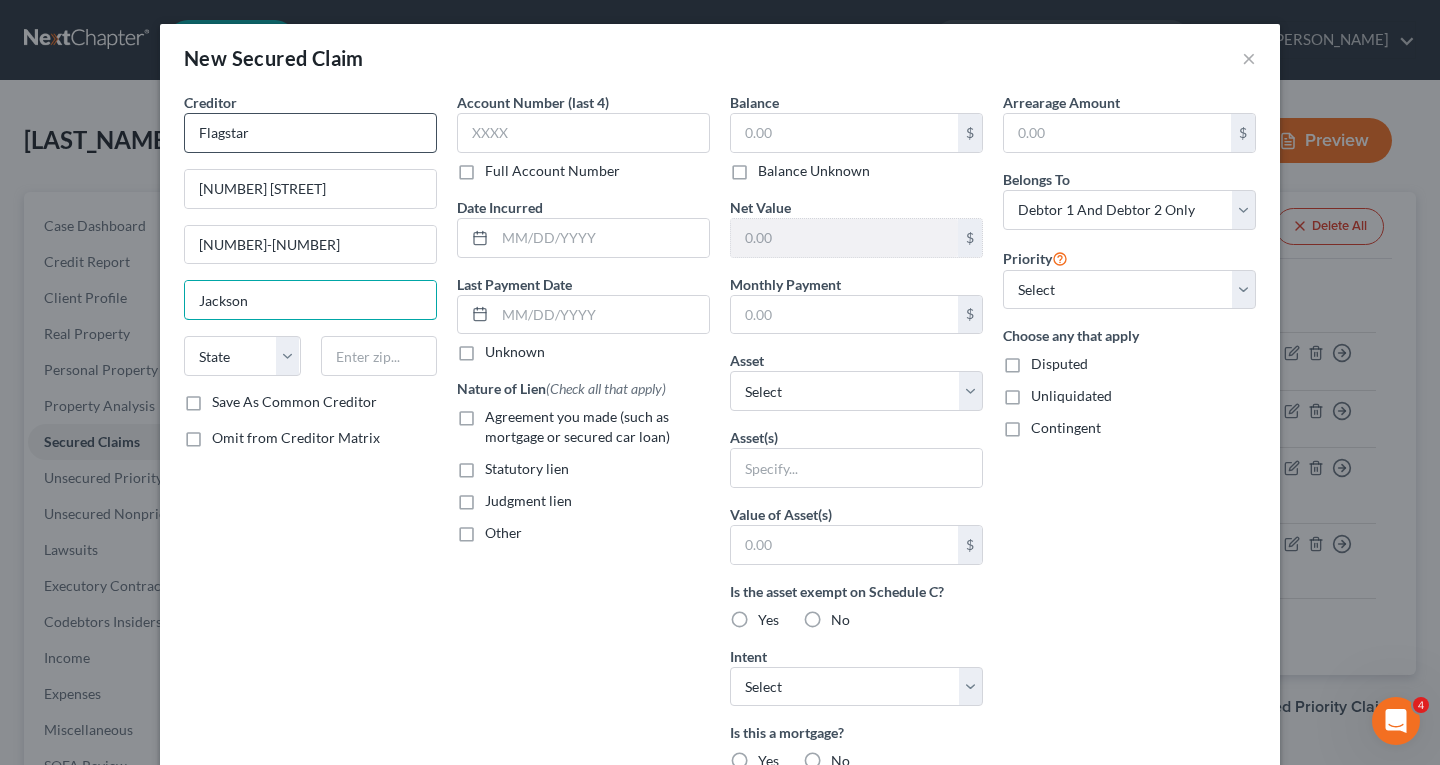type on "Jackson" 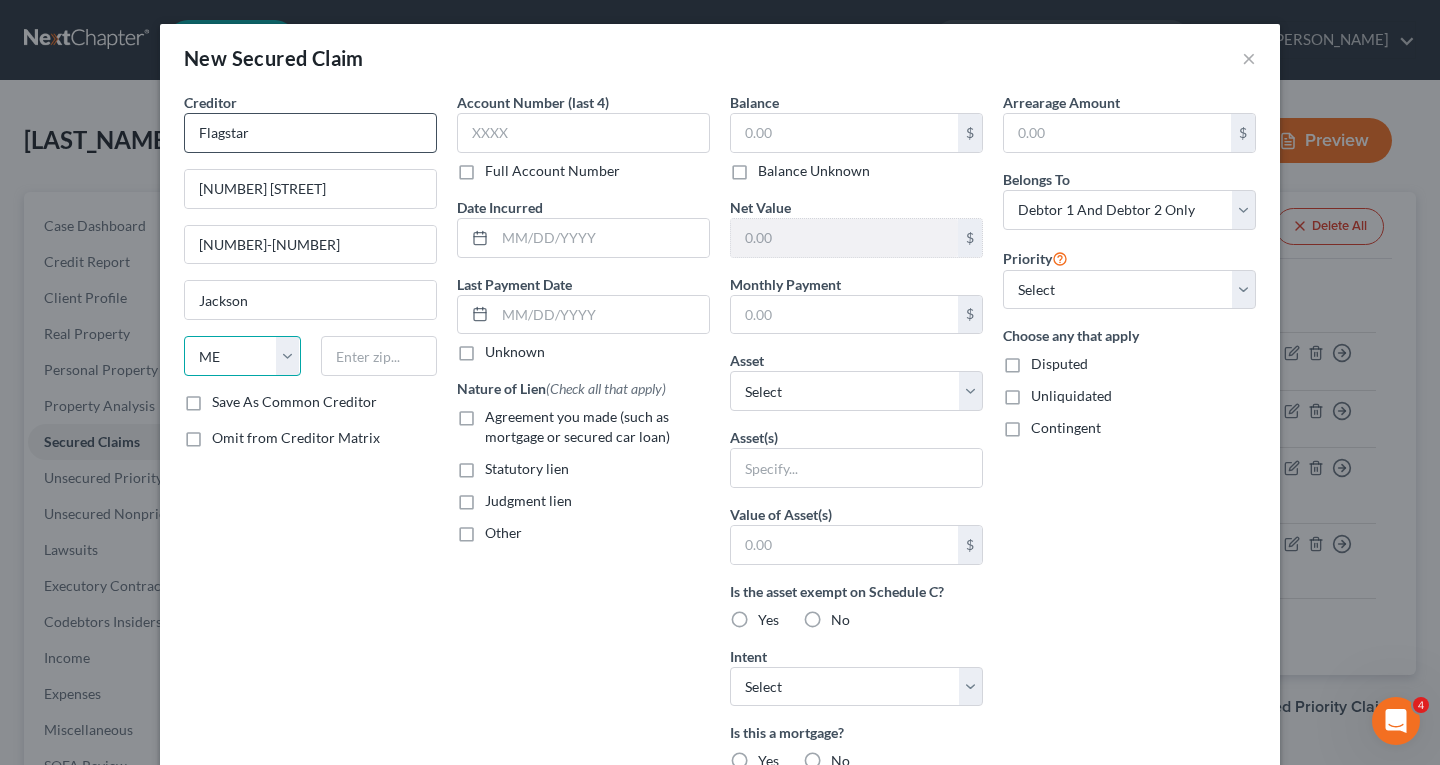 select on "23" 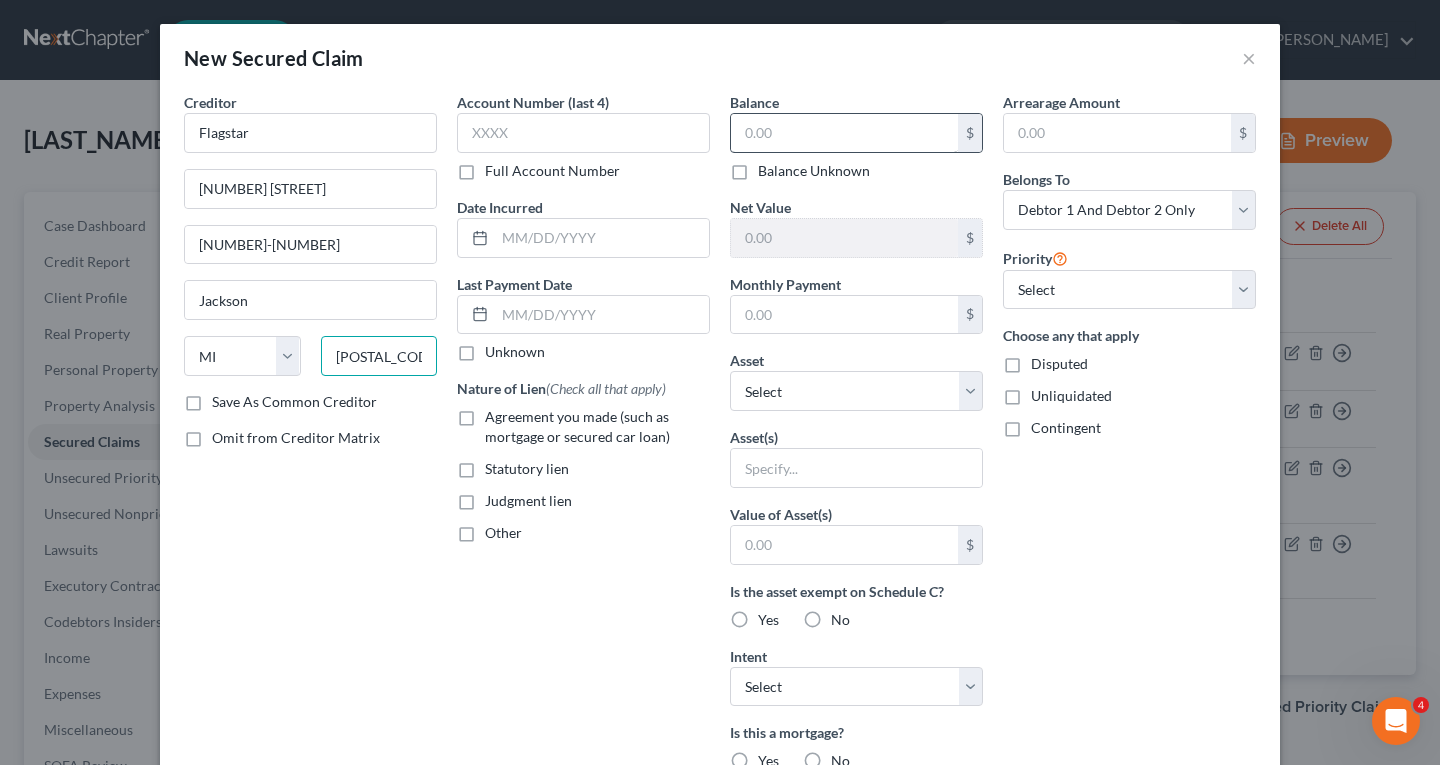 type on "[POSTAL_CODE]" 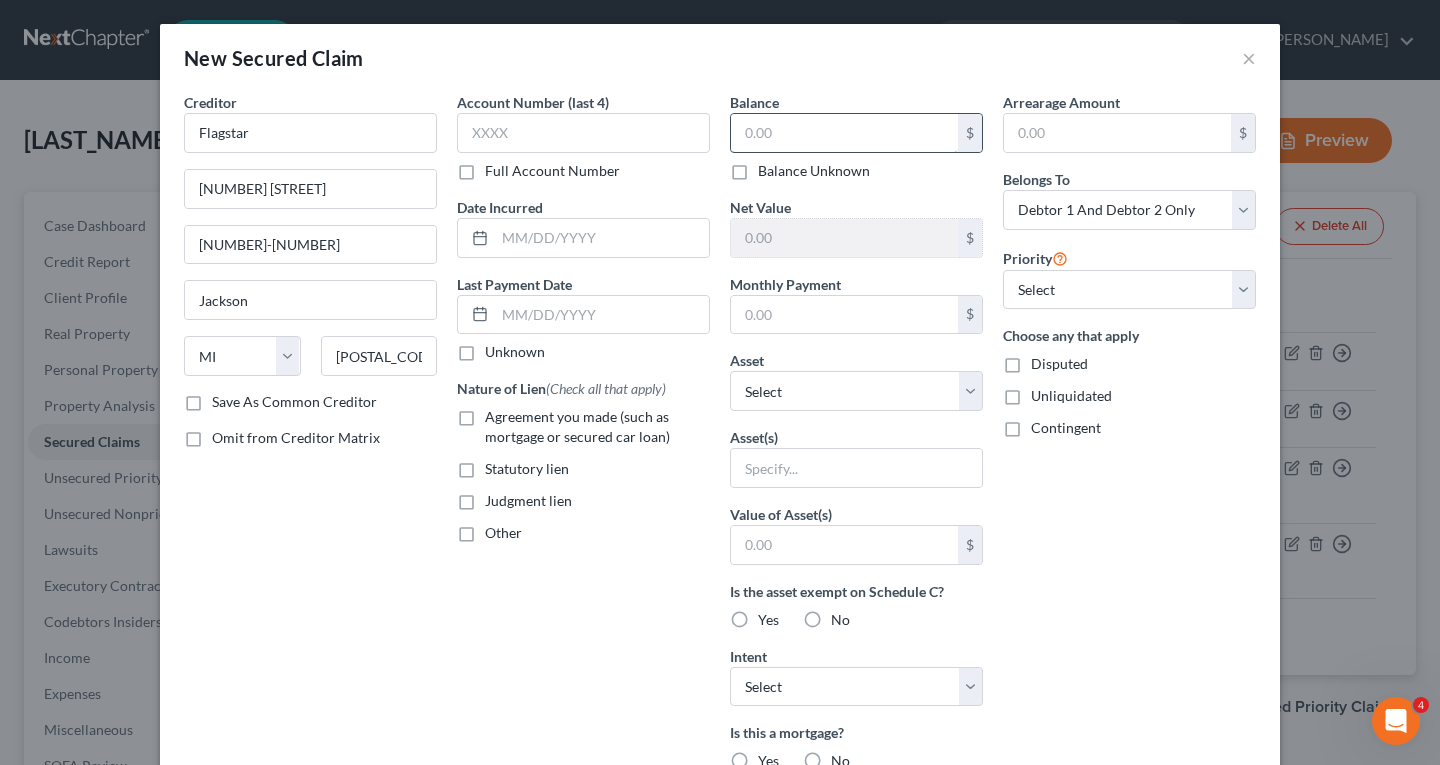 click at bounding box center (844, 133) 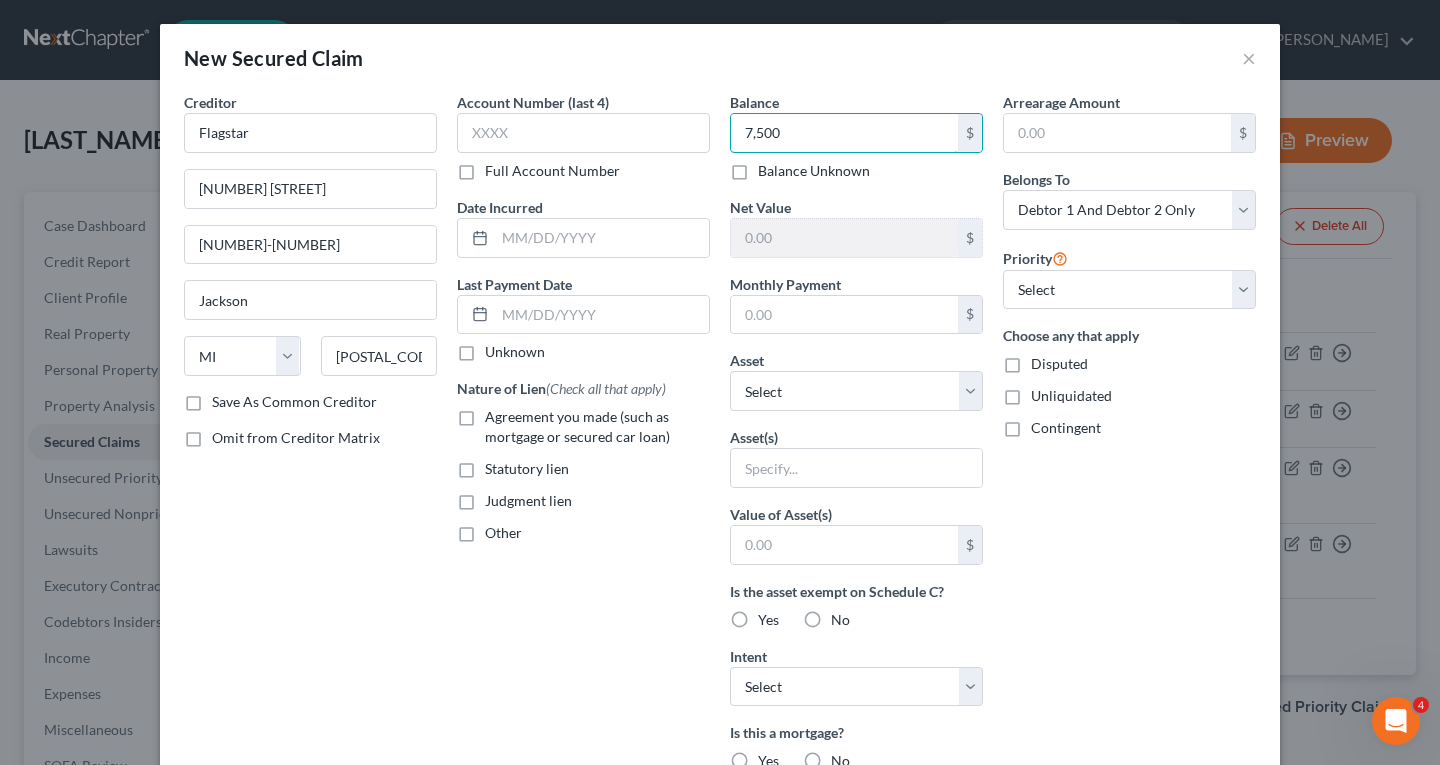 scroll, scrollTop: 100, scrollLeft: 0, axis: vertical 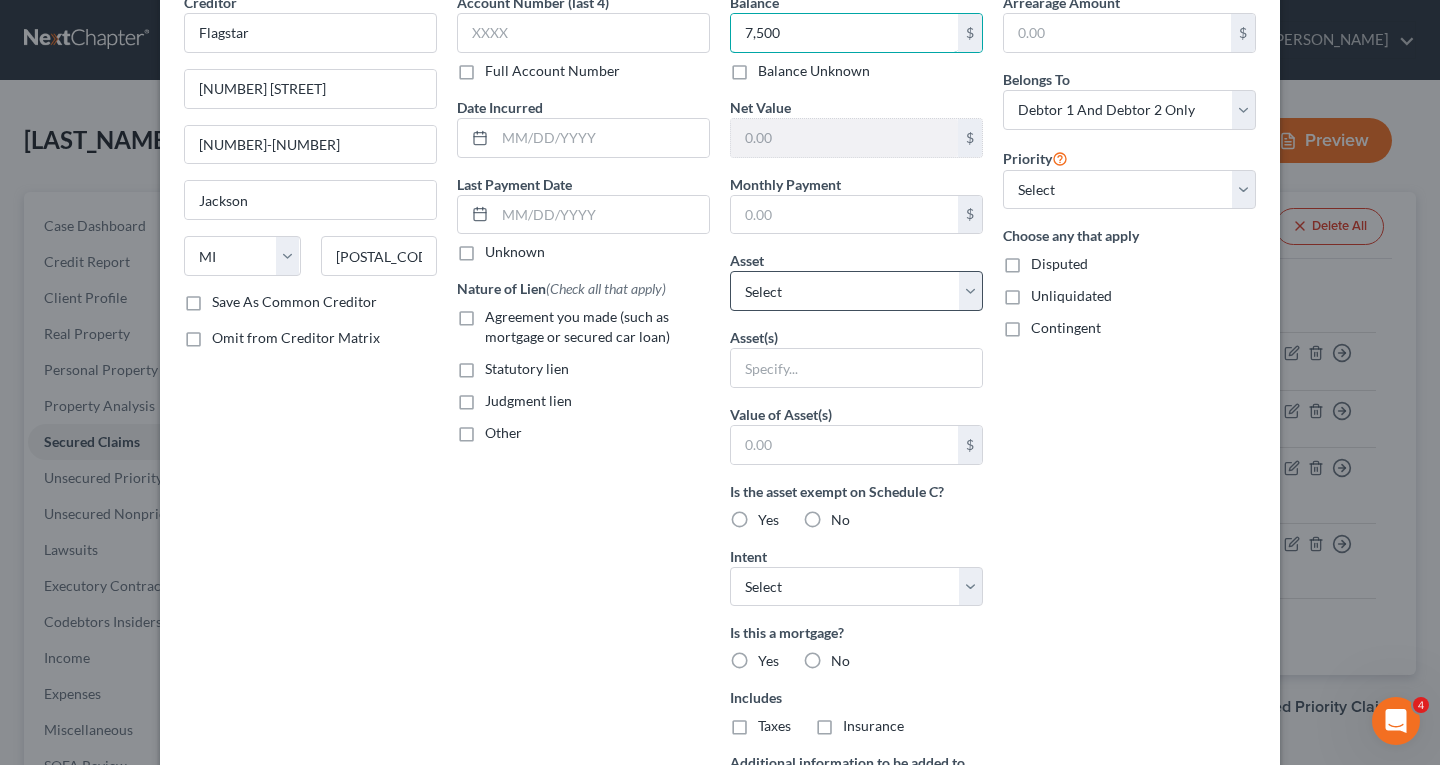 type on "7,500" 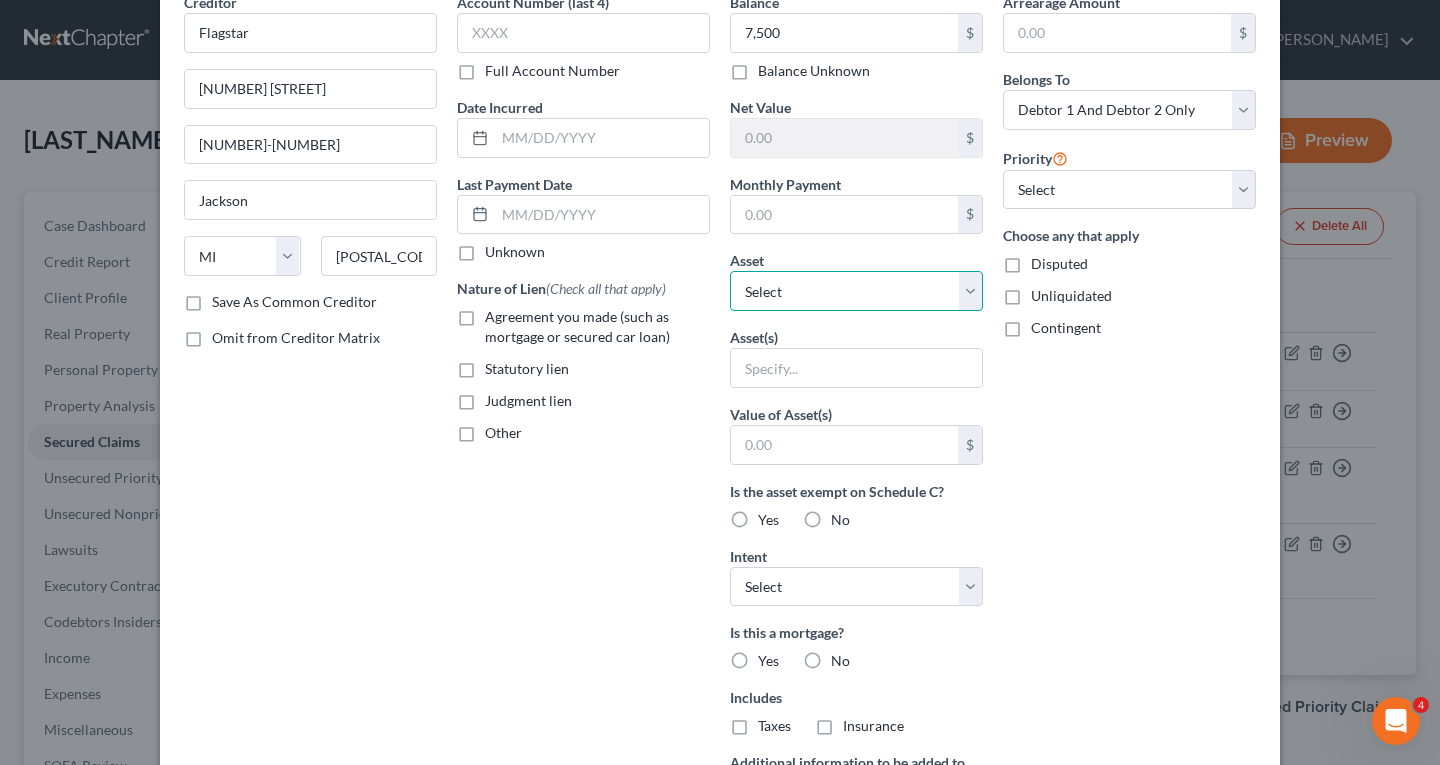 click on "Select Other Multiple Assets Vystar (Checking Account) - $0.0 Household Goods - Assorted Furniture and Furnishings - $[AMOUNT].0 2017 Ford Fusion - $[AMOUNT].0 Electronics - TV, Cell phones - $[AMOUNT].0 Clothing - Misc. Men and womens clothing - $[AMOUNT].0 Jewelry - Wedding Rings - $[AMOUNT].0 [NUMBER] Buckhead Trail - $[AMOUNT].0 1999 GMC Pick Up - $[AMOUNT].0" at bounding box center [856, 291] 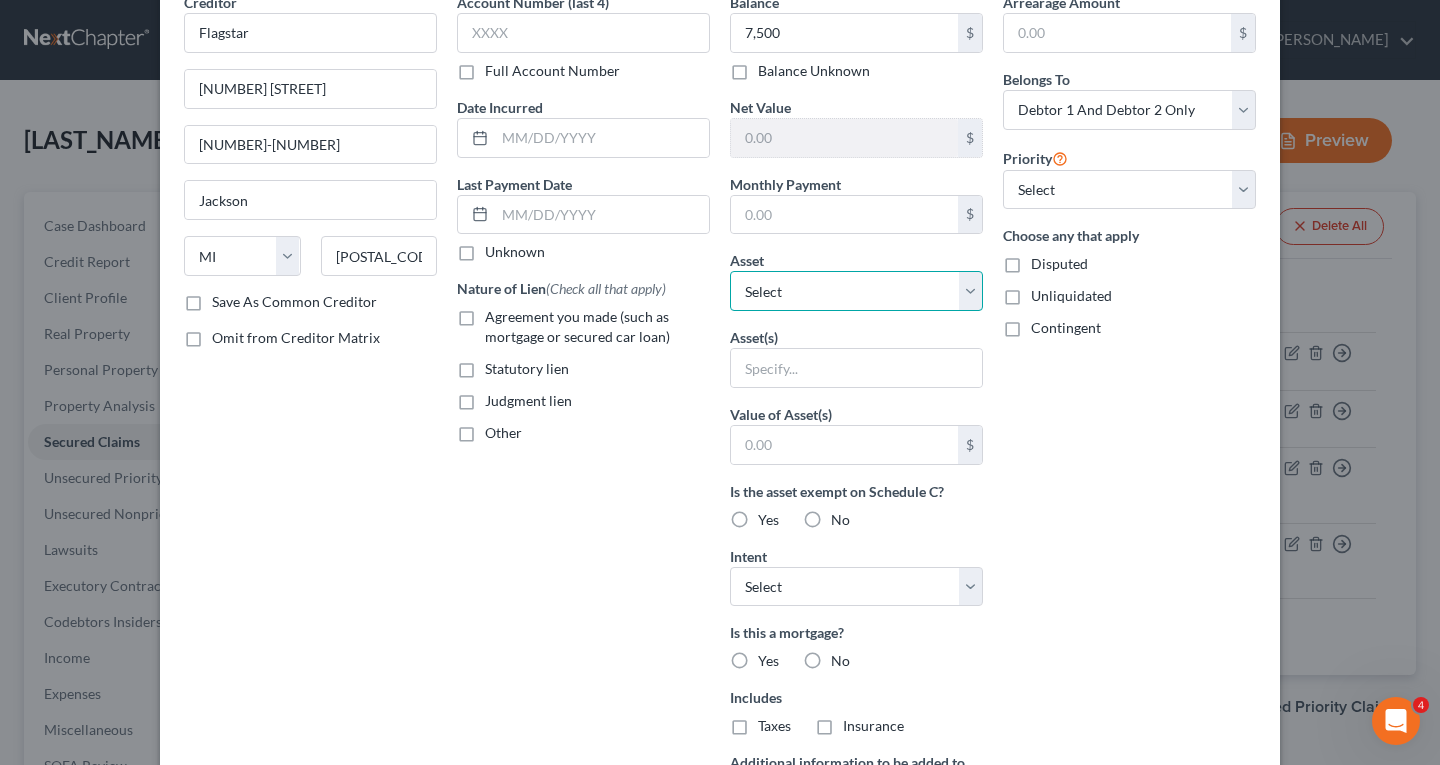 select on "8" 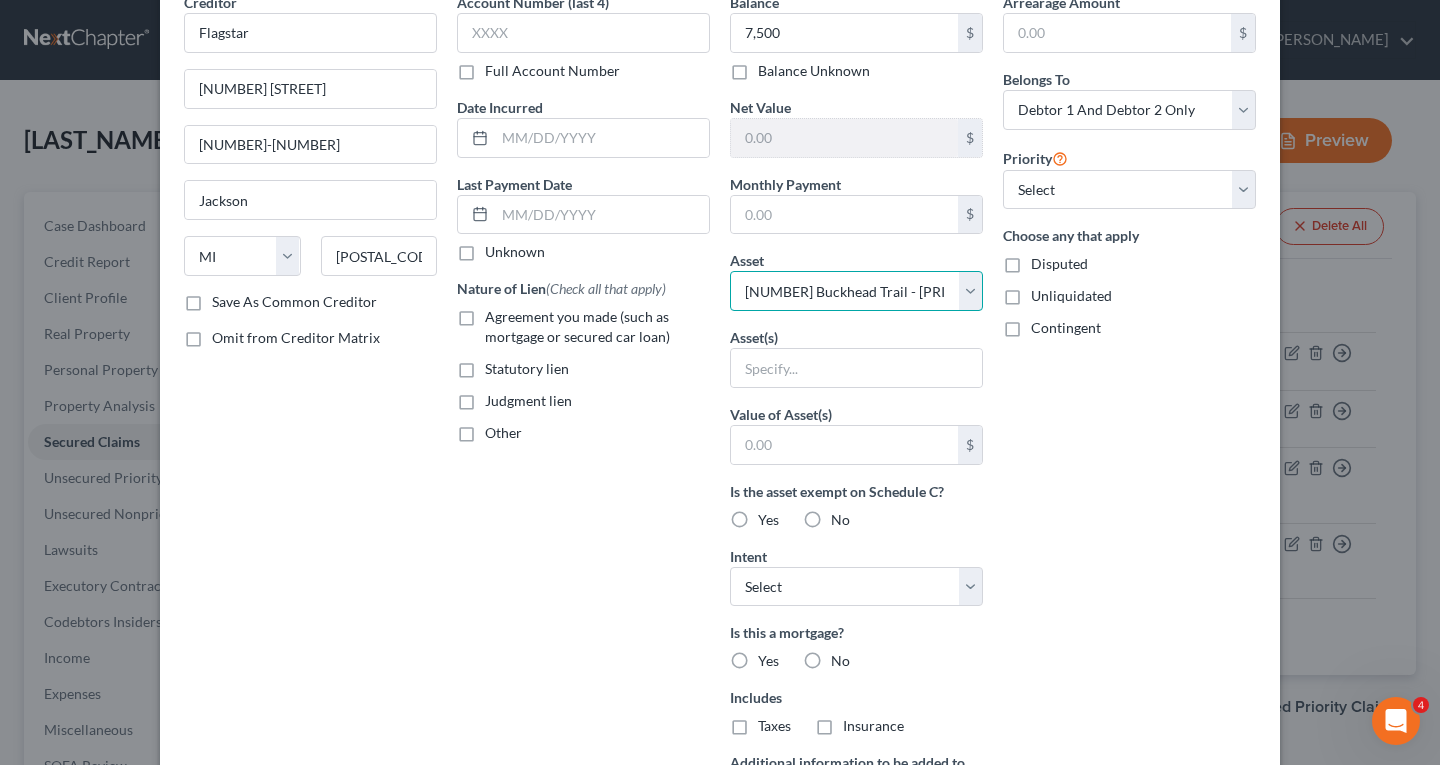 click on "Select Other Multiple Assets Vystar (Checking Account) - $0.0 Household Goods - Assorted Furniture and Furnishings - $[AMOUNT].0 2017 Ford Fusion - $[AMOUNT].0 Electronics - TV, Cell phones - $[AMOUNT].0 Clothing - Misc. Men and womens clothing - $[AMOUNT].0 Jewelry - Wedding Rings - $[AMOUNT].0 [NUMBER] Buckhead Trail - $[AMOUNT].0 1999 GMC Pick Up - $[AMOUNT].0" at bounding box center (856, 291) 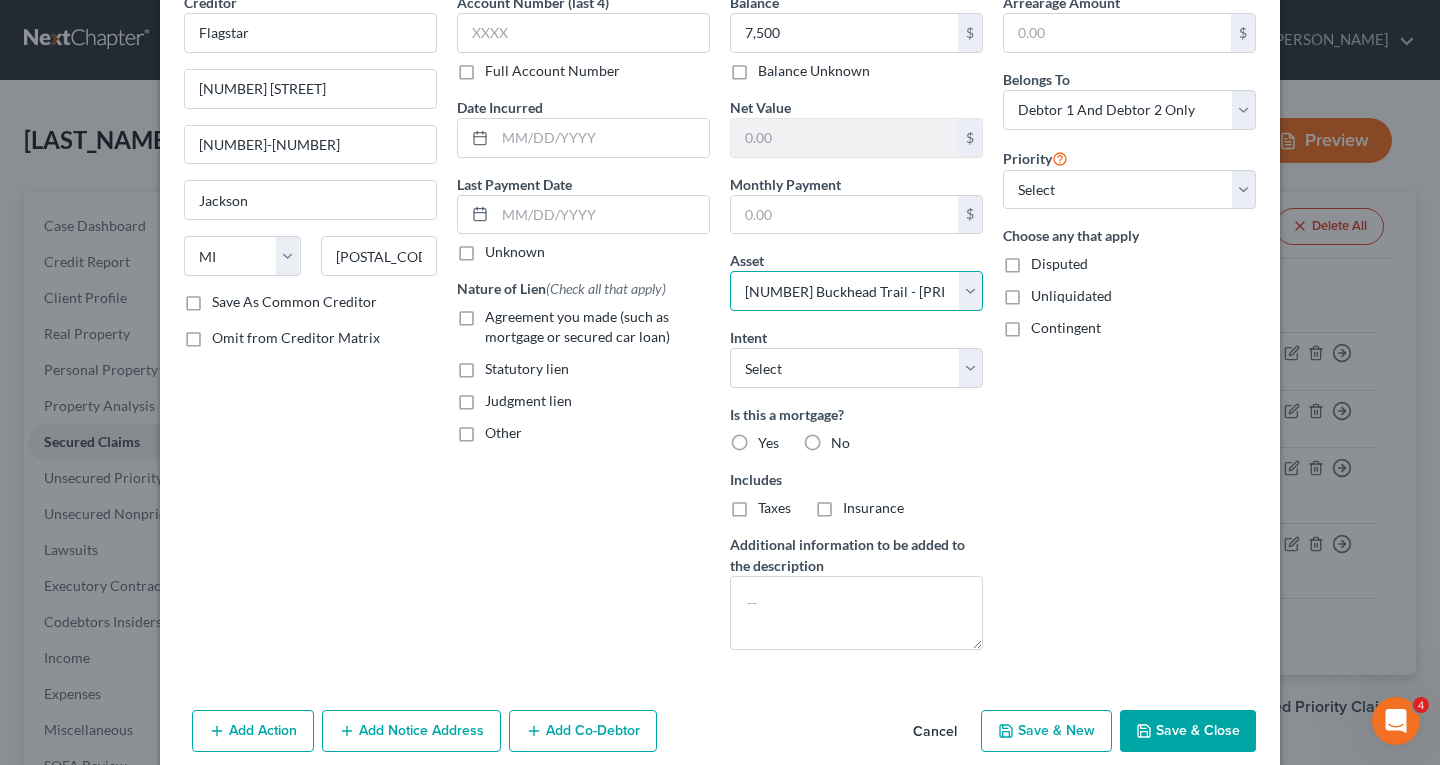 scroll, scrollTop: 127, scrollLeft: 0, axis: vertical 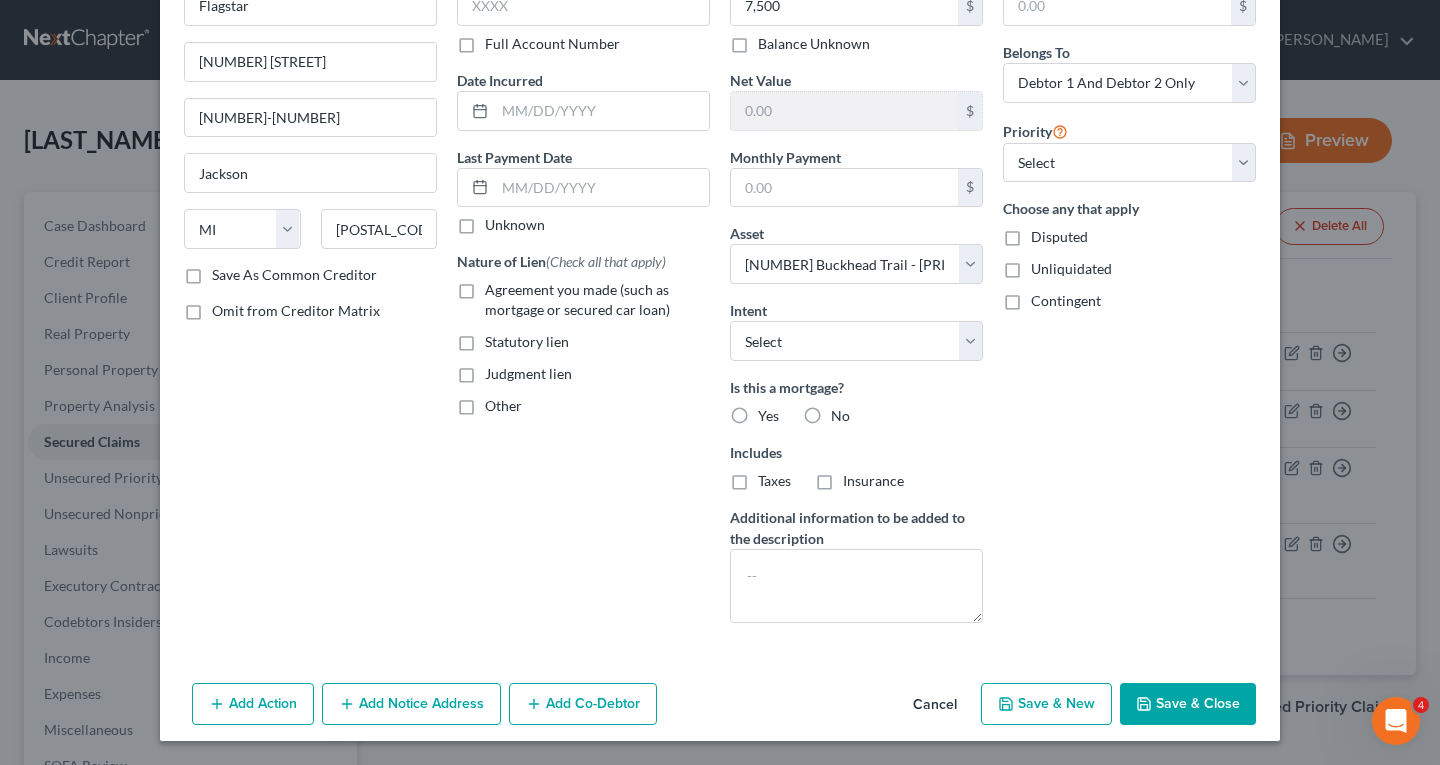 click on "Save & Close" at bounding box center (1188, 704) 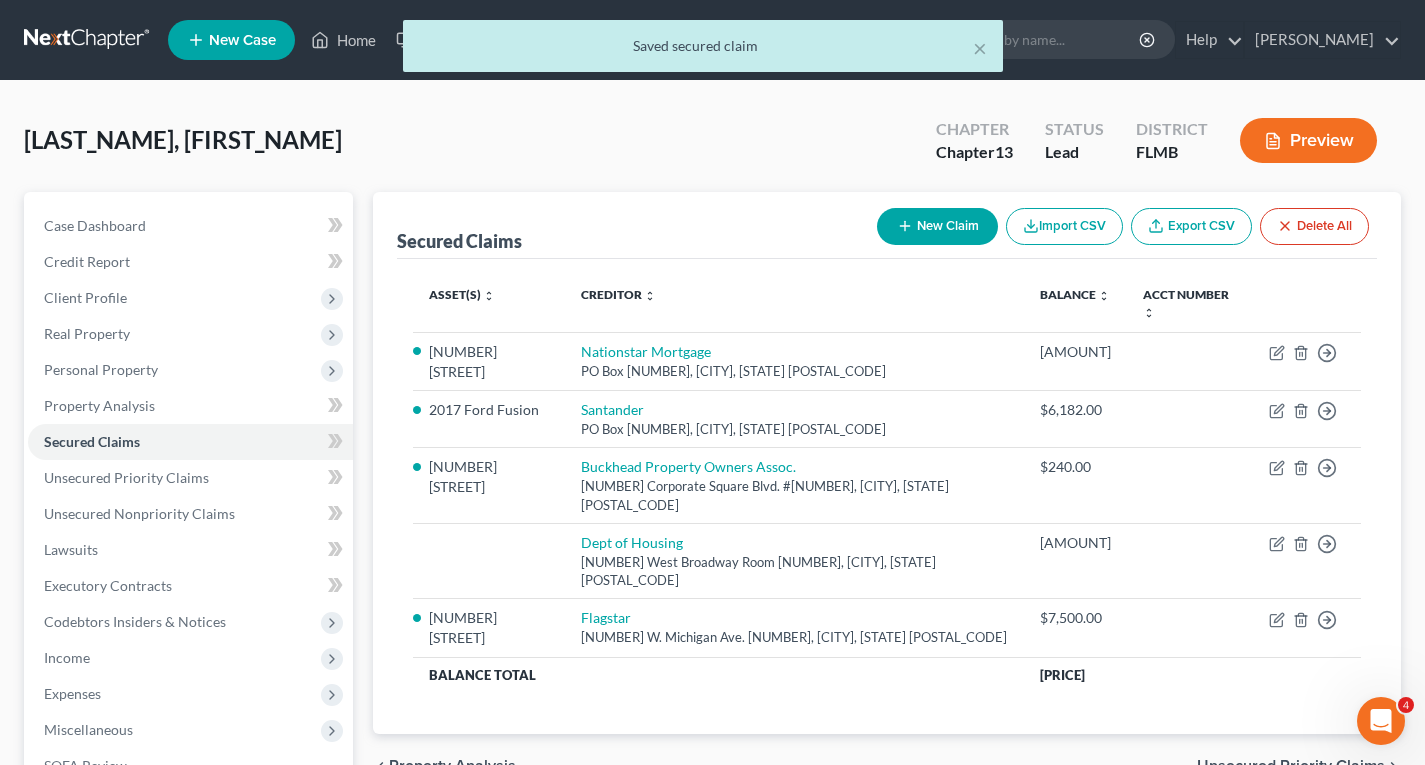 click on "New Claim" at bounding box center (937, 226) 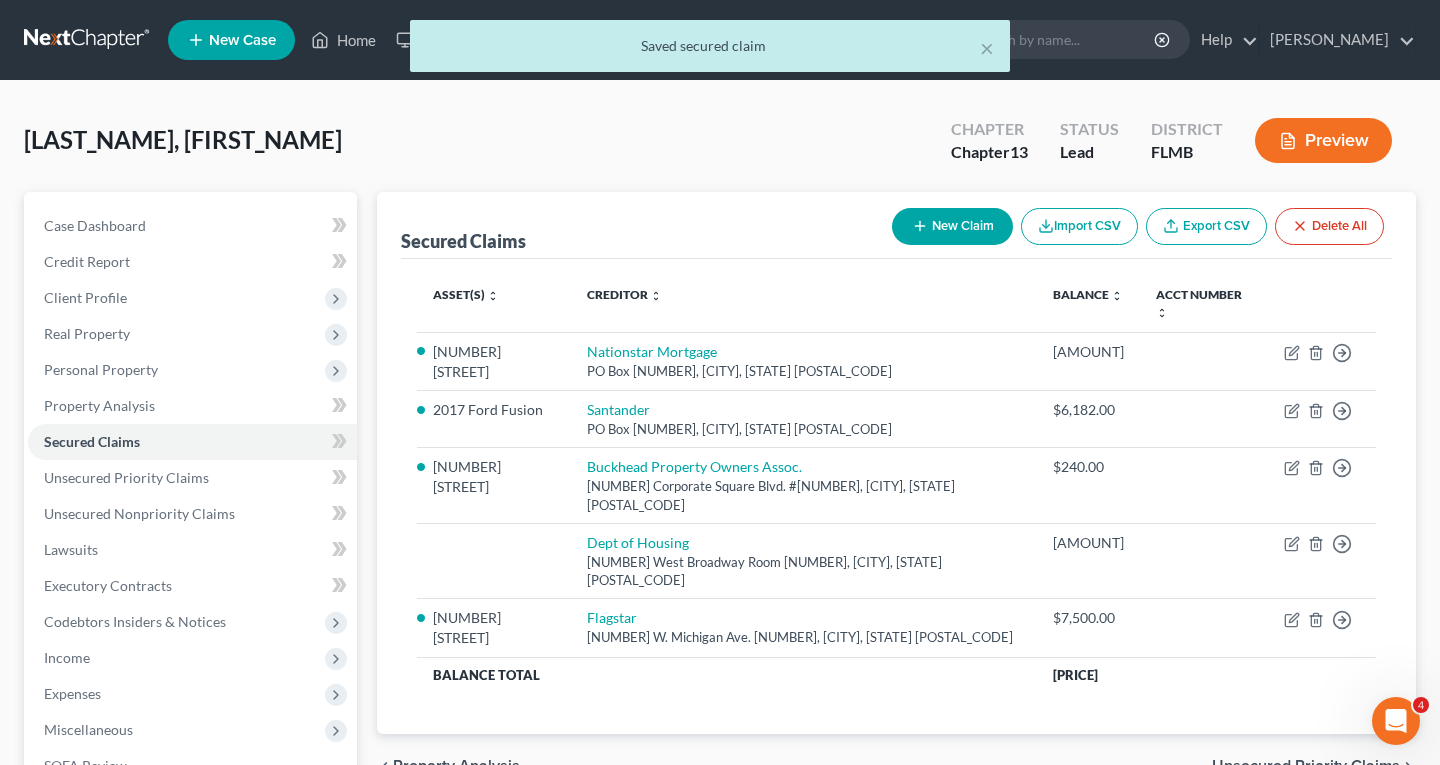 select on "0" 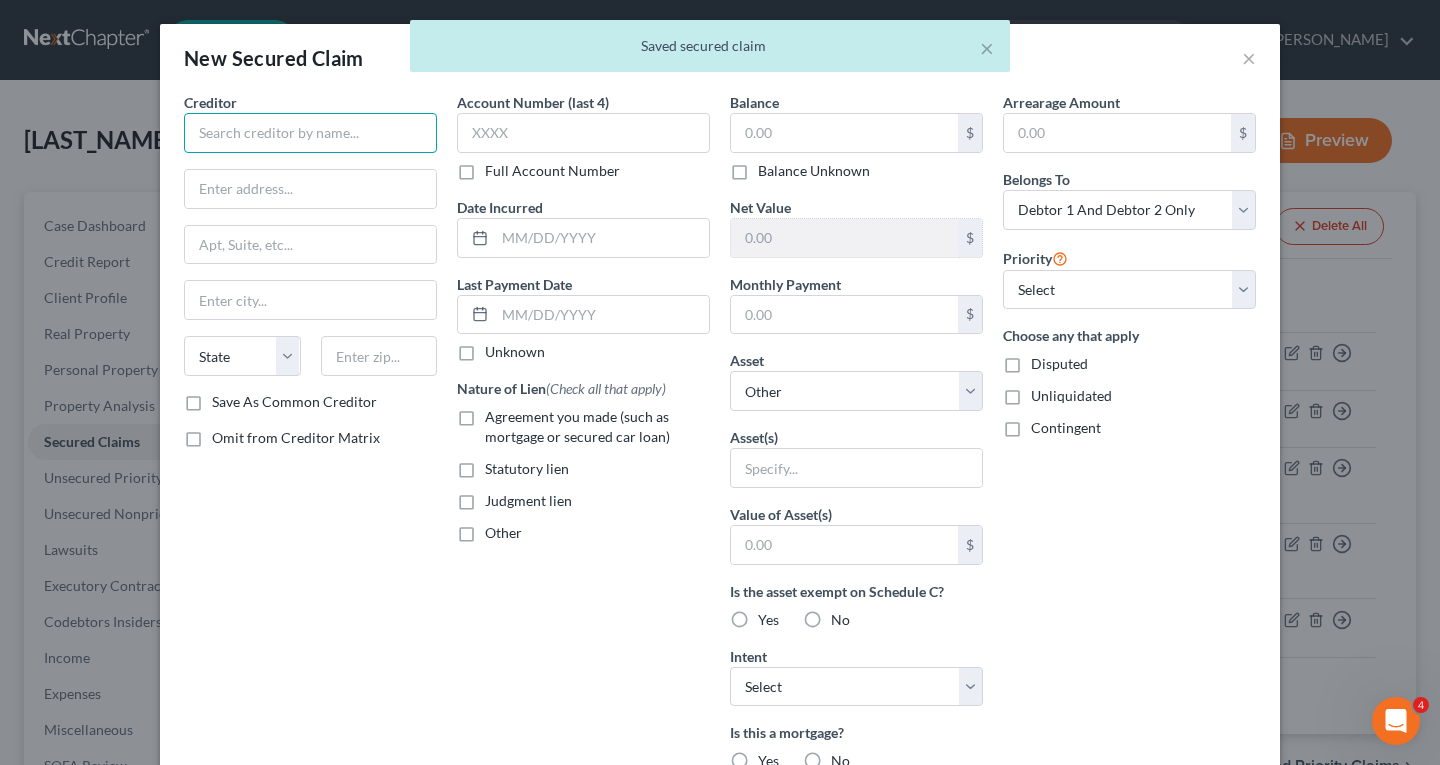 click at bounding box center (310, 133) 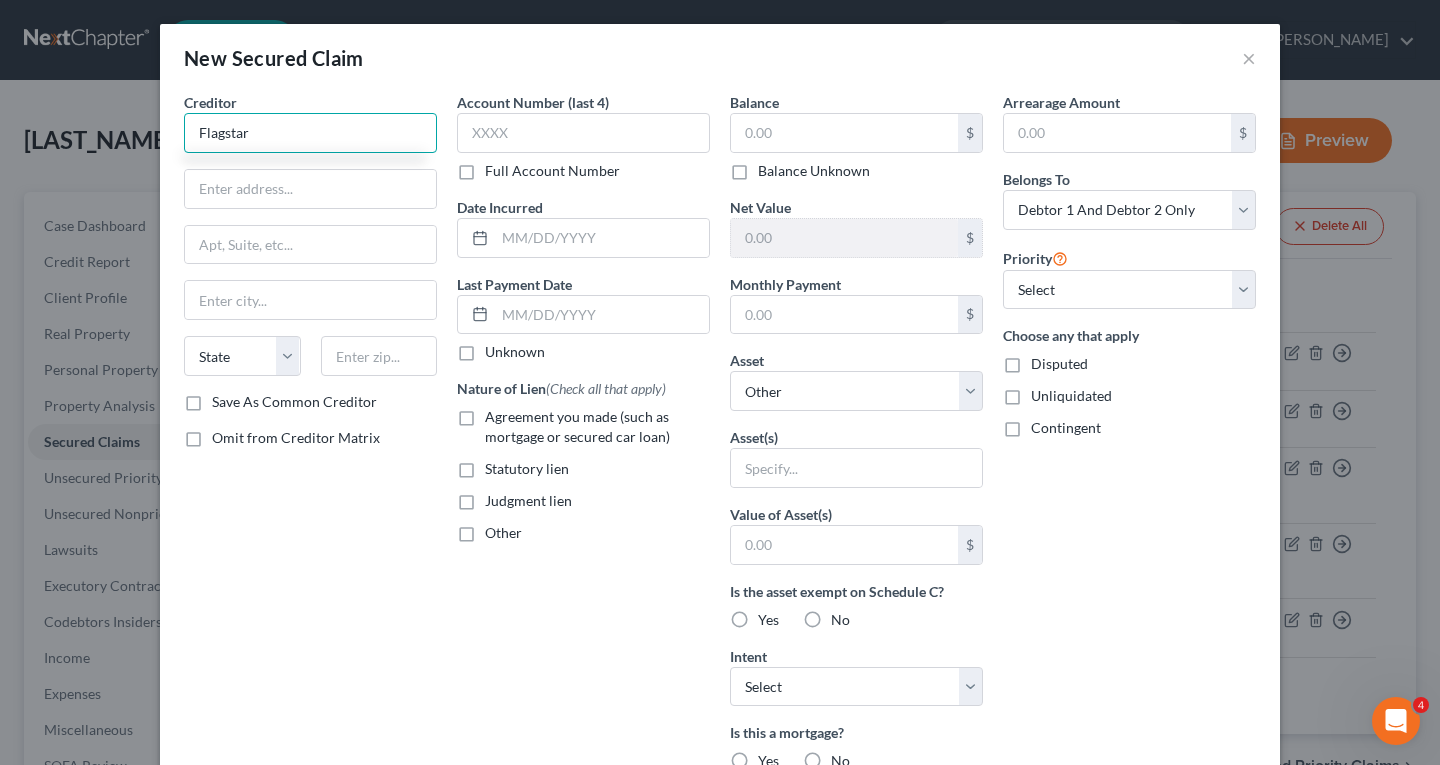 type on "Flagstar" 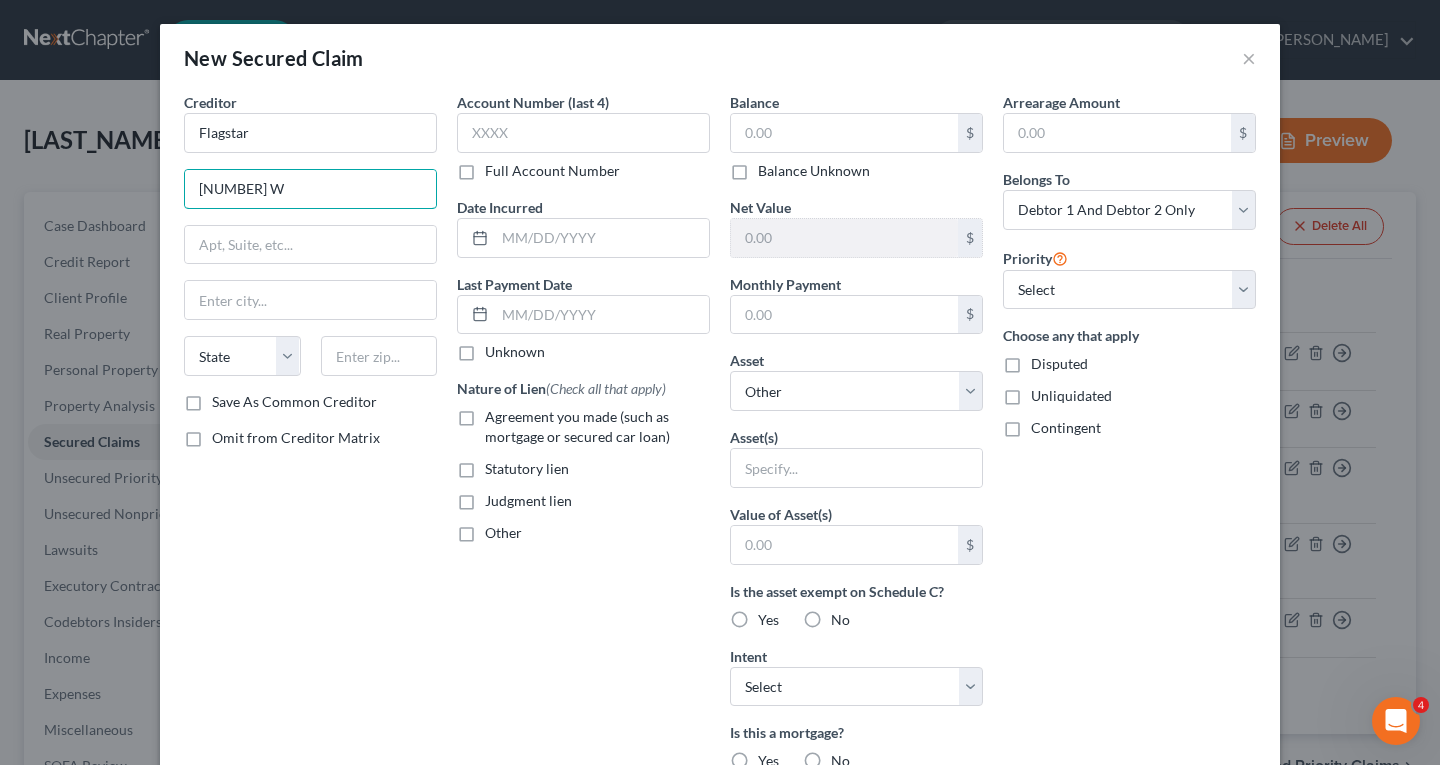 type on "[NUMBER] [STREET]" 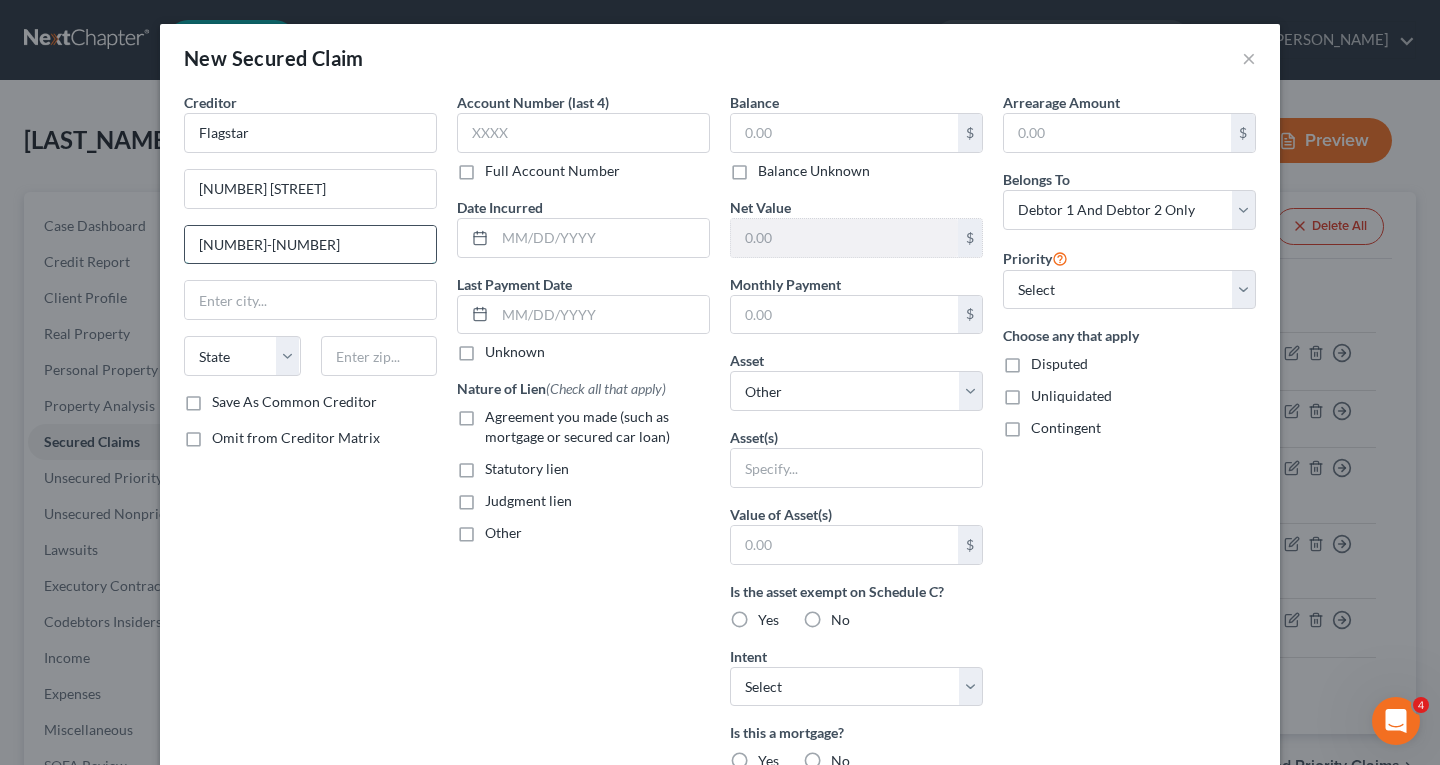 type on "[NUMBER]-[NUMBER]" 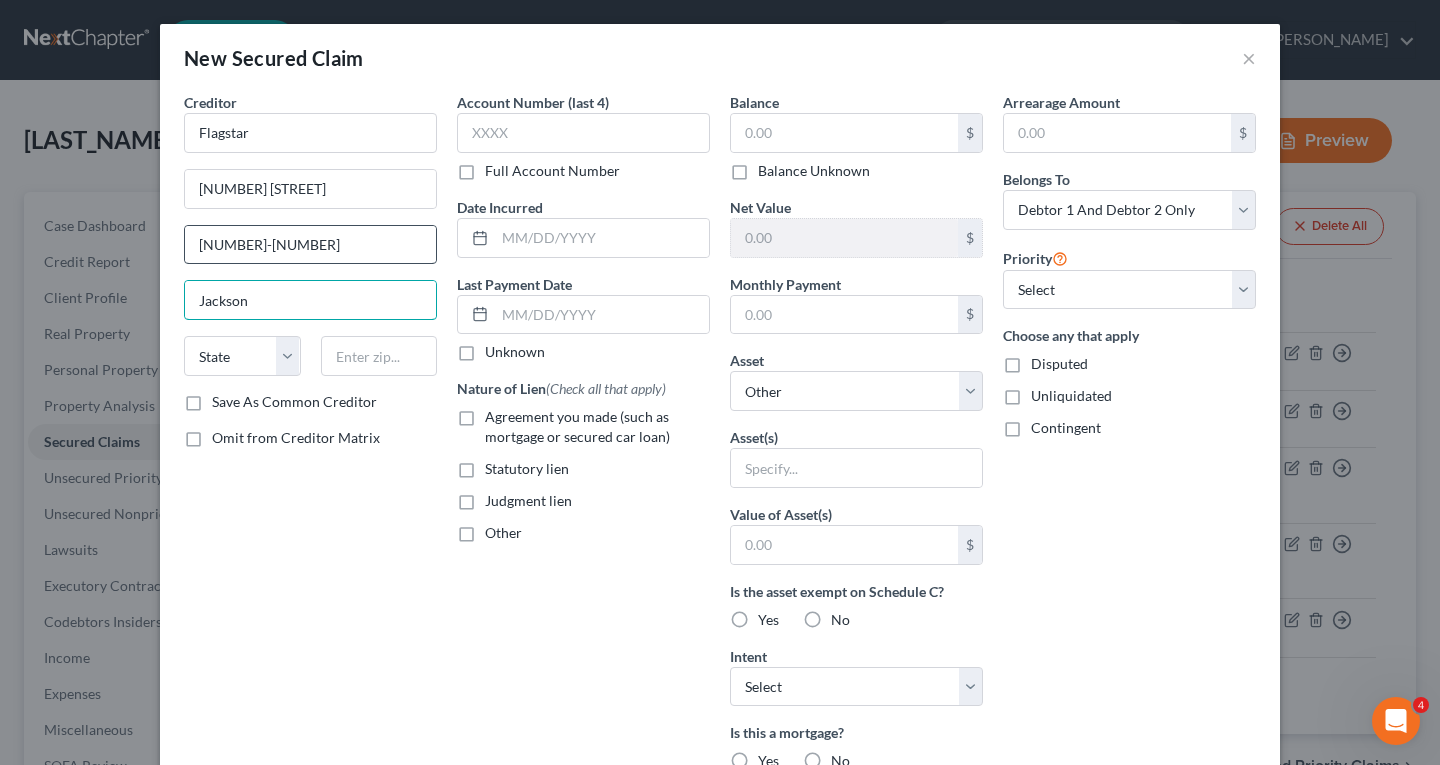 type on "Jackson" 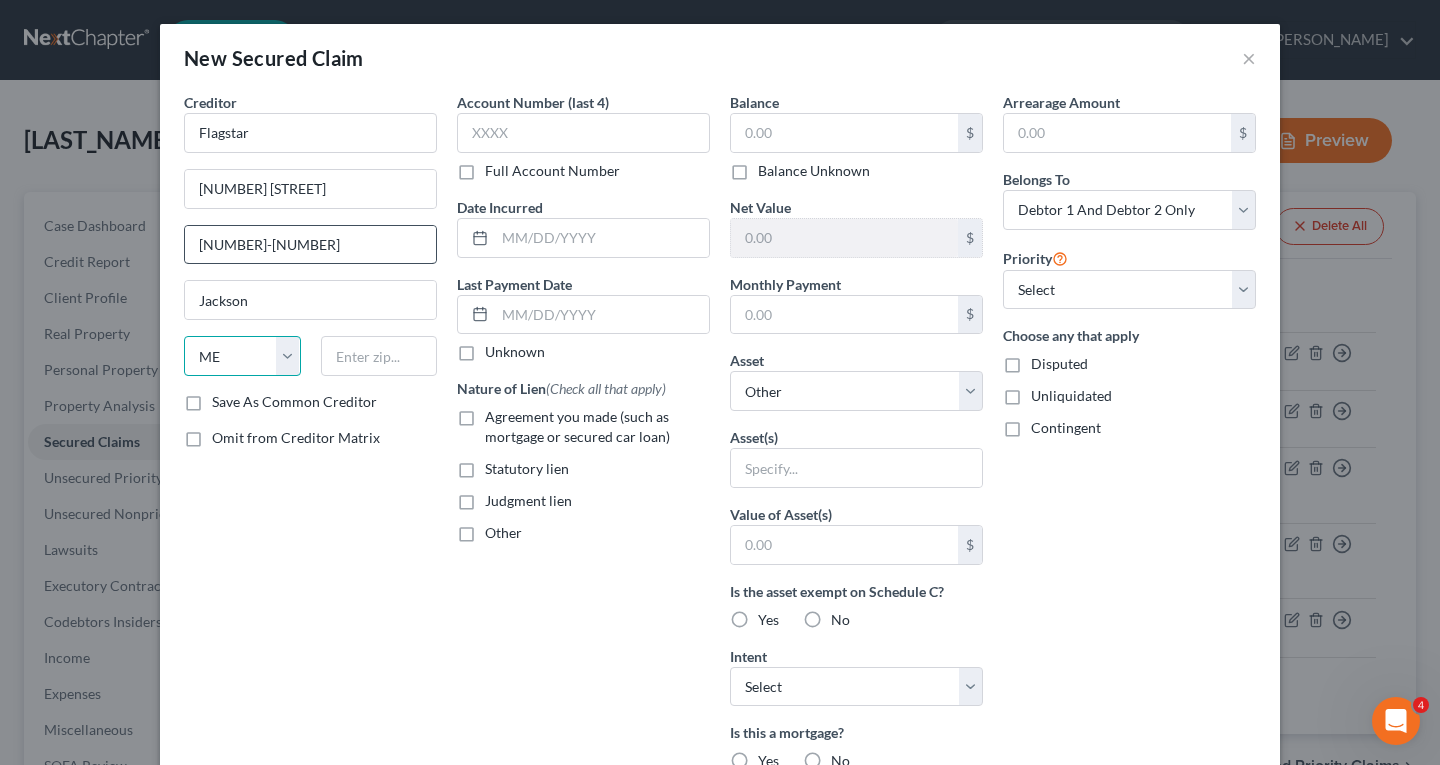 select on "23" 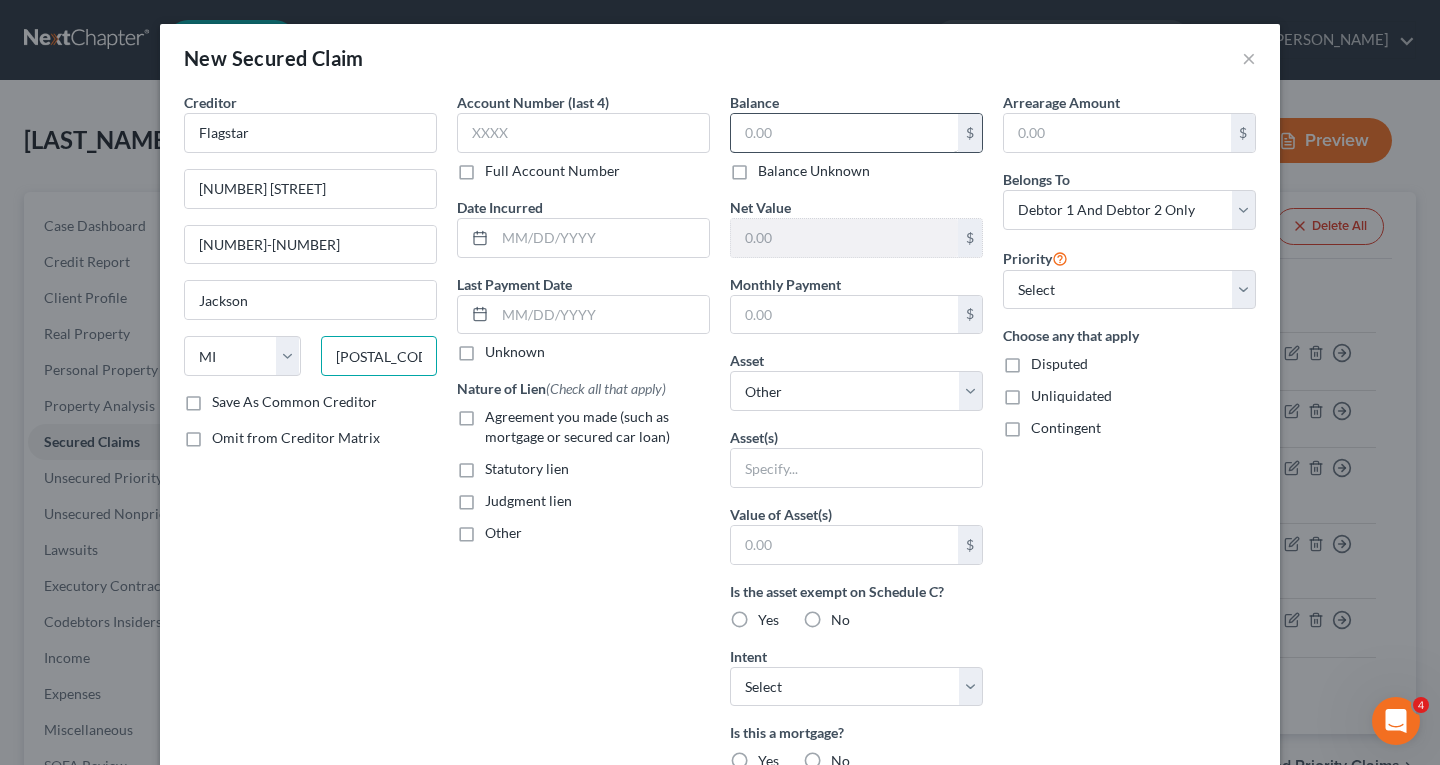 type on "[POSTAL_CODE]" 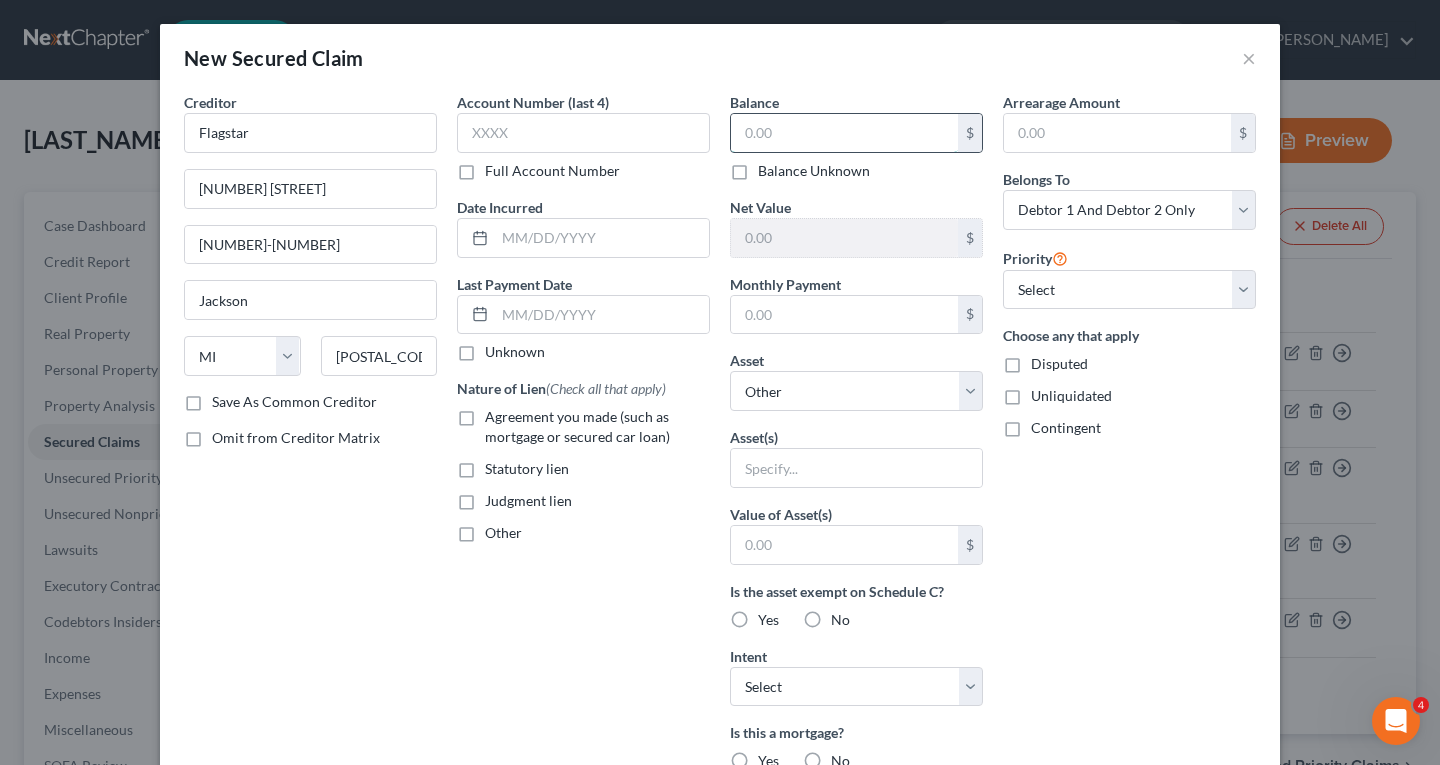 click at bounding box center [844, 133] 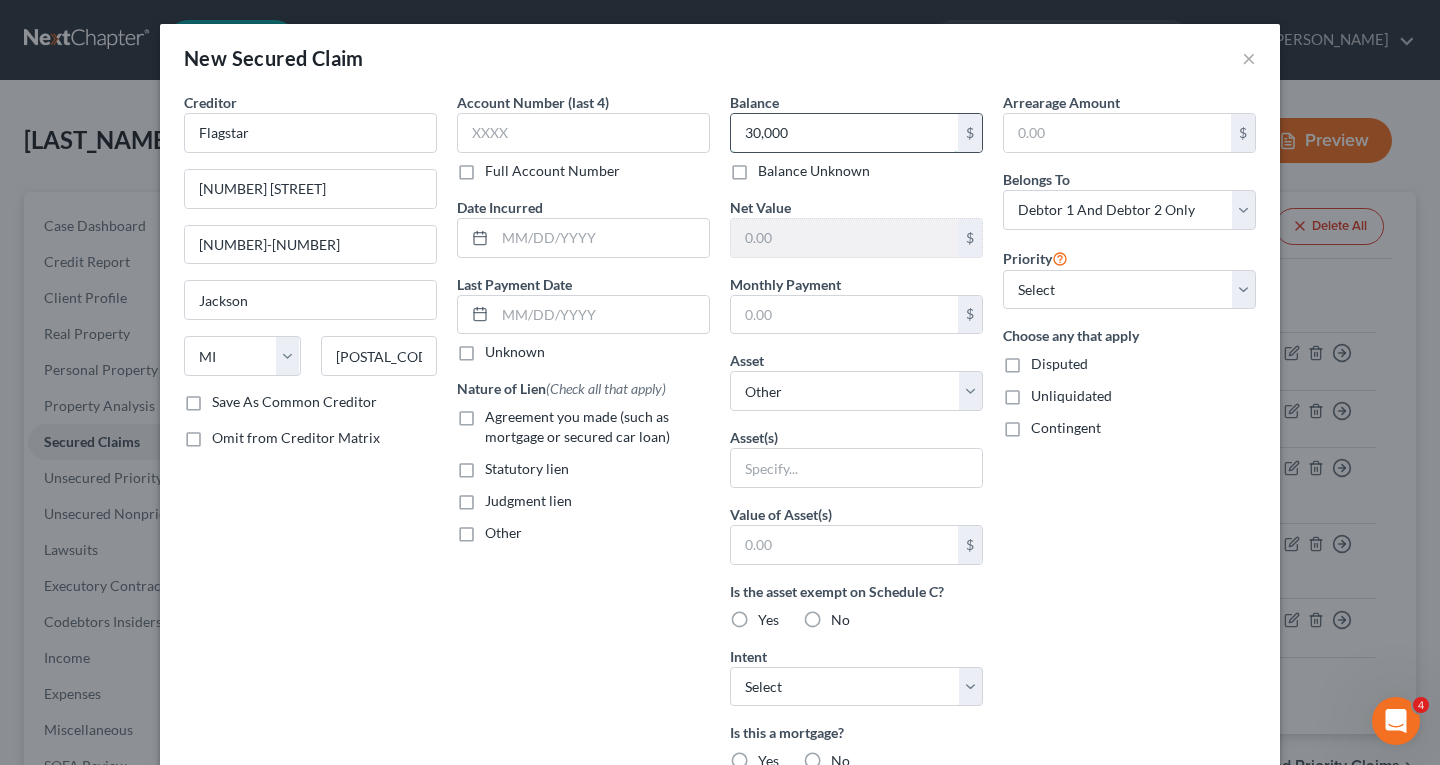 type on "30,000" 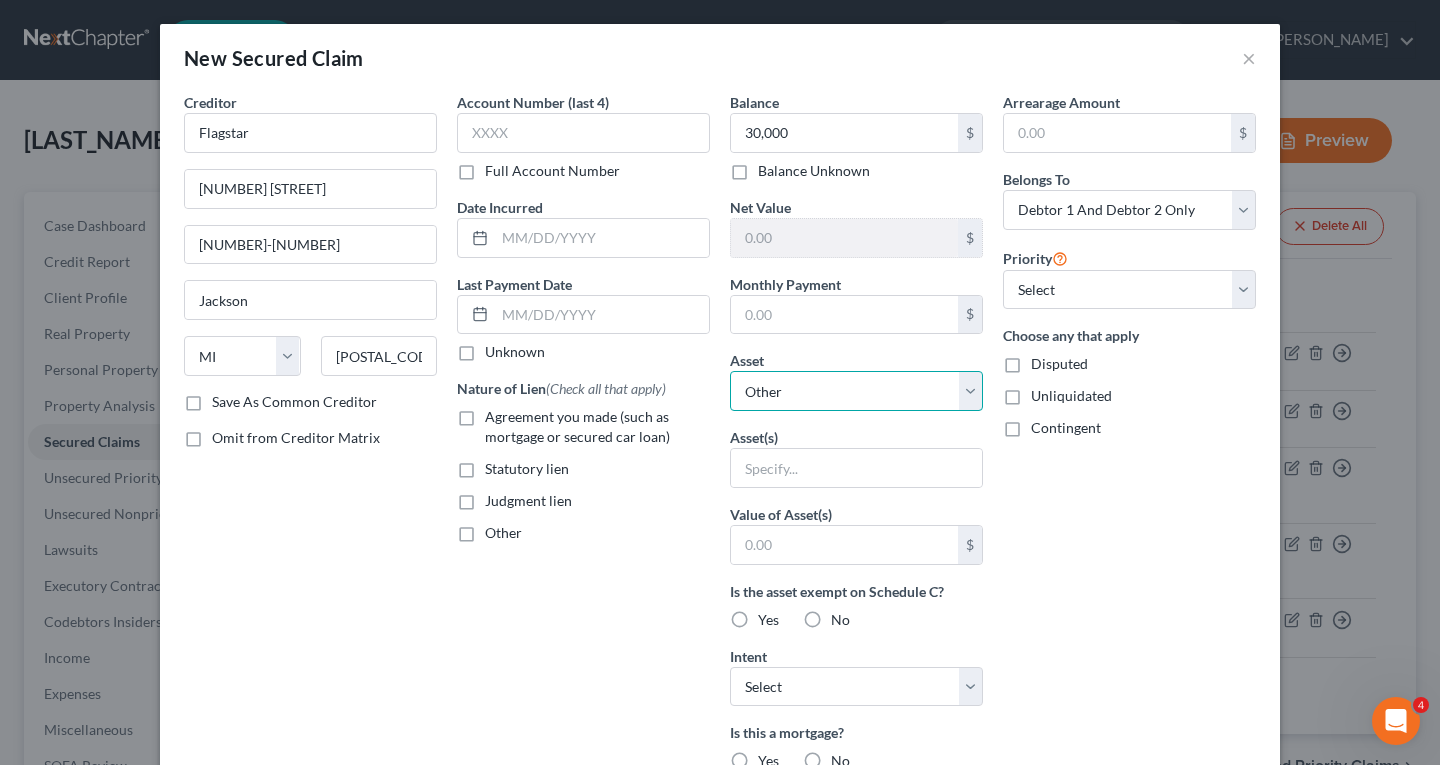 click on "Select Other Multiple Assets Vystar (Checking Account) - $0.0 Household Goods - Assorted Furniture and Furnishings - $[AMOUNT].0 2017 Ford Fusion - $[AMOUNT].0 Electronics - TV, Cell phones - $[AMOUNT].0 Clothing - Misc. Men and womens clothing - $[AMOUNT].0 Jewelry - Wedding Rings - $[AMOUNT].0 [NUMBER] Buckhead Trail - $[AMOUNT].0 1999 GMC Pick Up - $[AMOUNT].0" at bounding box center [856, 391] 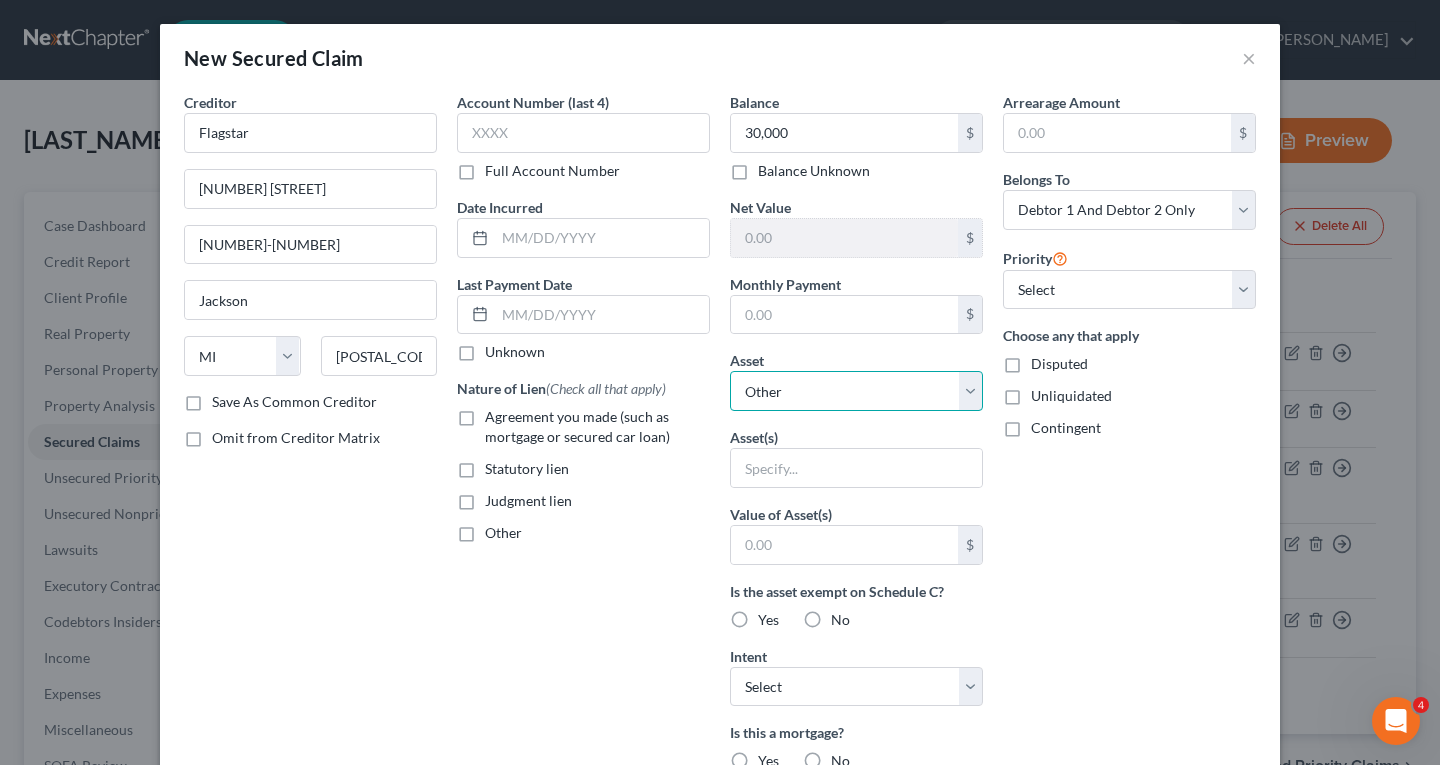 select on "8" 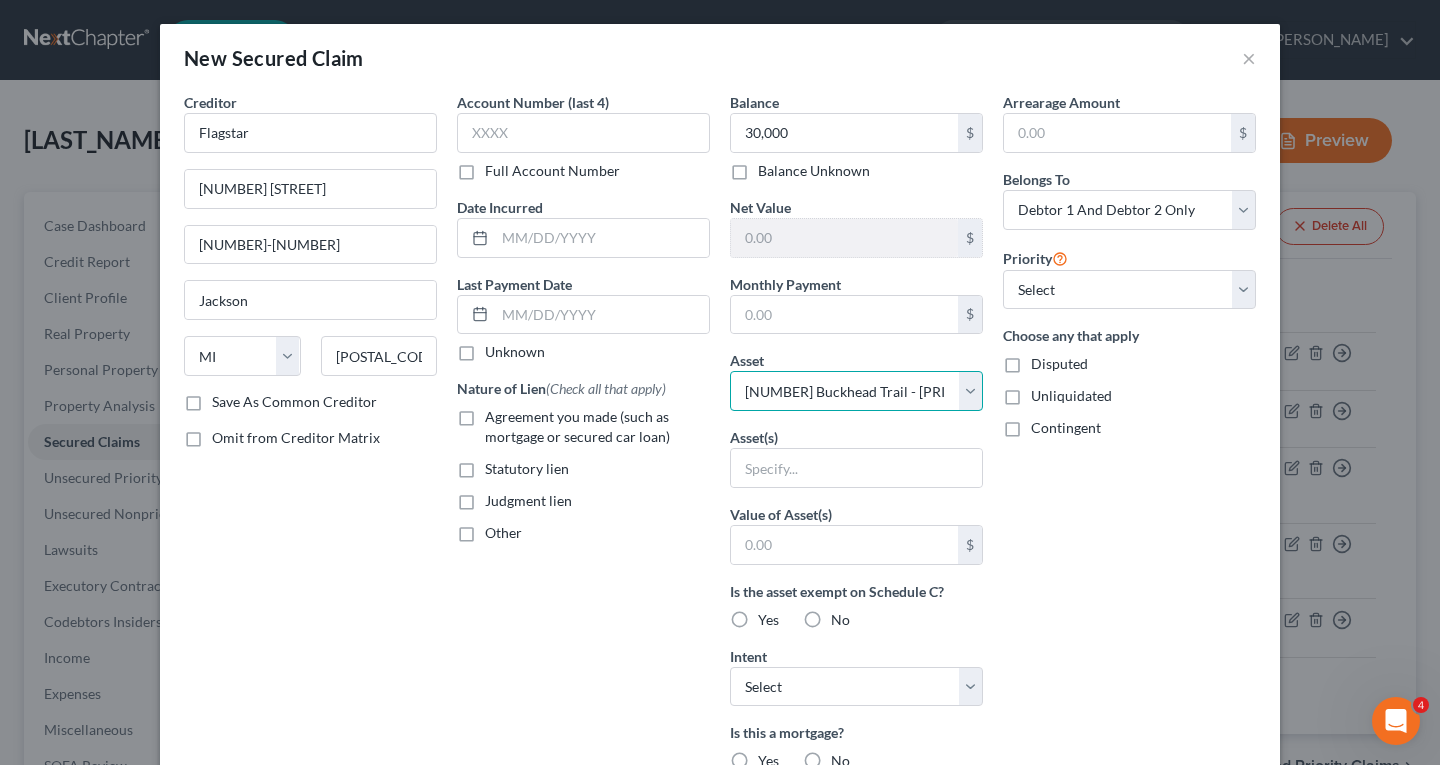 click on "Select Other Multiple Assets Vystar (Checking Account) - $0.0 Household Goods - Assorted Furniture and Furnishings - $[AMOUNT].0 2017 Ford Fusion - $[AMOUNT].0 Electronics - TV, Cell phones - $[AMOUNT].0 Clothing - Misc. Men and womens clothing - $[AMOUNT].0 Jewelry - Wedding Rings - $[AMOUNT].0 [NUMBER] Buckhead Trail - $[AMOUNT].0 1999 GMC Pick Up - $[AMOUNT].0" at bounding box center [856, 391] 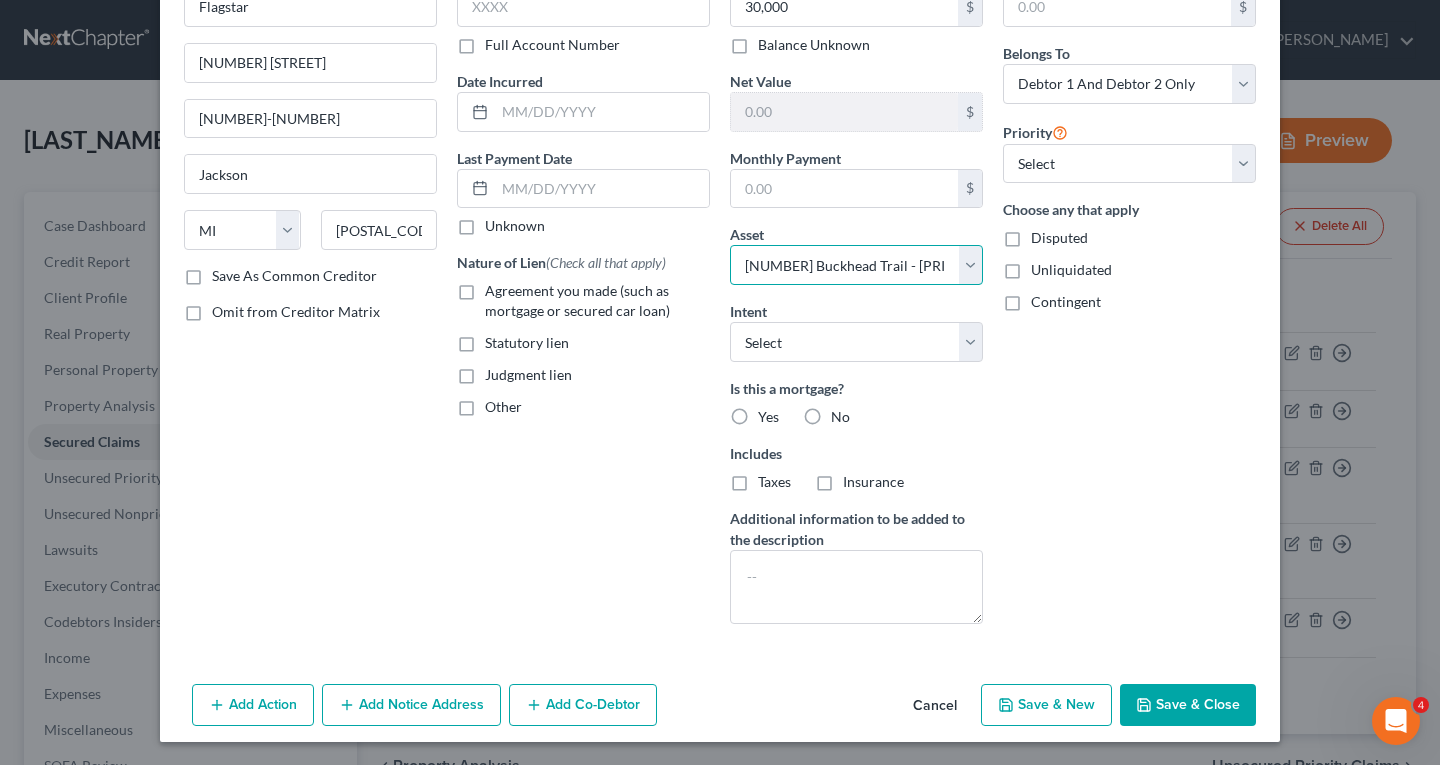 scroll, scrollTop: 127, scrollLeft: 0, axis: vertical 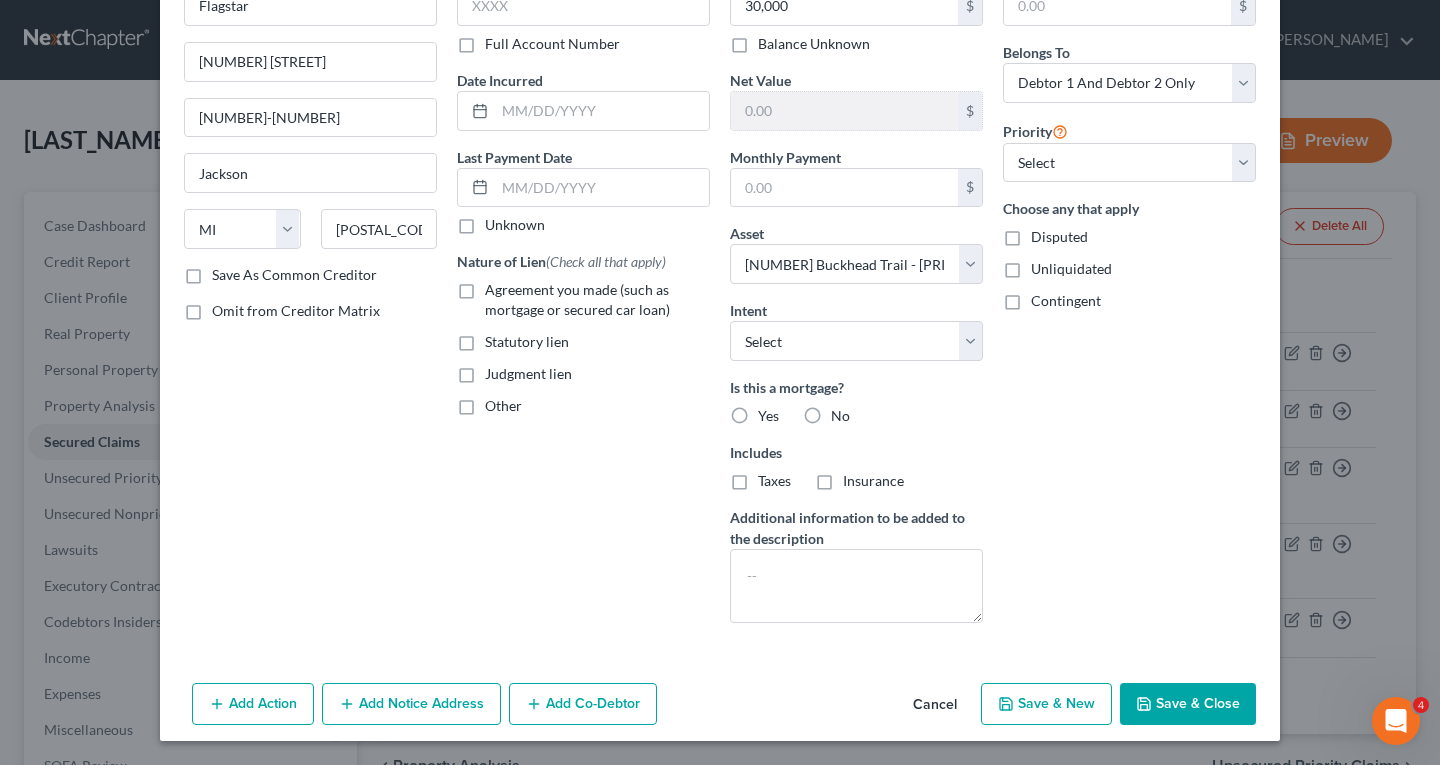 click on "Save & Close" at bounding box center [1188, 704] 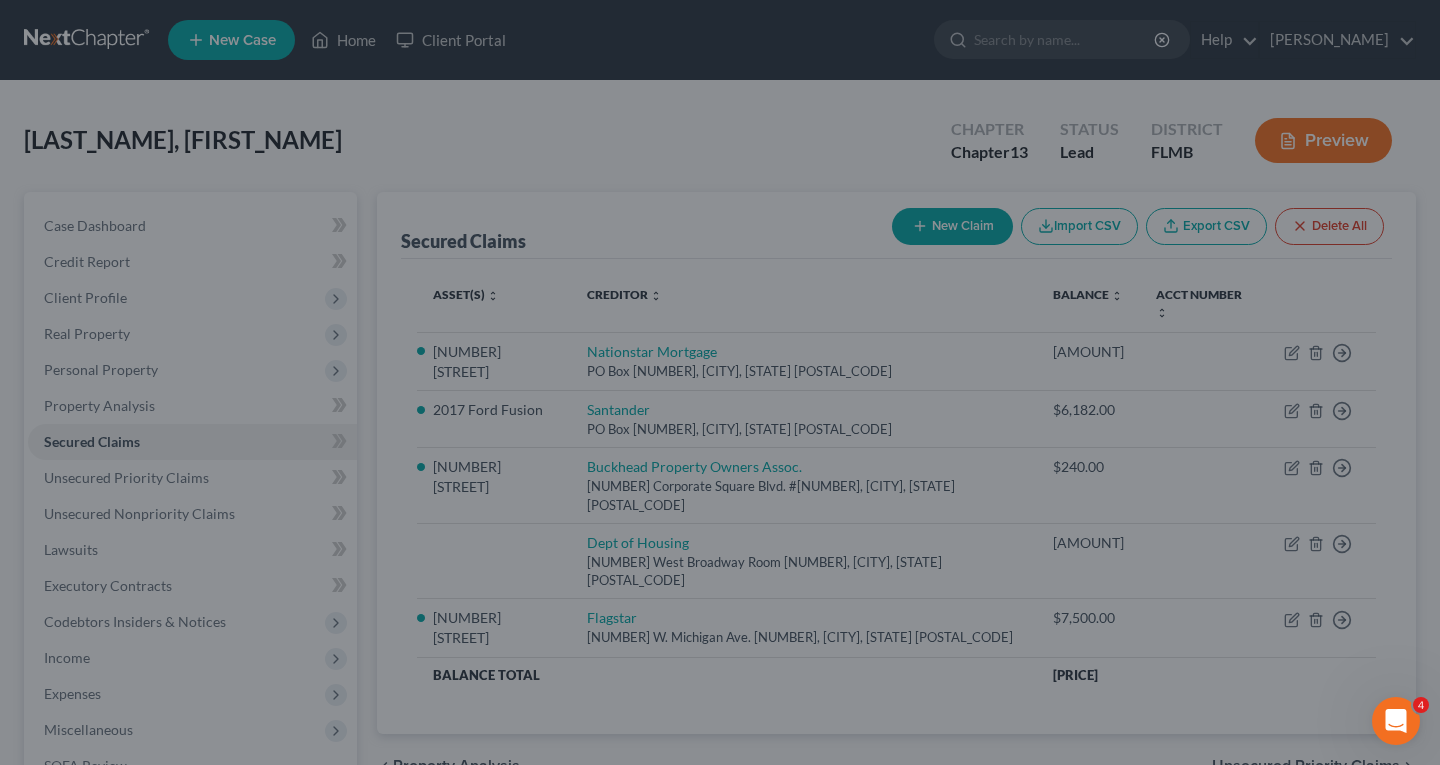 type on "30,000.00" 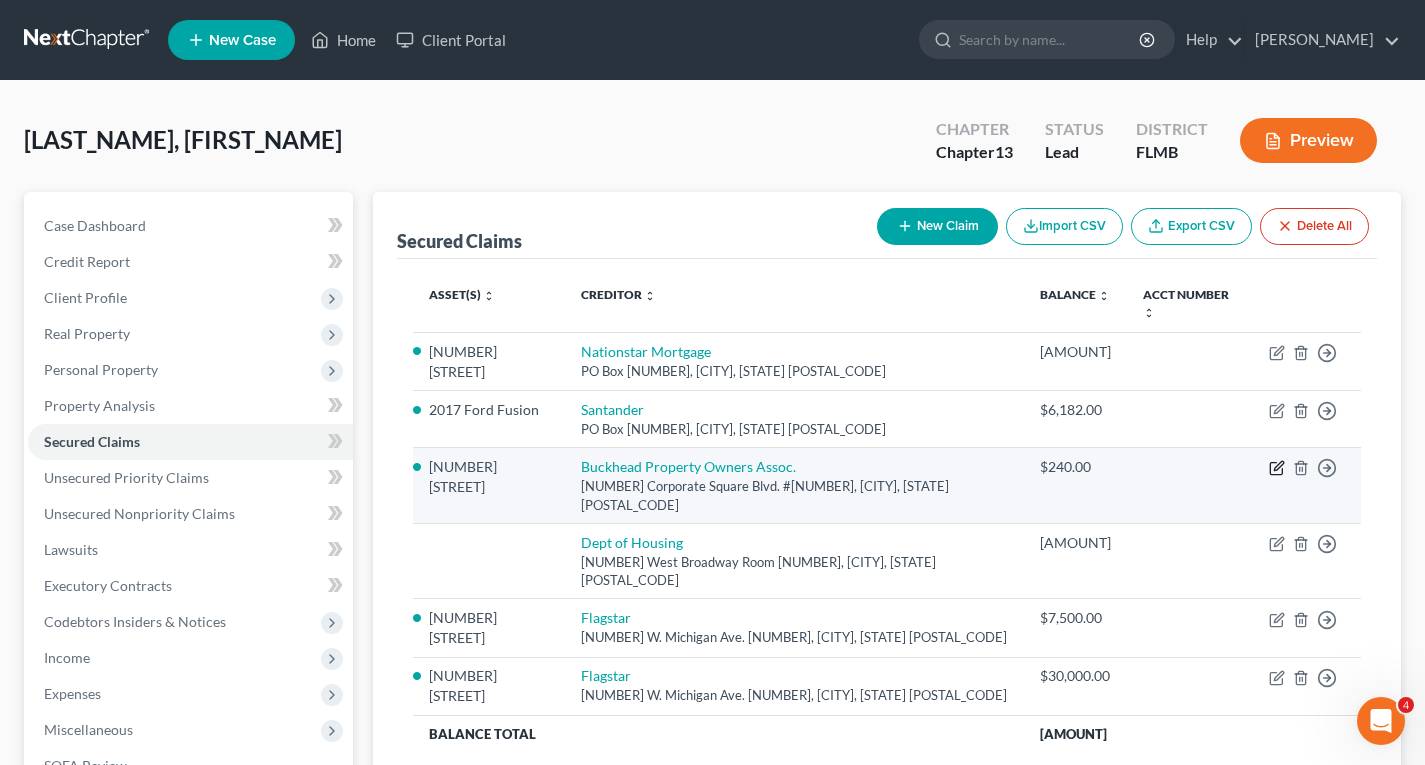 click 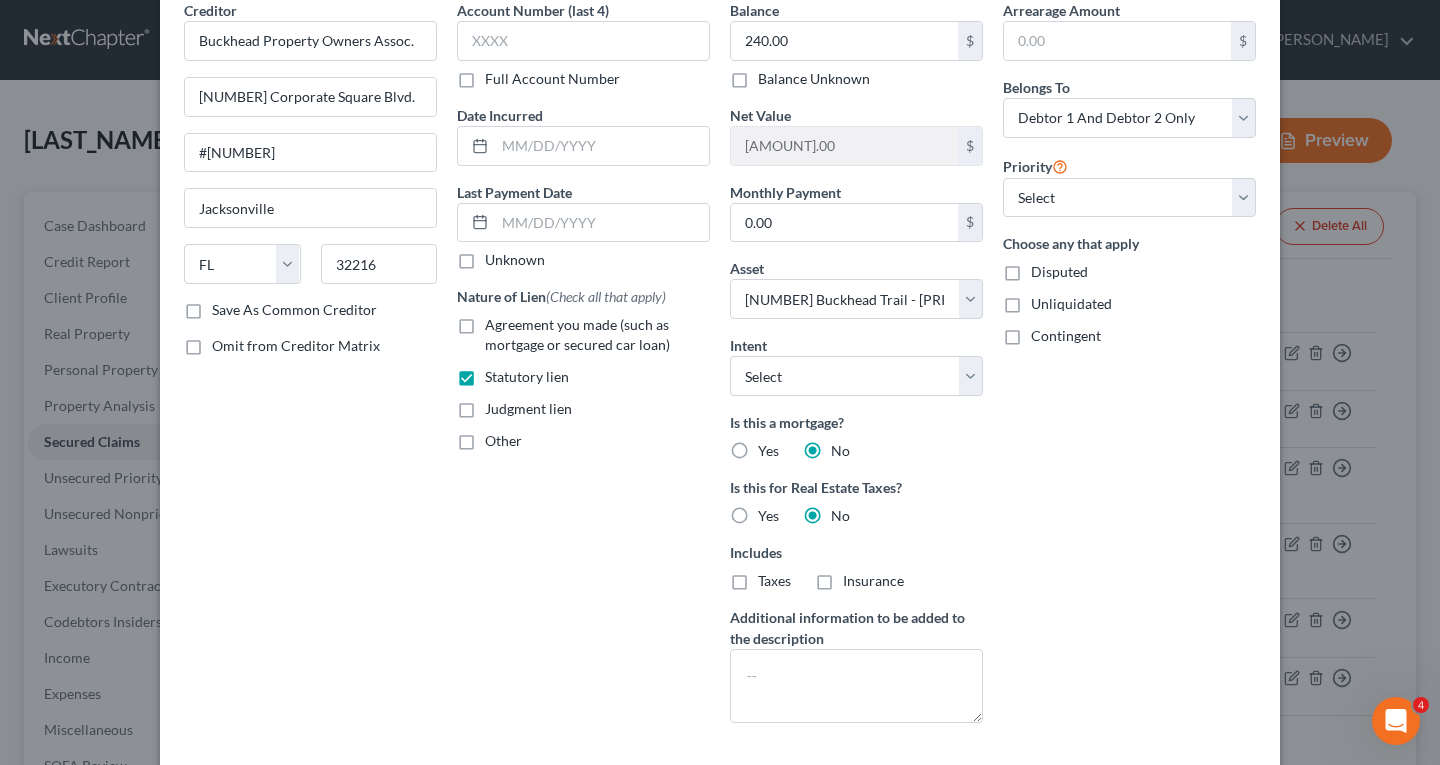 scroll, scrollTop: 249, scrollLeft: 0, axis: vertical 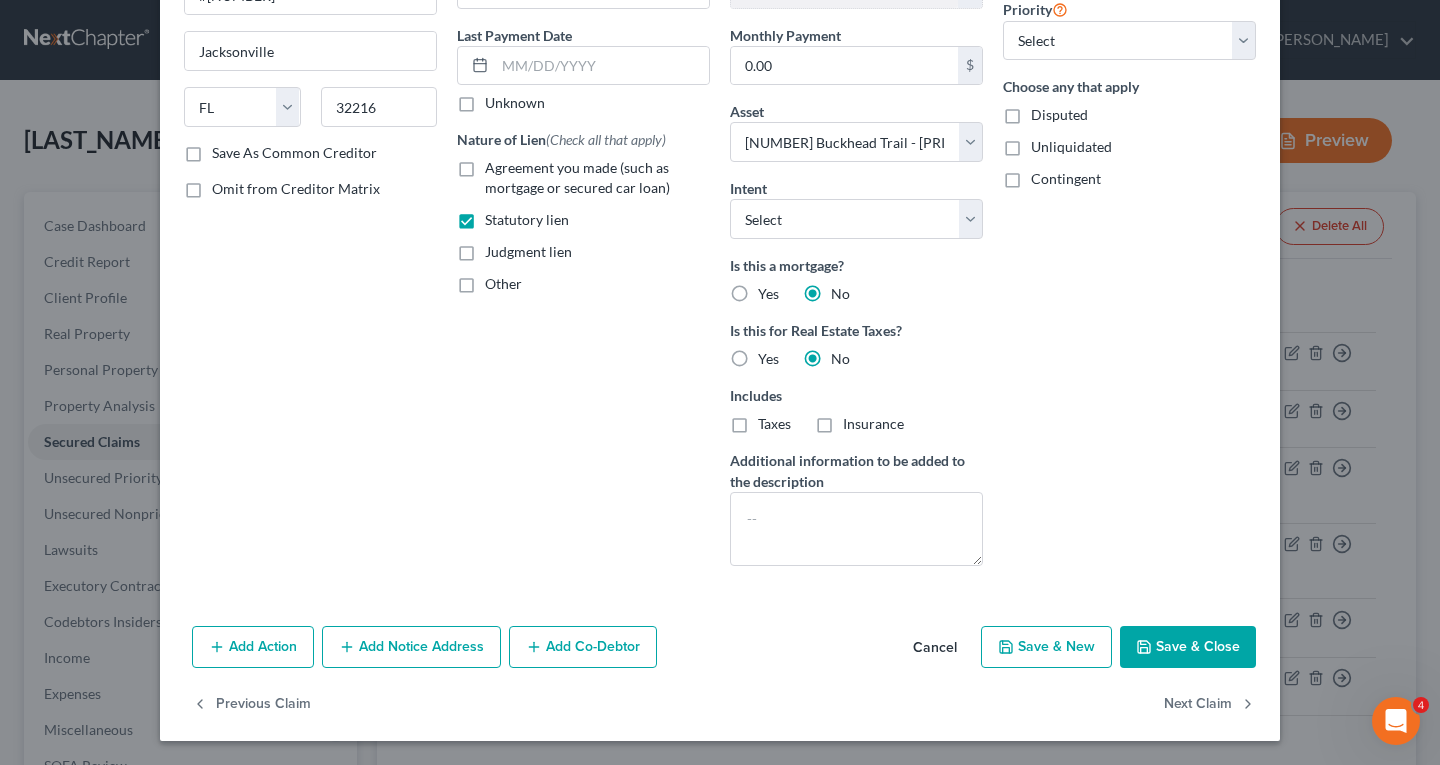 click on "Add Notice Address" at bounding box center [411, 647] 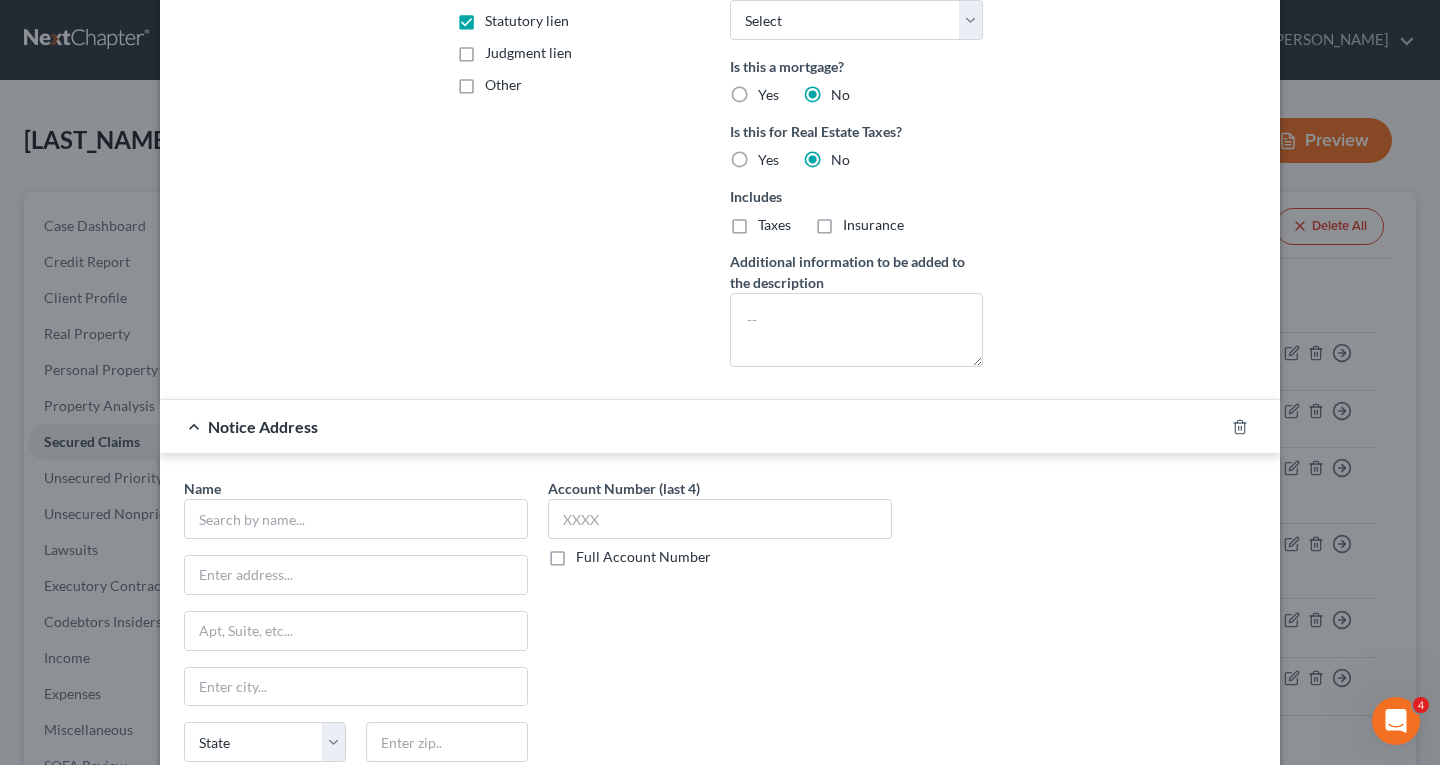 scroll, scrollTop: 449, scrollLeft: 0, axis: vertical 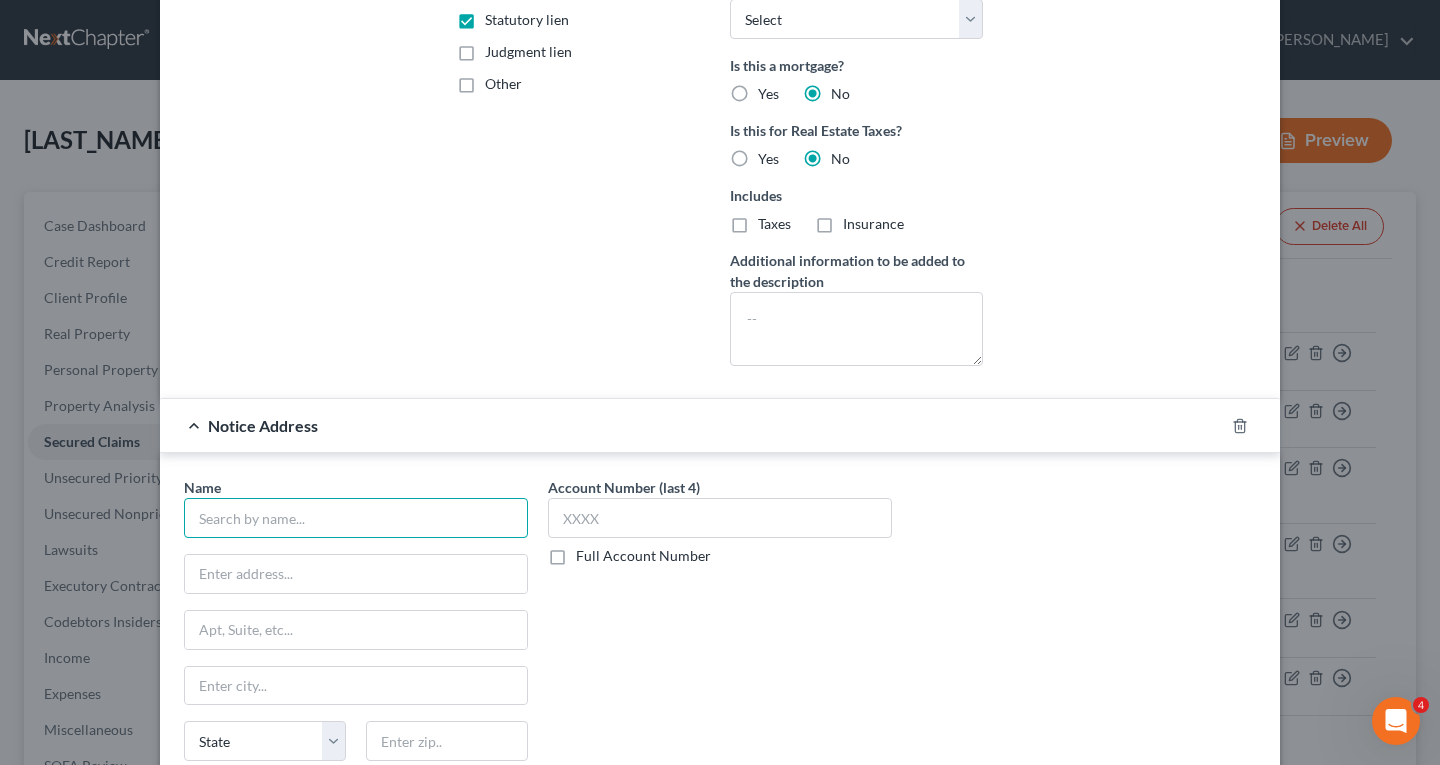 click at bounding box center [356, 518] 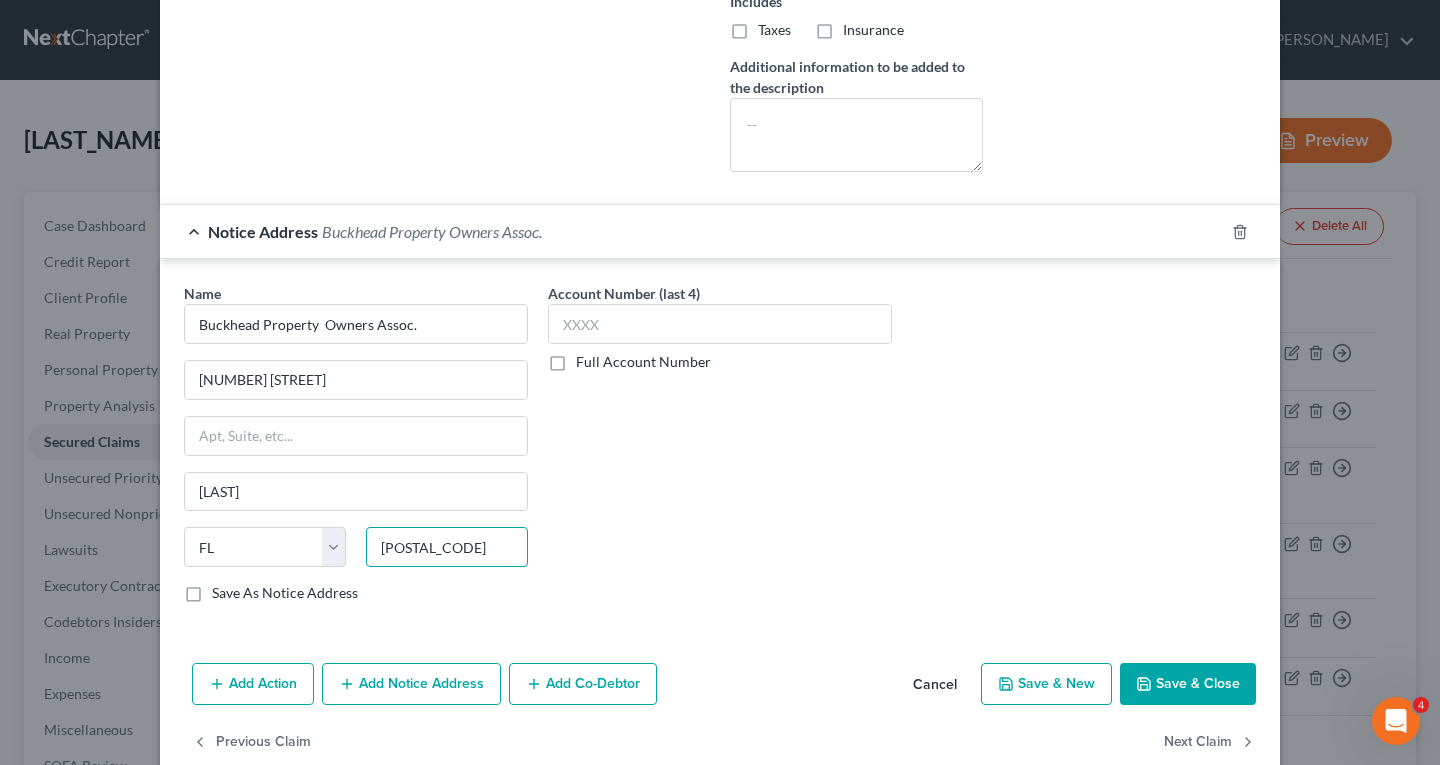 scroll, scrollTop: 680, scrollLeft: 0, axis: vertical 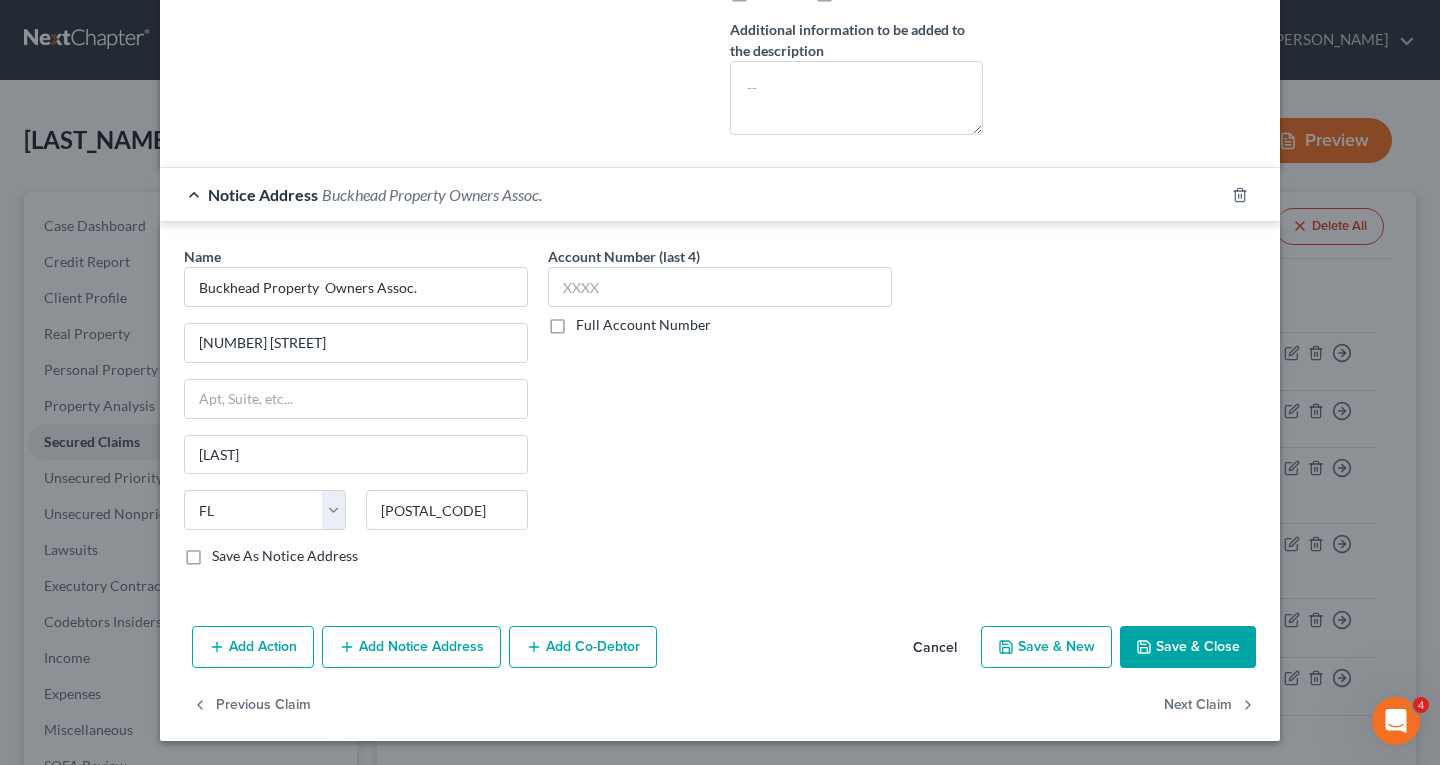 click on "Save & Close" at bounding box center [1188, 647] 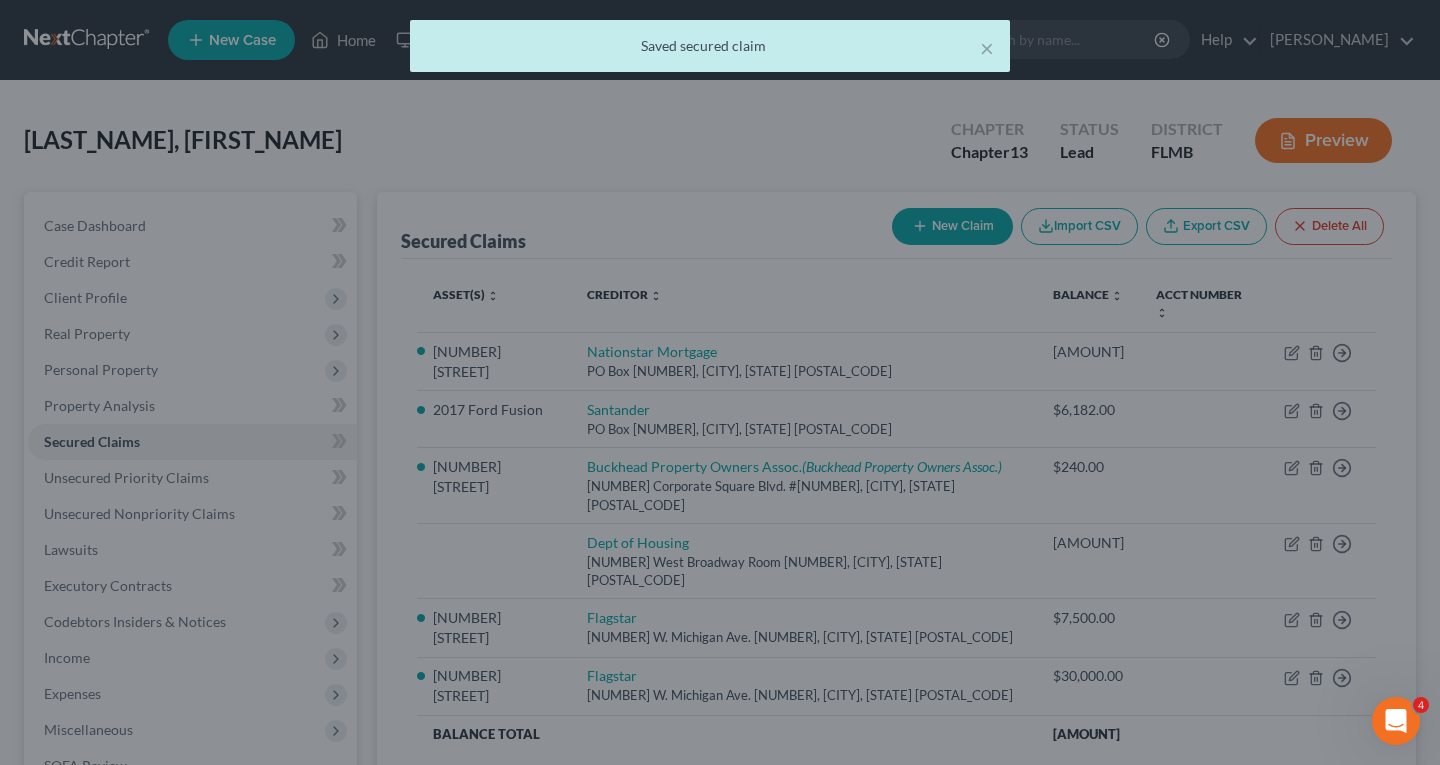 scroll, scrollTop: 0, scrollLeft: 0, axis: both 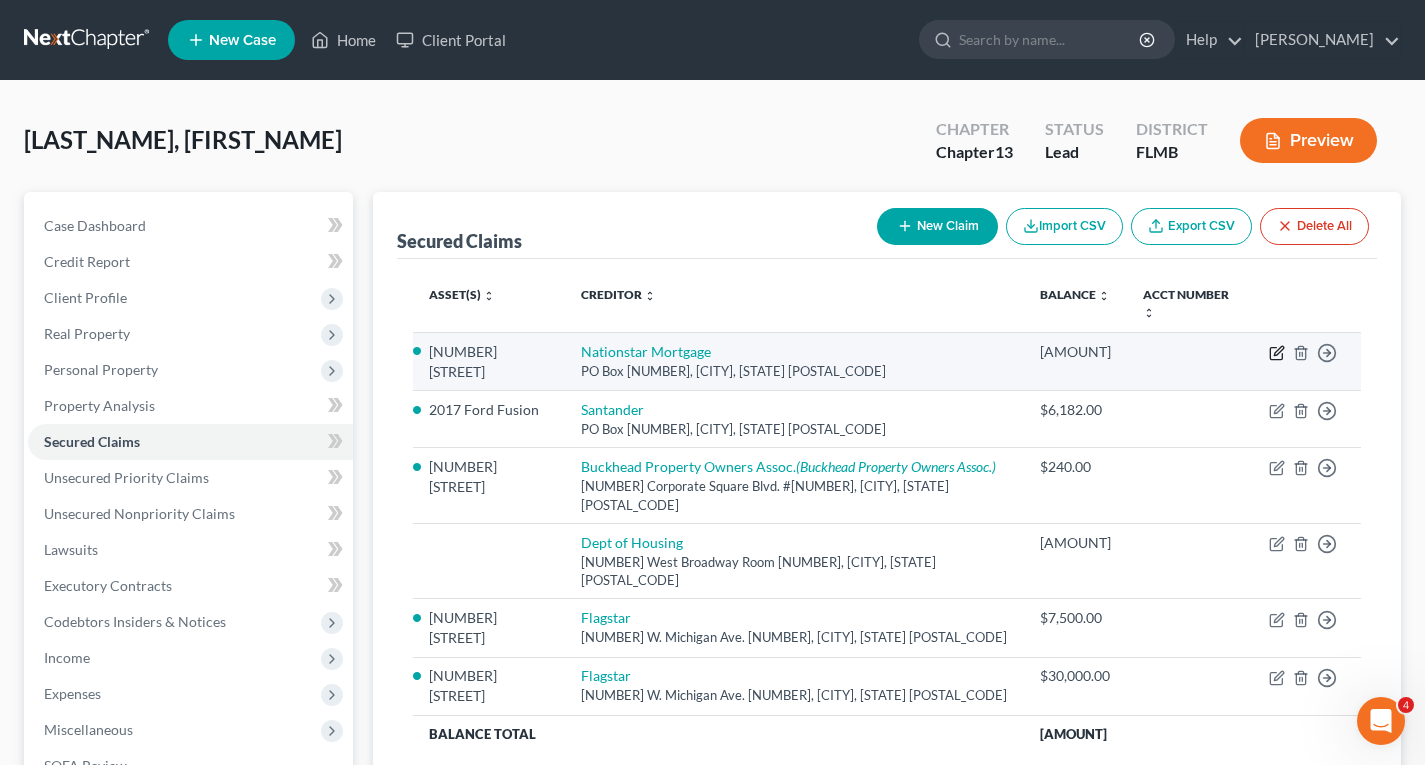 click 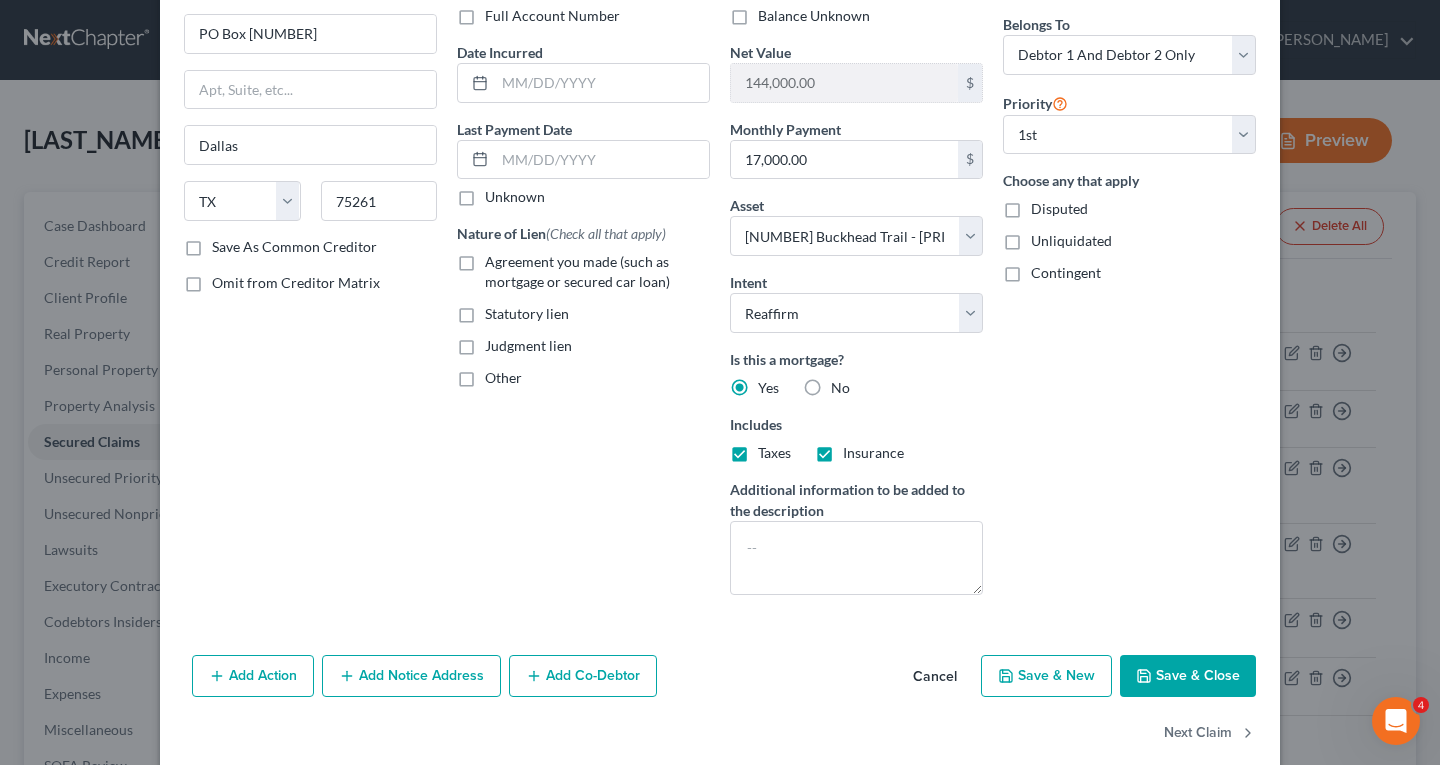 scroll, scrollTop: 184, scrollLeft: 0, axis: vertical 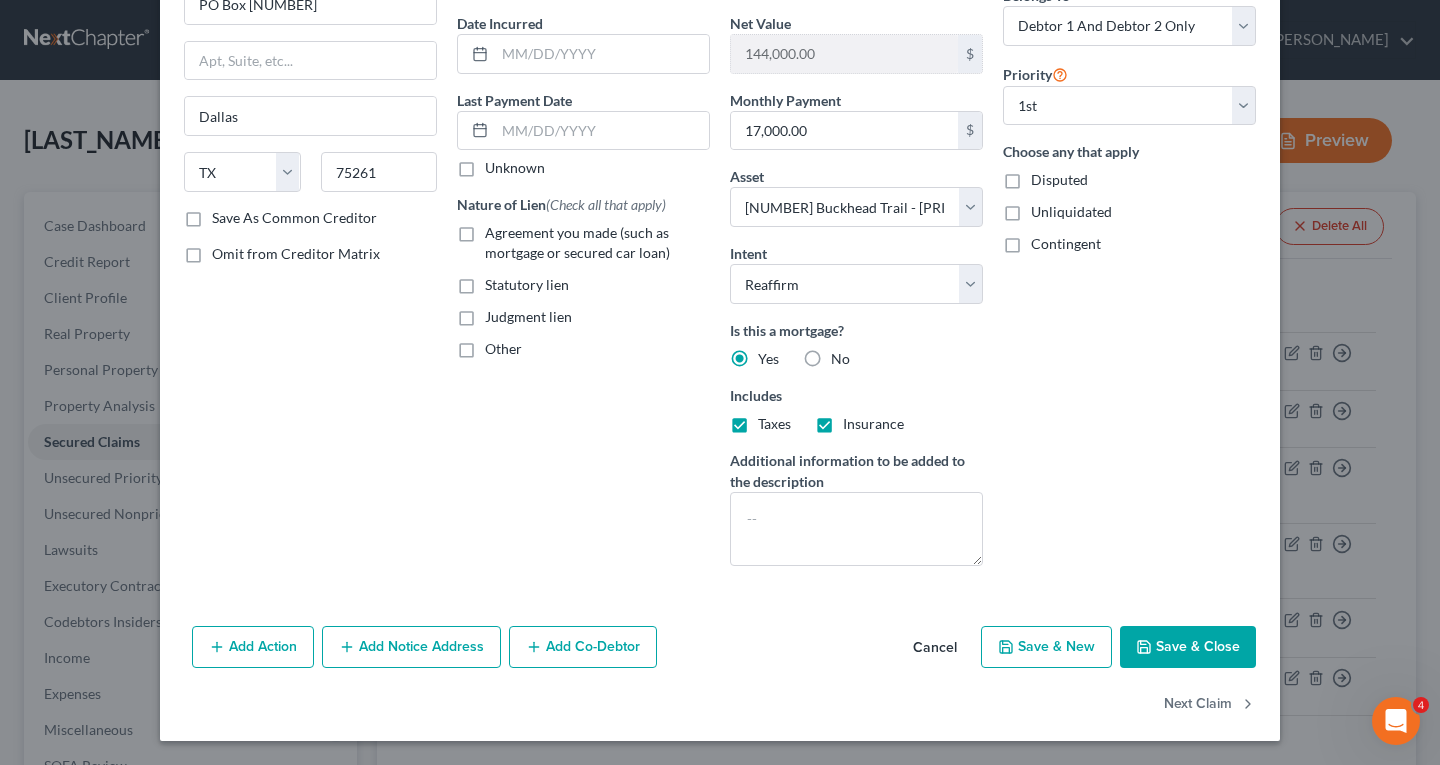 click on "Add Notice Address" at bounding box center (411, 647) 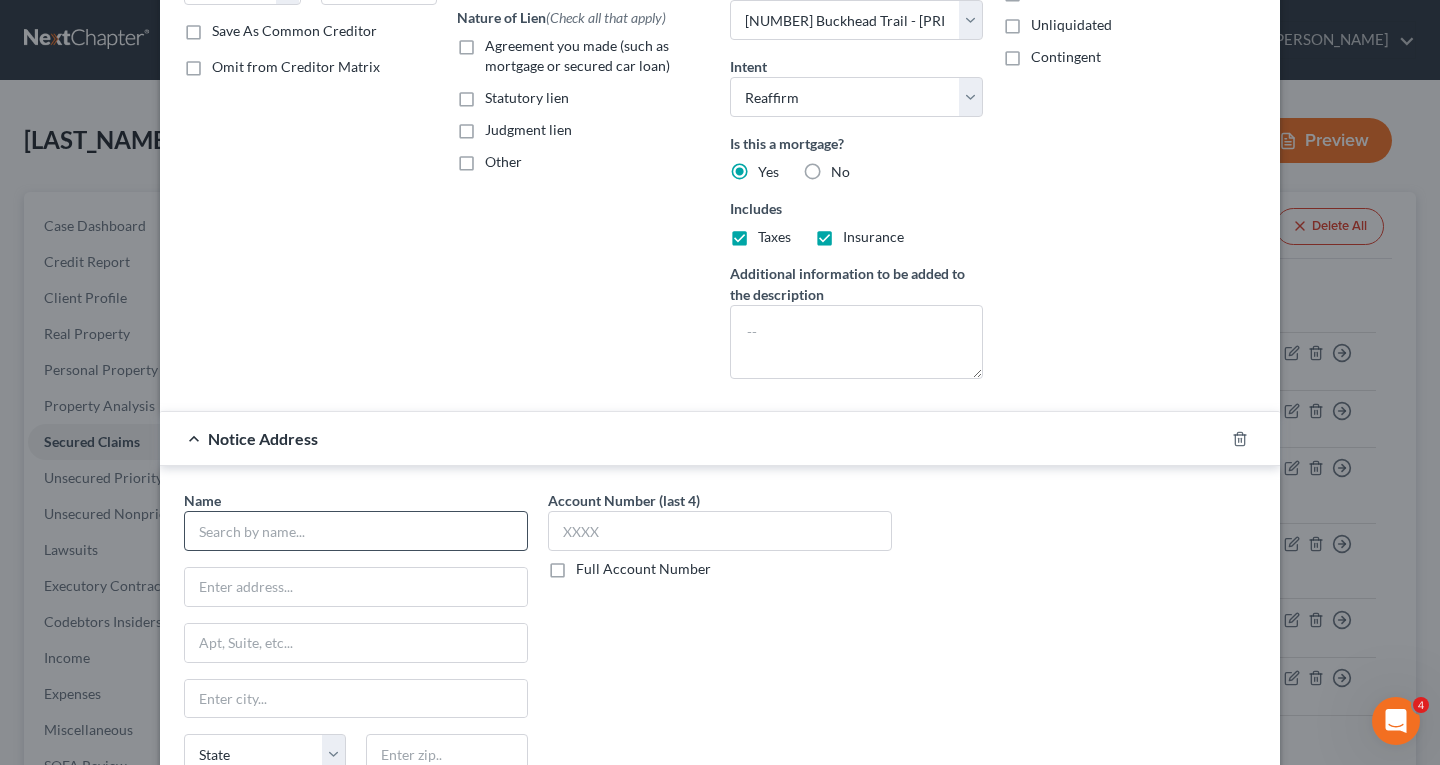 scroll, scrollTop: 384, scrollLeft: 0, axis: vertical 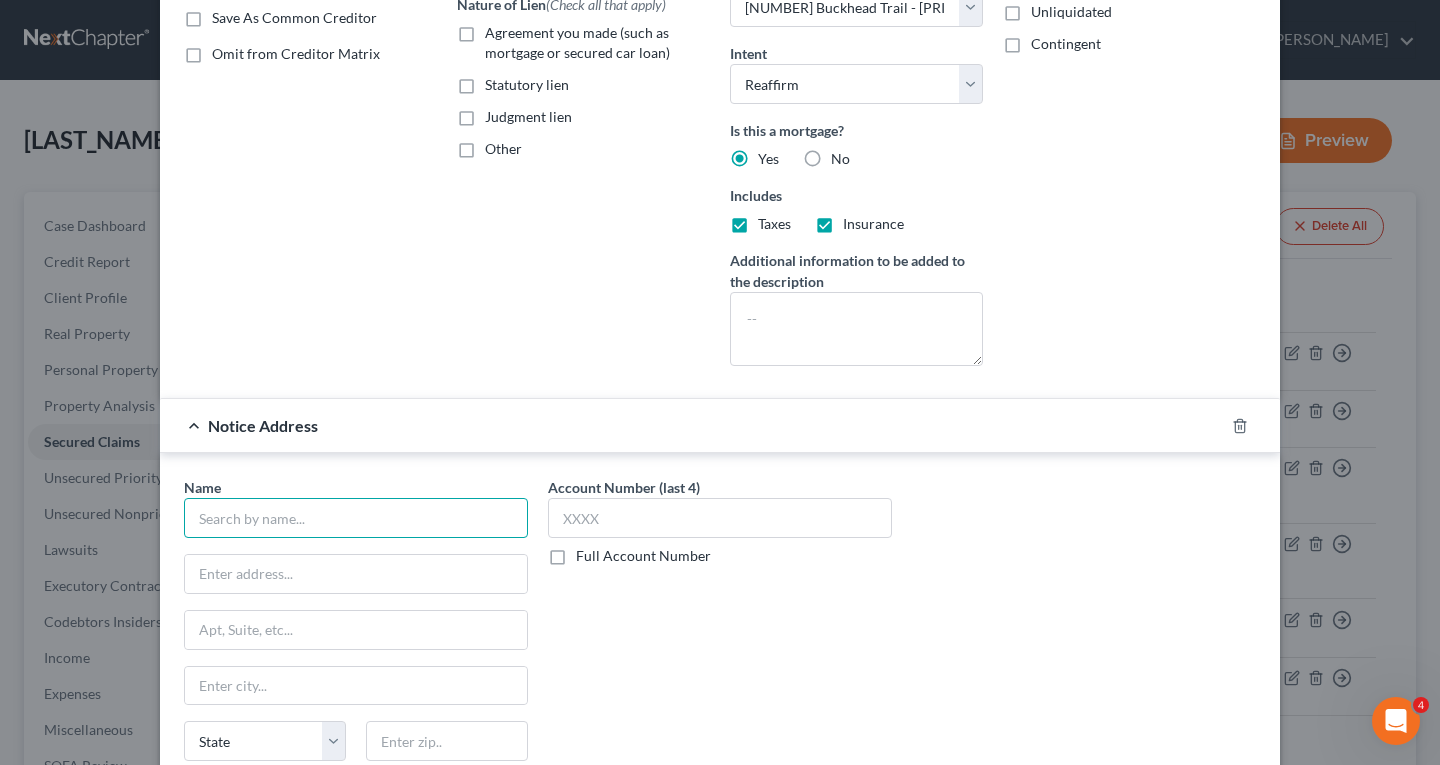click at bounding box center (356, 518) 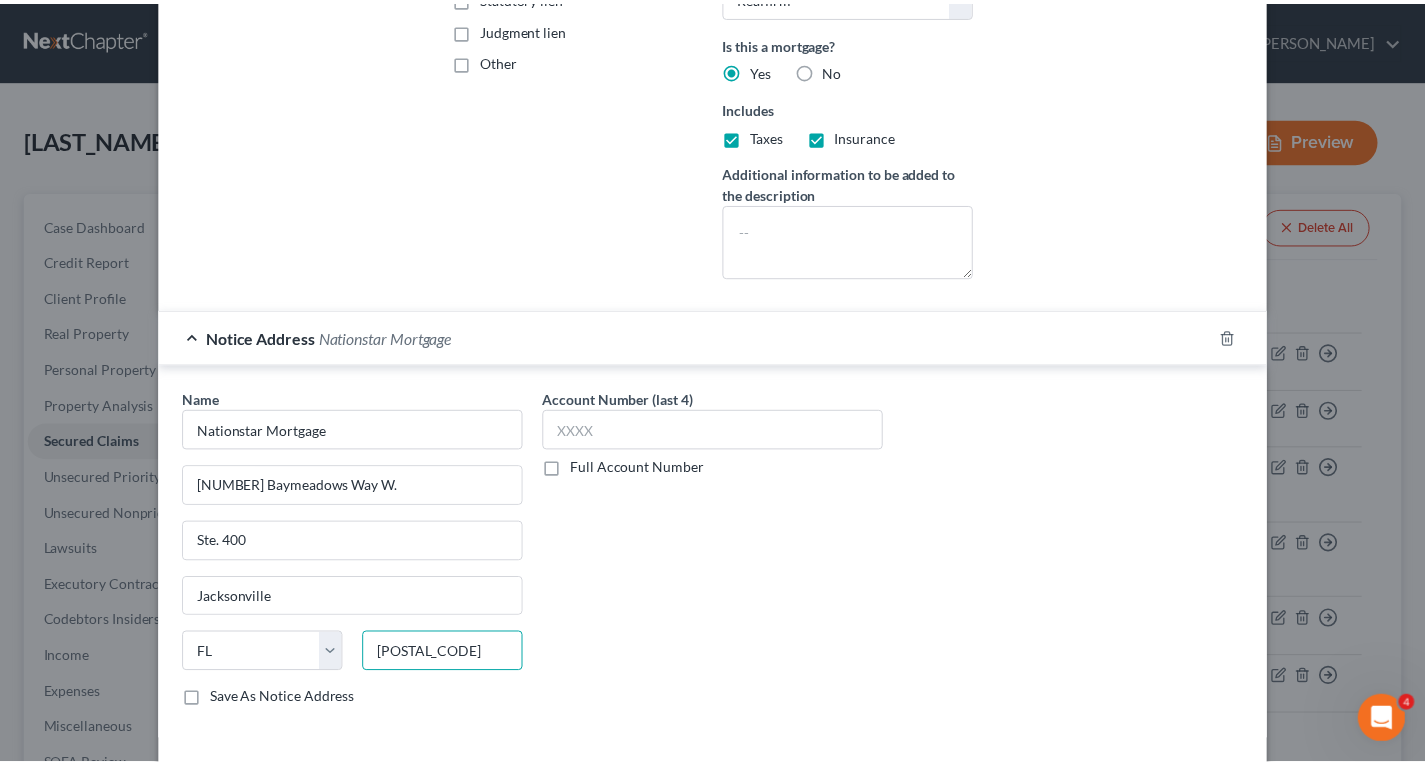 scroll, scrollTop: 615, scrollLeft: 0, axis: vertical 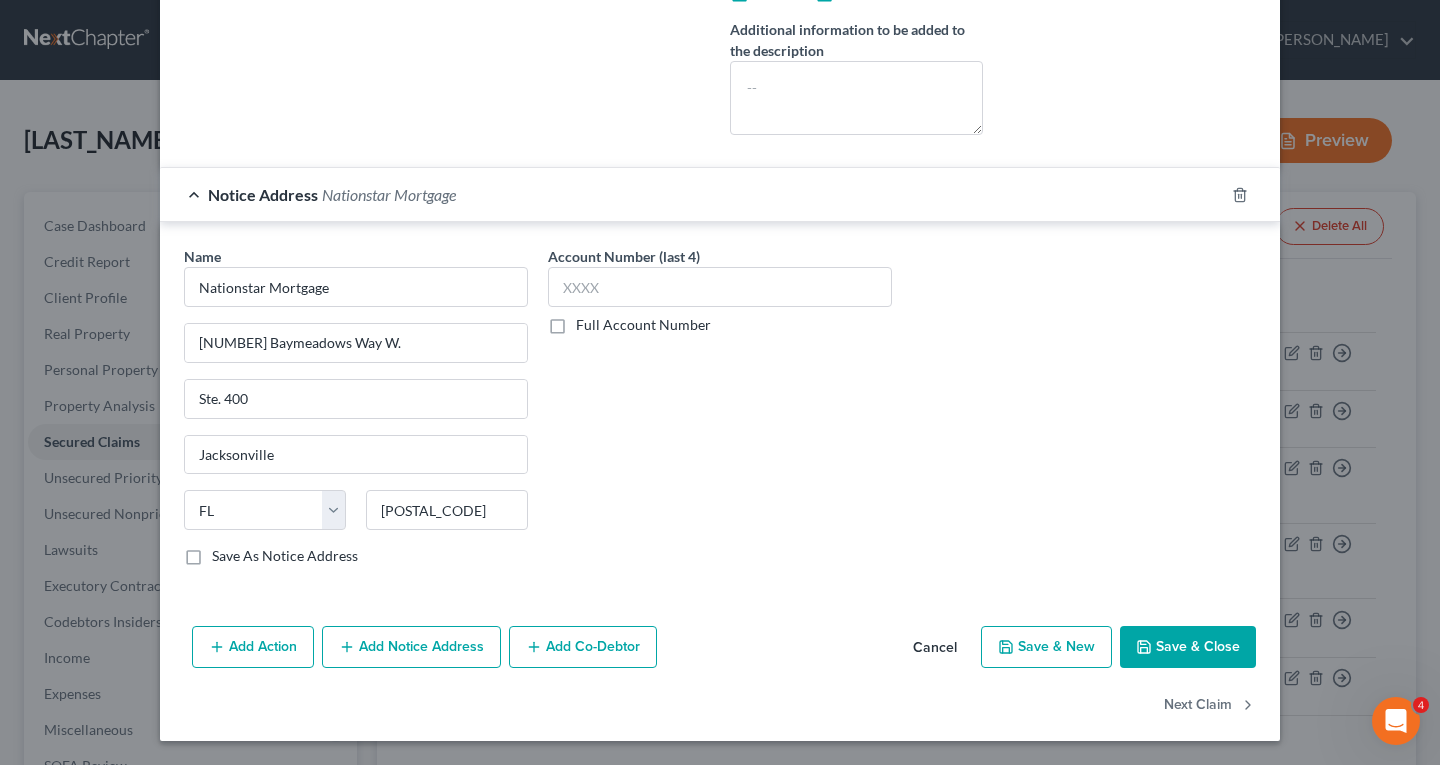 click on "Save & Close" at bounding box center (1188, 647) 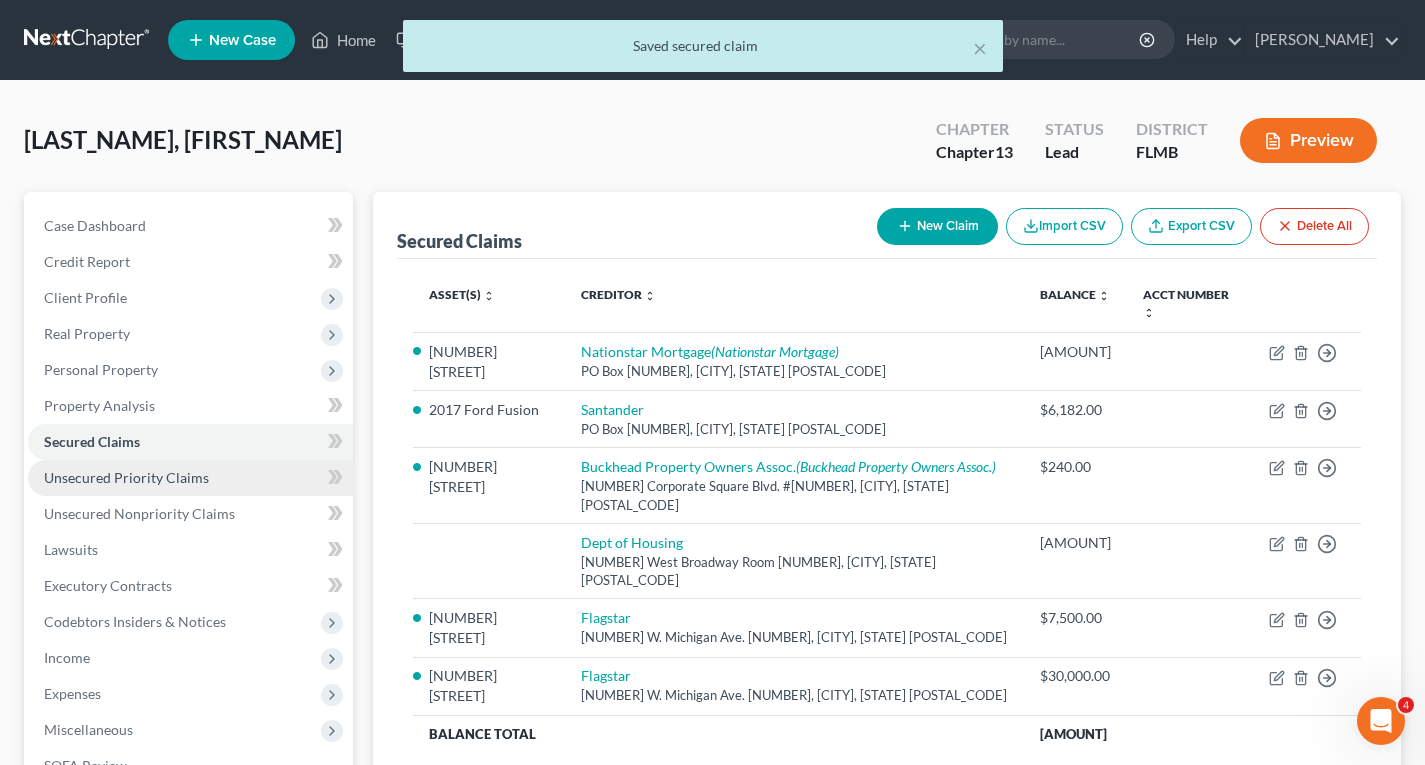 click on "Unsecured Priority Claims" at bounding box center [126, 477] 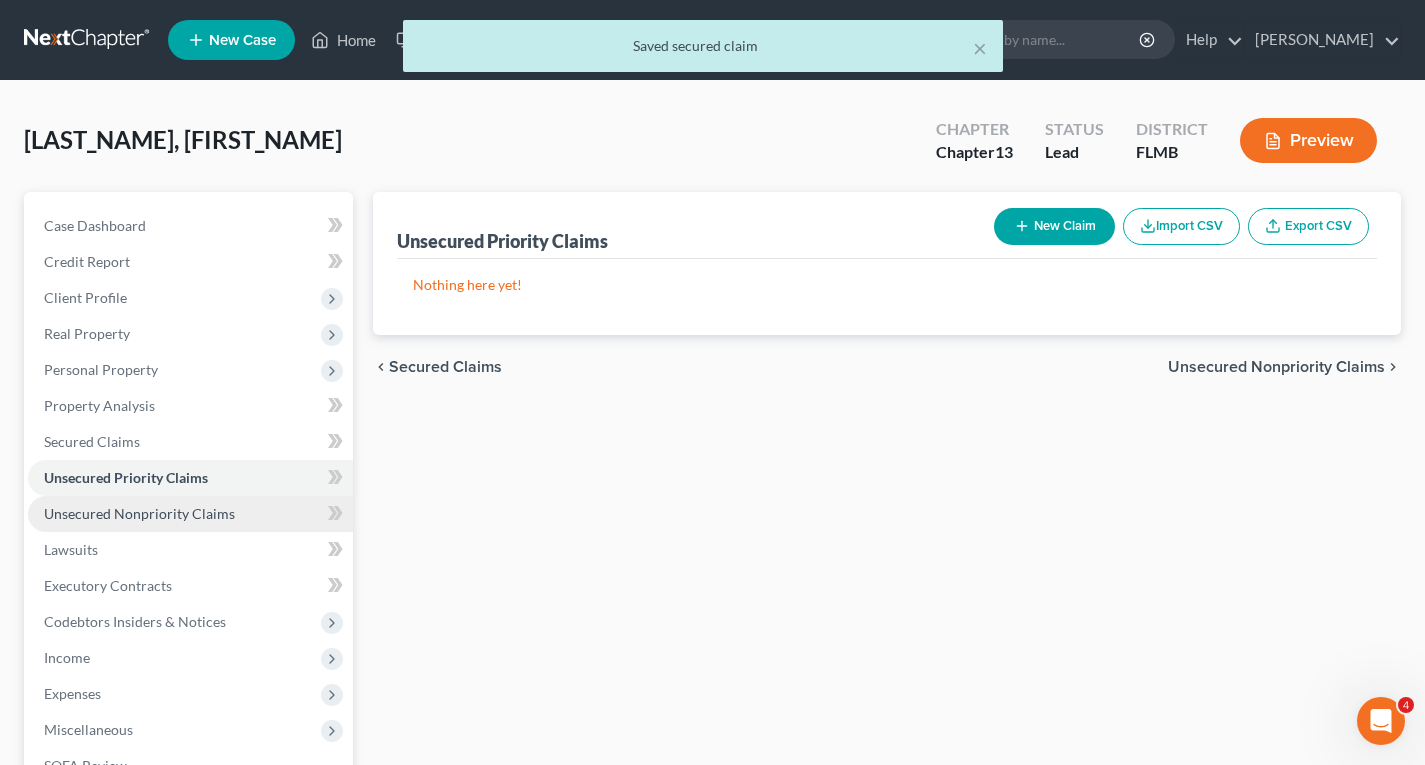 click on "Unsecured Nonpriority Claims" at bounding box center (139, 513) 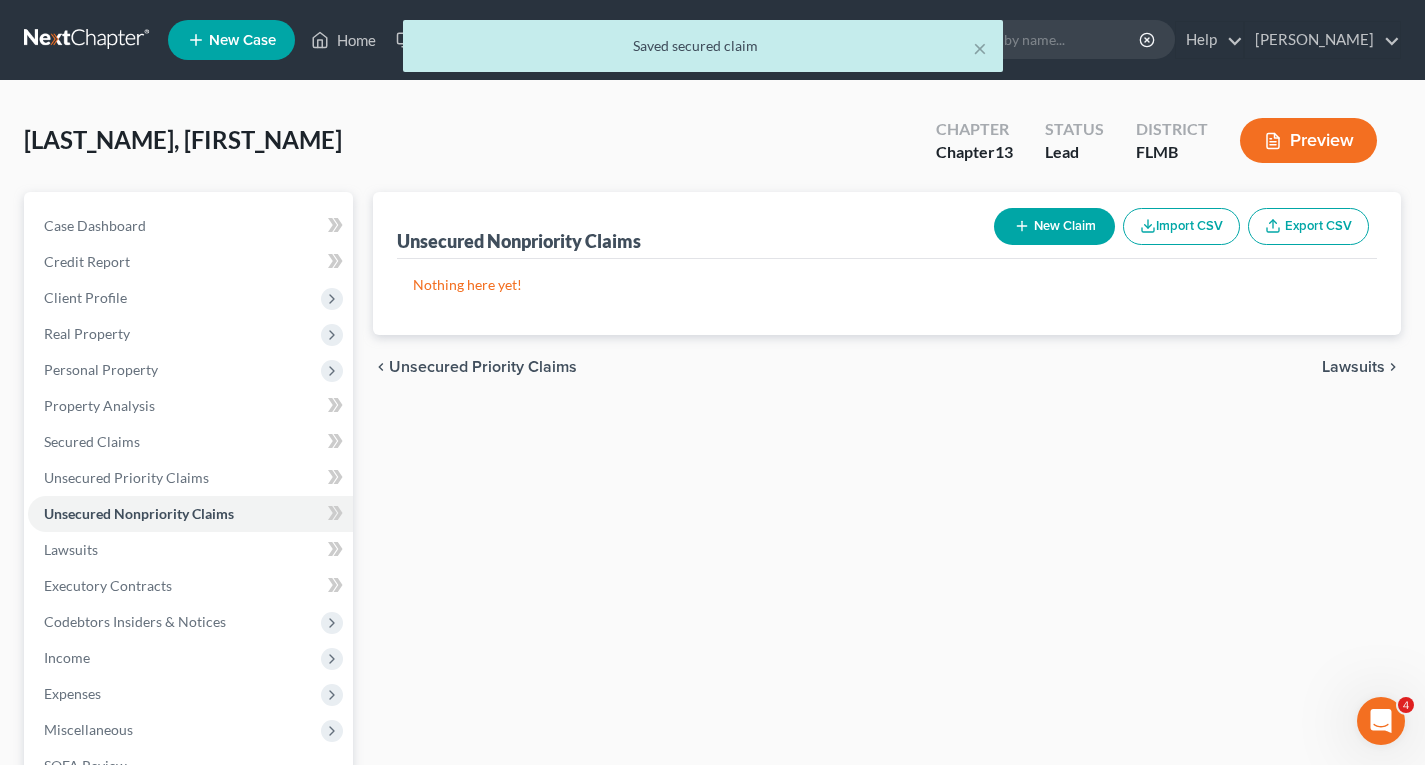 click on "New Claim" at bounding box center [1054, 226] 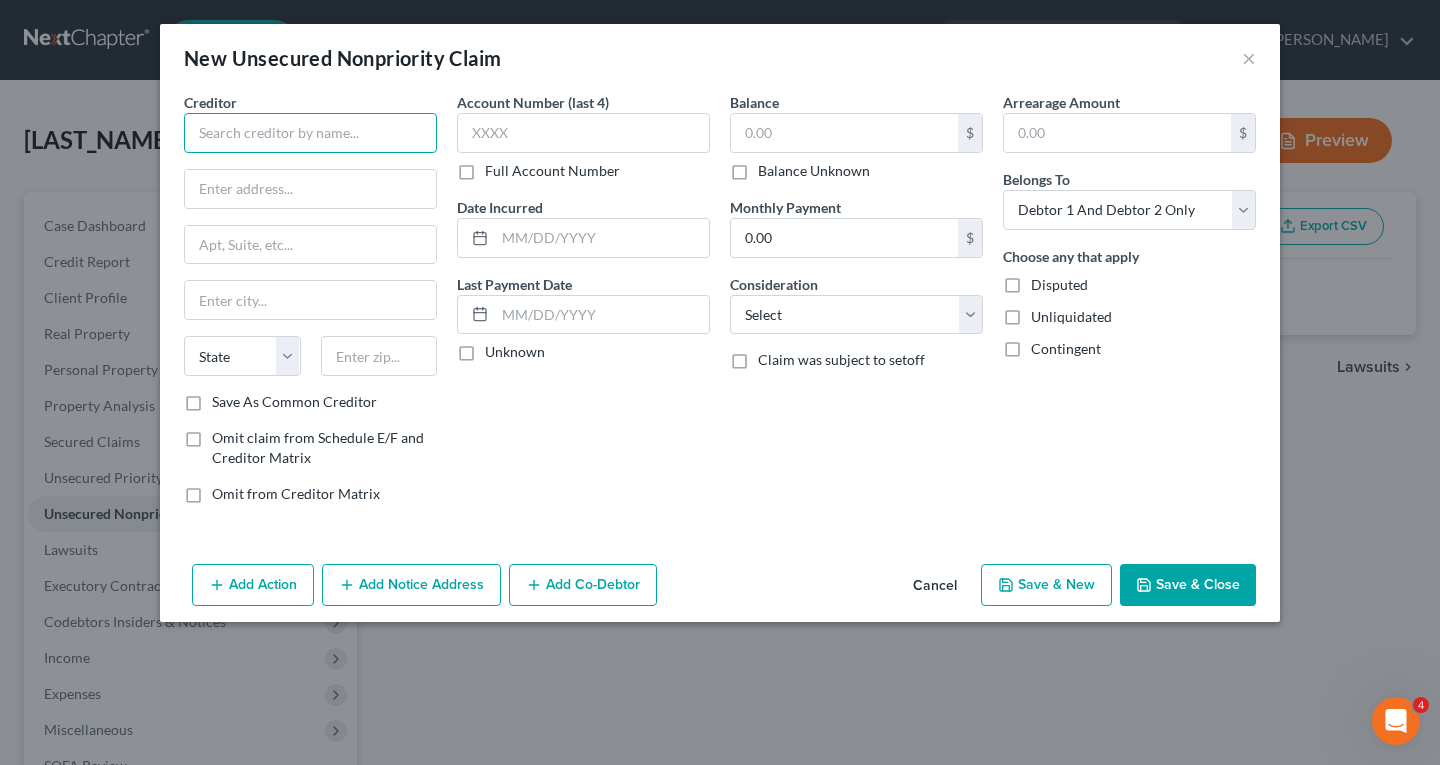 click at bounding box center [310, 133] 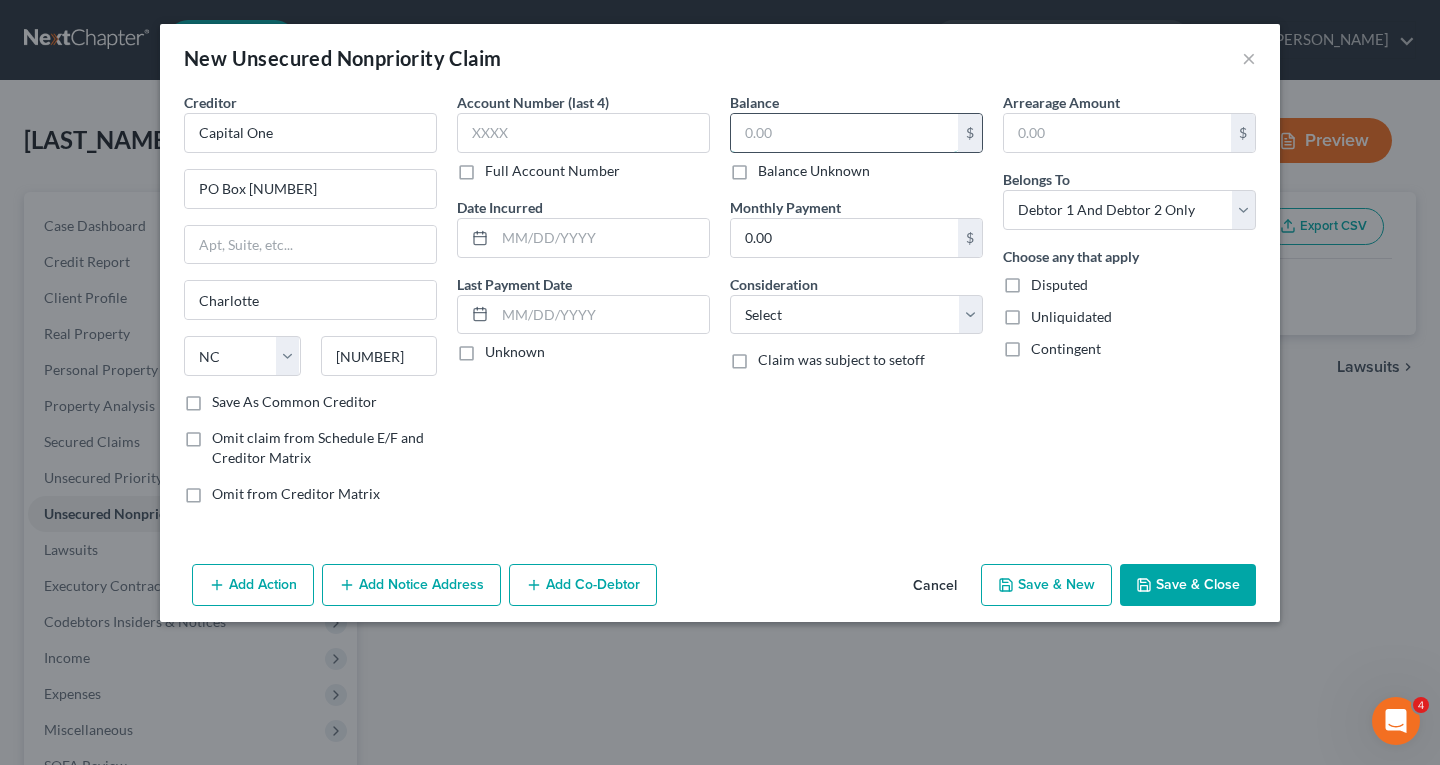 click at bounding box center (844, 133) 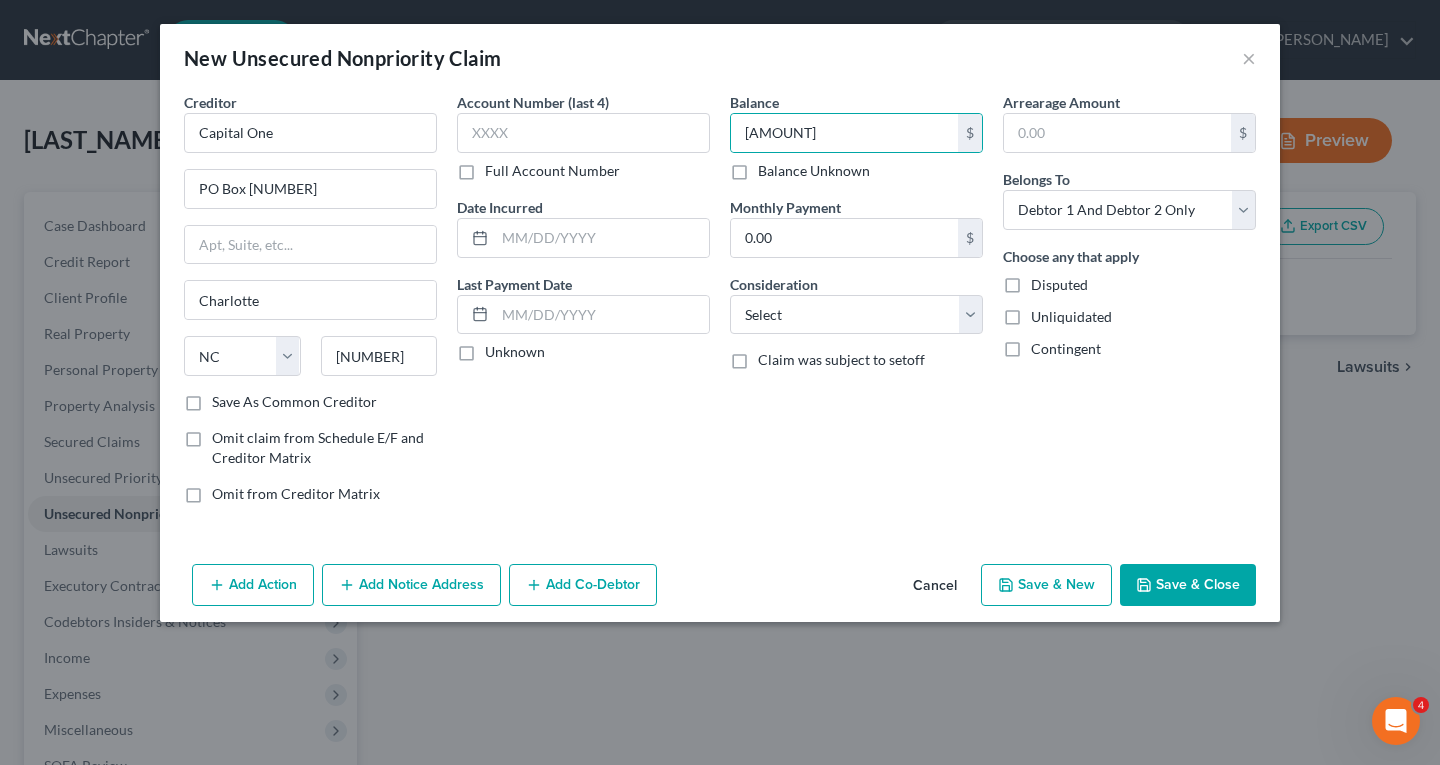 click on "Save & New" at bounding box center (1046, 585) 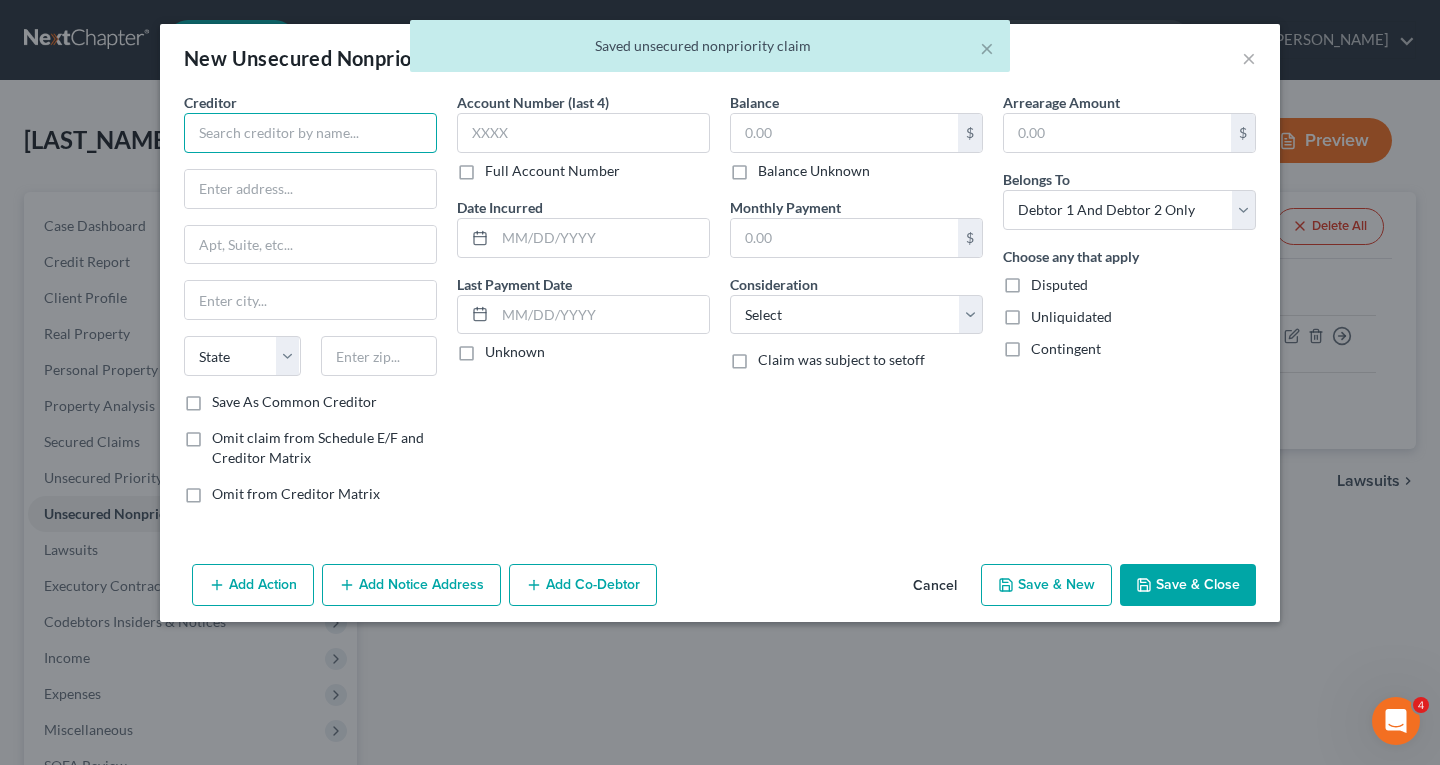 click at bounding box center [310, 133] 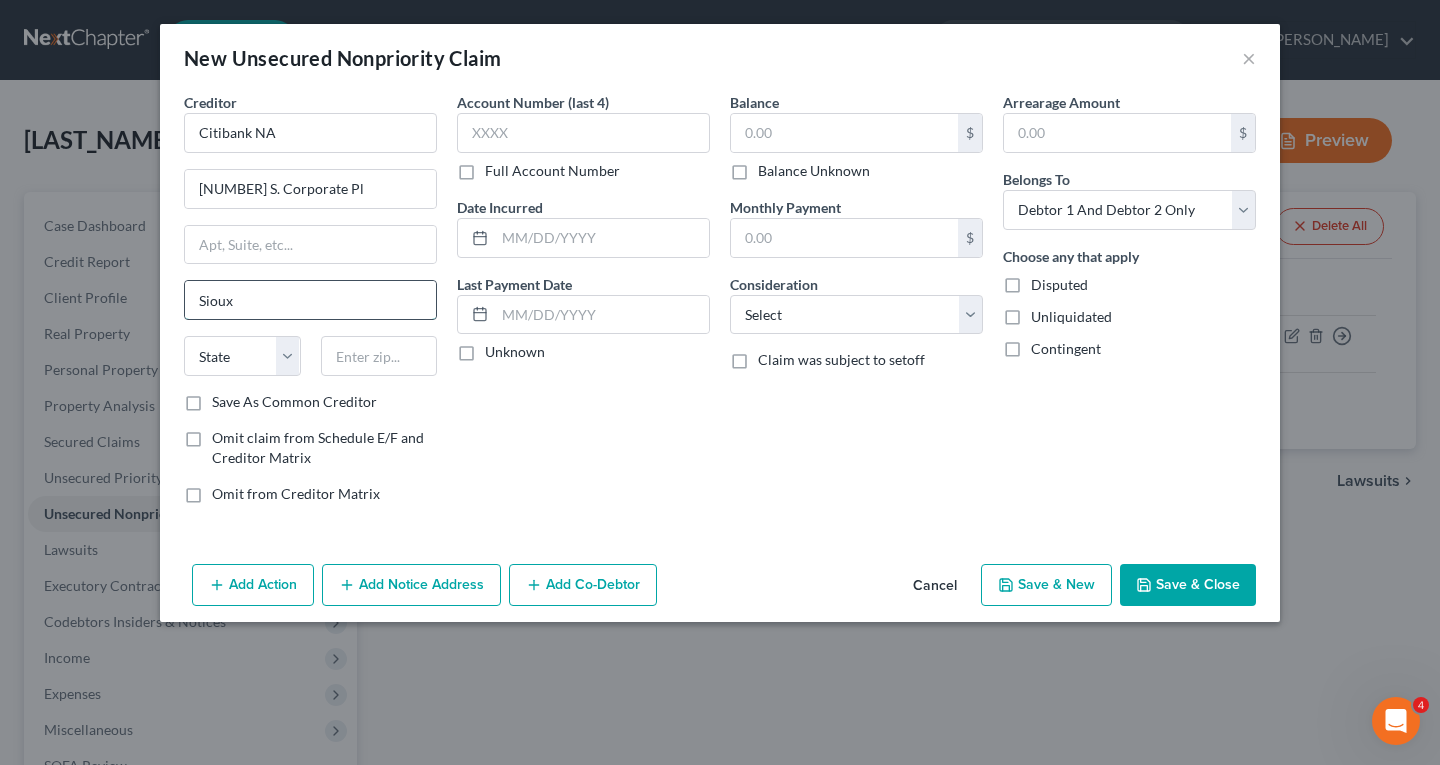 click on "Sioux" at bounding box center (310, 300) 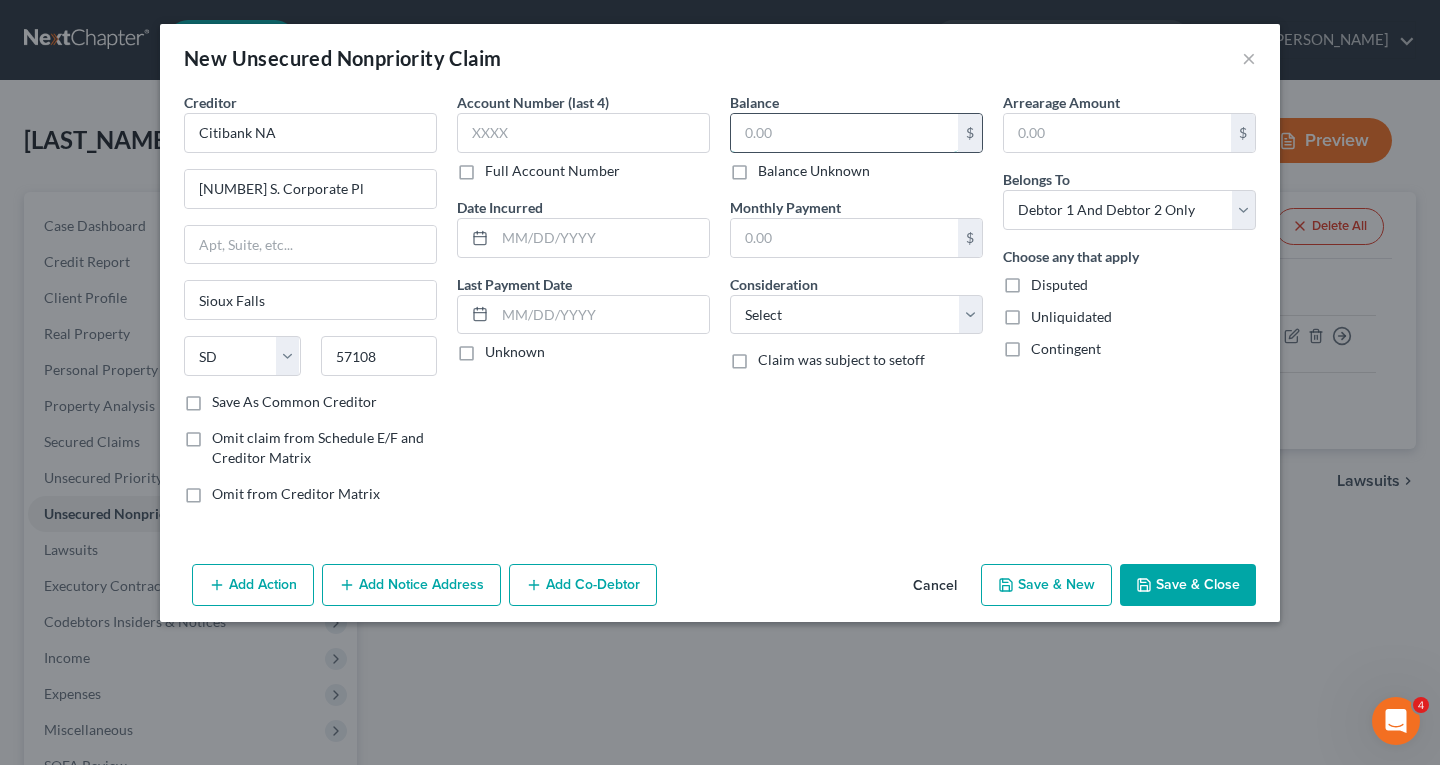 click at bounding box center (844, 133) 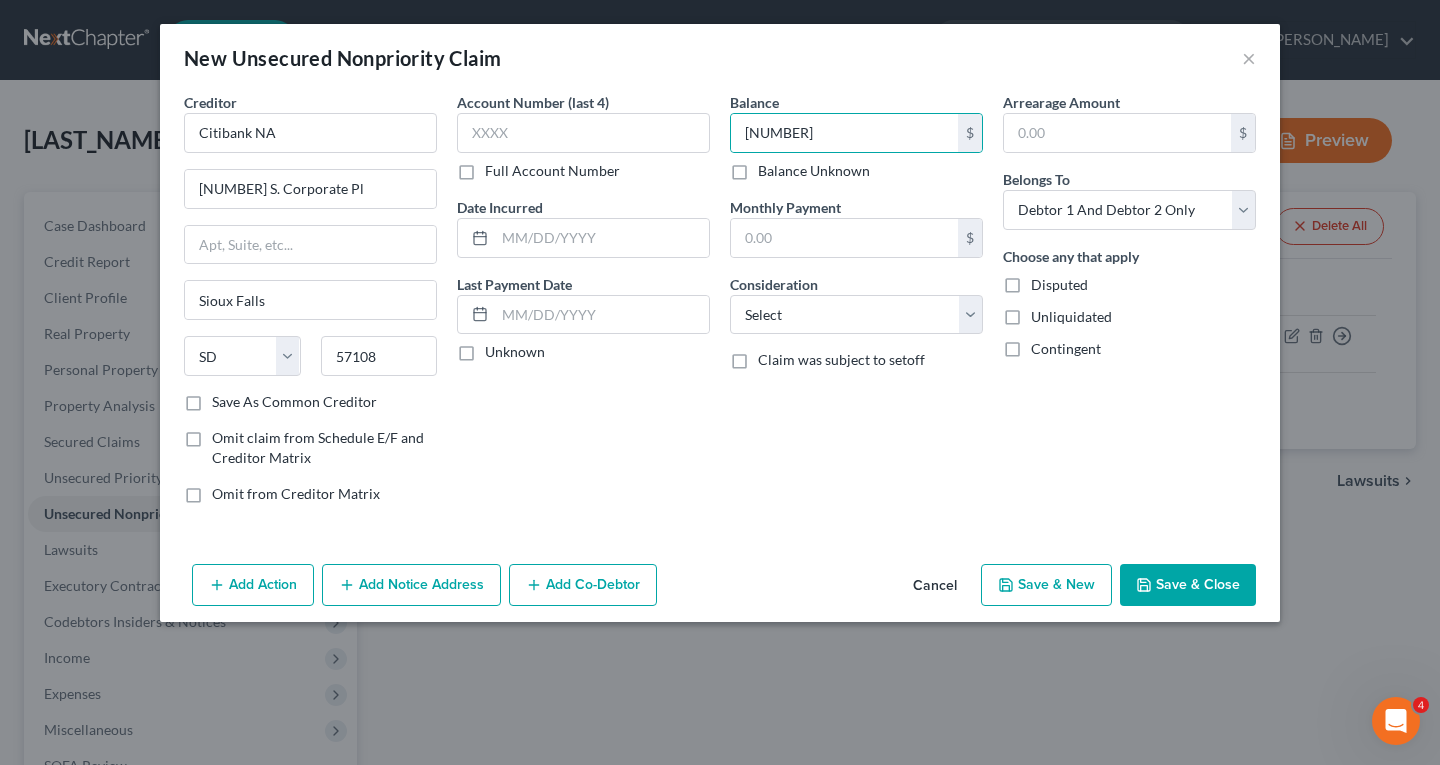 click on "Save & New" at bounding box center (1046, 585) 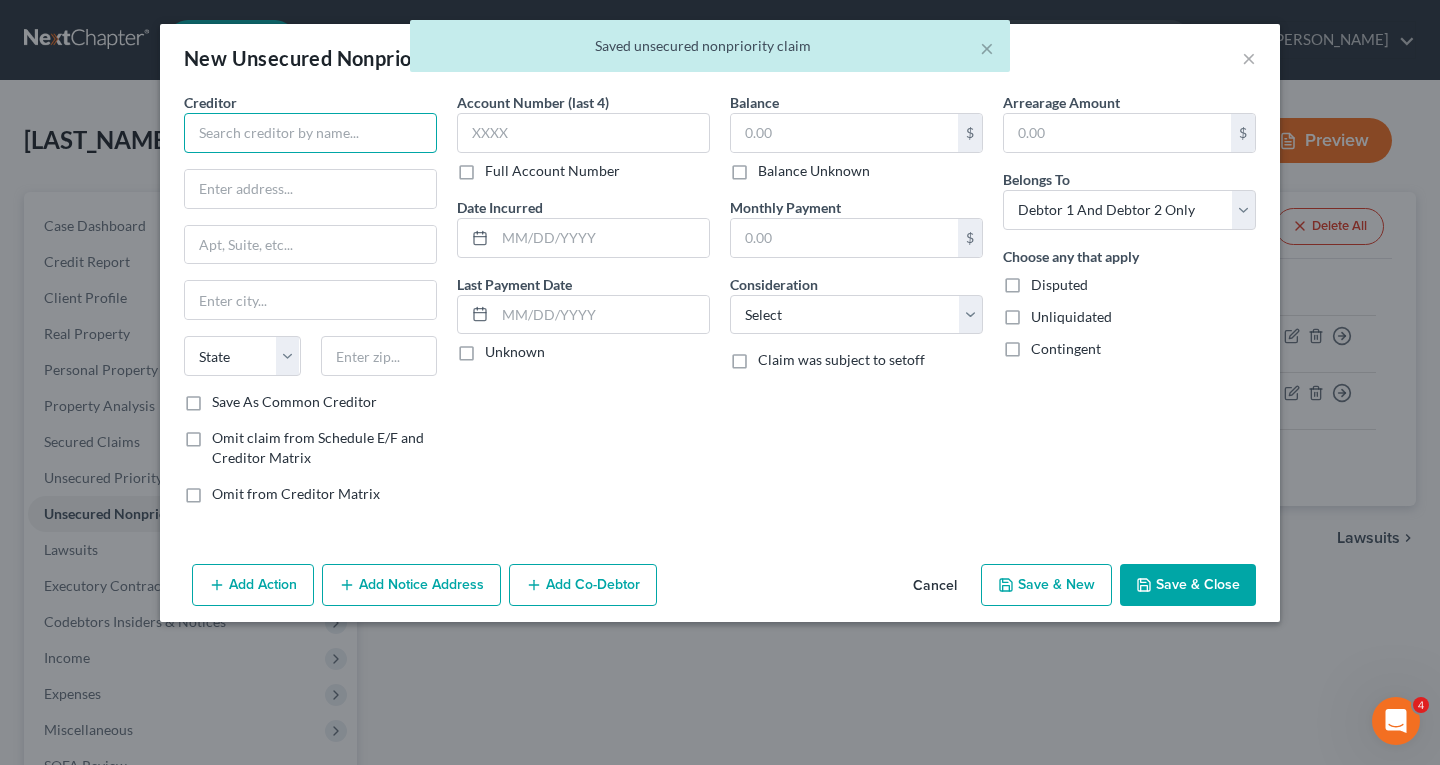 click at bounding box center [310, 133] 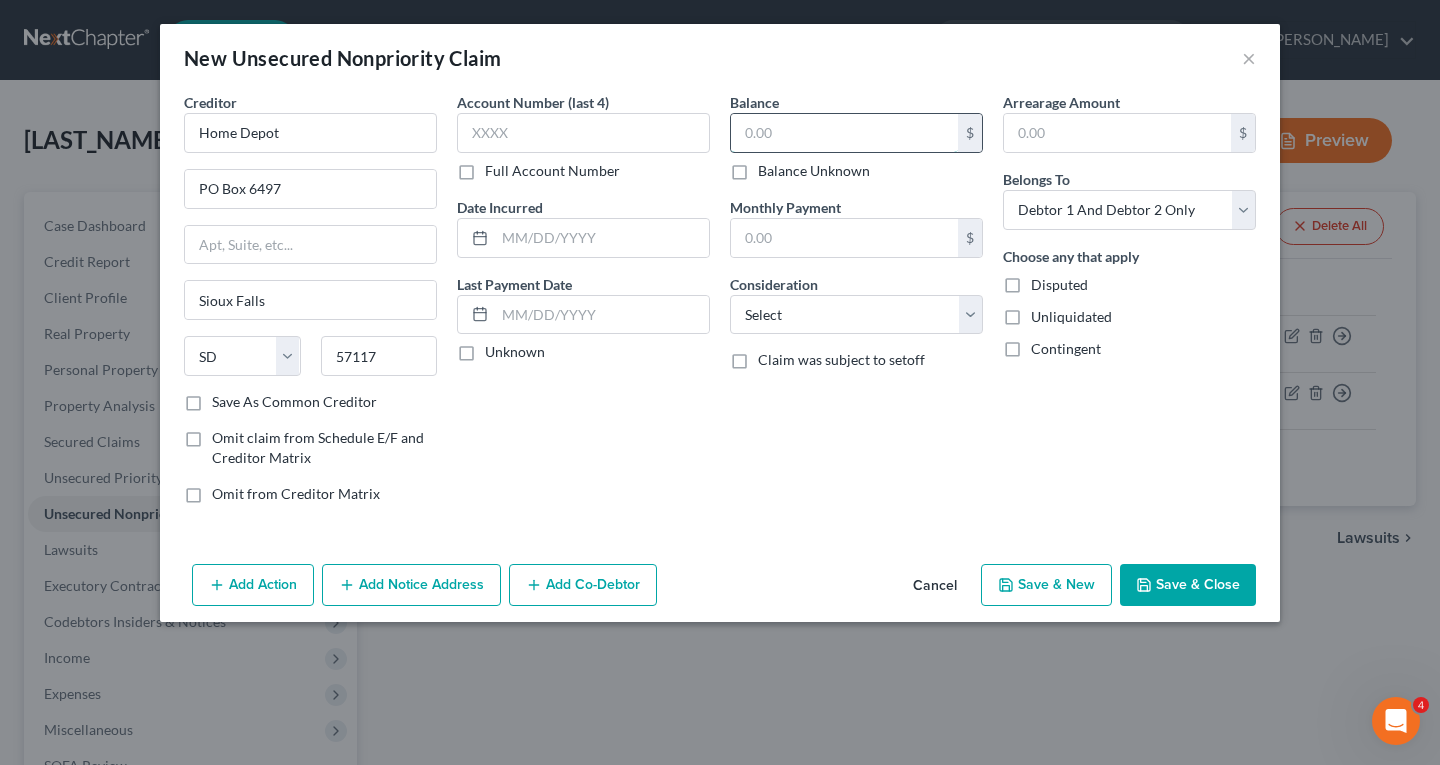 click at bounding box center (844, 133) 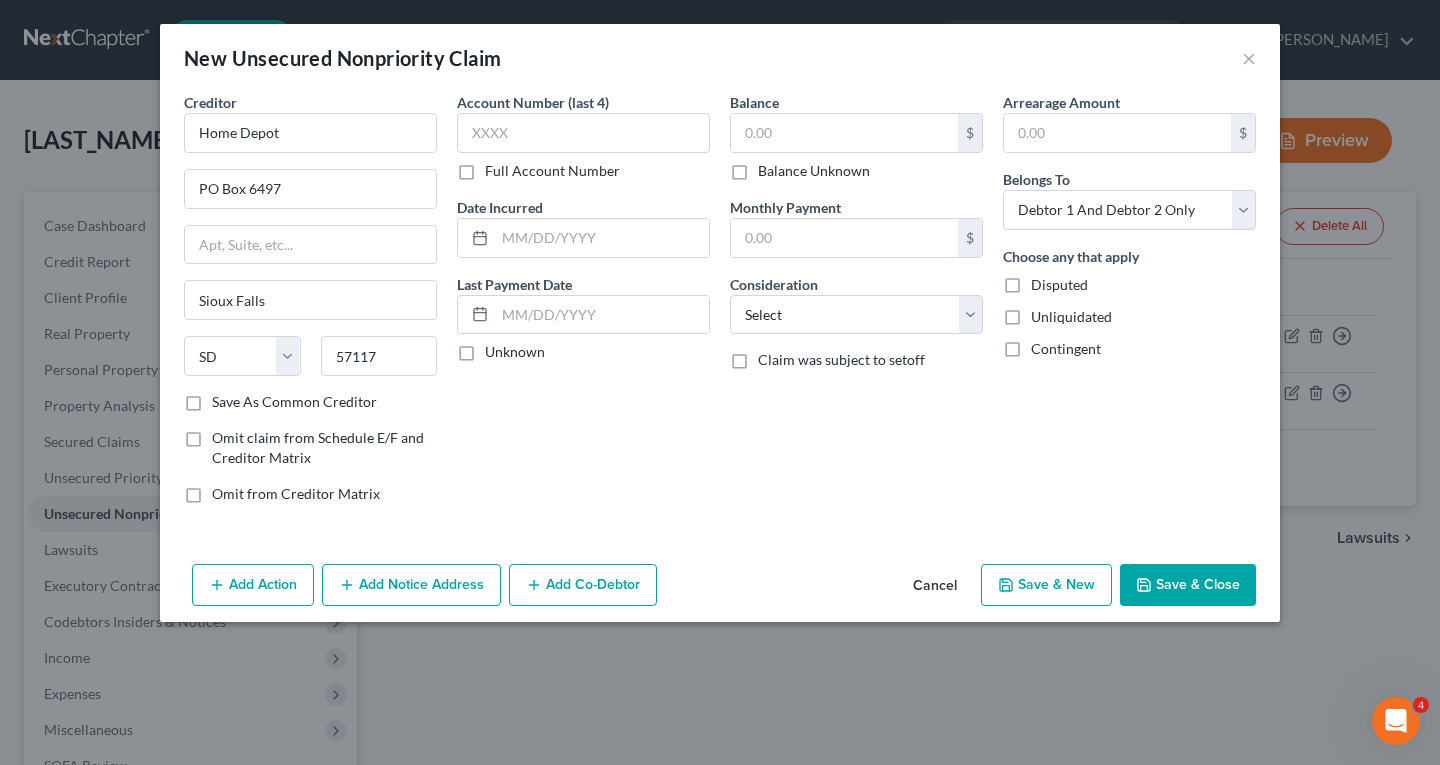 click on "Balance Unknown" at bounding box center [814, 171] 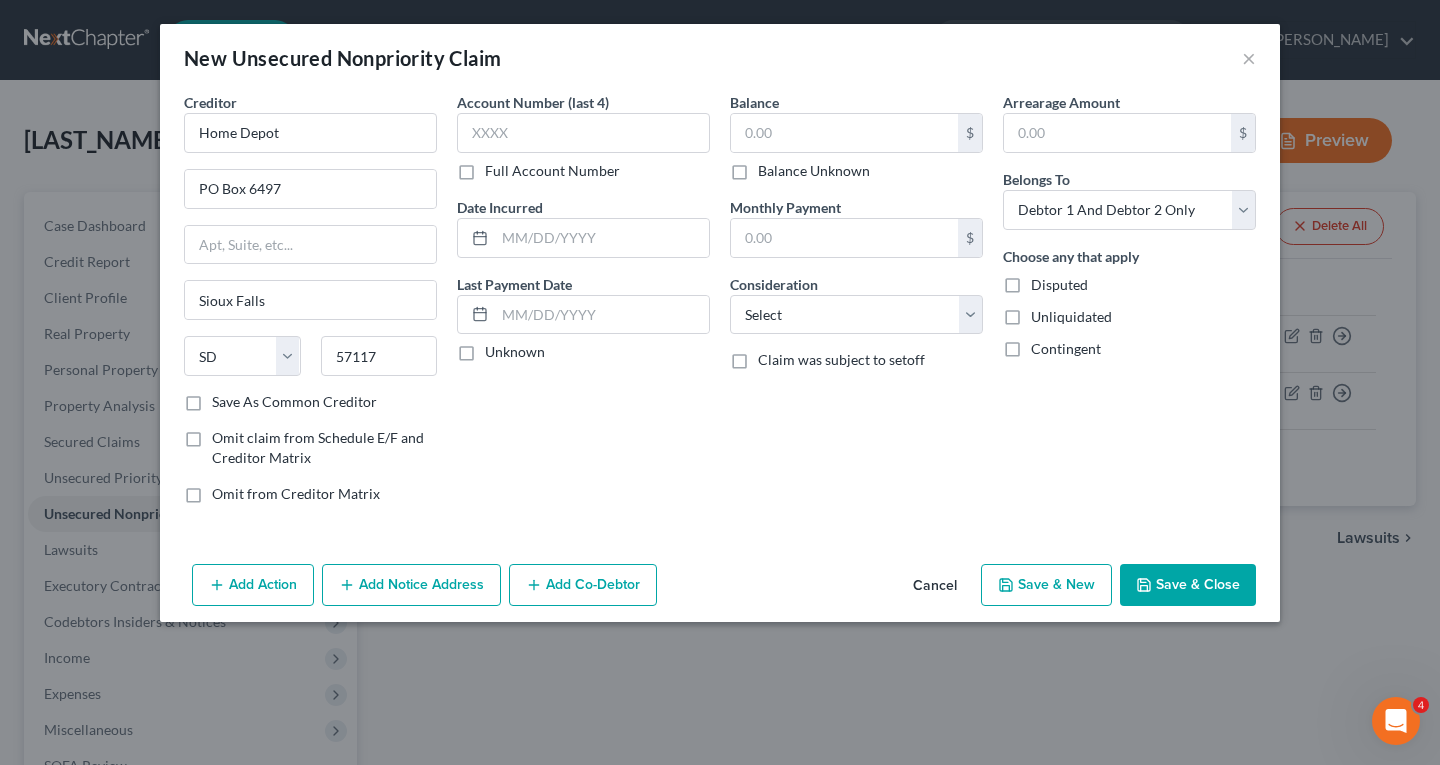 click on "Balance Unknown" at bounding box center [772, 167] 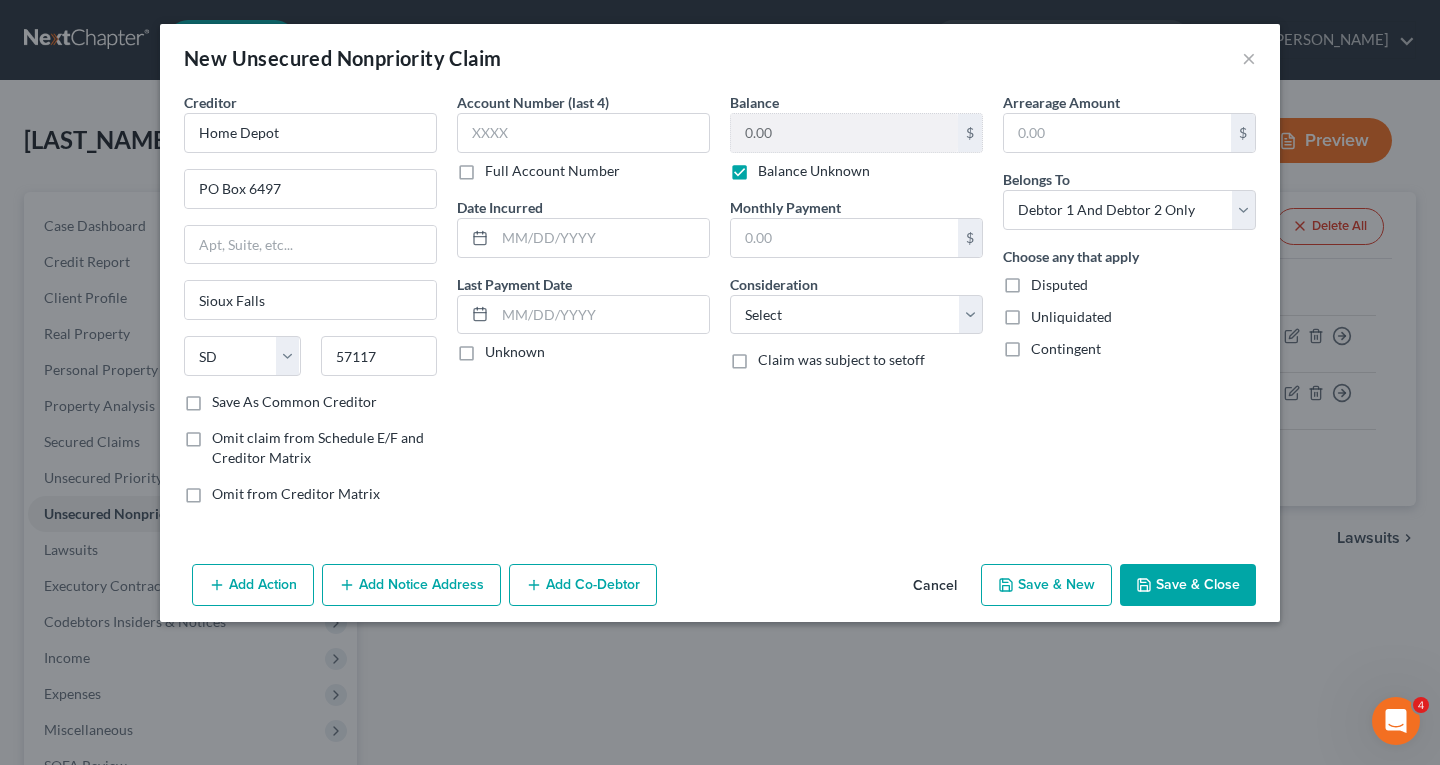 click on "Save & New" at bounding box center [1046, 585] 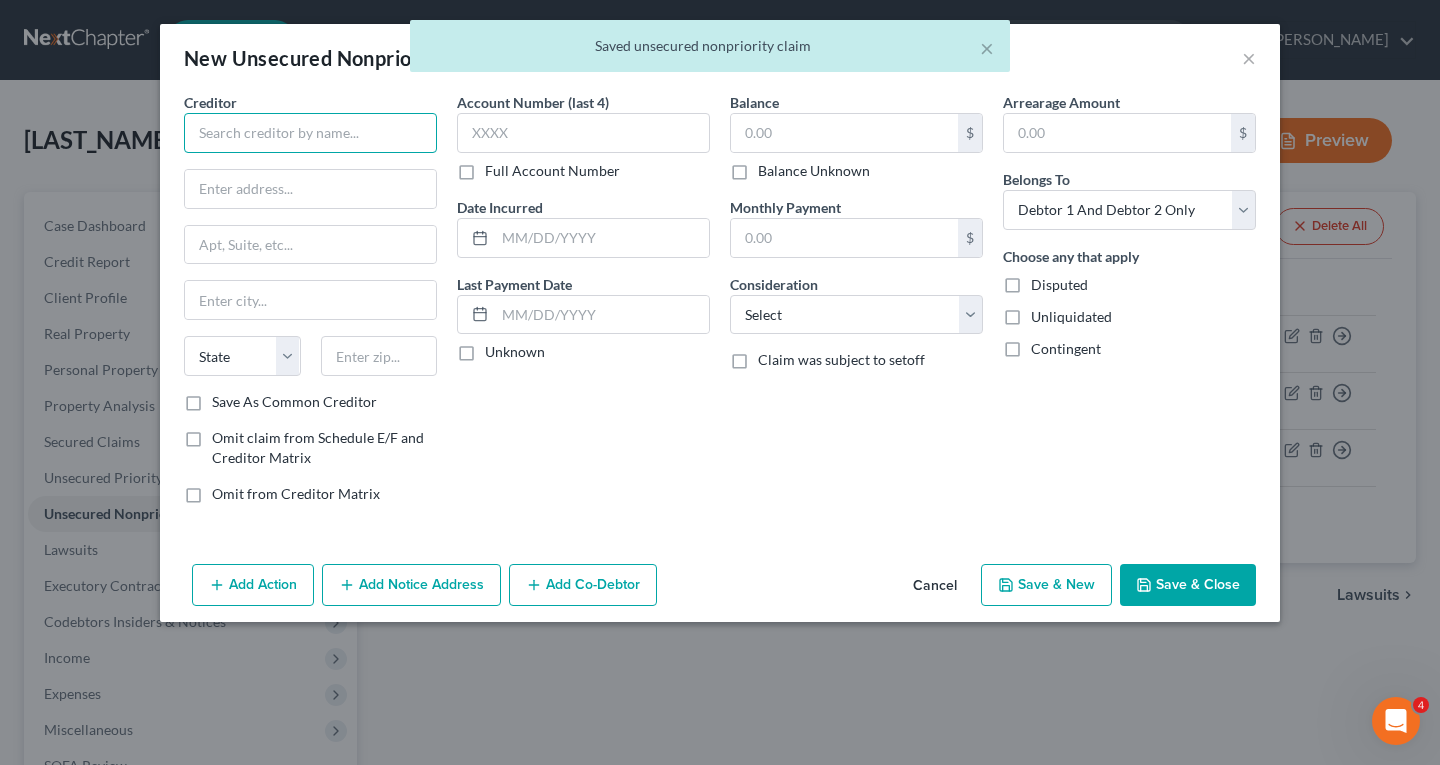 click at bounding box center (310, 133) 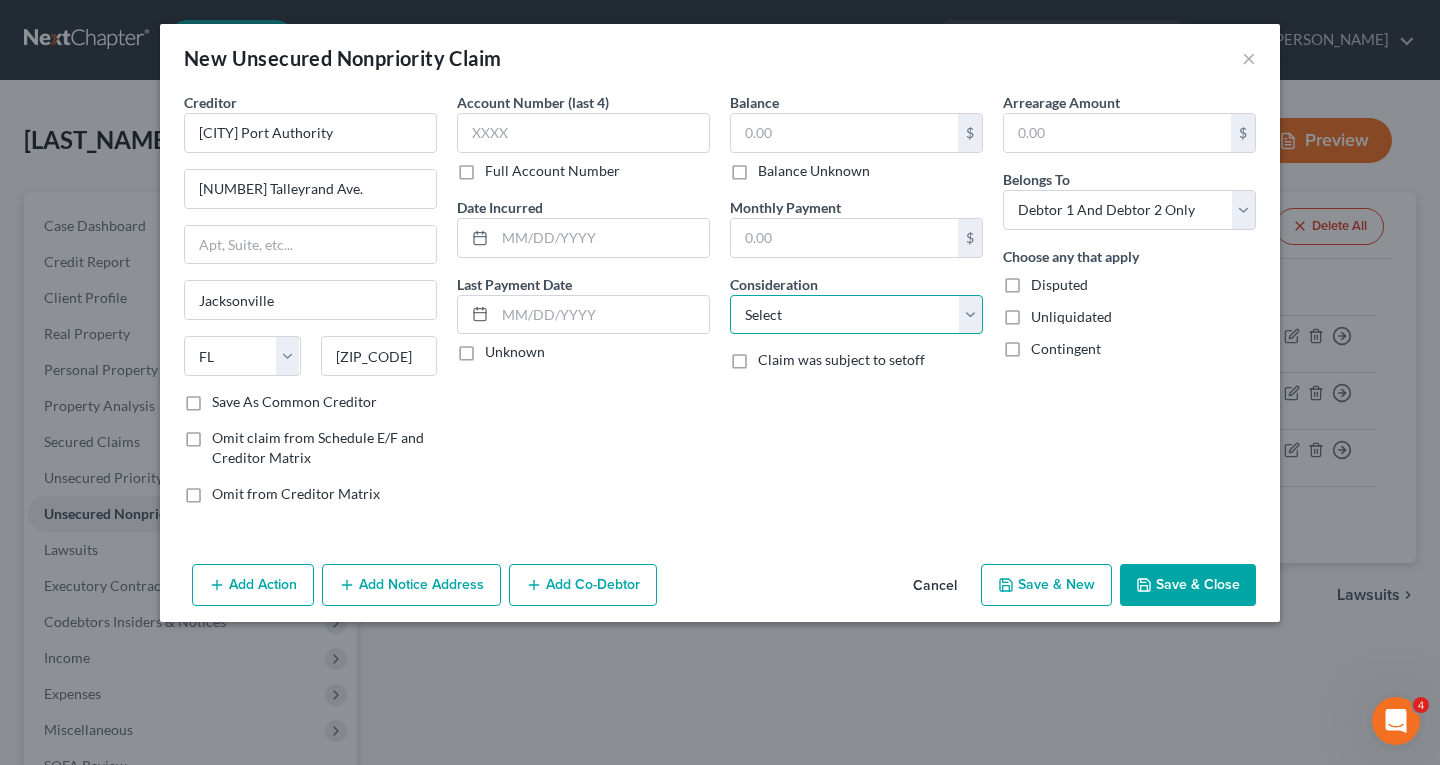 click on "Select Cable / Satellite Services Collection Agency Credit Card Debt Debt Counseling / Attorneys Deficiency Balance Domestic Support Obligations Home / Car Repairs Income Taxes Judgment Liens Medical Services Monies Loaned / Advanced Mortgage Obligation From Divorce Or Separation Obligation To Pensions Other Overdrawn Bank Account Promised To Help Pay Creditors Student Loans Suppliers And Vendors Telephone / Internet Services Utility Services" at bounding box center (856, 315) 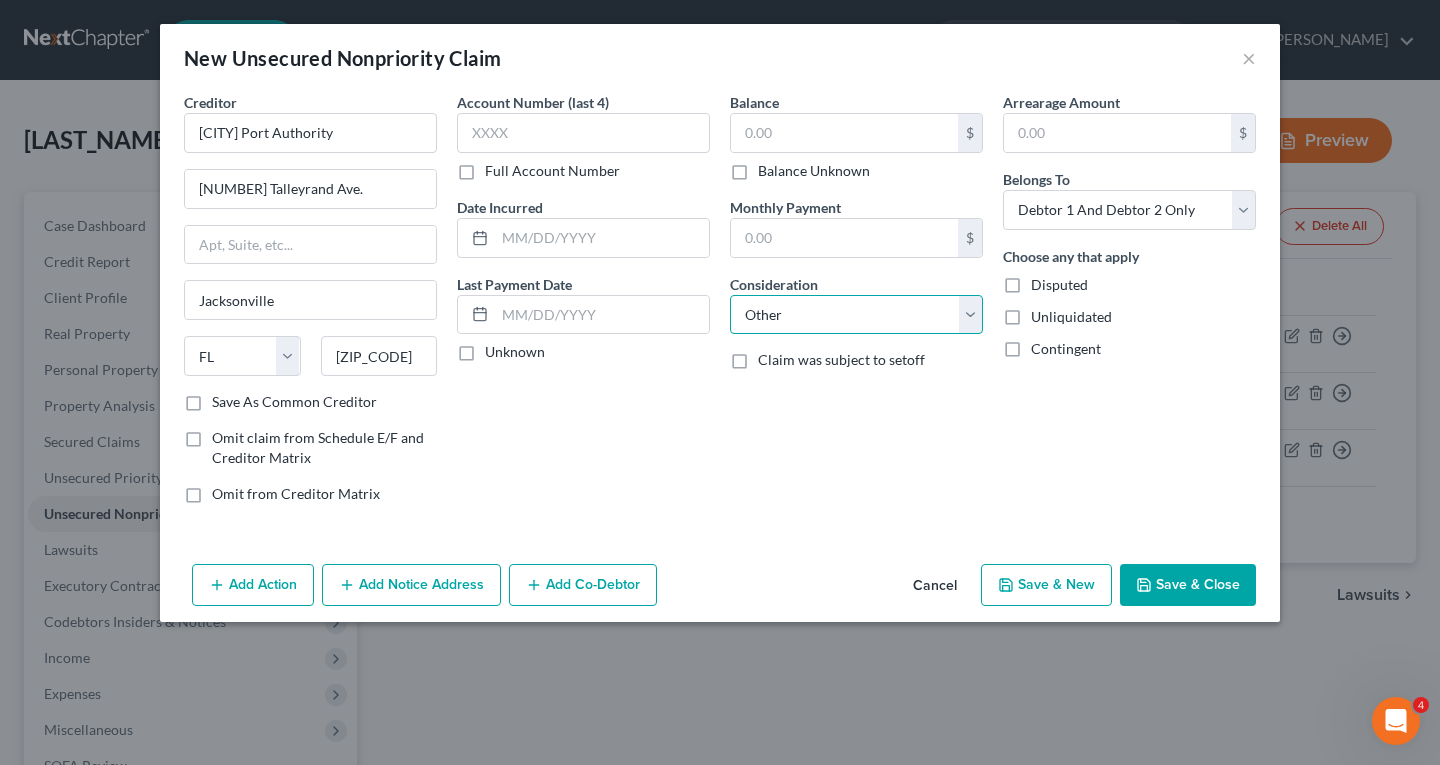 click on "Select Cable / Satellite Services Collection Agency Credit Card Debt Debt Counseling / Attorneys Deficiency Balance Domestic Support Obligations Home / Car Repairs Income Taxes Judgment Liens Medical Services Monies Loaned / Advanced Mortgage Obligation From Divorce Or Separation Obligation To Pensions Other Overdrawn Bank Account Promised To Help Pay Creditors Student Loans Suppliers And Vendors Telephone / Internet Services Utility Services" at bounding box center [856, 315] 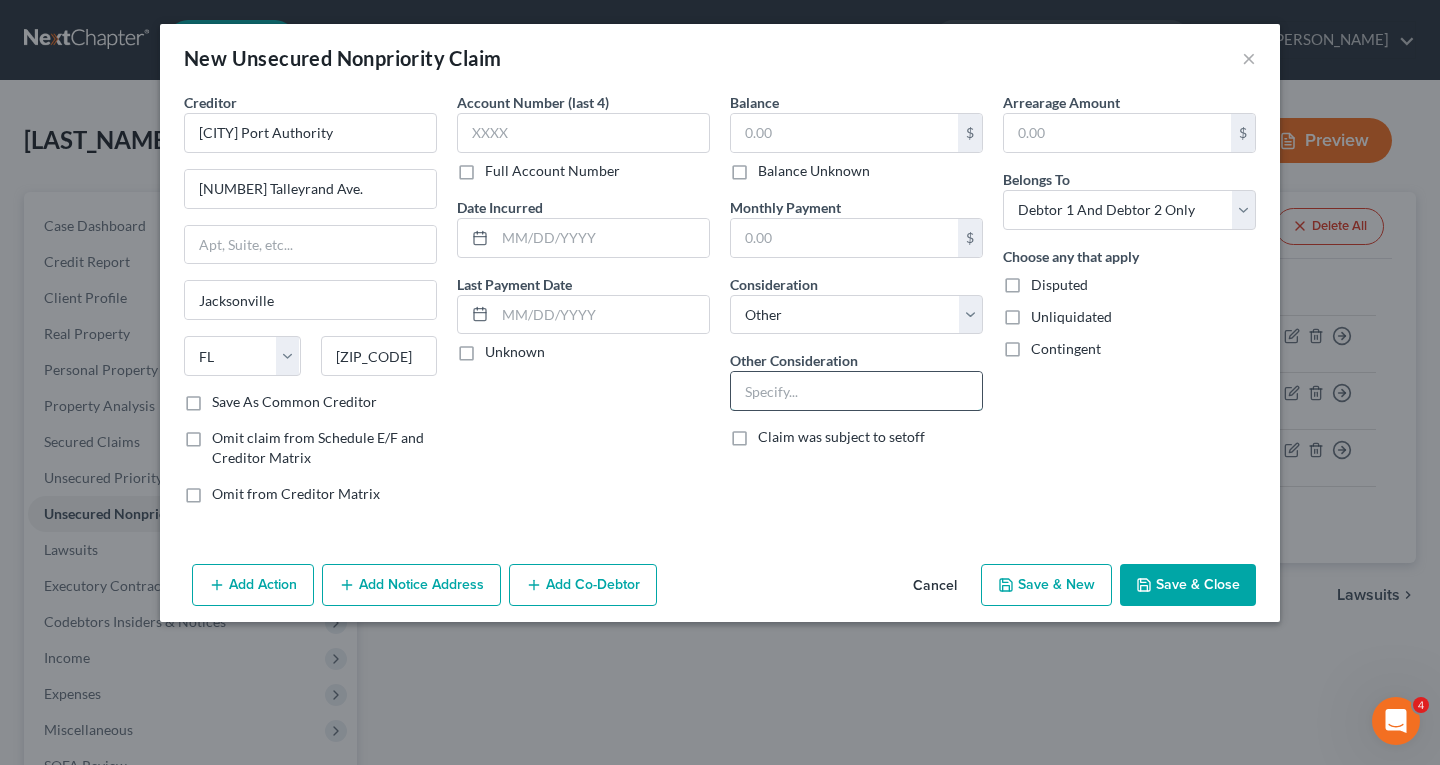 click at bounding box center (856, 391) 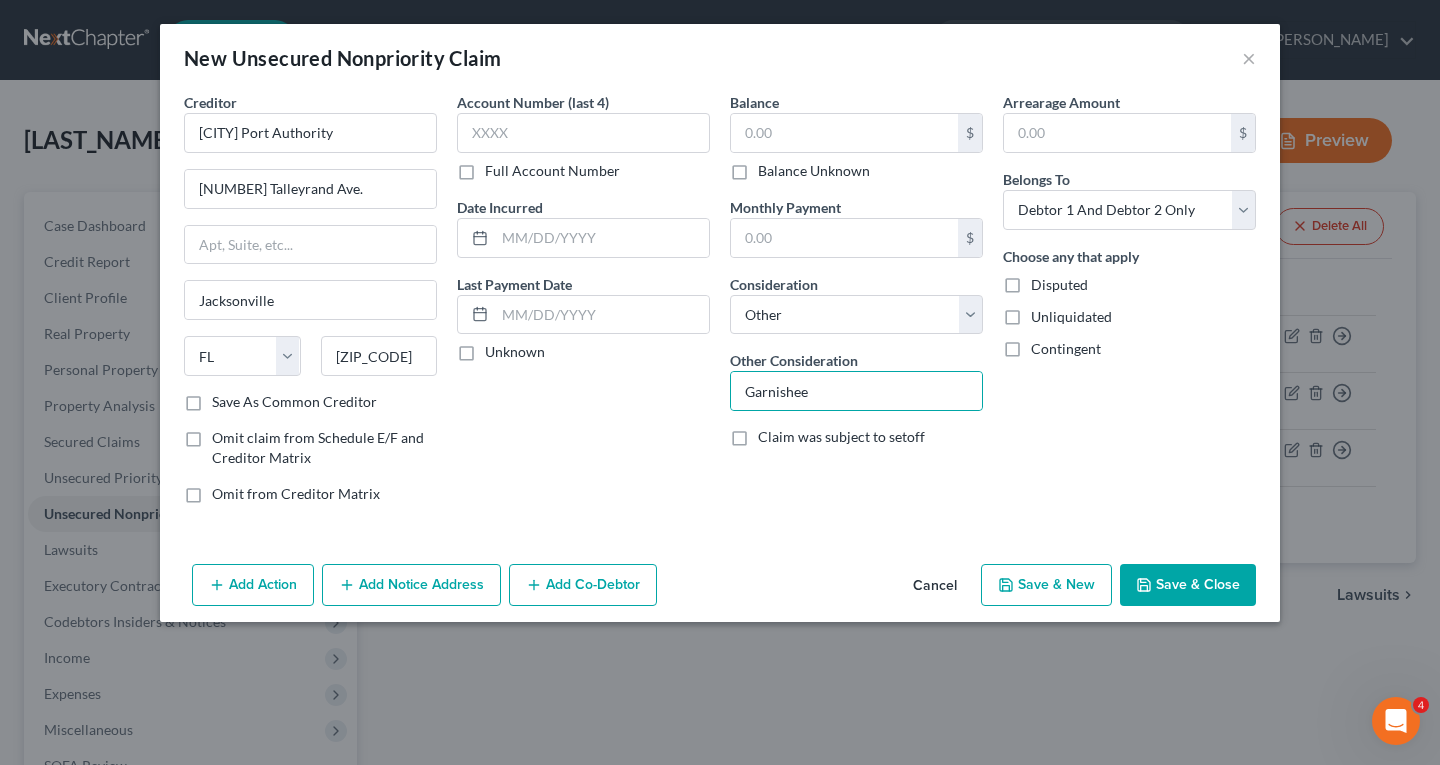 click on "Balance Unknown" at bounding box center (814, 171) 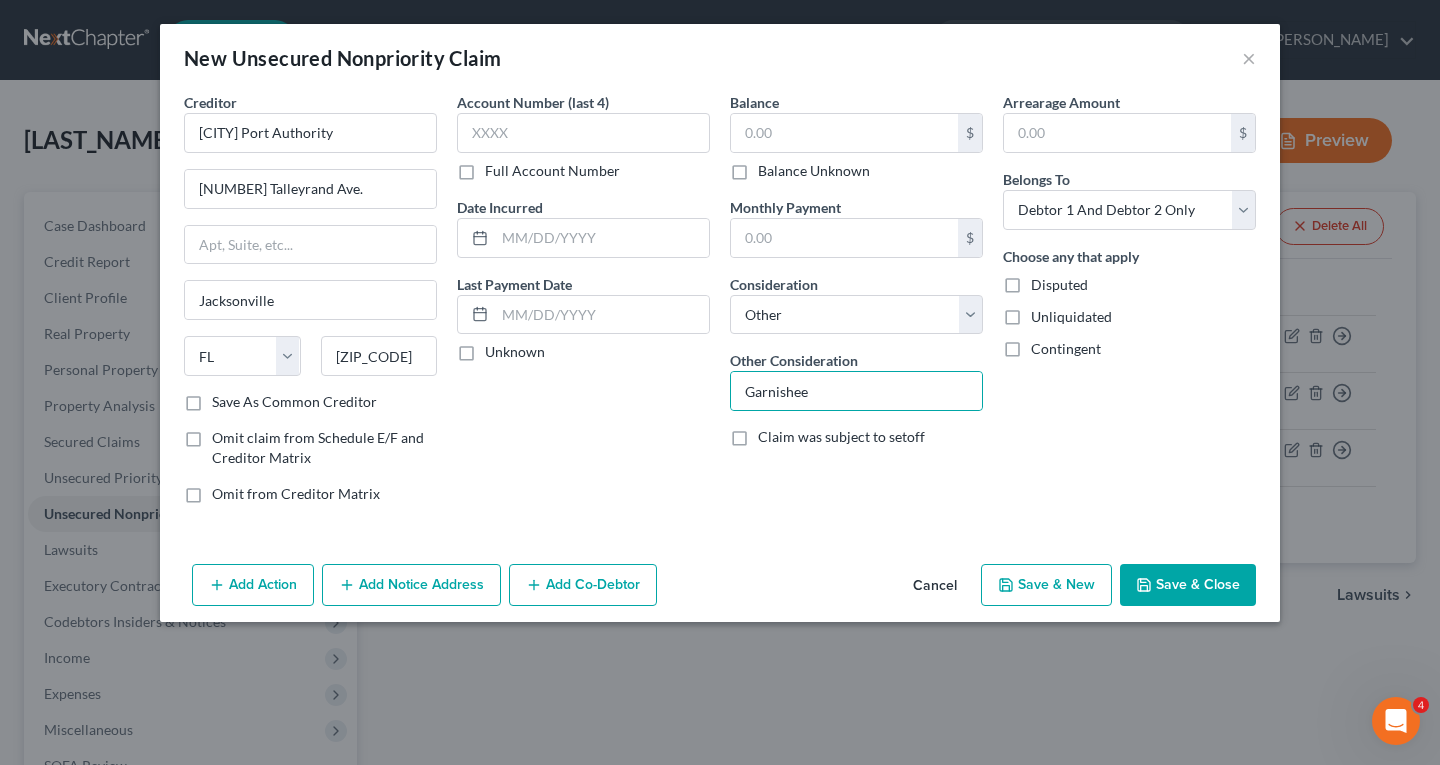 click on "Balance Unknown" at bounding box center (772, 167) 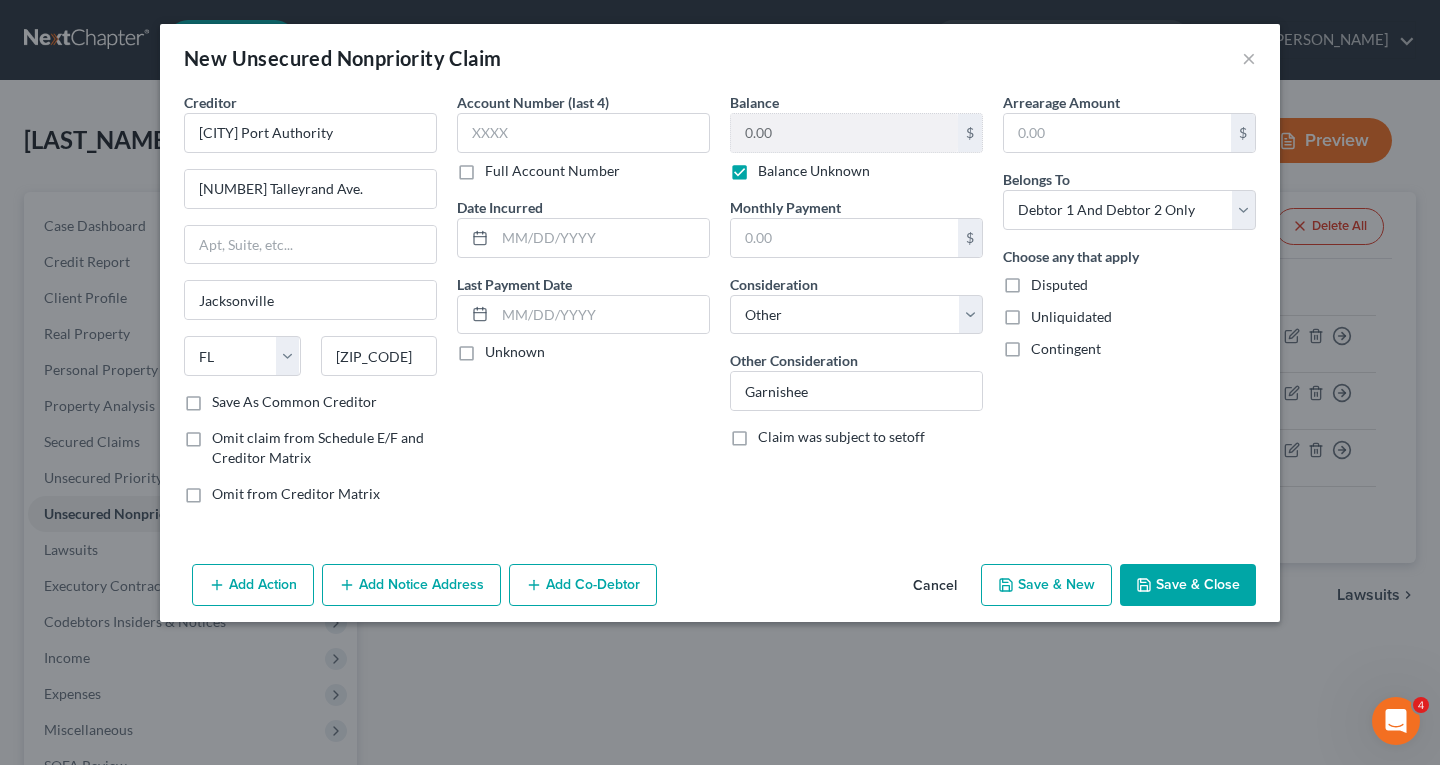 click on "Save & Close" at bounding box center (1188, 585) 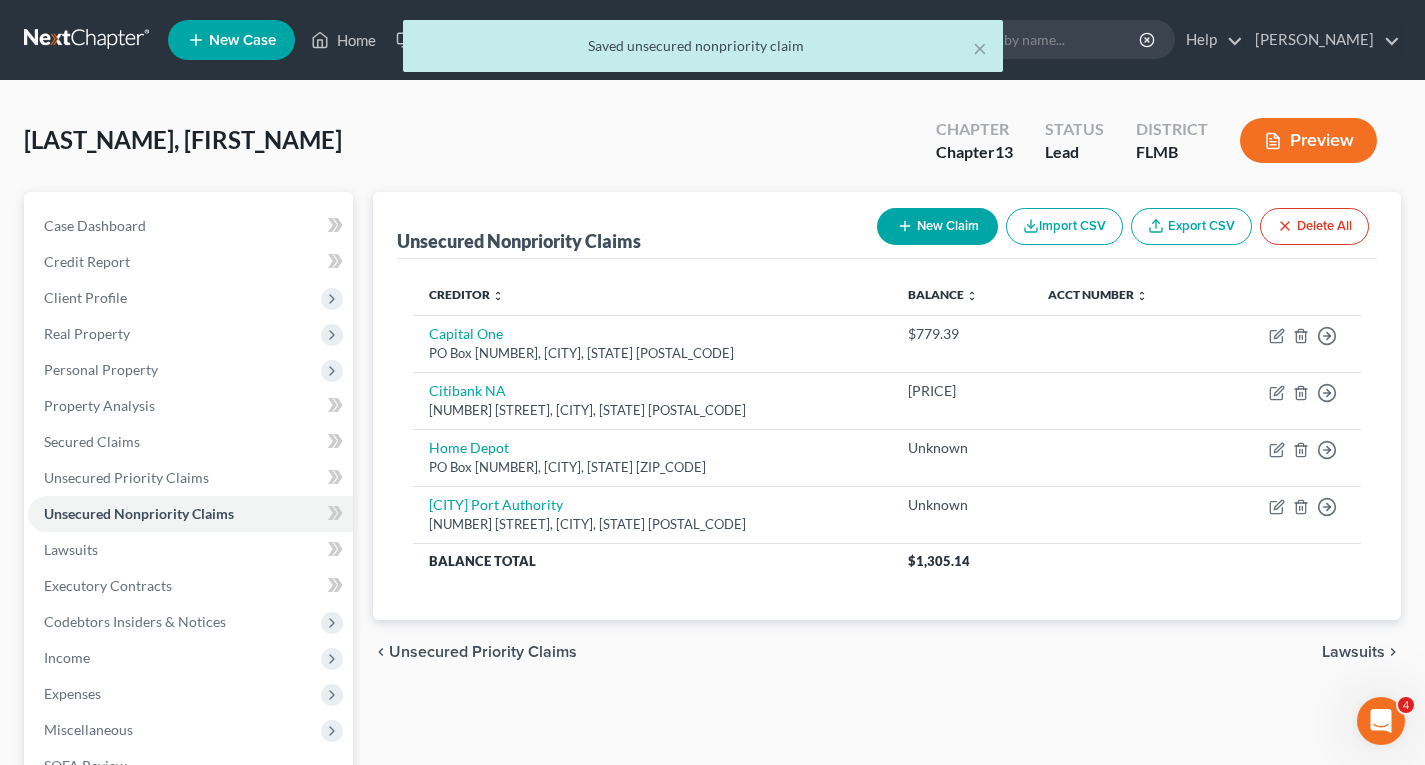 click on "New Claim" at bounding box center (937, 226) 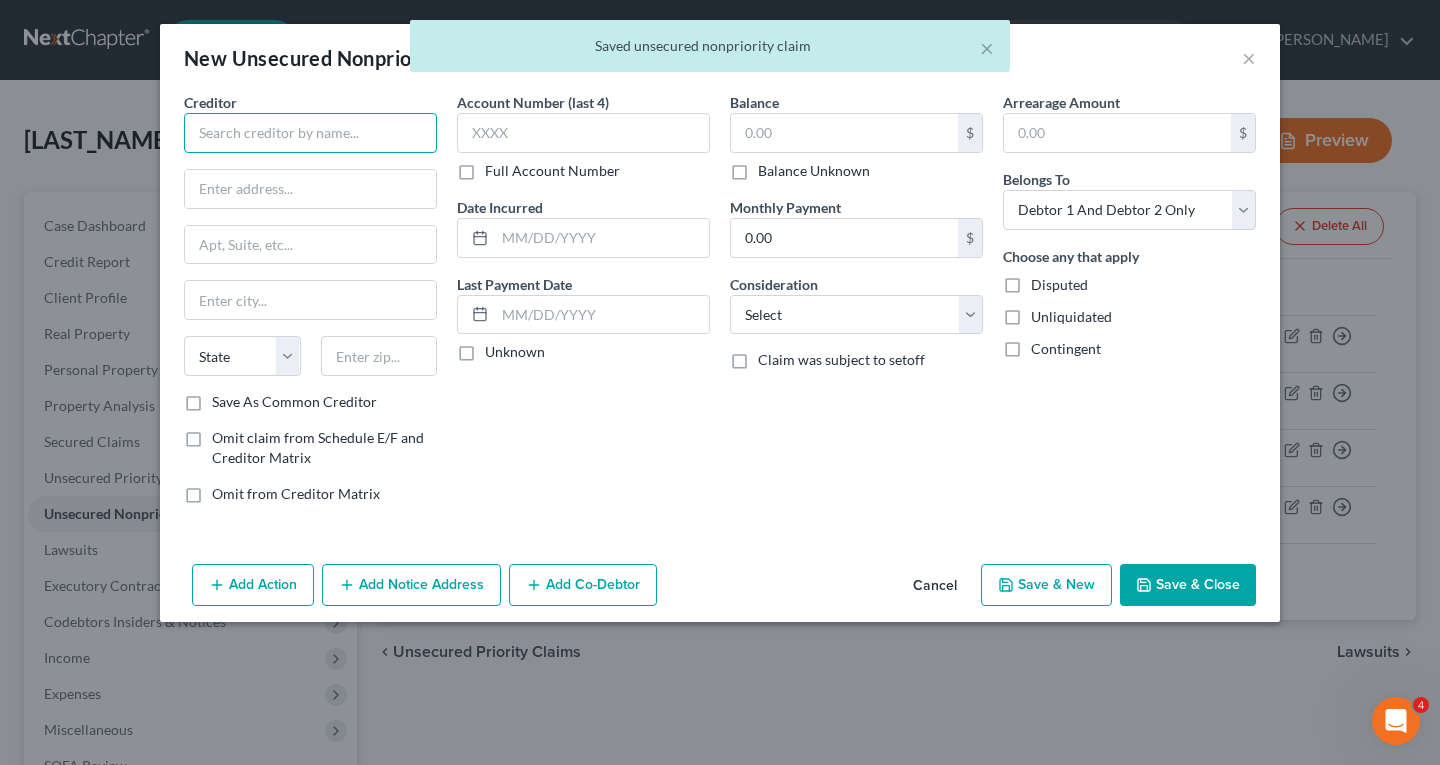 click at bounding box center [310, 133] 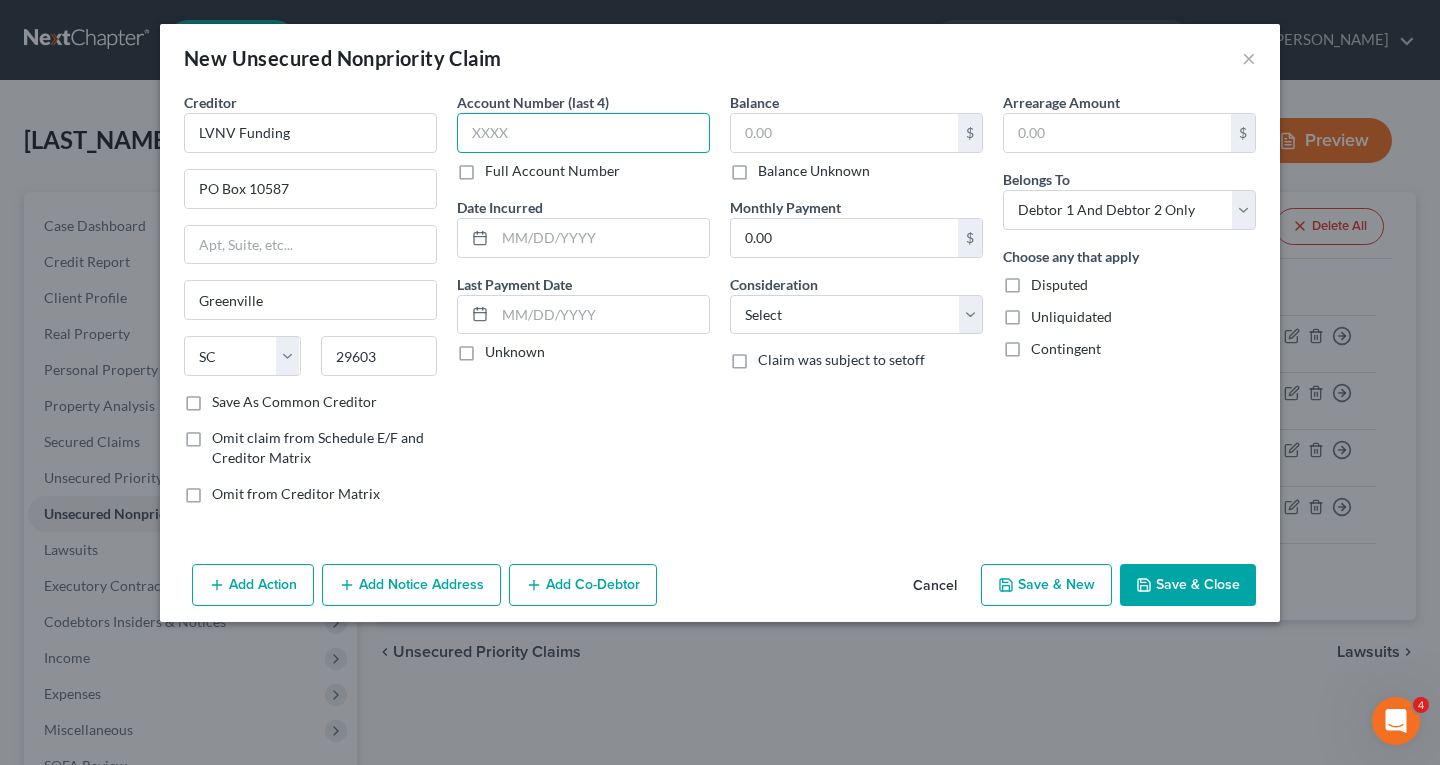 click at bounding box center [583, 133] 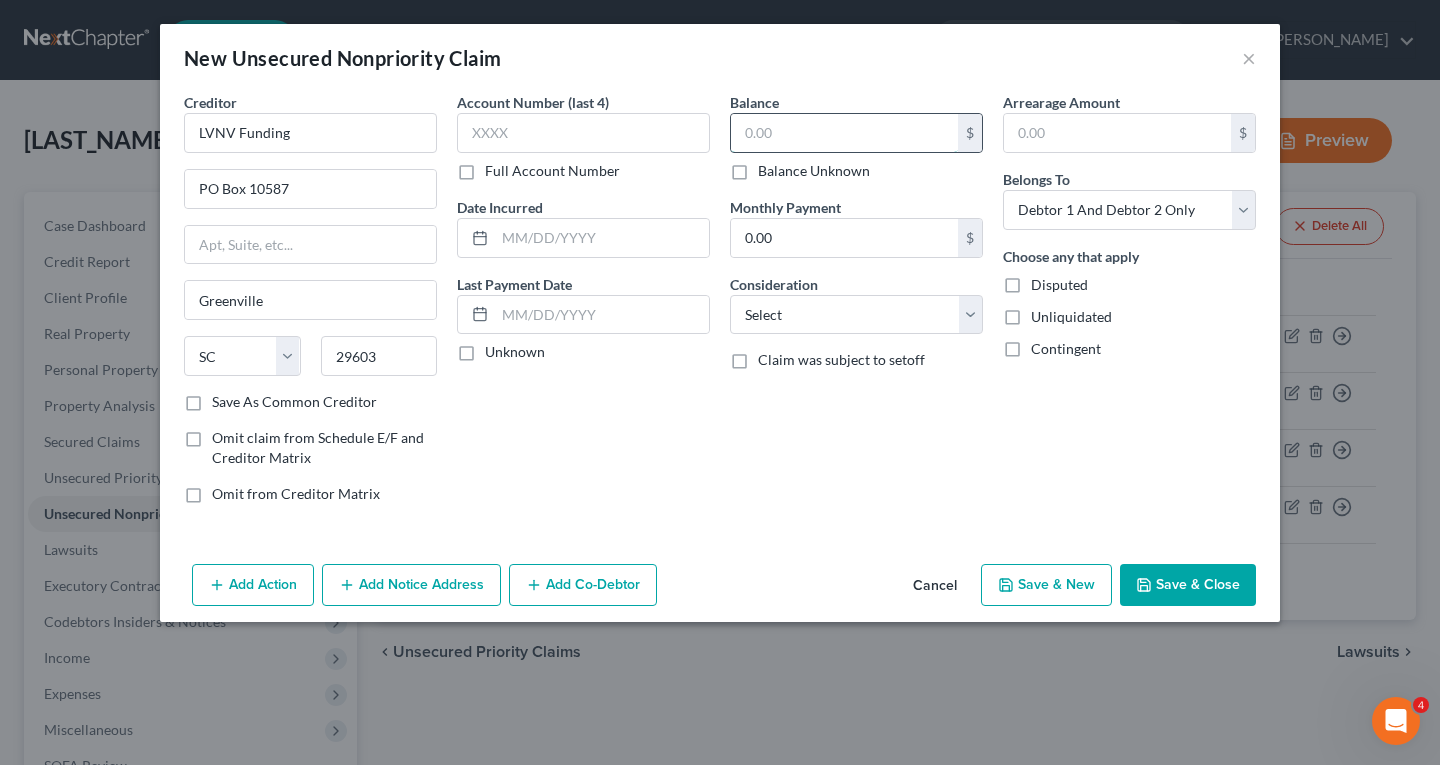 click at bounding box center (844, 133) 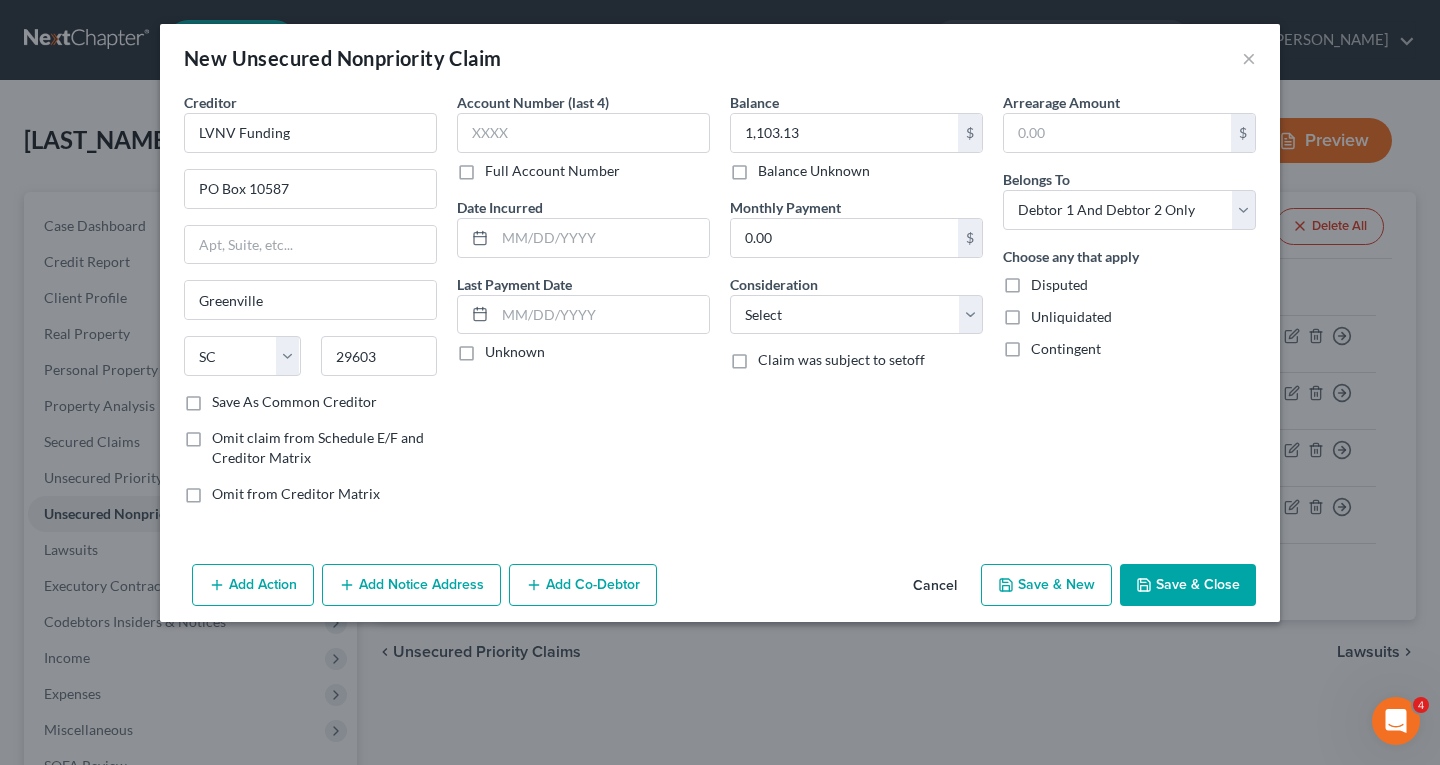 click on "Save & New" at bounding box center [1046, 585] 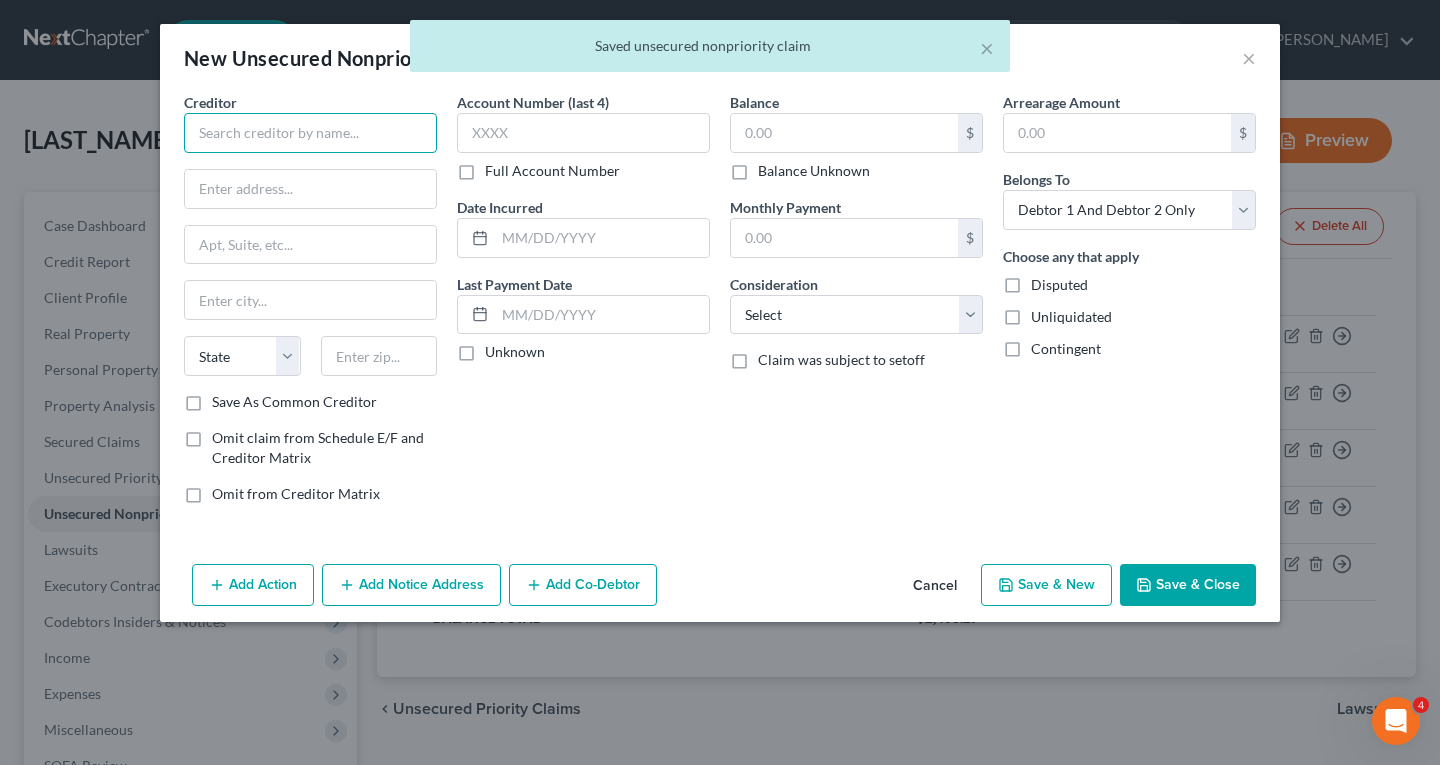 click at bounding box center [310, 133] 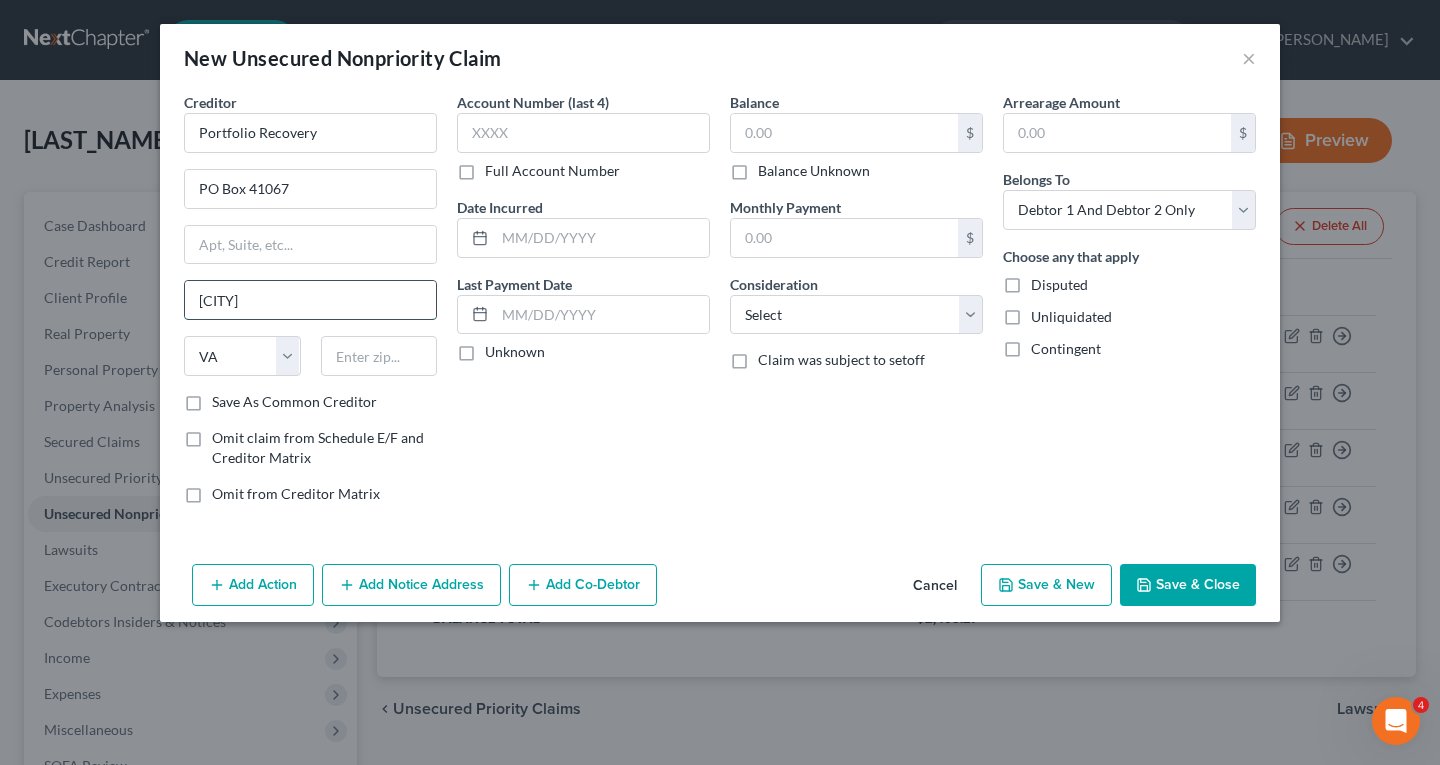 click on "[CITY]" at bounding box center [310, 300] 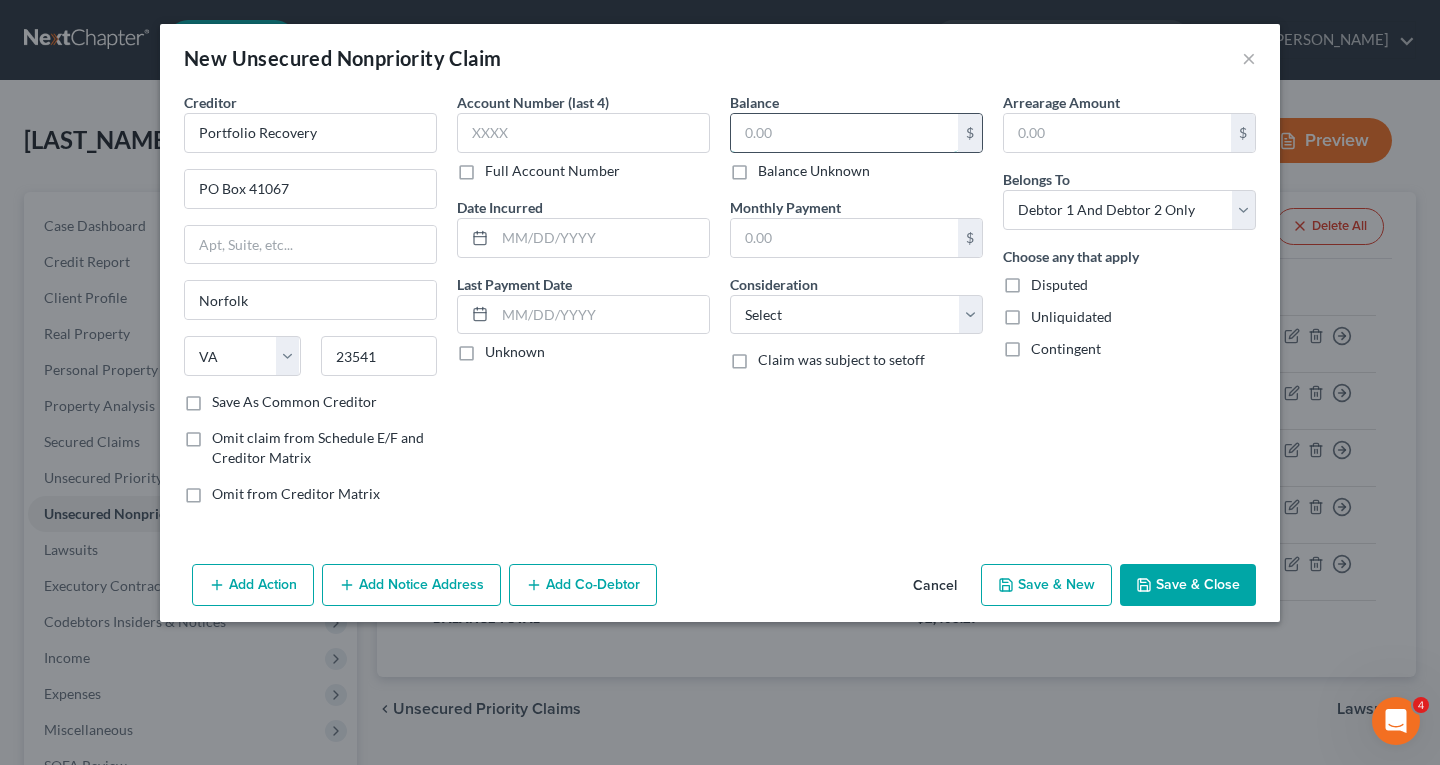 click at bounding box center [844, 133] 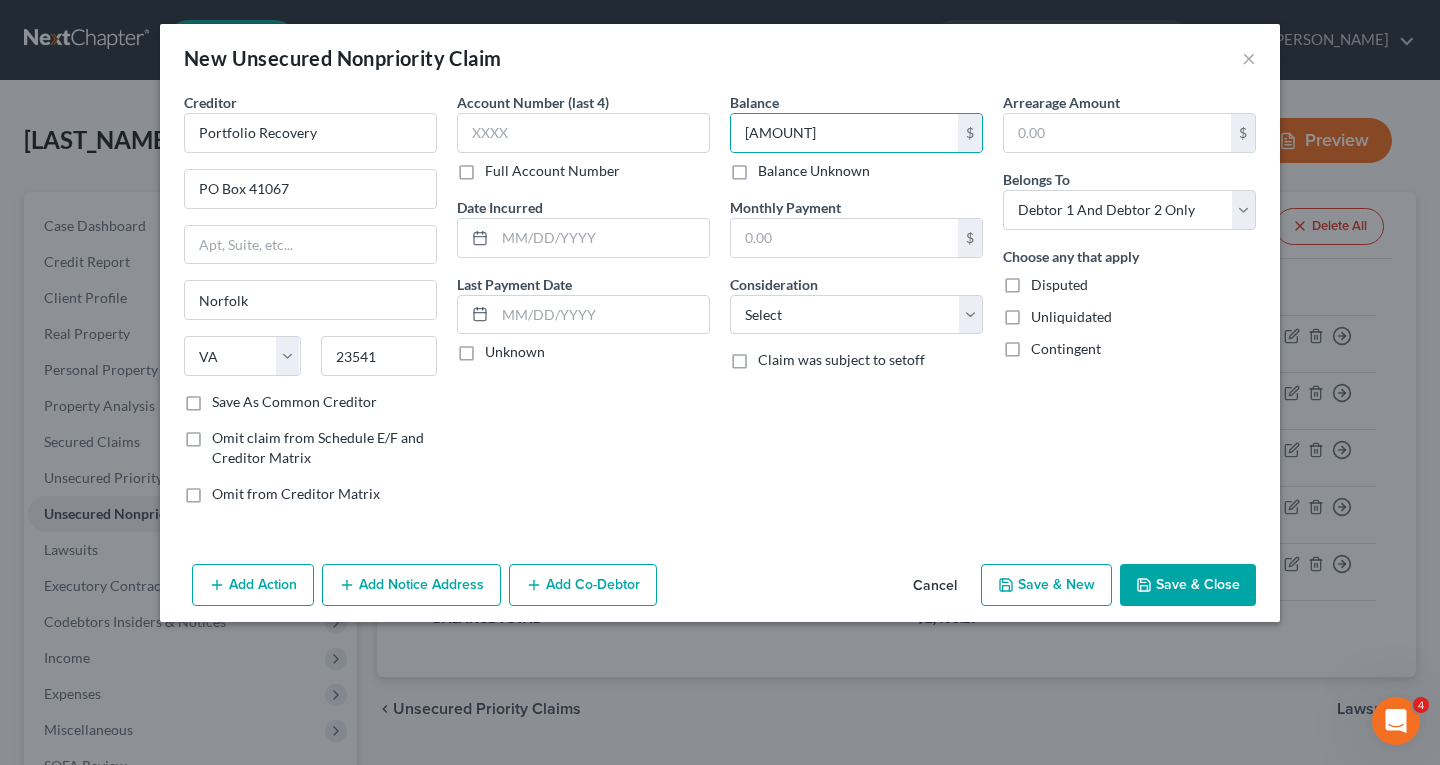 click on "Save & New" at bounding box center [1046, 585] 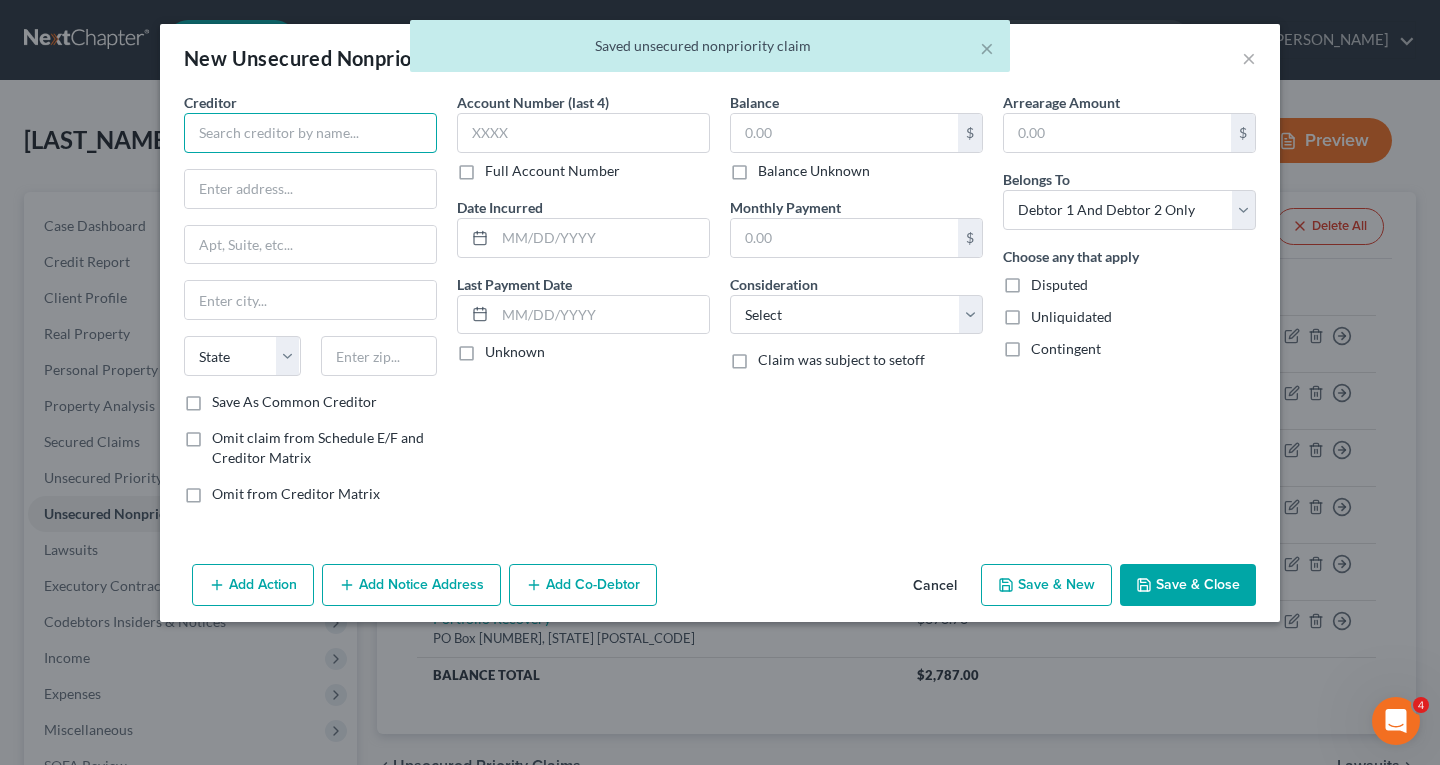 click at bounding box center (310, 133) 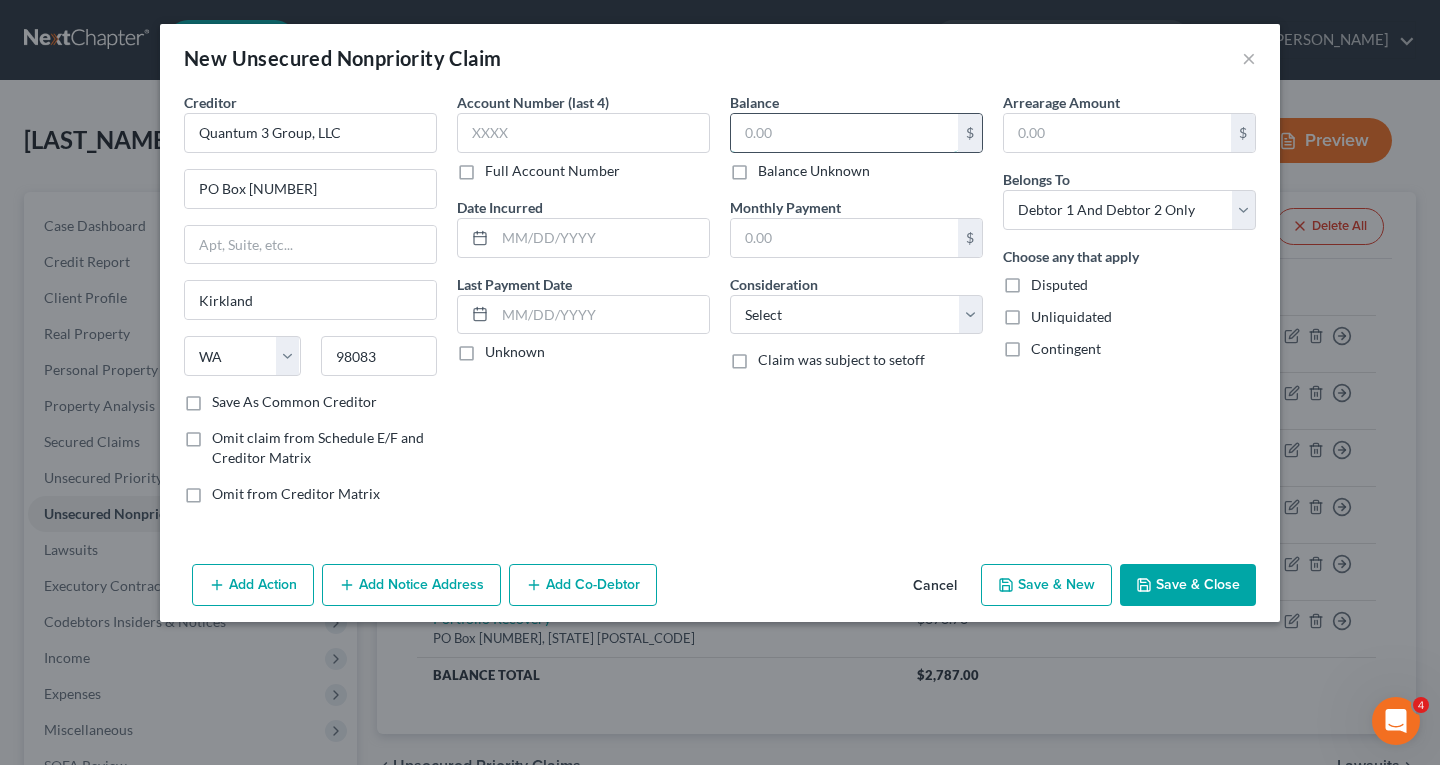 click at bounding box center (844, 133) 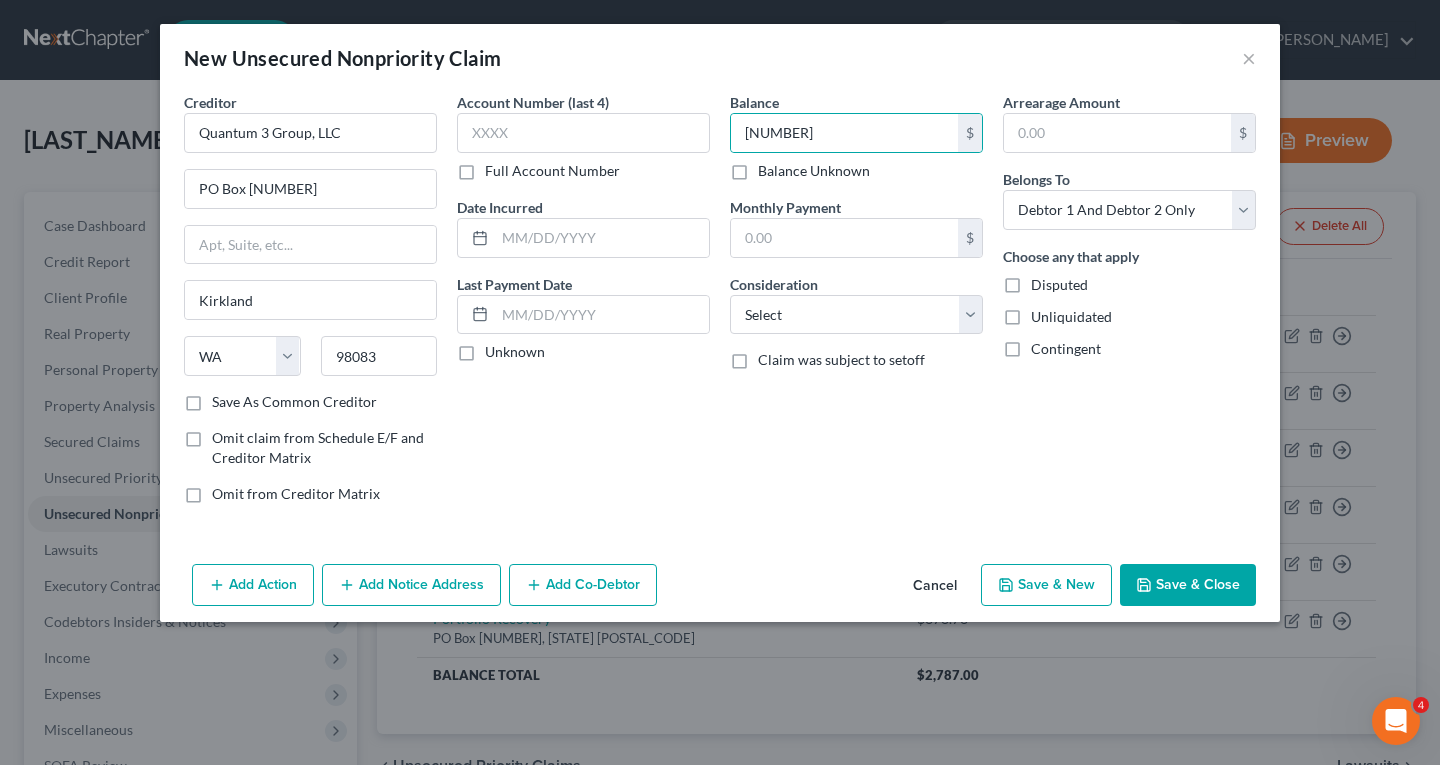 click on "Save & New" at bounding box center [1046, 585] 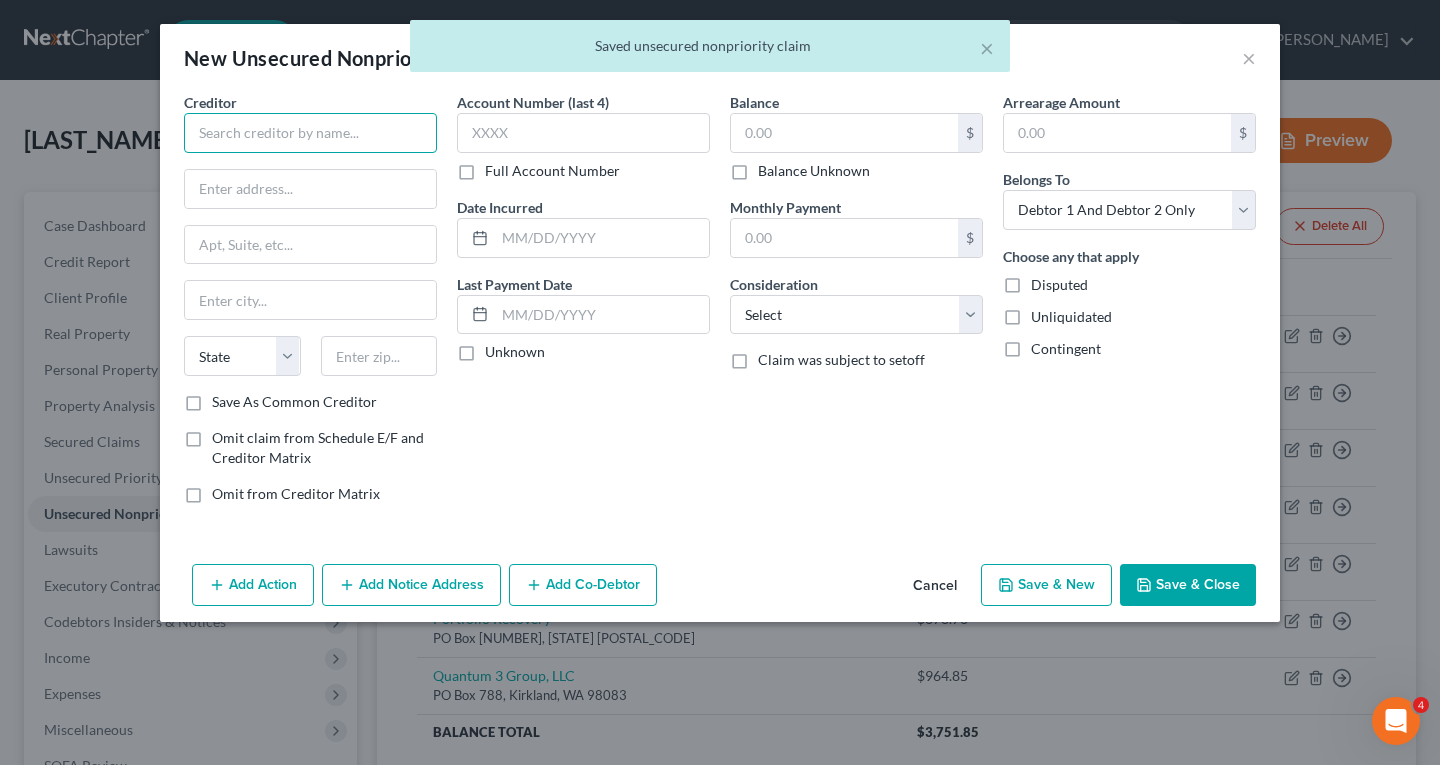 click at bounding box center (310, 133) 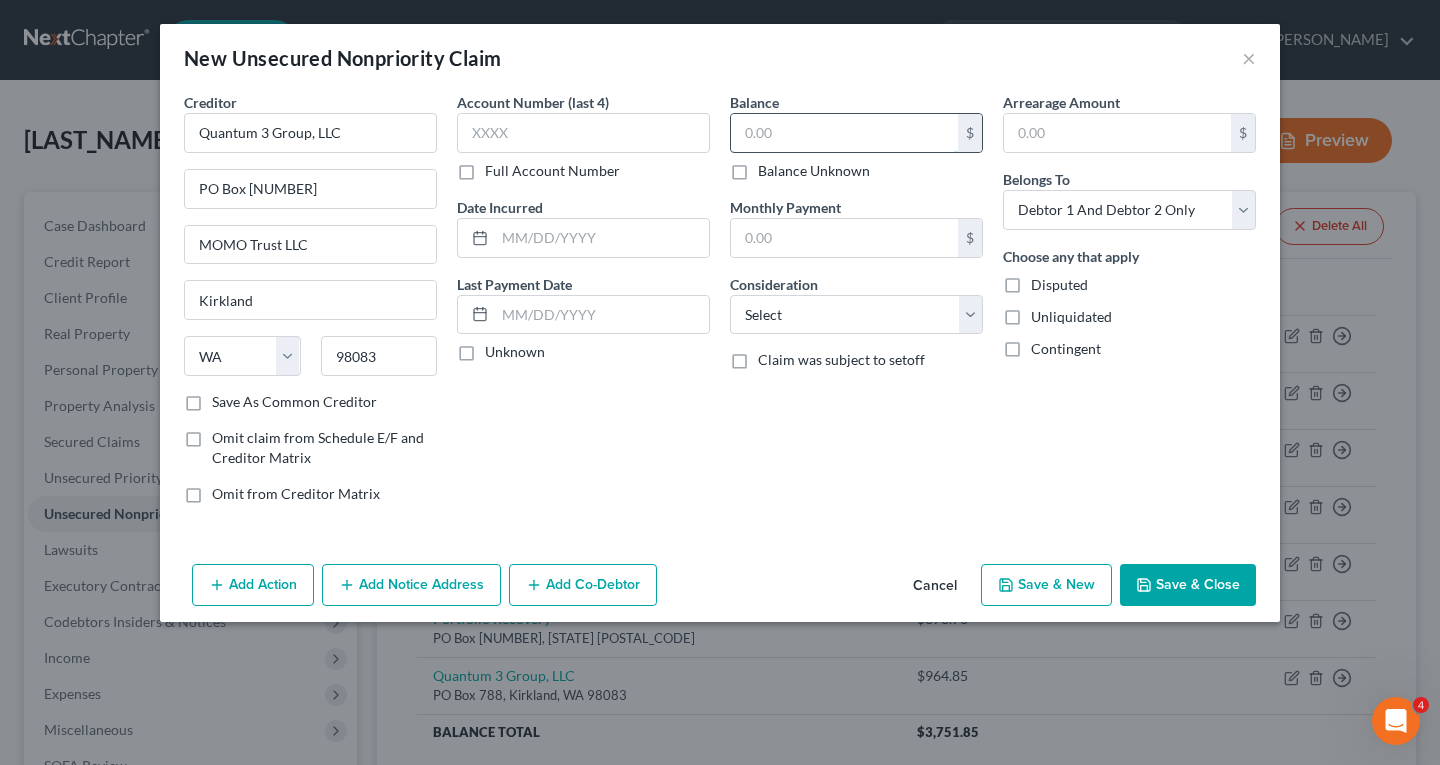click at bounding box center [844, 133] 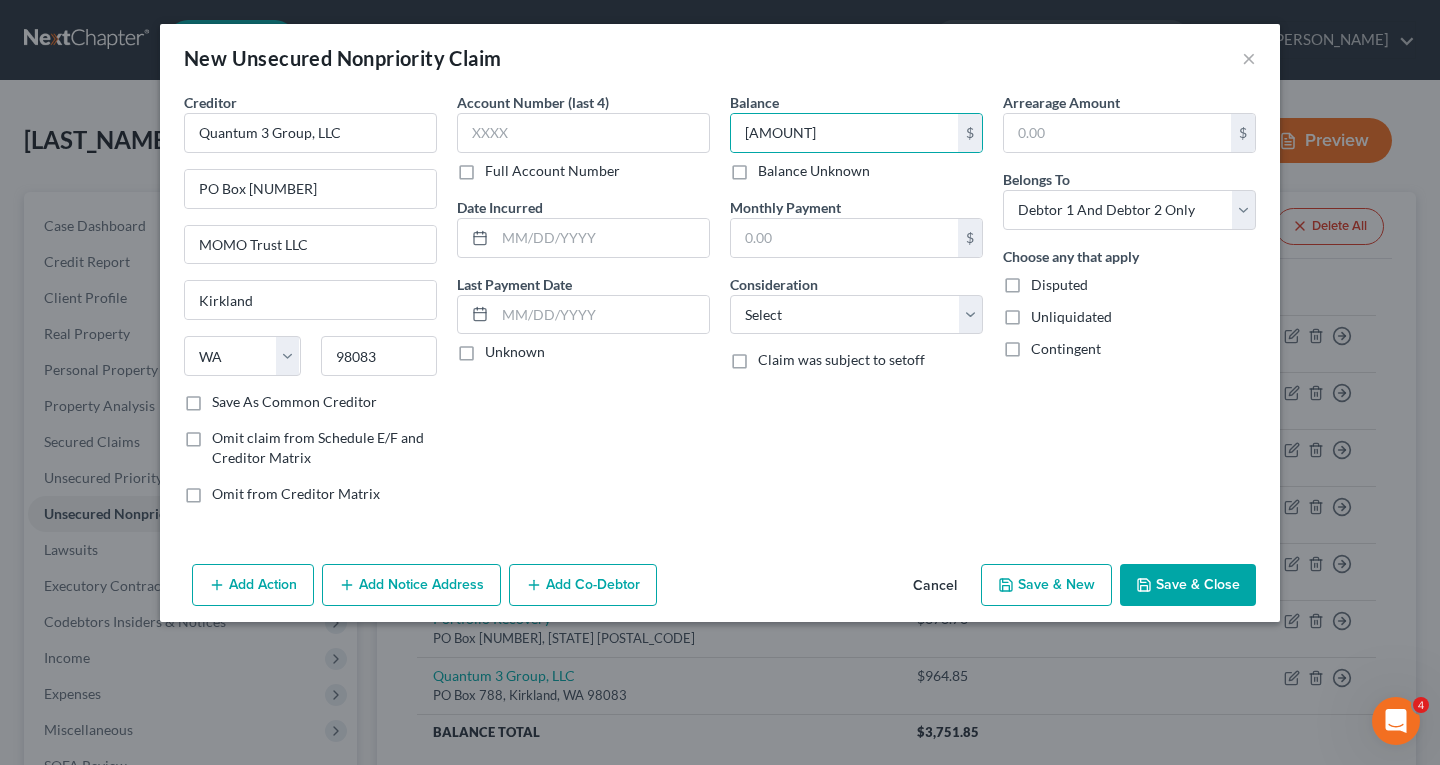 click on "Save & New" at bounding box center (1046, 585) 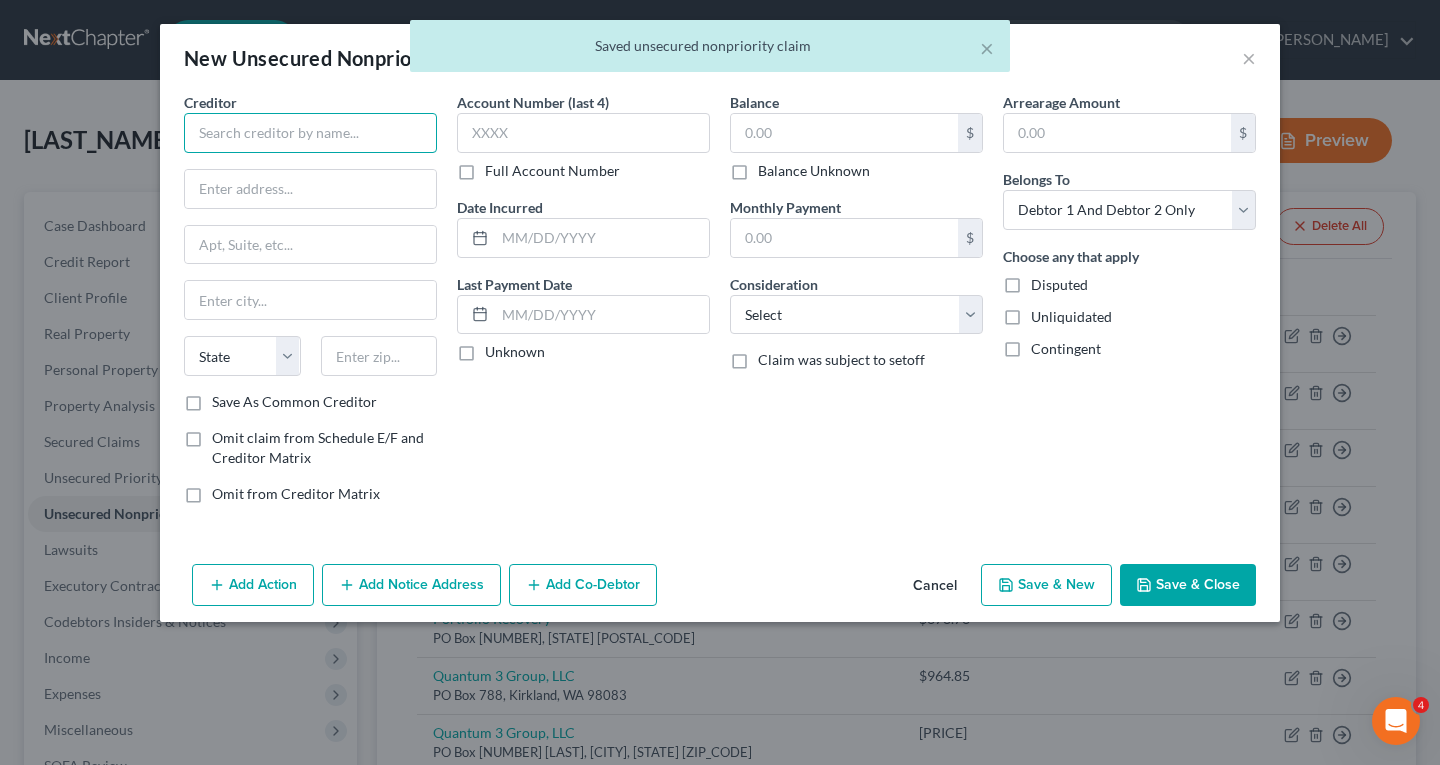 click at bounding box center [310, 133] 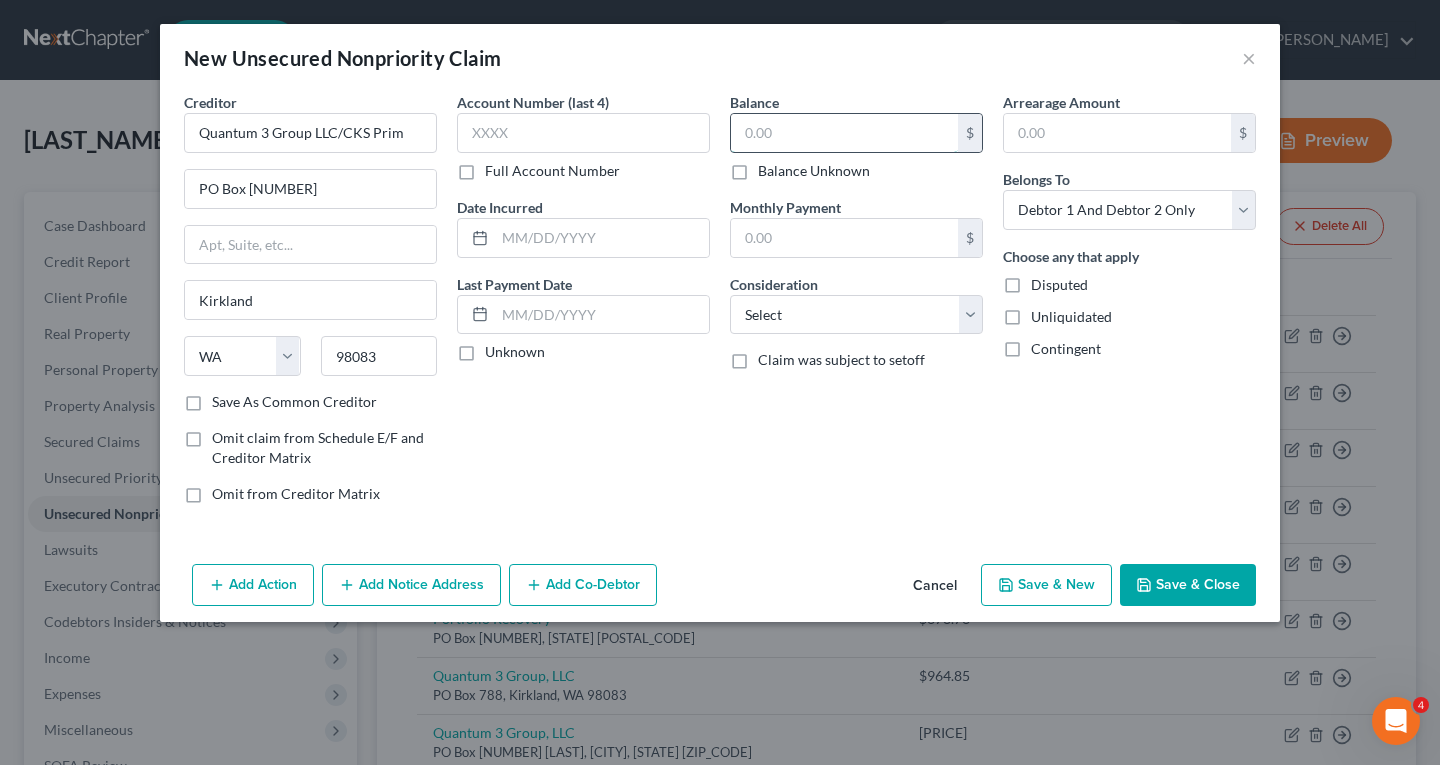click at bounding box center (844, 133) 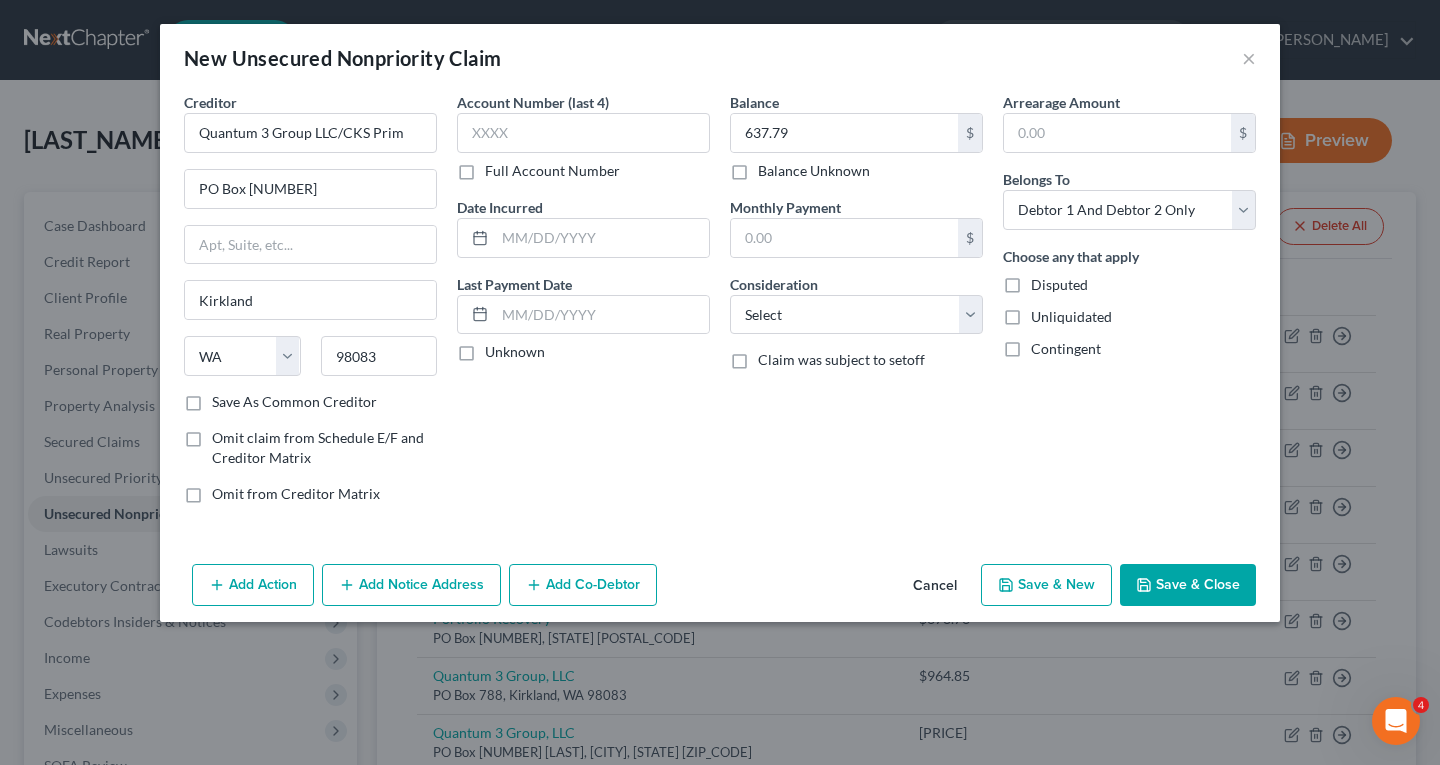 click on "Save & New" at bounding box center [1046, 585] 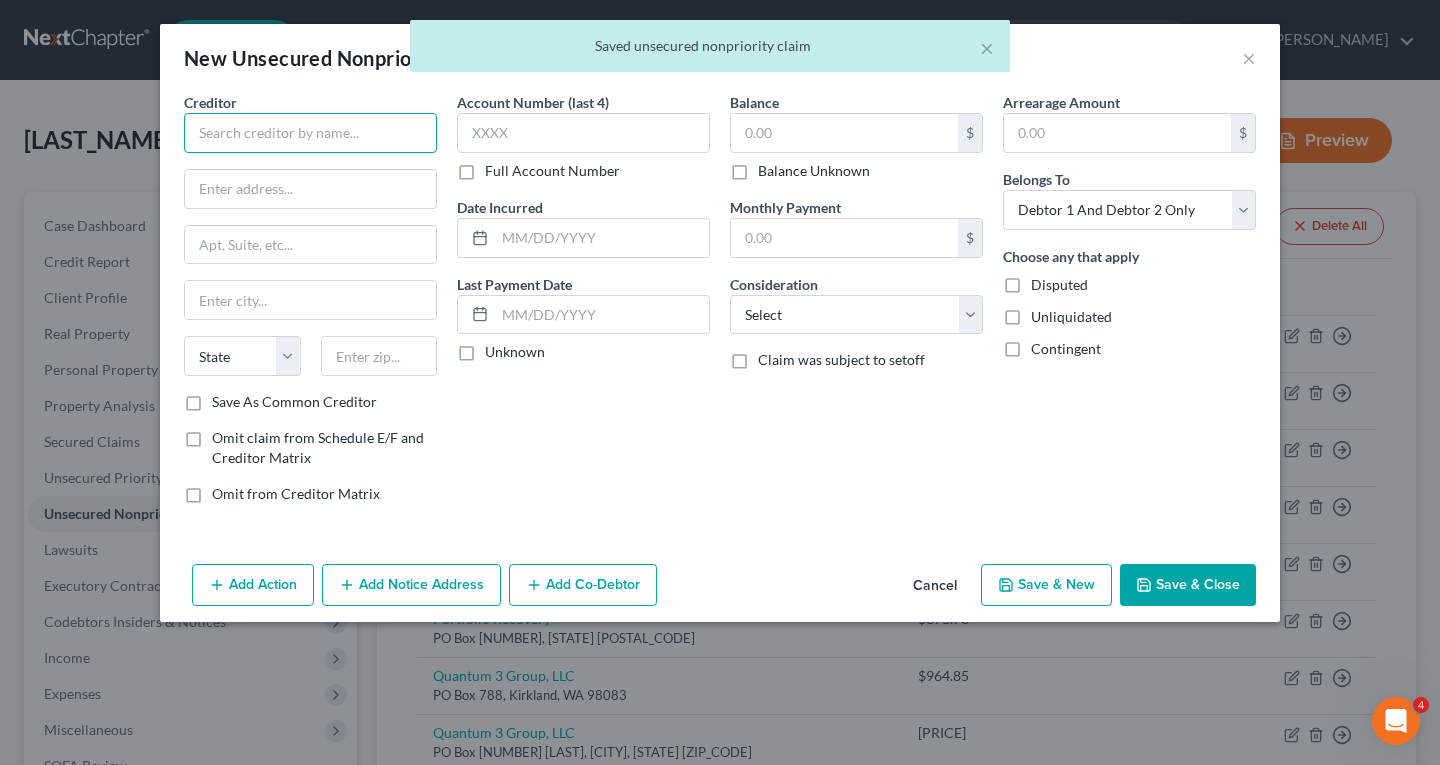 click at bounding box center (310, 133) 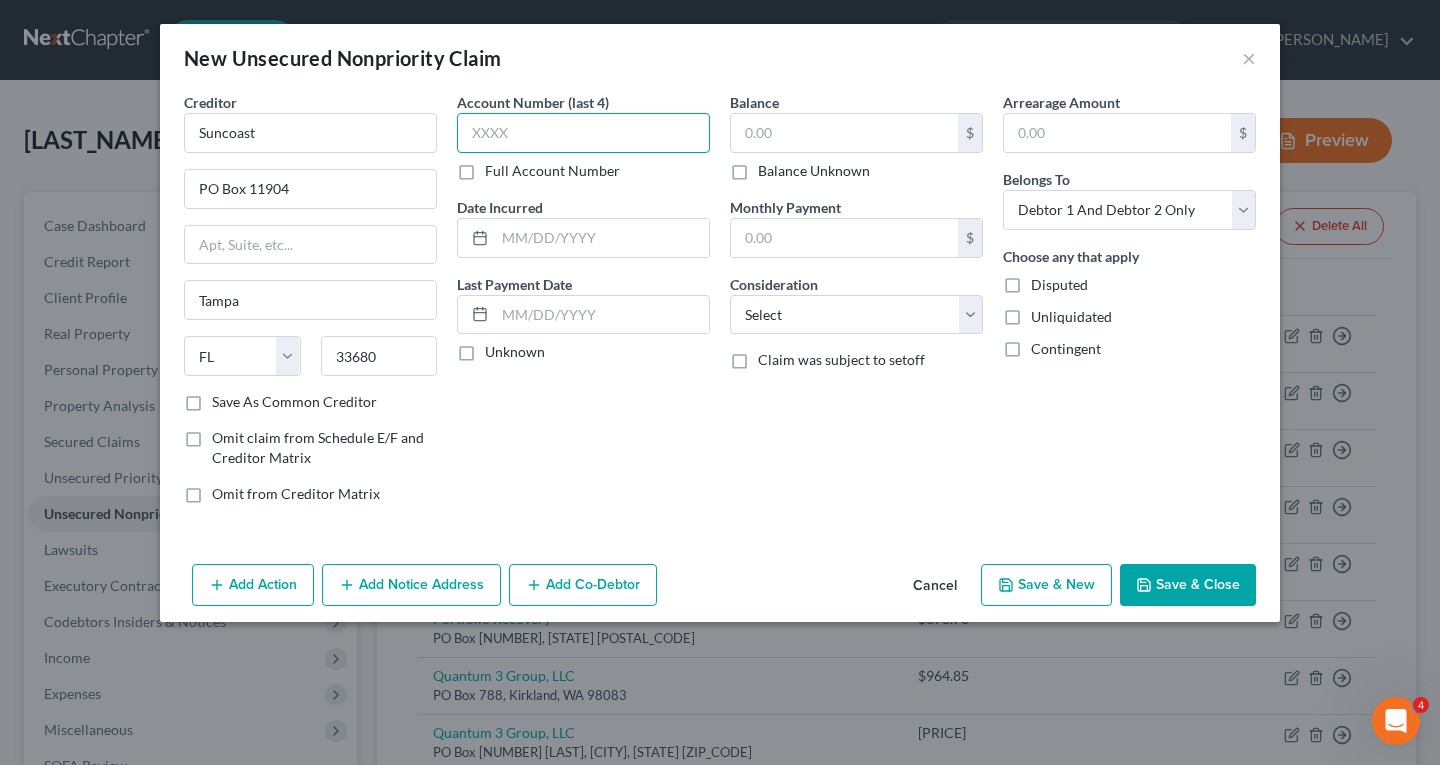 click at bounding box center (583, 133) 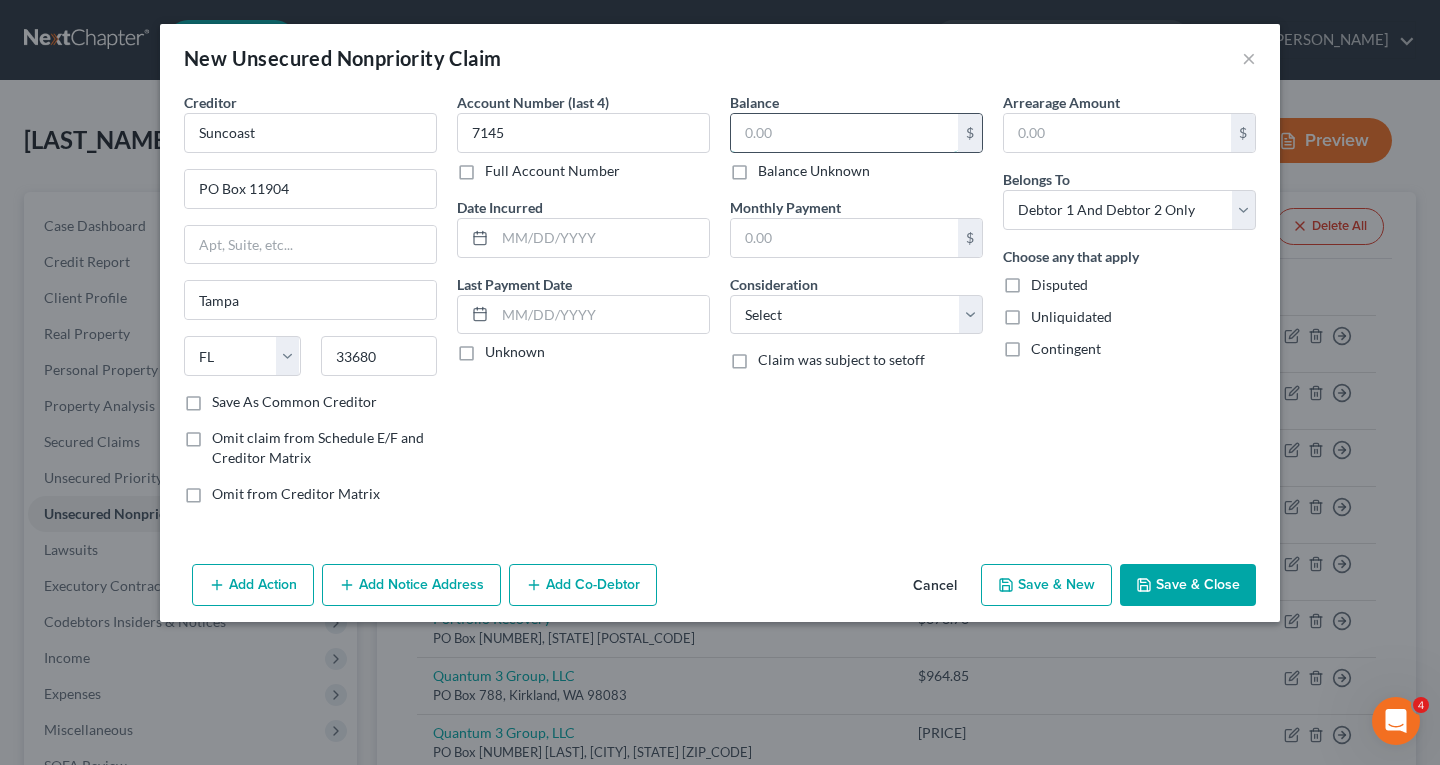 click at bounding box center (844, 133) 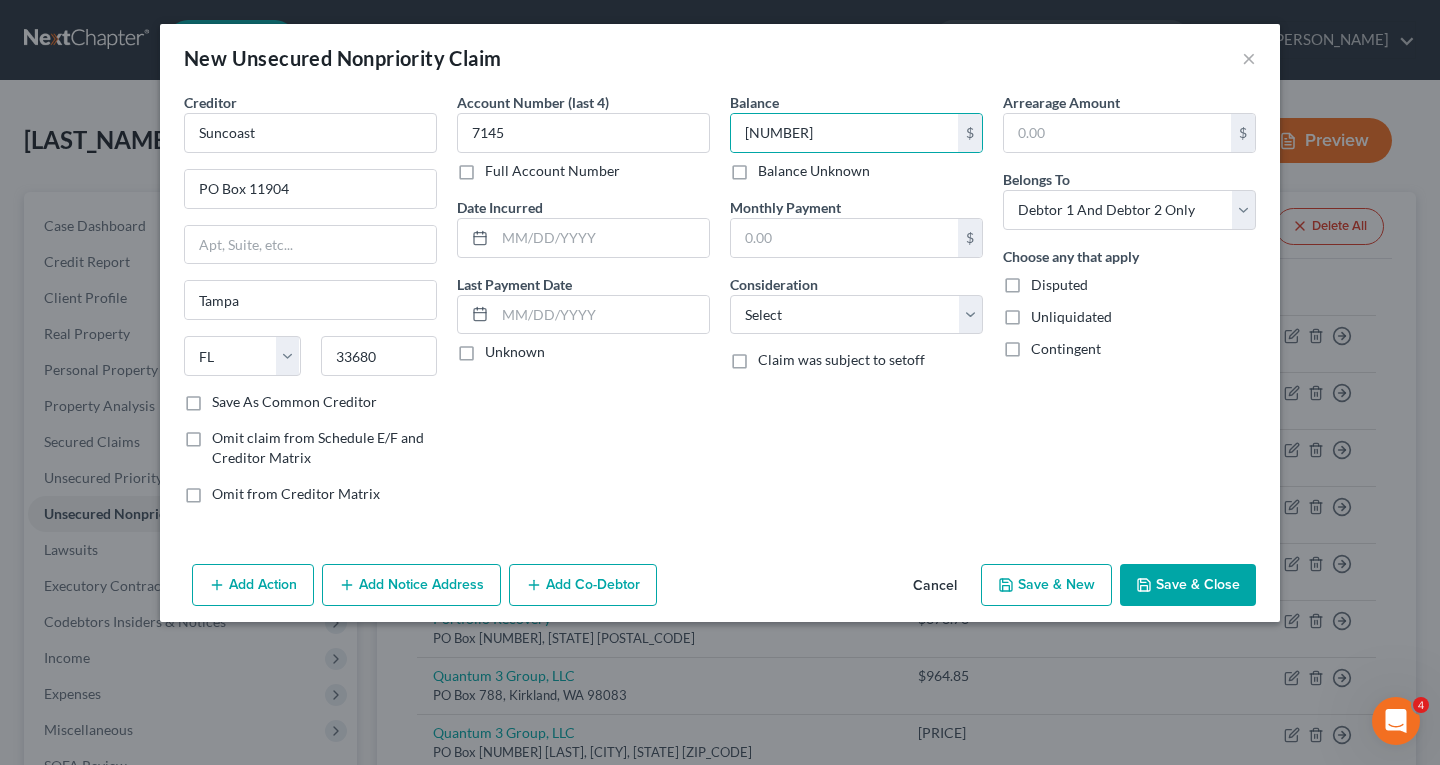 click on "Save & New" at bounding box center [1046, 585] 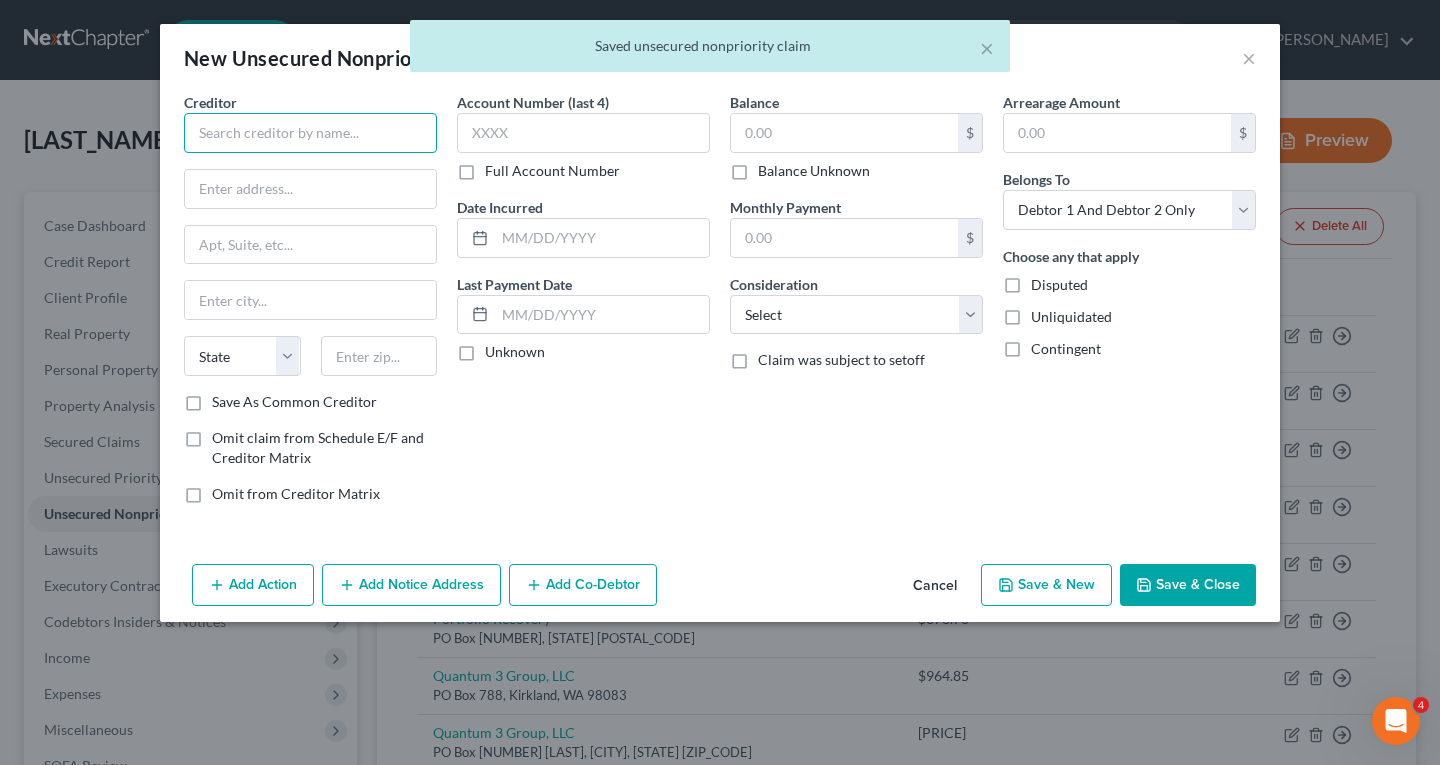 click at bounding box center [310, 133] 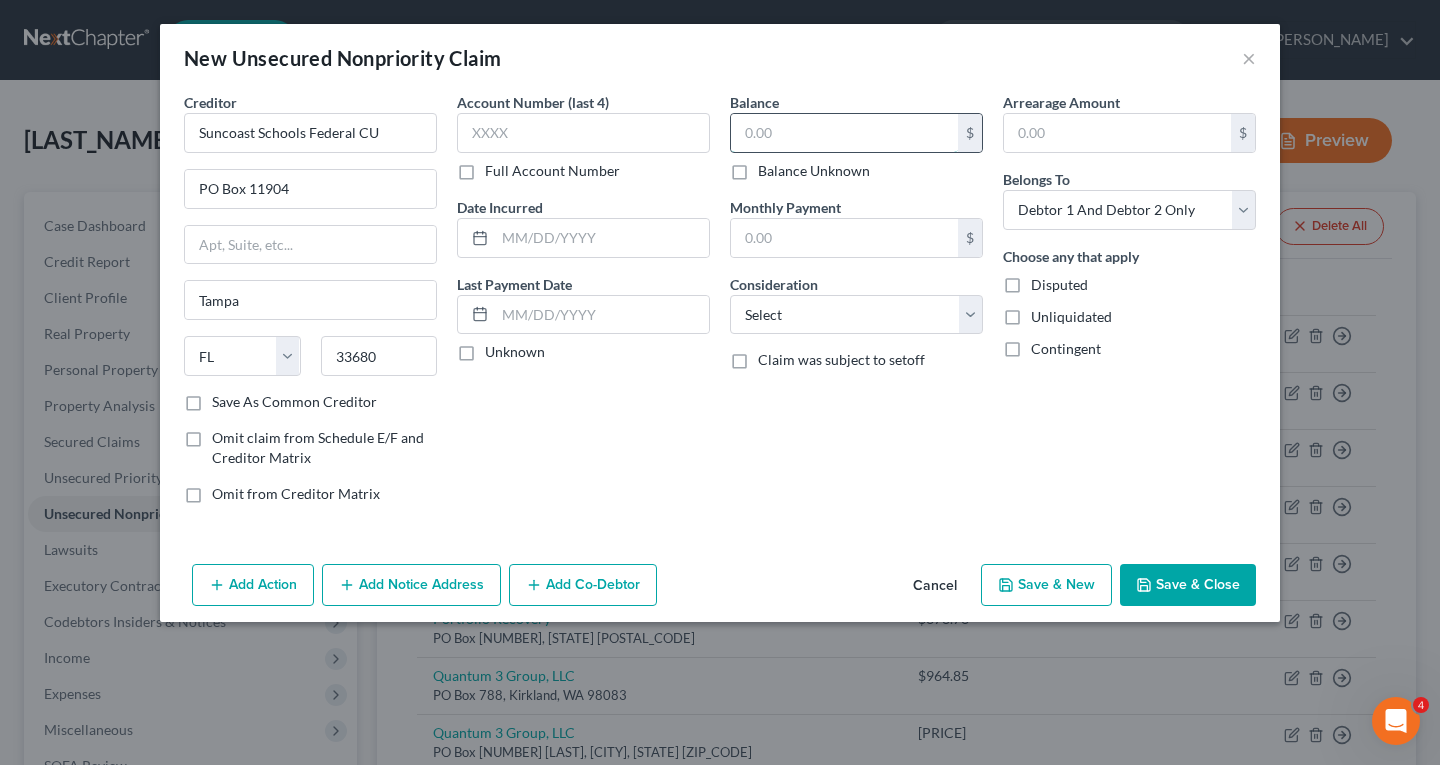 click at bounding box center [844, 133] 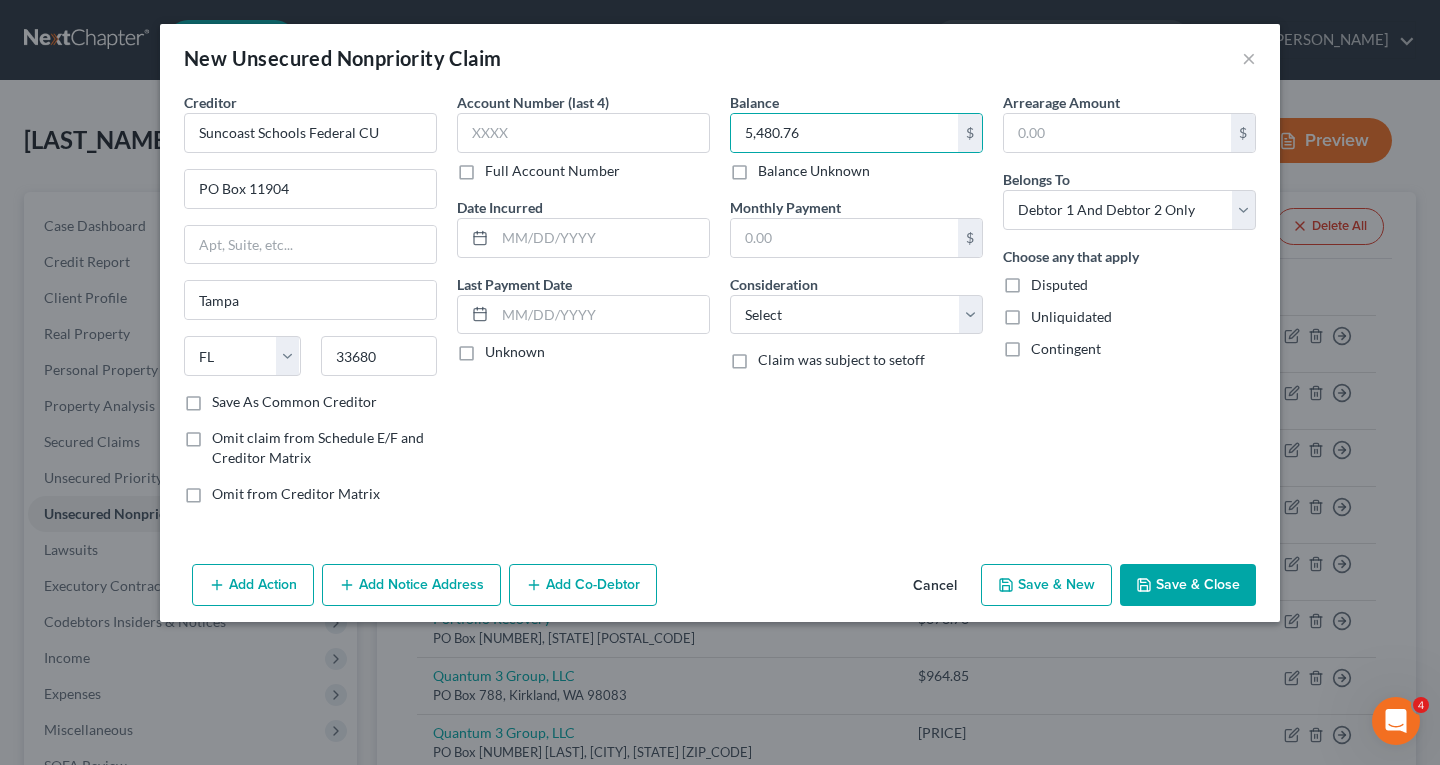 click on "Save & New" at bounding box center (1046, 585) 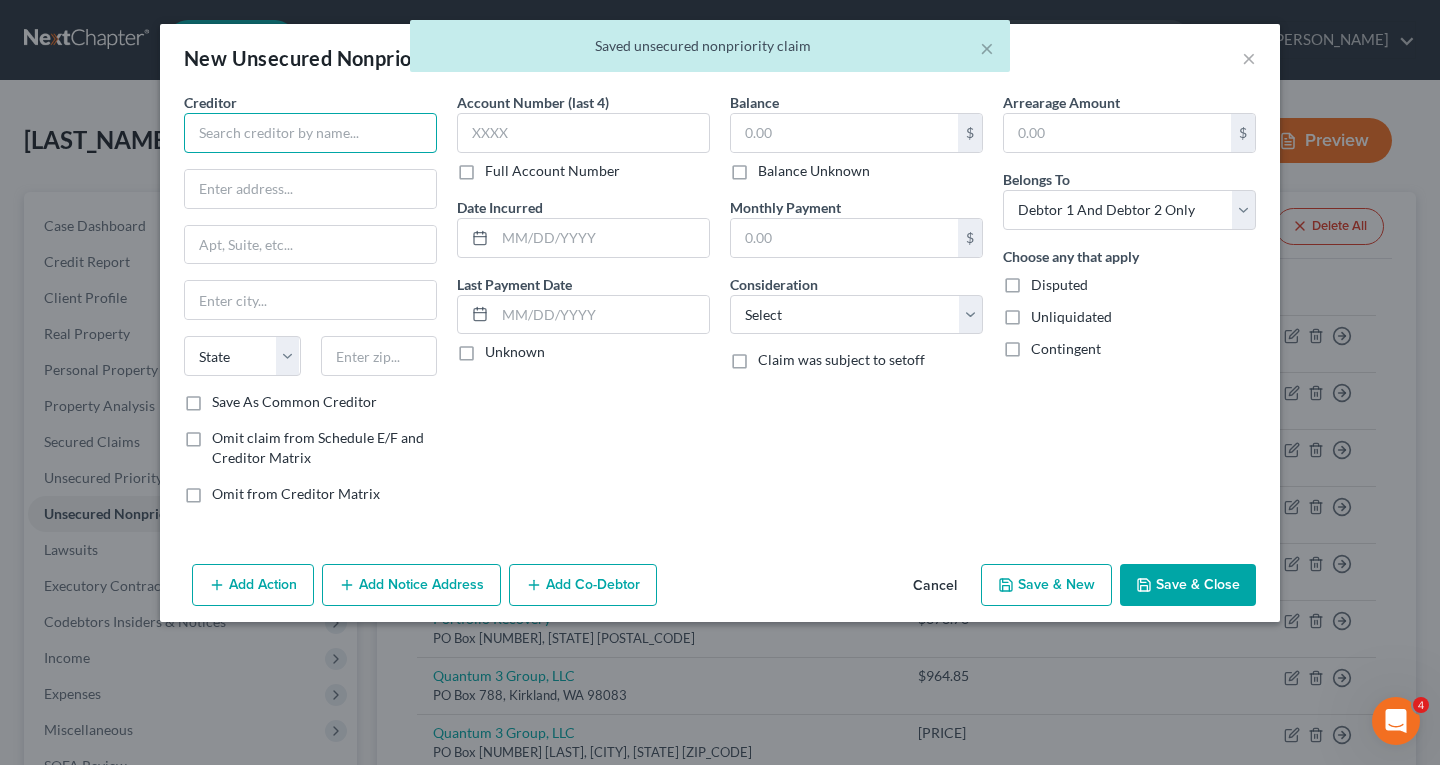 click at bounding box center [310, 133] 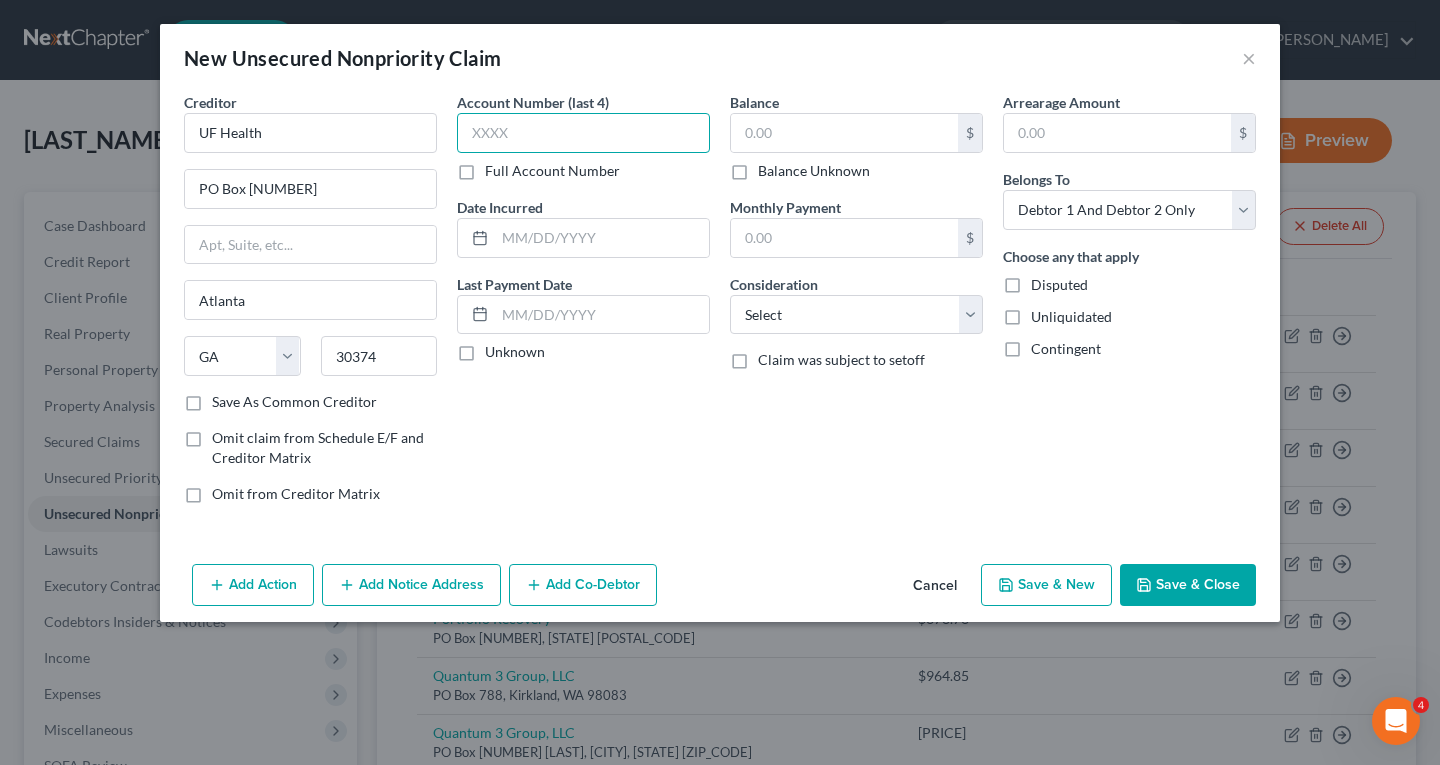 click at bounding box center [583, 133] 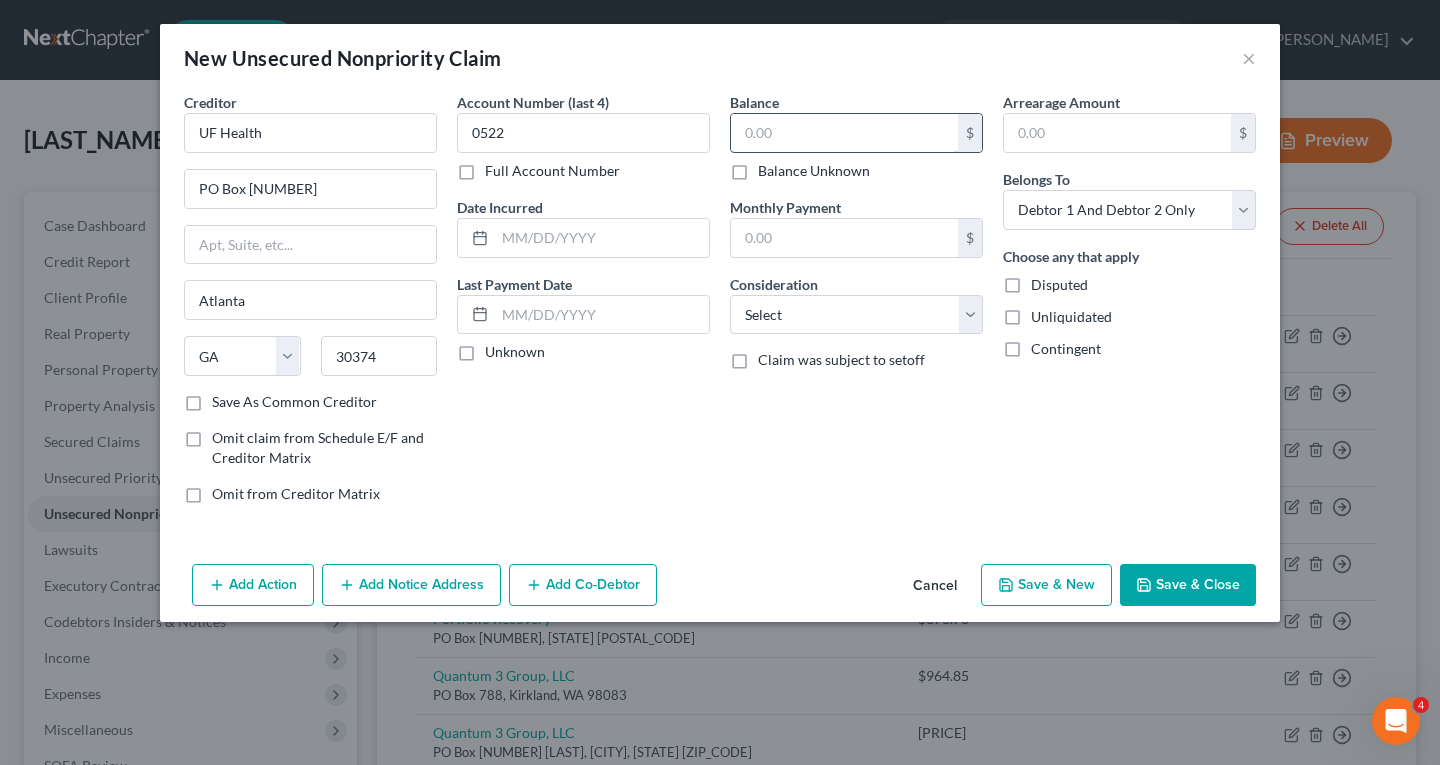 click at bounding box center [844, 133] 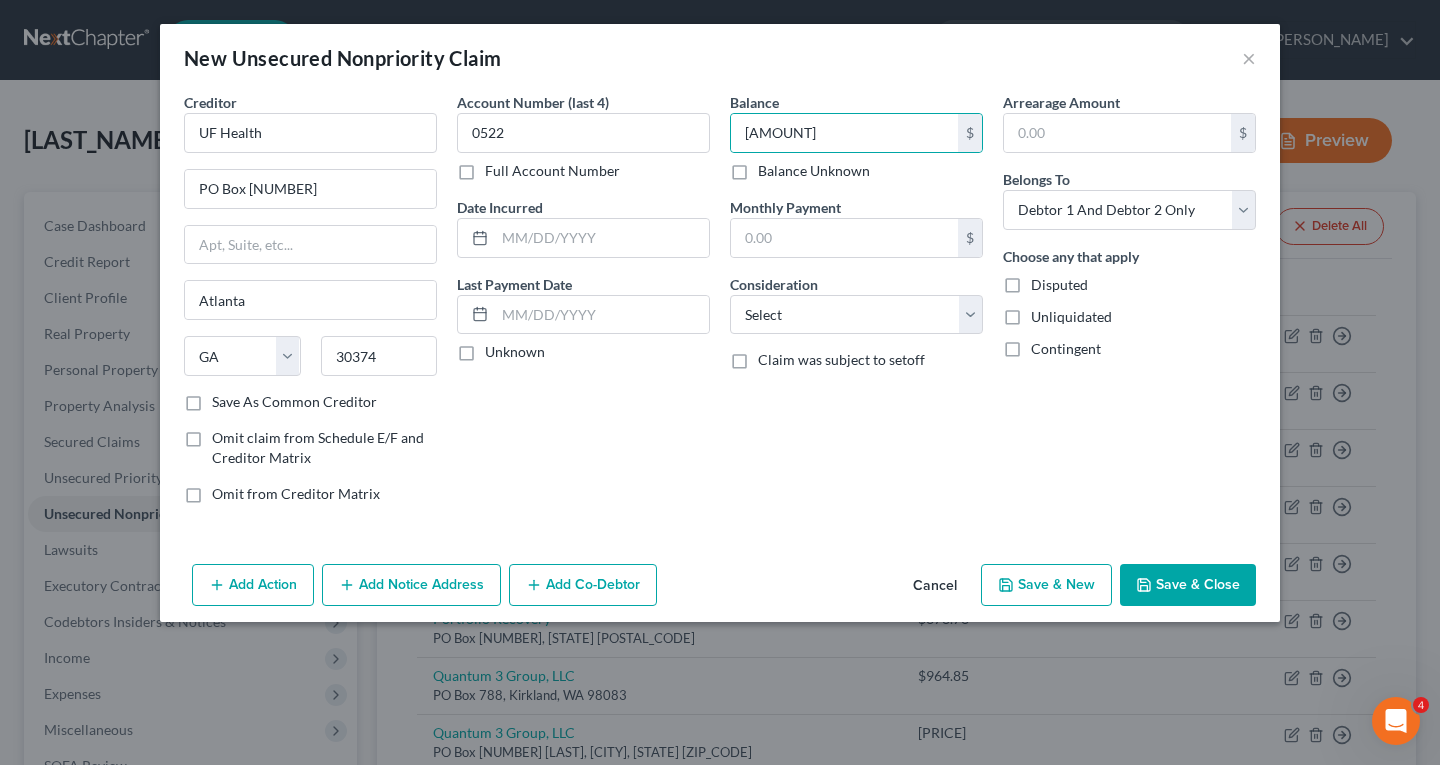 click 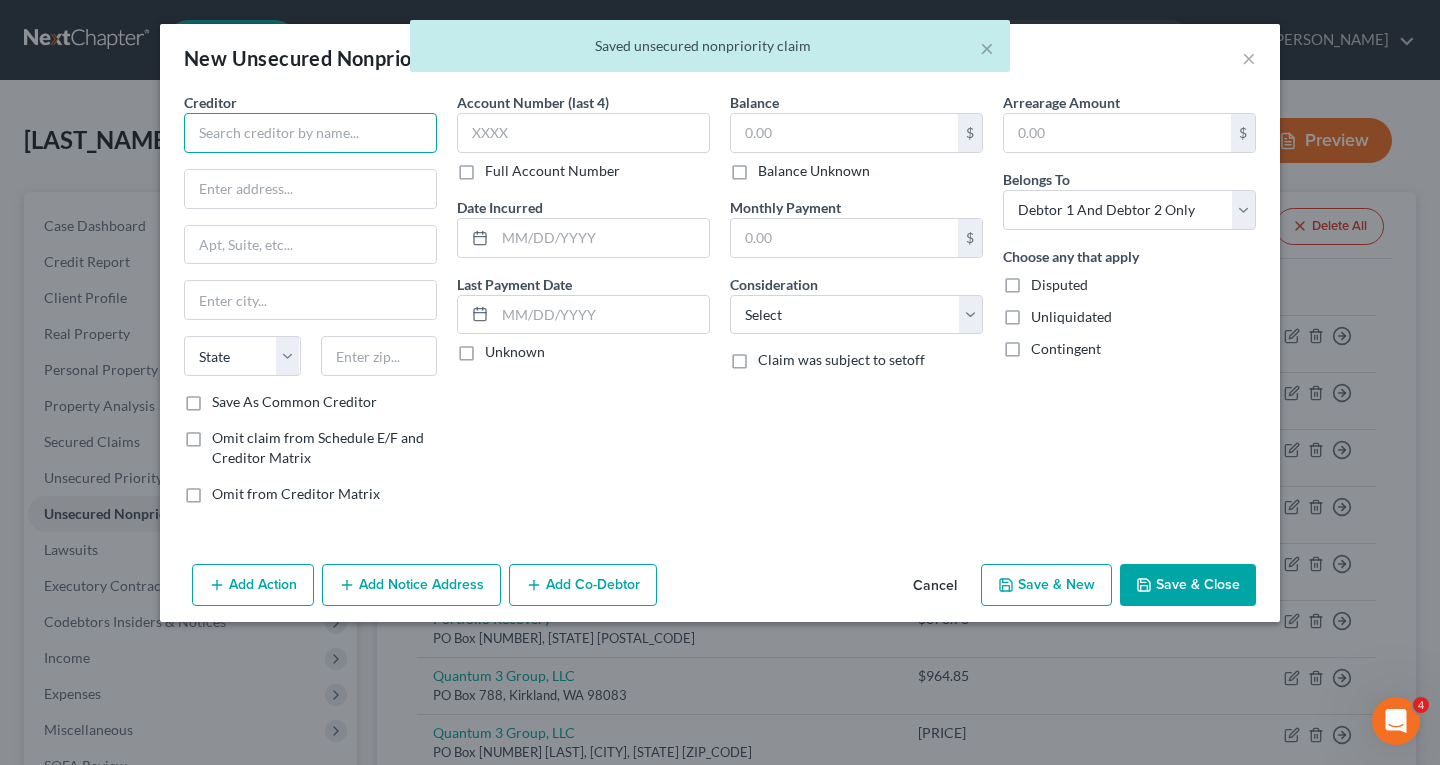 click at bounding box center (310, 133) 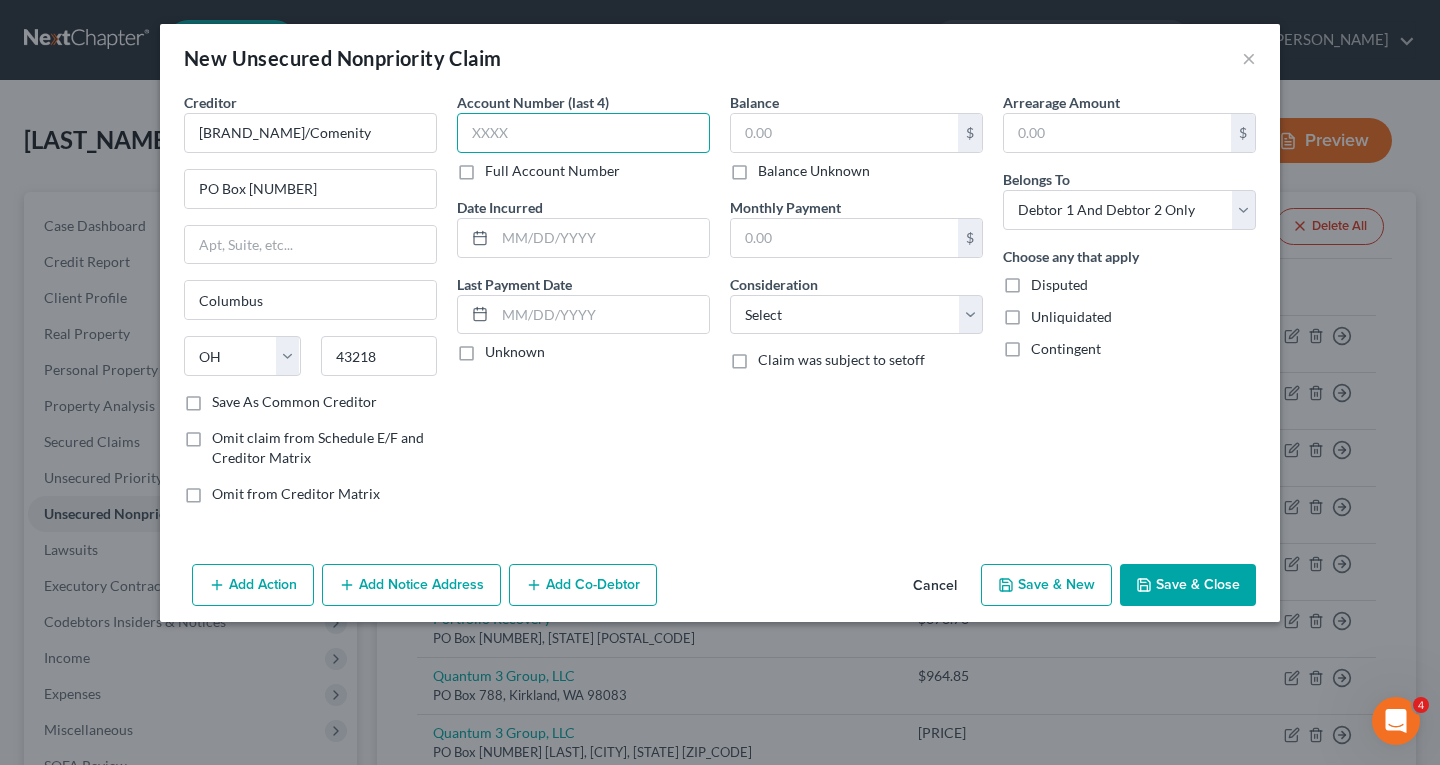 click at bounding box center (583, 133) 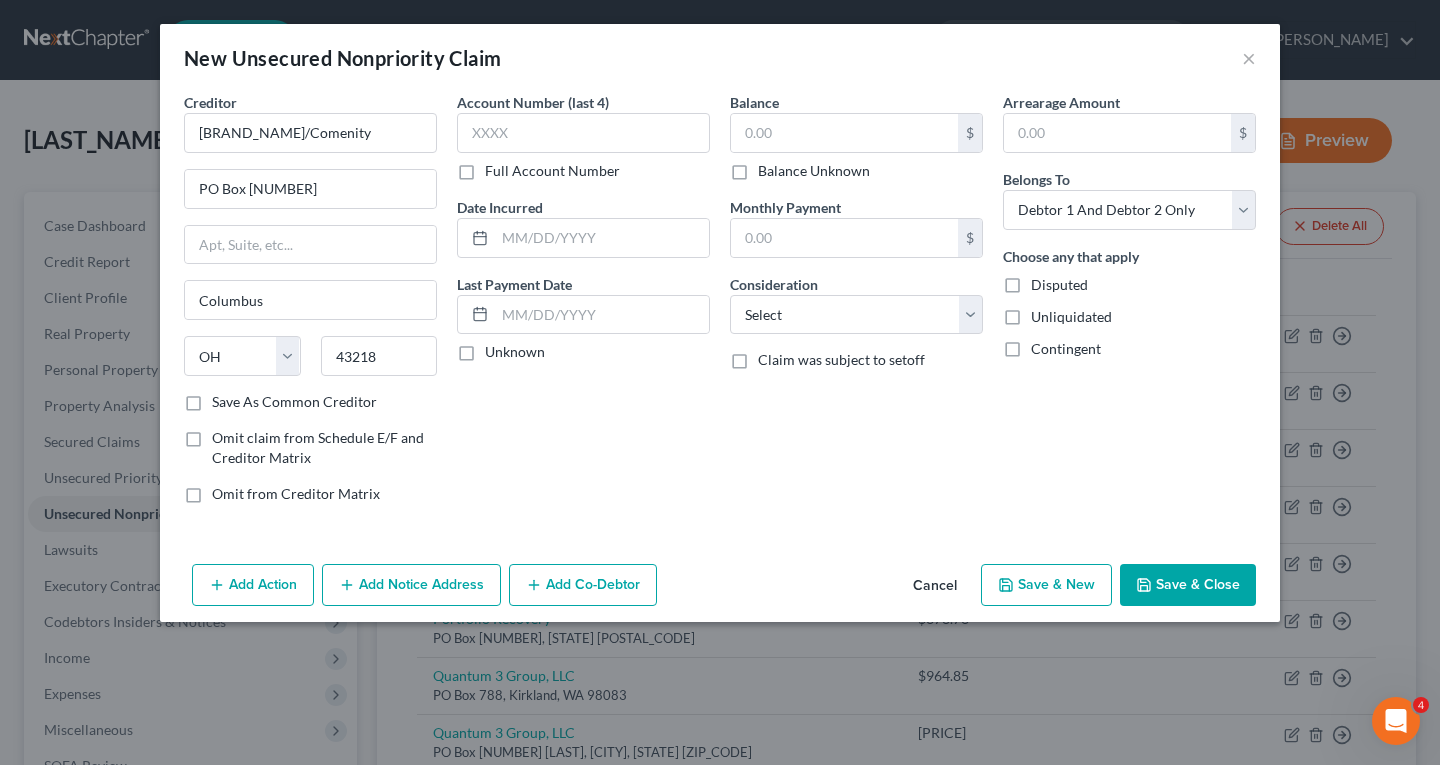 click on "Balance Unknown" at bounding box center (814, 171) 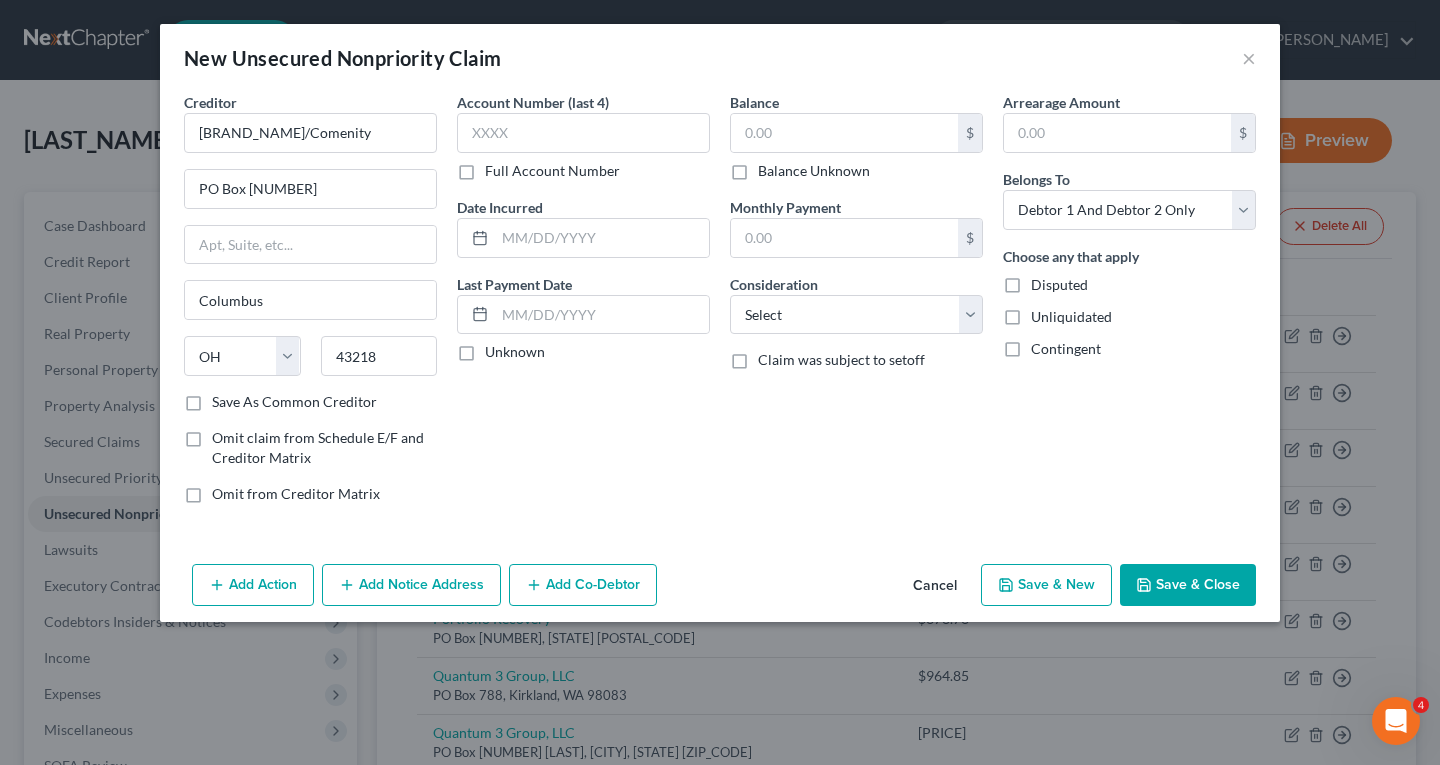 click on "Balance Unknown" at bounding box center (772, 167) 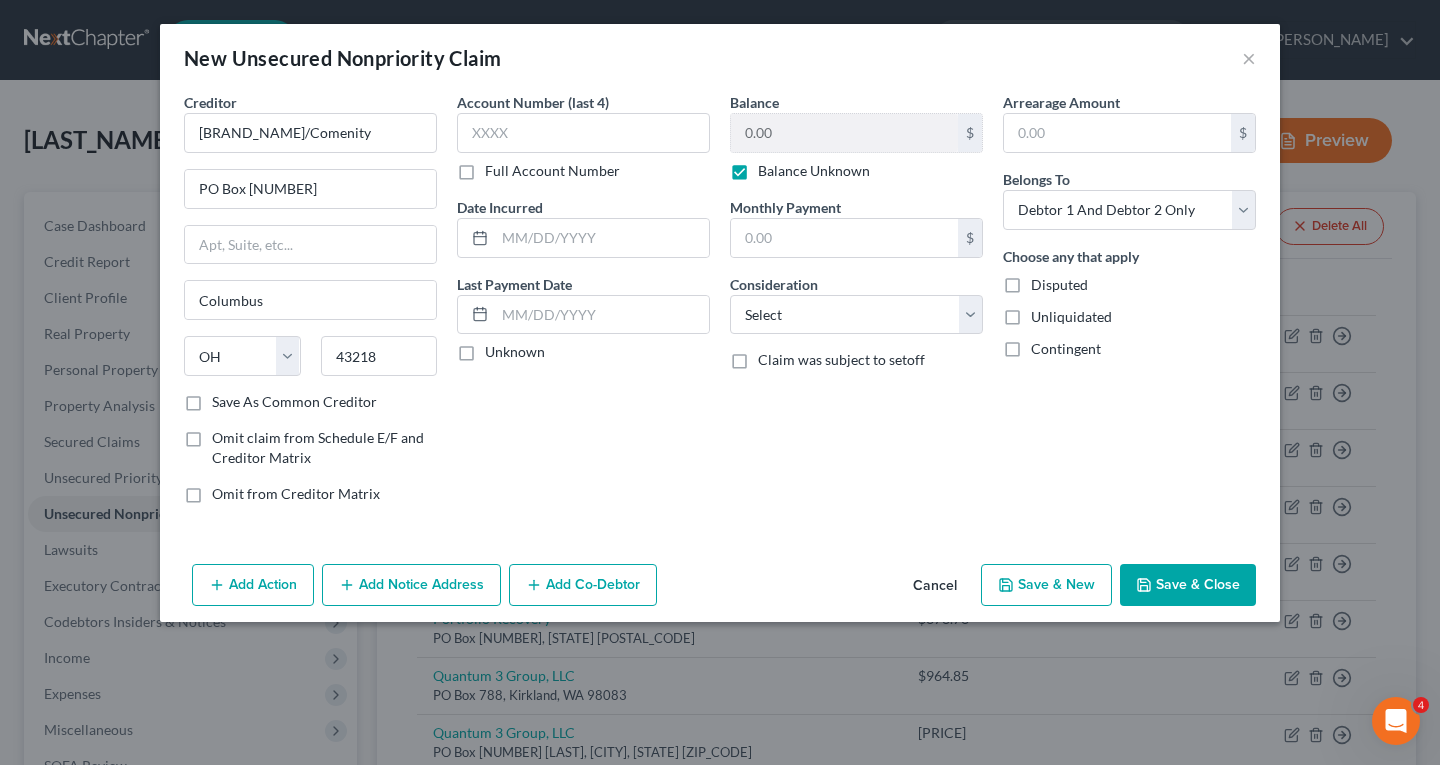click on "Save & New" at bounding box center (1046, 585) 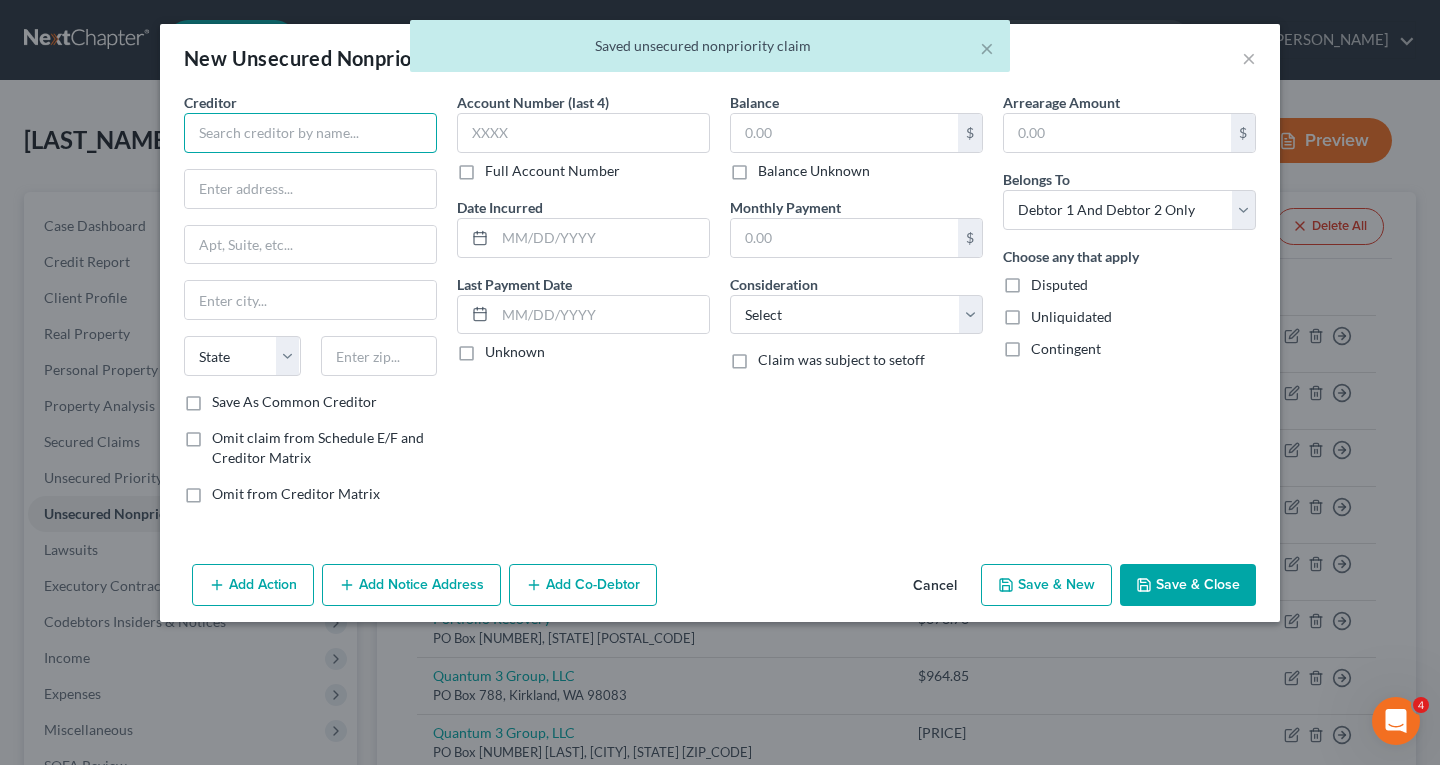 click at bounding box center (310, 133) 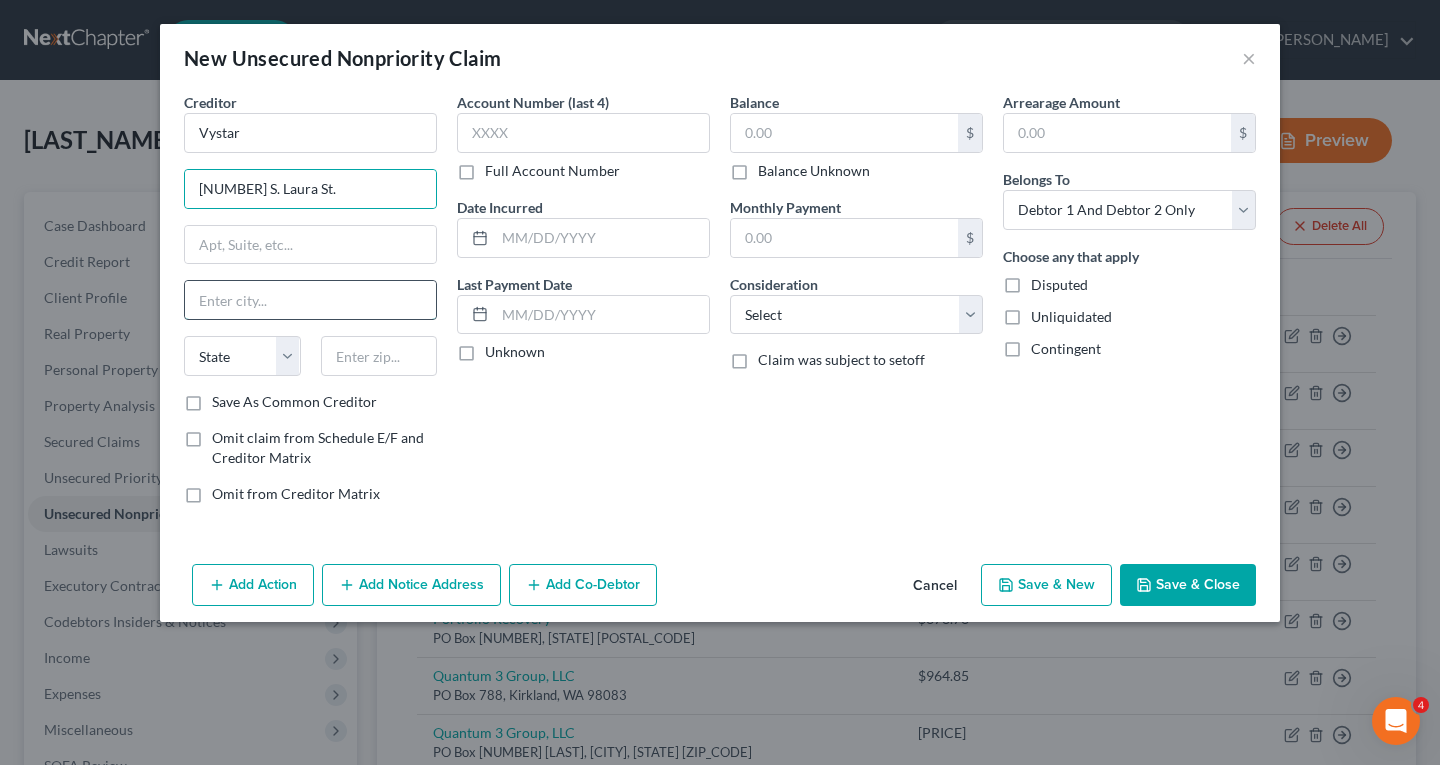 click at bounding box center (310, 300) 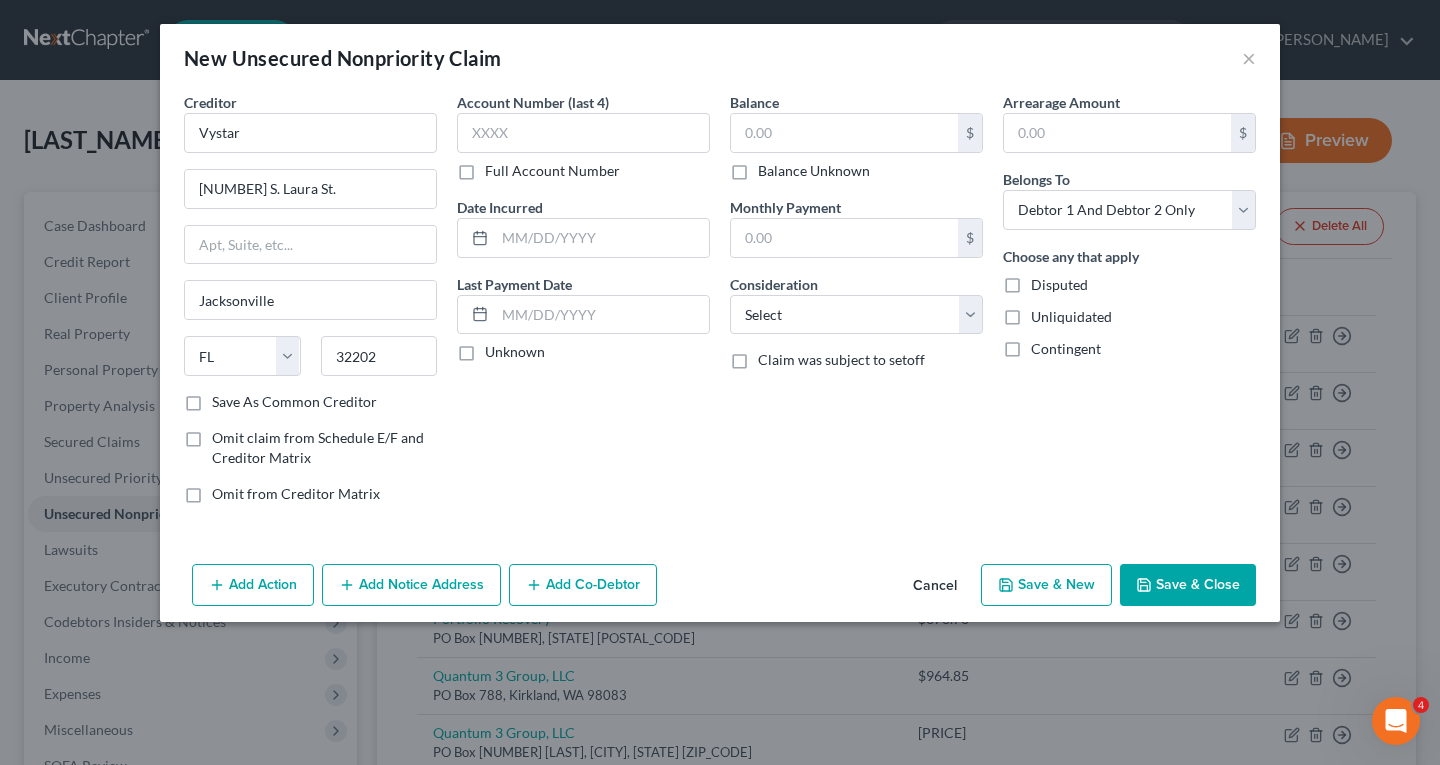 click on "Balance Unknown" at bounding box center [814, 171] 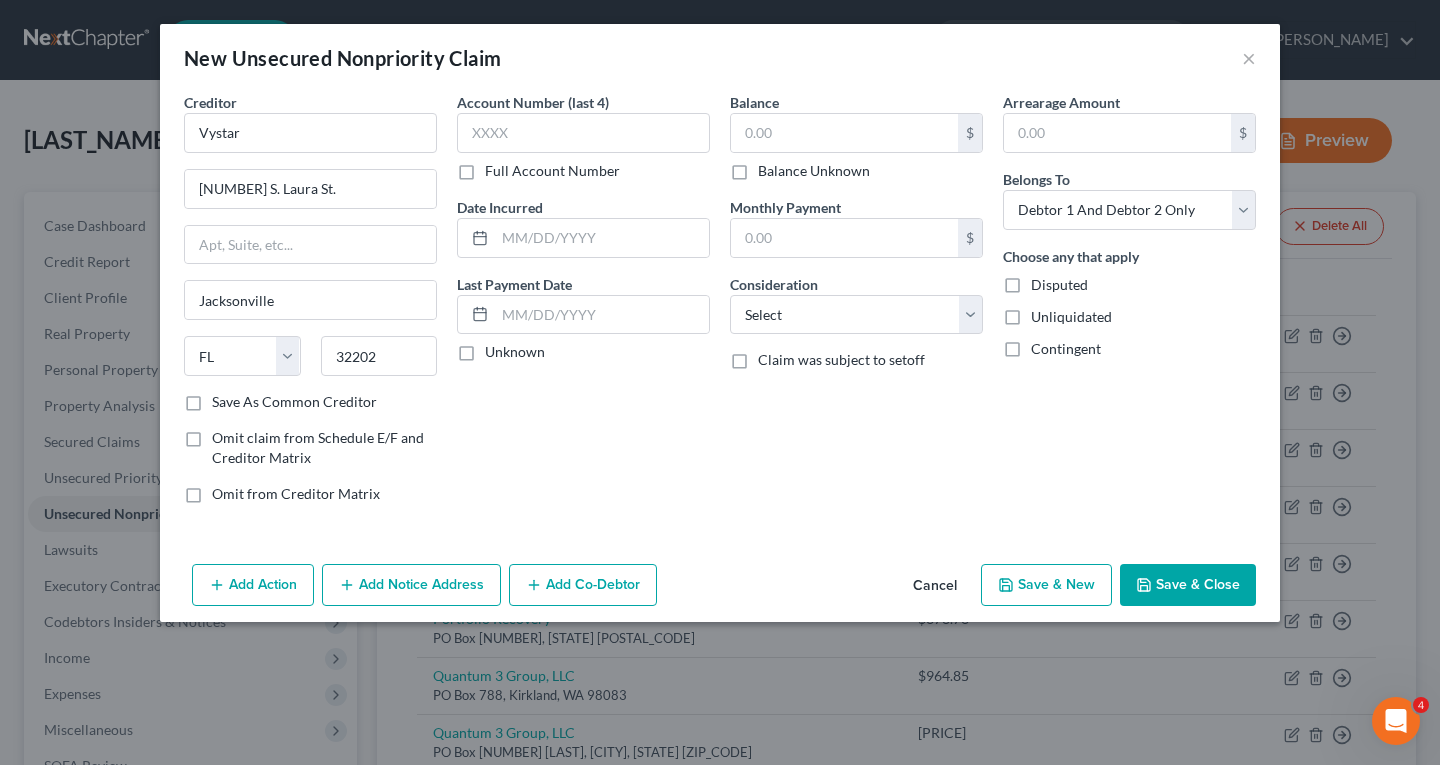 click on "Balance Unknown" at bounding box center [772, 167] 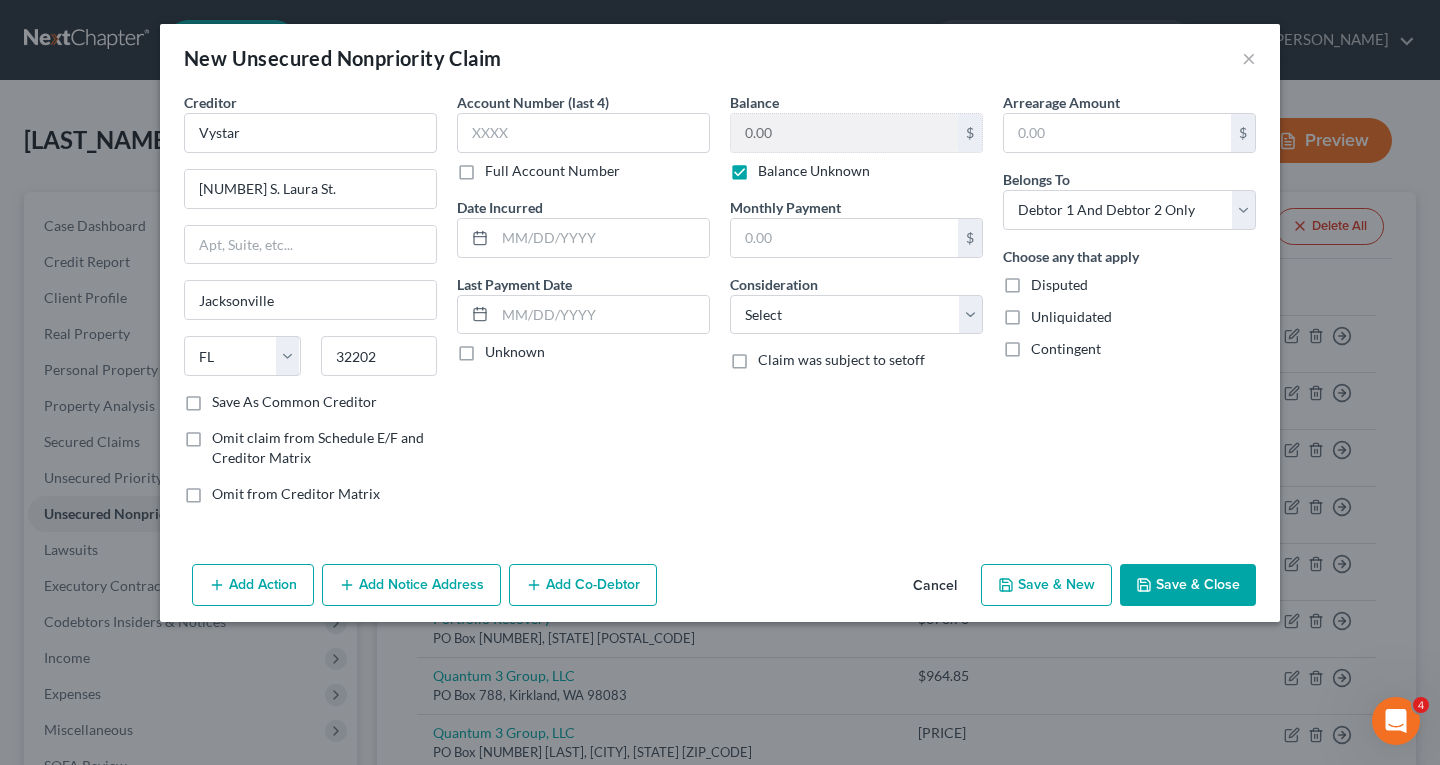 click on "Save & New" at bounding box center [1046, 585] 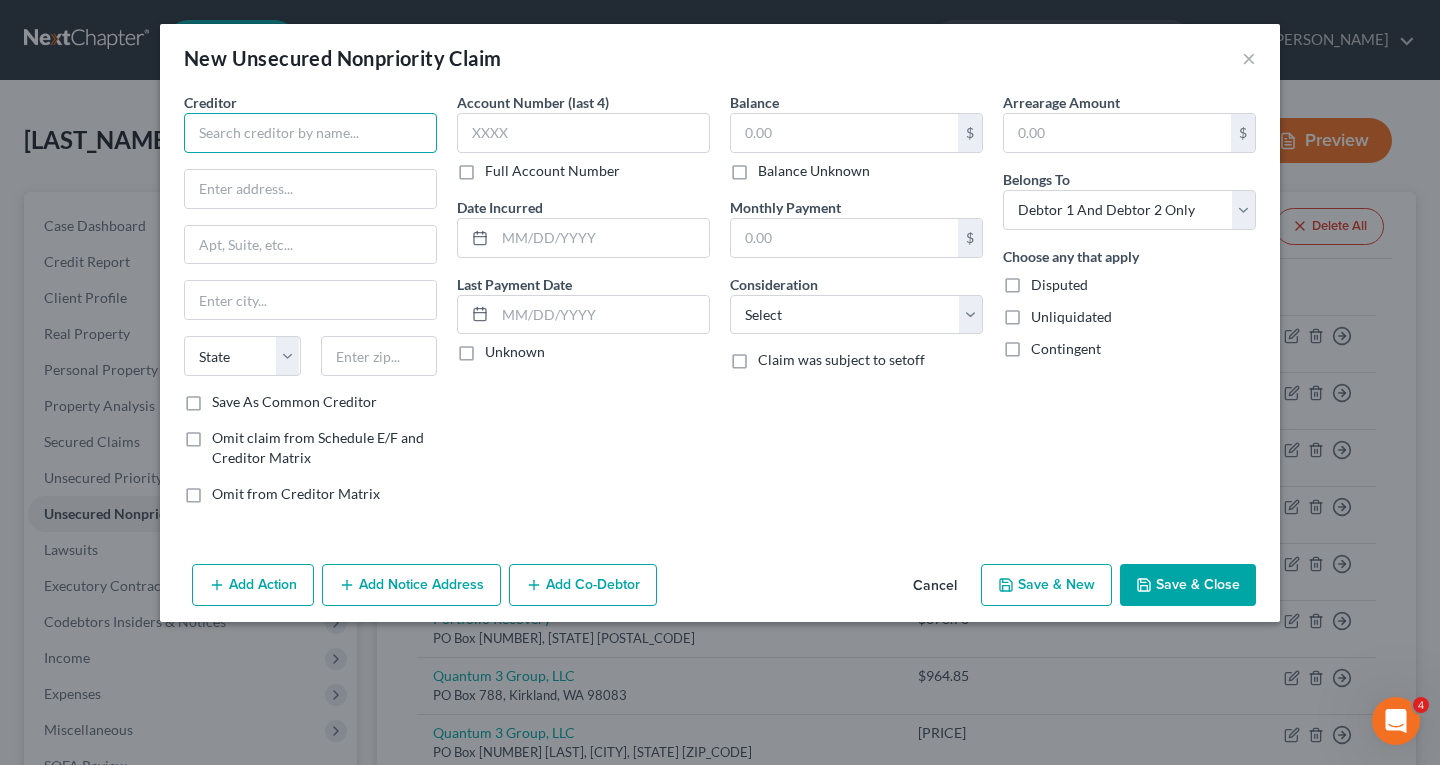 click at bounding box center [310, 133] 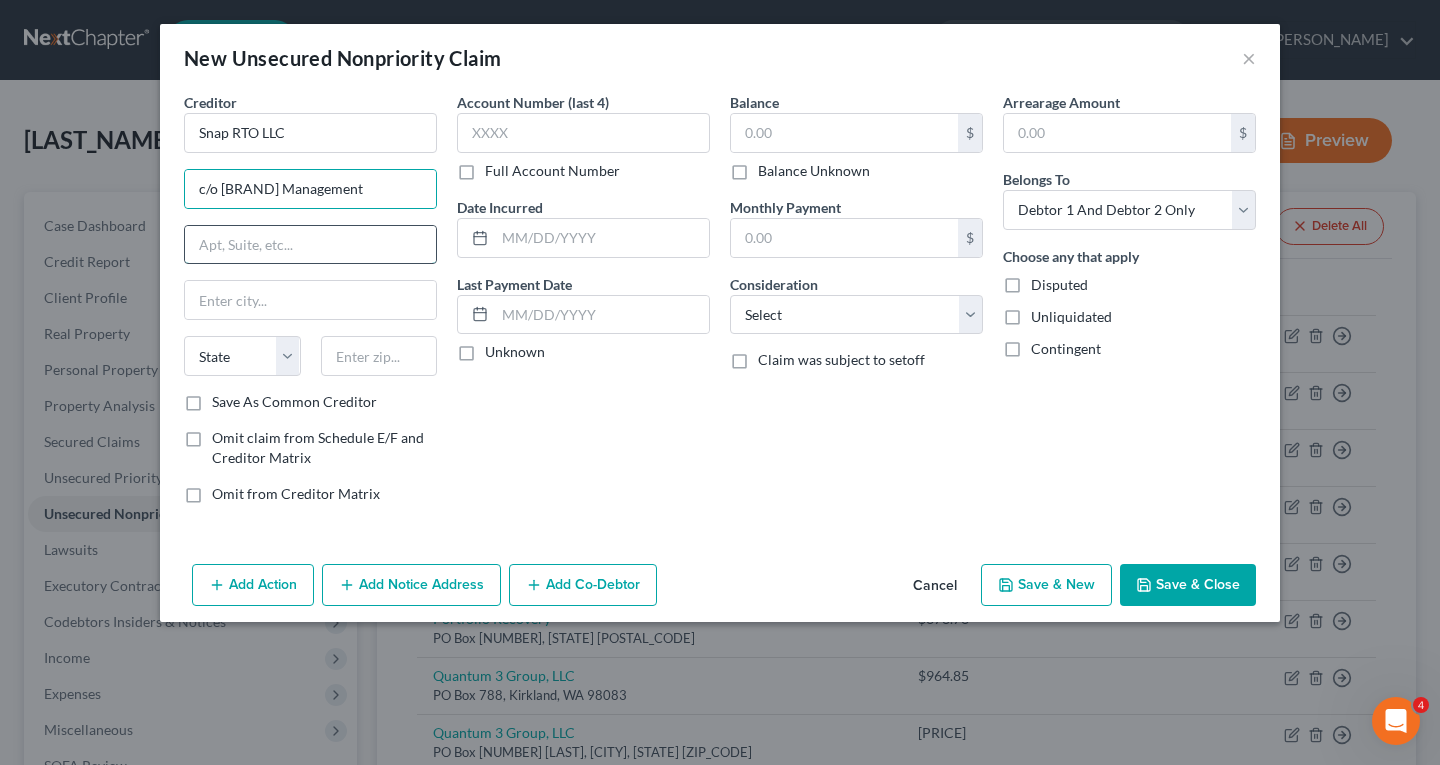 click at bounding box center [310, 245] 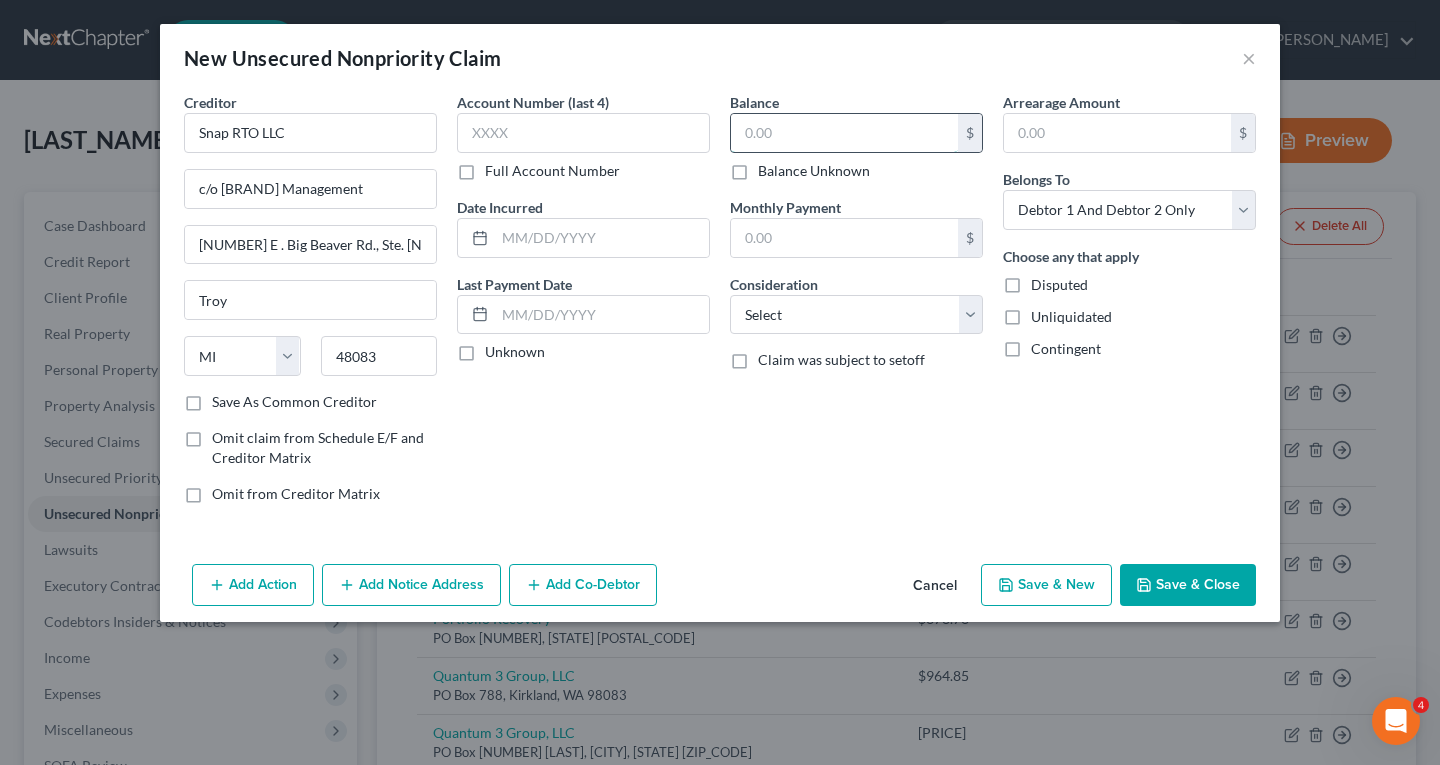 click at bounding box center [844, 133] 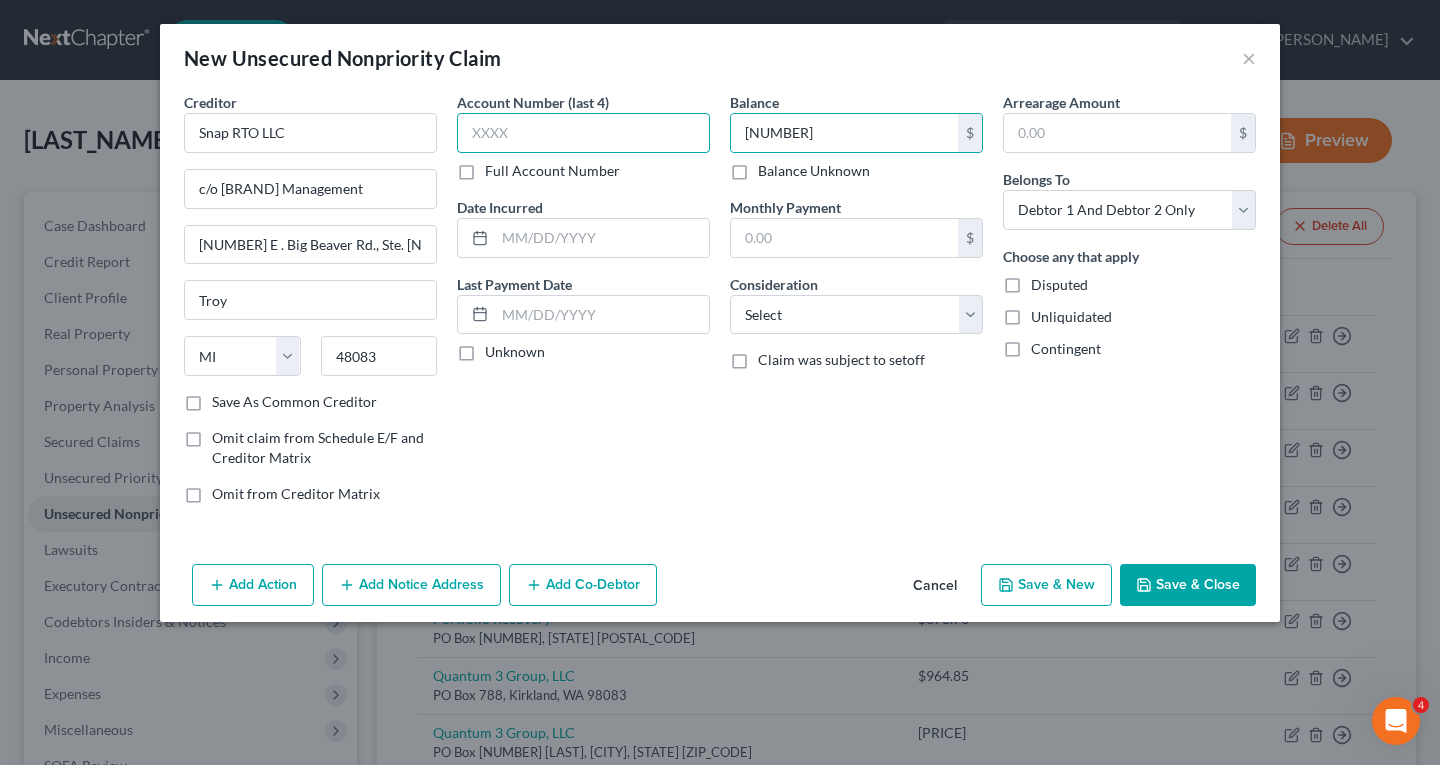 click at bounding box center (583, 133) 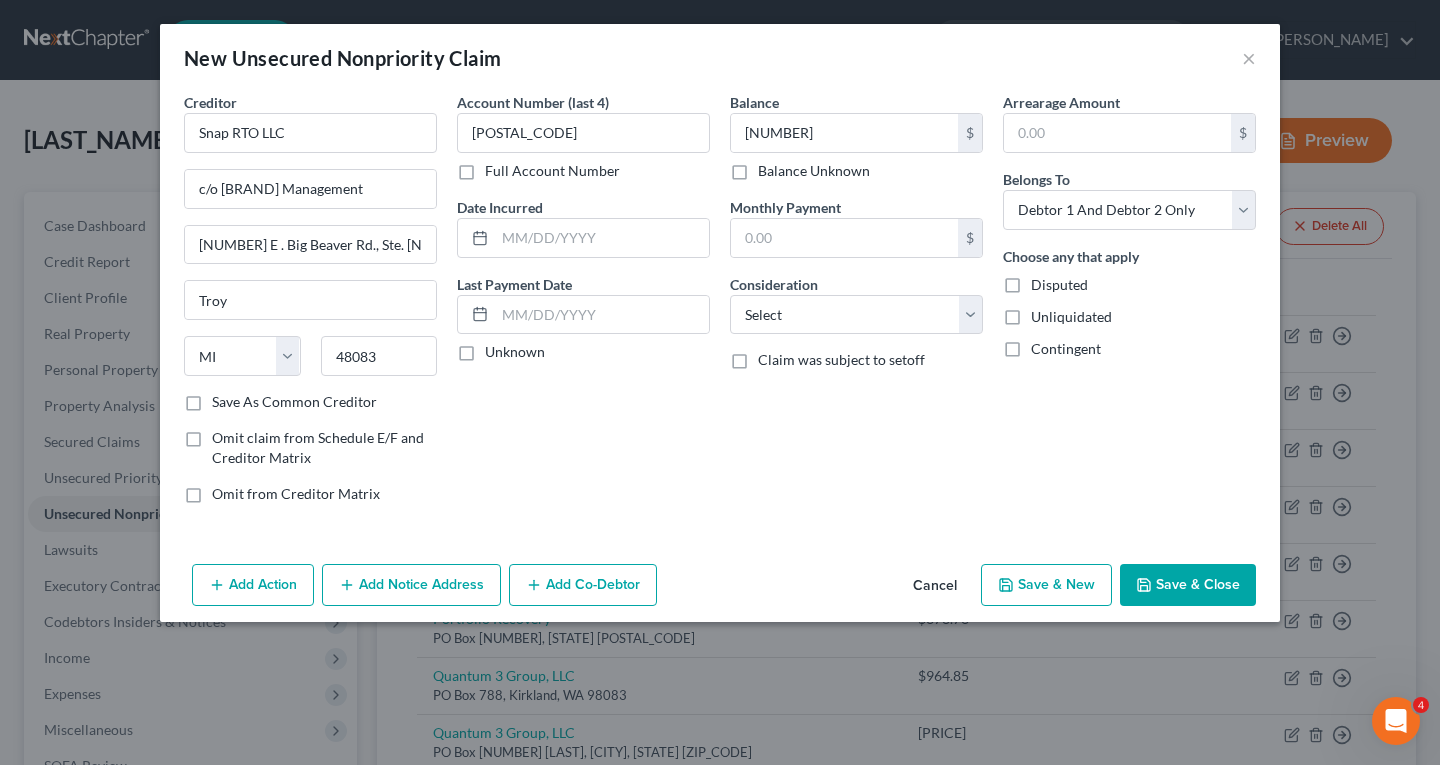 click on "Save & Close" at bounding box center (1188, 585) 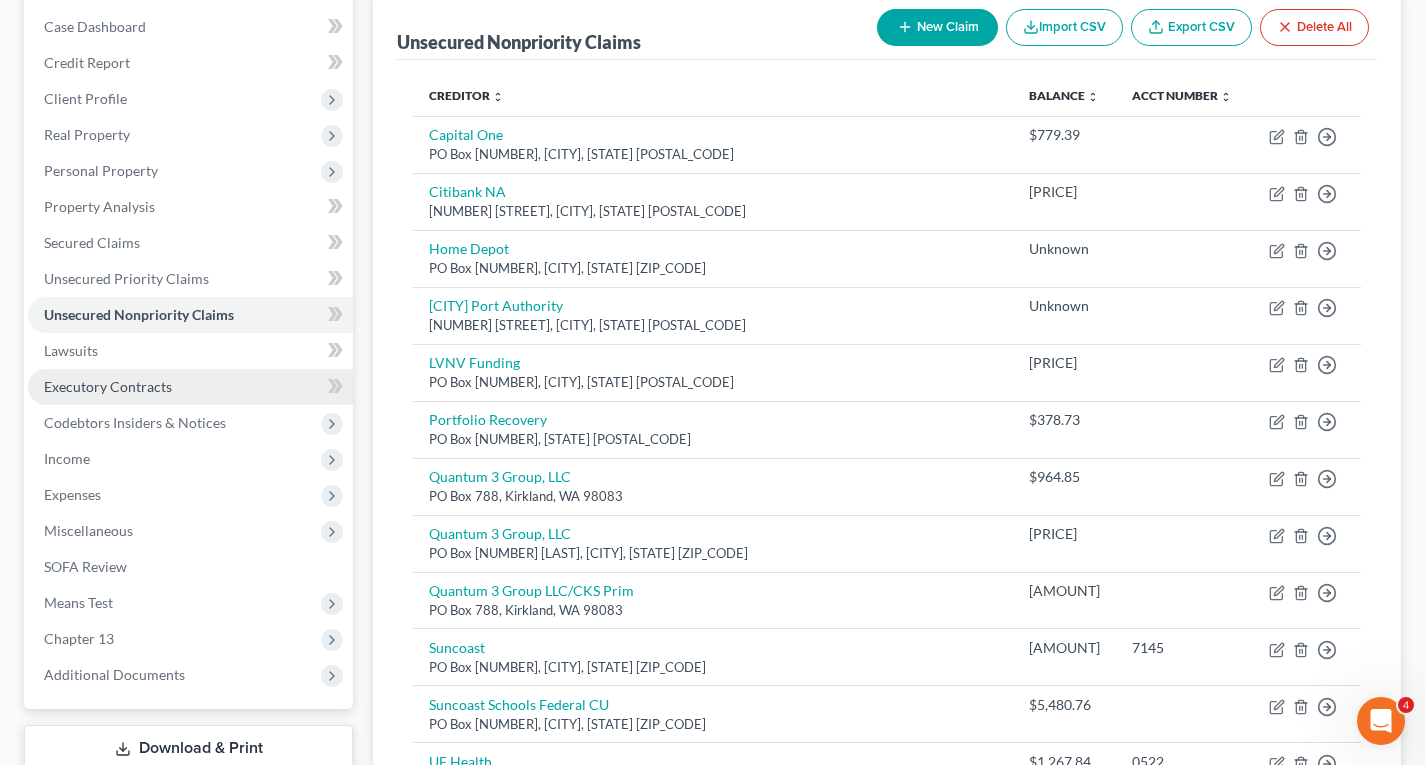 scroll, scrollTop: 200, scrollLeft: 0, axis: vertical 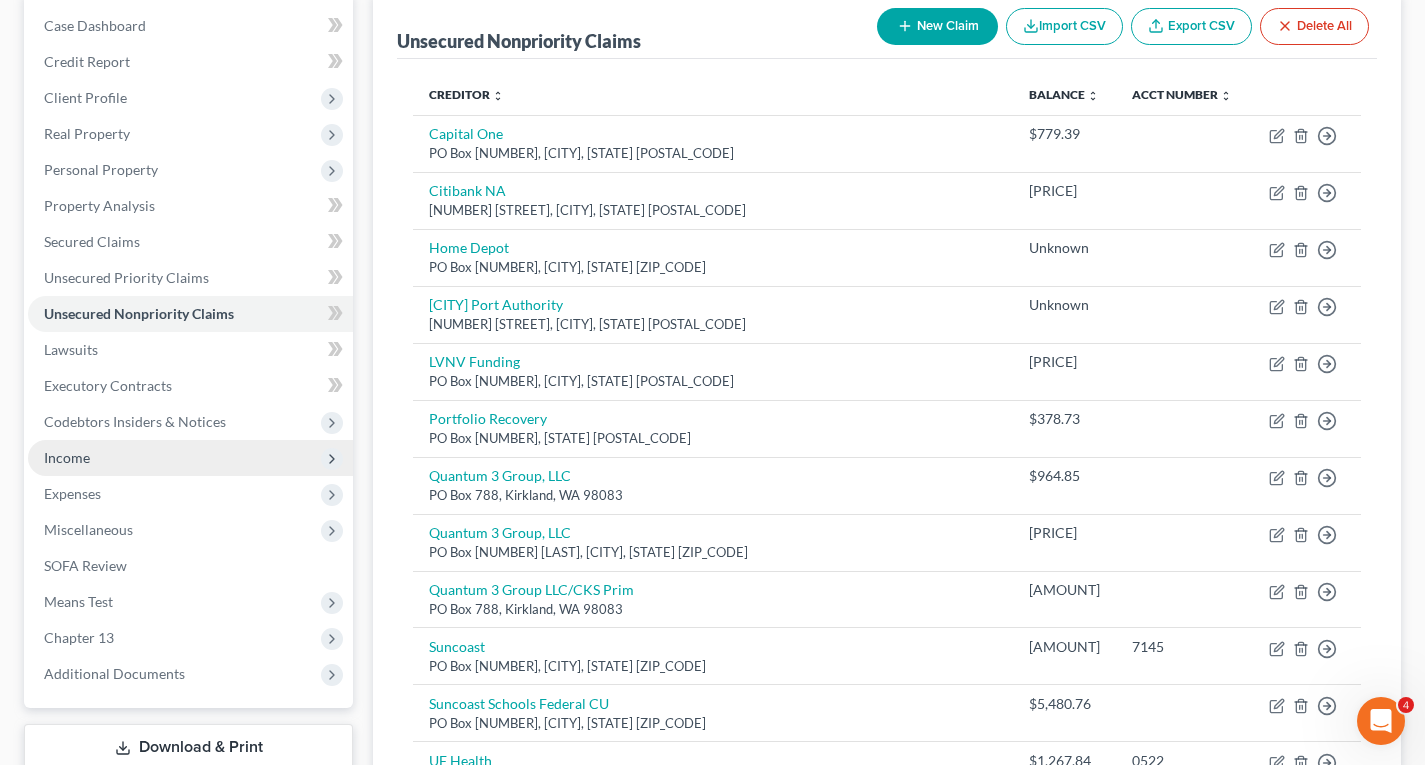 click on "Income" at bounding box center (67, 457) 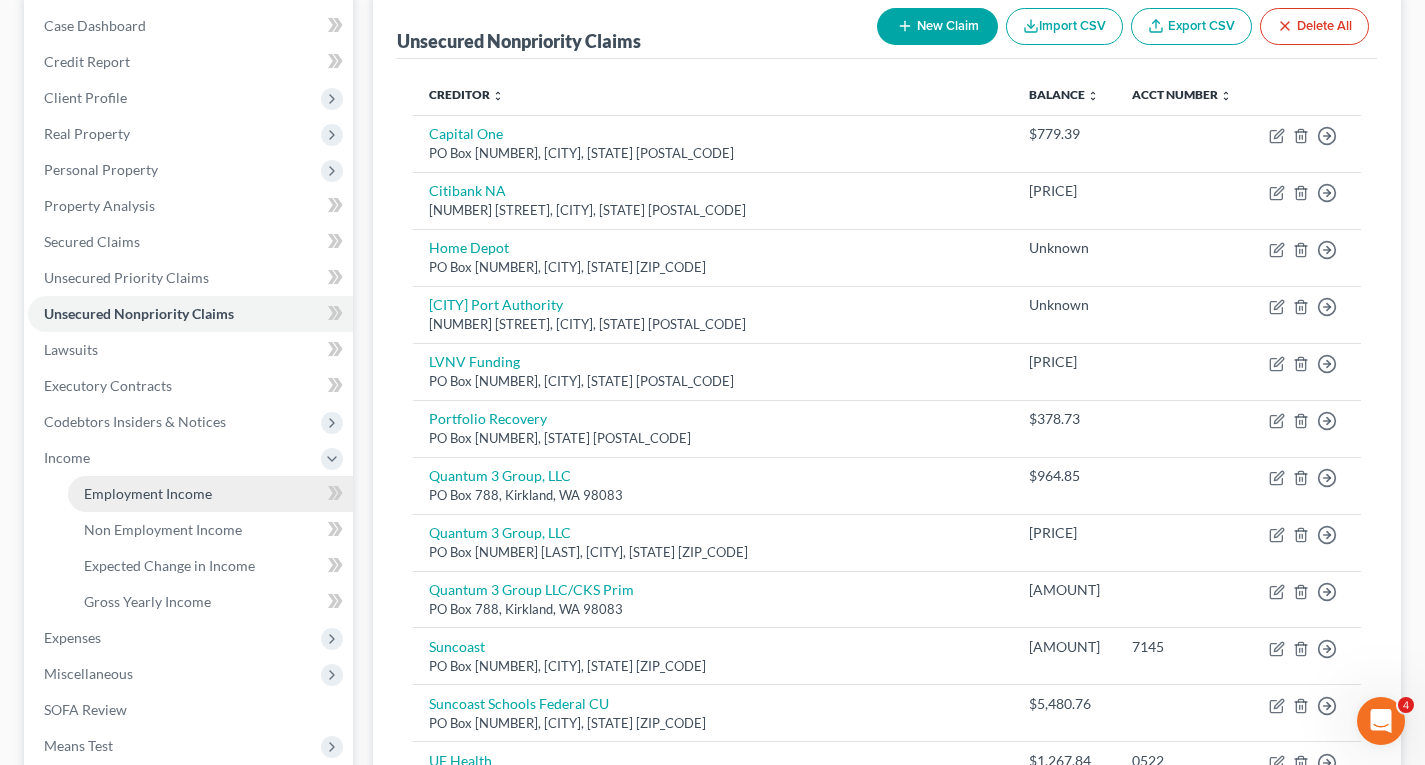 click on "Employment Income" at bounding box center [148, 493] 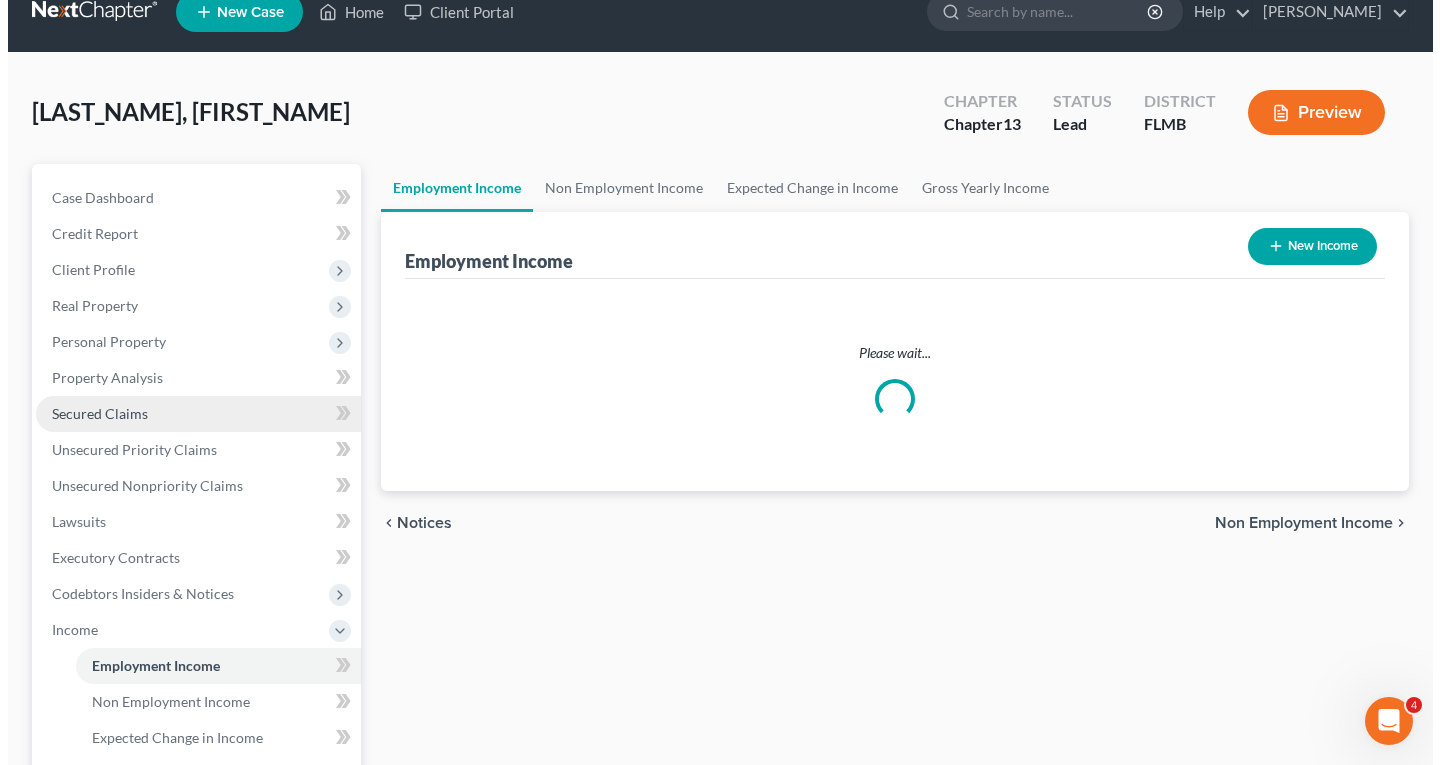 scroll, scrollTop: 0, scrollLeft: 0, axis: both 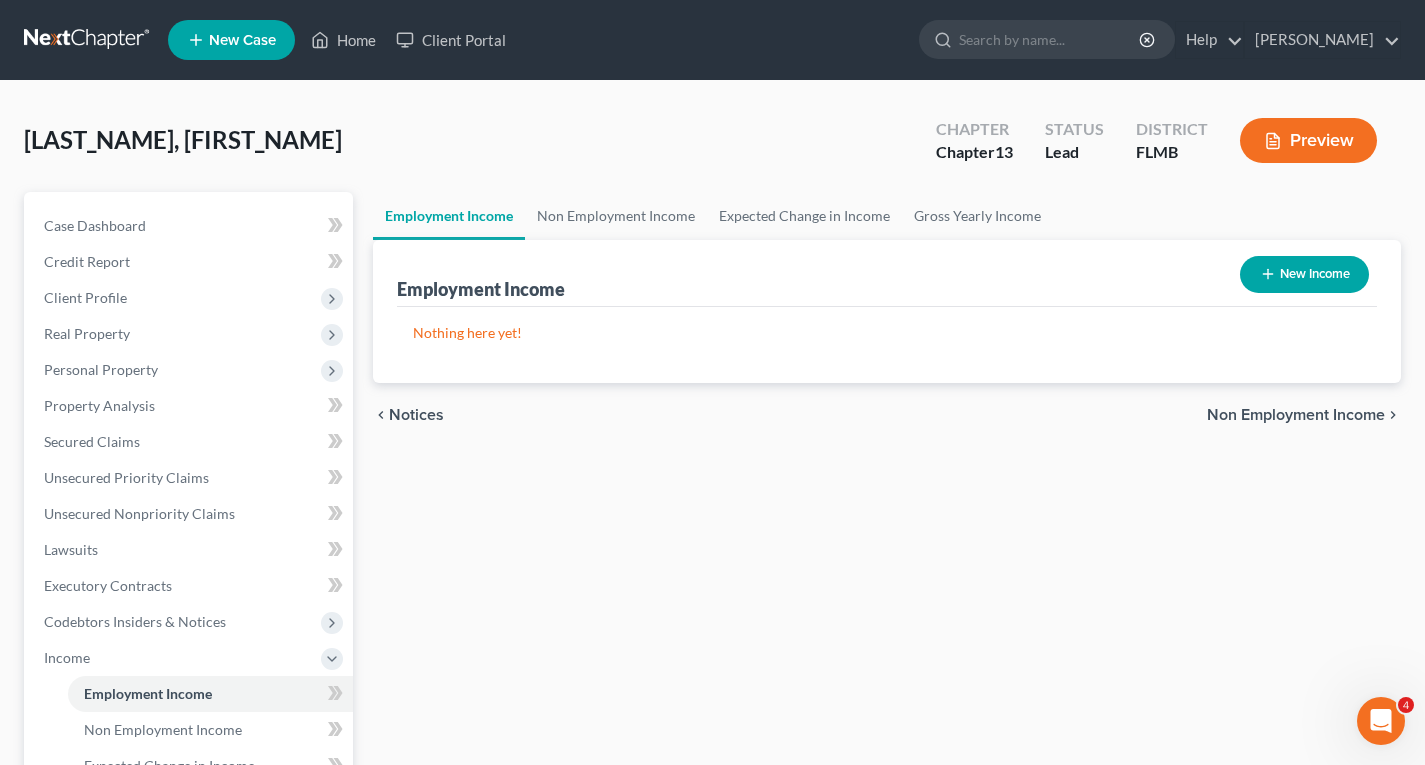 click on "New Income" at bounding box center [1304, 274] 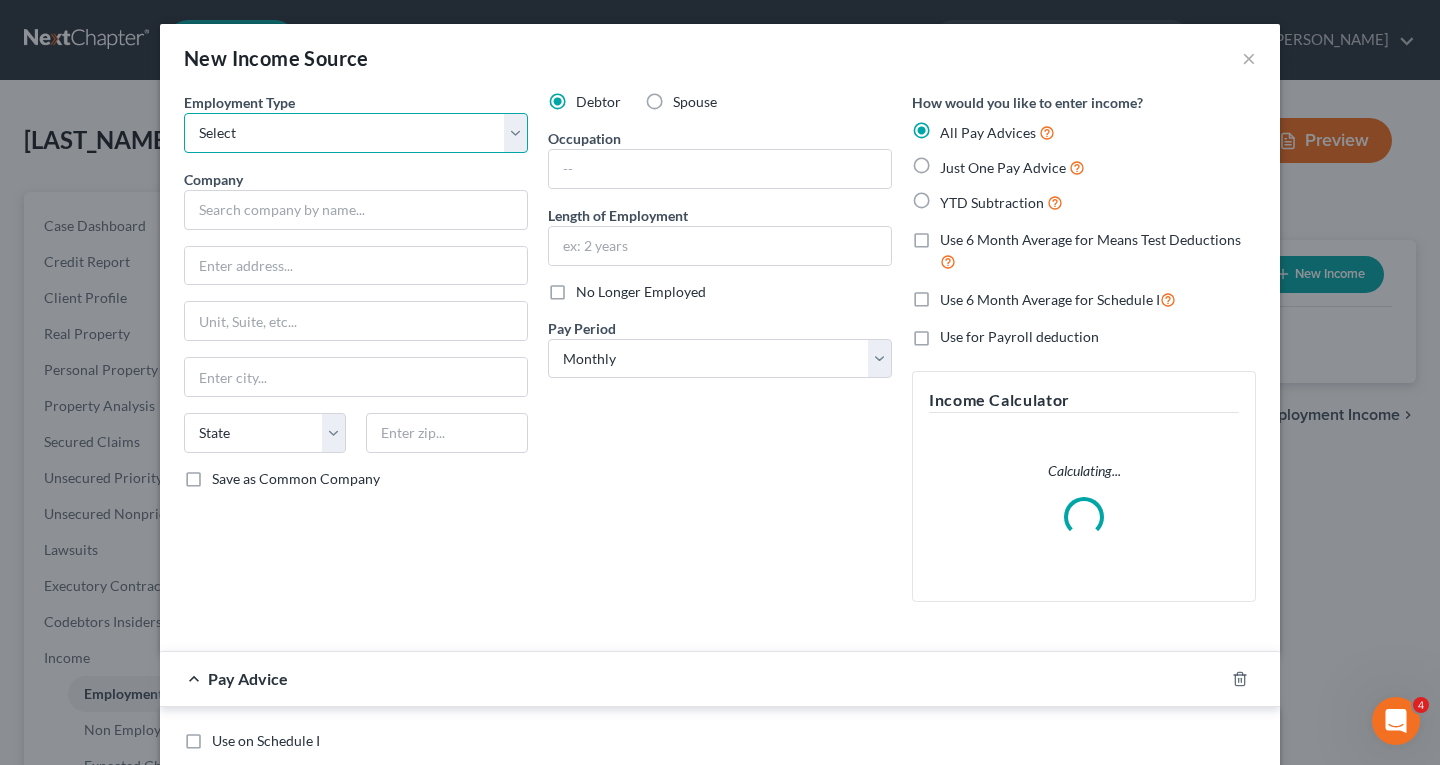 click on "Select Full or Part Time Employment Self Employment" at bounding box center (356, 133) 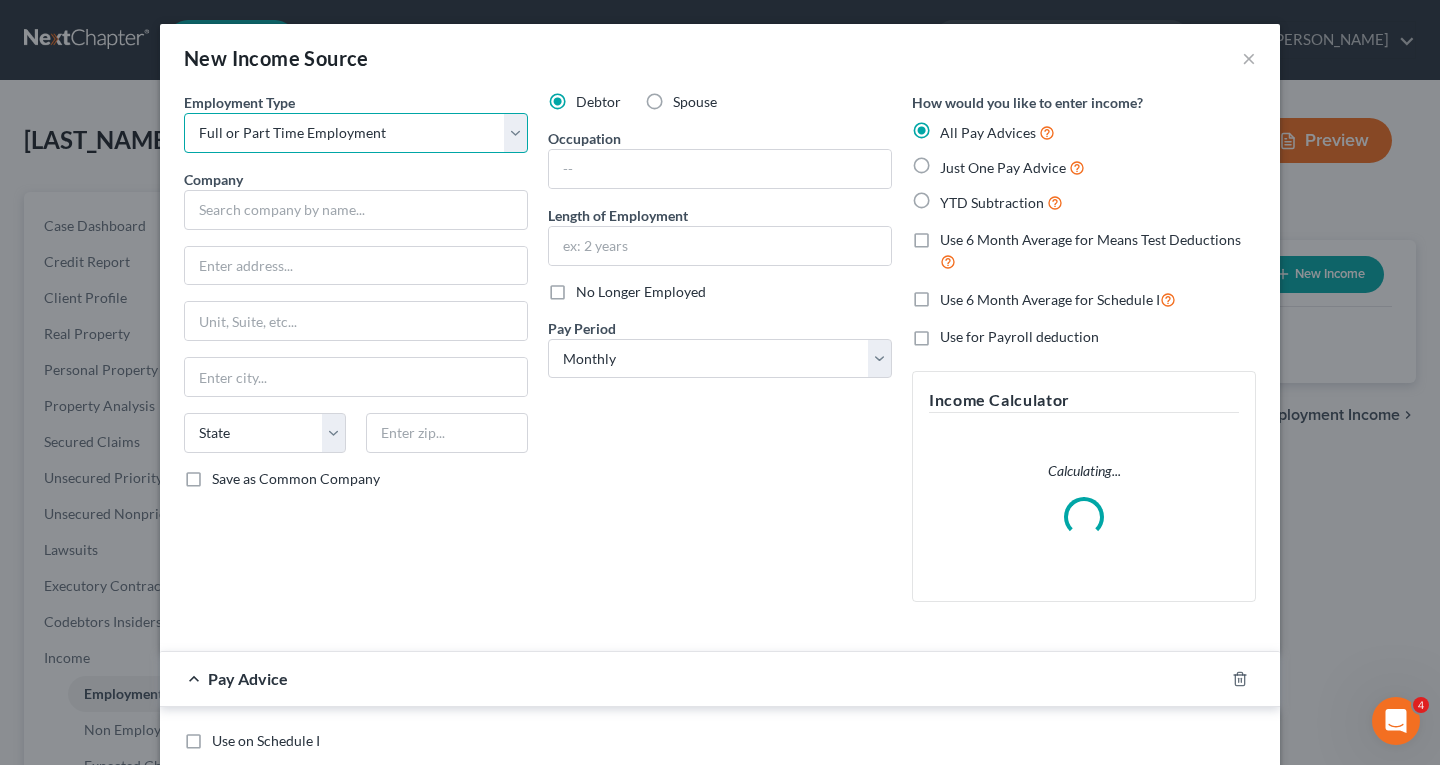click on "Select Full or Part Time Employment Self Employment" at bounding box center [356, 133] 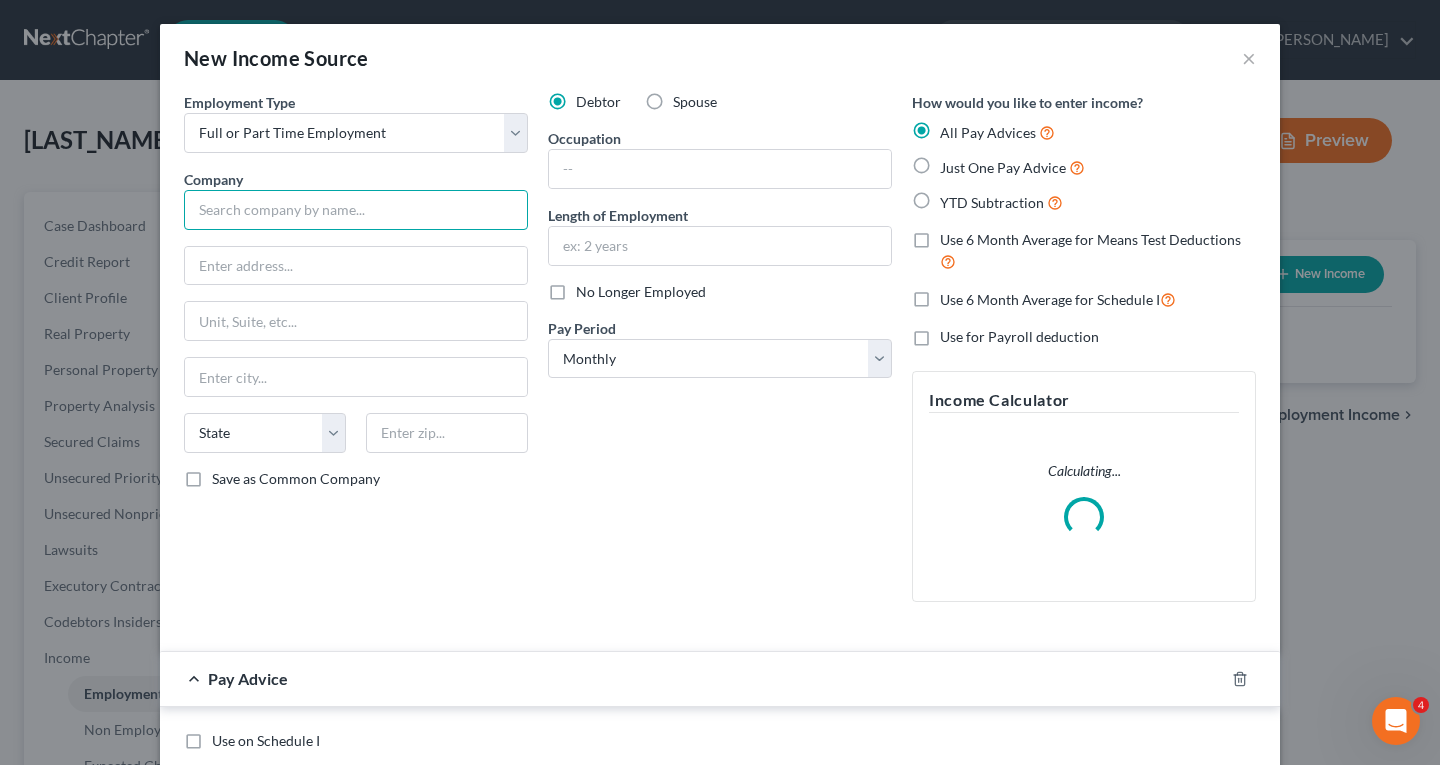 click at bounding box center (356, 210) 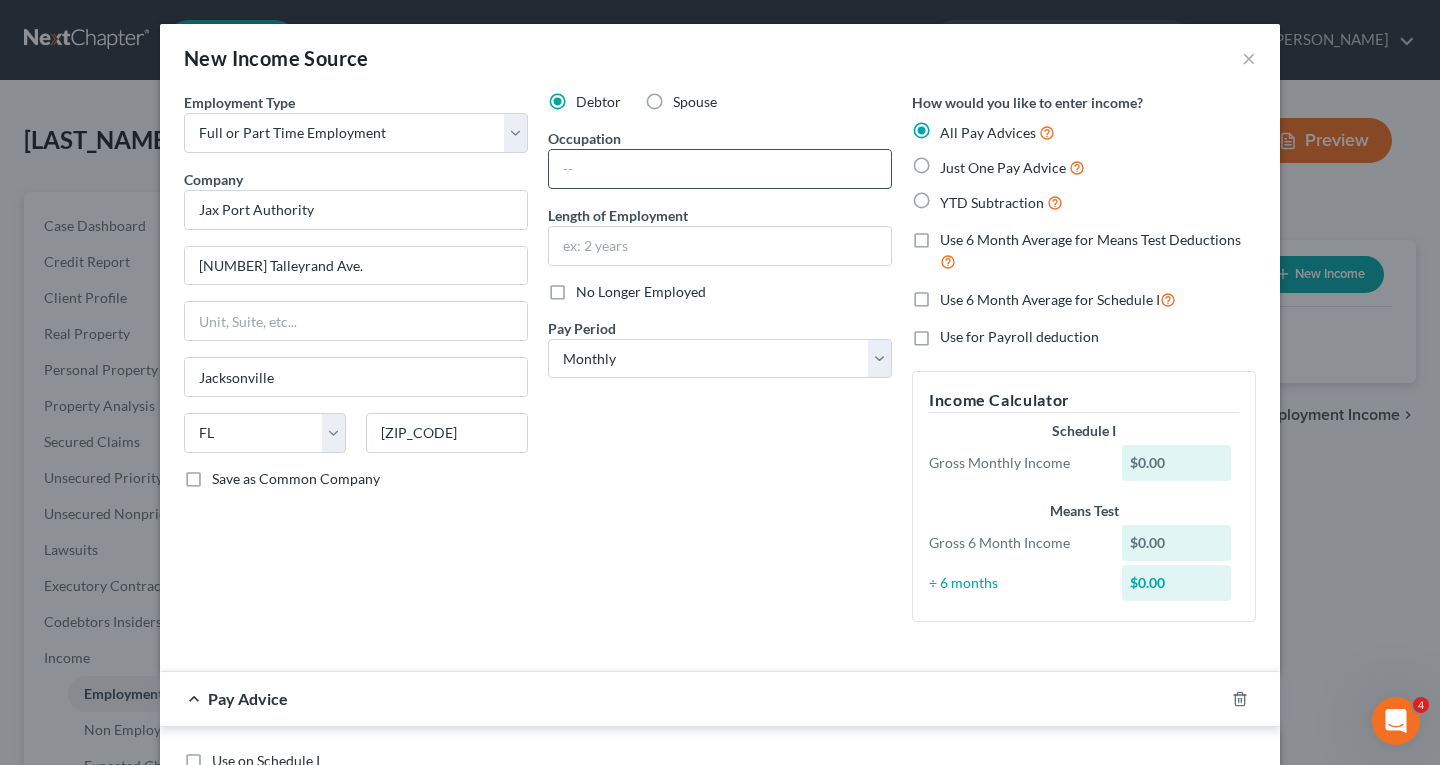 click at bounding box center (720, 169) 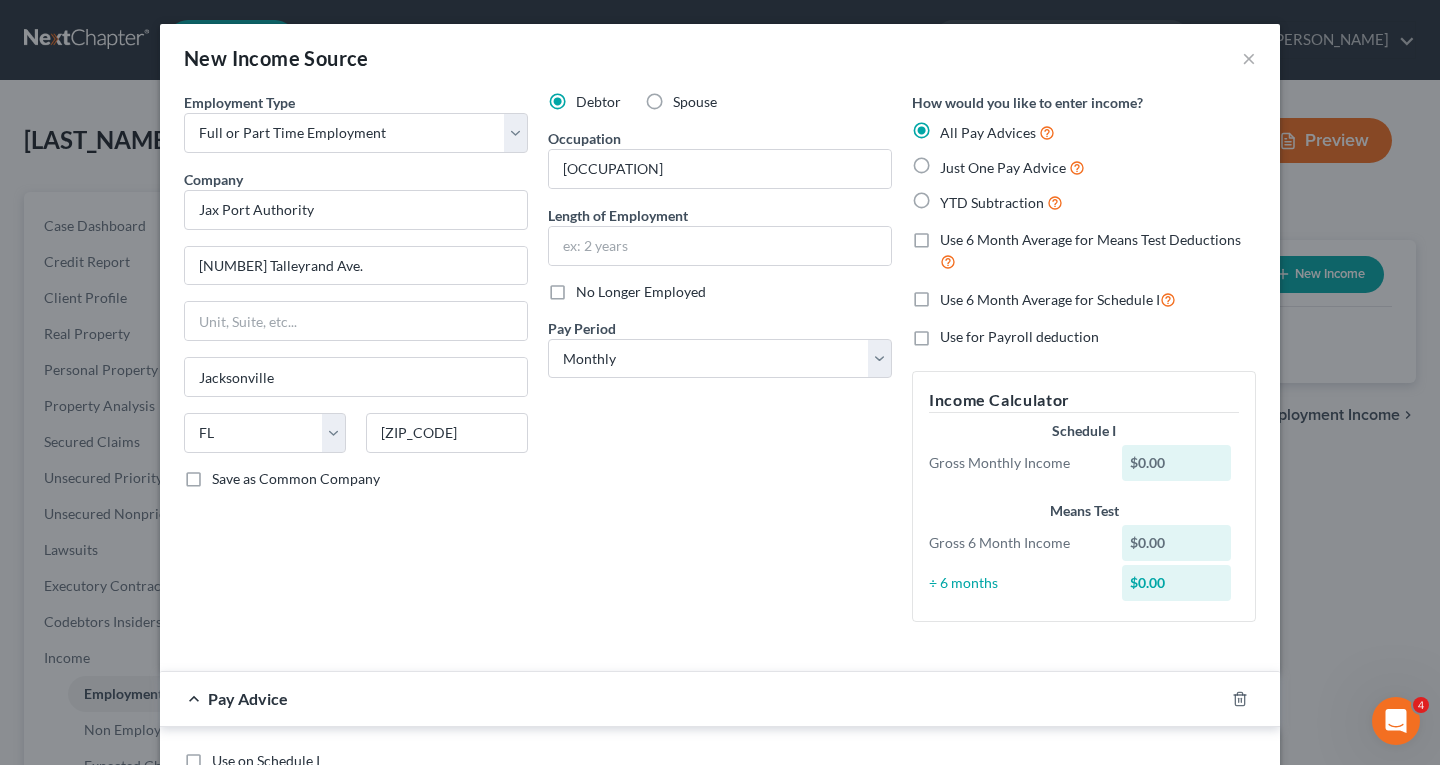 click on "Just One Pay Advice" at bounding box center [1012, 167] 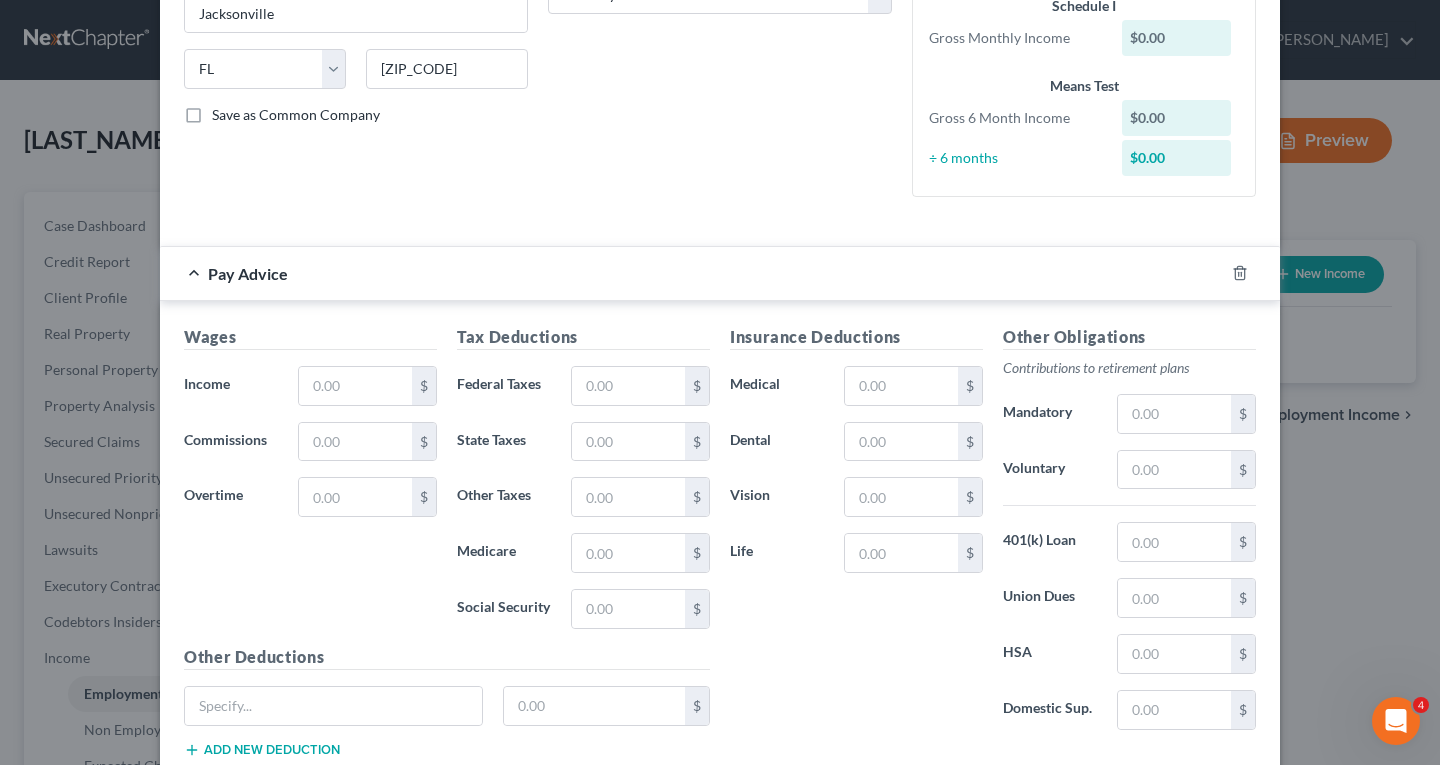 scroll, scrollTop: 400, scrollLeft: 0, axis: vertical 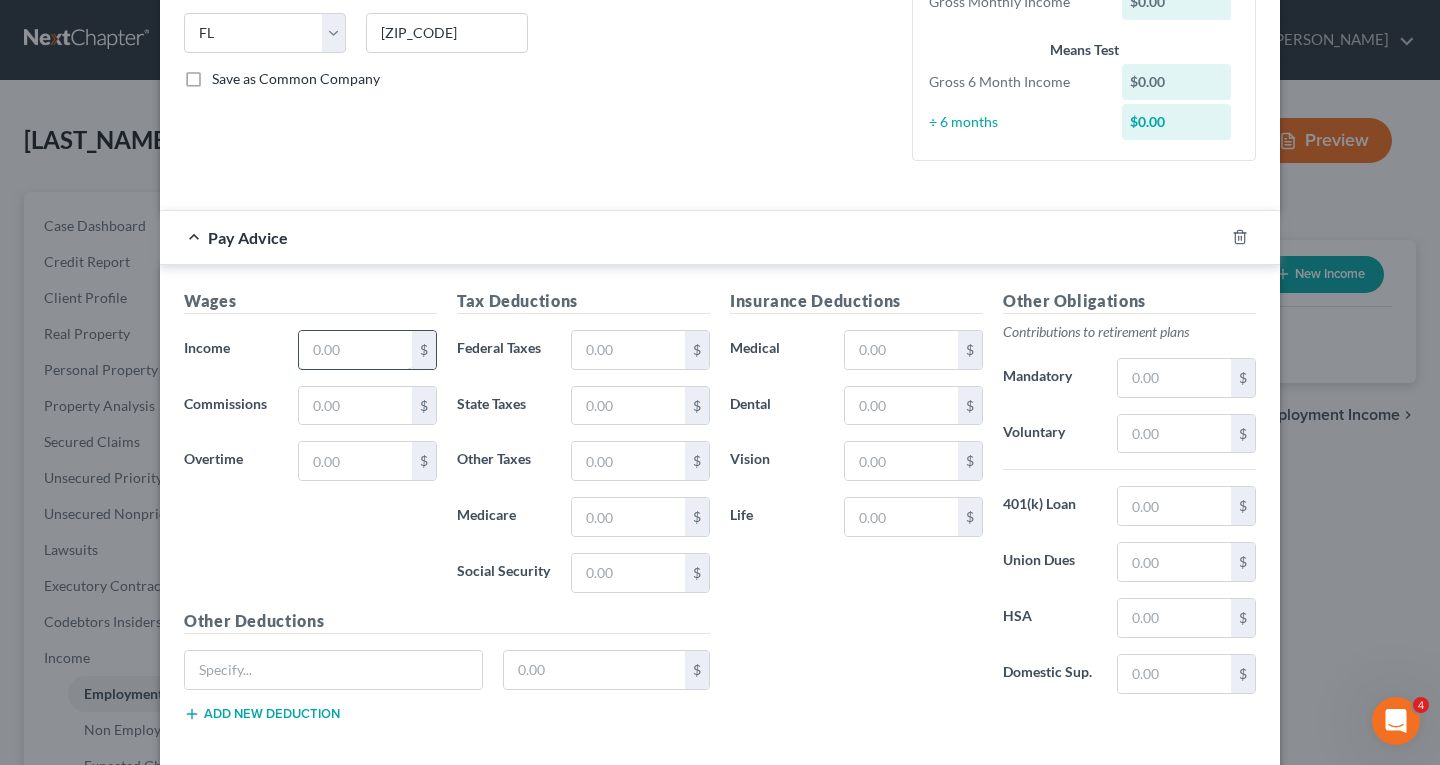 click at bounding box center [355, 350] 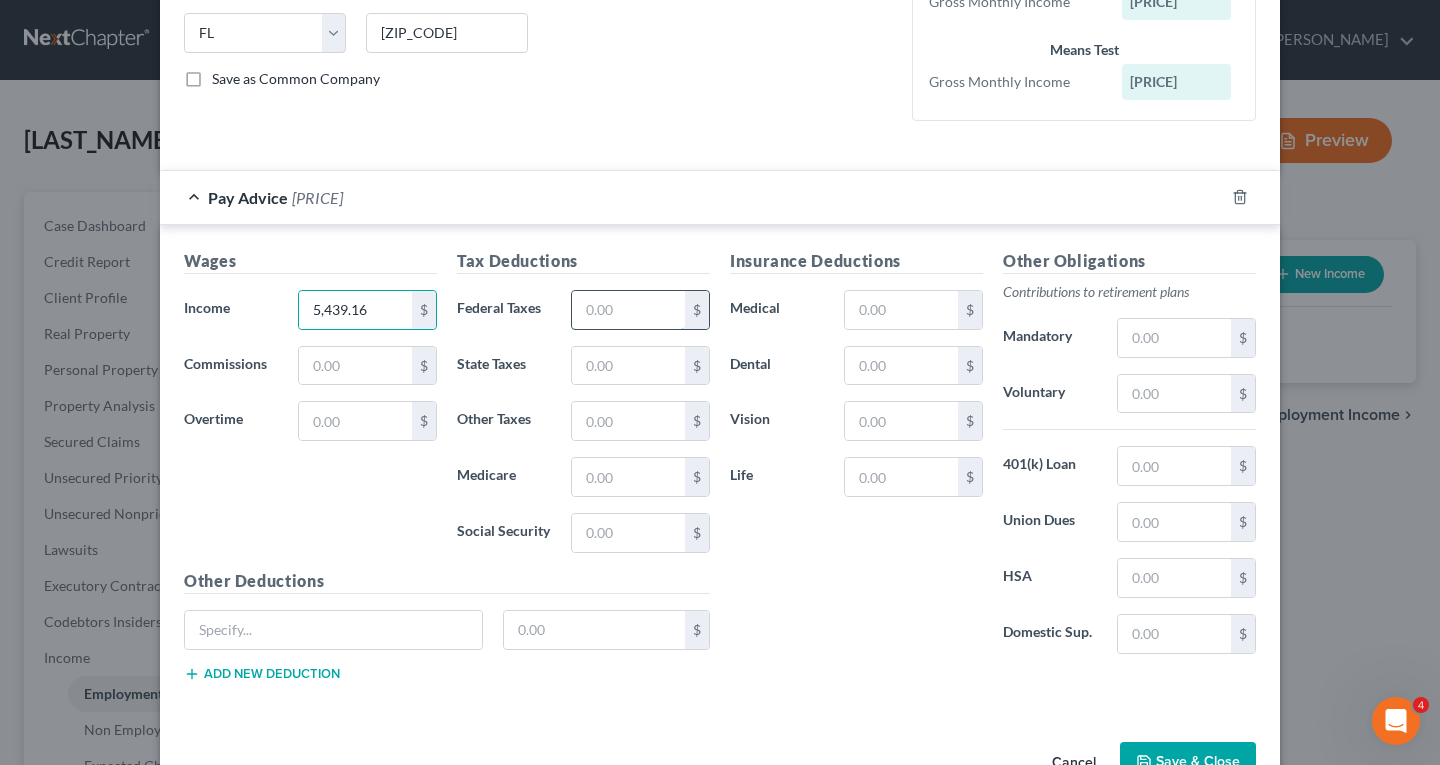 click at bounding box center [628, 310] 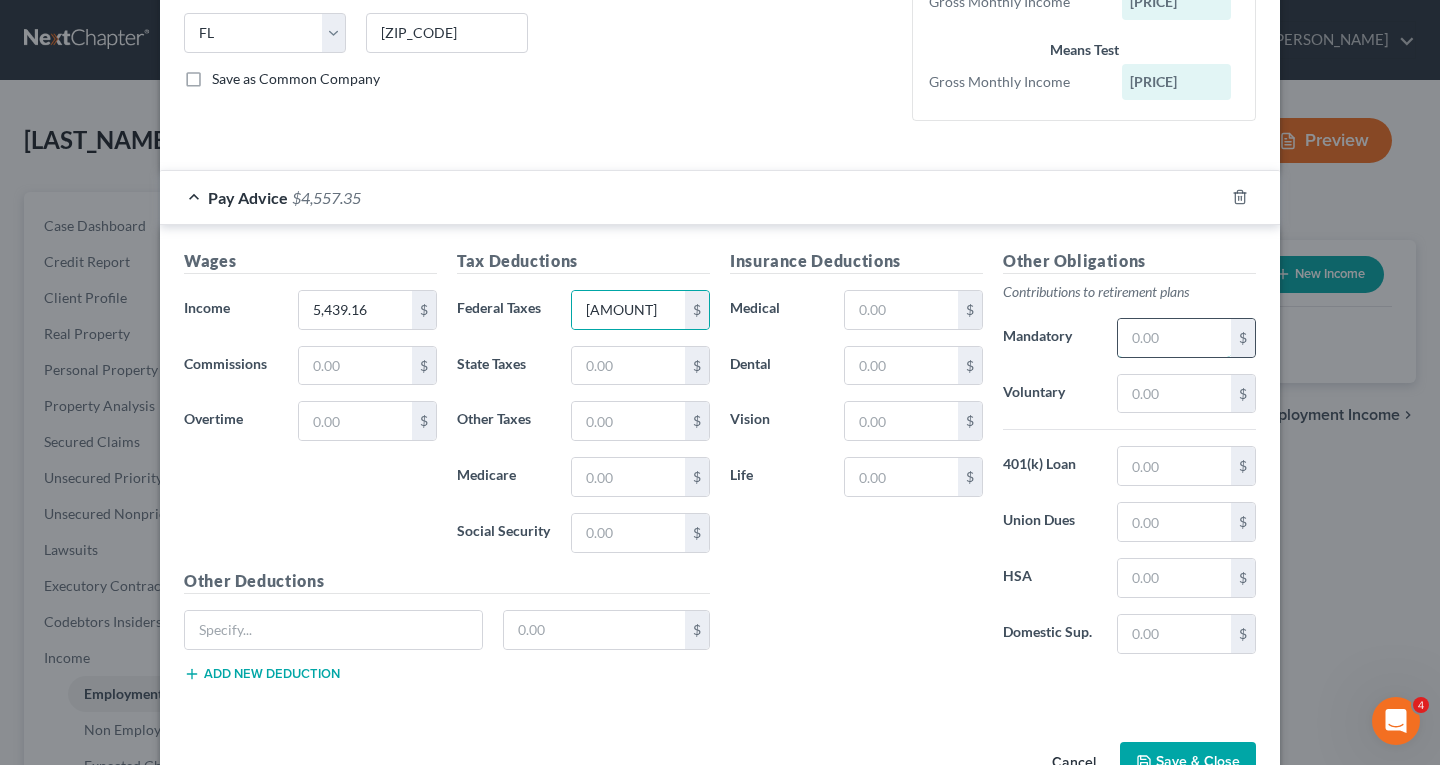 click at bounding box center (1174, 338) 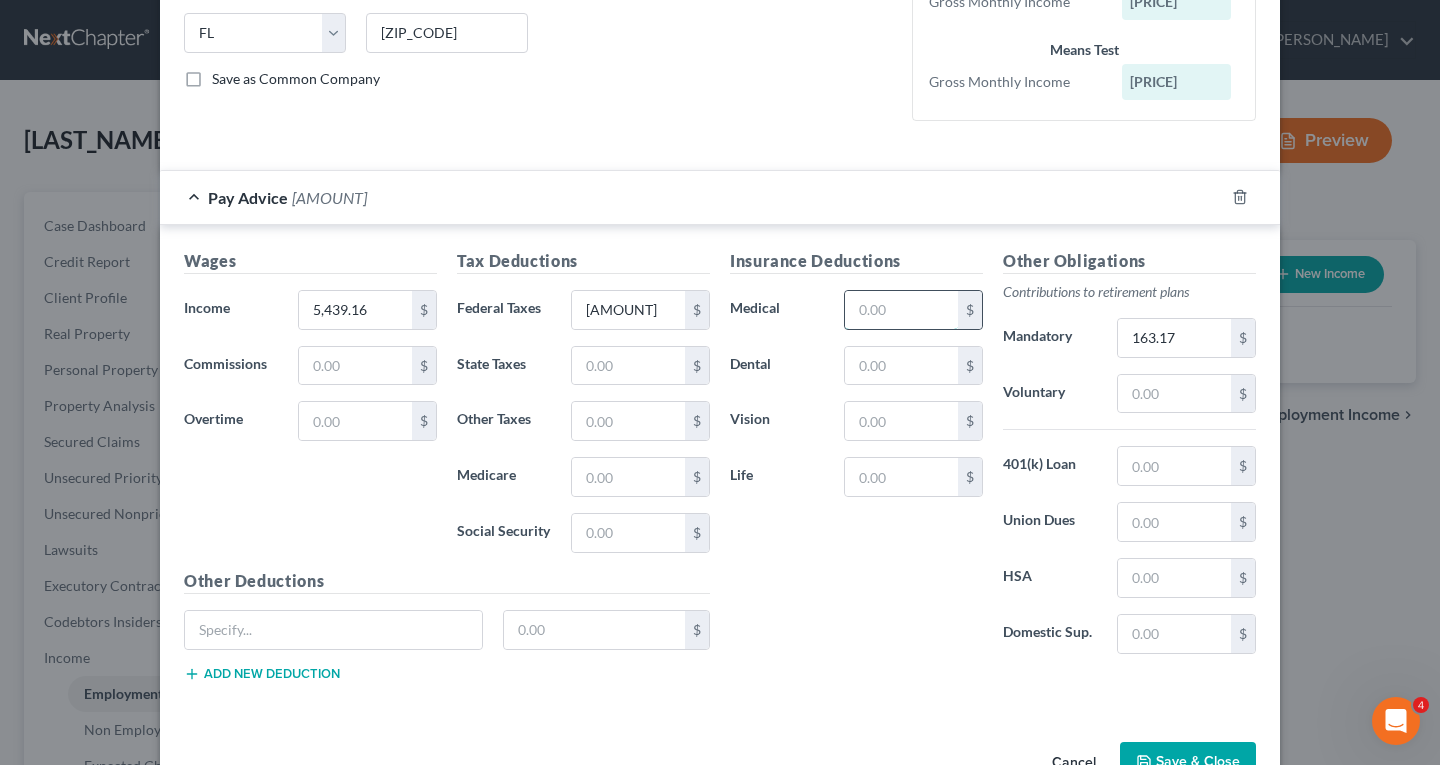 click at bounding box center [901, 310] 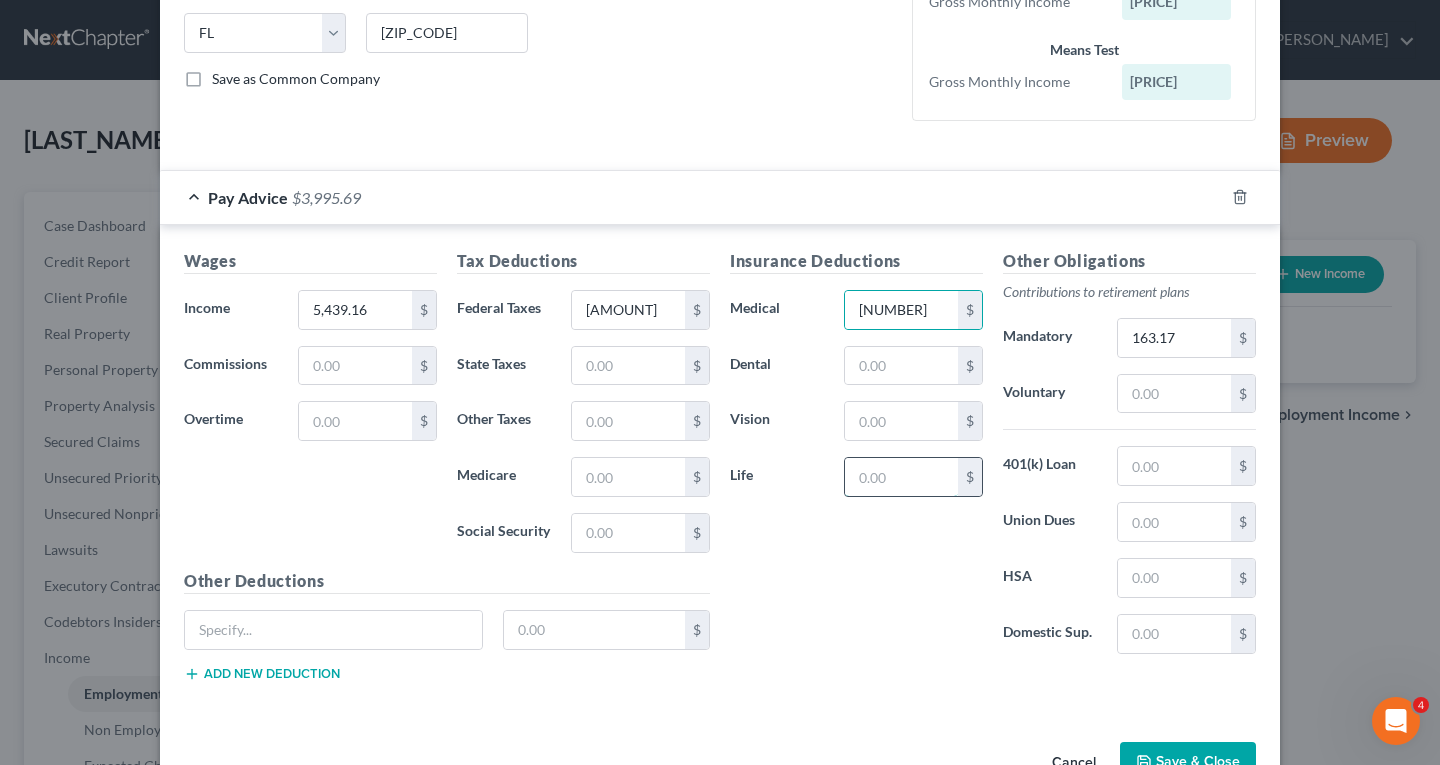 click at bounding box center (901, 477) 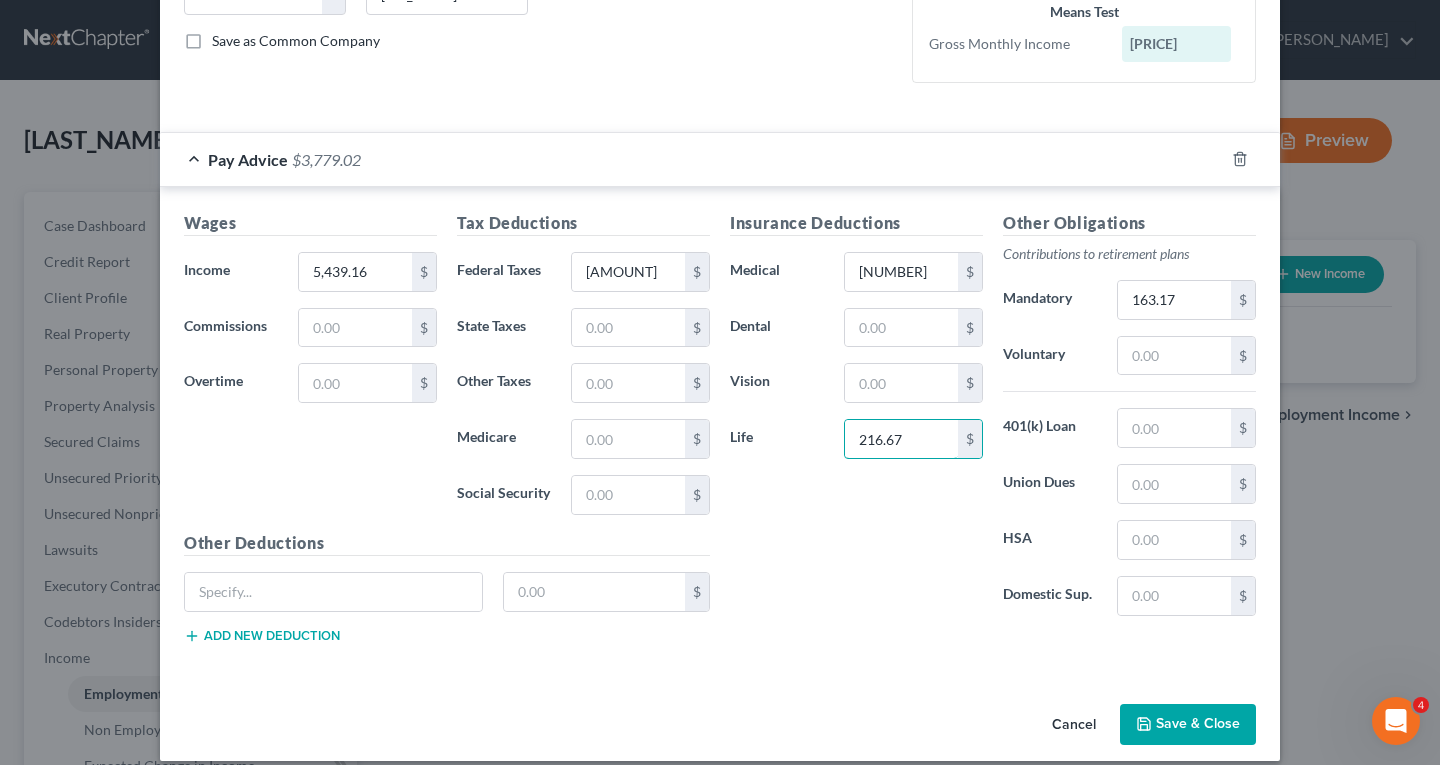scroll, scrollTop: 458, scrollLeft: 0, axis: vertical 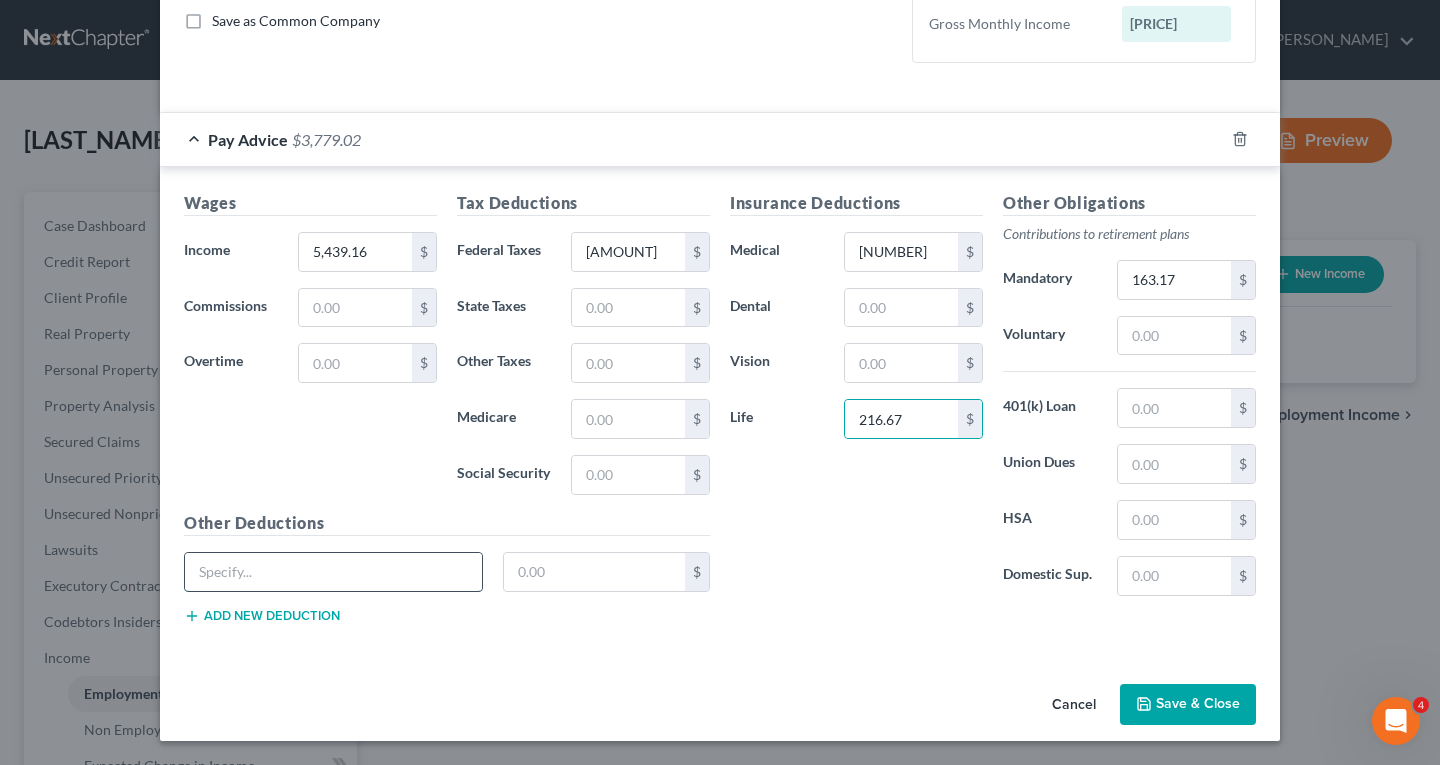 click at bounding box center [333, 572] 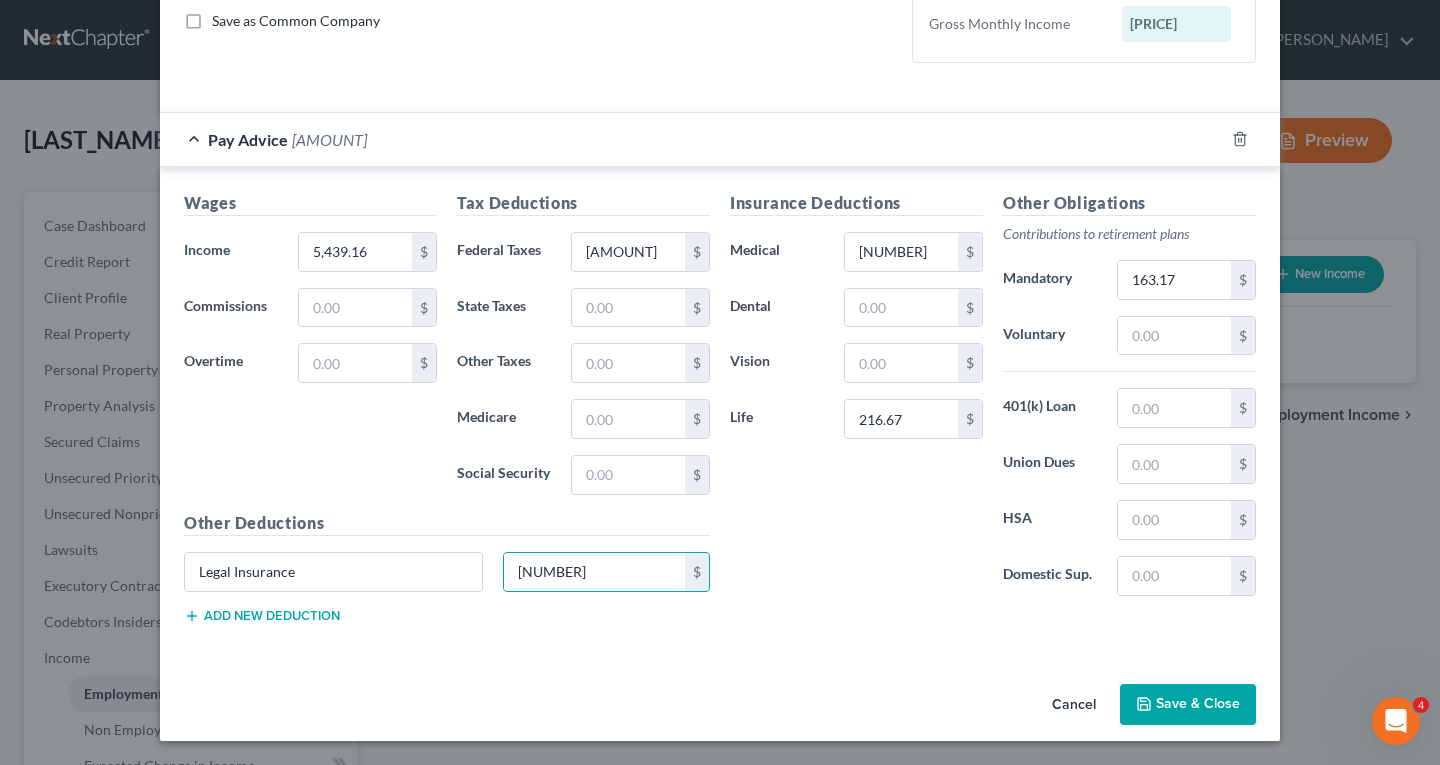 click on "Save & Close" at bounding box center (1188, 705) 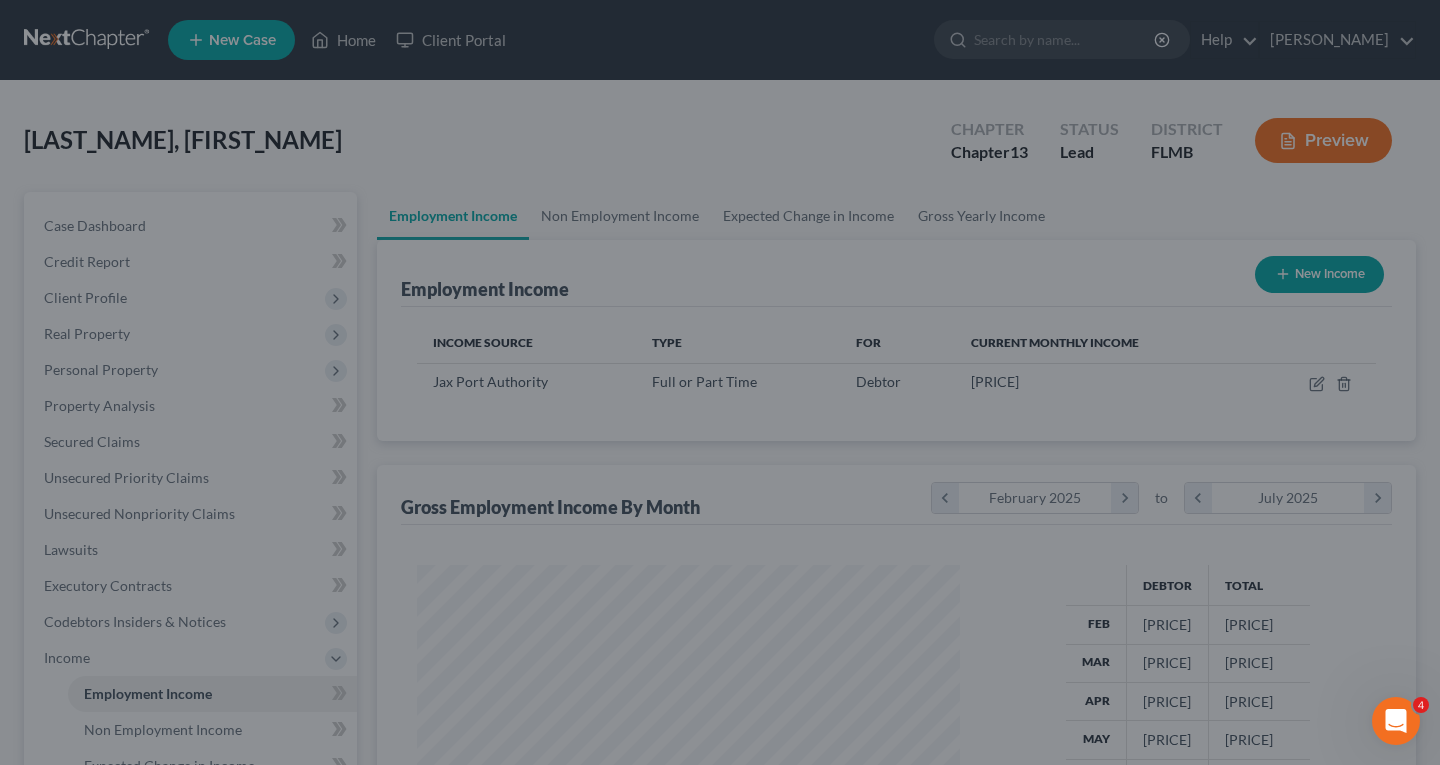 scroll, scrollTop: 999642, scrollLeft: 999424, axis: both 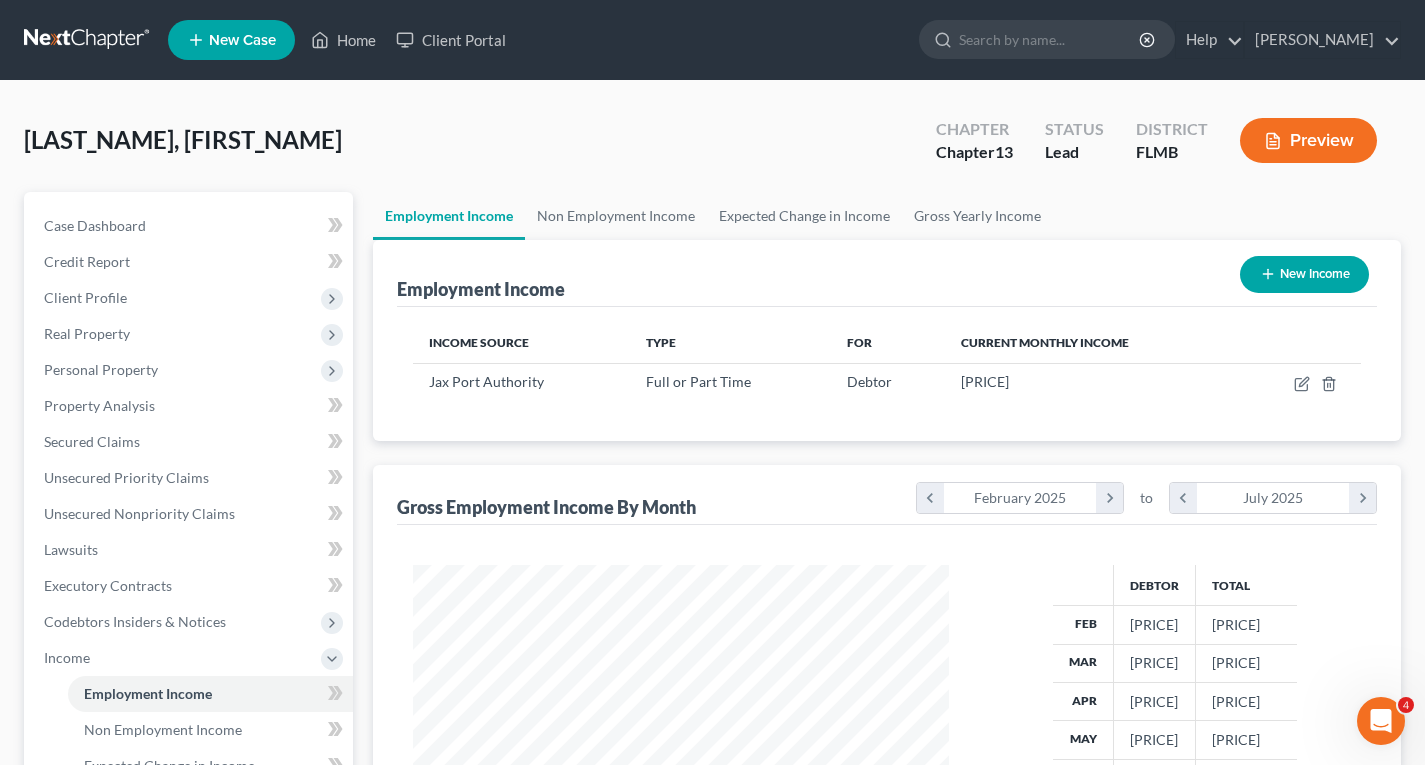 click on "New Income" at bounding box center [1304, 274] 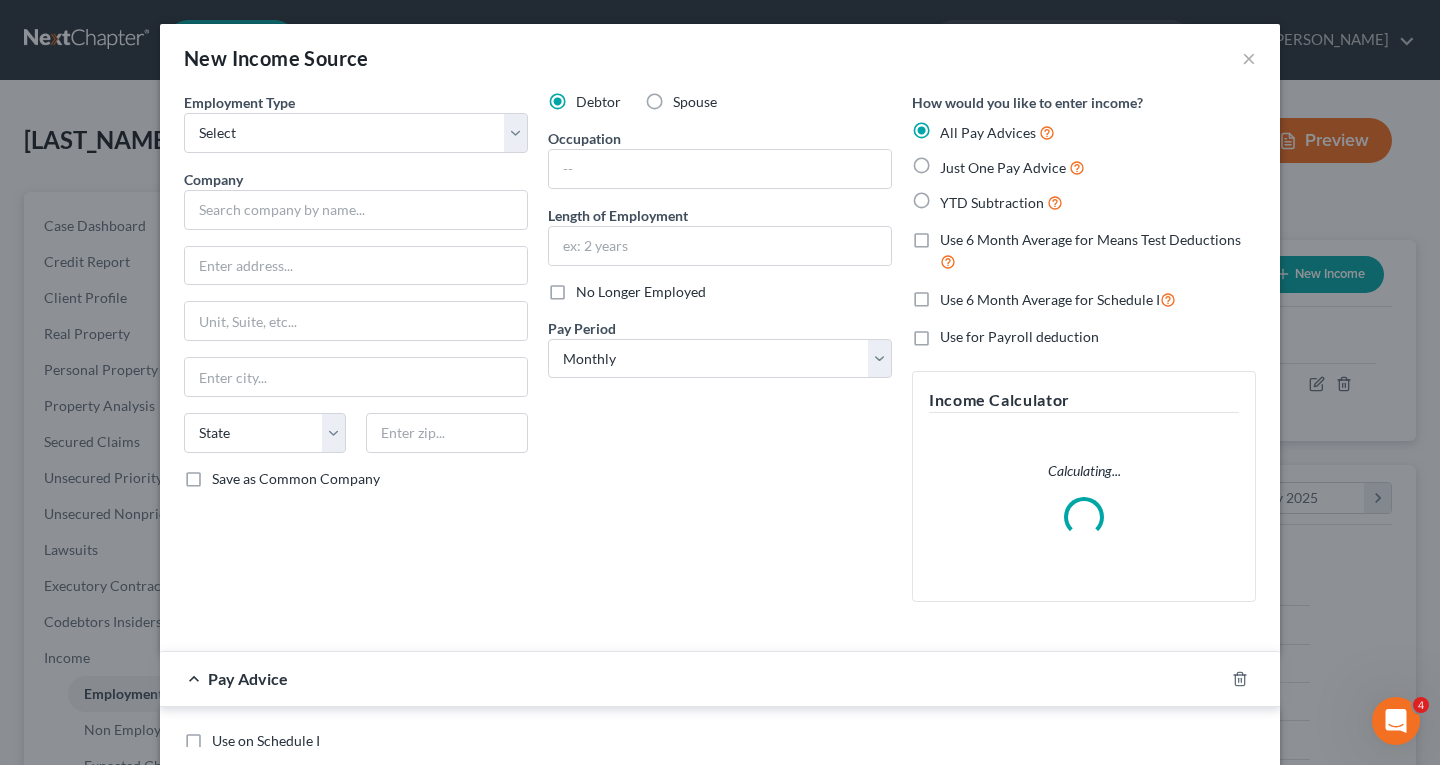 scroll, scrollTop: 999642, scrollLeft: 999417, axis: both 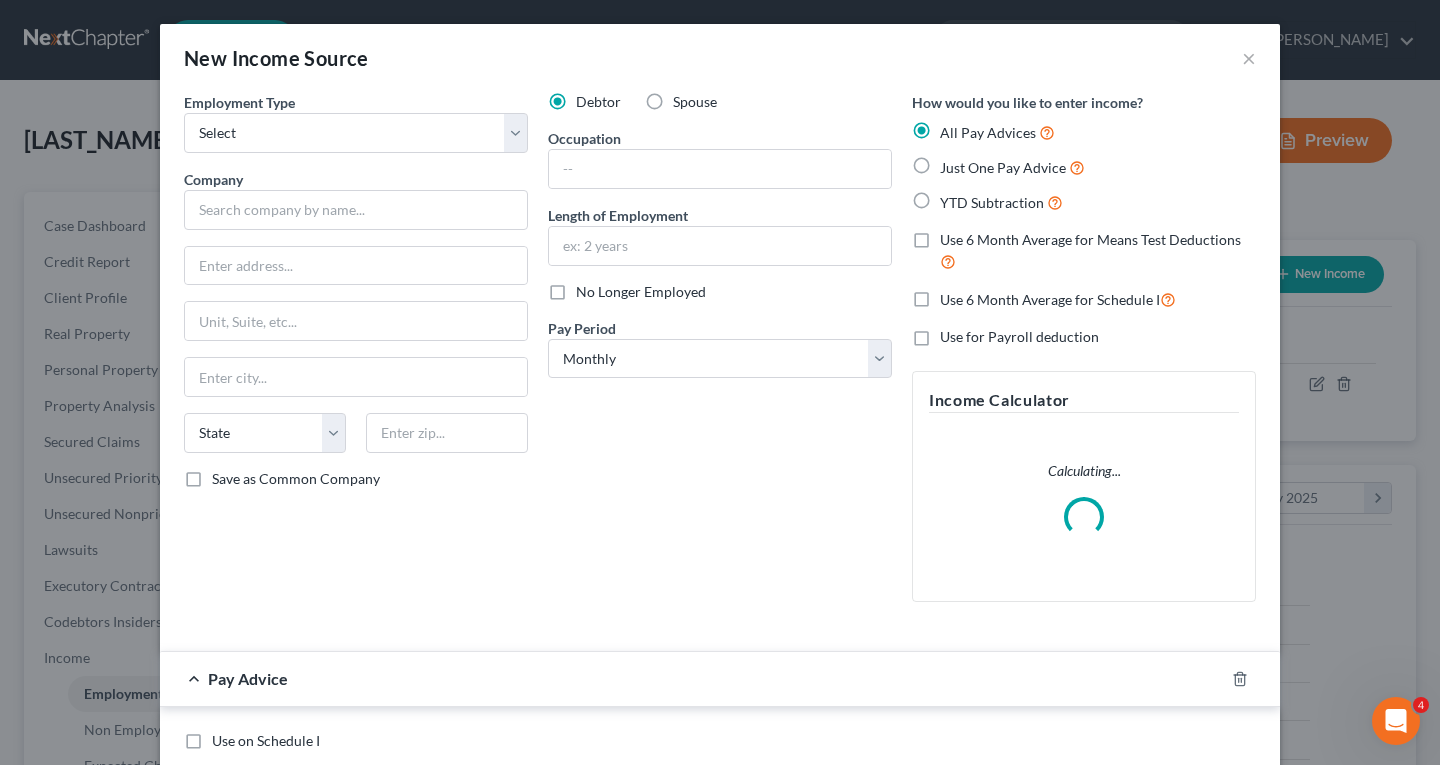 click on "Spouse" at bounding box center (695, 102) 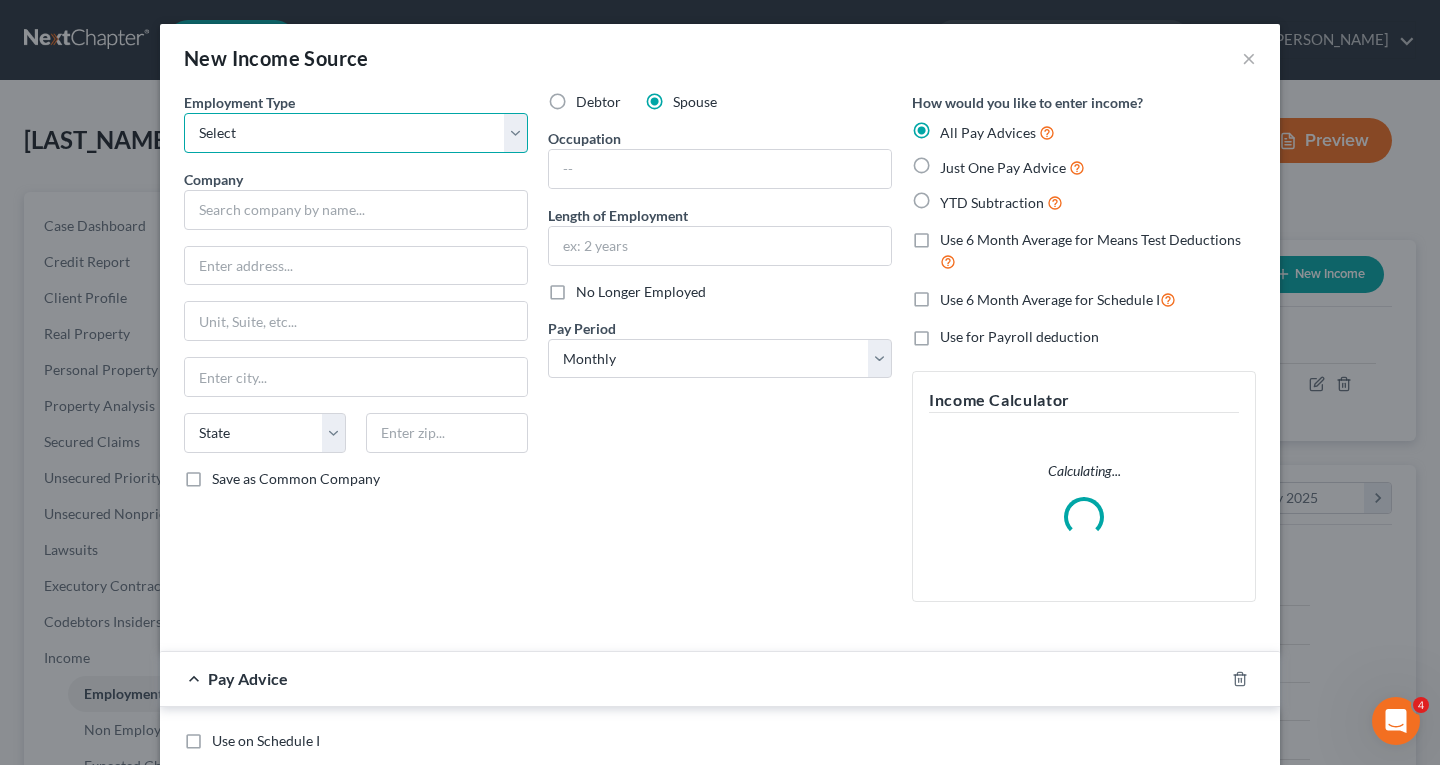 click on "Select Full or Part Time Employment Self Employment" at bounding box center [356, 133] 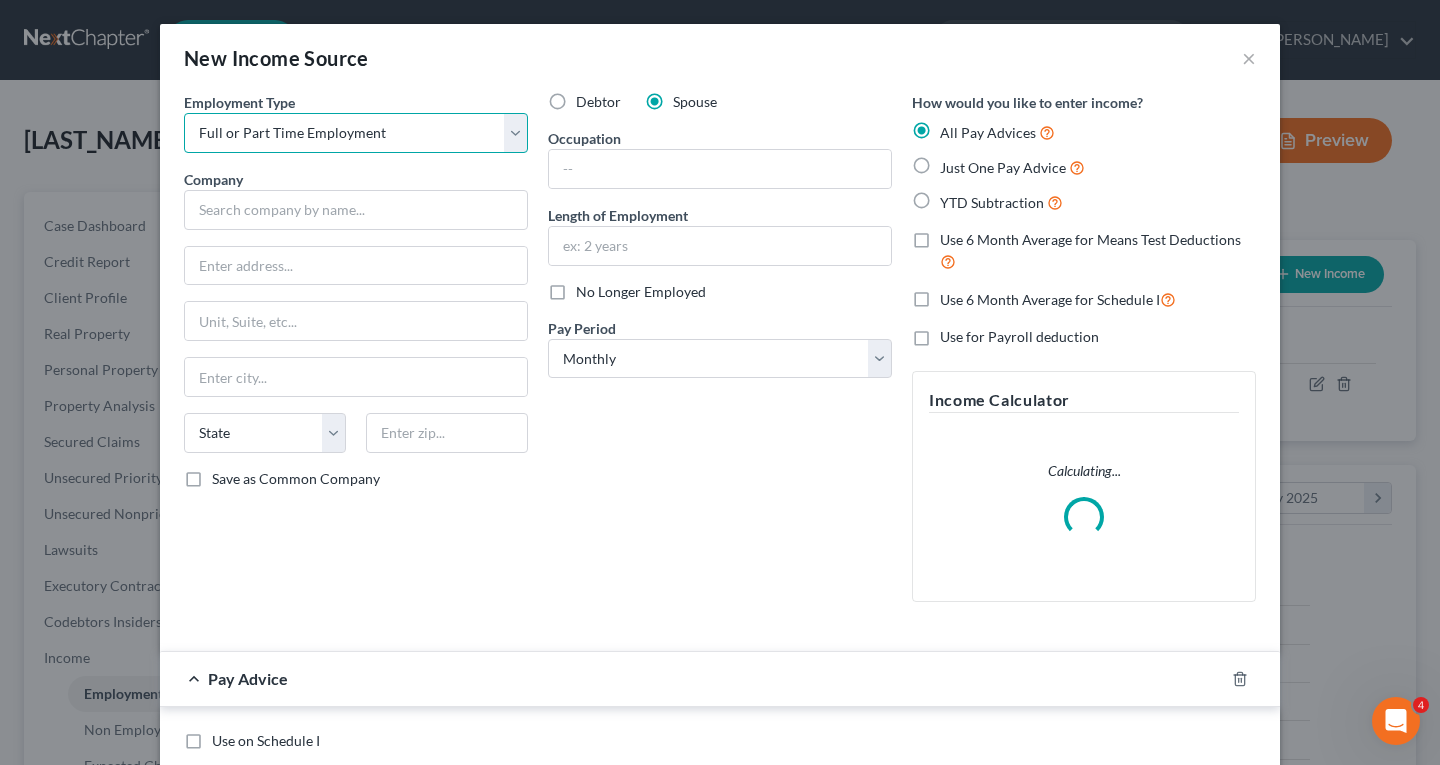 click on "Select Full or Part Time Employment Self Employment" at bounding box center [356, 133] 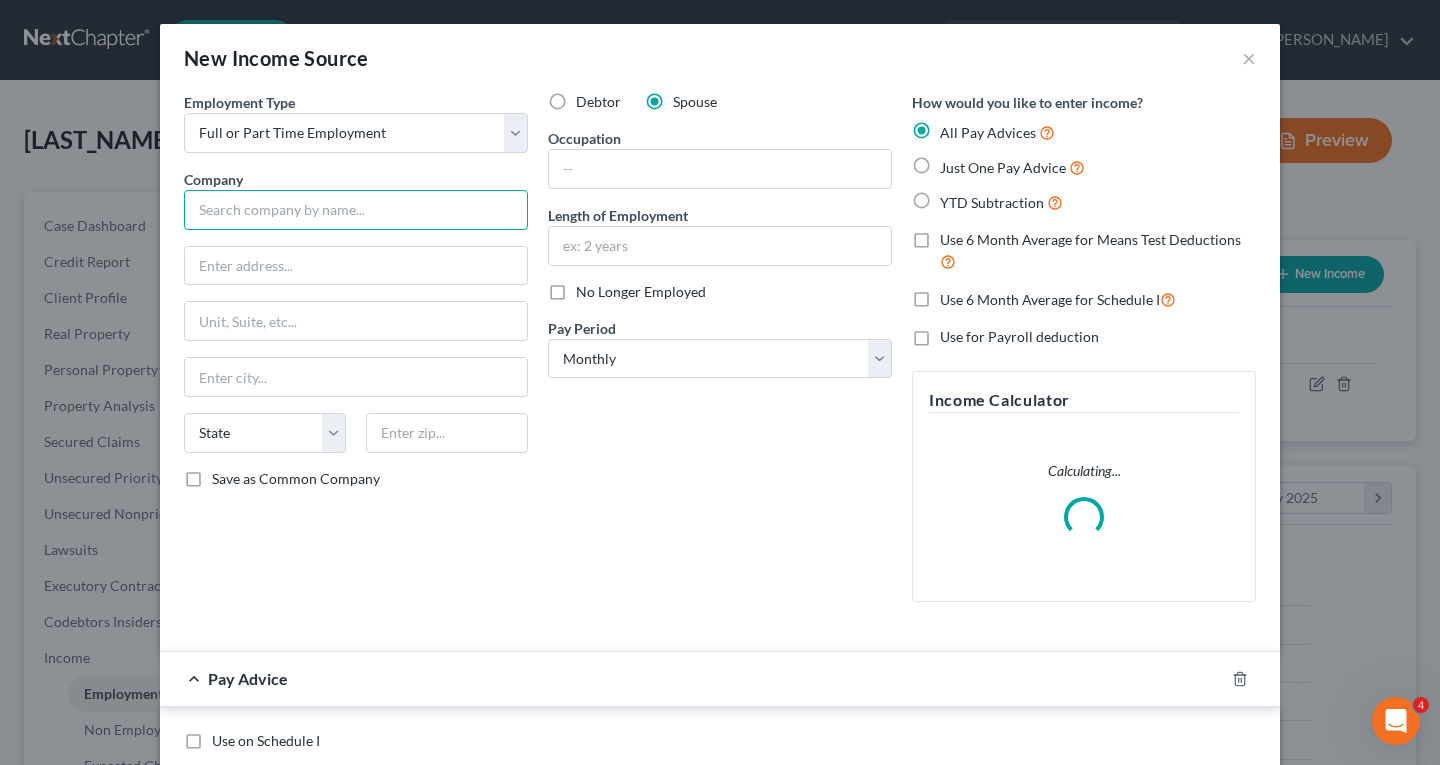 click at bounding box center (356, 210) 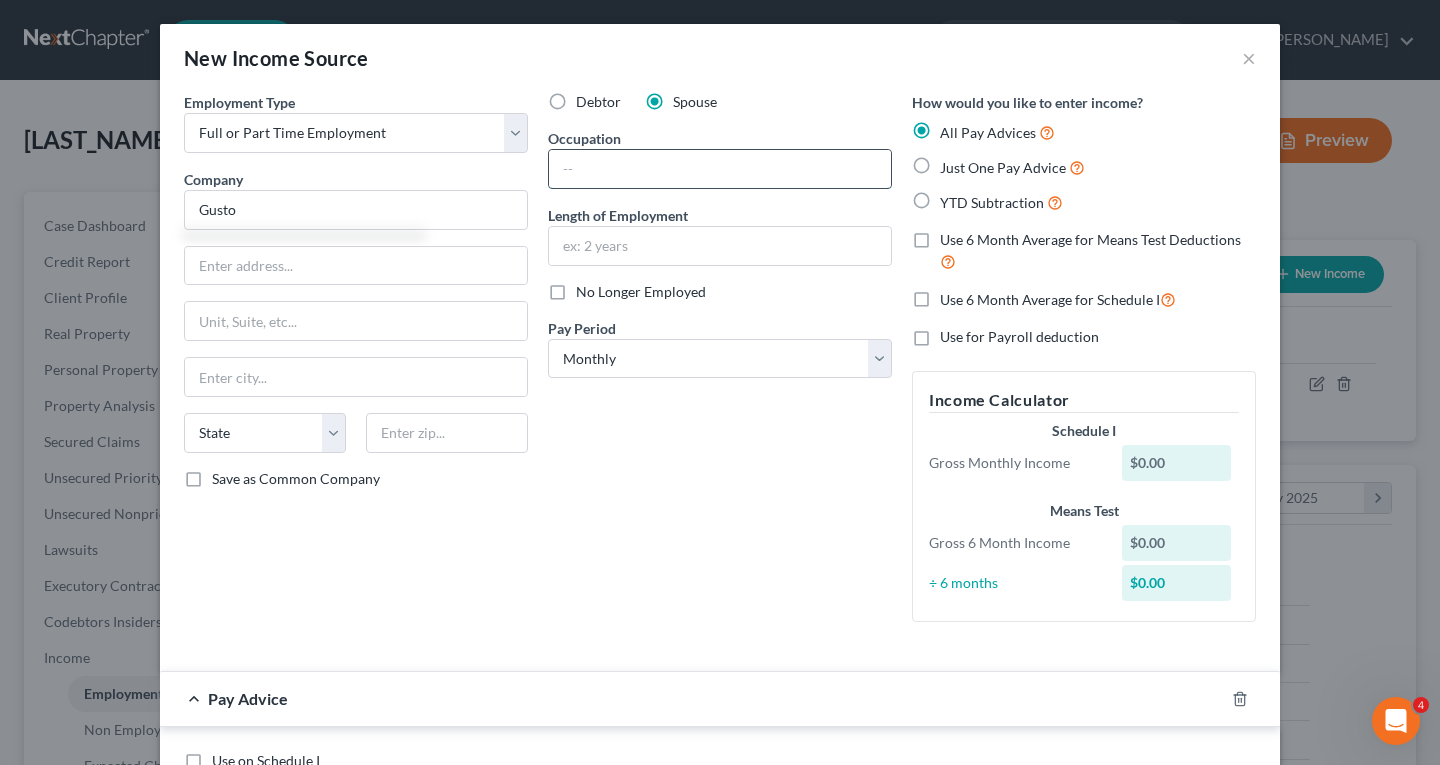 click at bounding box center (720, 169) 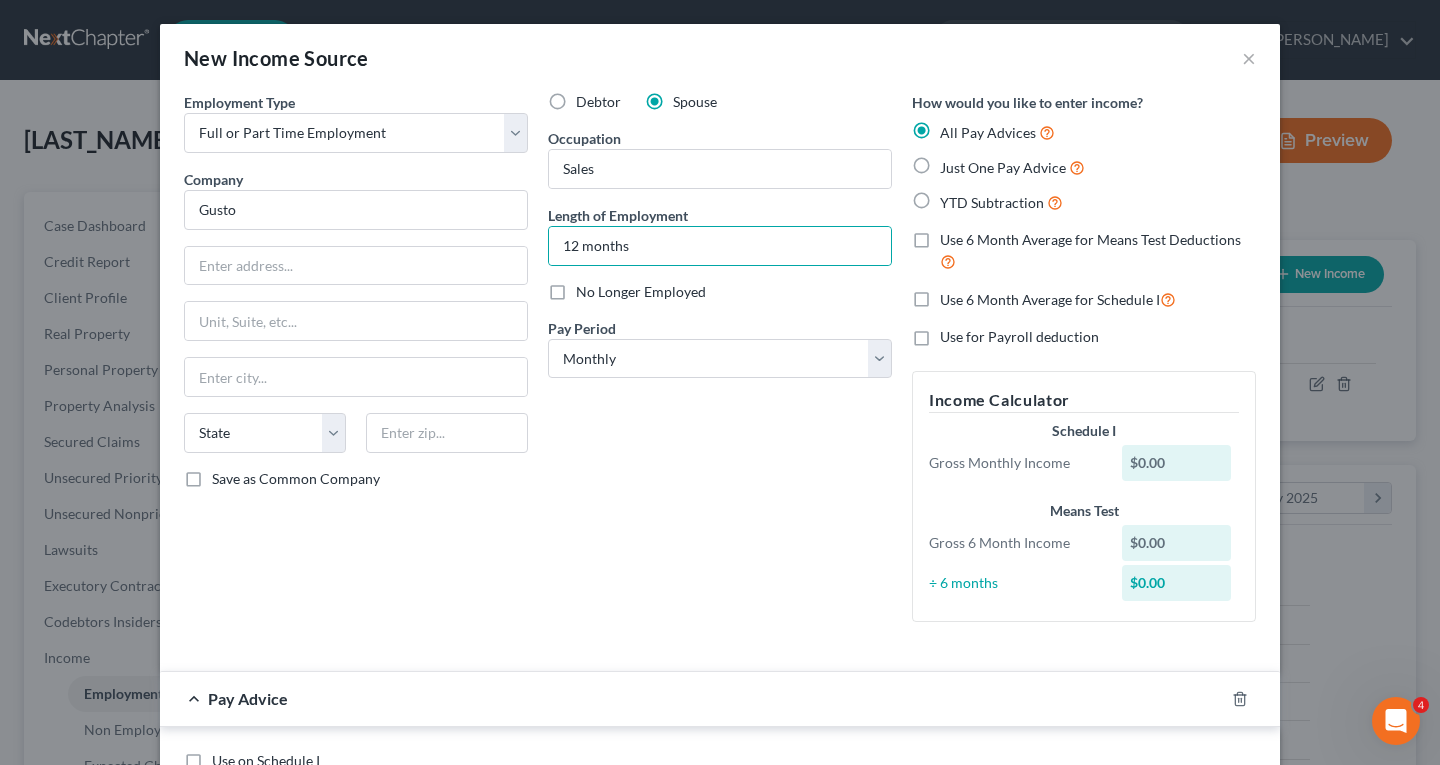 click on "Just One Pay Advice" at bounding box center [1003, 167] 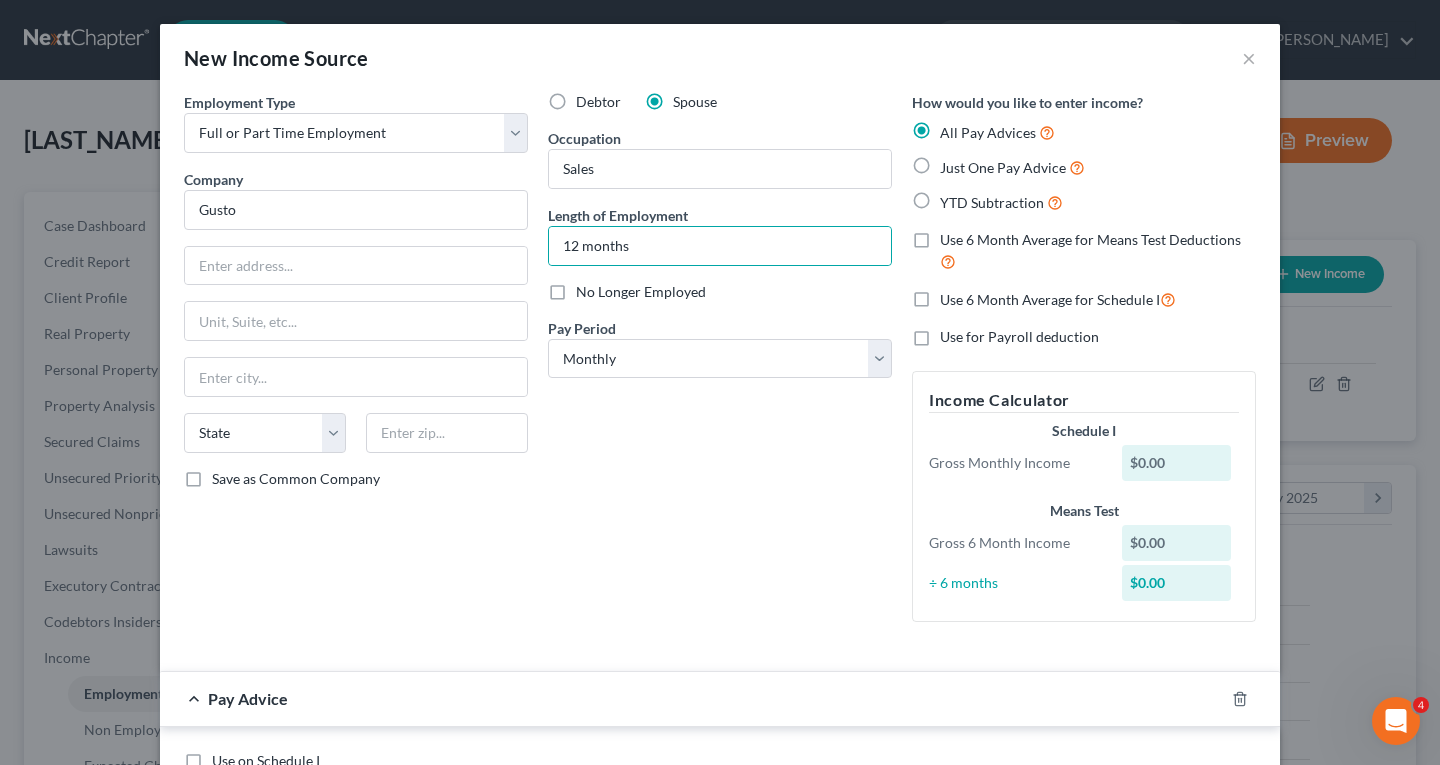 click on "Just One Pay Advice" at bounding box center (954, 162) 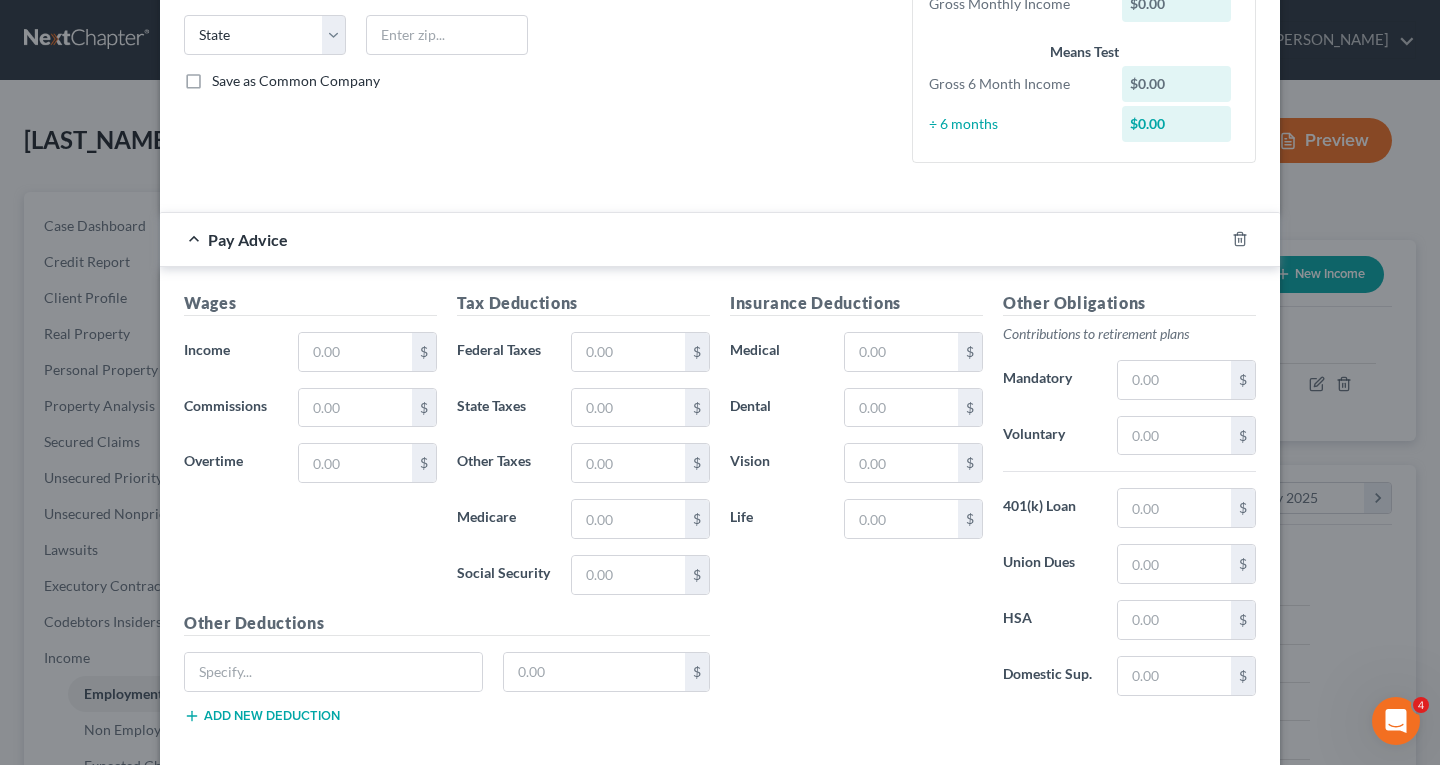 scroll, scrollTop: 400, scrollLeft: 0, axis: vertical 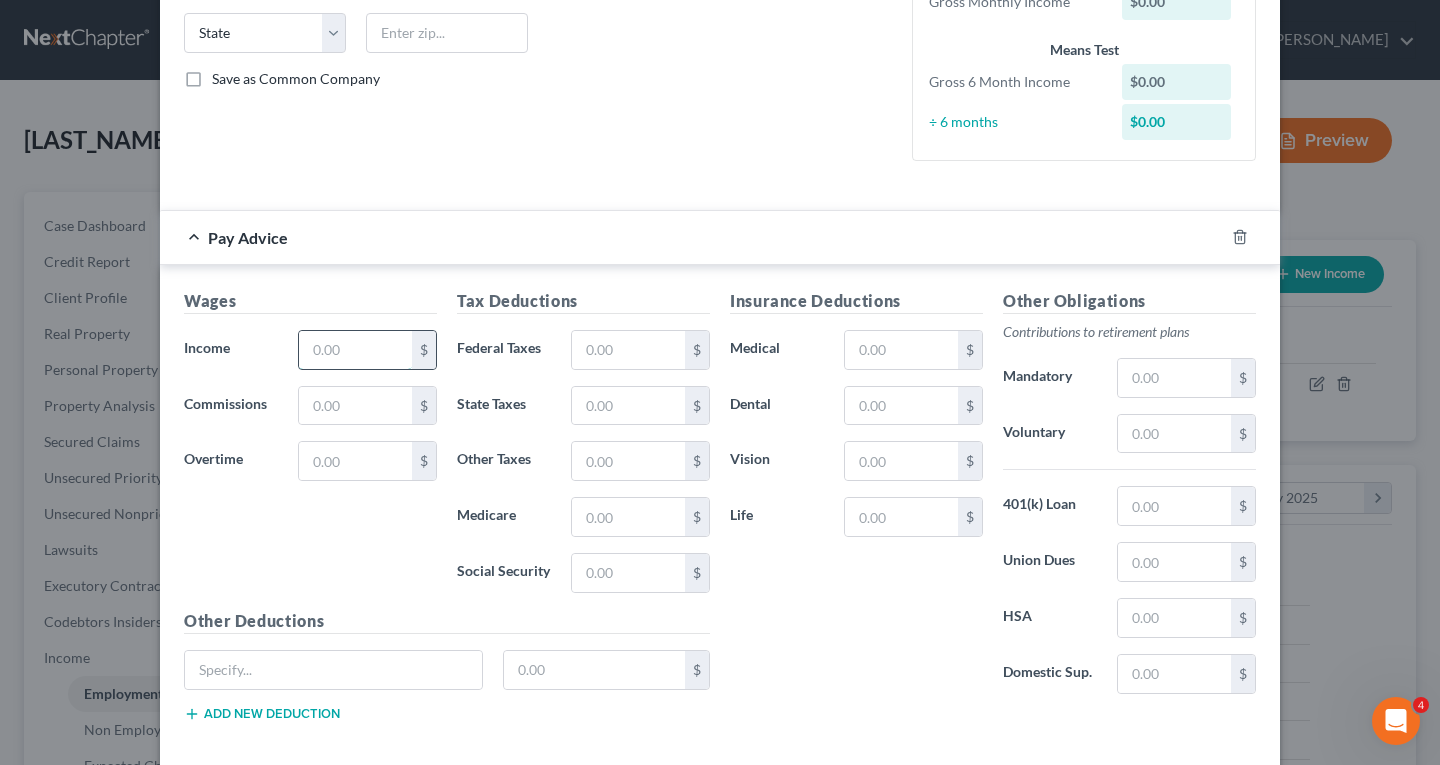 click at bounding box center (355, 350) 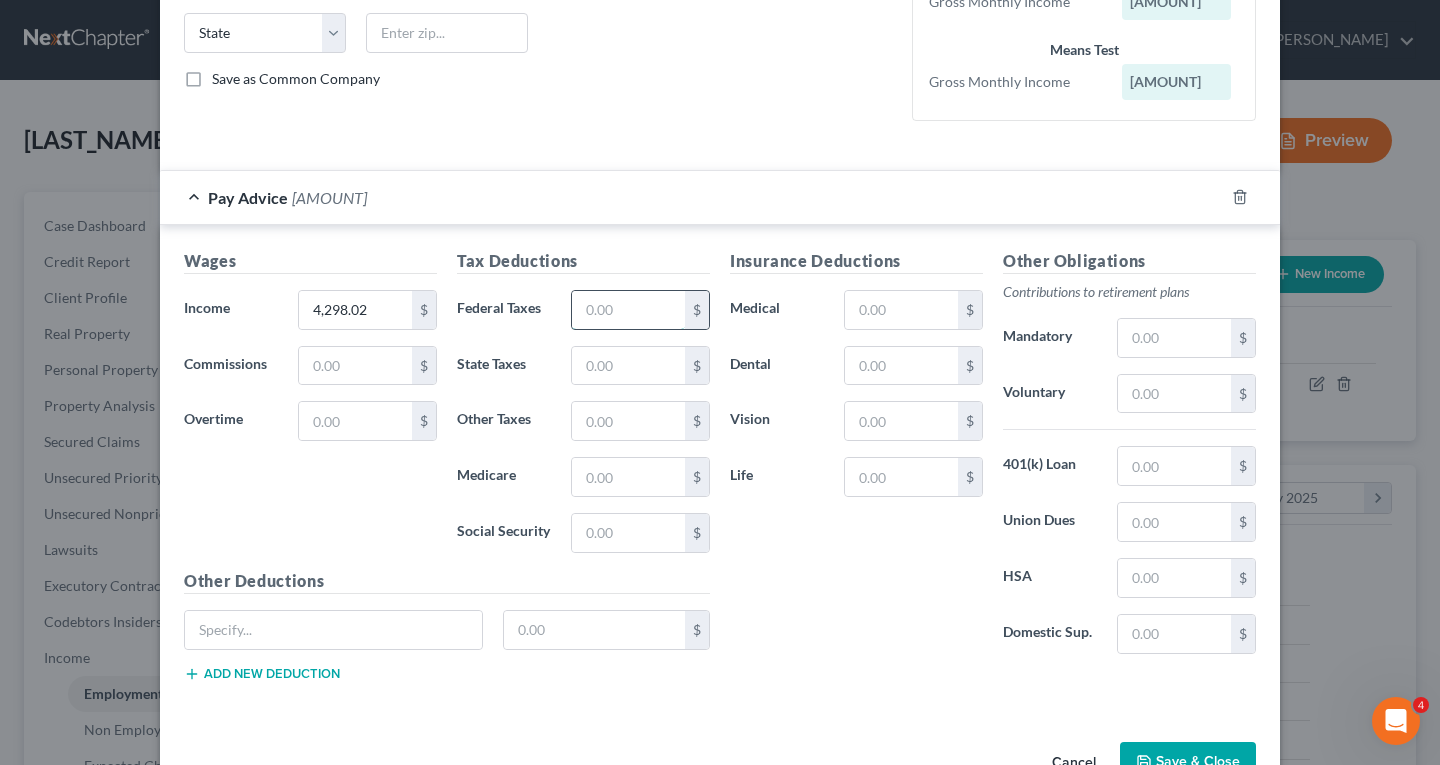 click at bounding box center (628, 310) 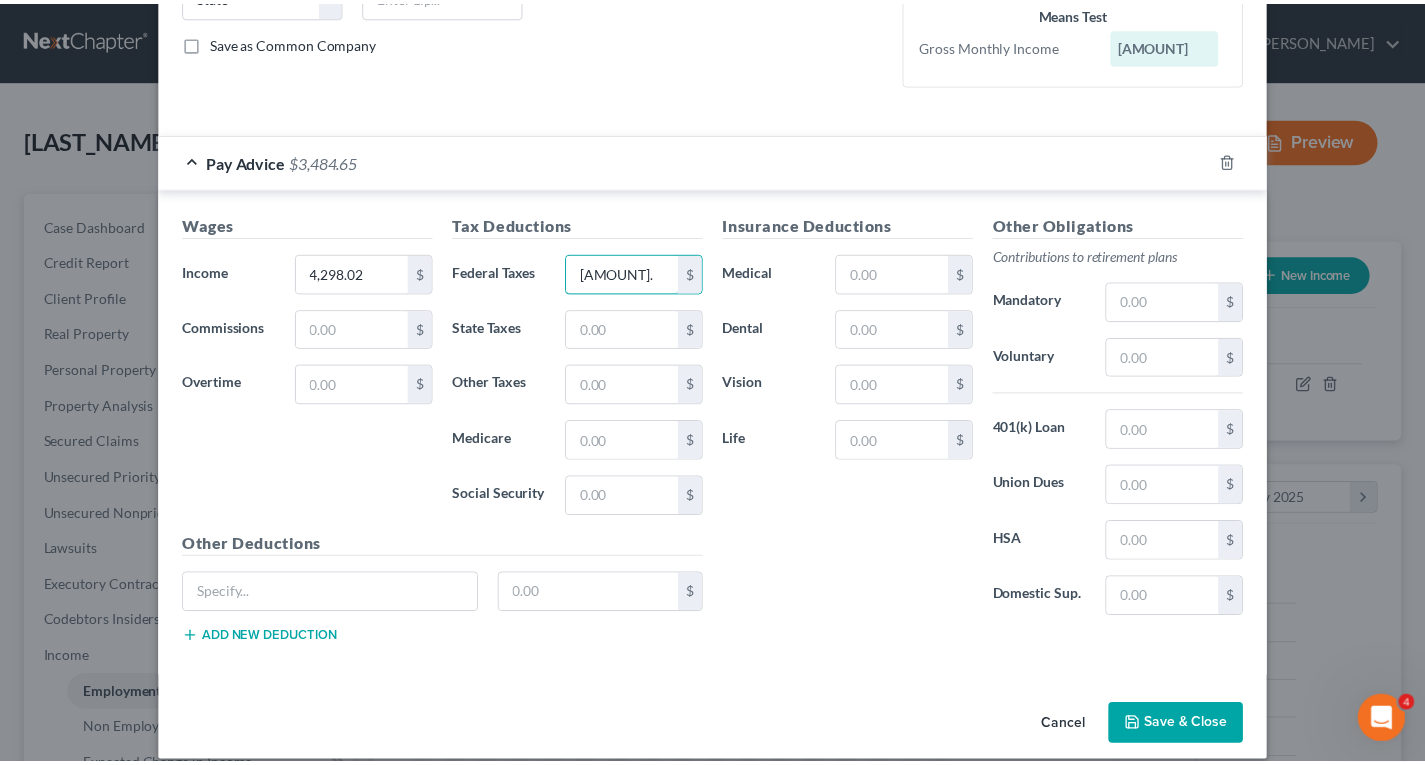 scroll, scrollTop: 458, scrollLeft: 0, axis: vertical 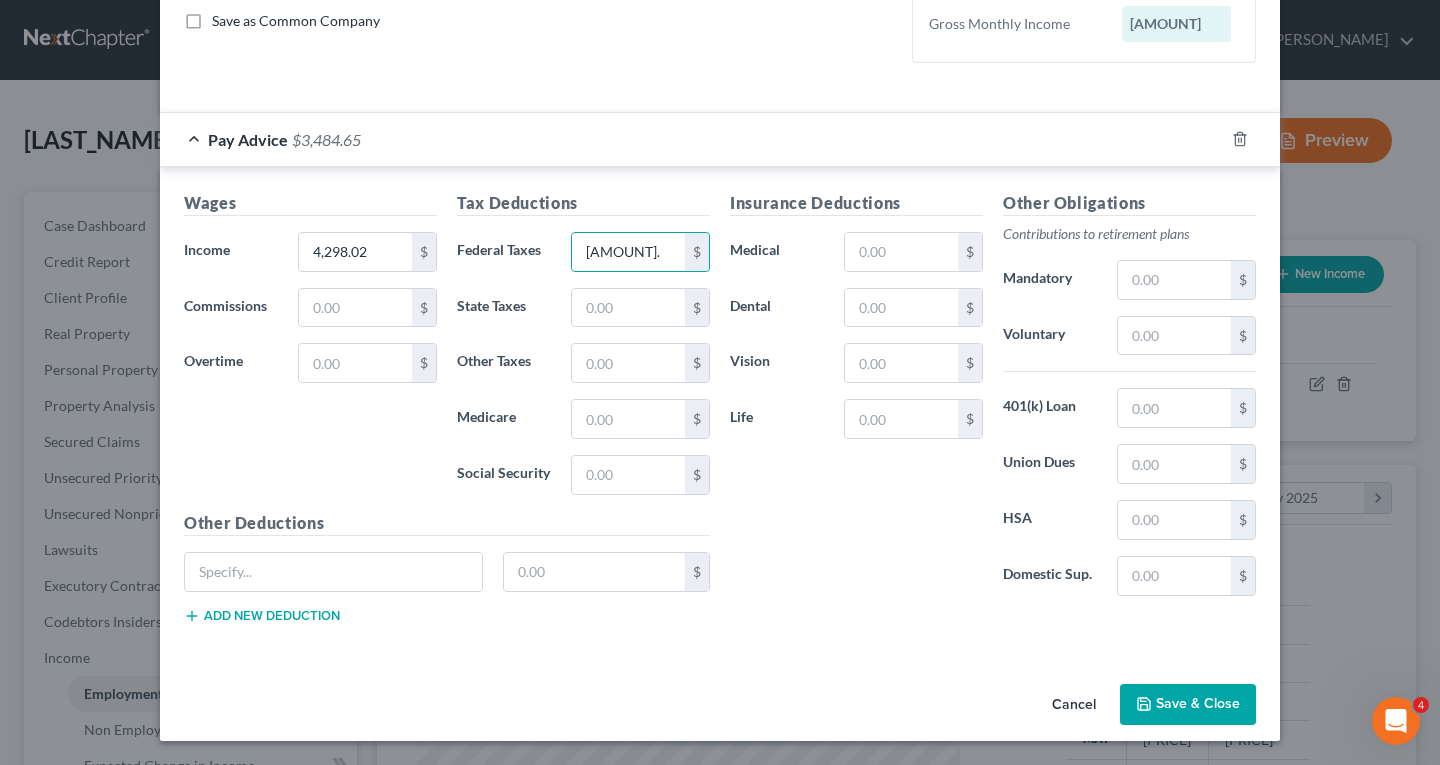 click on "Save & Close" at bounding box center [1188, 705] 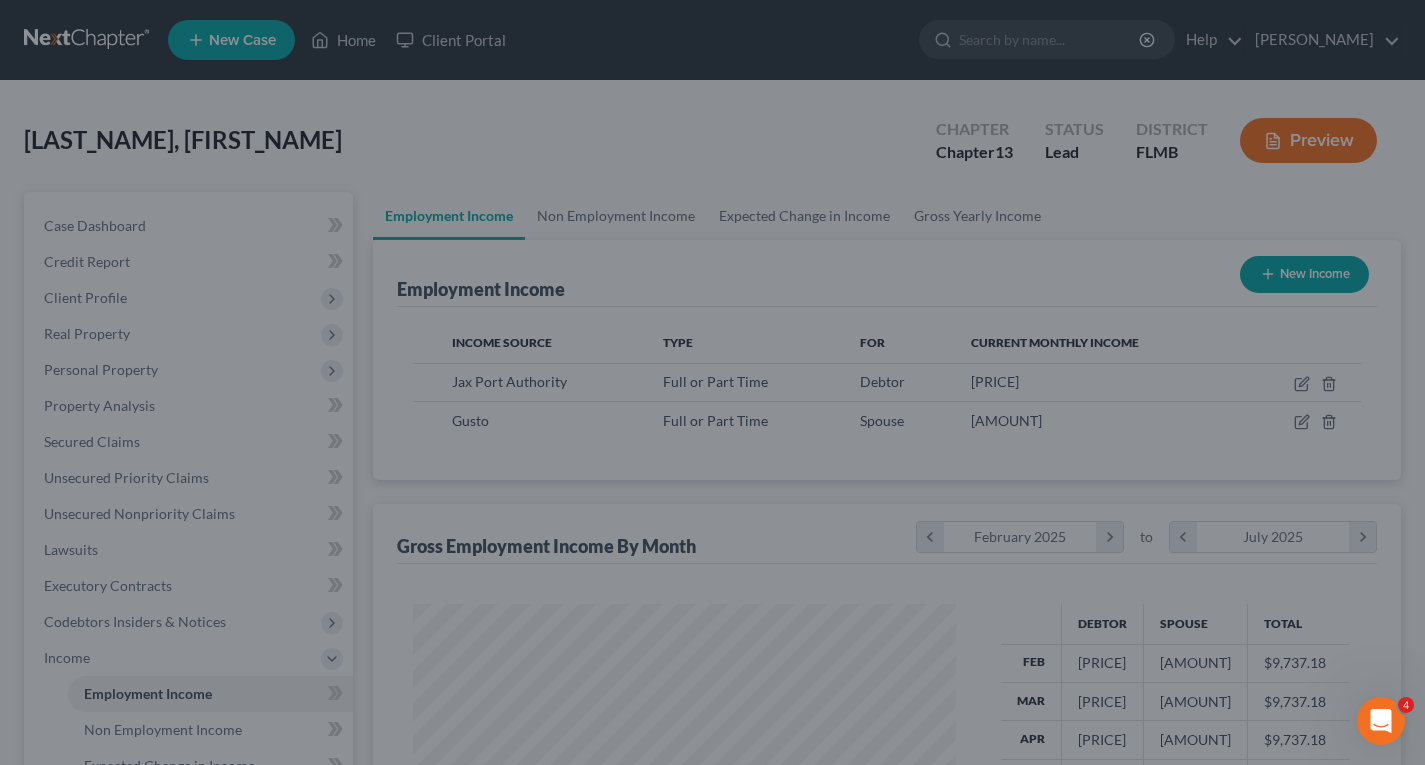 scroll, scrollTop: 359, scrollLeft: 576, axis: both 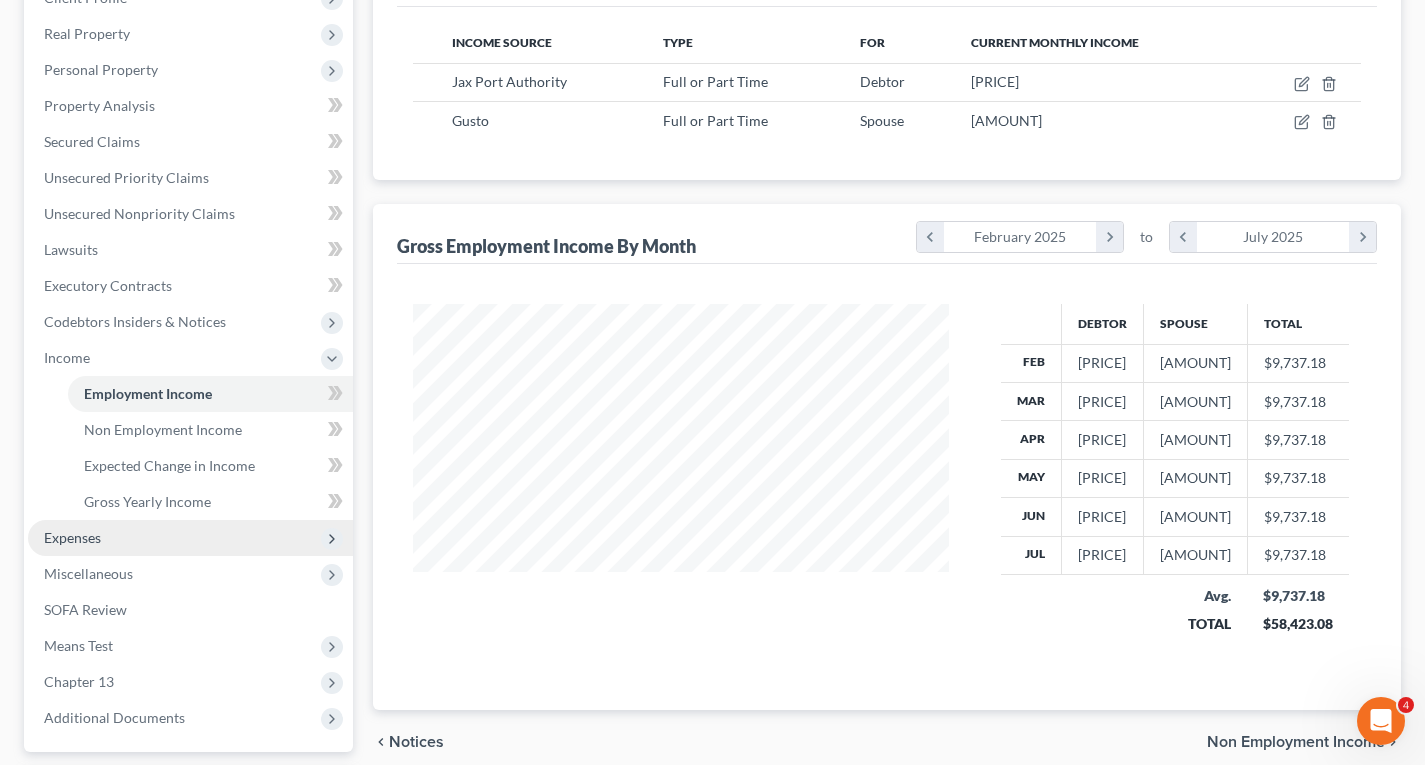 click on "Expenses" at bounding box center [72, 537] 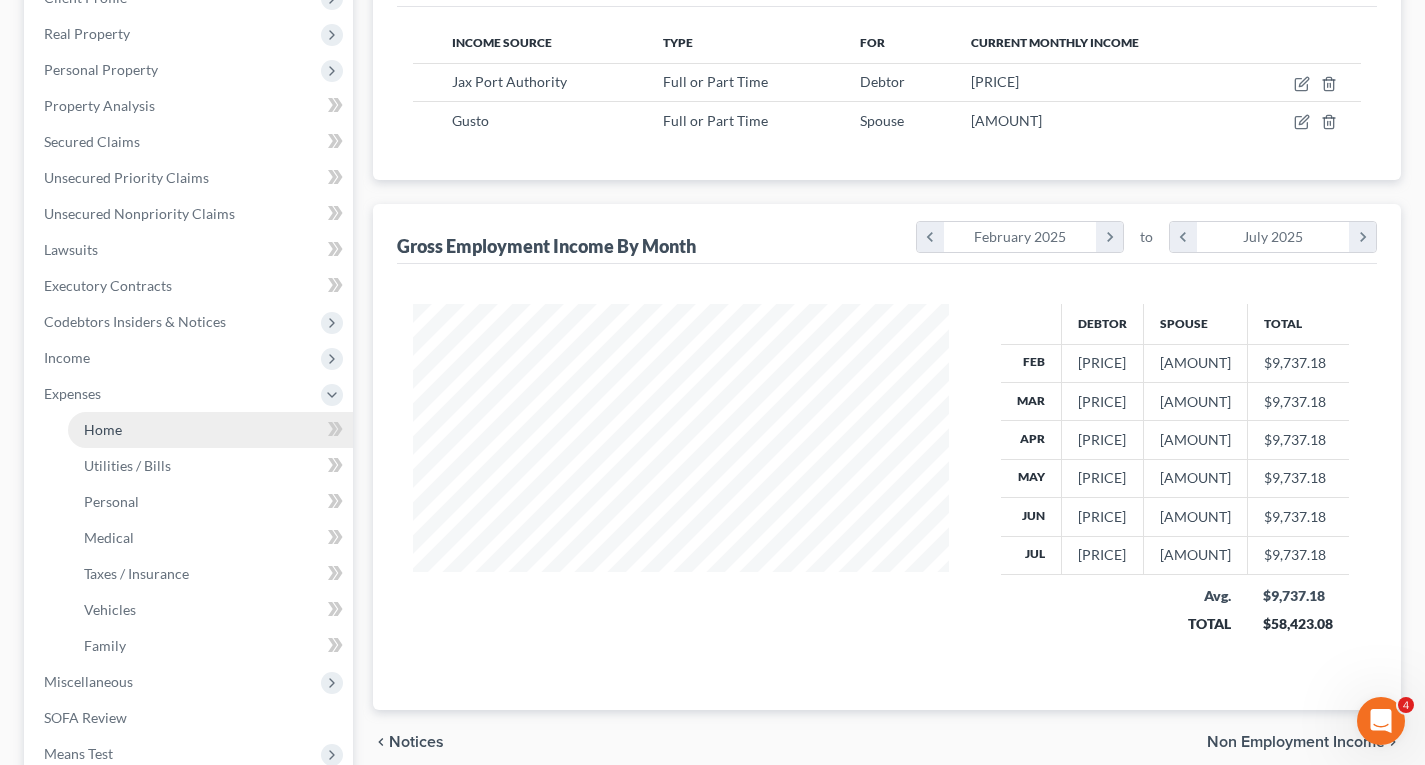 click on "Home" at bounding box center [103, 429] 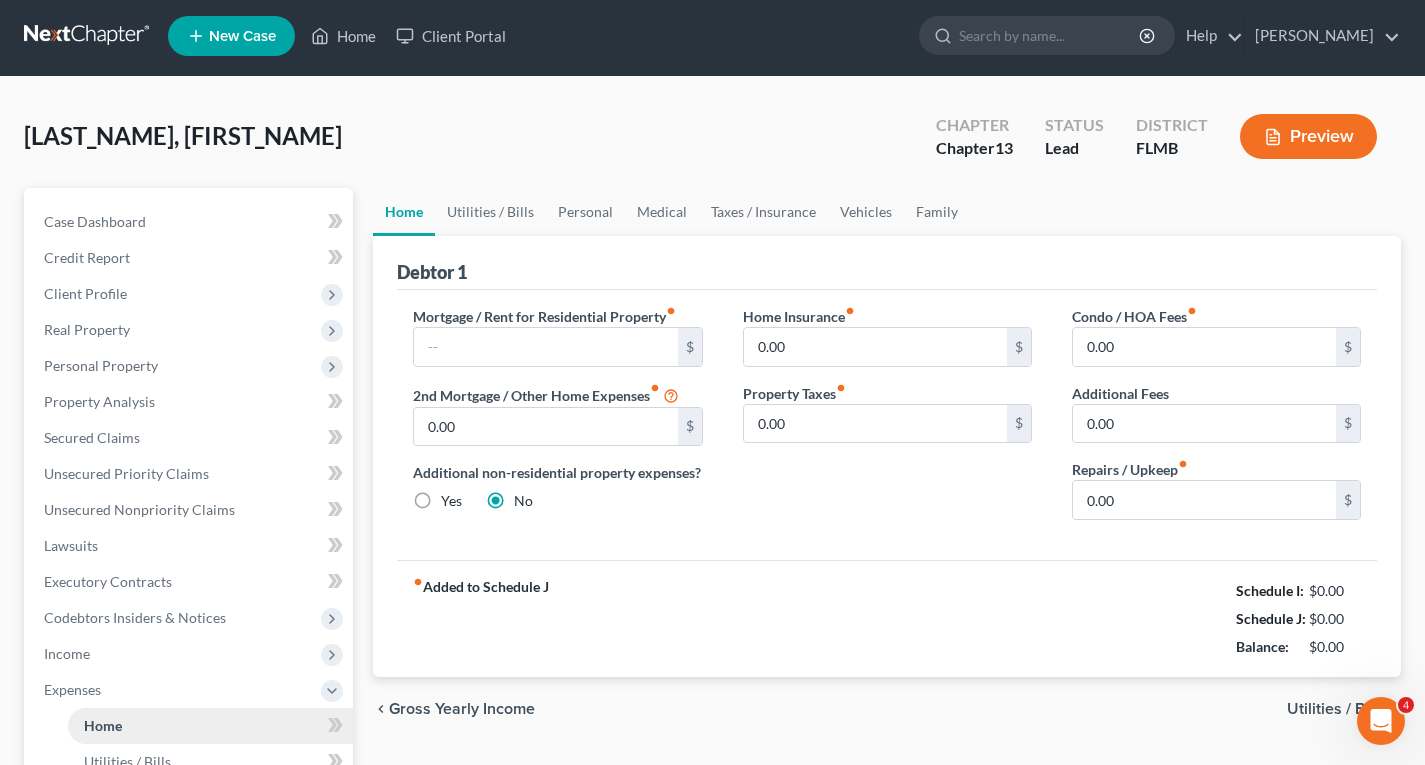 scroll, scrollTop: 0, scrollLeft: 0, axis: both 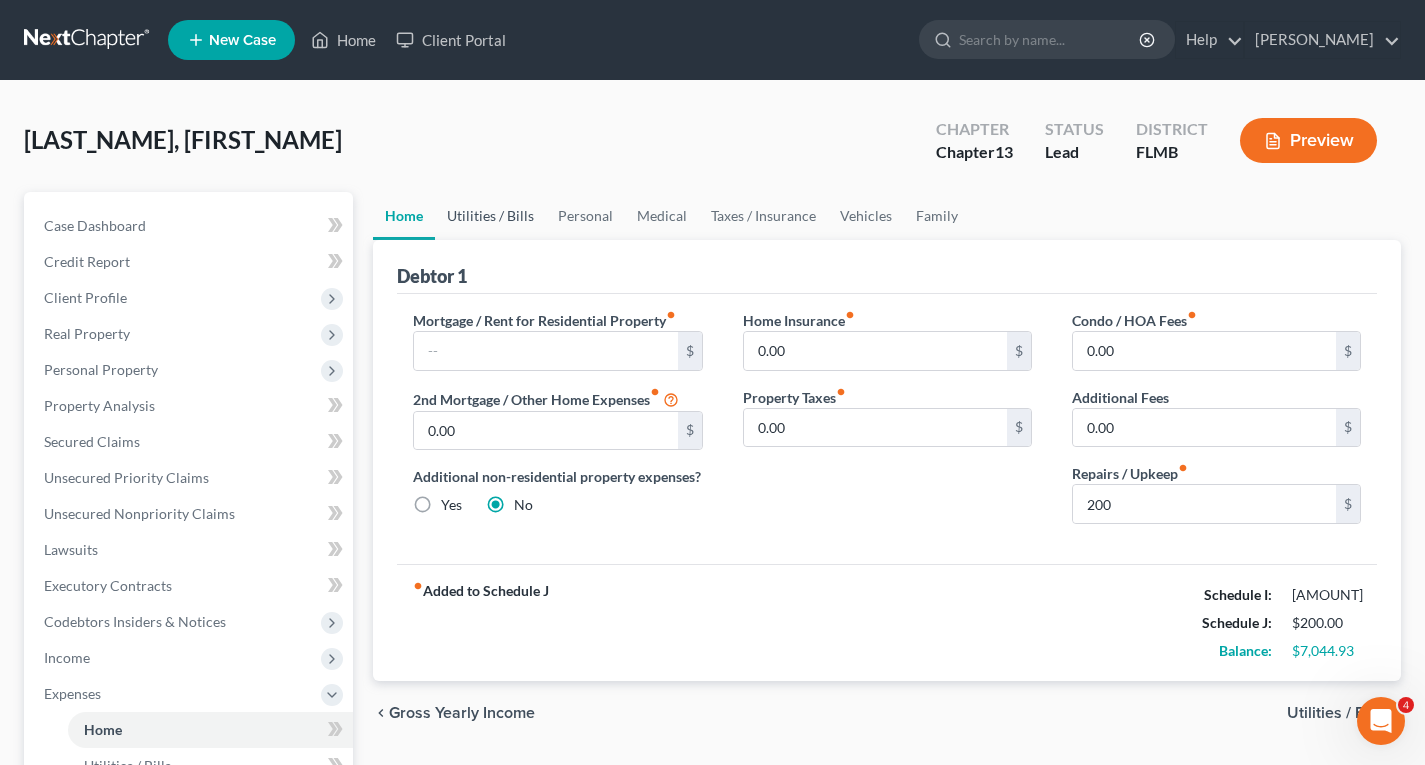 click on "Utilities / Bills" at bounding box center [490, 216] 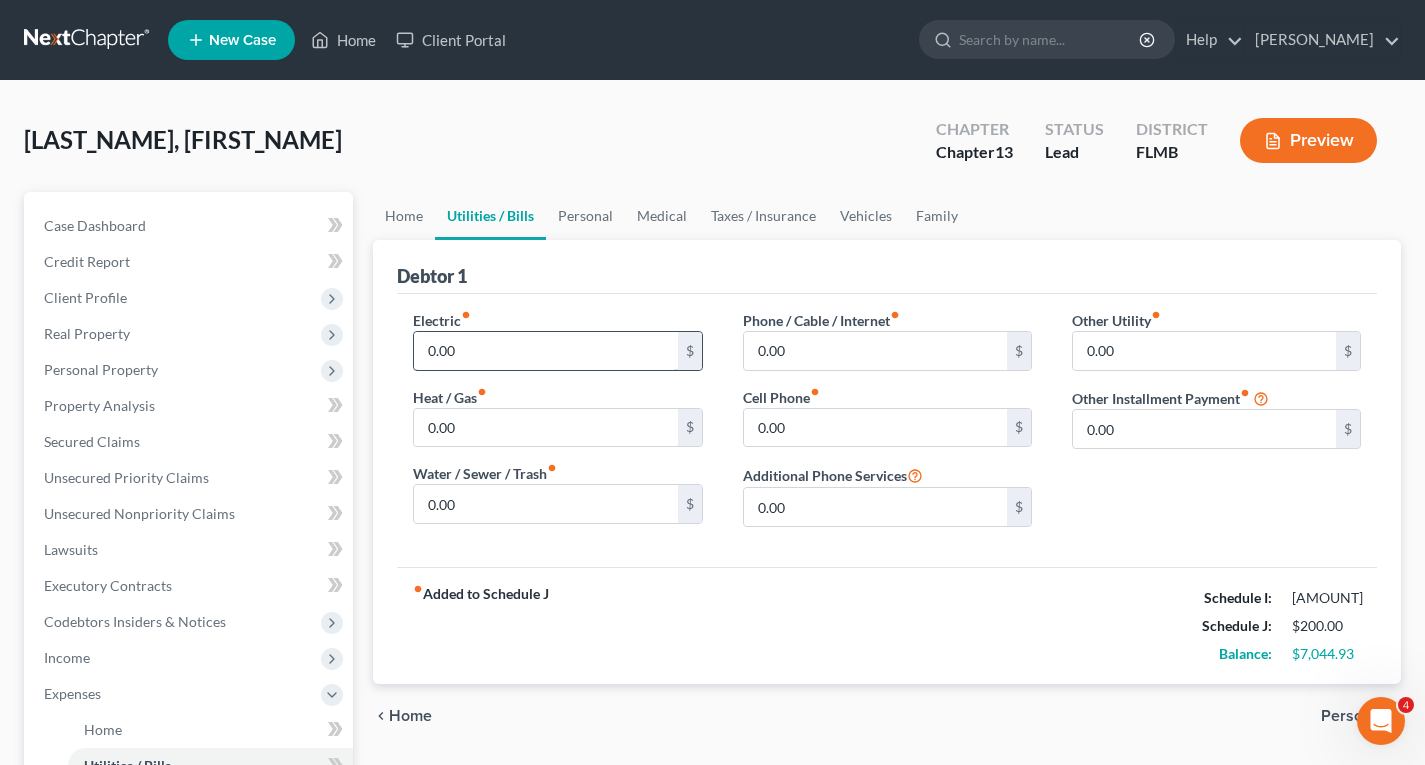 click on "0.00" at bounding box center [545, 351] 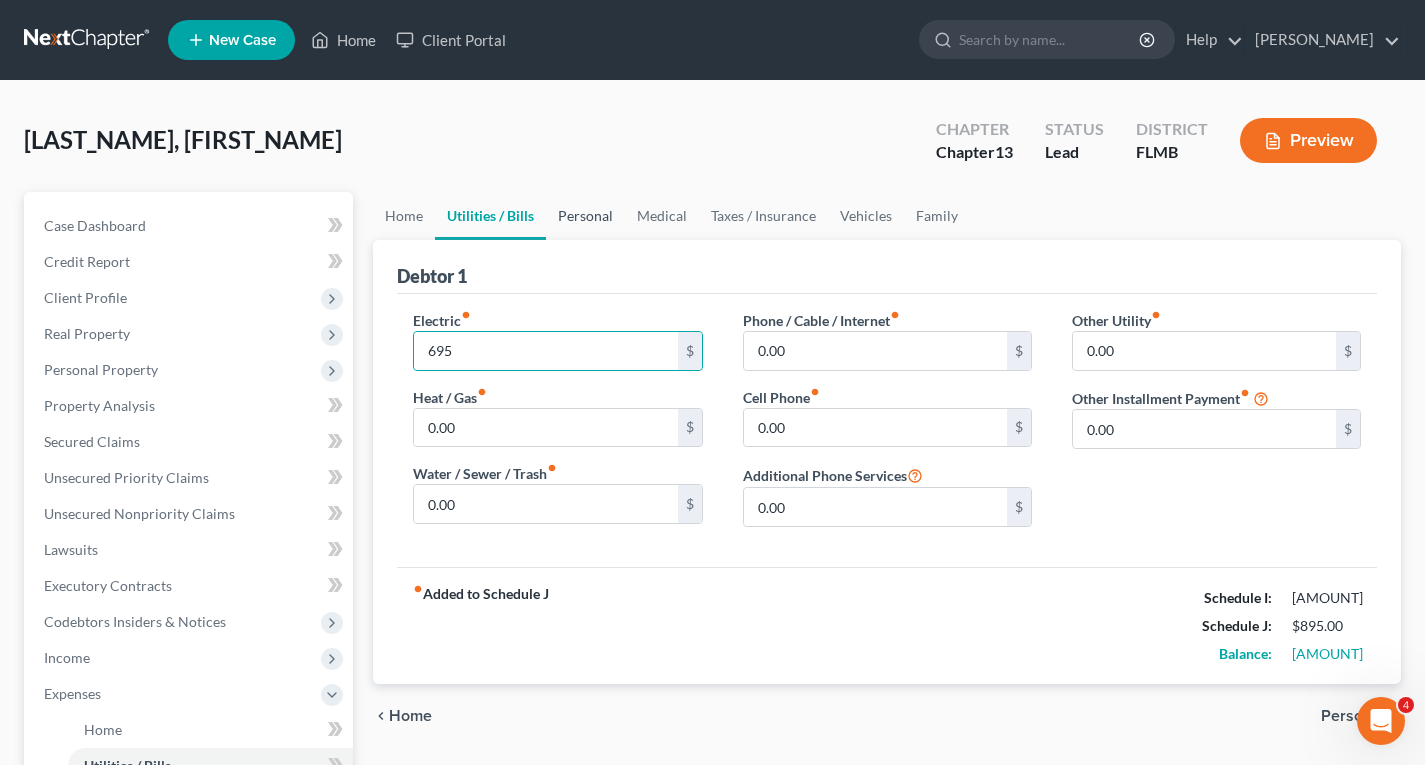 click on "Personal" at bounding box center [585, 216] 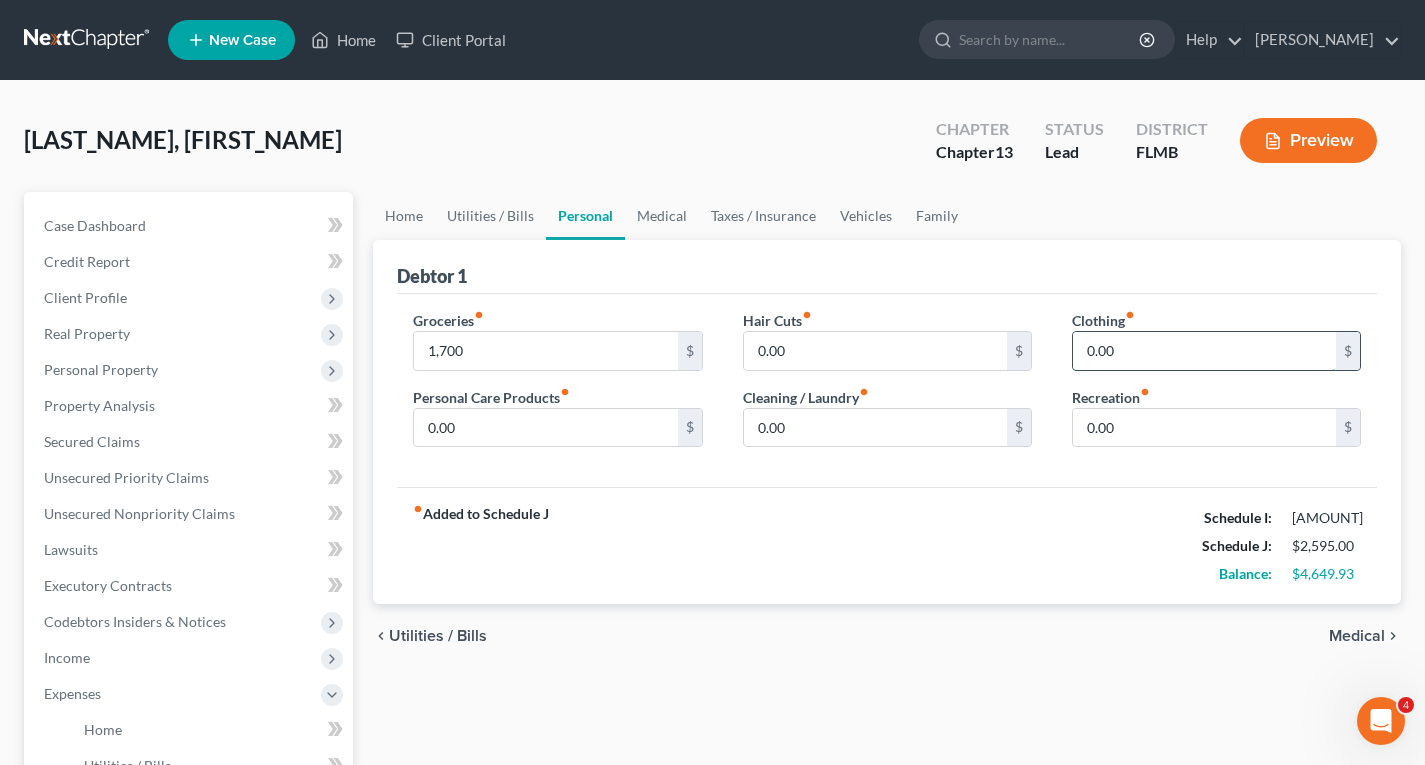 click on "0.00" at bounding box center (1204, 351) 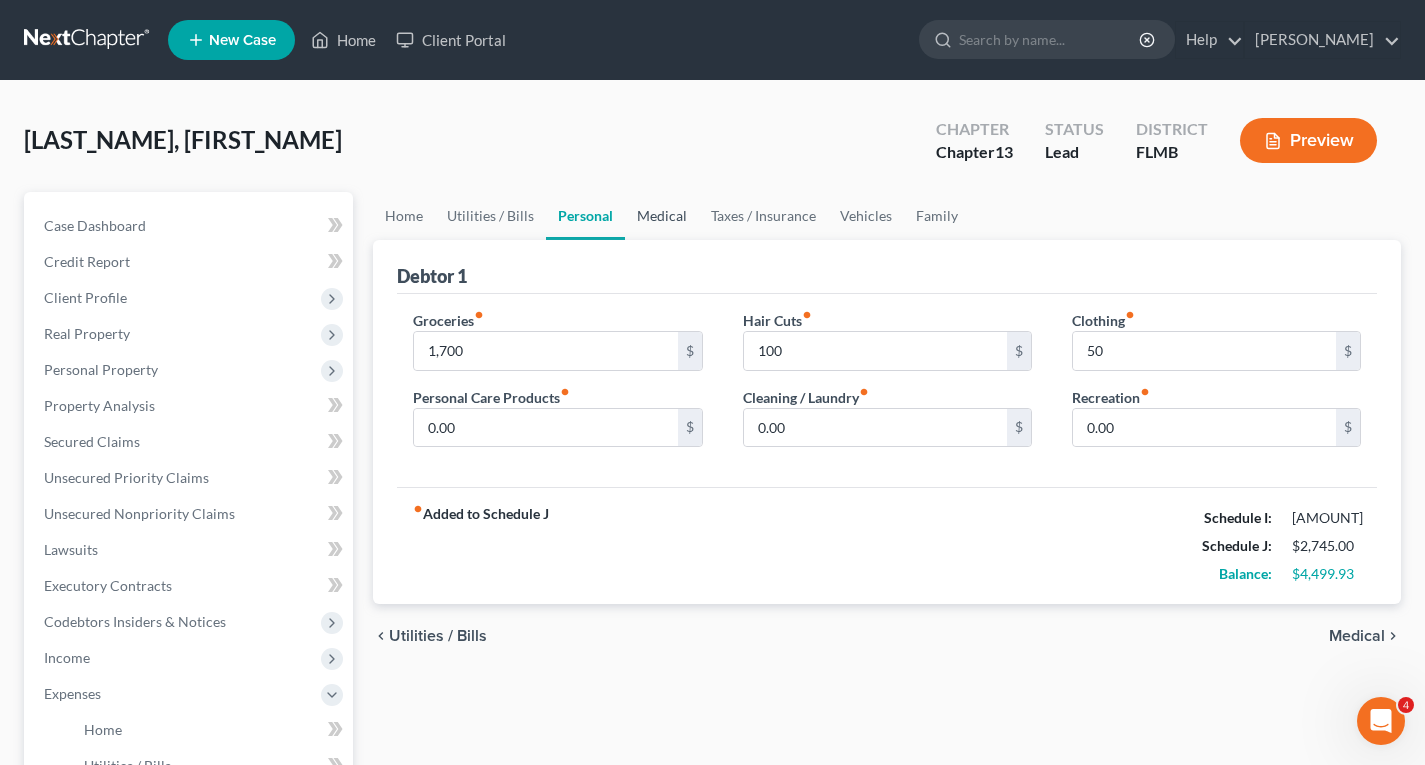 click on "Medical" at bounding box center [662, 216] 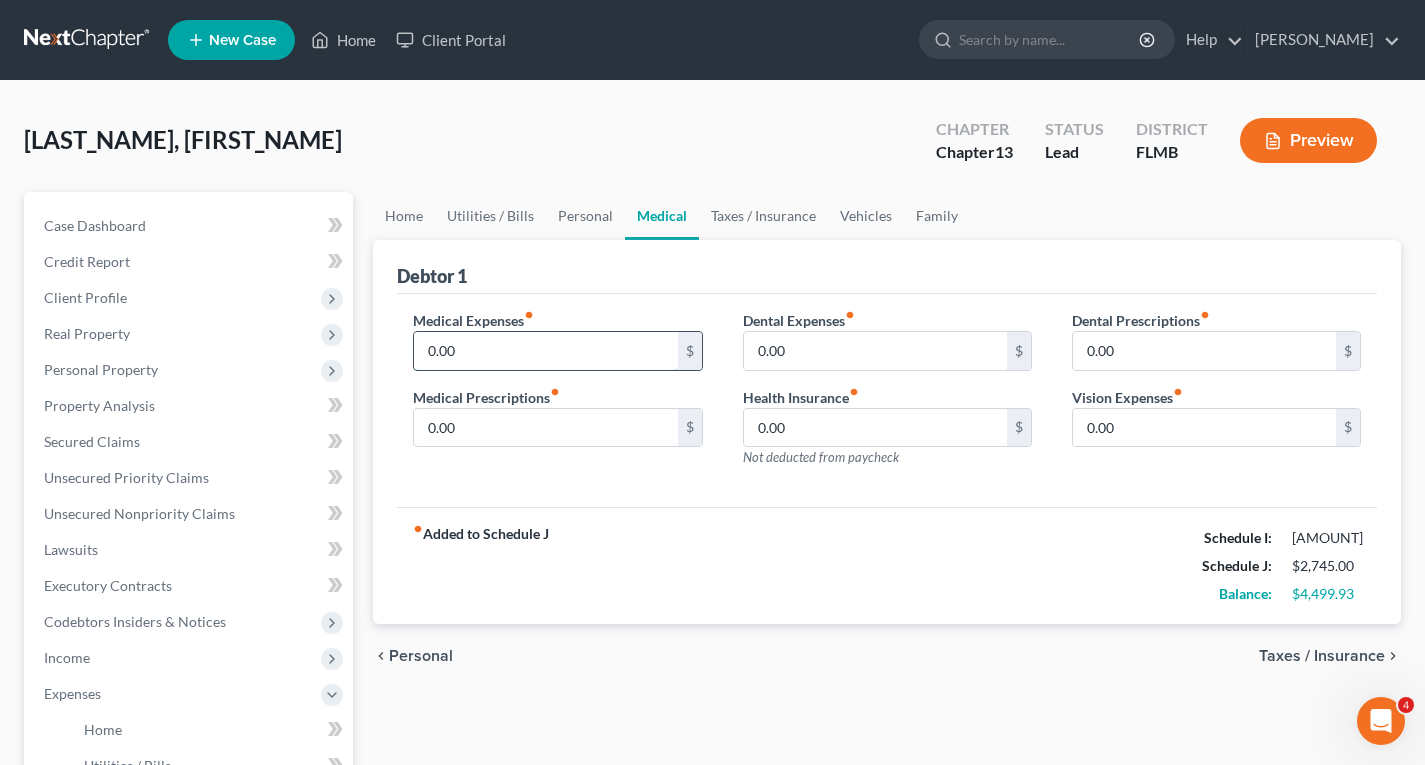 click on "0.00" at bounding box center (545, 351) 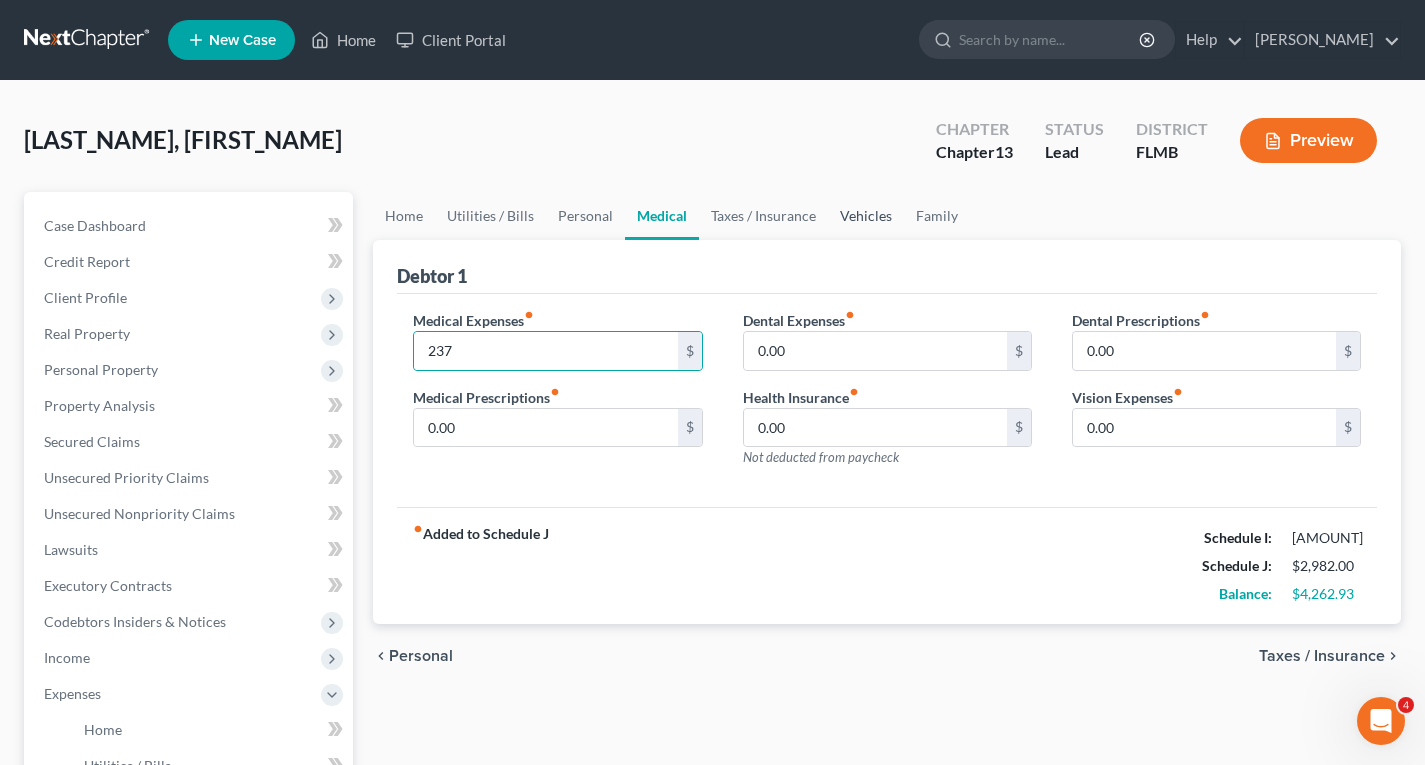 click on "Vehicles" at bounding box center [866, 216] 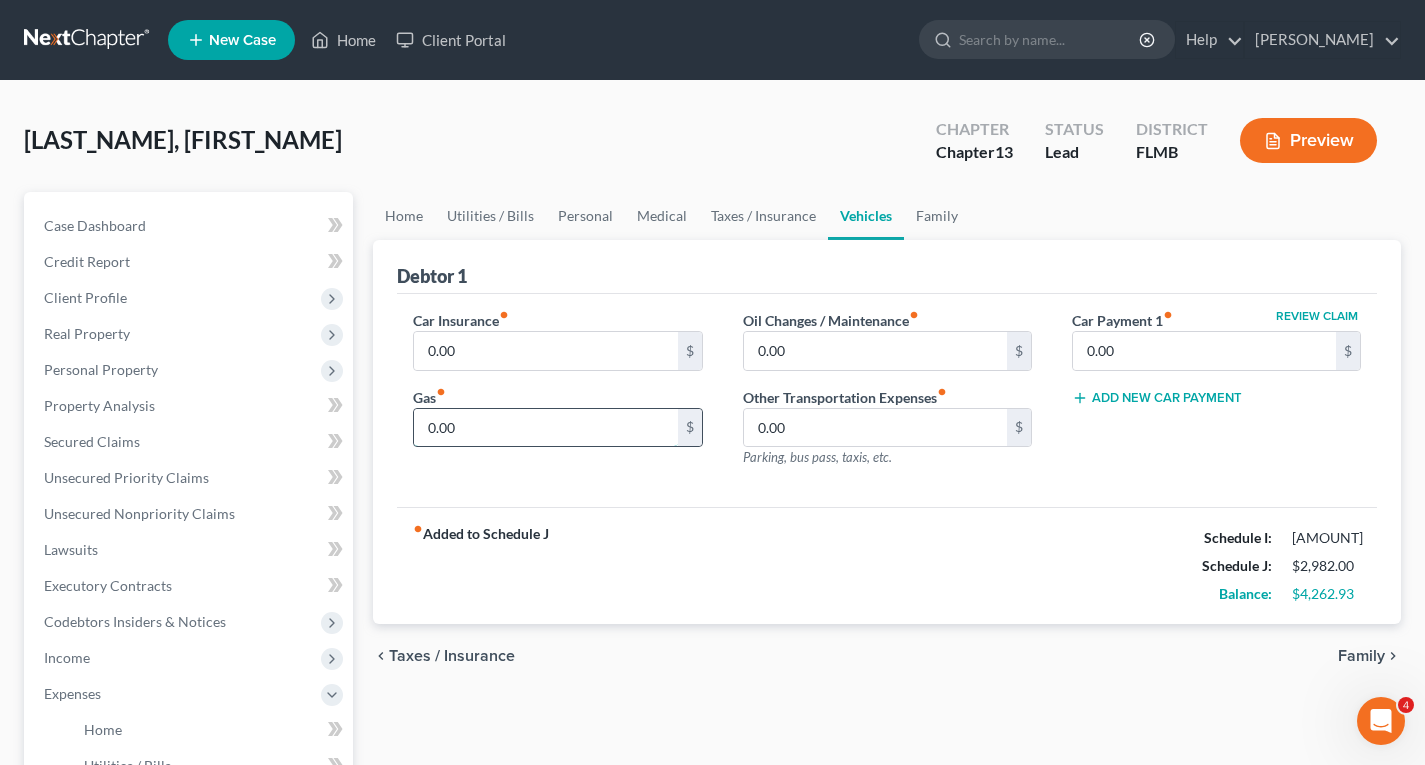 click on "0.00" at bounding box center [545, 428] 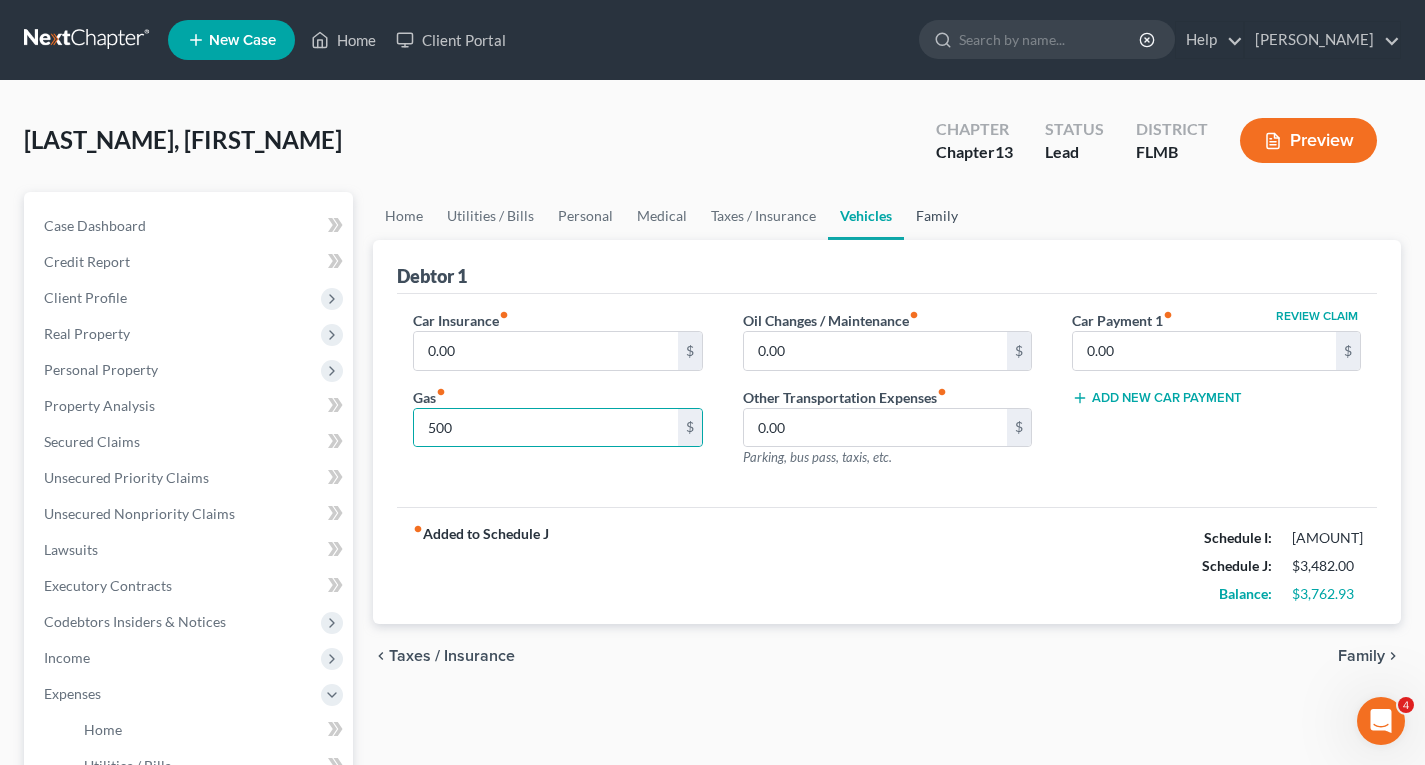 click on "Family" at bounding box center (937, 216) 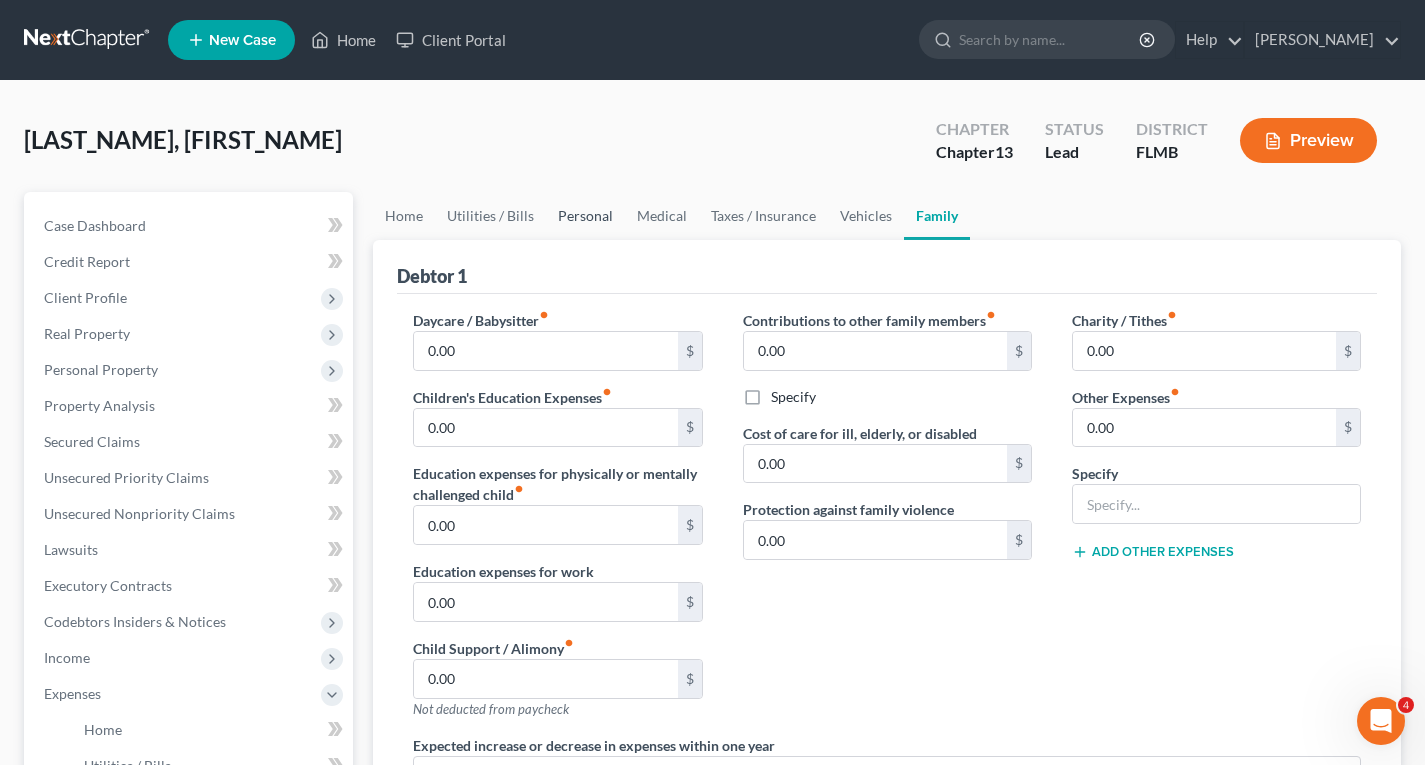 click on "Personal" at bounding box center [585, 216] 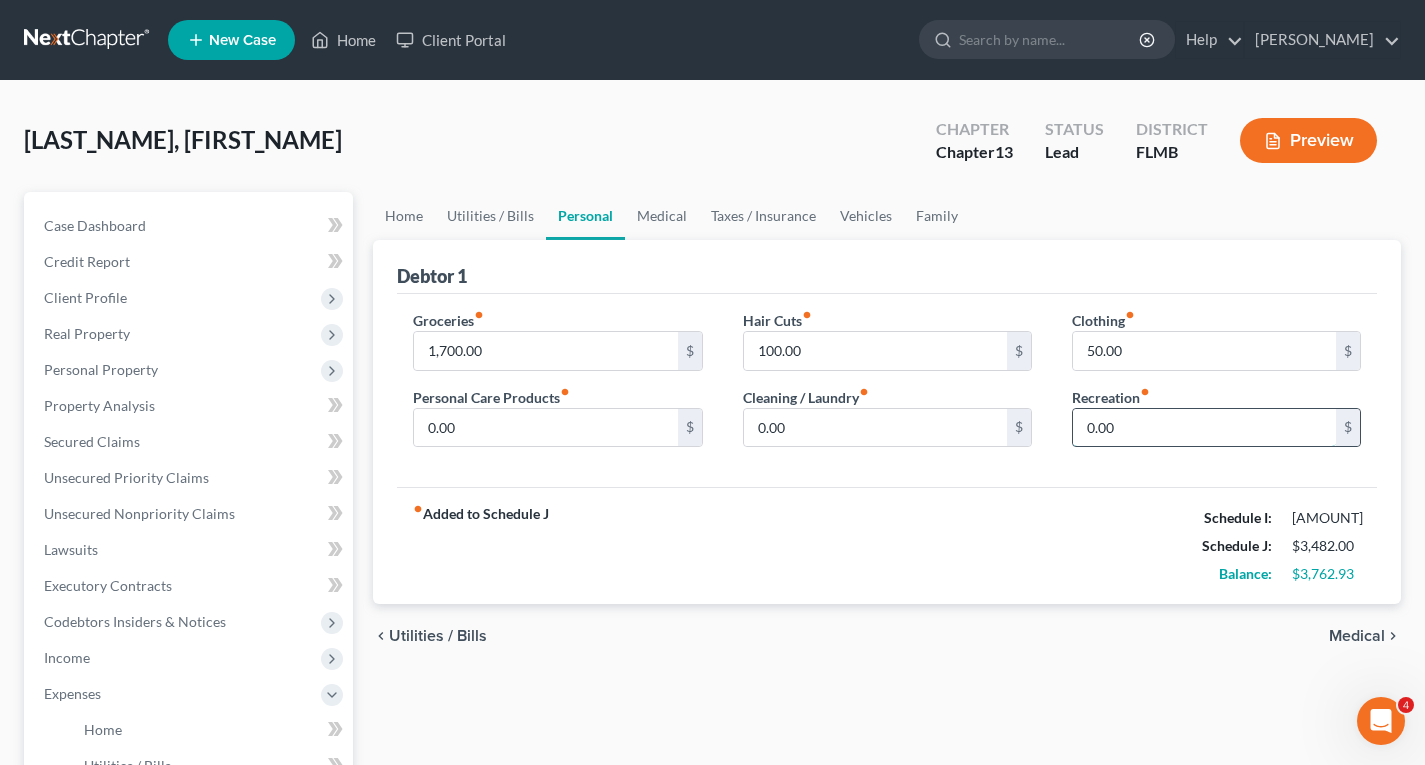 click on "0.00" at bounding box center (1204, 428) 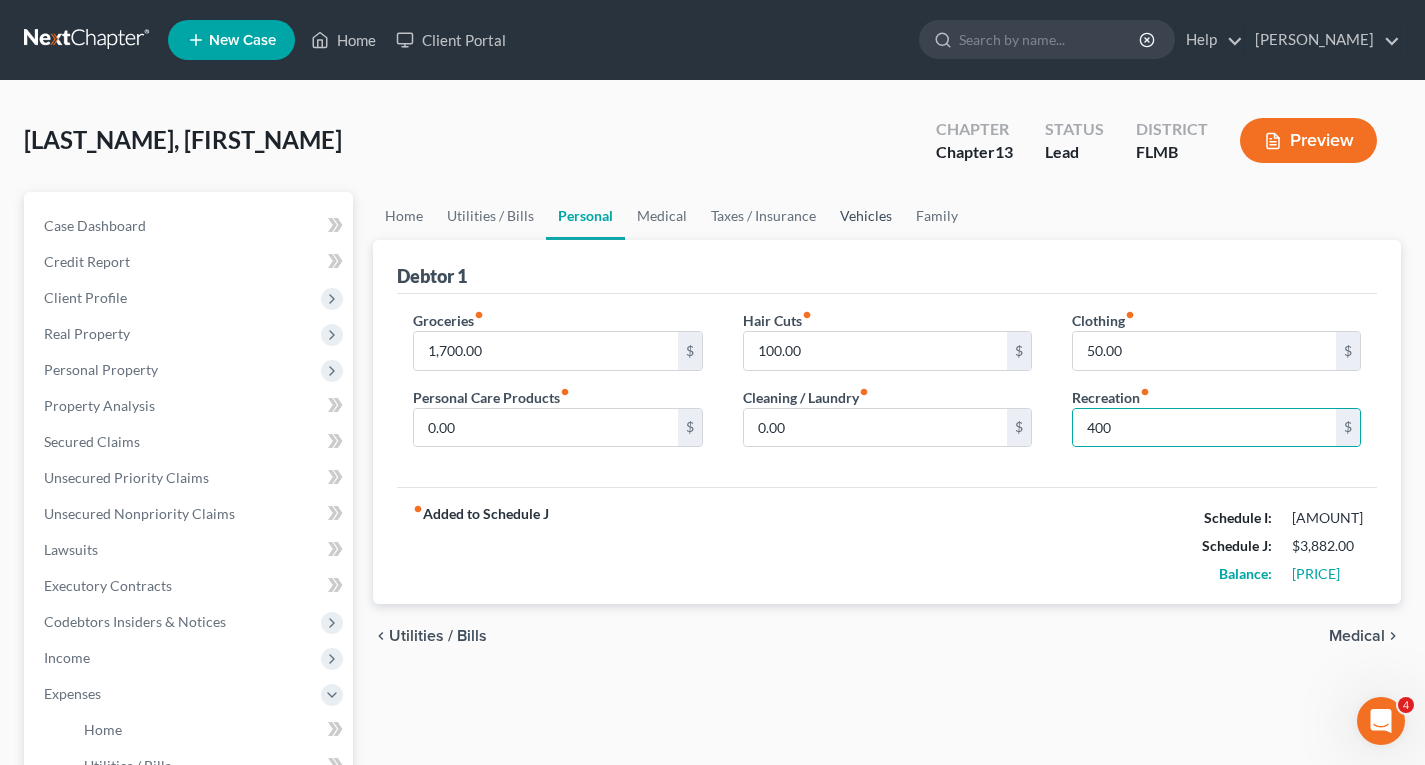 click on "Vehicles" at bounding box center [866, 216] 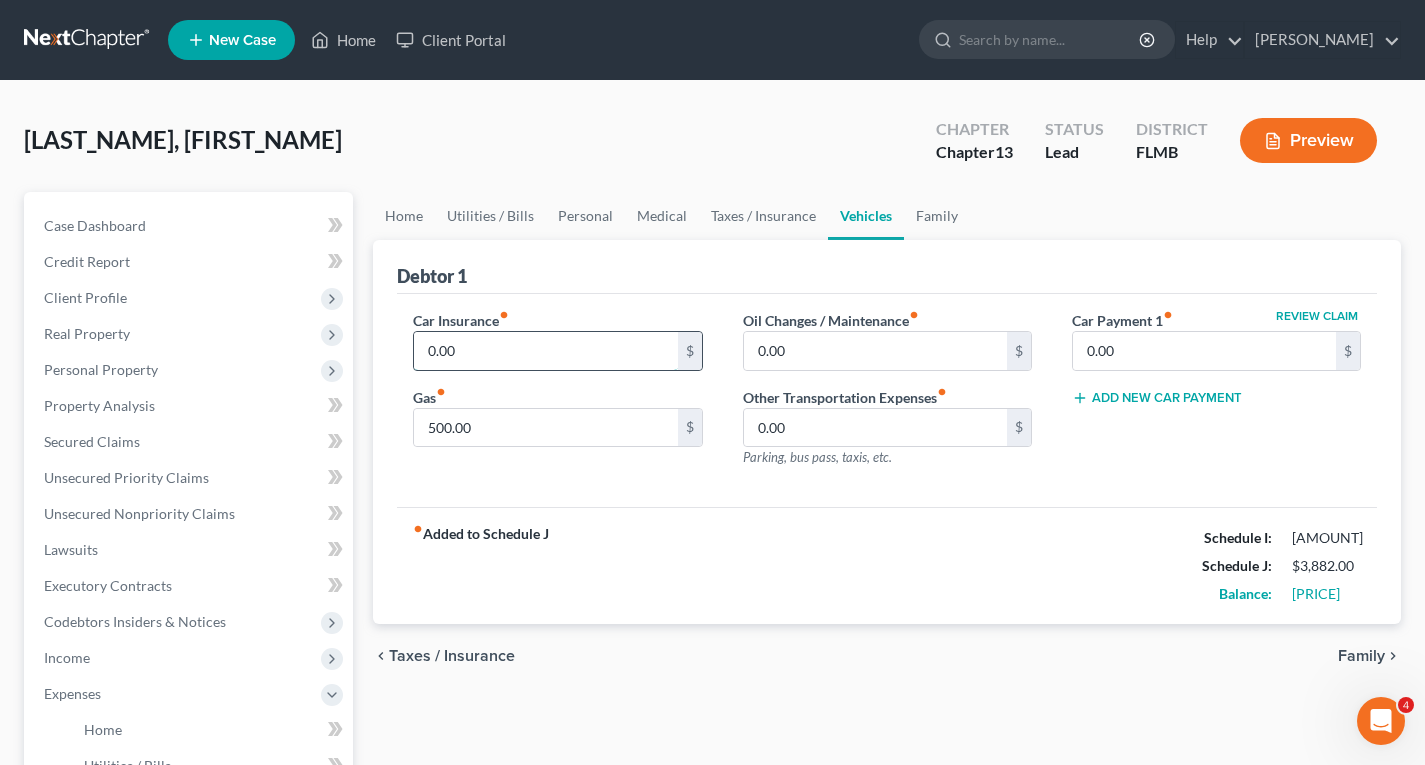 click on "0.00" at bounding box center (545, 351) 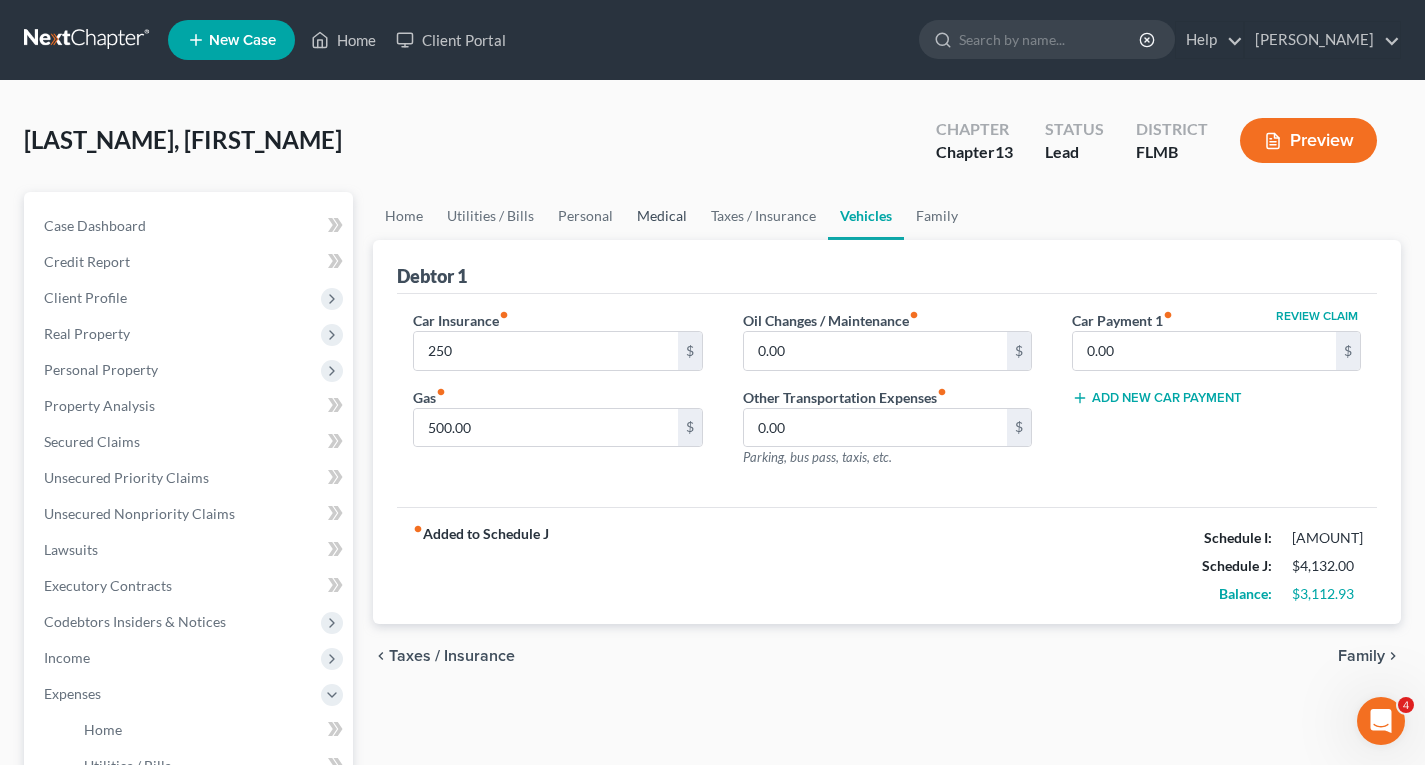 click on "Medical" at bounding box center (662, 216) 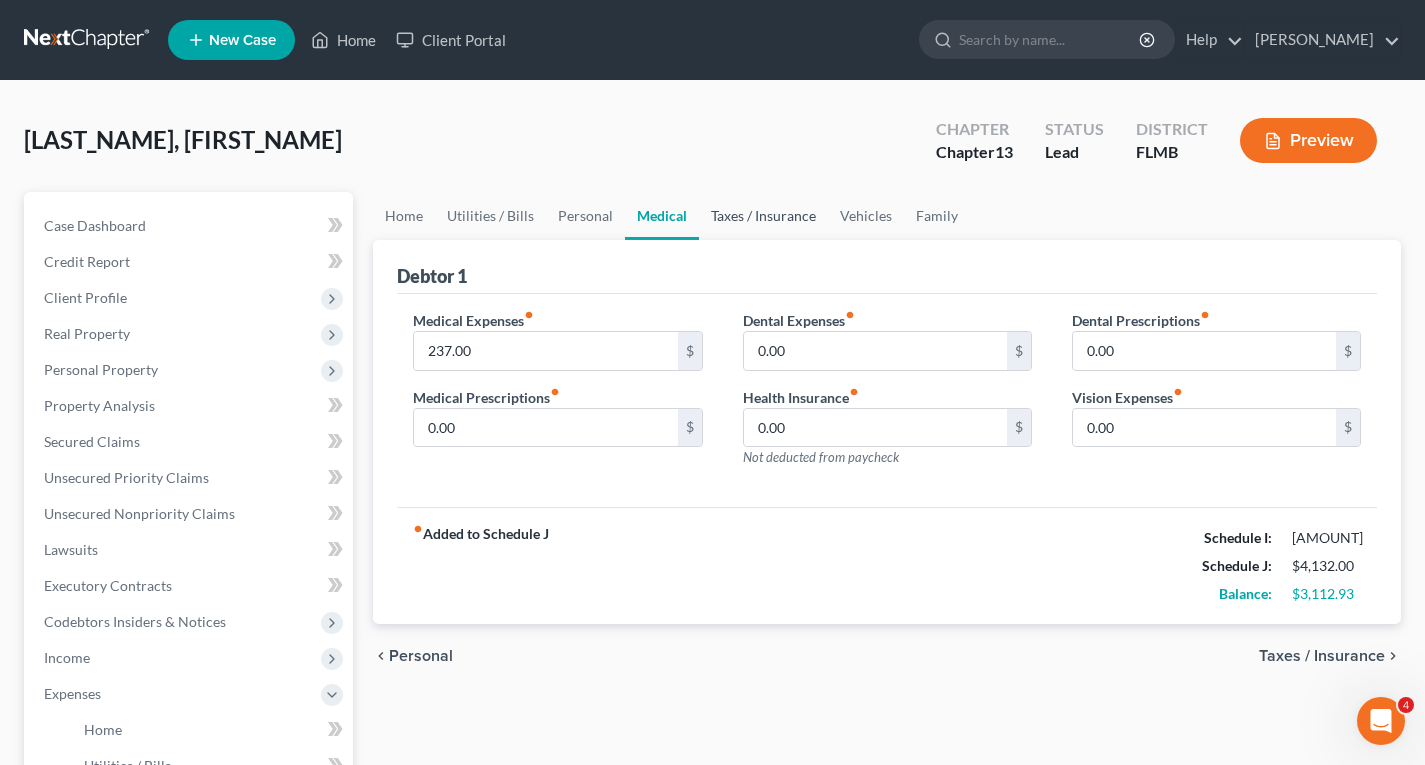 click on "Taxes / Insurance" at bounding box center (763, 216) 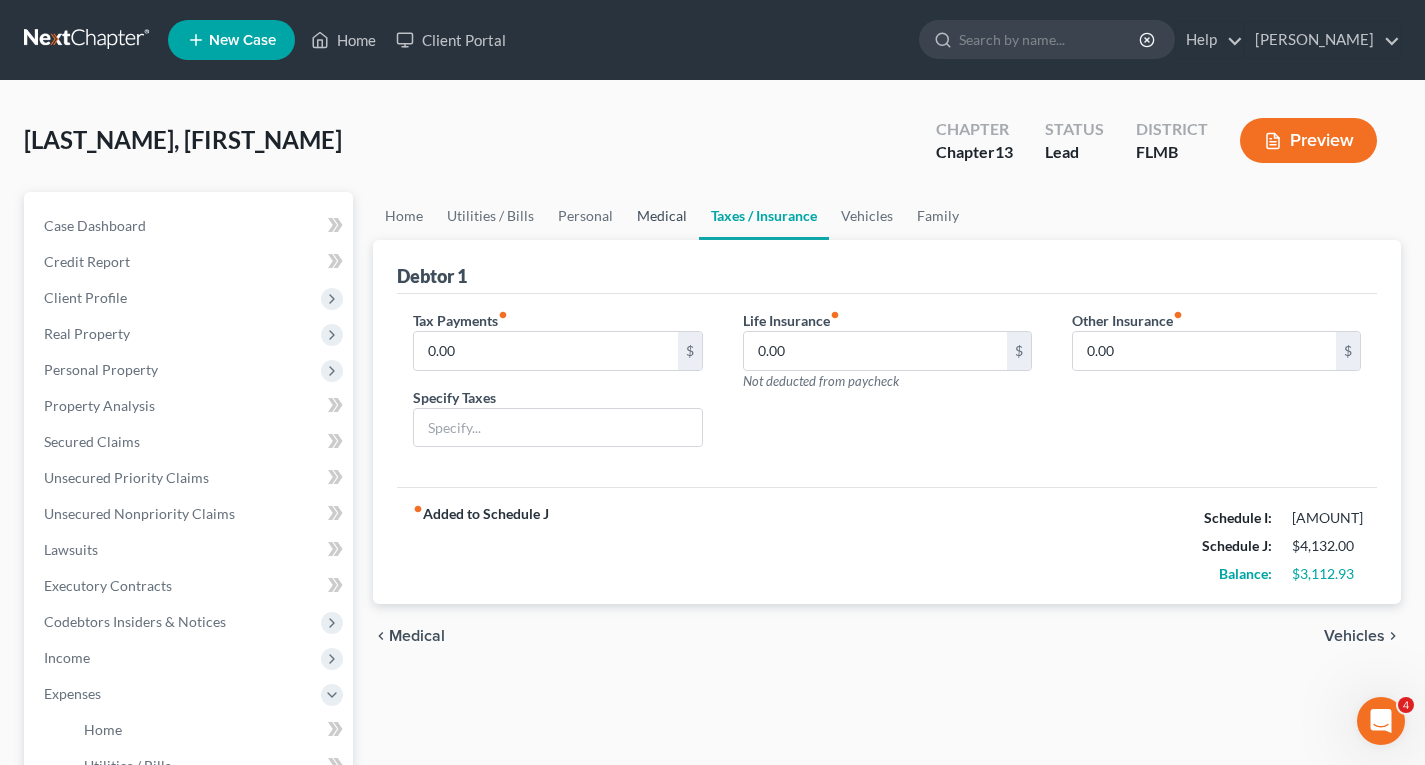 click on "Medical" at bounding box center (662, 216) 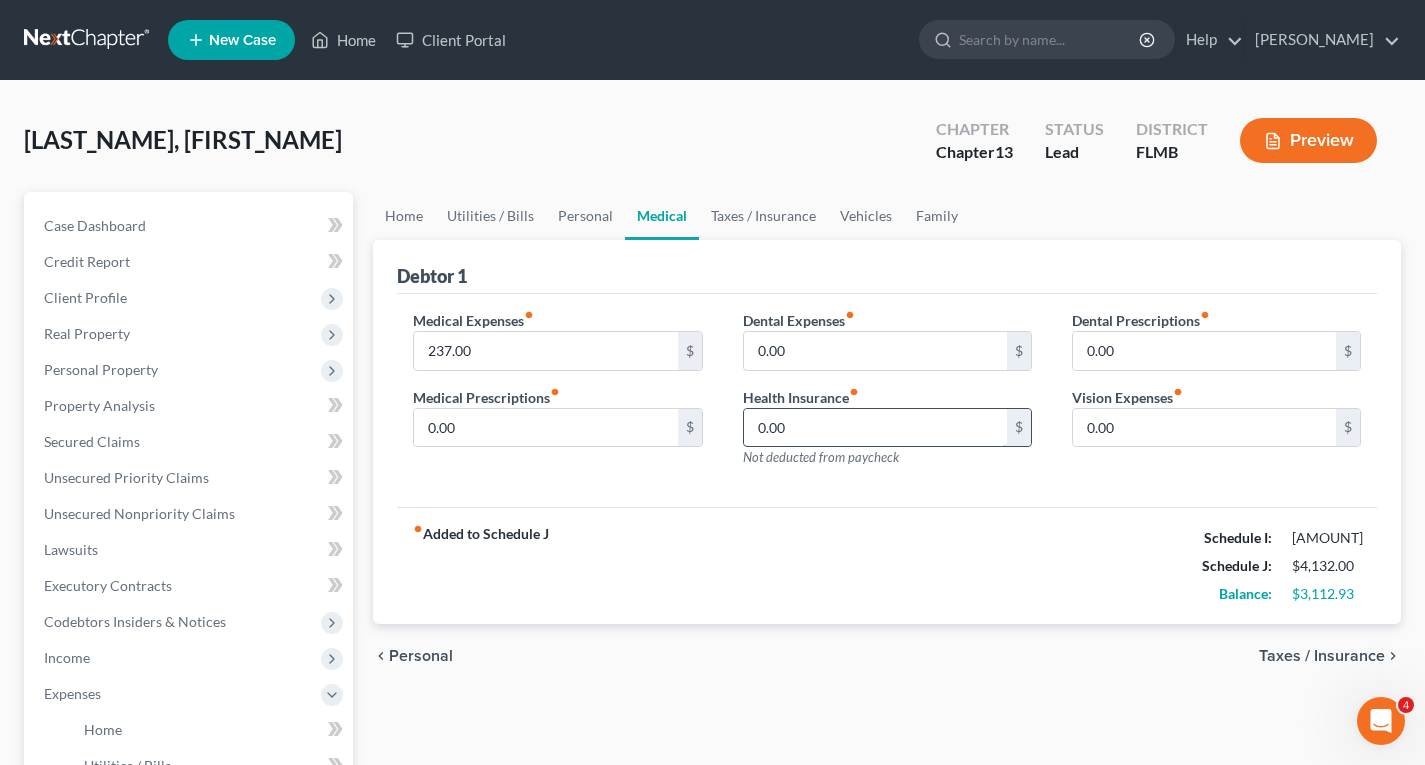 click on "0.00" at bounding box center [875, 428] 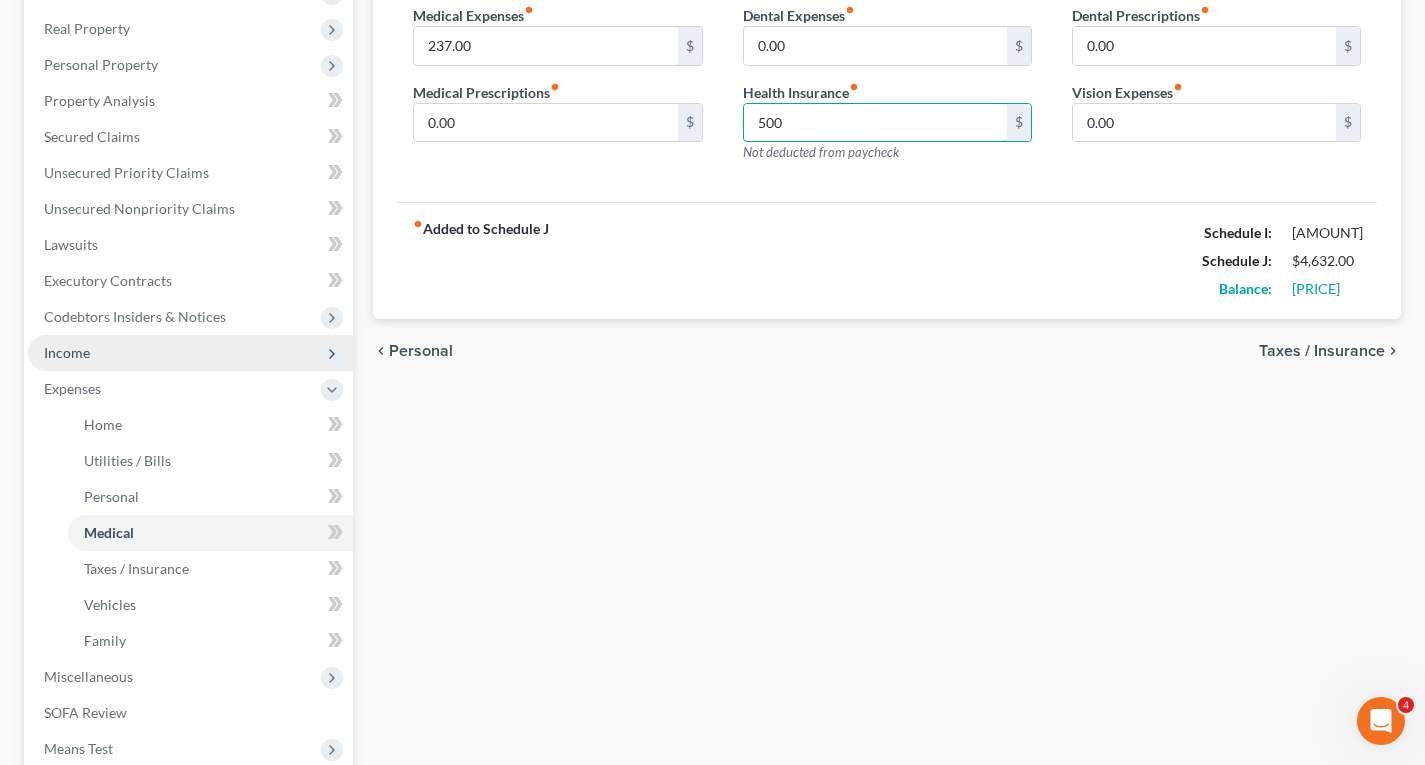 scroll, scrollTop: 300, scrollLeft: 0, axis: vertical 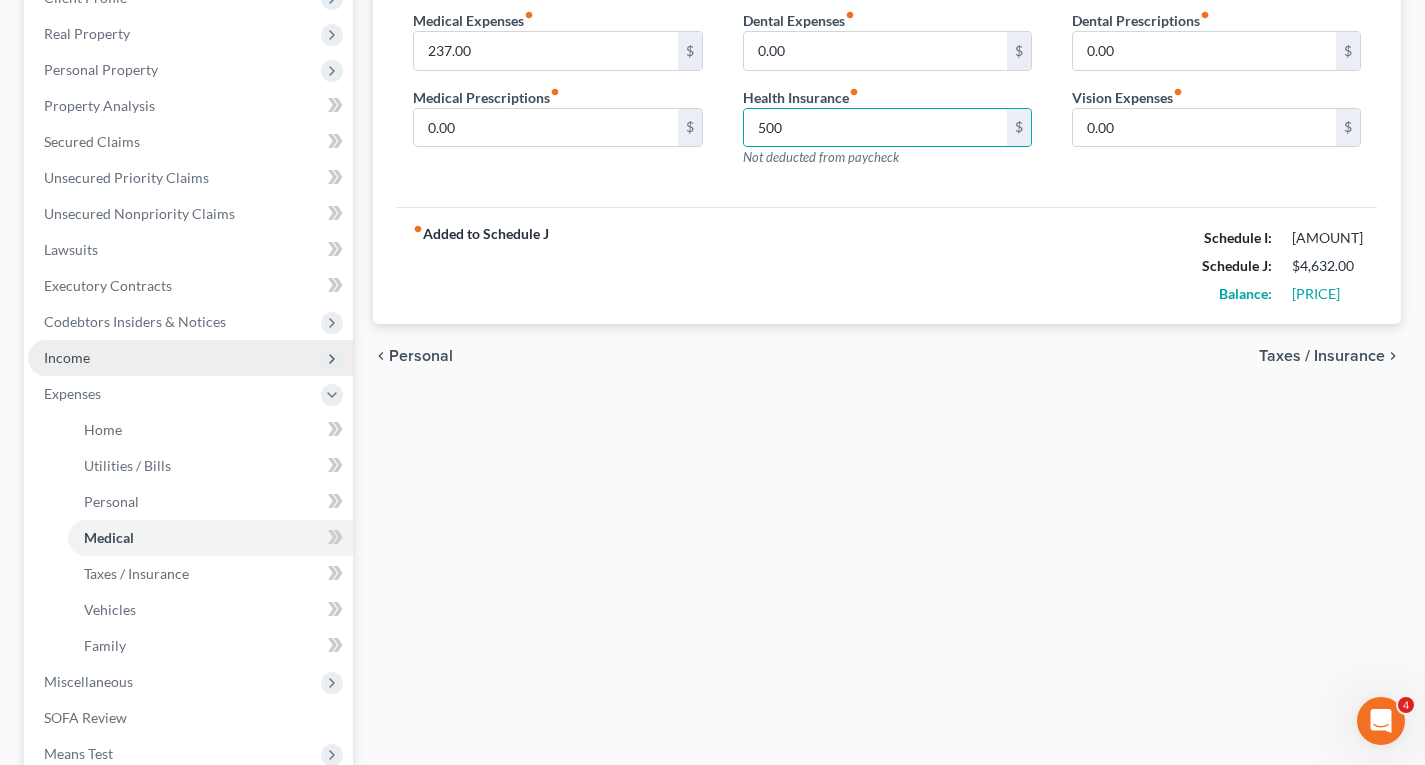 click on "Income" at bounding box center (67, 357) 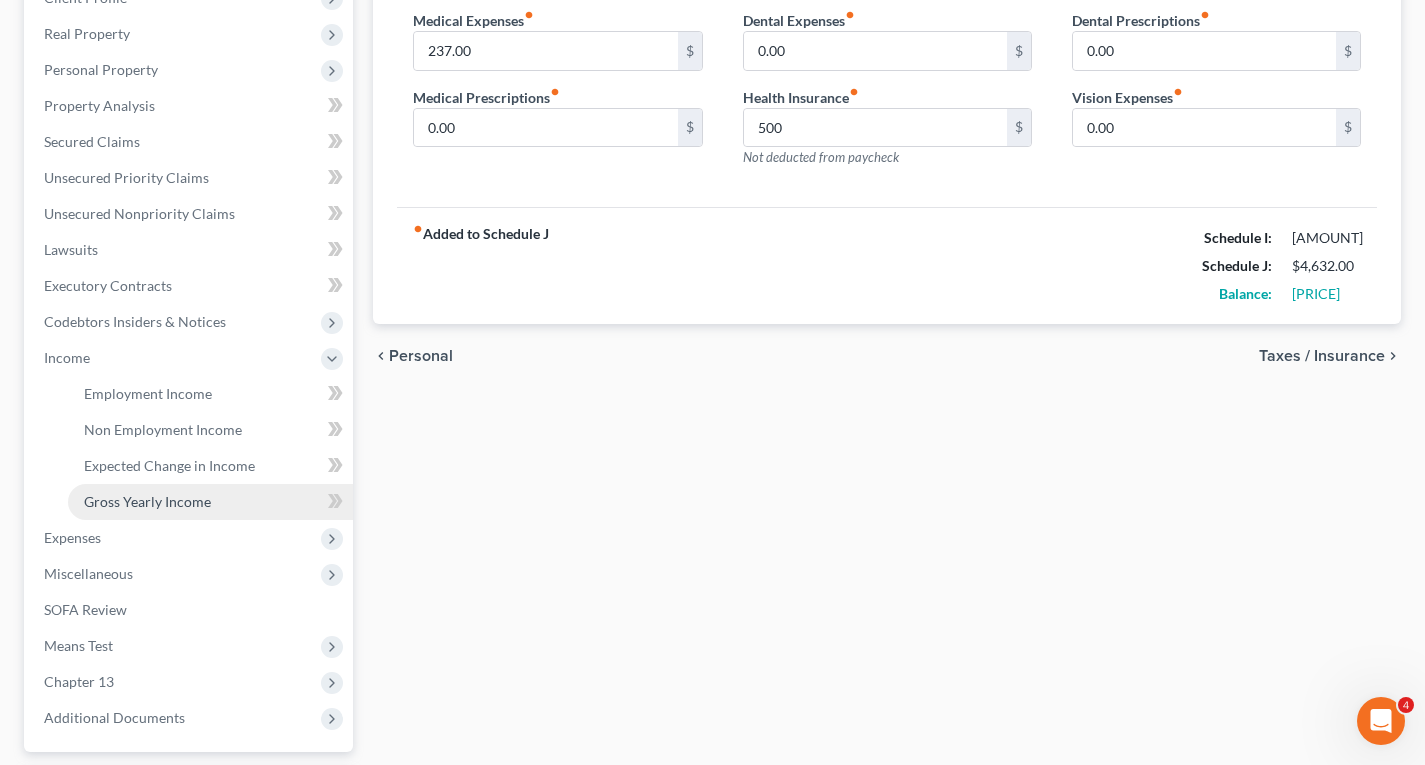 click on "Gross Yearly Income" at bounding box center (147, 501) 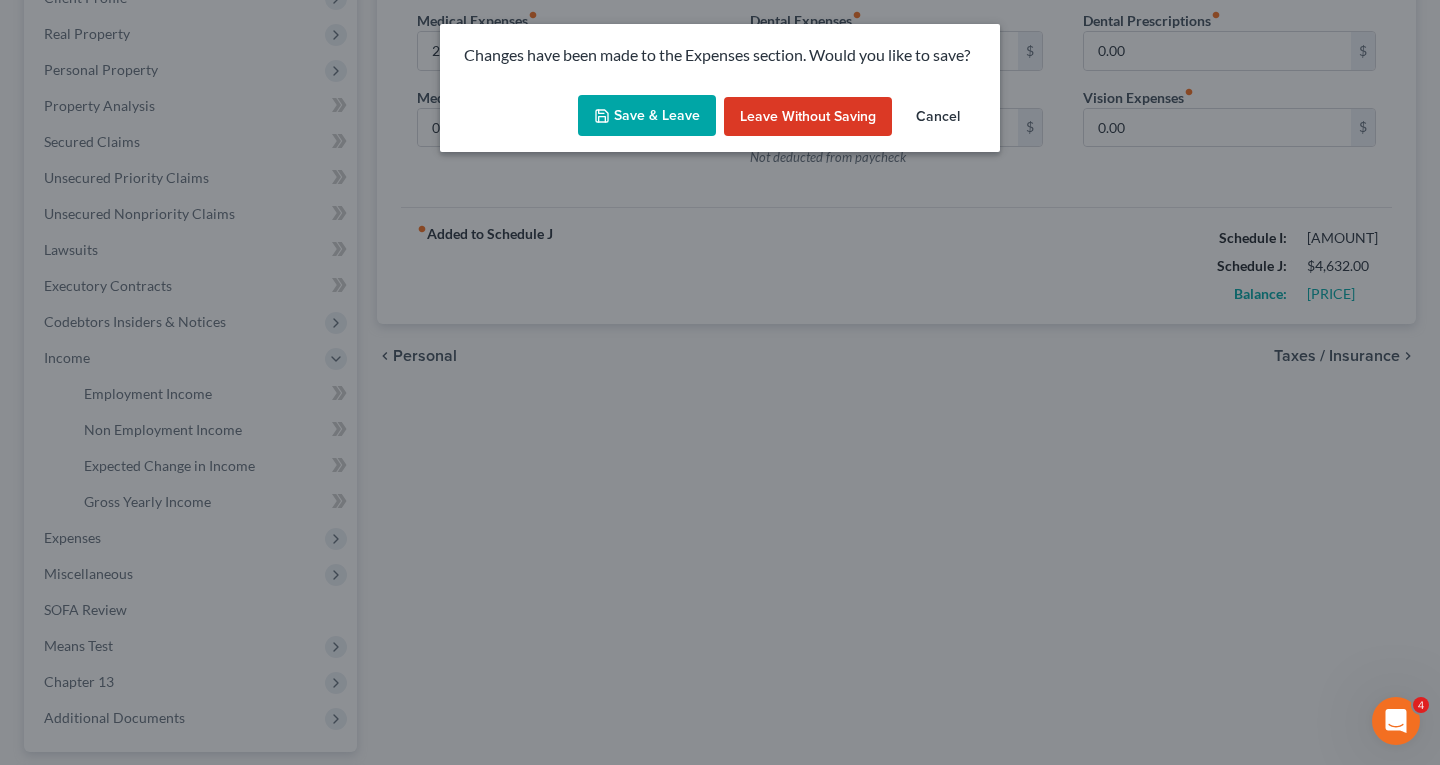 click on "Save & Leave" at bounding box center [647, 116] 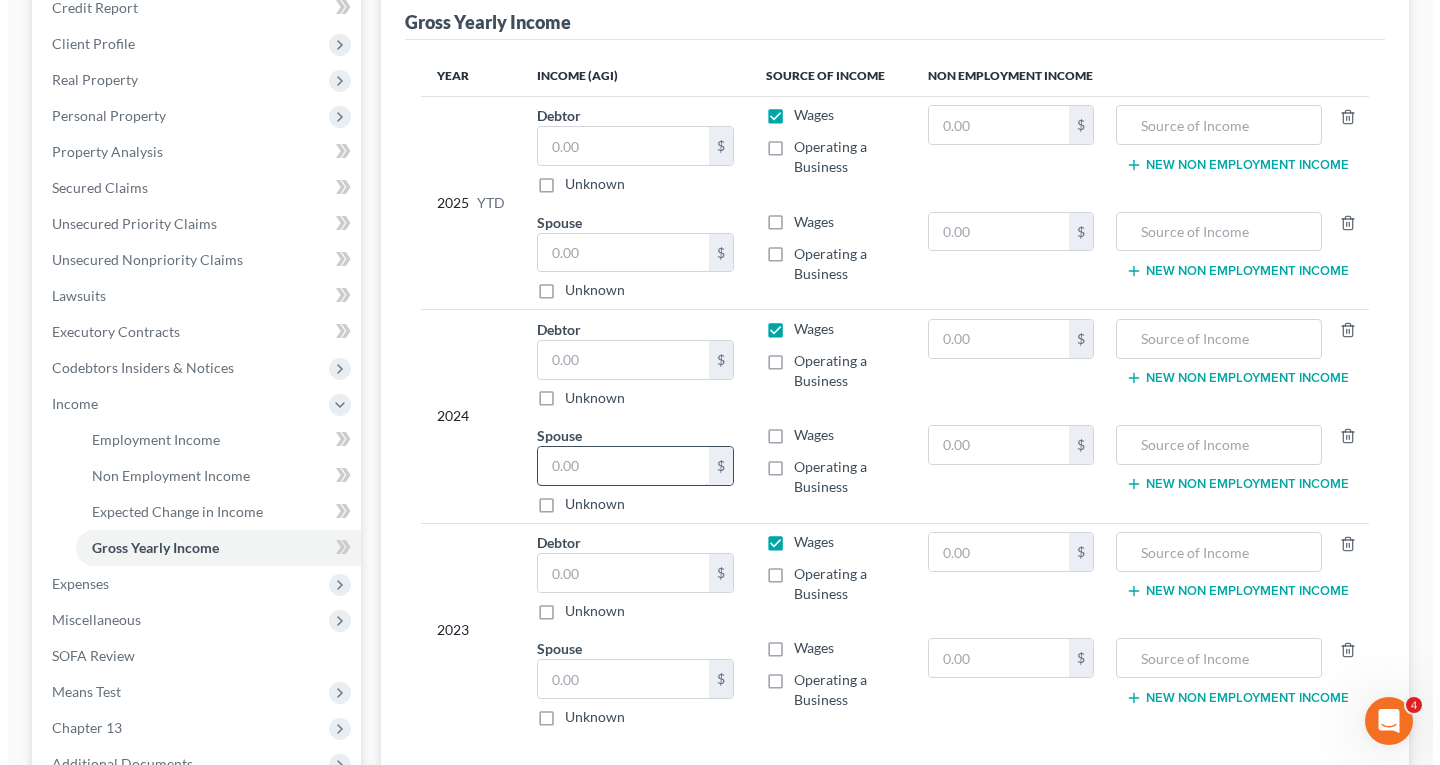 scroll, scrollTop: 300, scrollLeft: 0, axis: vertical 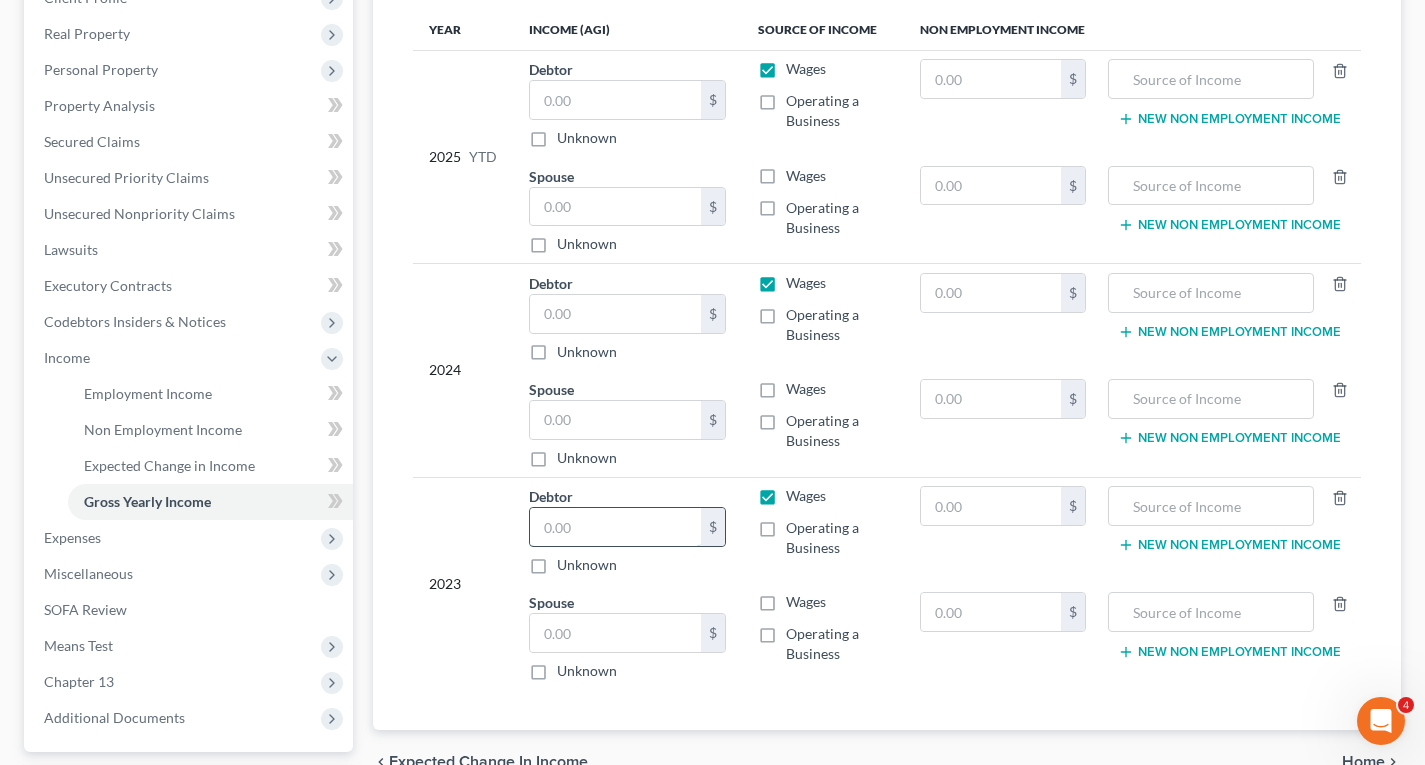 click at bounding box center (615, 527) 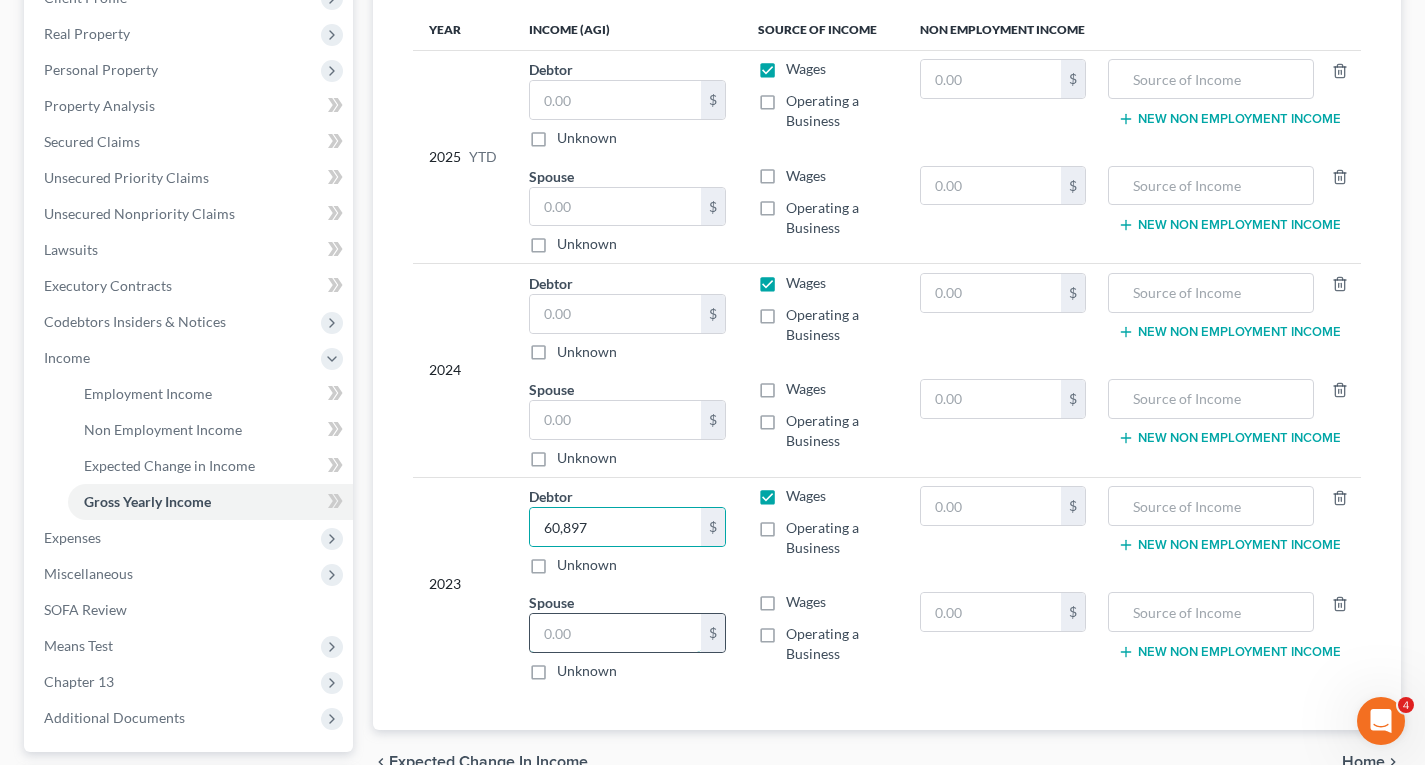 click at bounding box center (615, 633) 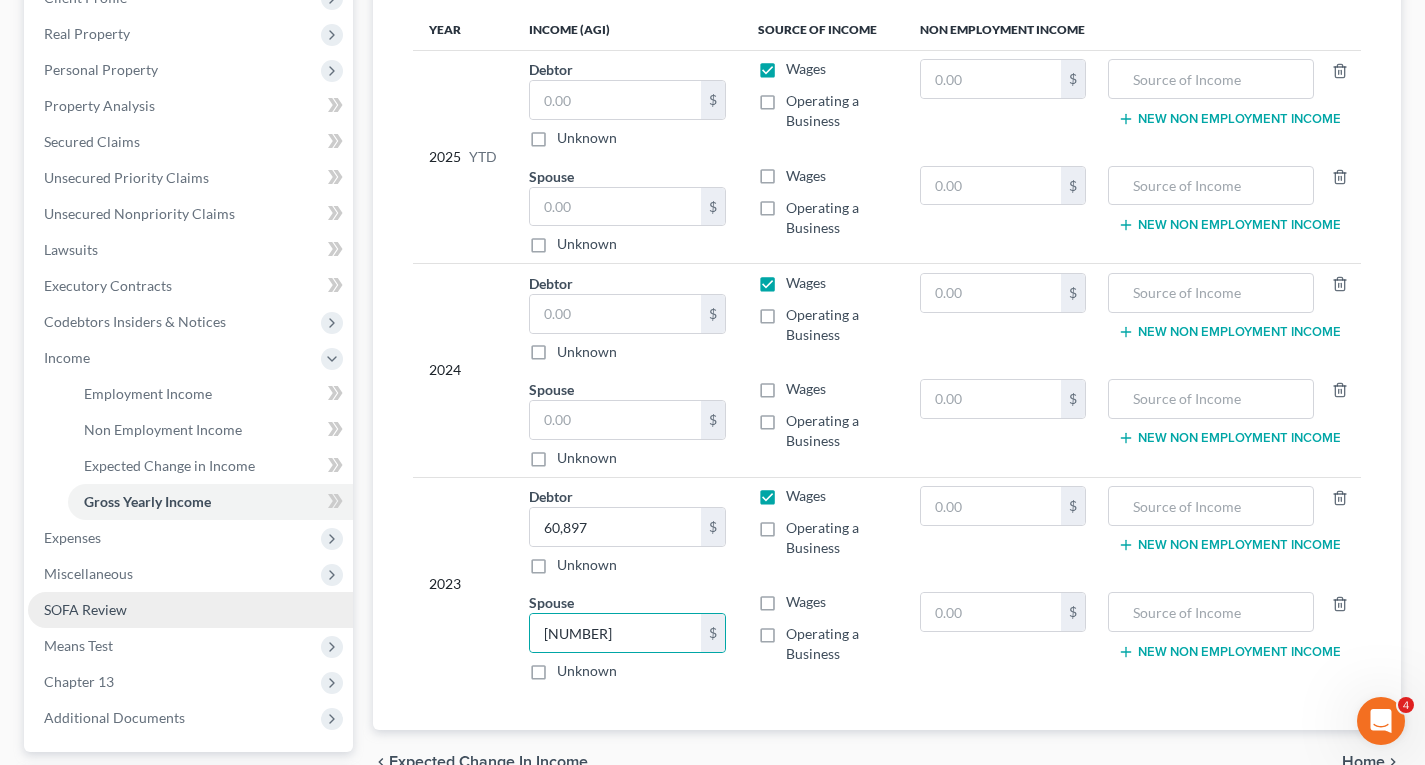 click on "SOFA Review" at bounding box center [85, 609] 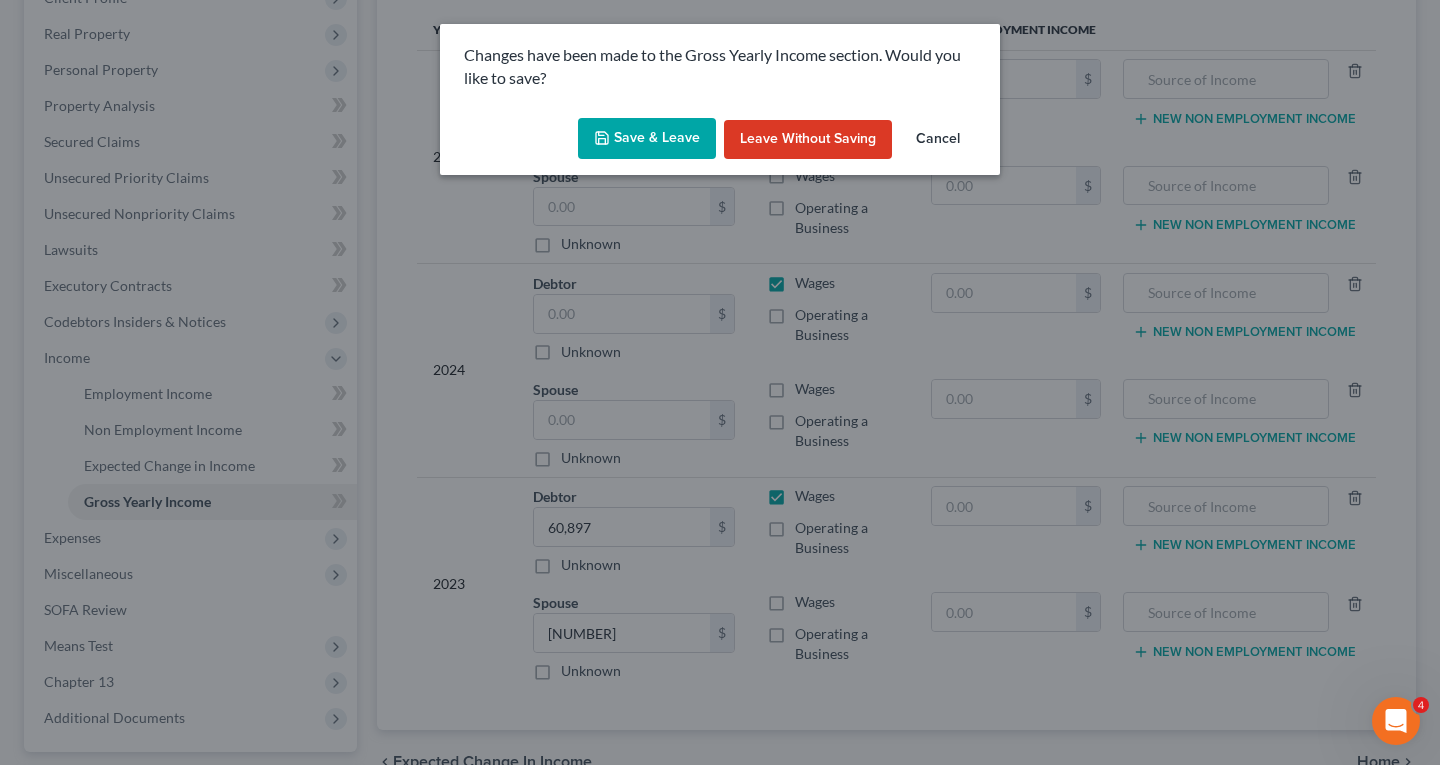 click on "Save & Leave" at bounding box center [647, 139] 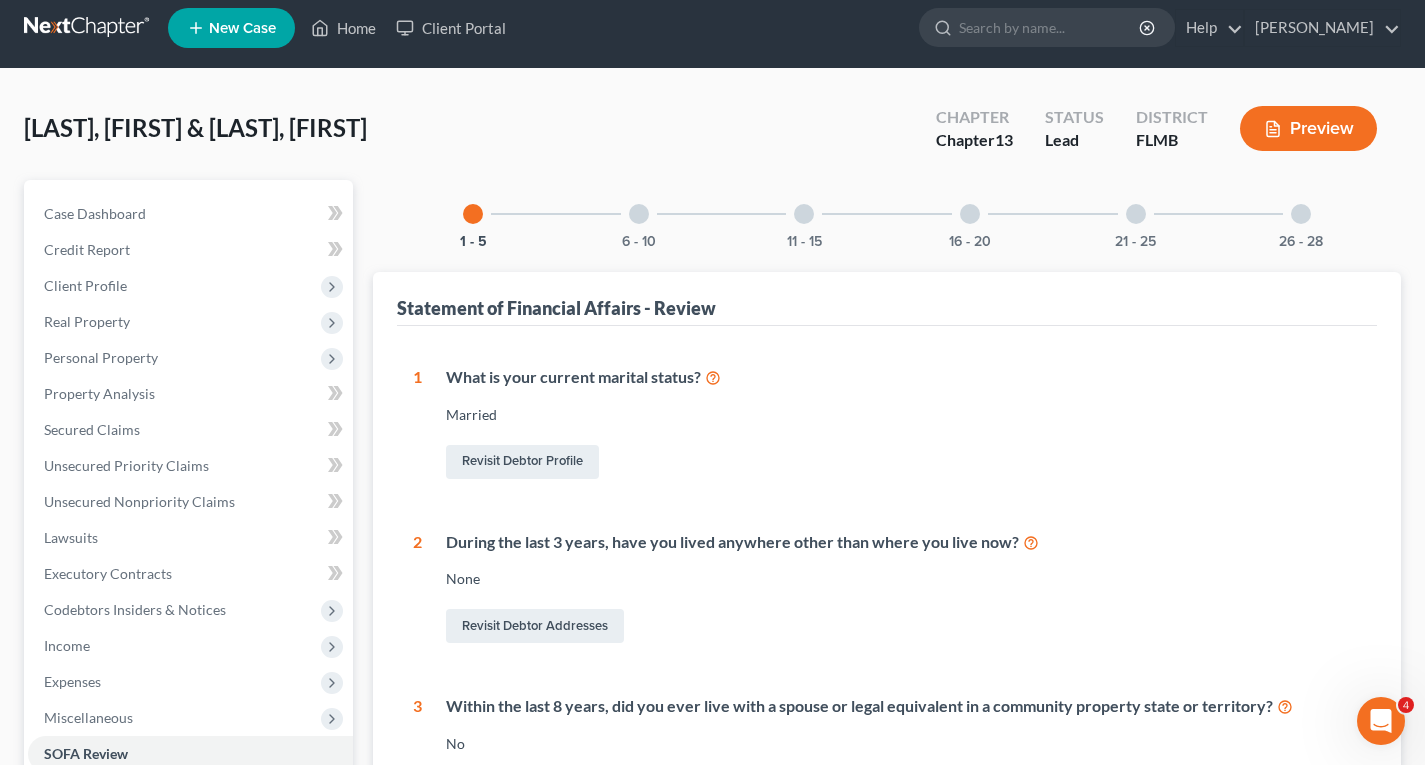 scroll, scrollTop: 0, scrollLeft: 0, axis: both 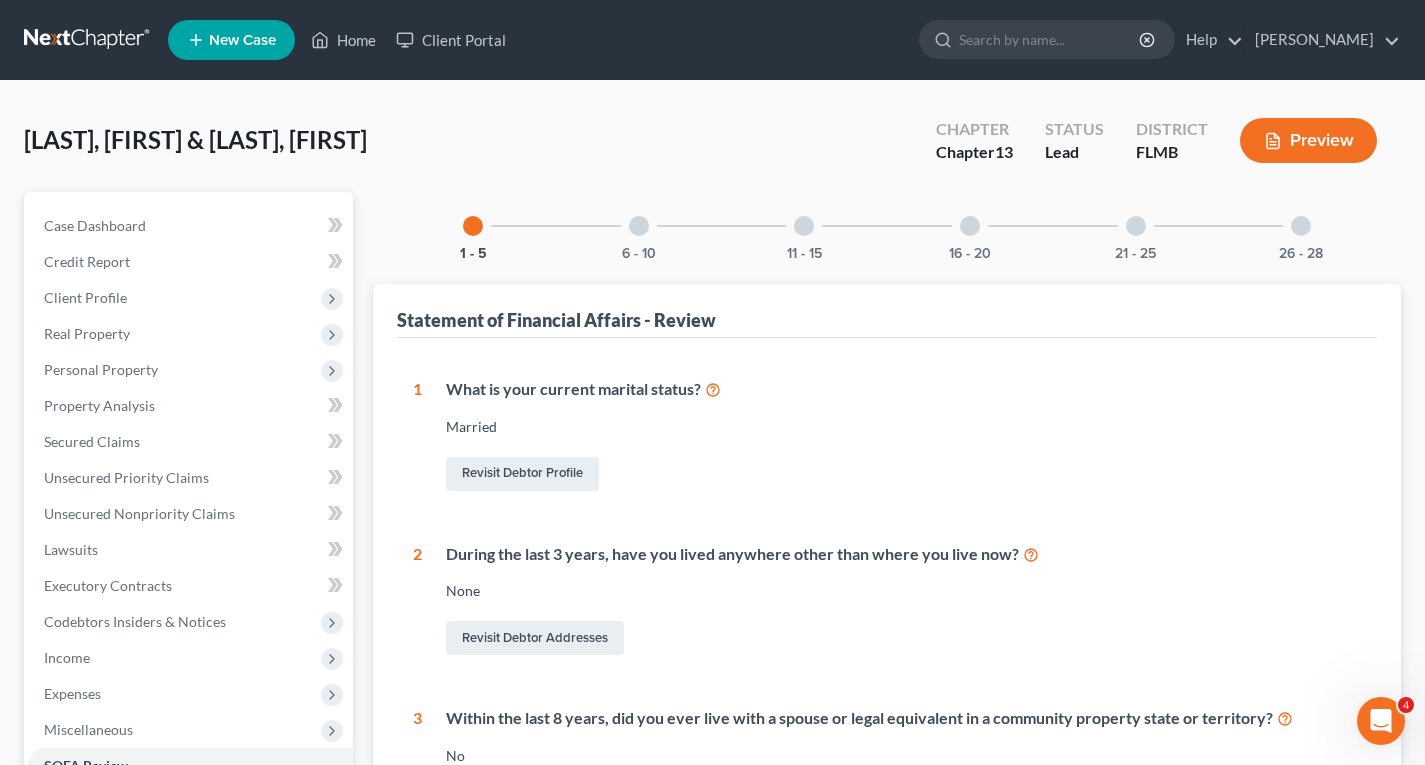 click at bounding box center [639, 226] 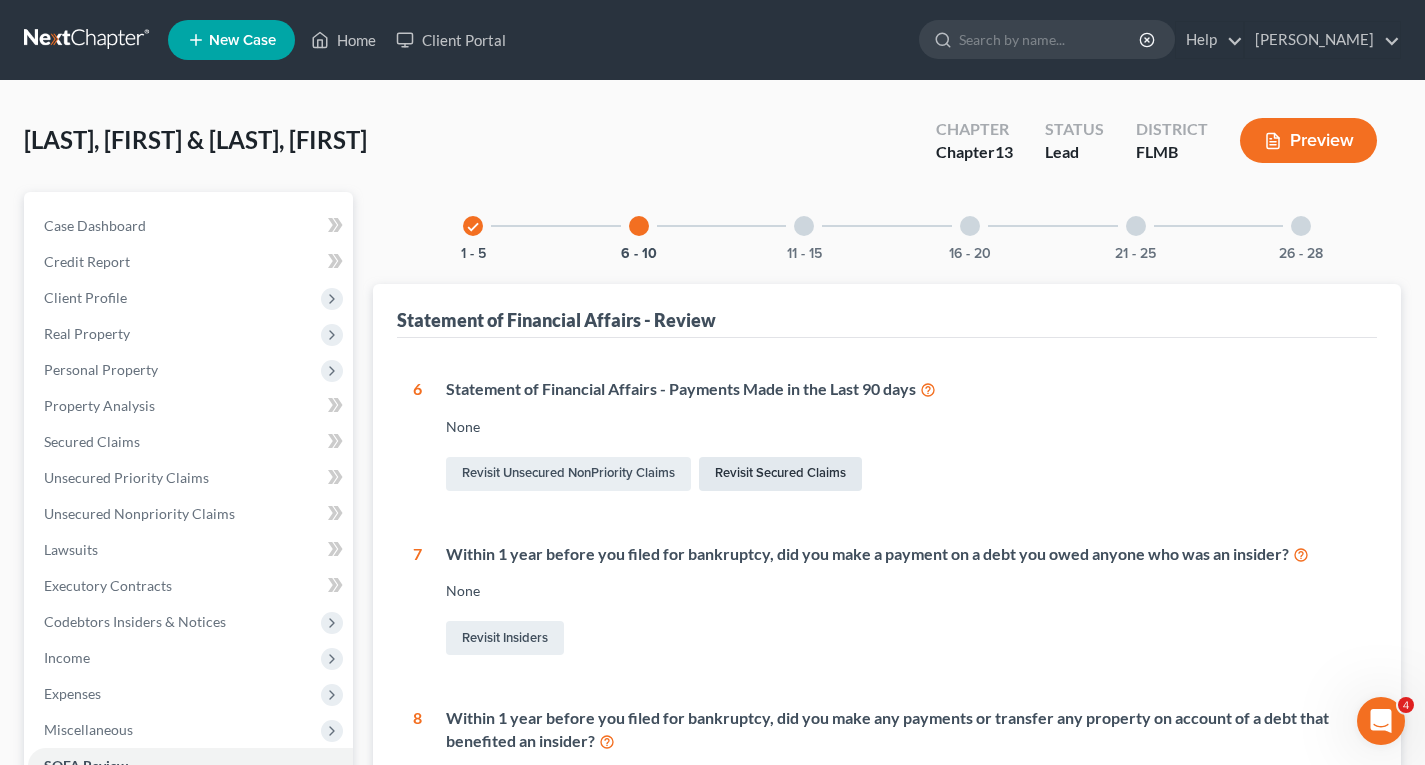 click on "Revisit Secured Claims" at bounding box center (780, 474) 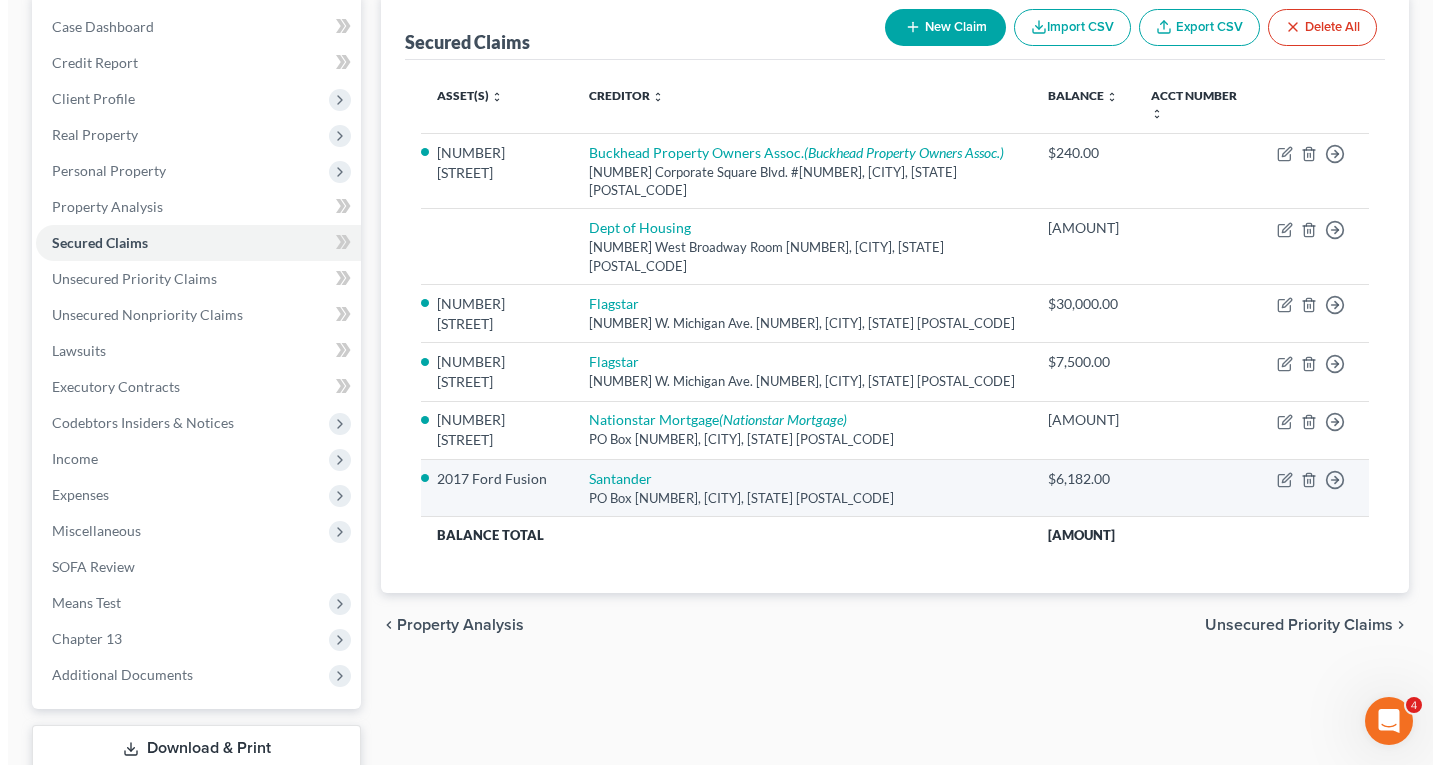 scroll, scrollTop: 200, scrollLeft: 0, axis: vertical 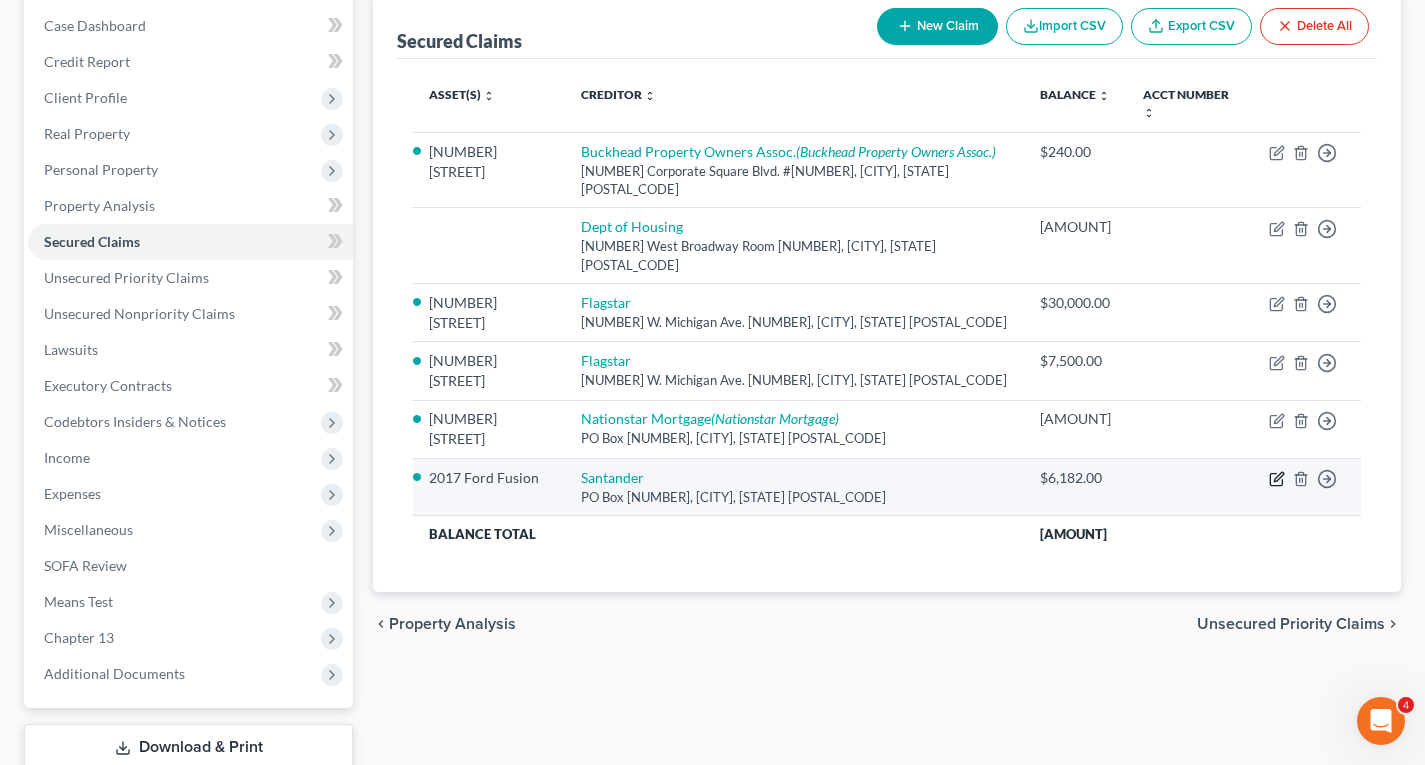 click 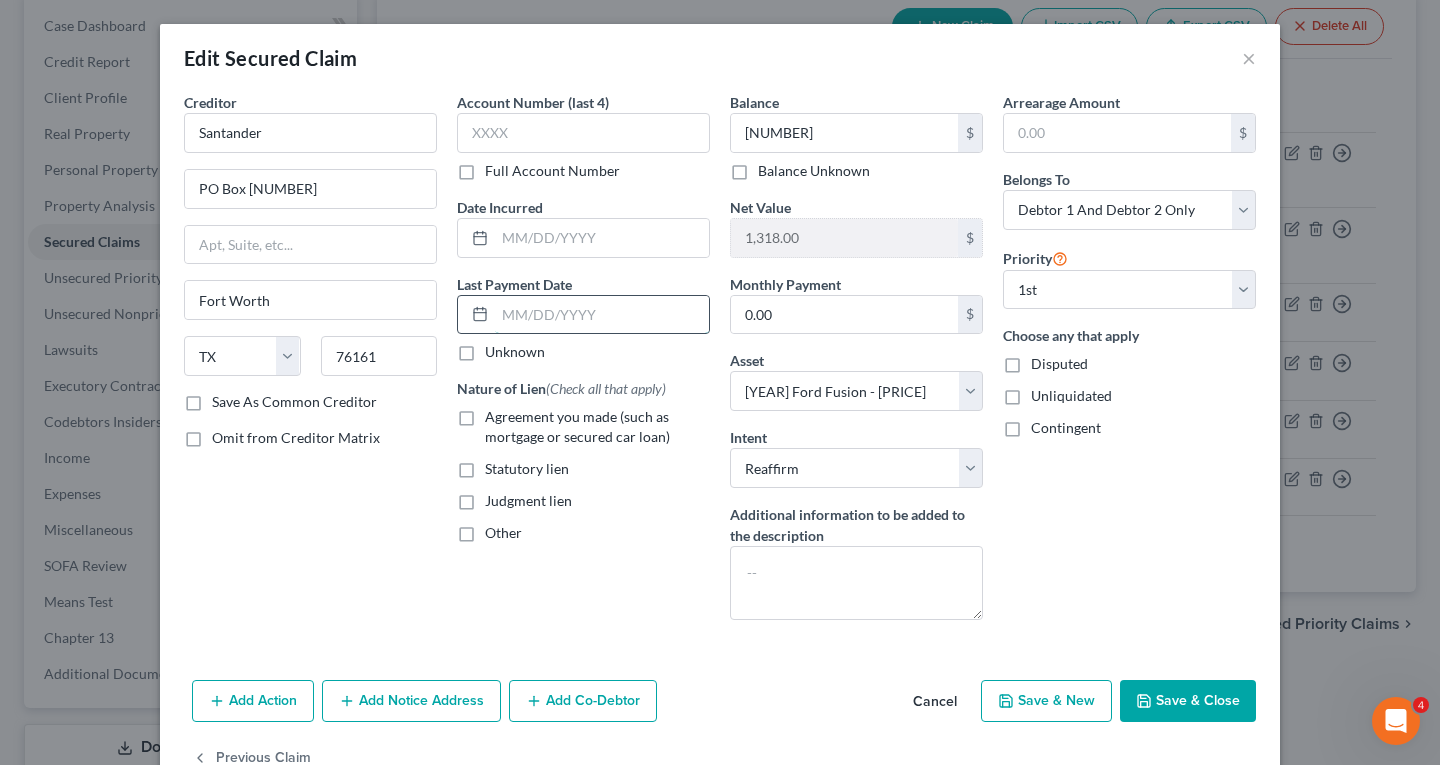 click at bounding box center [602, 315] 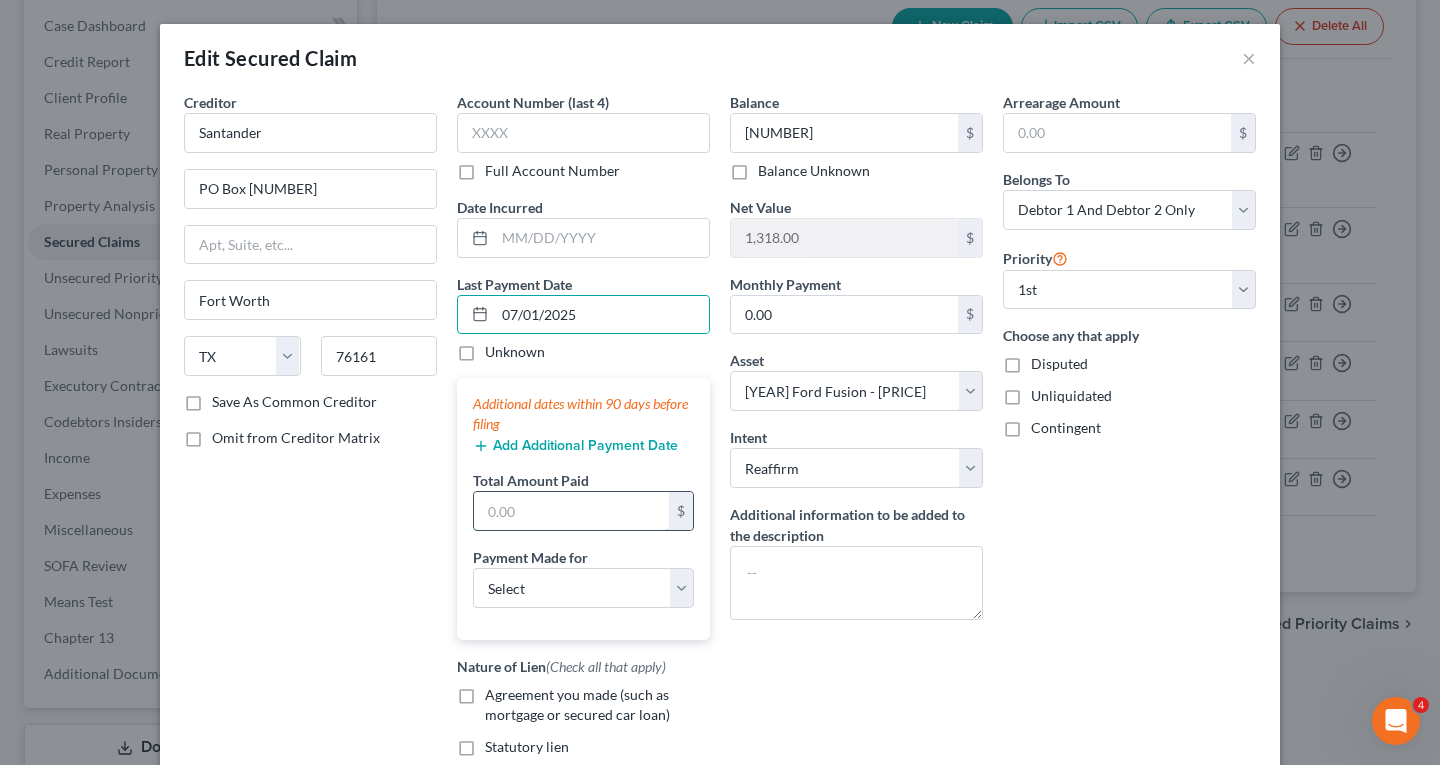 click at bounding box center (571, 511) 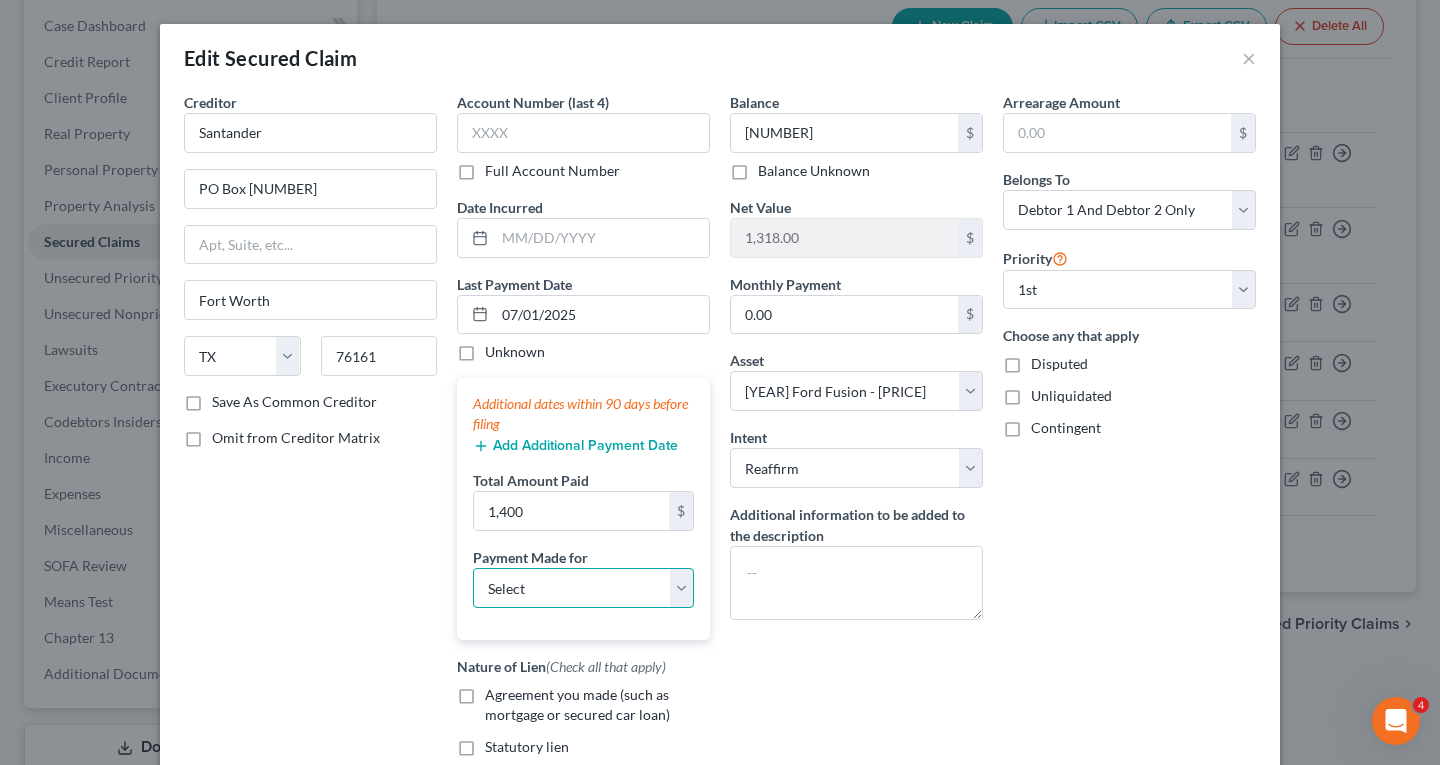 click on "Select Car Credit Card Loan Repayment Mortgage Other Suppliers Or Vendors" at bounding box center [583, 588] 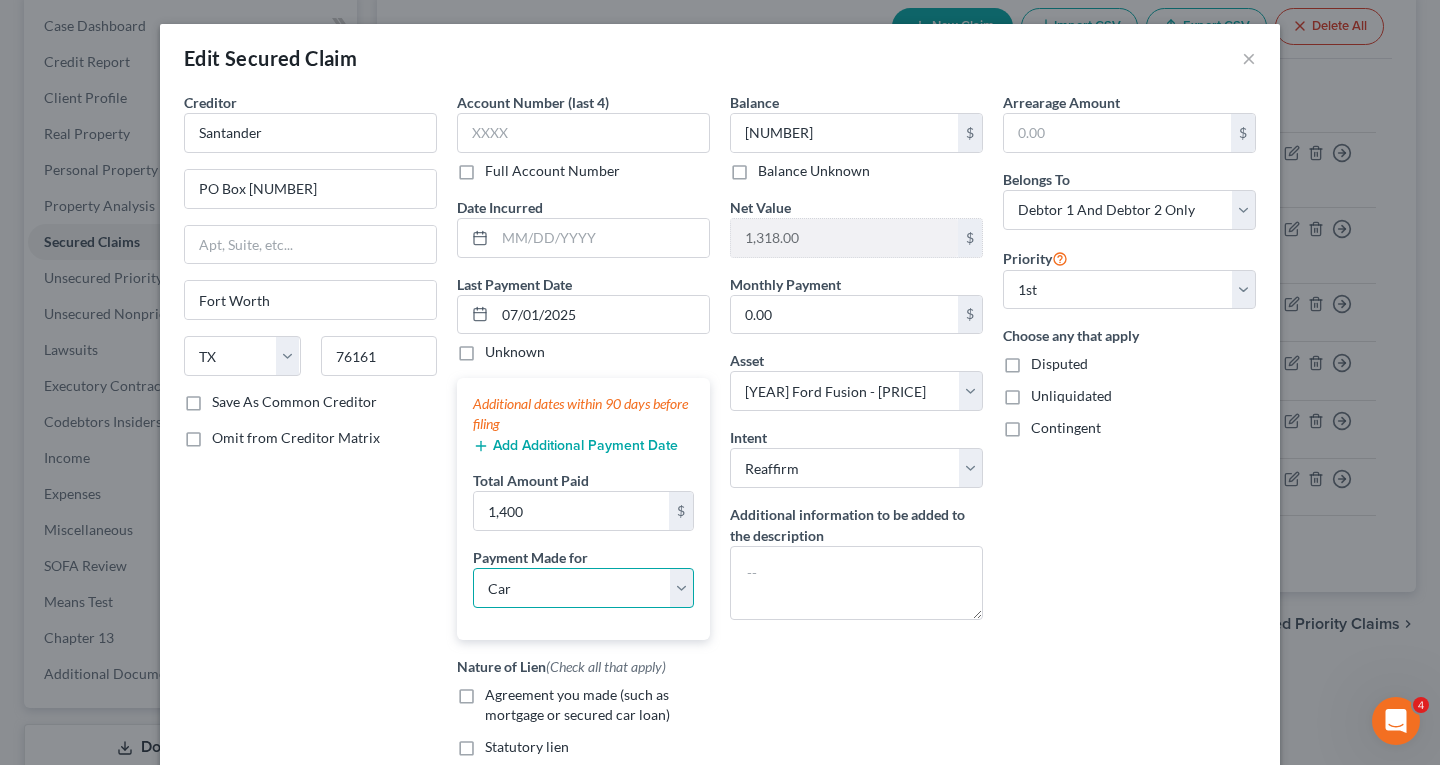 click on "Select Car Credit Card Loan Repayment Mortgage Other Suppliers Or Vendors" at bounding box center (583, 588) 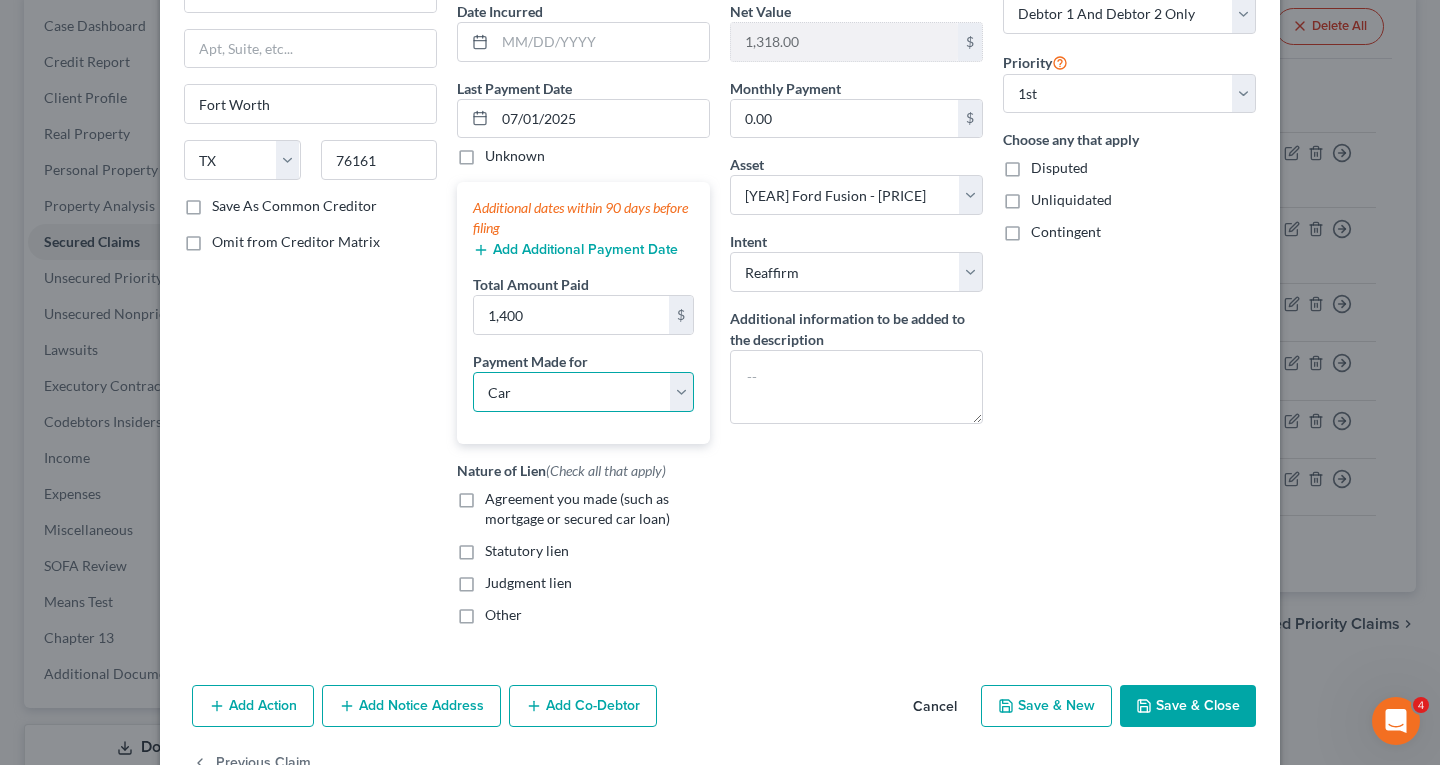 scroll, scrollTop: 200, scrollLeft: 0, axis: vertical 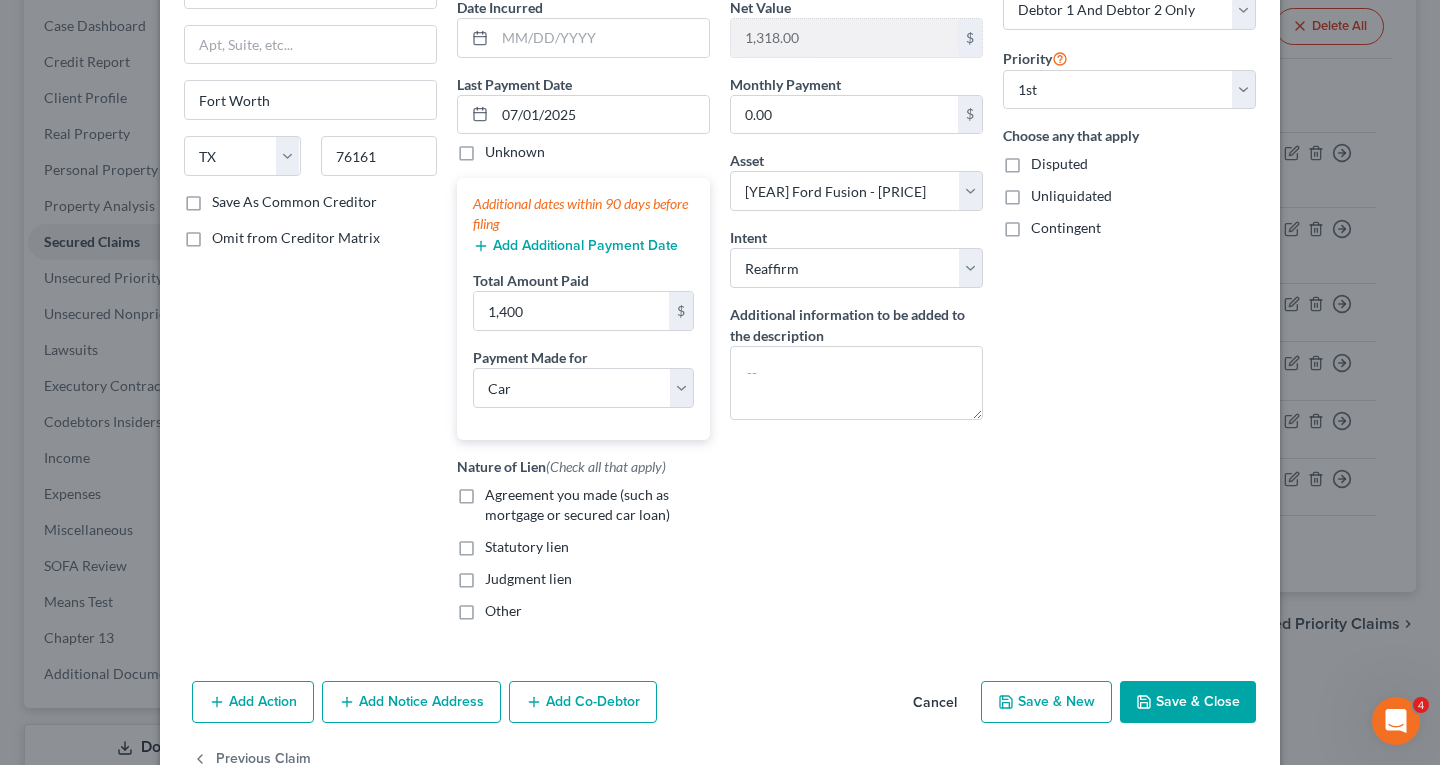 click on "Agreement you made (such as mortgage or secured car loan)" at bounding box center [597, 505] 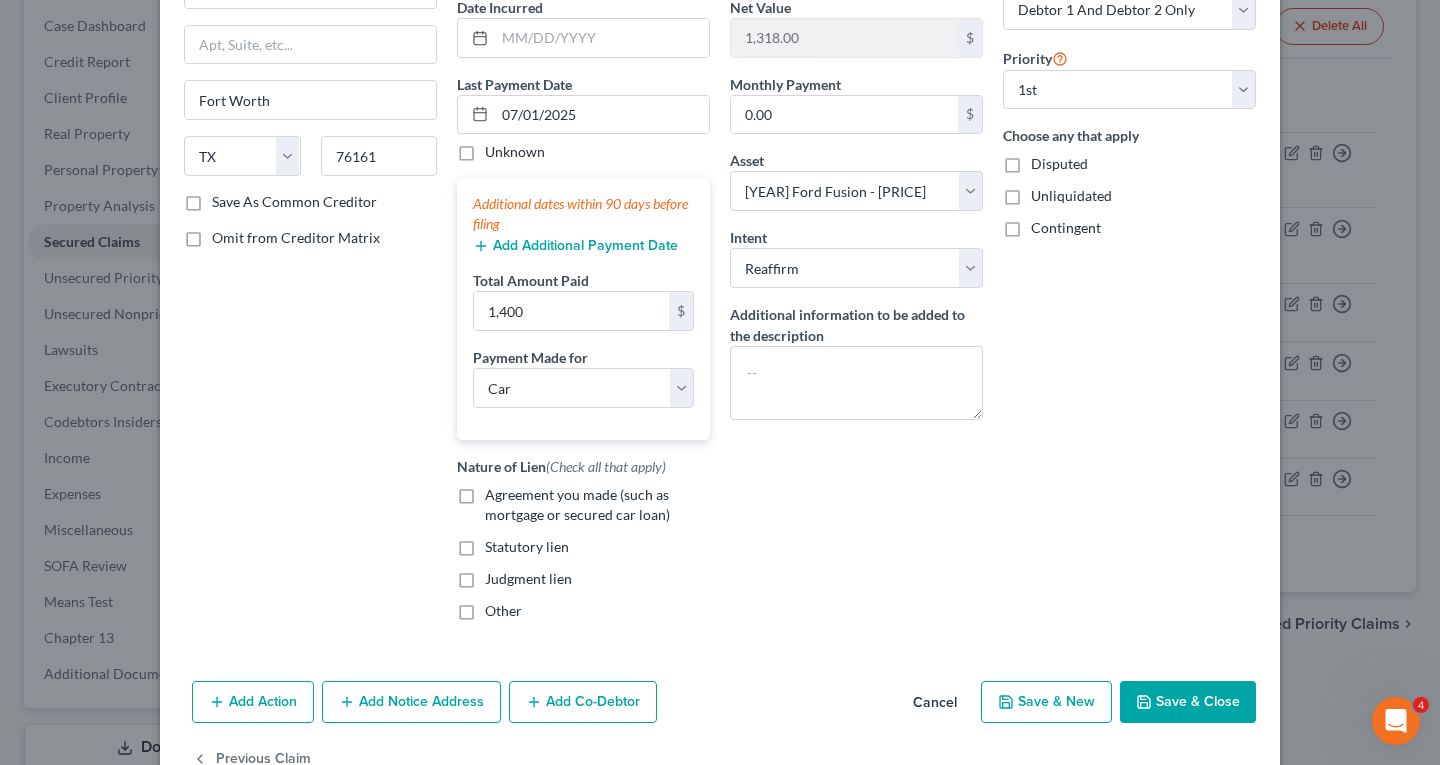 click on "Agreement you made (such as mortgage or secured car loan)" at bounding box center (499, 491) 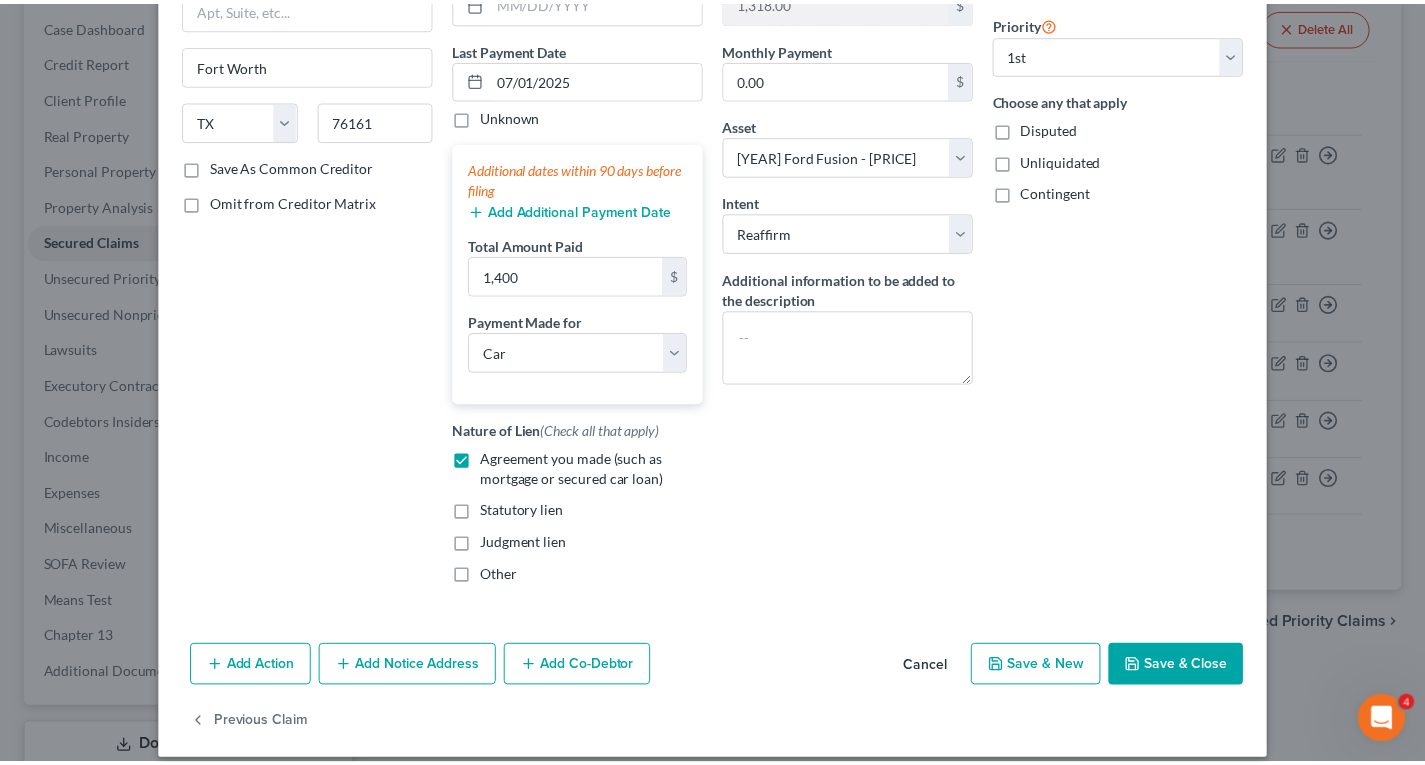 scroll, scrollTop: 255, scrollLeft: 0, axis: vertical 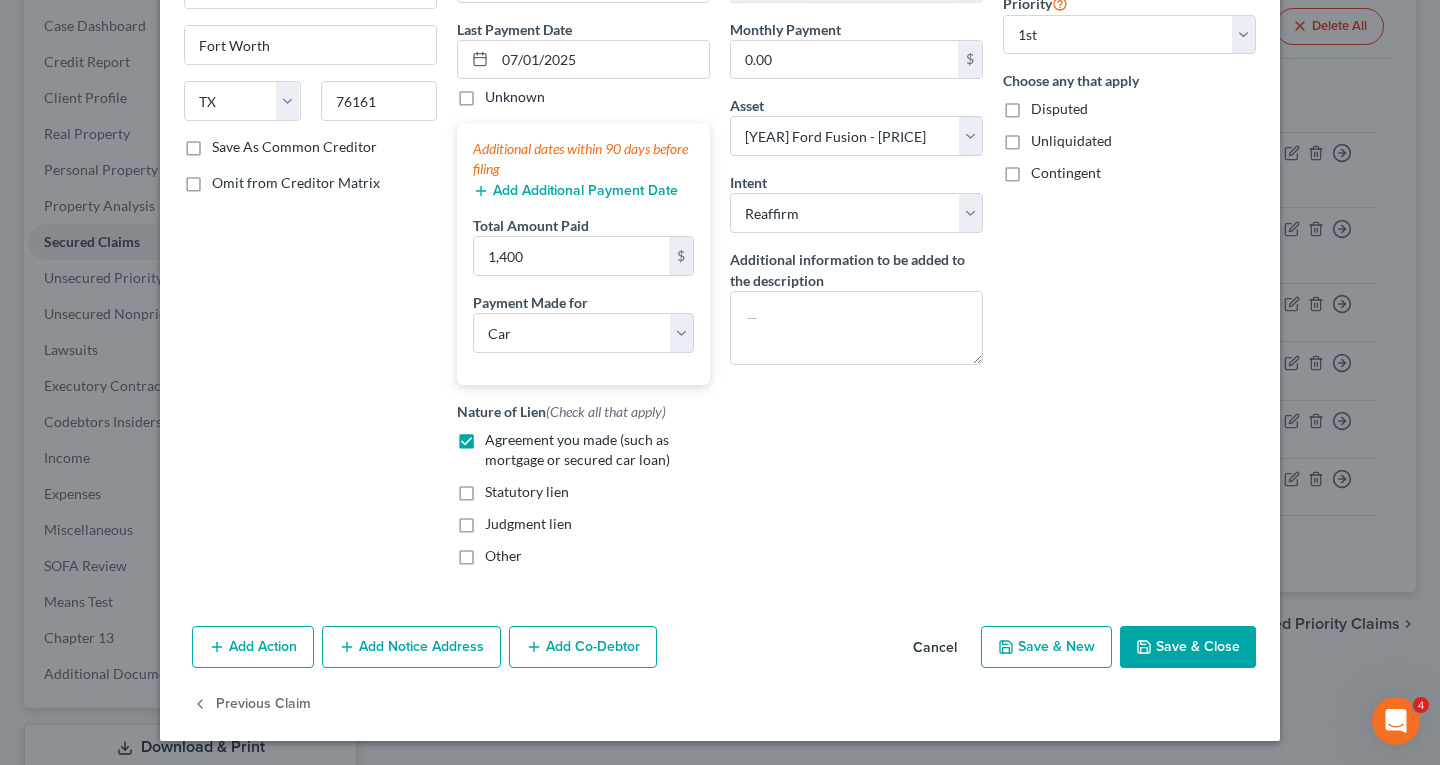 click on "Save & Close" at bounding box center (1188, 647) 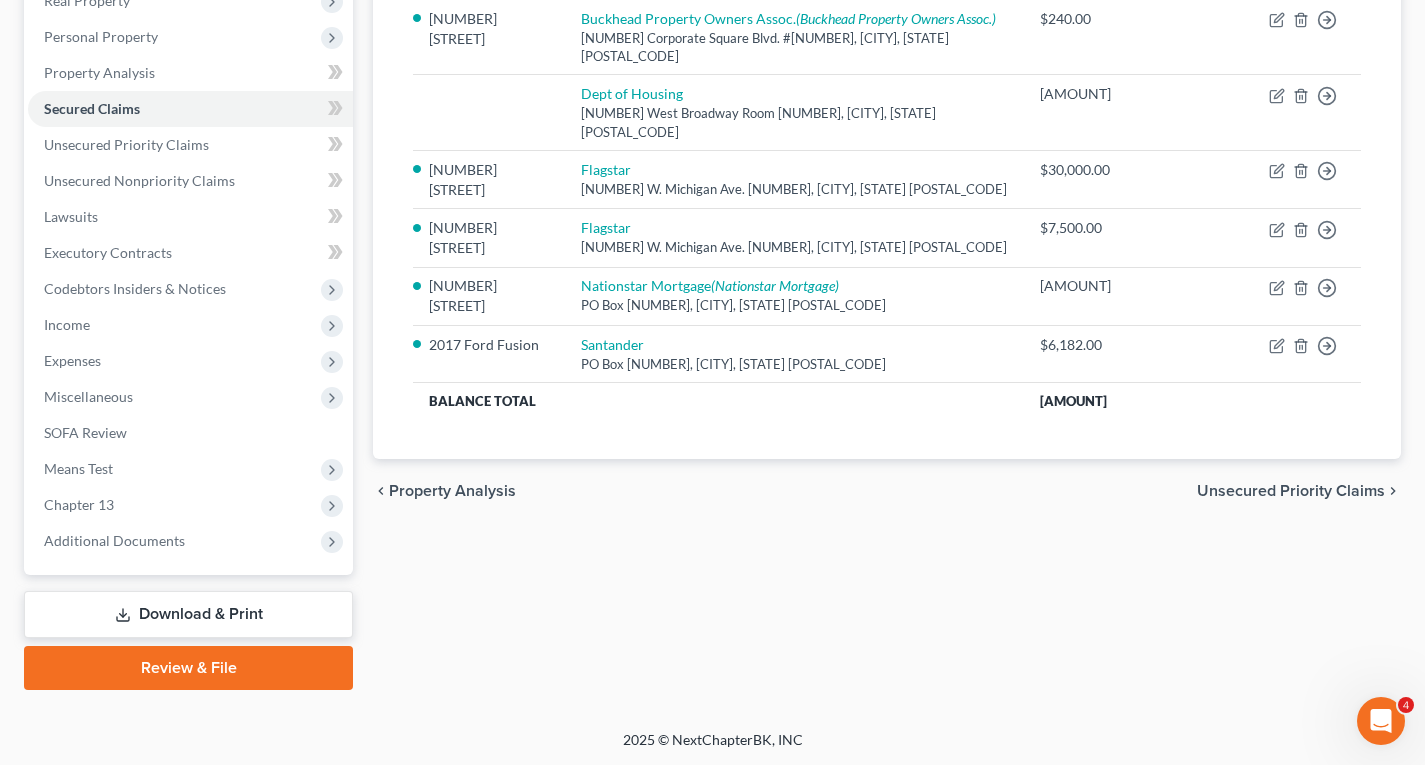scroll, scrollTop: 334, scrollLeft: 0, axis: vertical 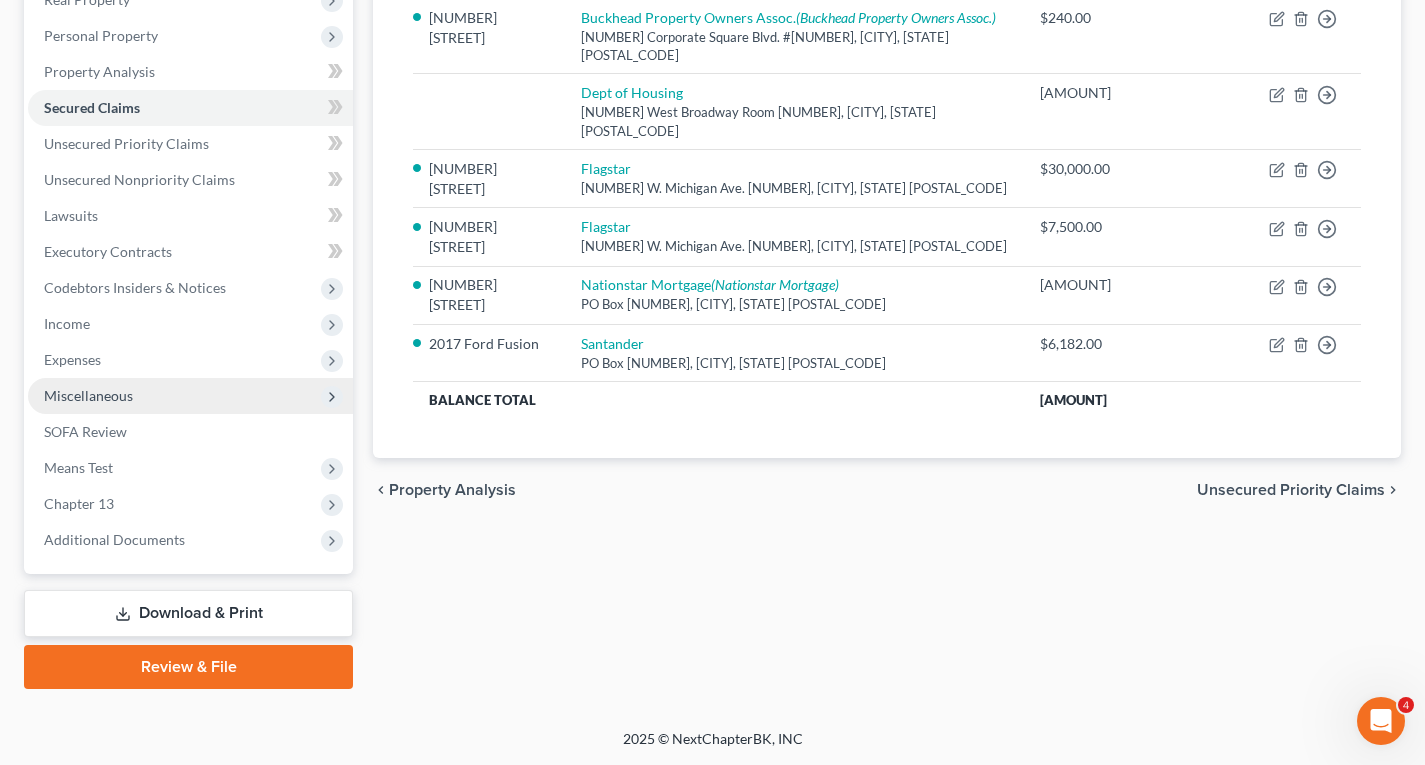 click on "Miscellaneous" at bounding box center (88, 395) 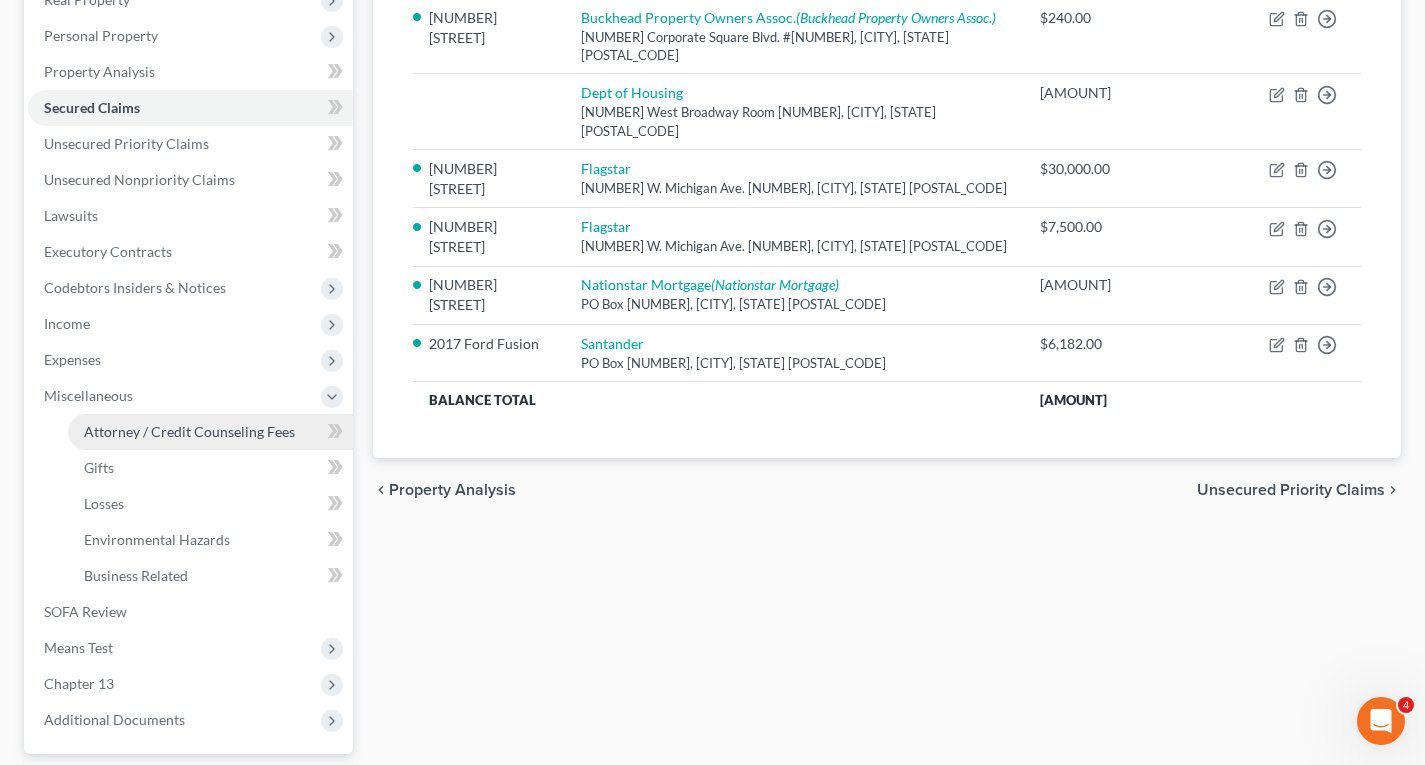 click on "Attorney / Credit Counseling Fees" at bounding box center (189, 431) 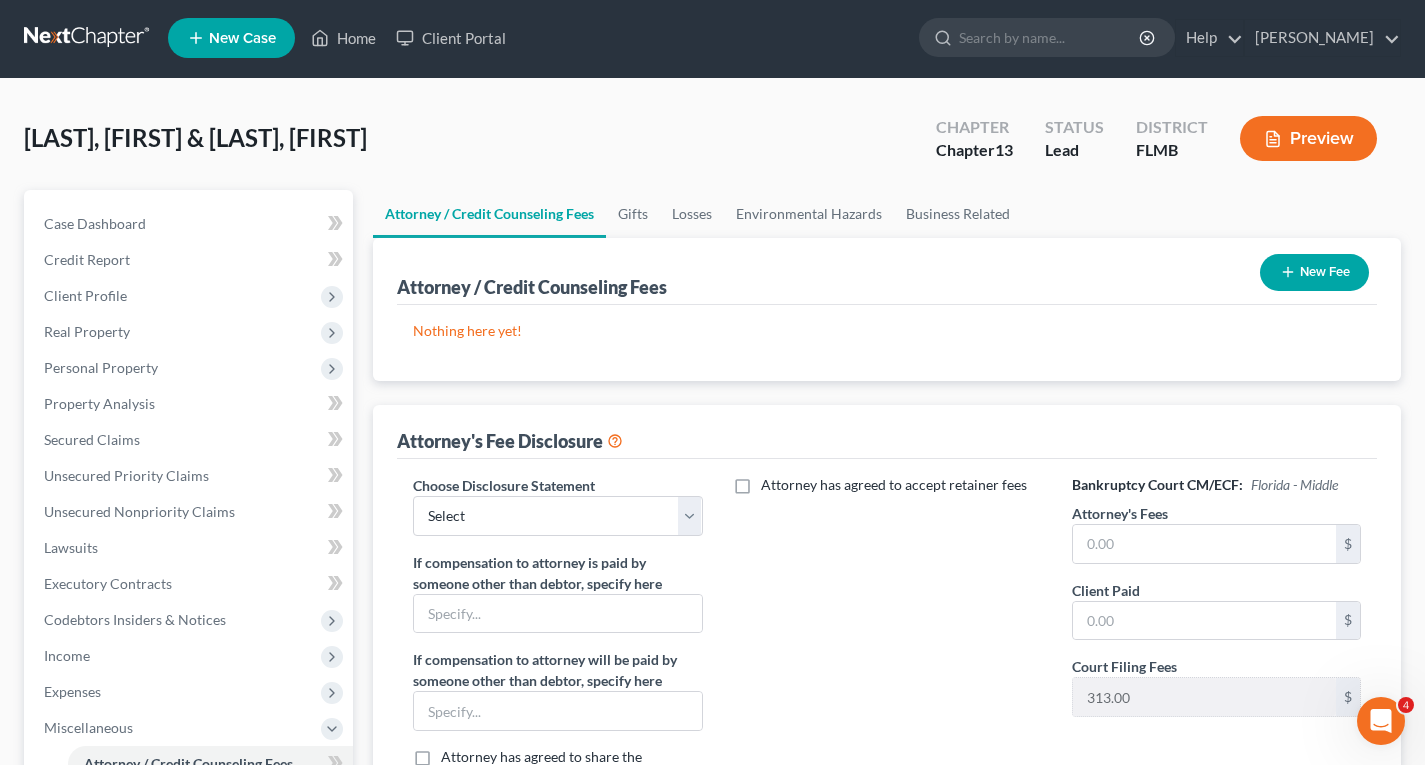 scroll, scrollTop: 0, scrollLeft: 0, axis: both 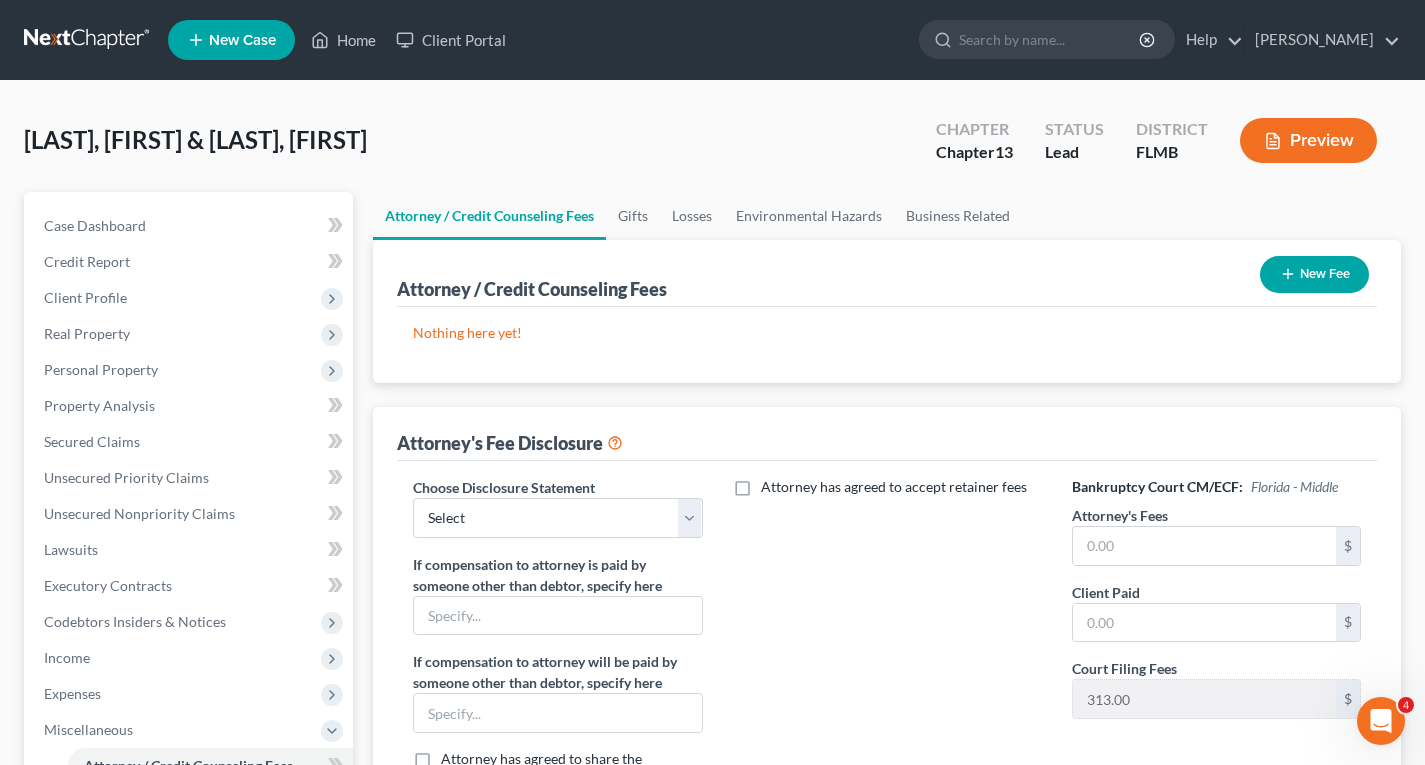 click on "New Fee" at bounding box center [1314, 274] 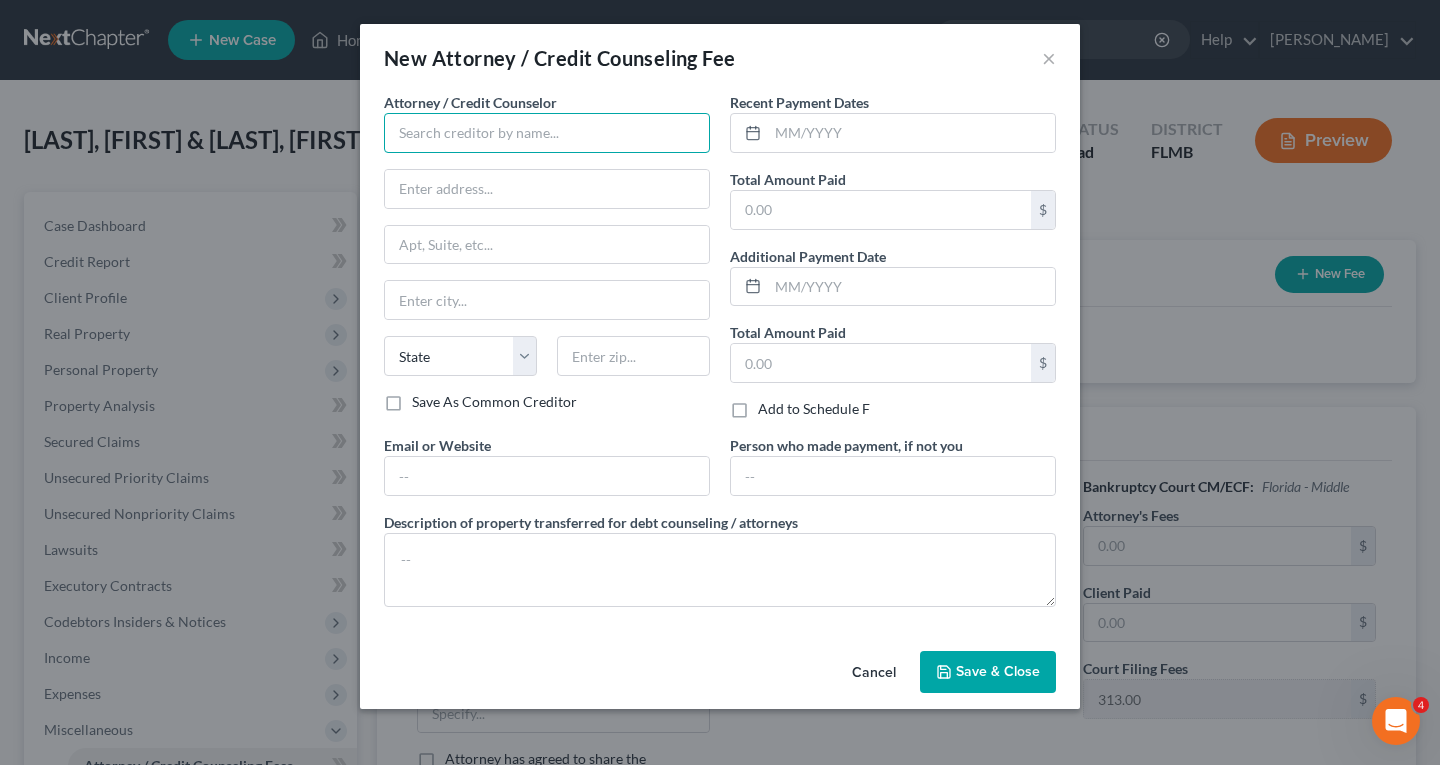 click at bounding box center [547, 133] 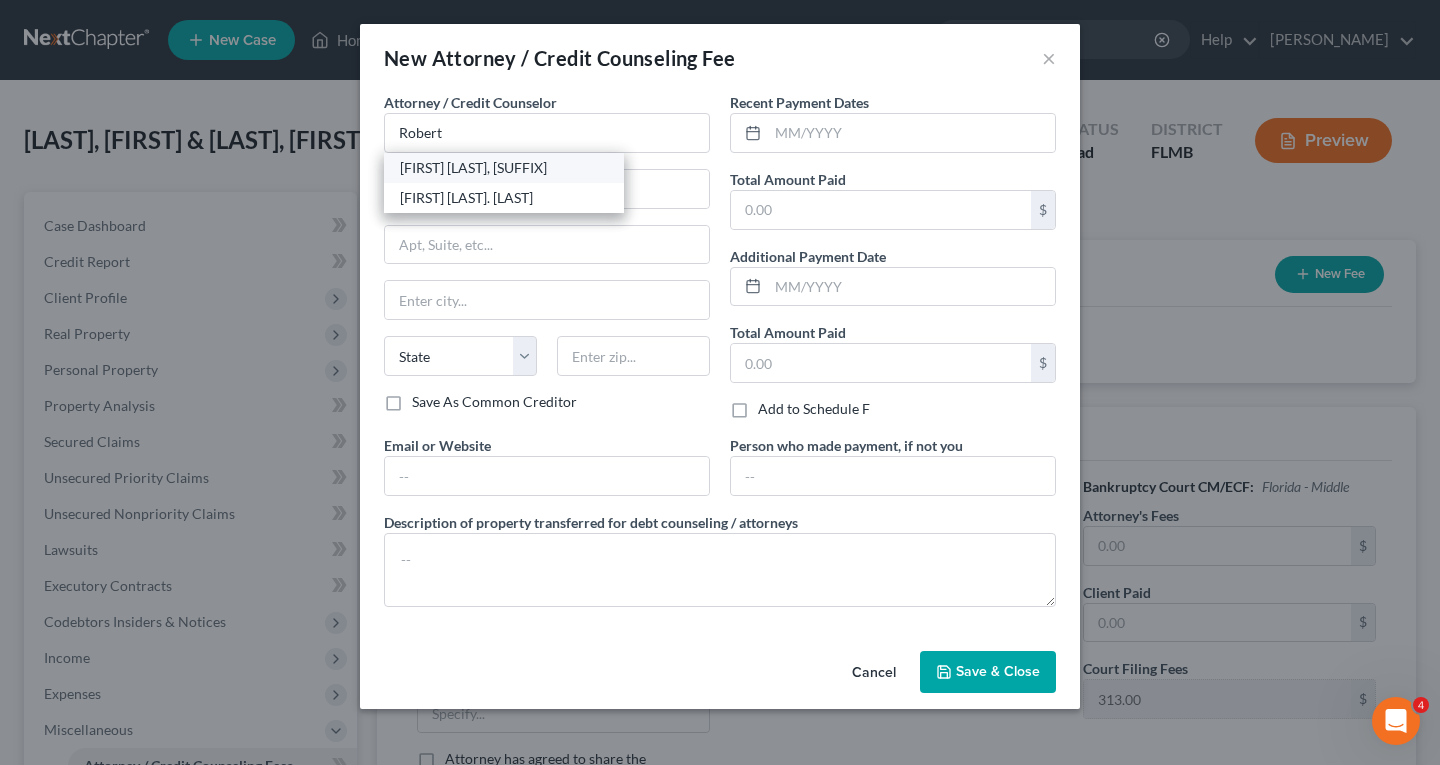 click on "[FIRST] [LAST], [SUFFIX]" at bounding box center [504, 168] 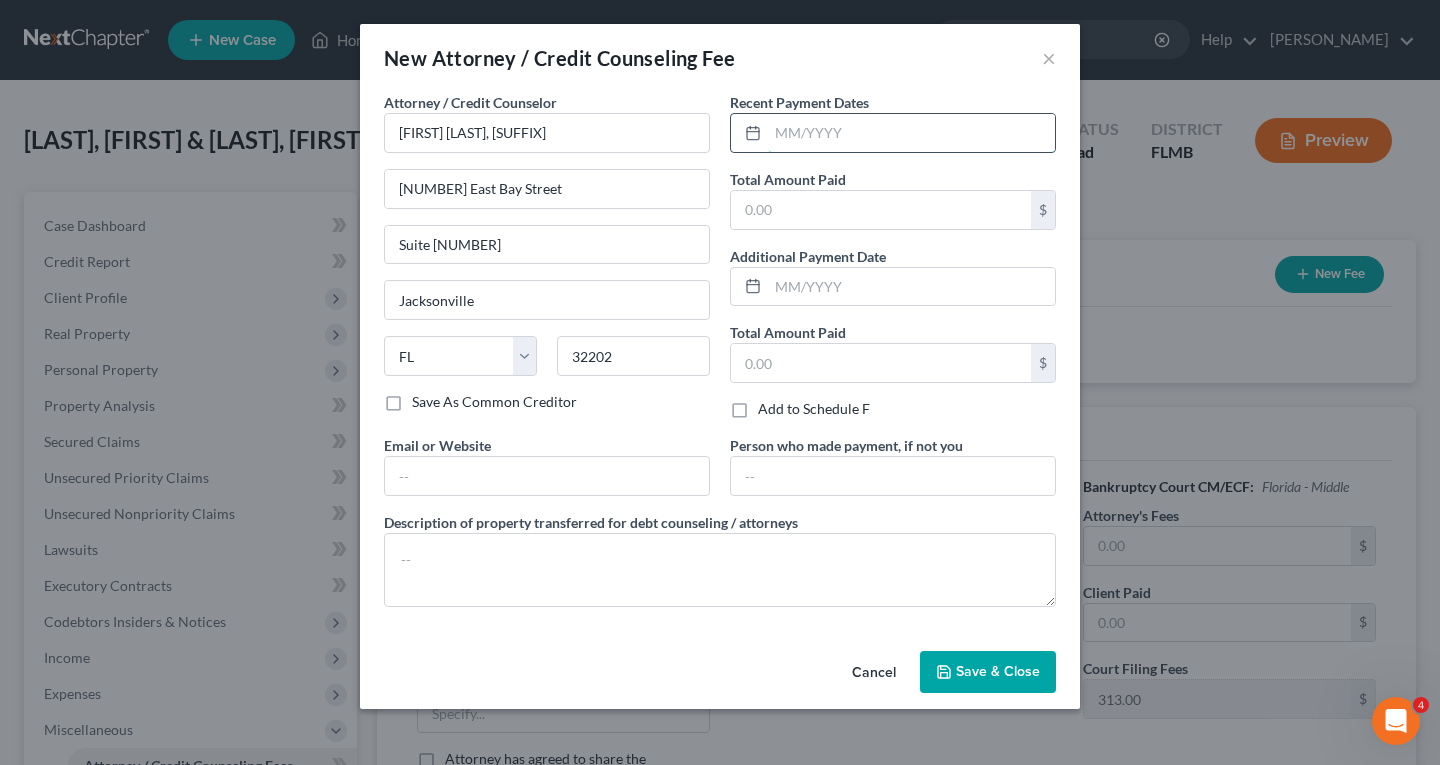 click at bounding box center [911, 133] 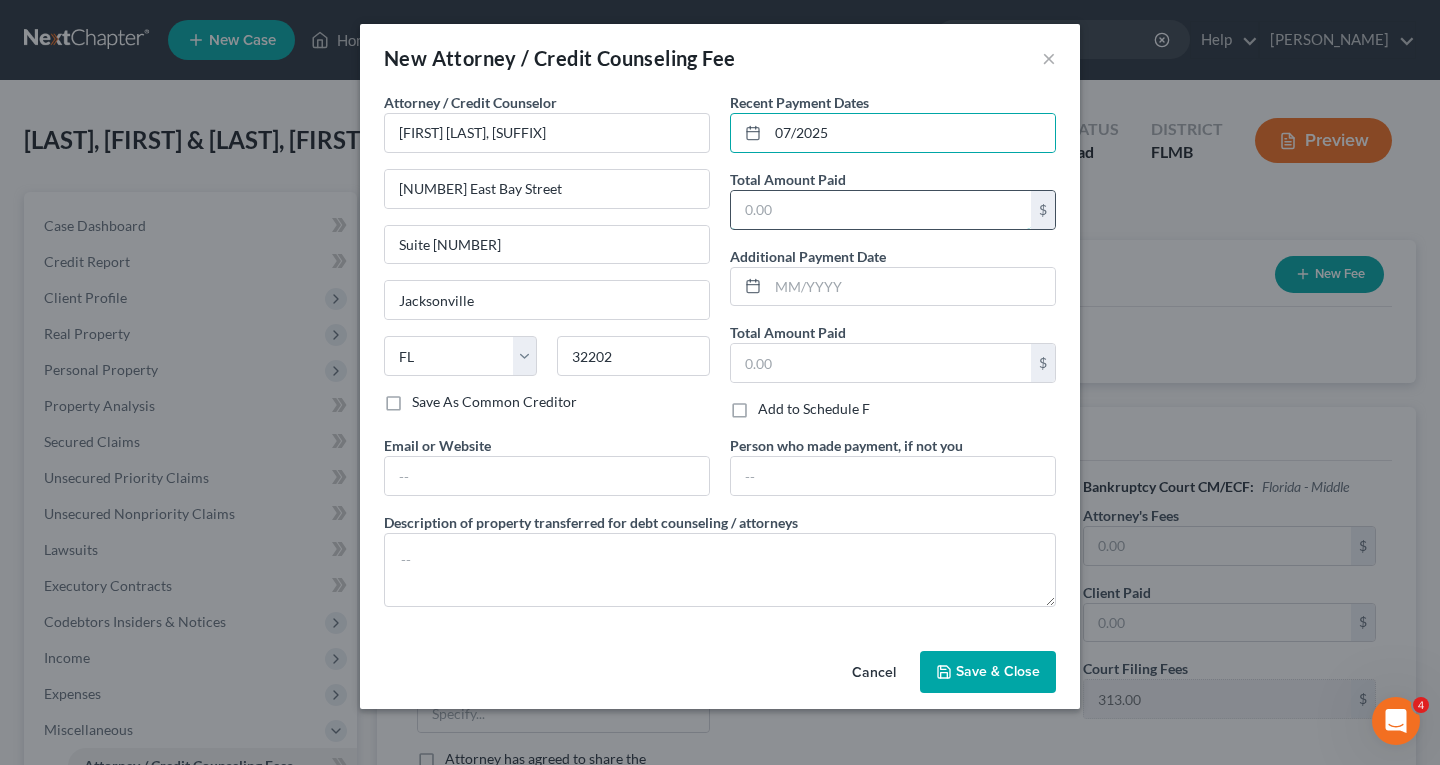 click at bounding box center [881, 210] 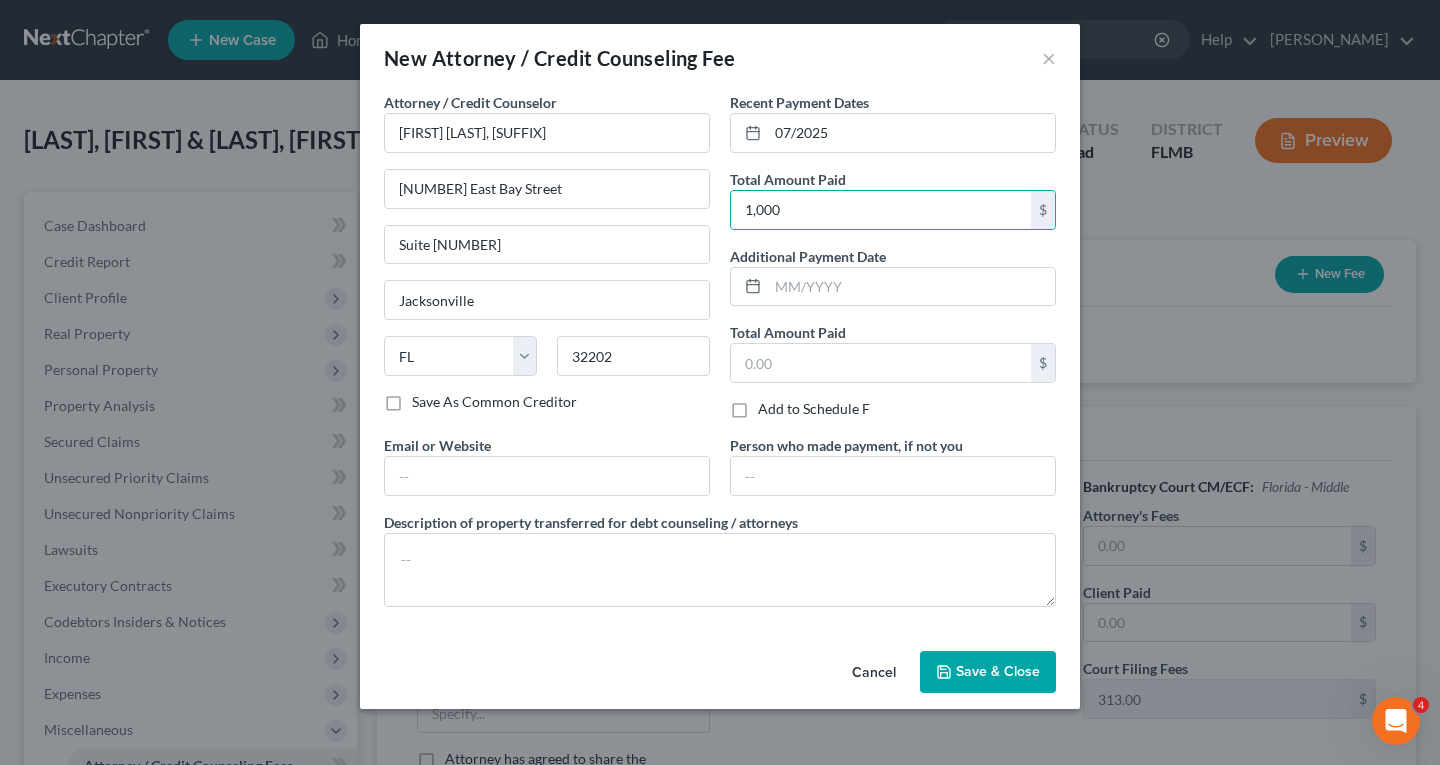 click on "Save & Close" at bounding box center (998, 671) 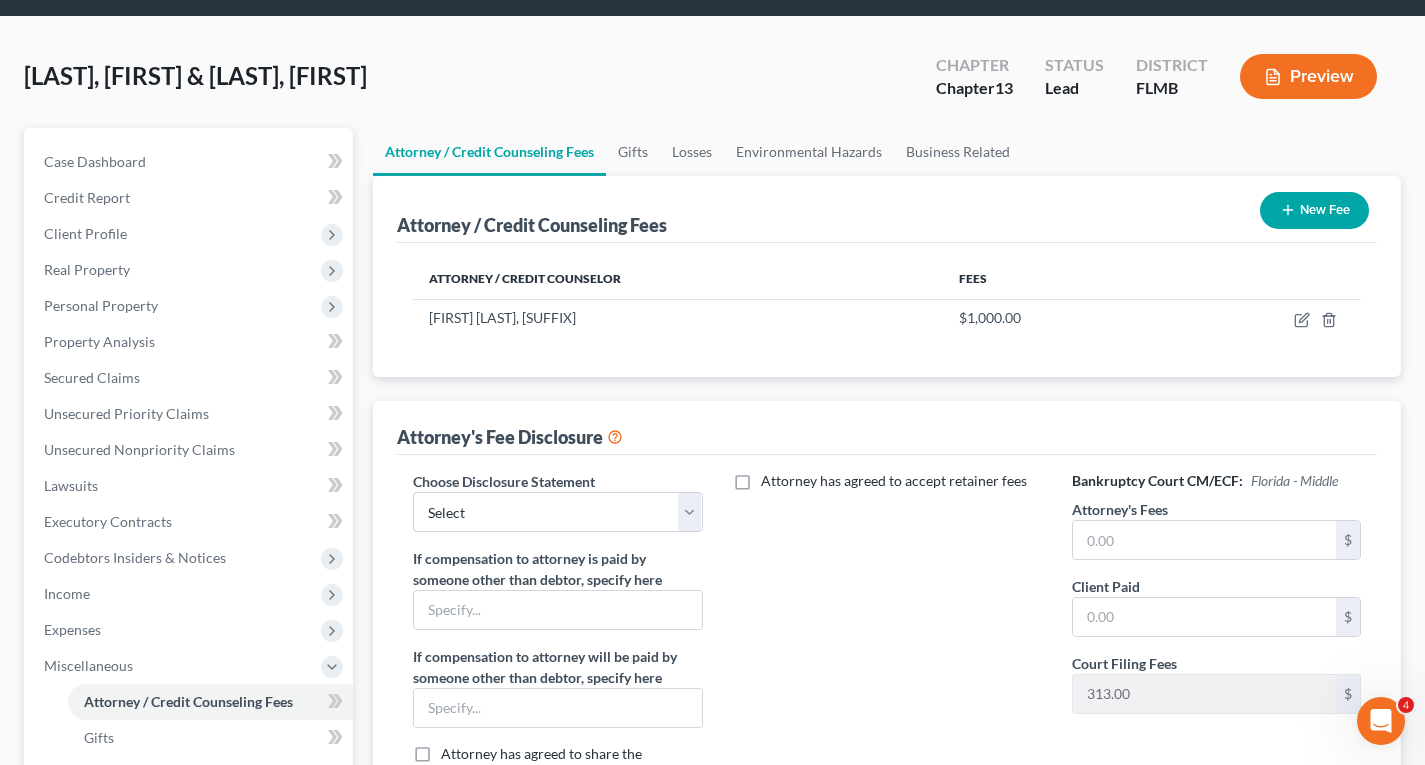 scroll, scrollTop: 100, scrollLeft: 0, axis: vertical 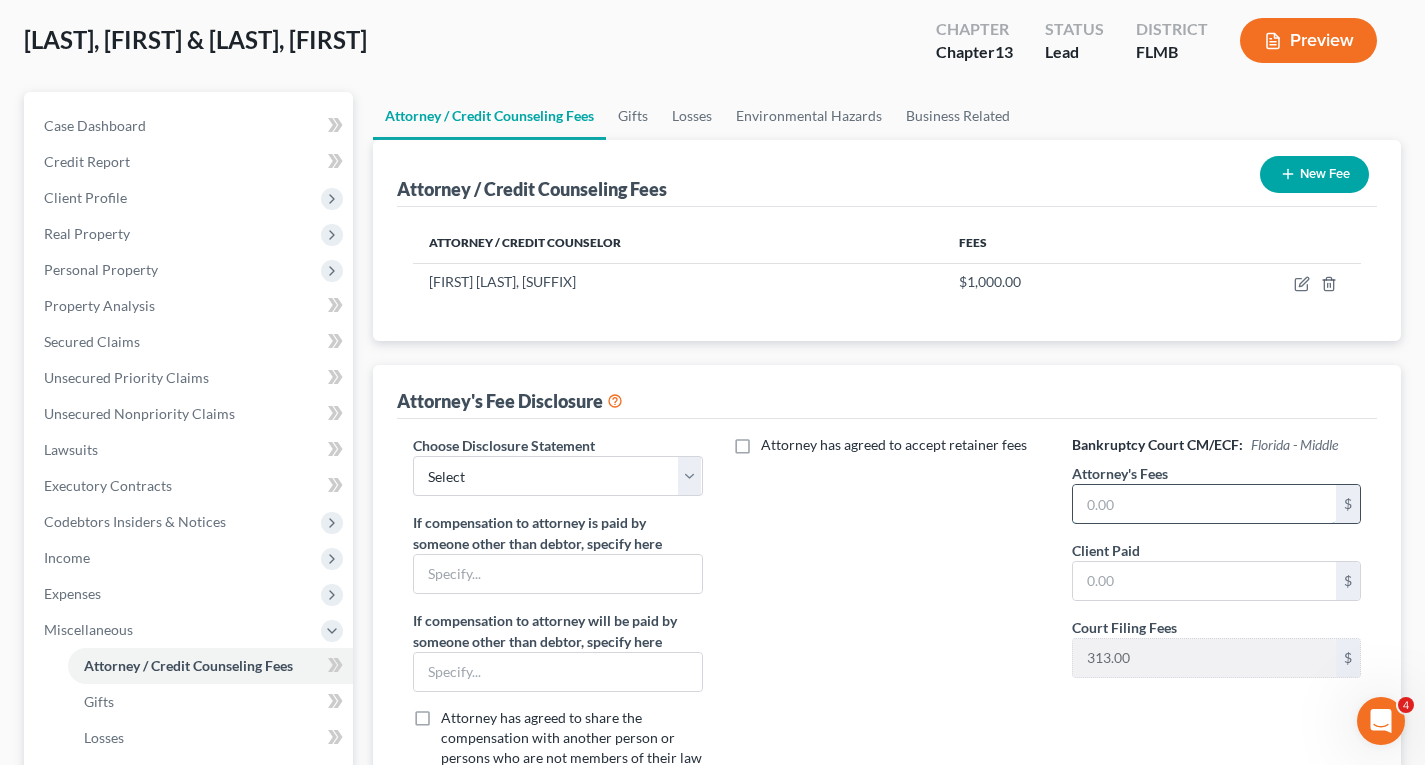 click at bounding box center (1204, 504) 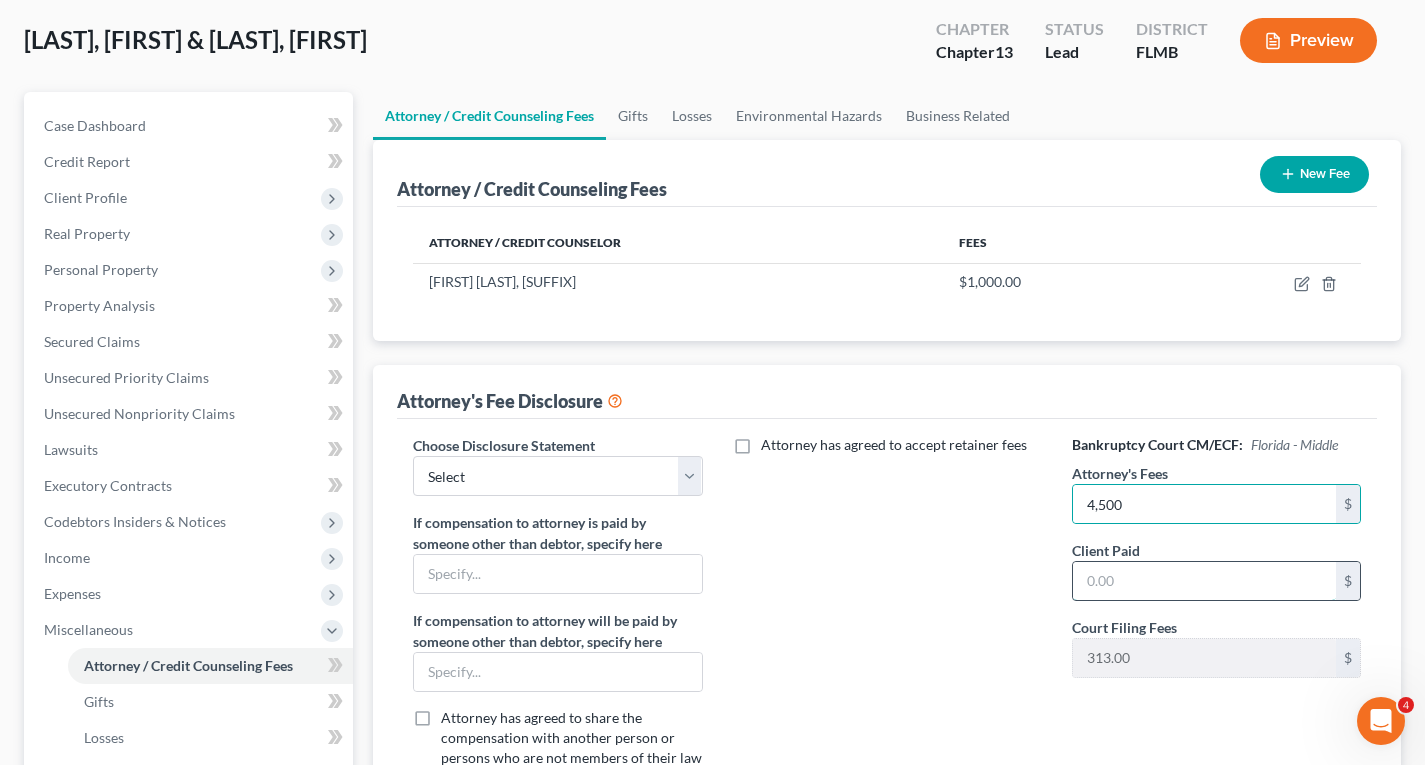 click at bounding box center [1204, 581] 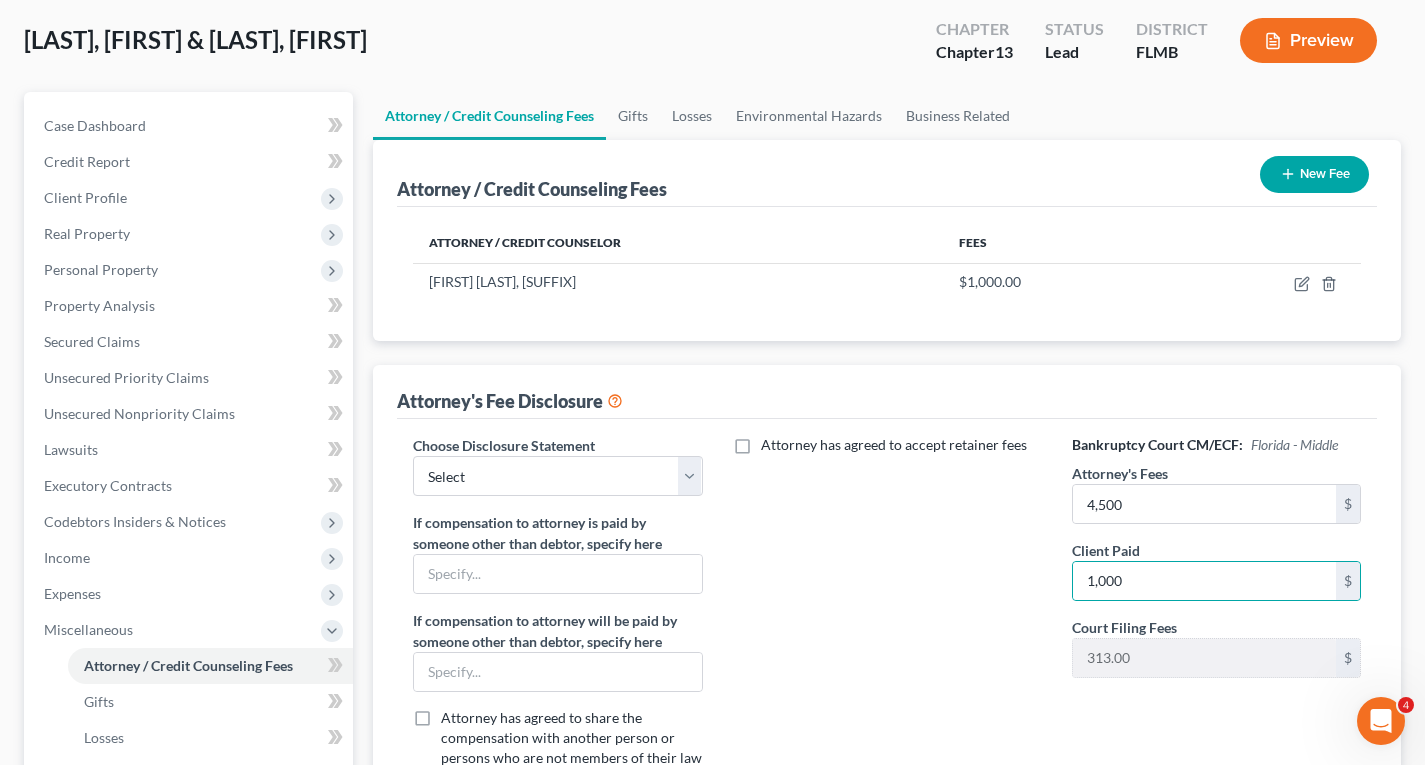 scroll, scrollTop: 514, scrollLeft: 0, axis: vertical 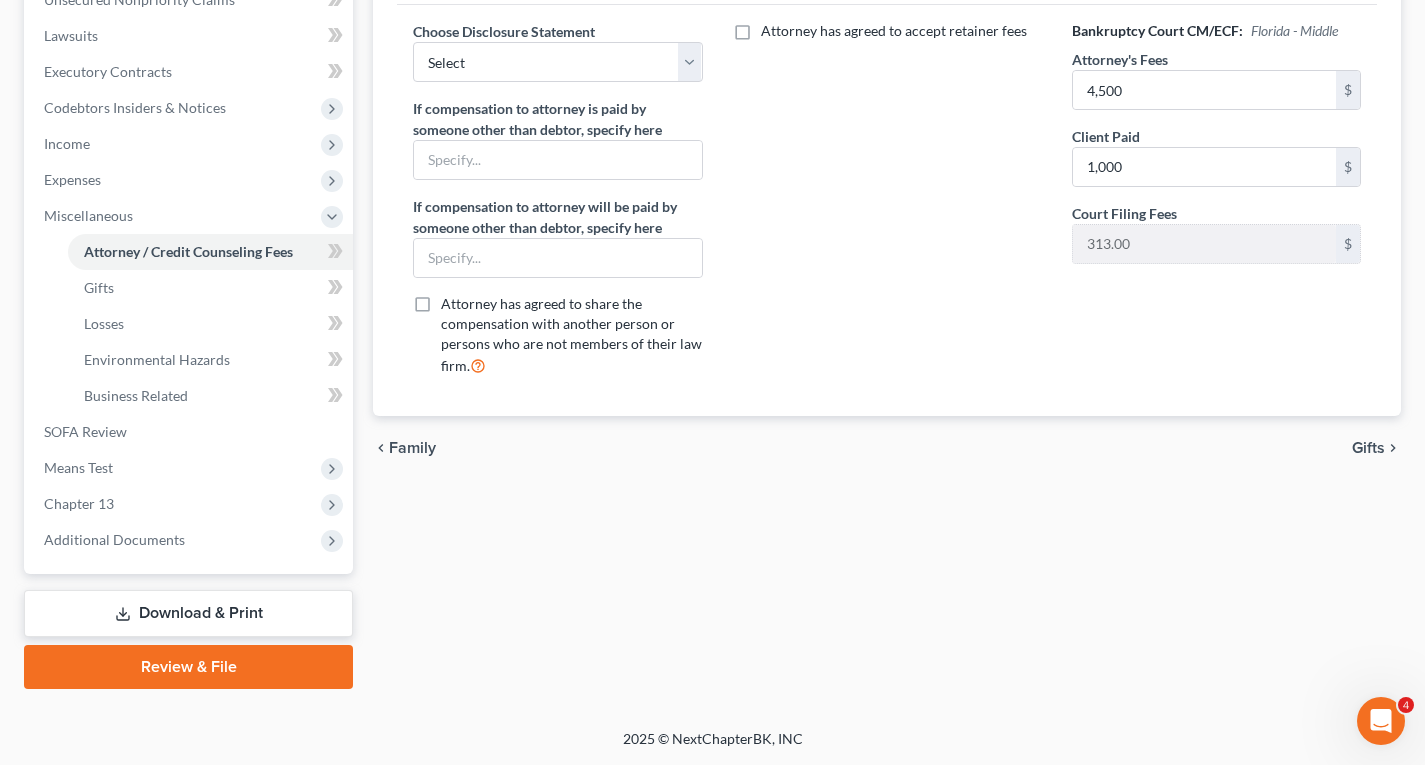 click on "Gifts" at bounding box center [1368, 448] 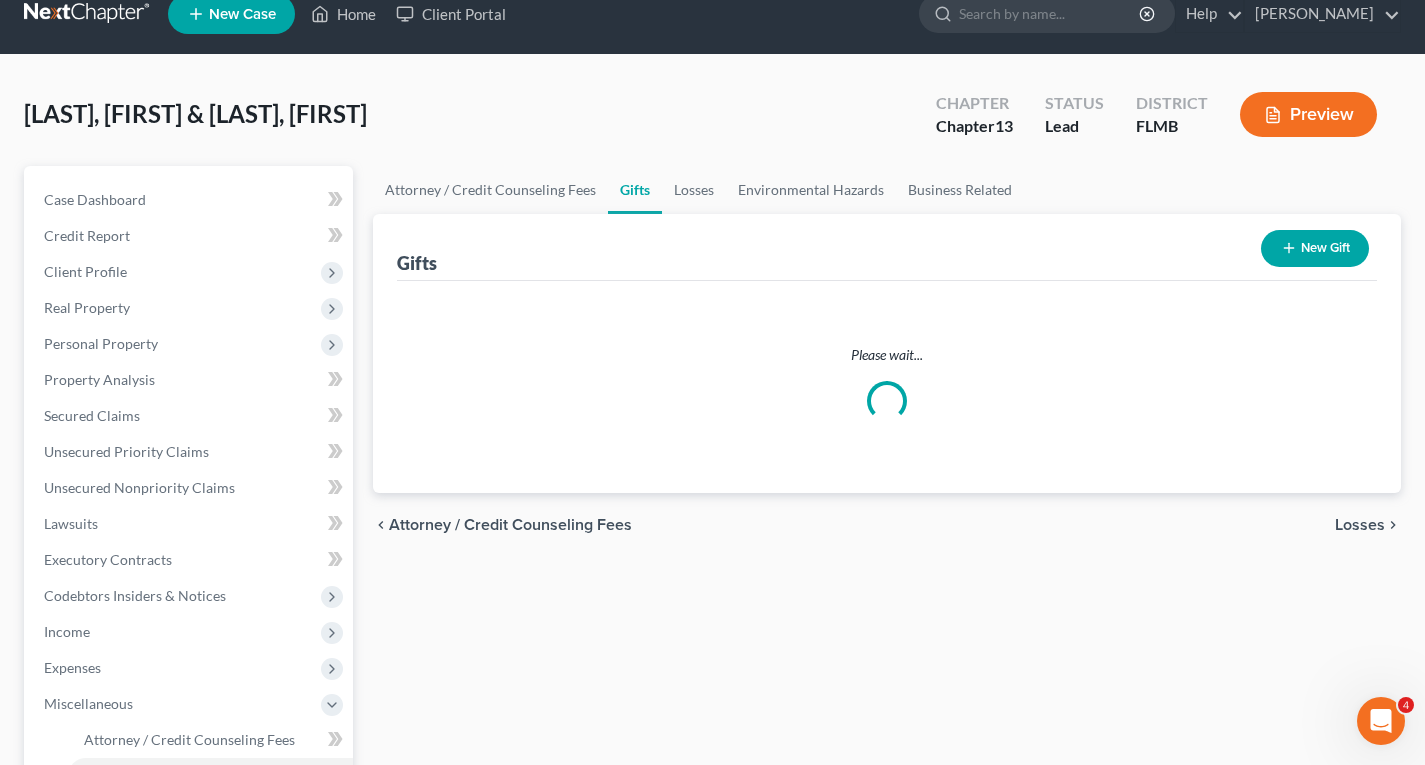 scroll, scrollTop: 0, scrollLeft: 0, axis: both 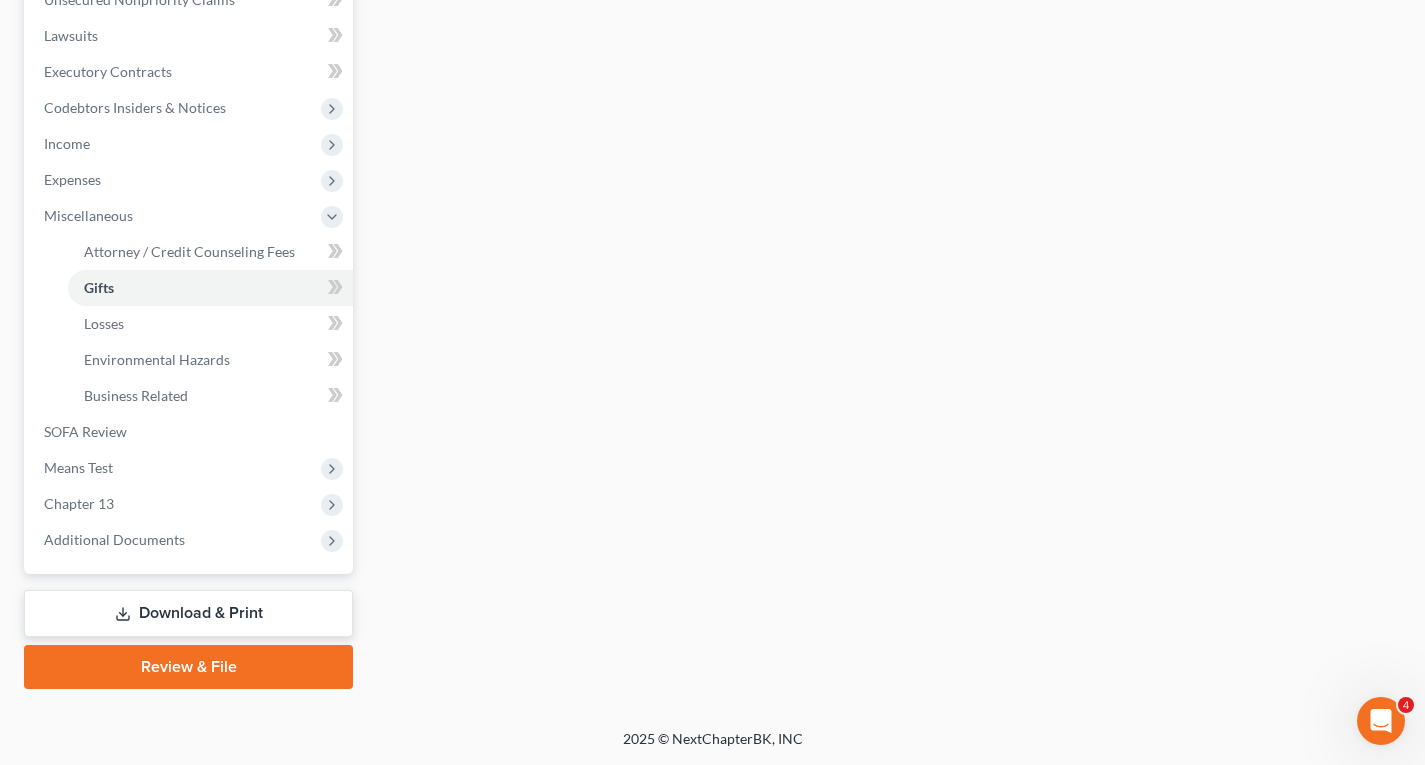 click on "Download & Print" at bounding box center (188, 613) 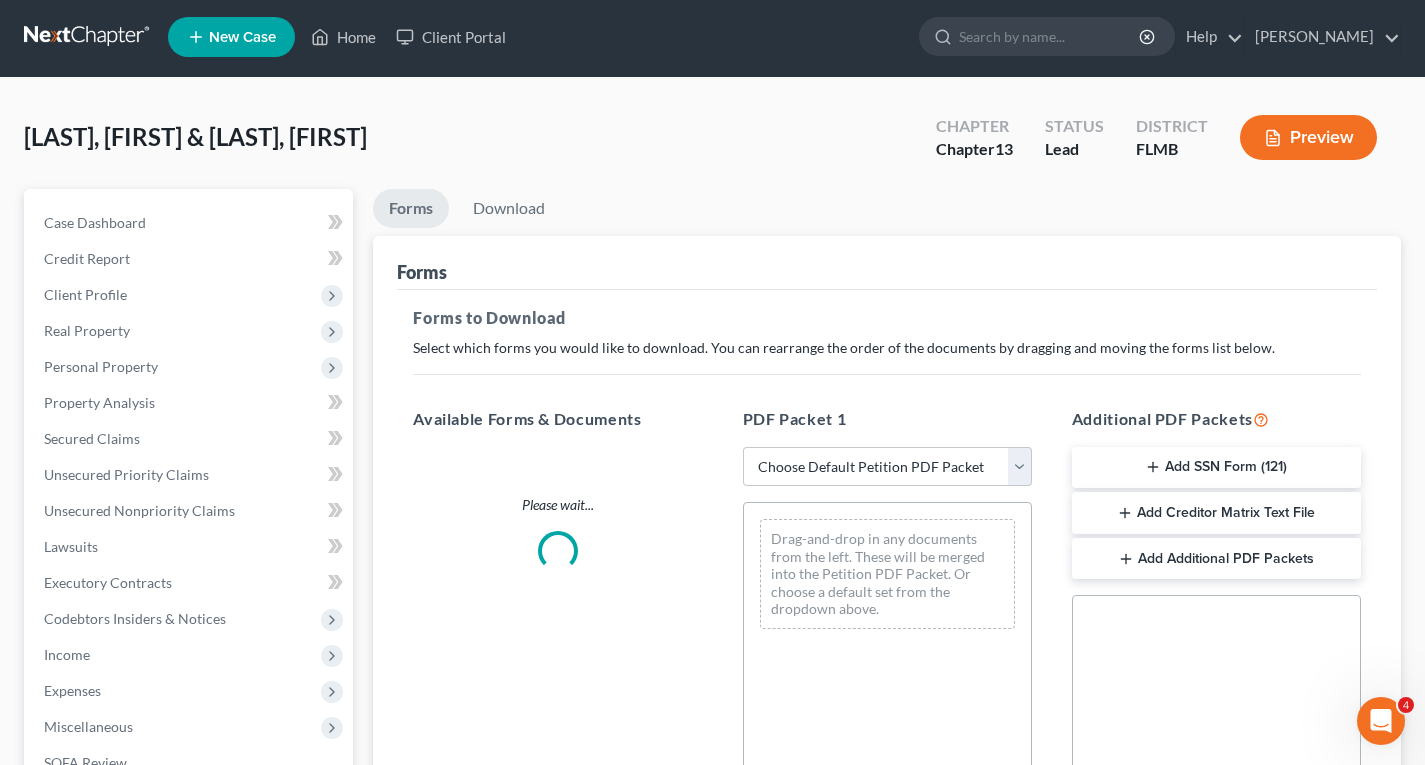 scroll, scrollTop: 0, scrollLeft: 0, axis: both 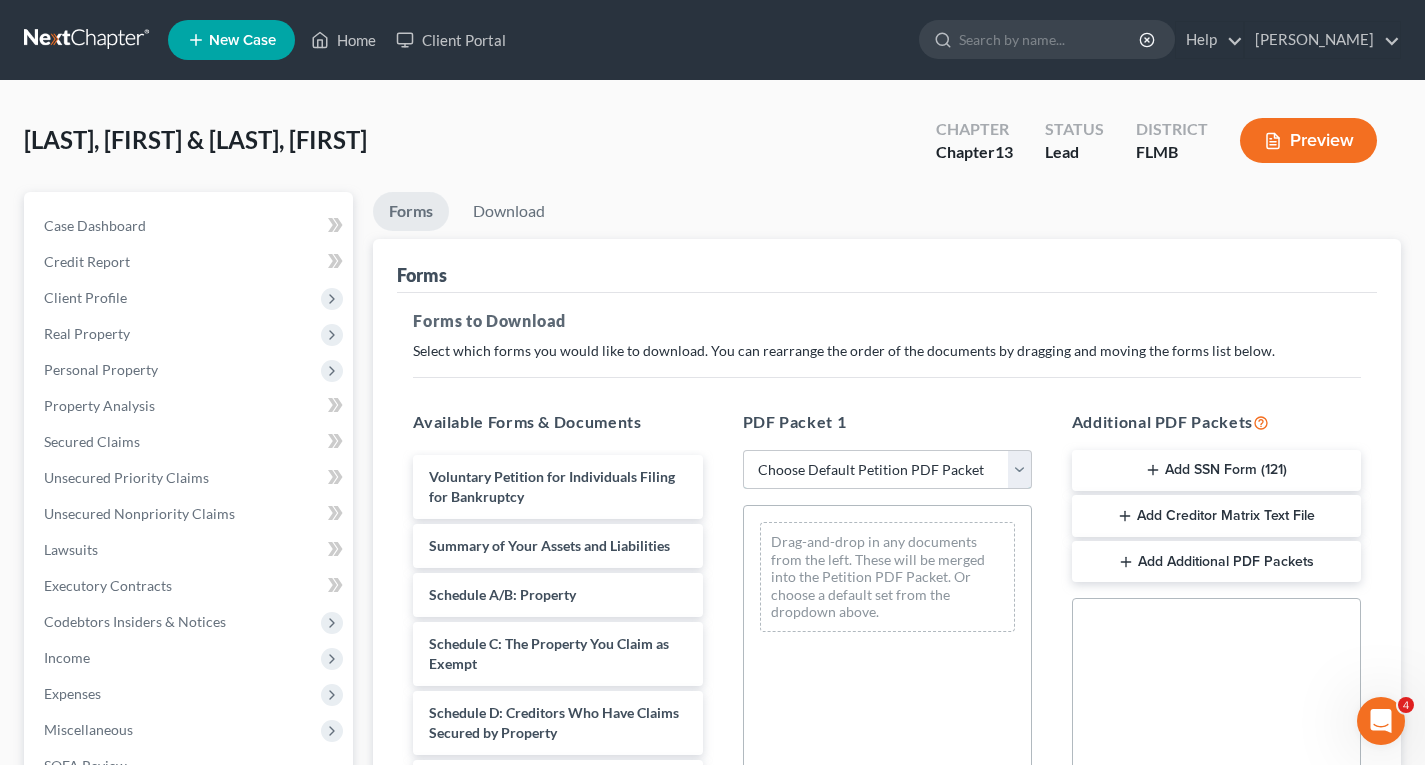 click on "Choose Default Petition PDF Packet Complete Bankruptcy Petition (all forms and schedules) Emergency Filing Forms (Petition and Creditor List Only) Amended Forms Signature Pages Only Supplemental Post Petition (Sch. I & J) Supplemental Post Petition (Sch. I) Supplemental Post Petition (Sch. J)" at bounding box center (887, 470) 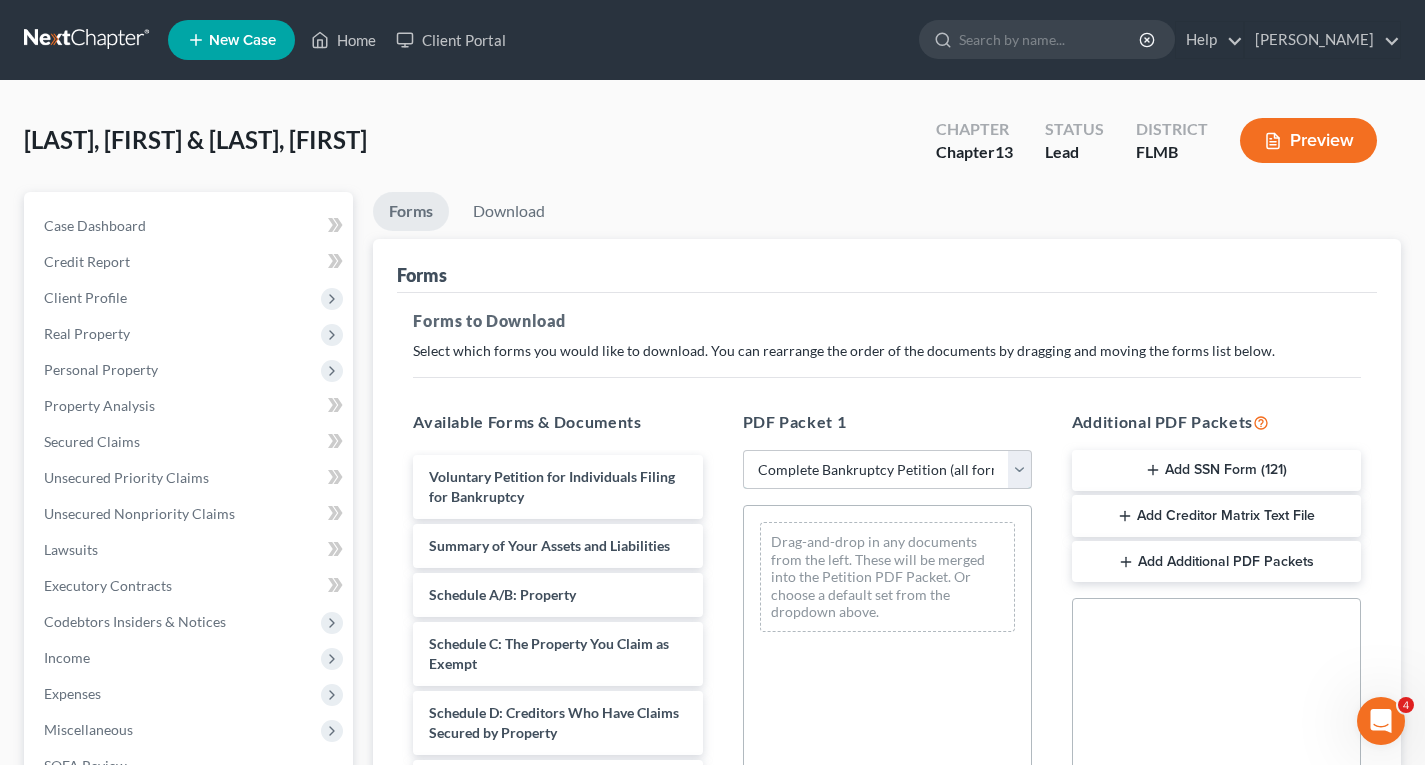 click on "Choose Default Petition PDF Packet Complete Bankruptcy Petition (all forms and schedules) Emergency Filing Forms (Petition and Creditor List Only) Amended Forms Signature Pages Only Supplemental Post Petition (Sch. I & J) Supplemental Post Petition (Sch. I) Supplemental Post Petition (Sch. J)" at bounding box center [887, 470] 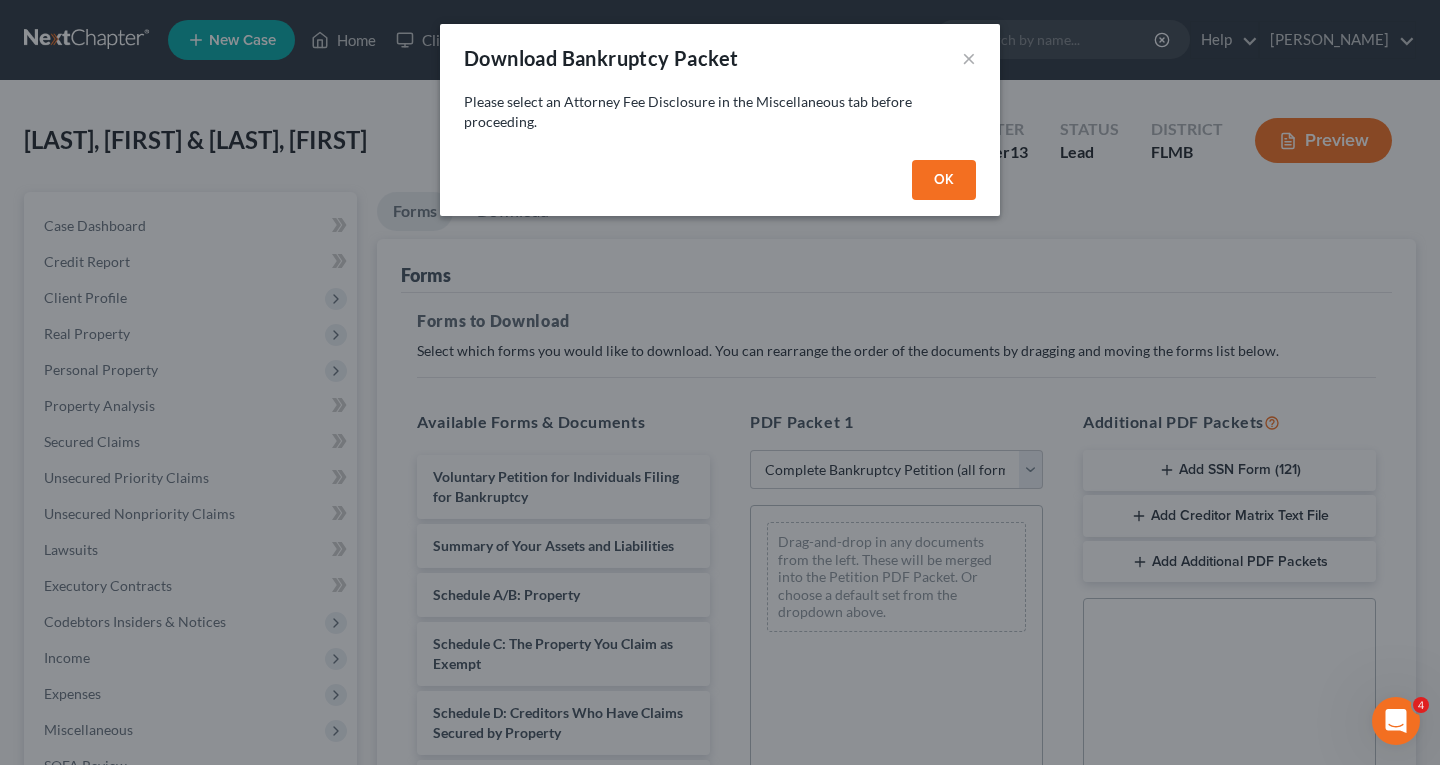click on "OK" at bounding box center [944, 180] 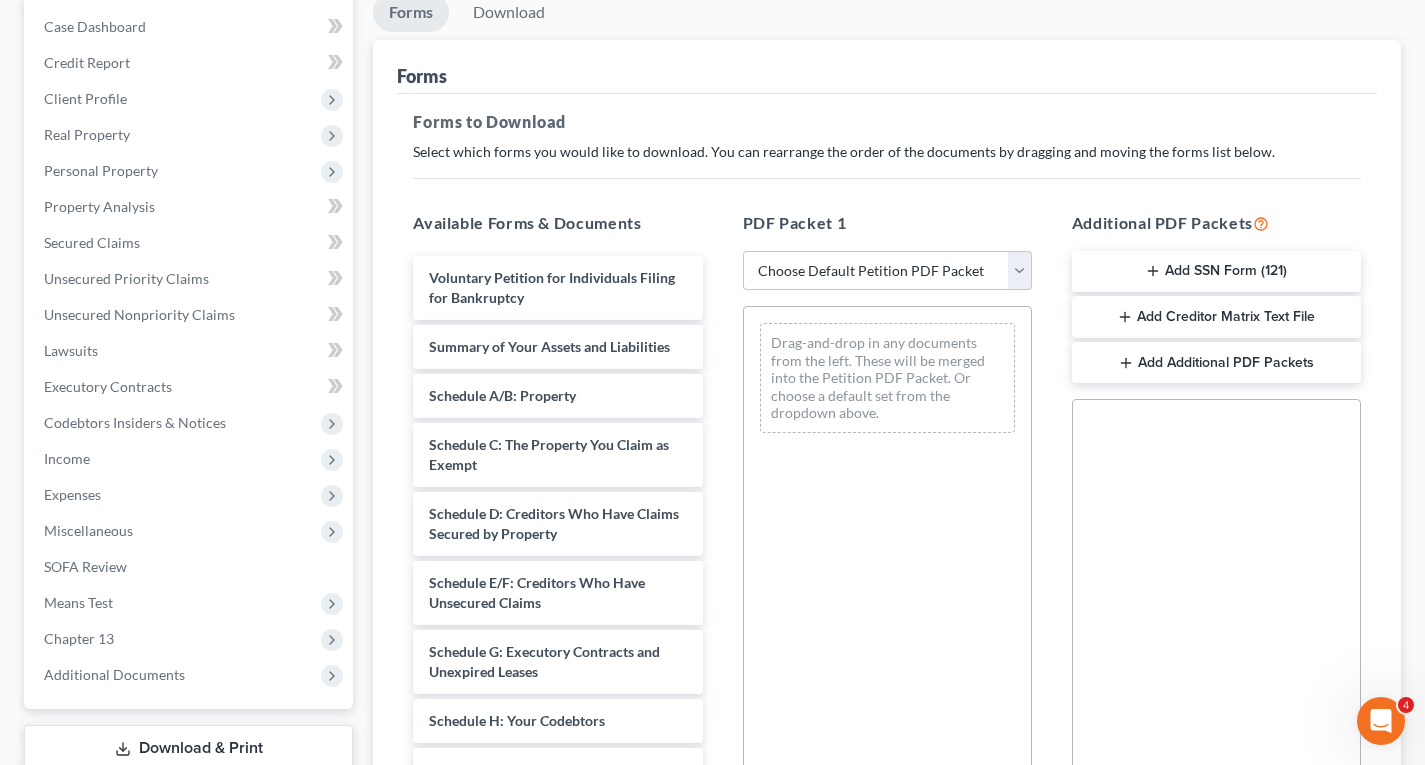 scroll, scrollTop: 200, scrollLeft: 0, axis: vertical 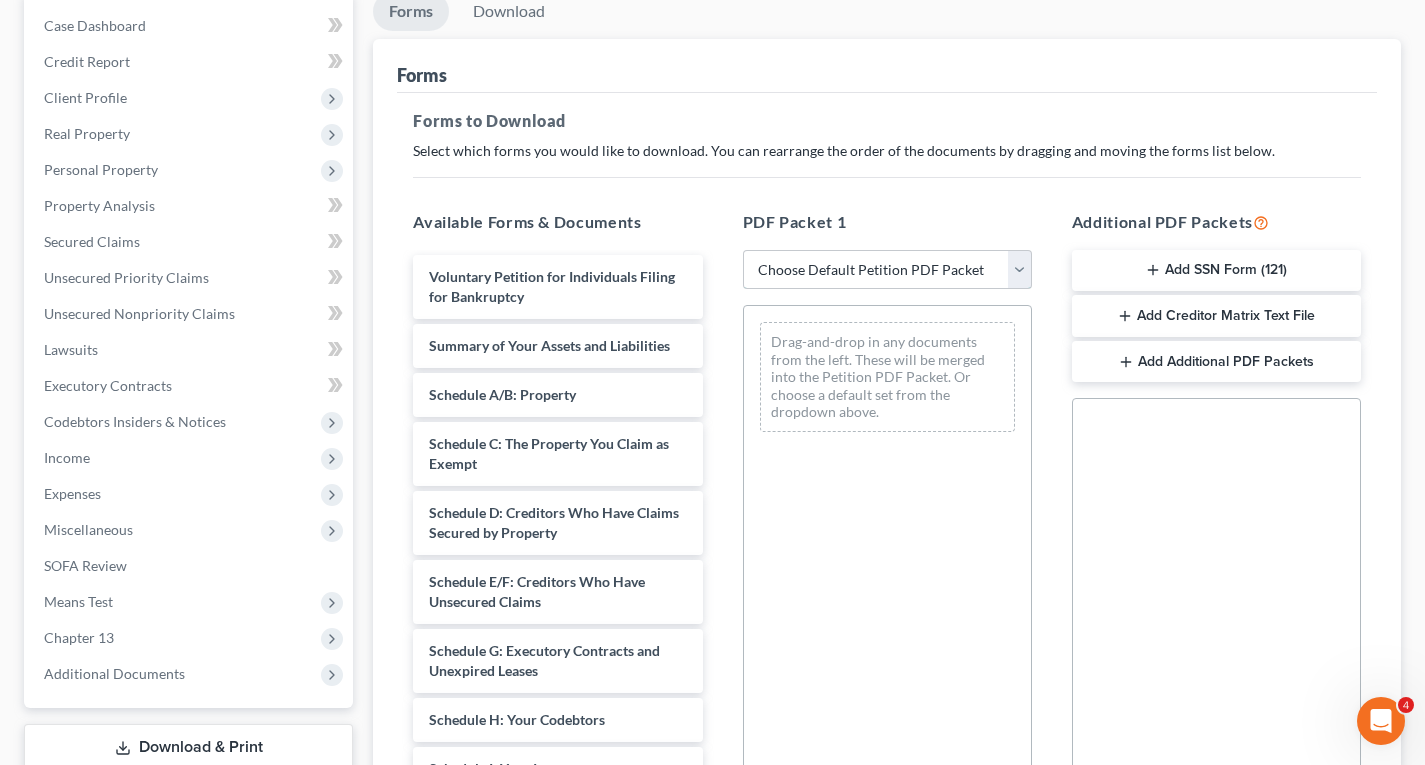 click on "Choose Default Petition PDF Packet Complete Bankruptcy Petition (all forms and schedules) Emergency Filing Forms (Petition and Creditor List Only) Amended Forms Signature Pages Only Supplemental Post Petition (Sch. I & J) Supplemental Post Petition (Sch. I) Supplemental Post Petition (Sch. J)" at bounding box center [887, 270] 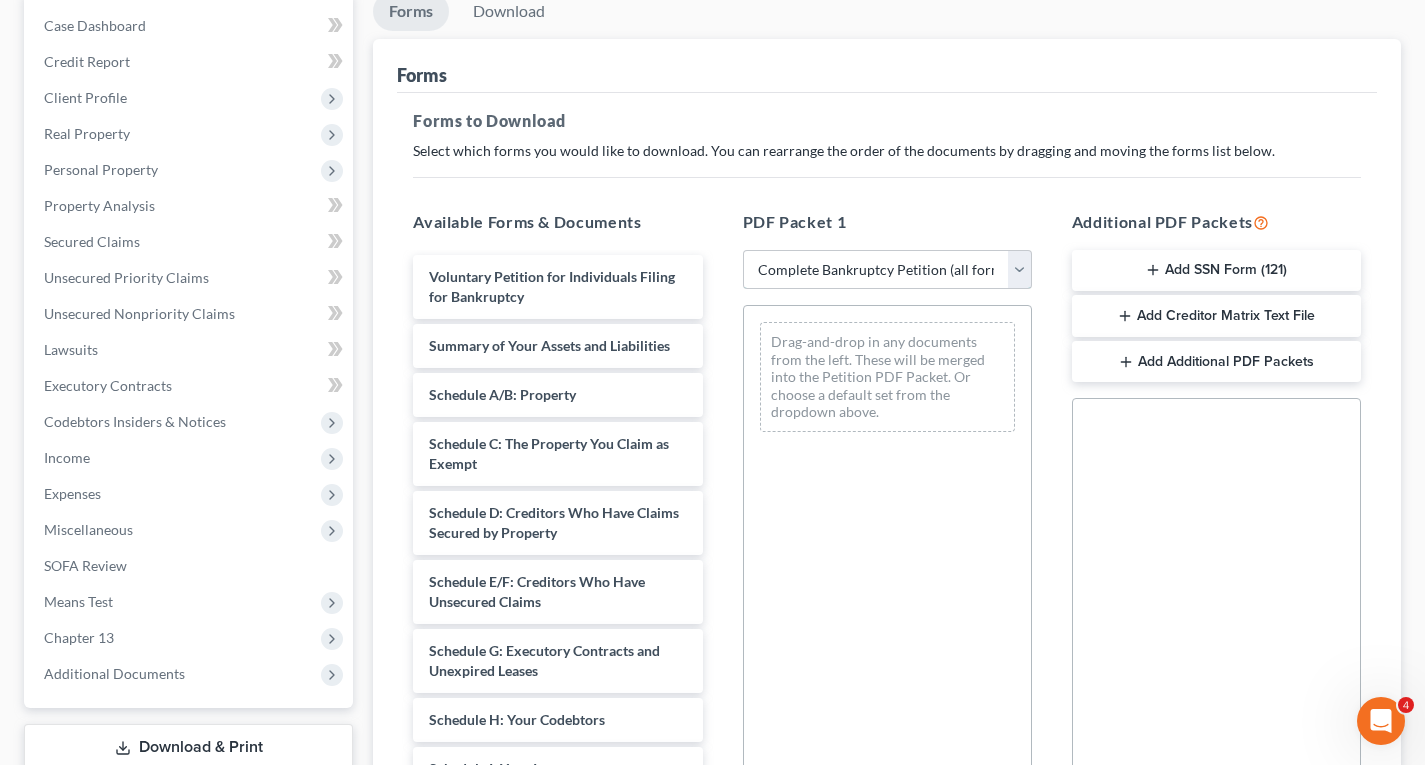 click on "Choose Default Petition PDF Packet Complete Bankruptcy Petition (all forms and schedules) Emergency Filing Forms (Petition and Creditor List Only) Amended Forms Signature Pages Only Supplemental Post Petition (Sch. I & J) Supplemental Post Petition (Sch. I) Supplemental Post Petition (Sch. J)" at bounding box center [887, 270] 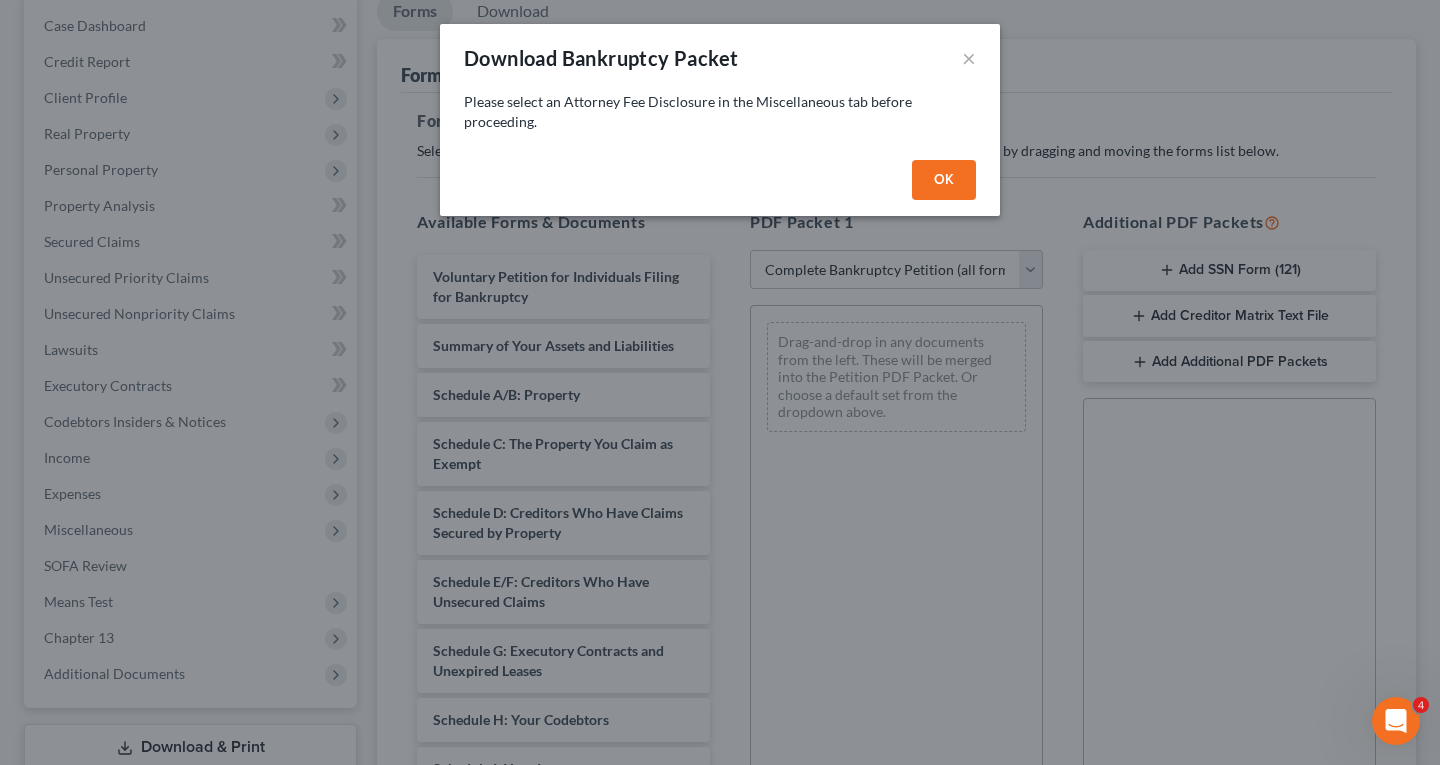 click on "OK" at bounding box center (944, 180) 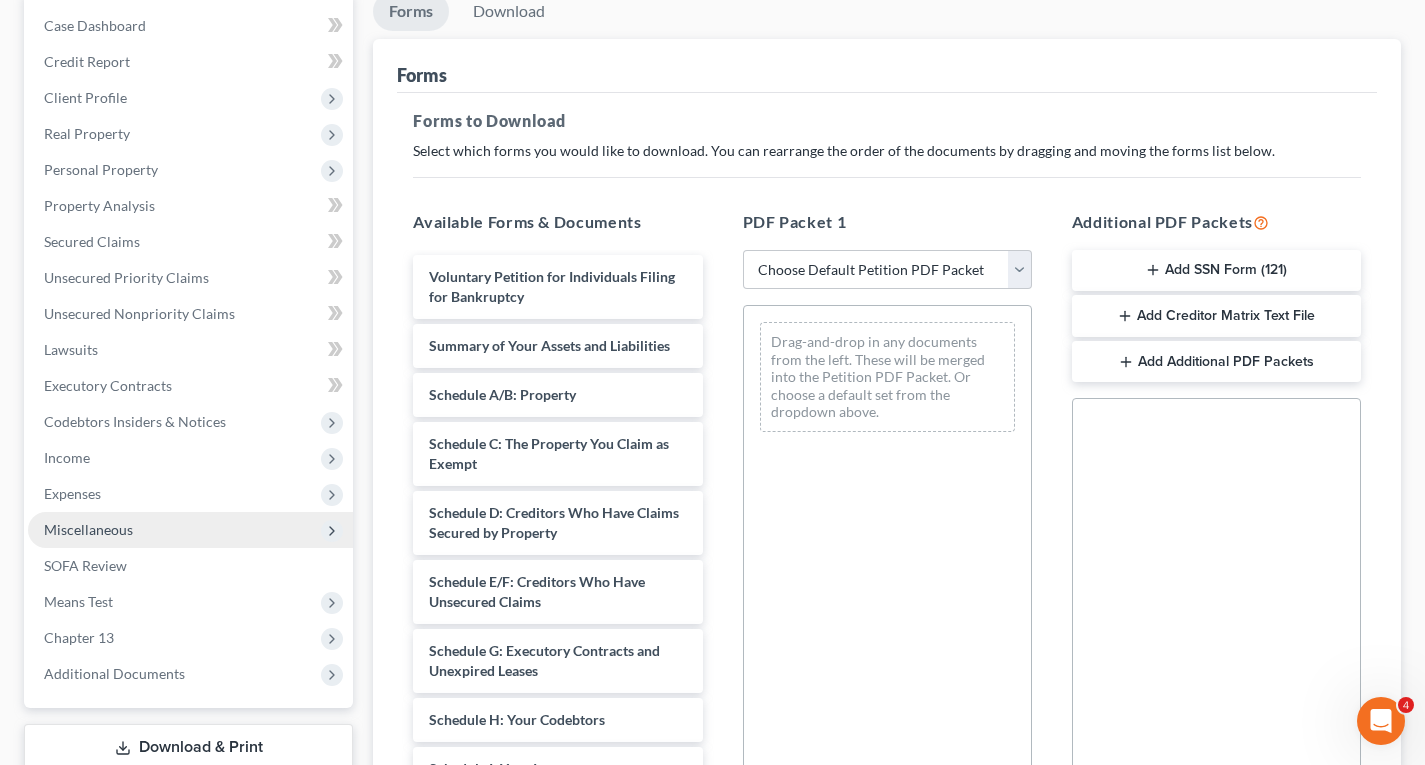 click on "Miscellaneous" at bounding box center (88, 529) 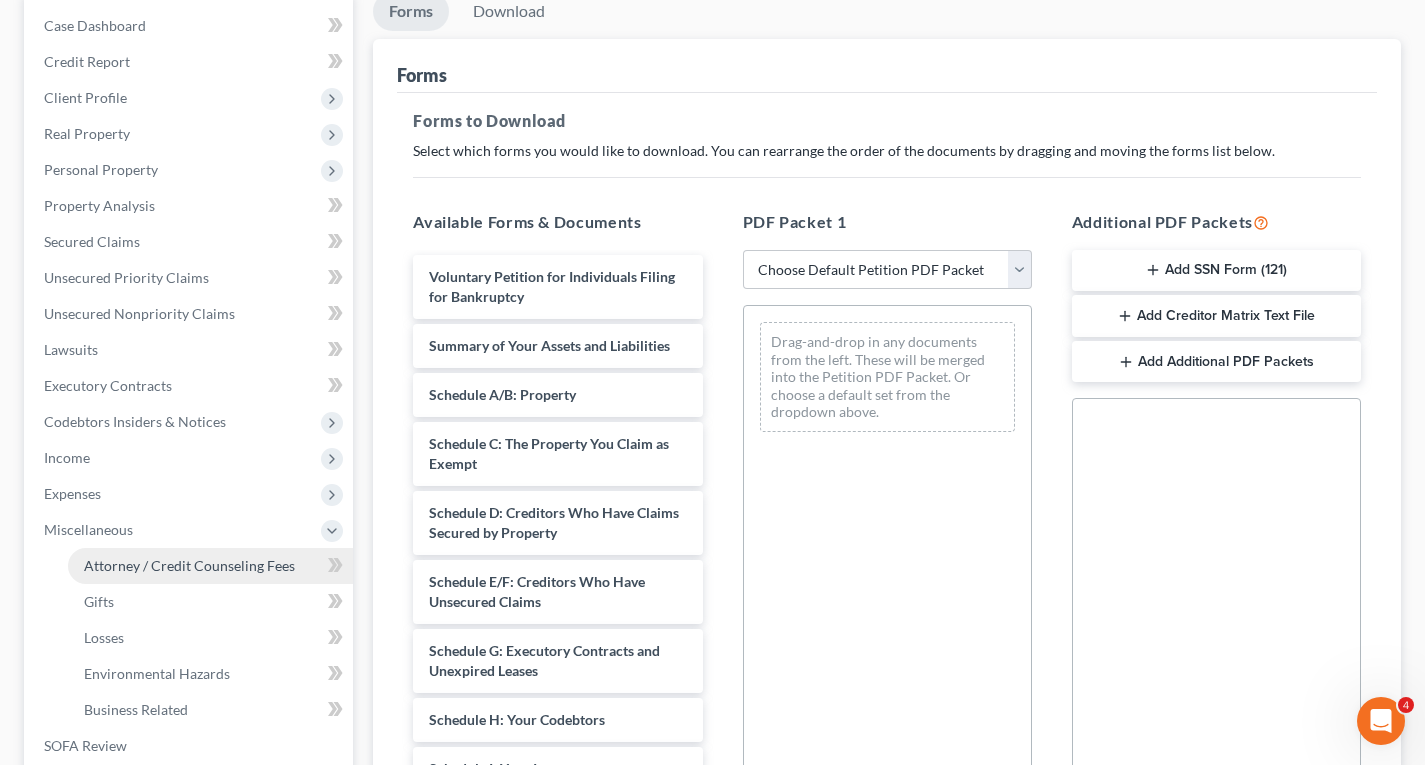 click on "Attorney / Credit Counseling Fees" at bounding box center [189, 565] 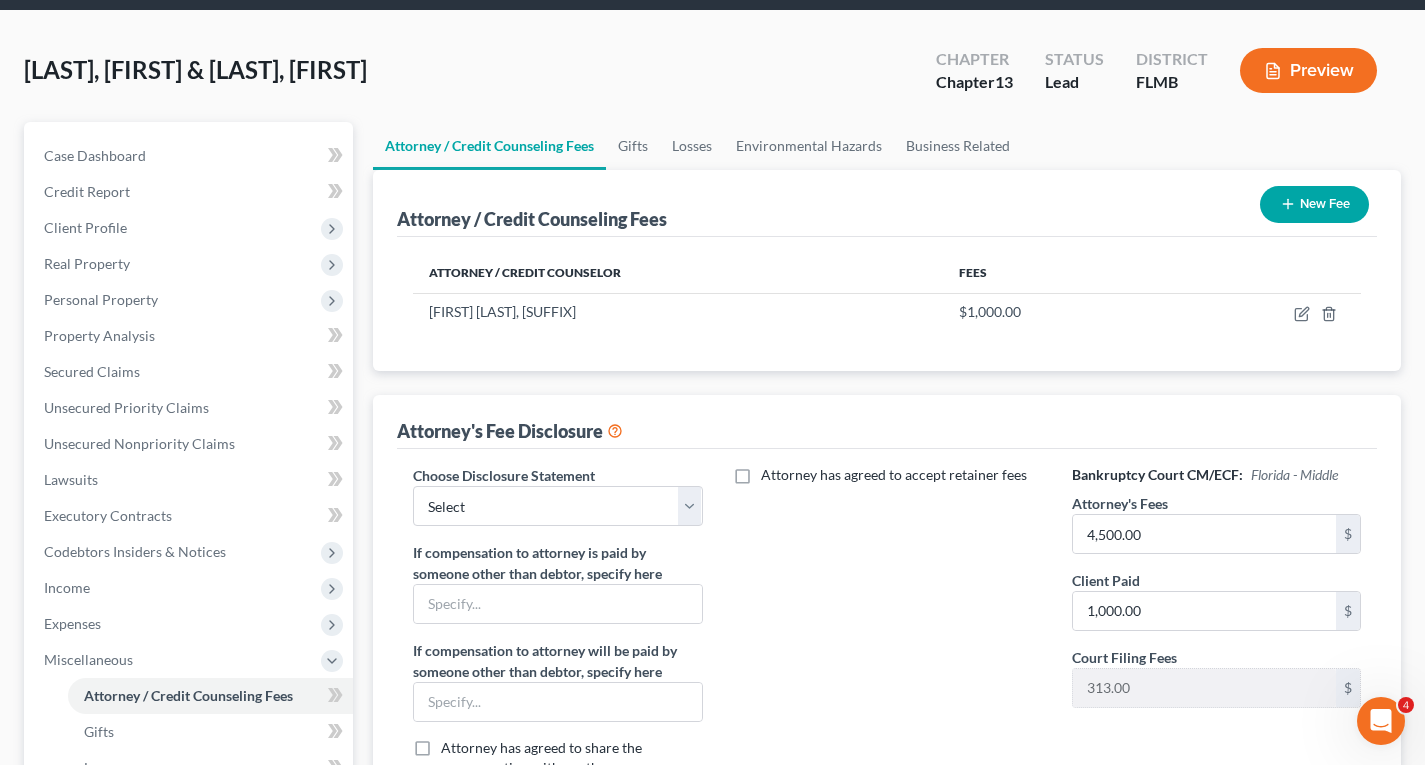 scroll, scrollTop: 200, scrollLeft: 0, axis: vertical 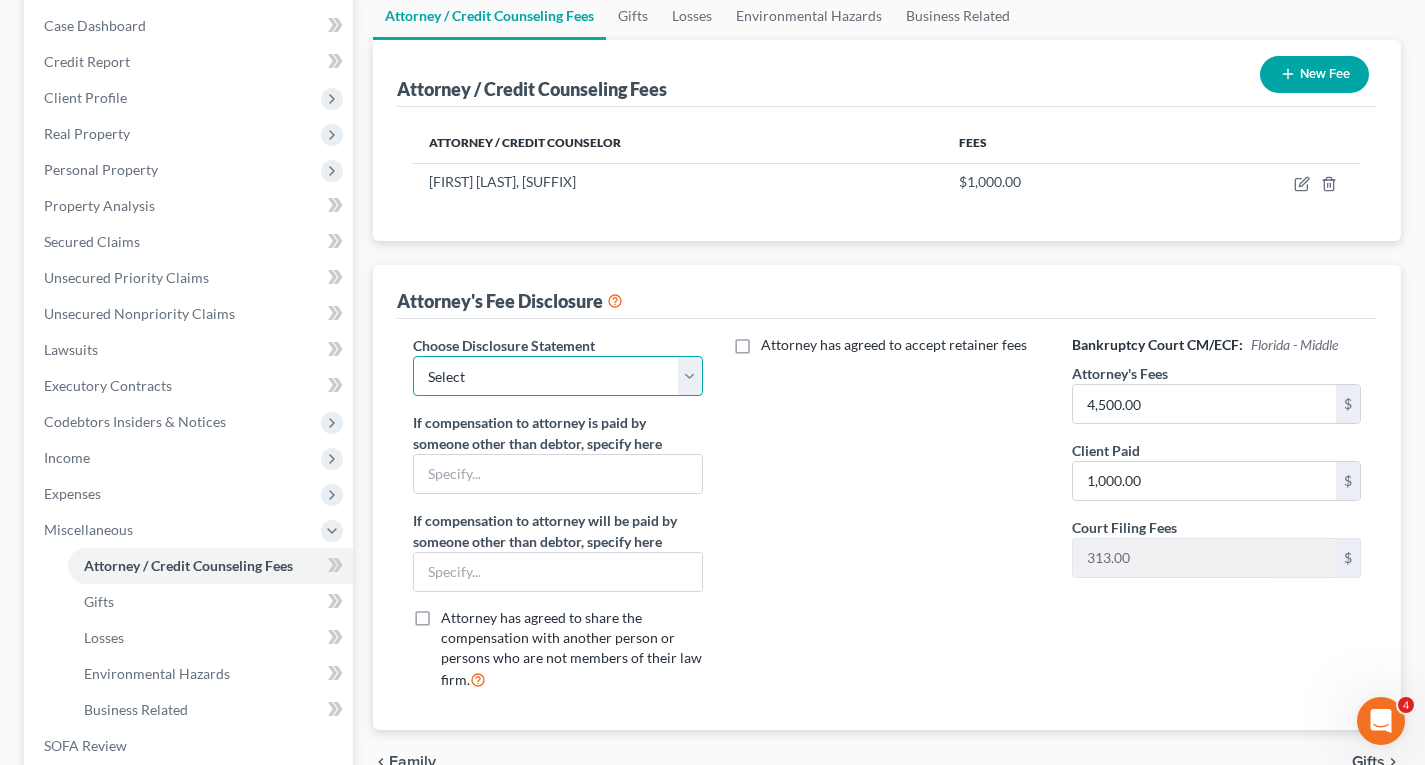 click on "Select Fee disclosure" at bounding box center [557, 376] 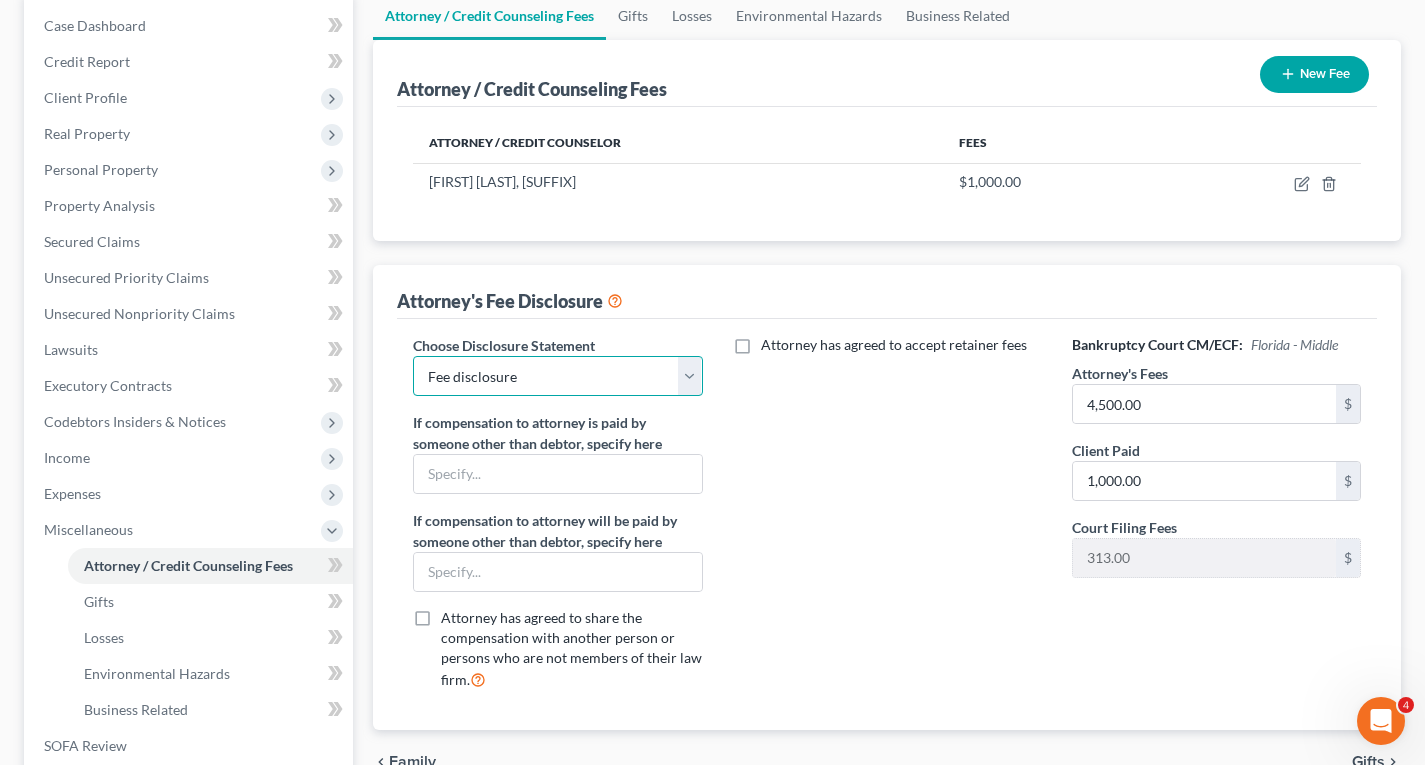 click on "Select Fee disclosure" at bounding box center [557, 376] 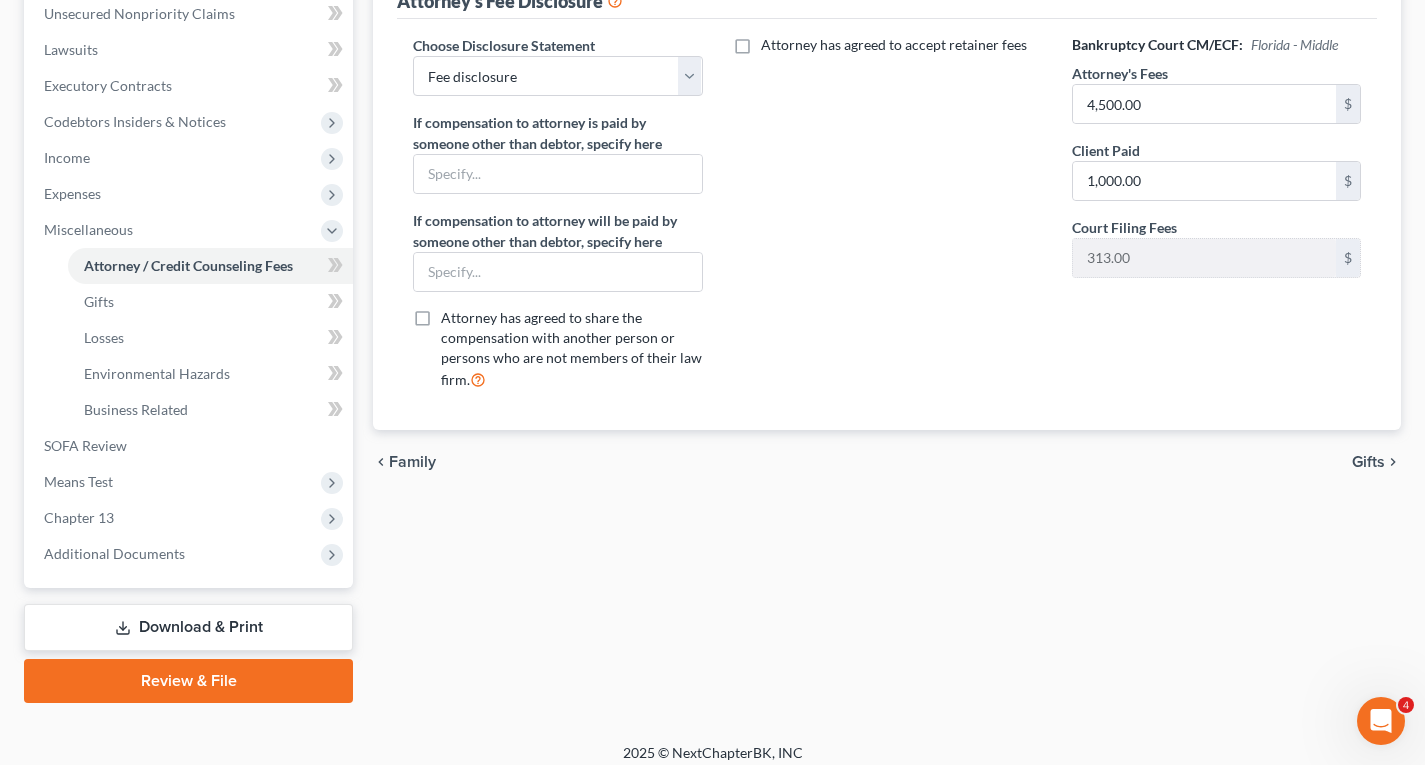 click on "Download & Print" at bounding box center [188, 627] 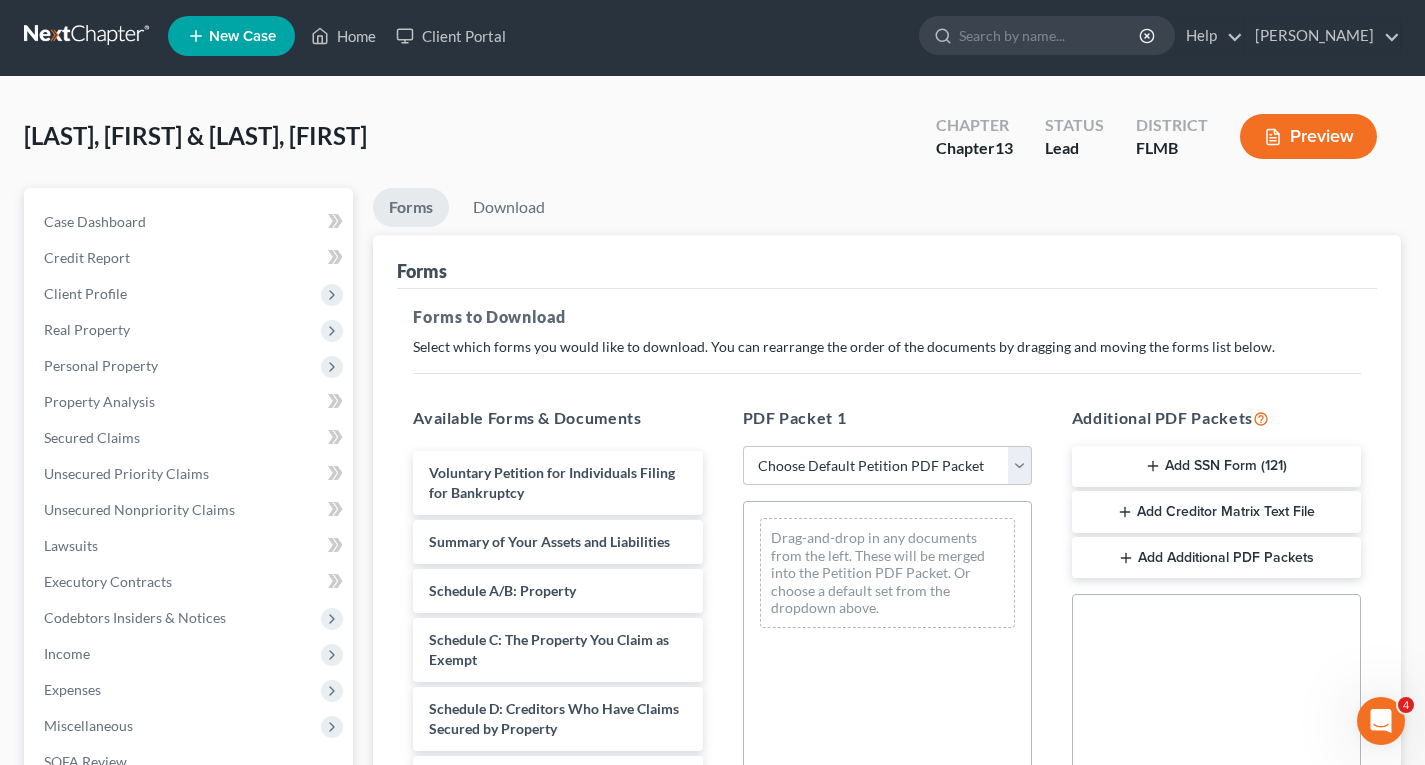scroll, scrollTop: 0, scrollLeft: 0, axis: both 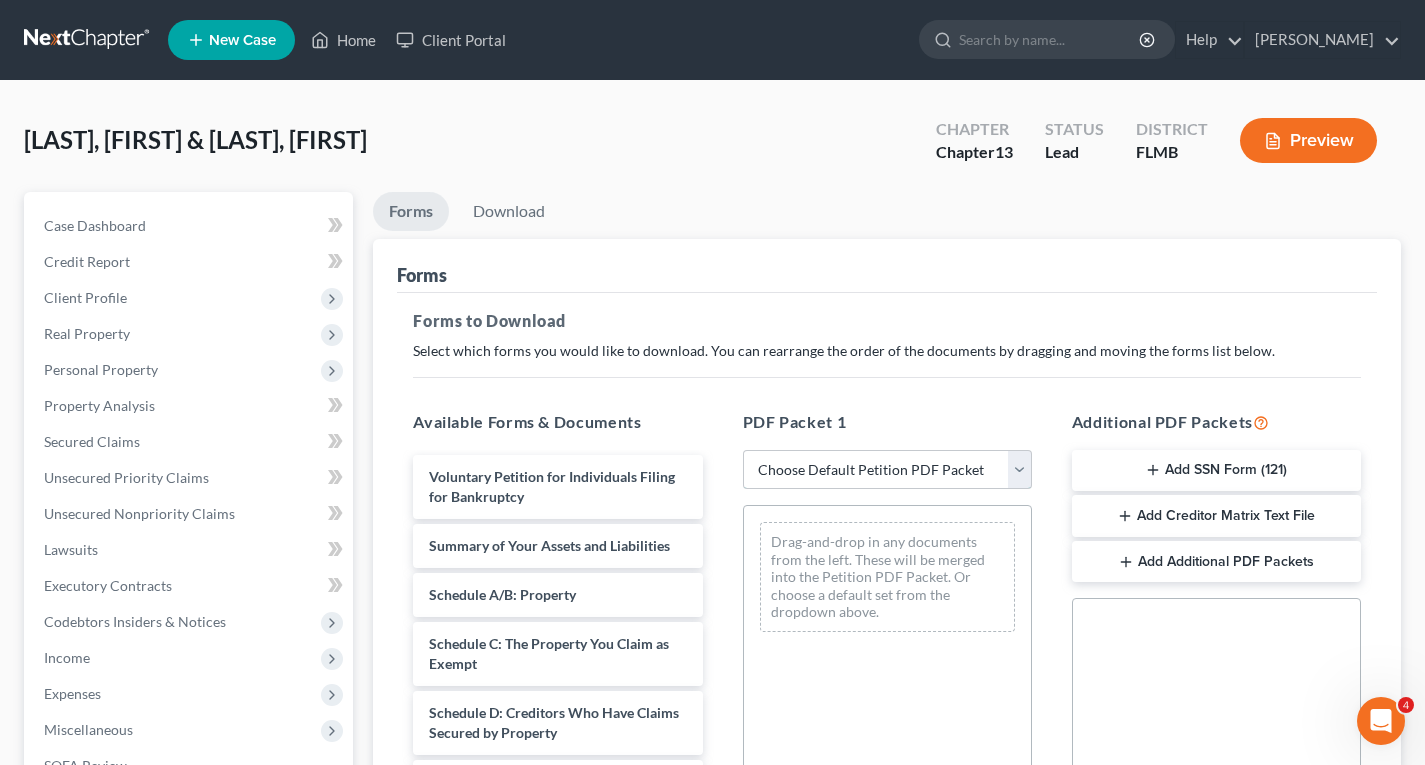 click on "Choose Default Petition PDF Packet Complete Bankruptcy Petition (all forms and schedules) Emergency Filing Forms (Petition and Creditor List Only) Amended Forms Signature Pages Only Supplemental Post Petition (Sch. I & J) Supplemental Post Petition (Sch. I) Supplemental Post Petition (Sch. J)" at bounding box center [887, 470] 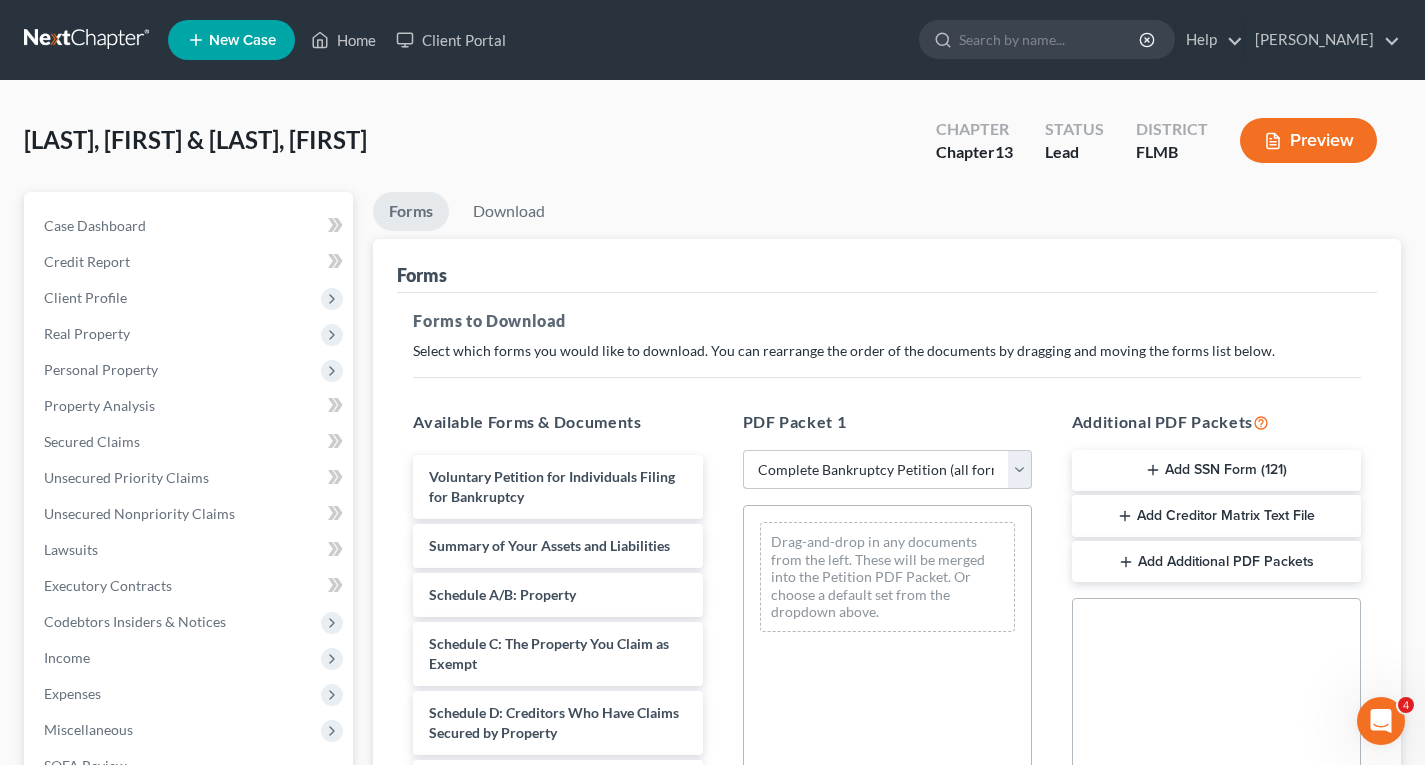 click on "Choose Default Petition PDF Packet Complete Bankruptcy Petition (all forms and schedules) Emergency Filing Forms (Petition and Creditor List Only) Amended Forms Signature Pages Only Supplemental Post Petition (Sch. I & J) Supplemental Post Petition (Sch. I) Supplemental Post Petition (Sch. J)" at bounding box center (887, 470) 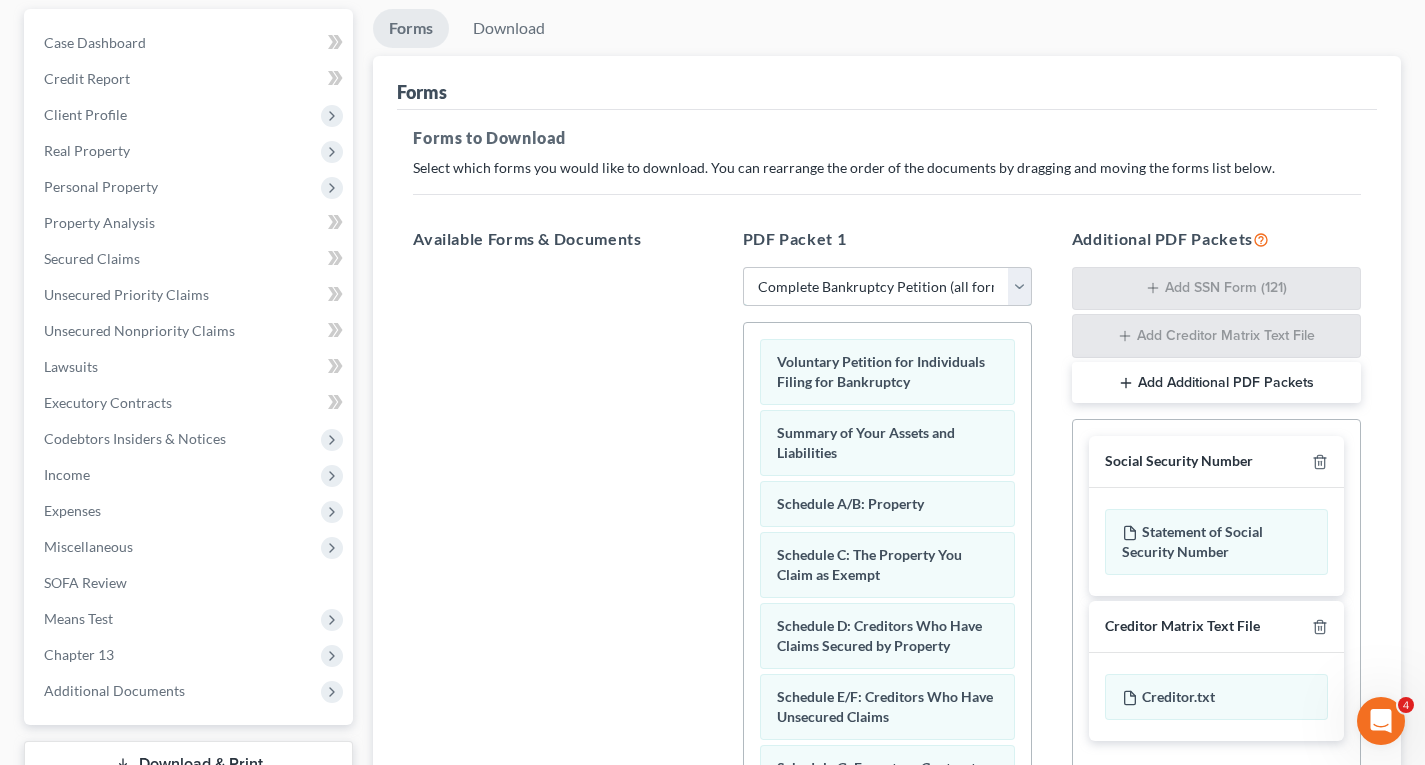 scroll, scrollTop: 200, scrollLeft: 0, axis: vertical 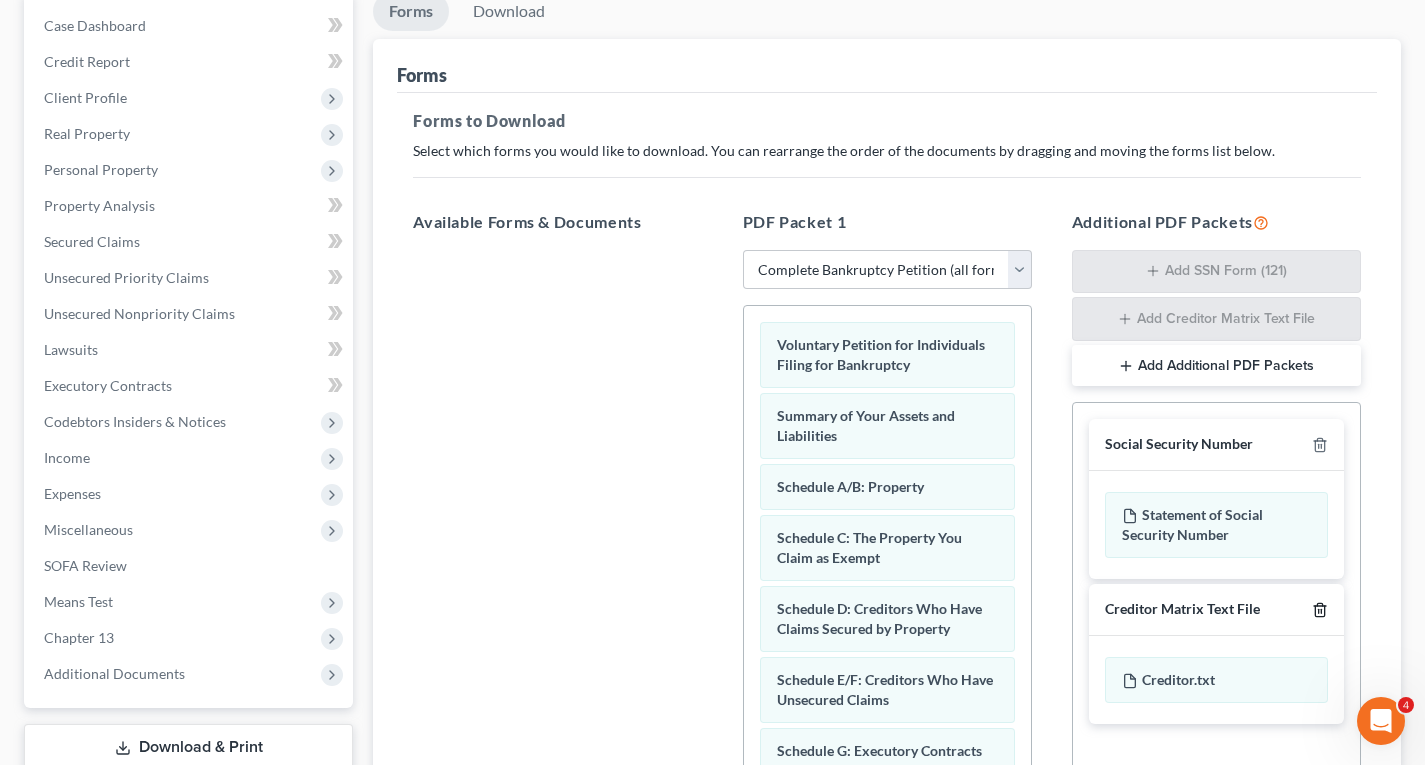 click 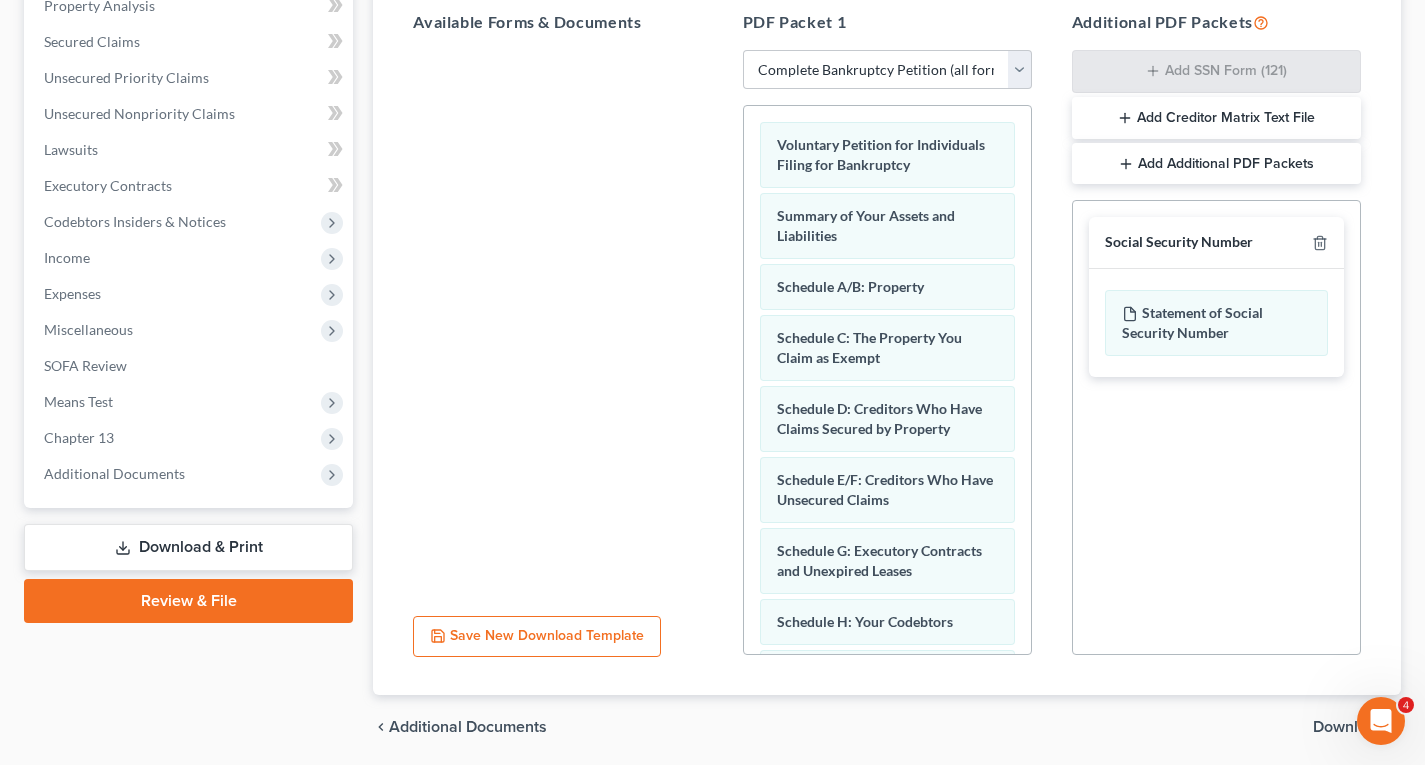 scroll, scrollTop: 300, scrollLeft: 0, axis: vertical 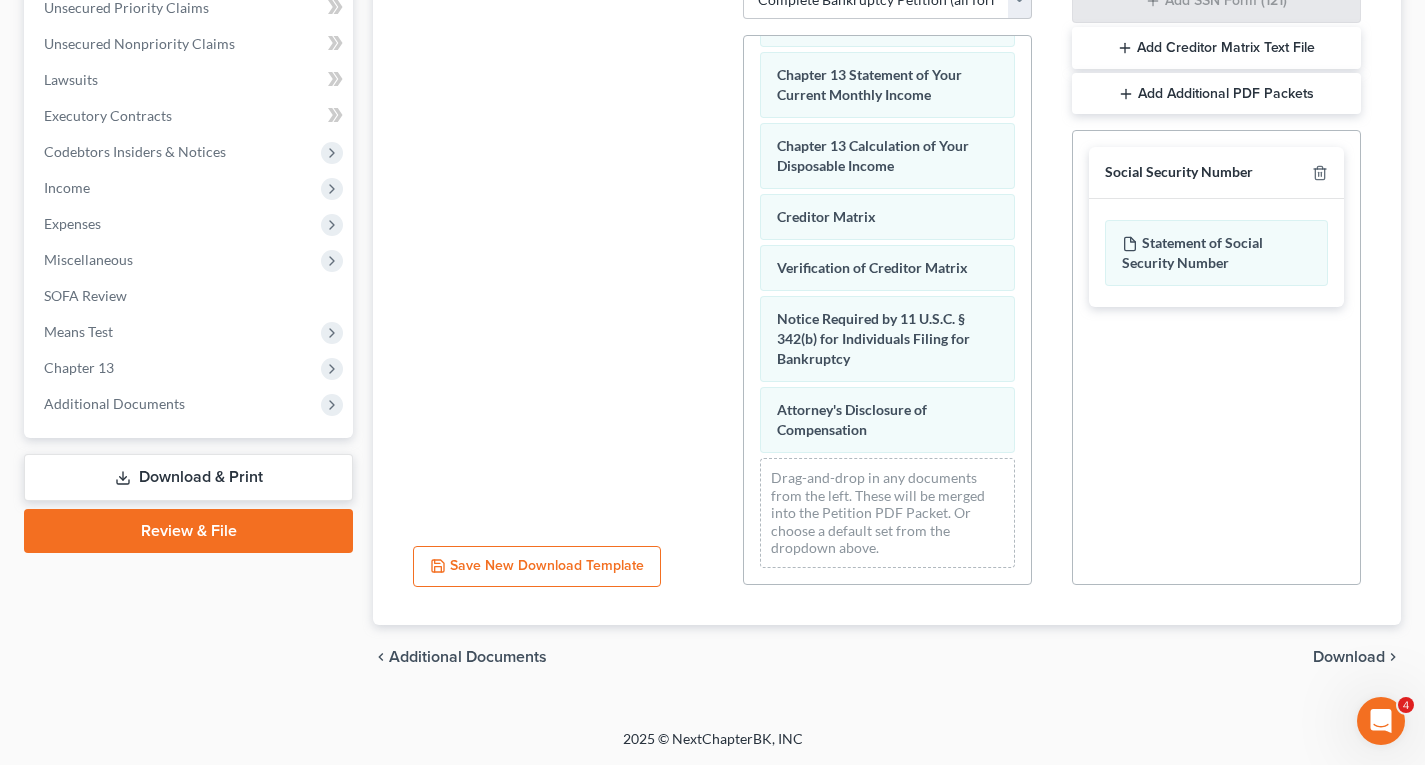 click on "Download" at bounding box center (1349, 657) 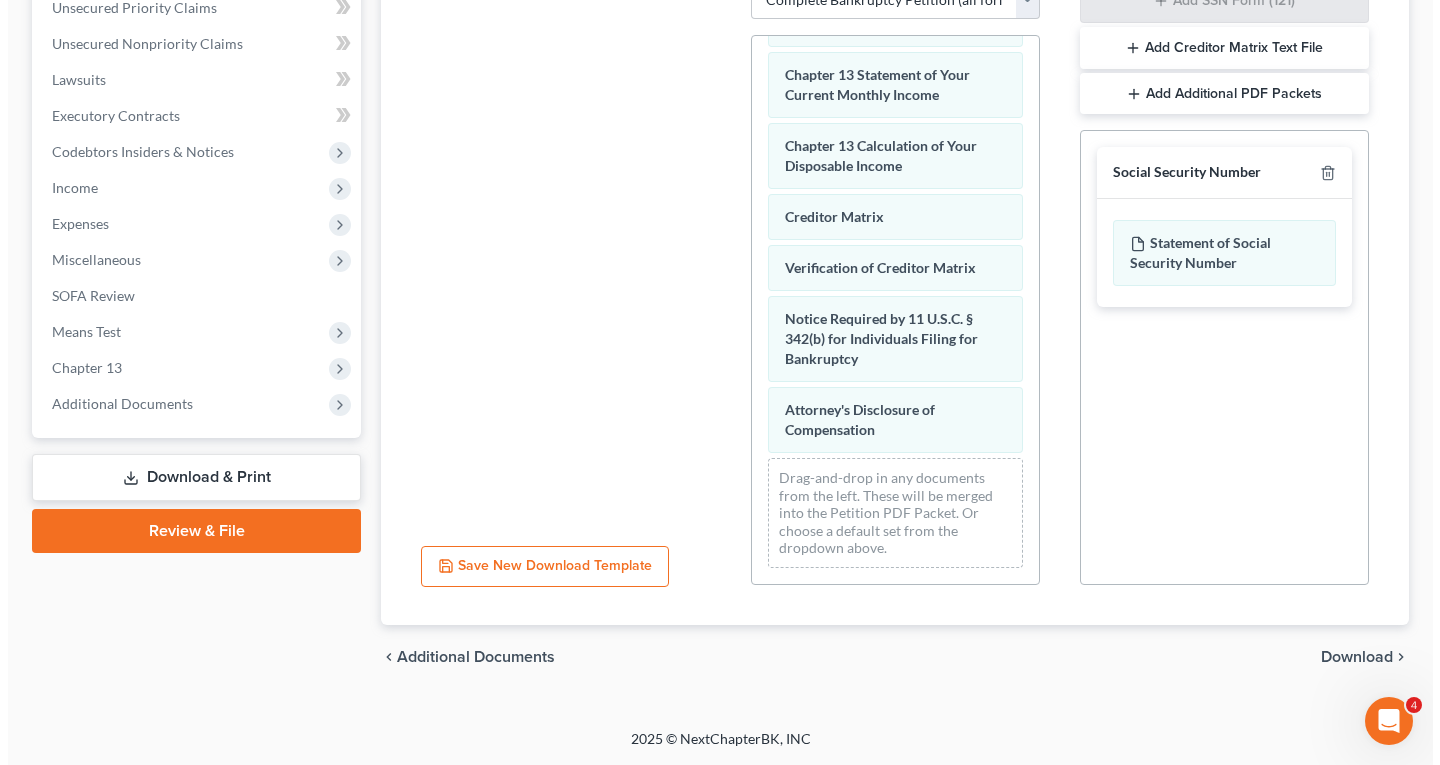 scroll, scrollTop: 334, scrollLeft: 0, axis: vertical 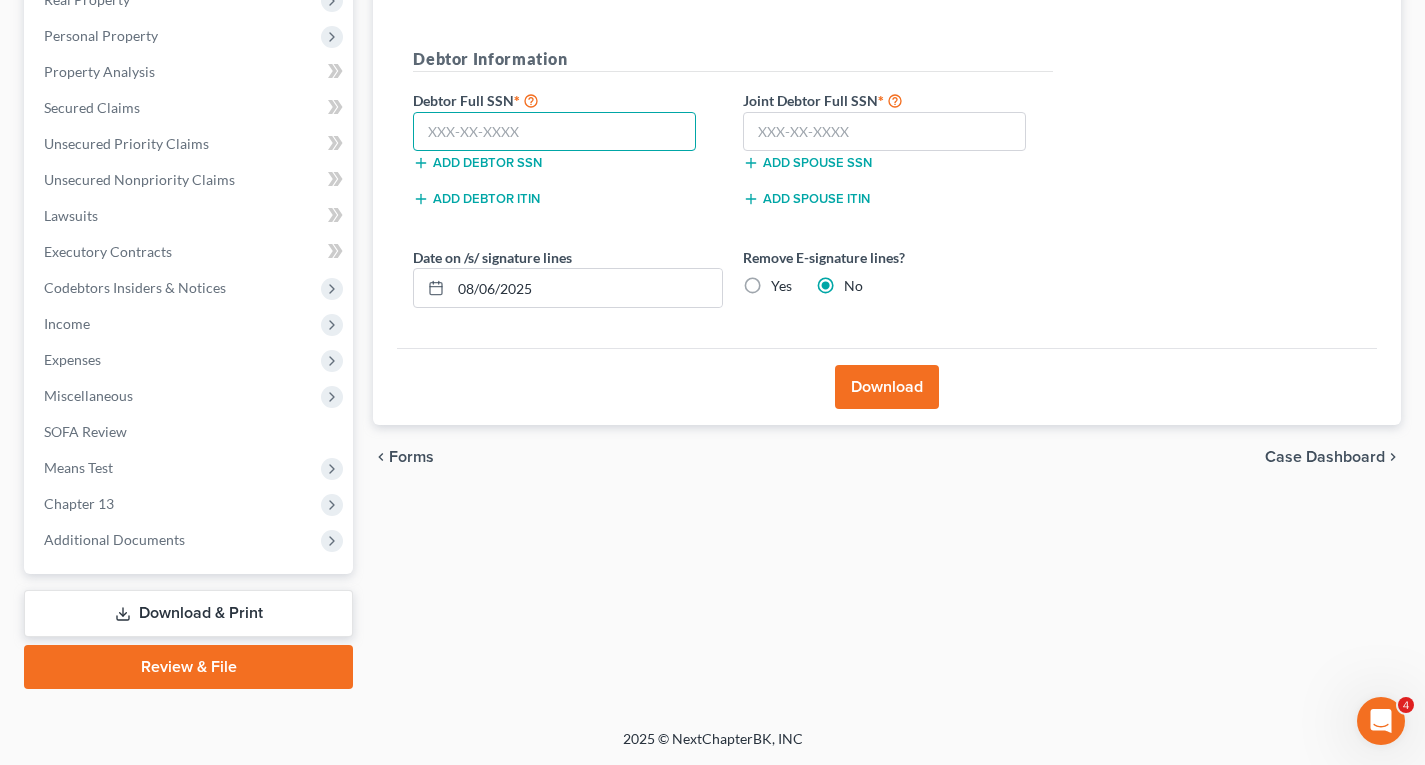 click at bounding box center [554, 132] 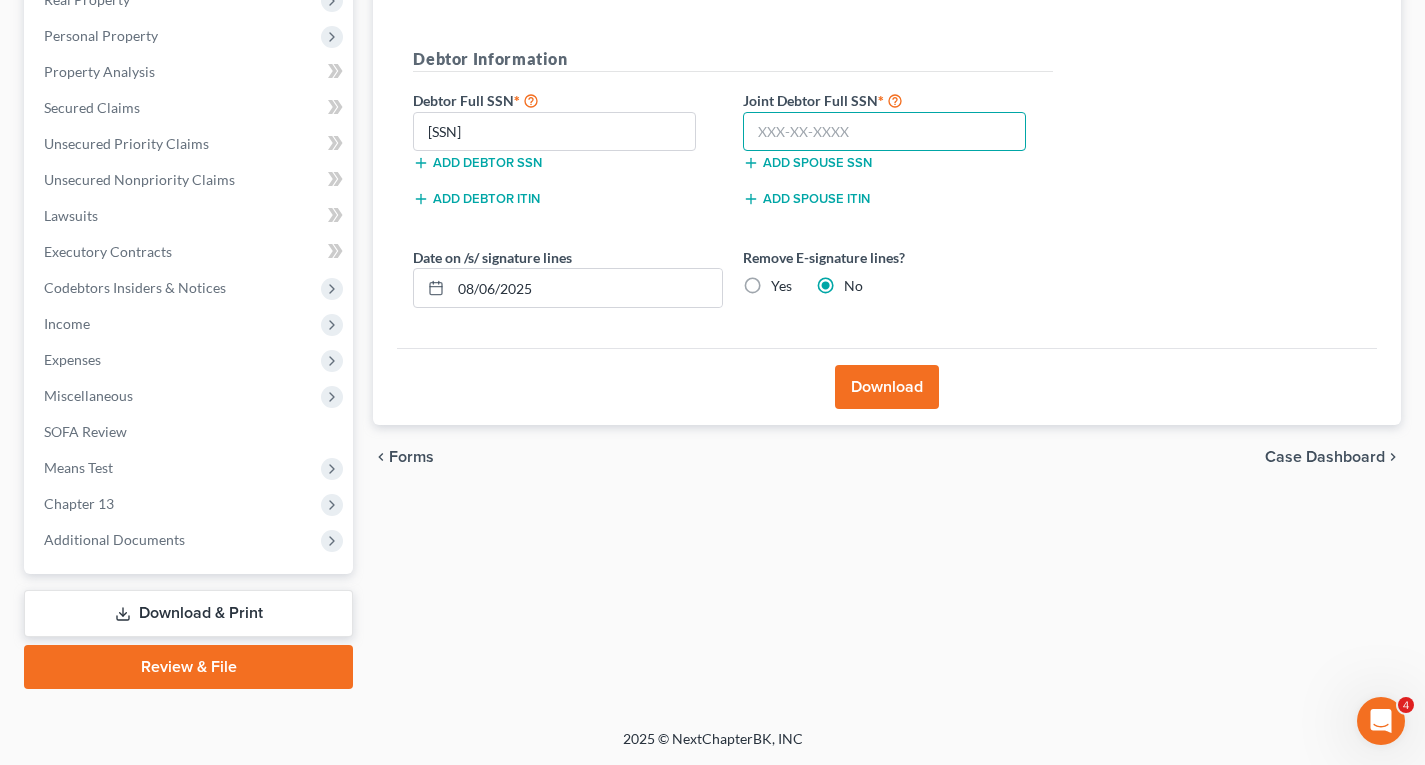 click at bounding box center (884, 132) 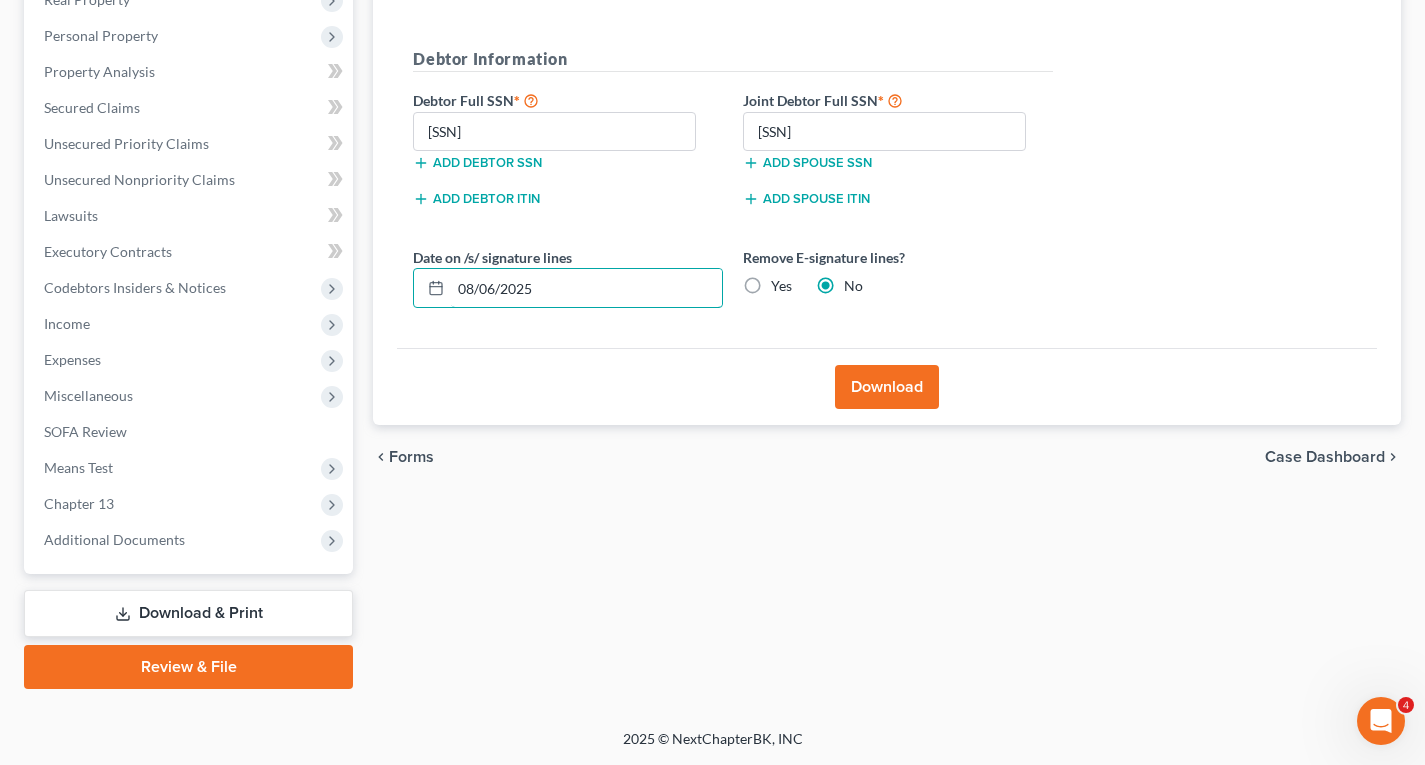 drag, startPoint x: 551, startPoint y: 284, endPoint x: 366, endPoint y: 271, distance: 185.45619 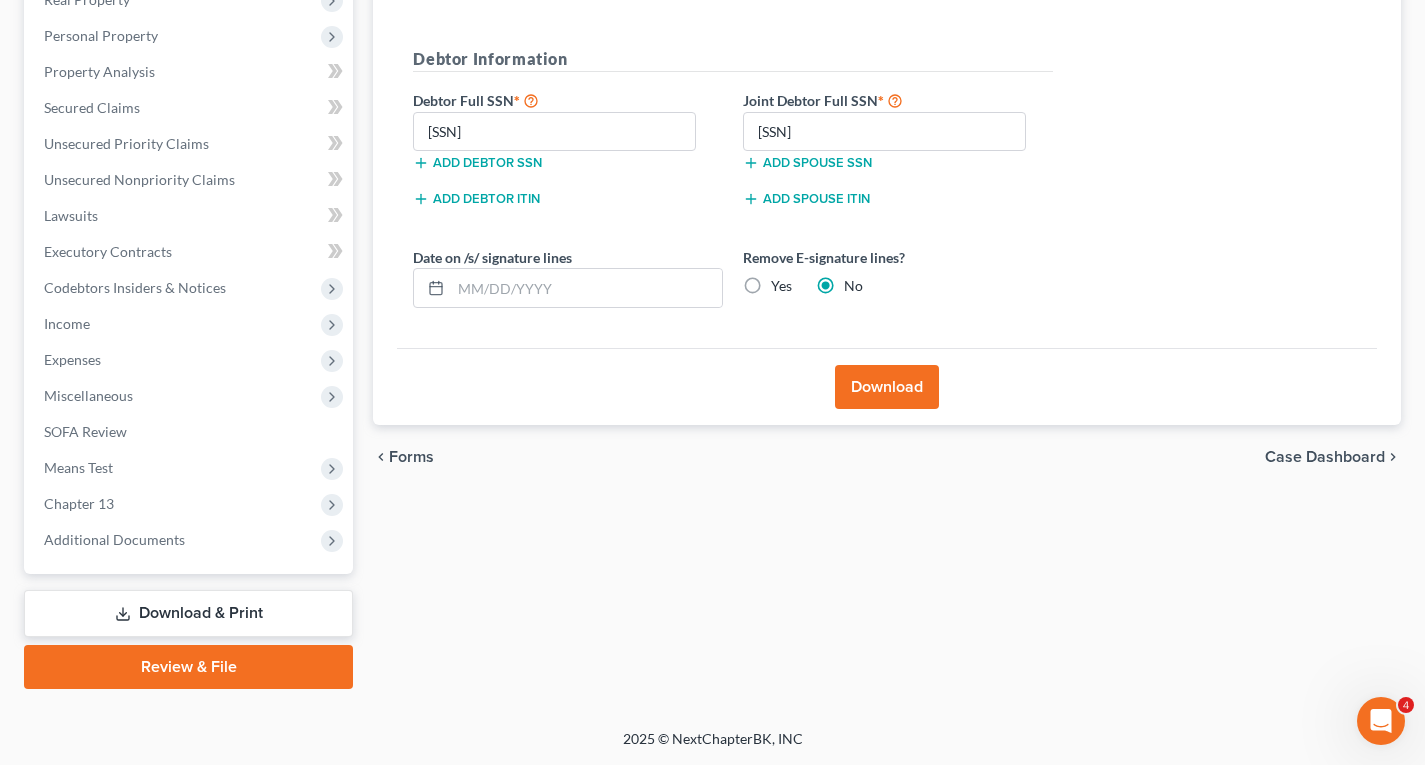 click on "Yes" at bounding box center (781, 286) 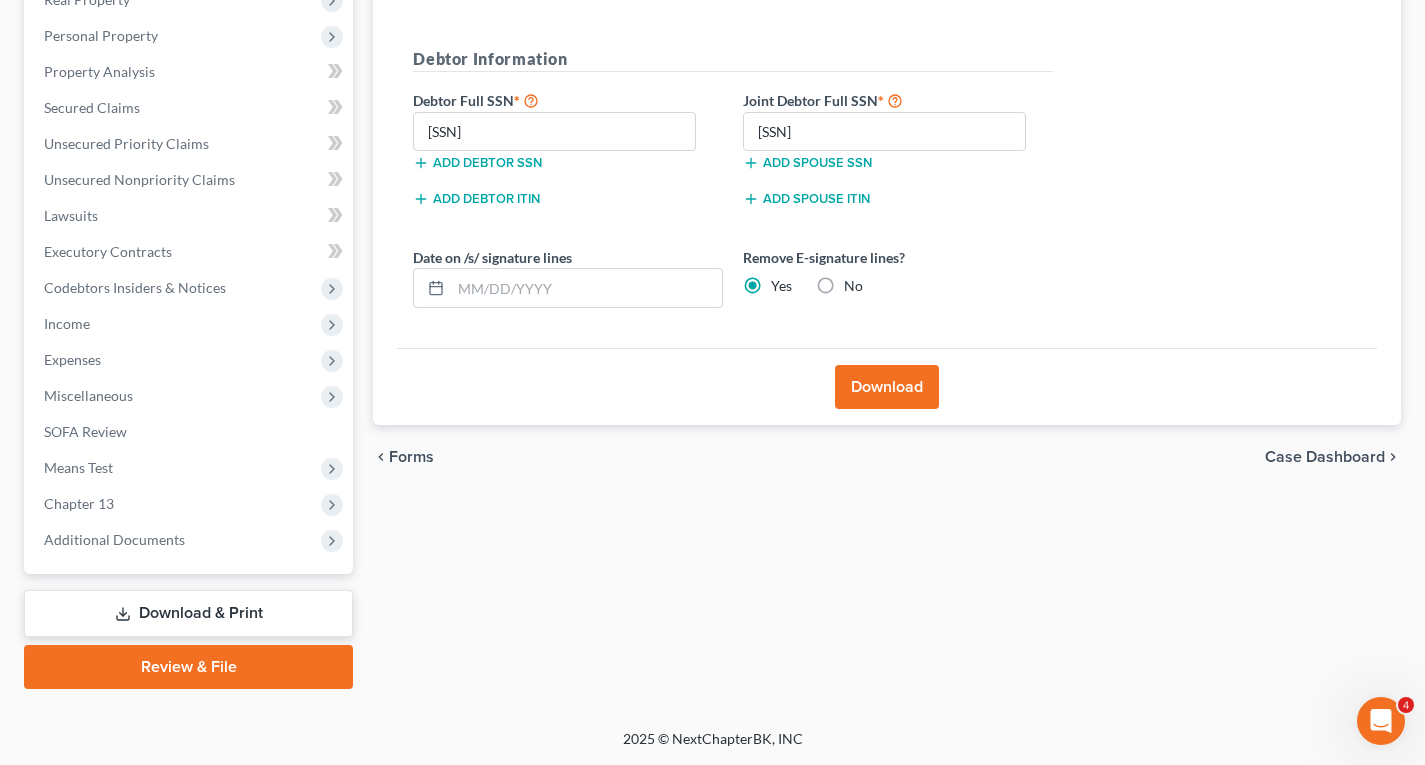 click on "Download" at bounding box center [887, 387] 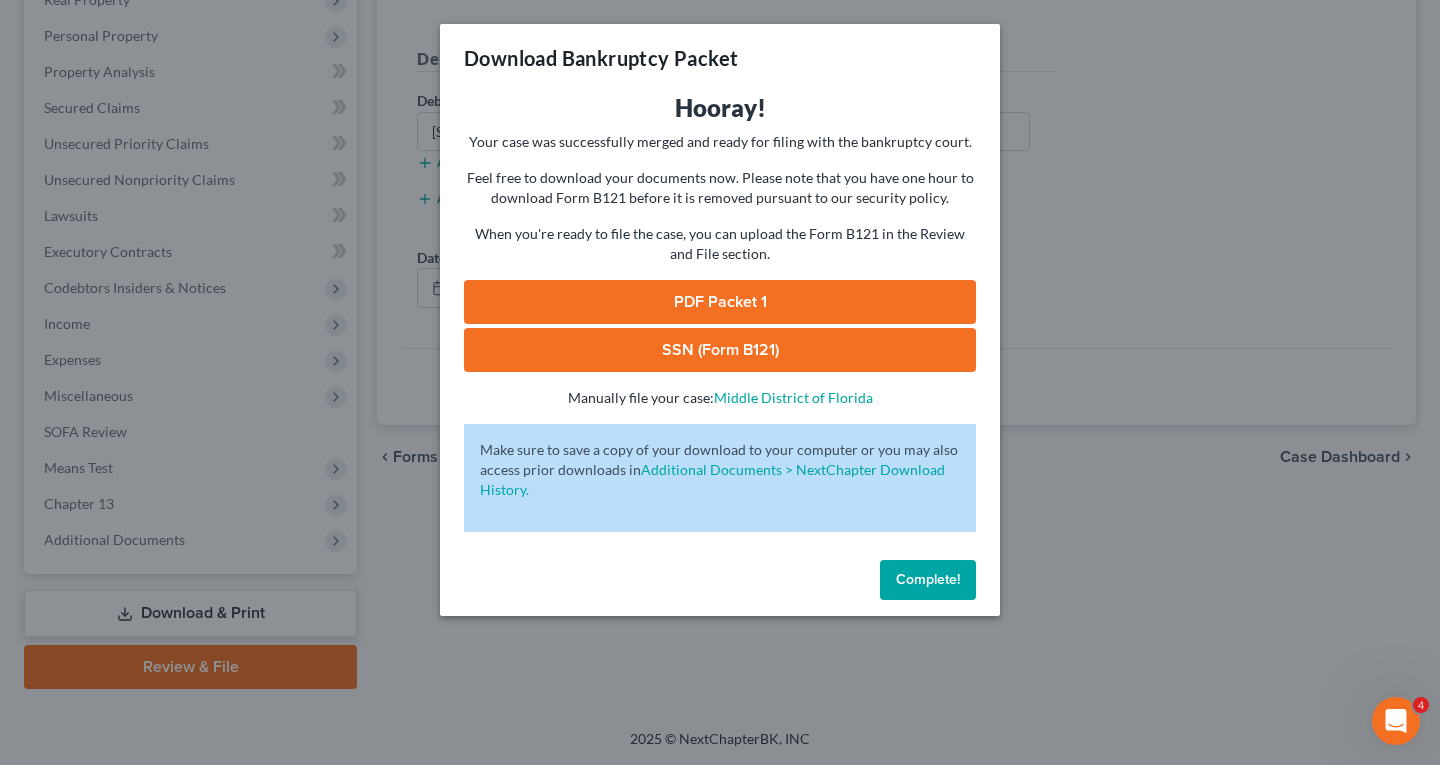 click on "PDF Packet 1" at bounding box center (720, 302) 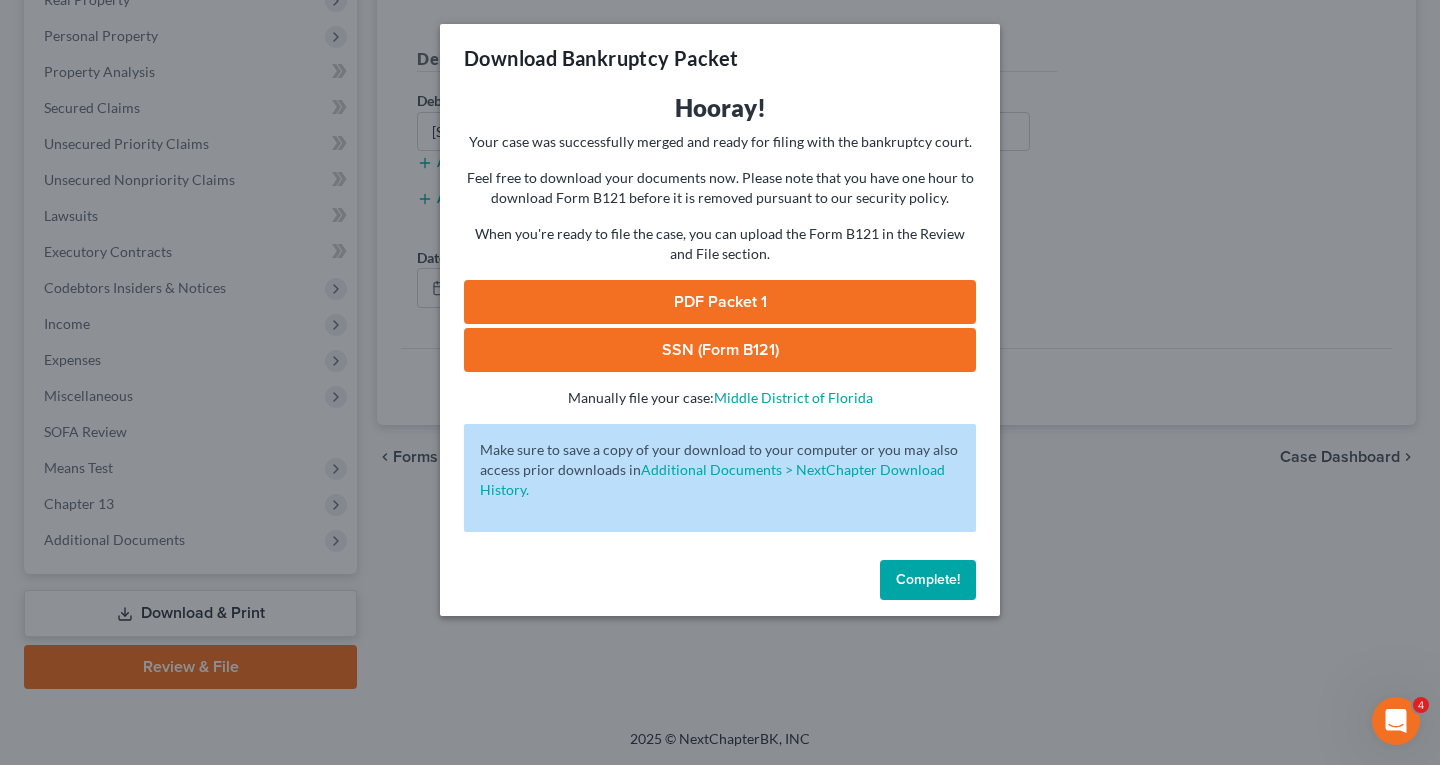click on "SSN (Form B121)" at bounding box center [720, 350] 